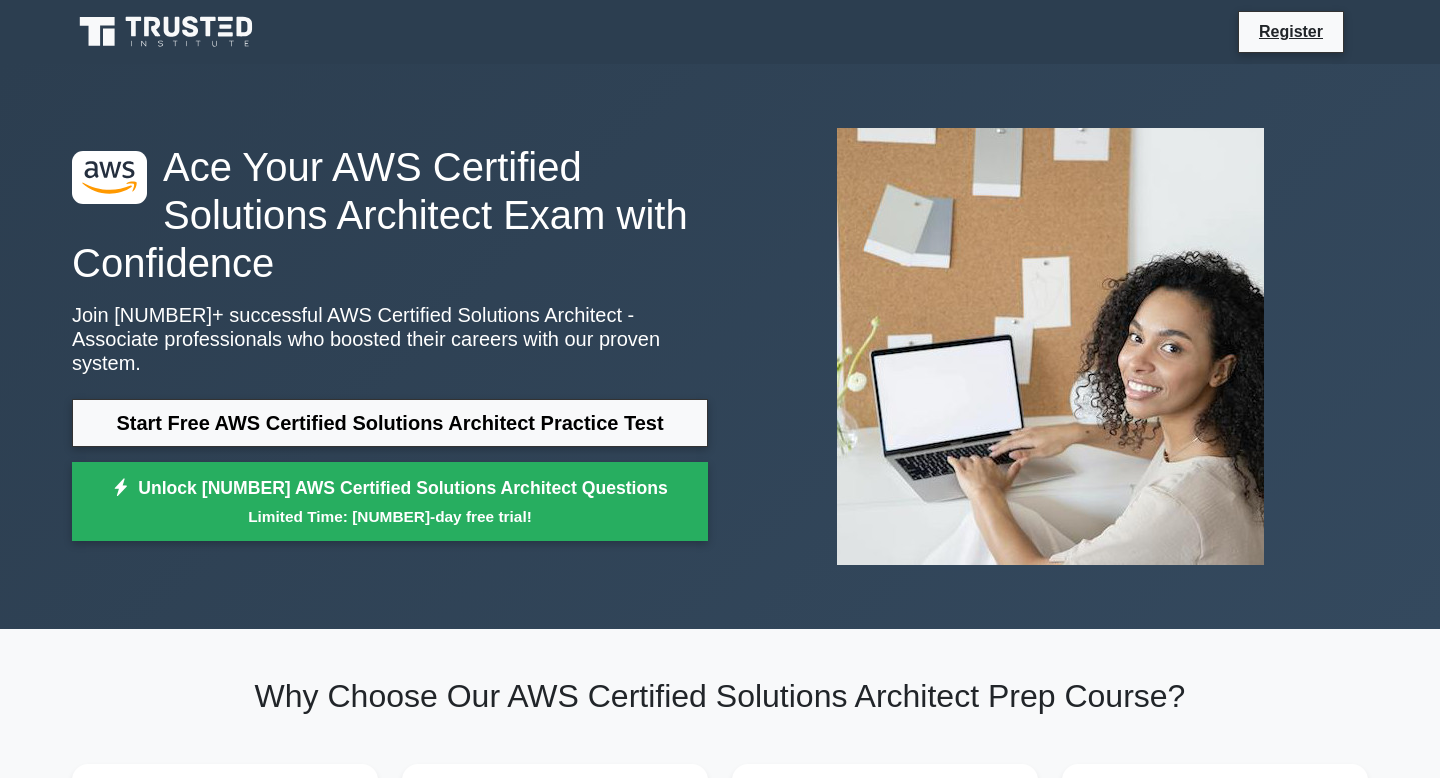 scroll, scrollTop: 0, scrollLeft: 0, axis: both 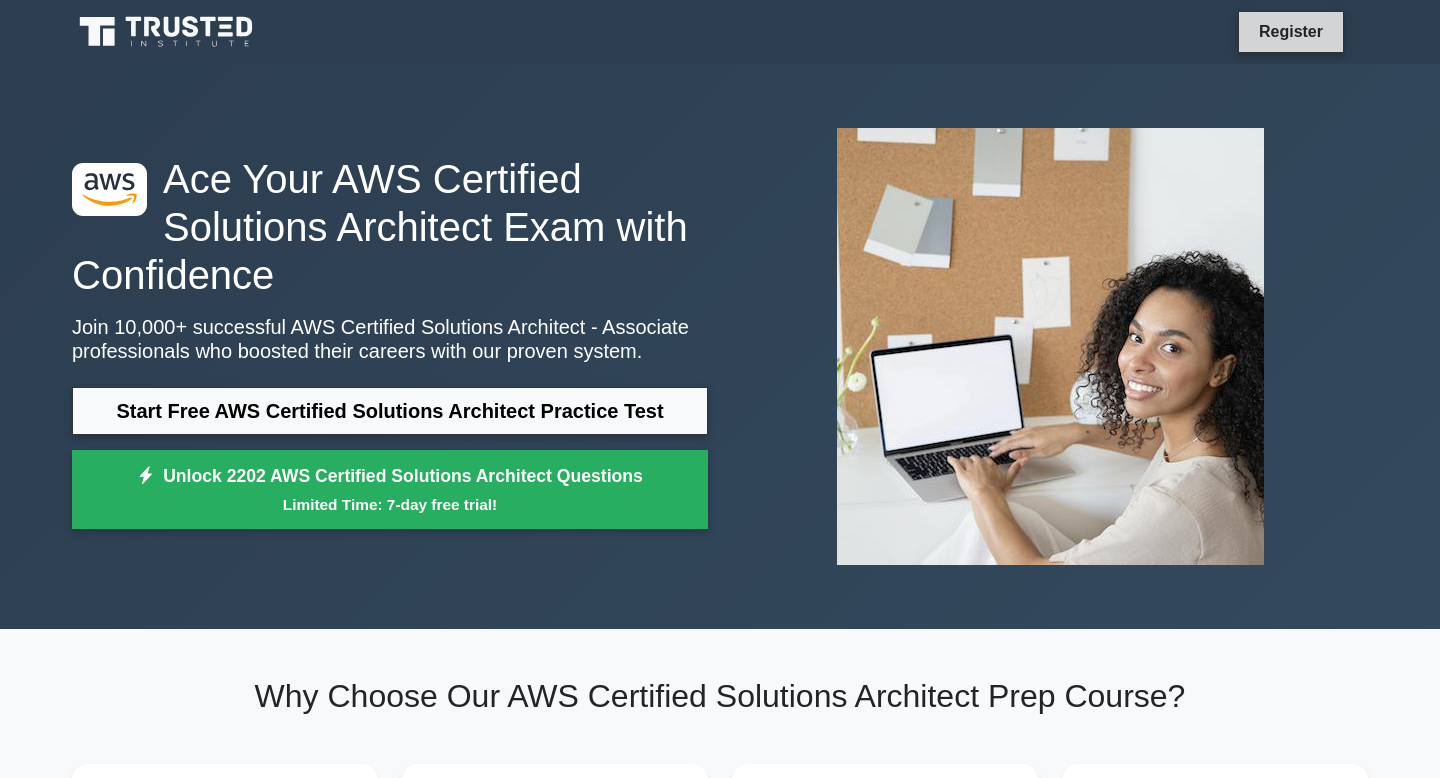 click on "Register" at bounding box center (1291, 31) 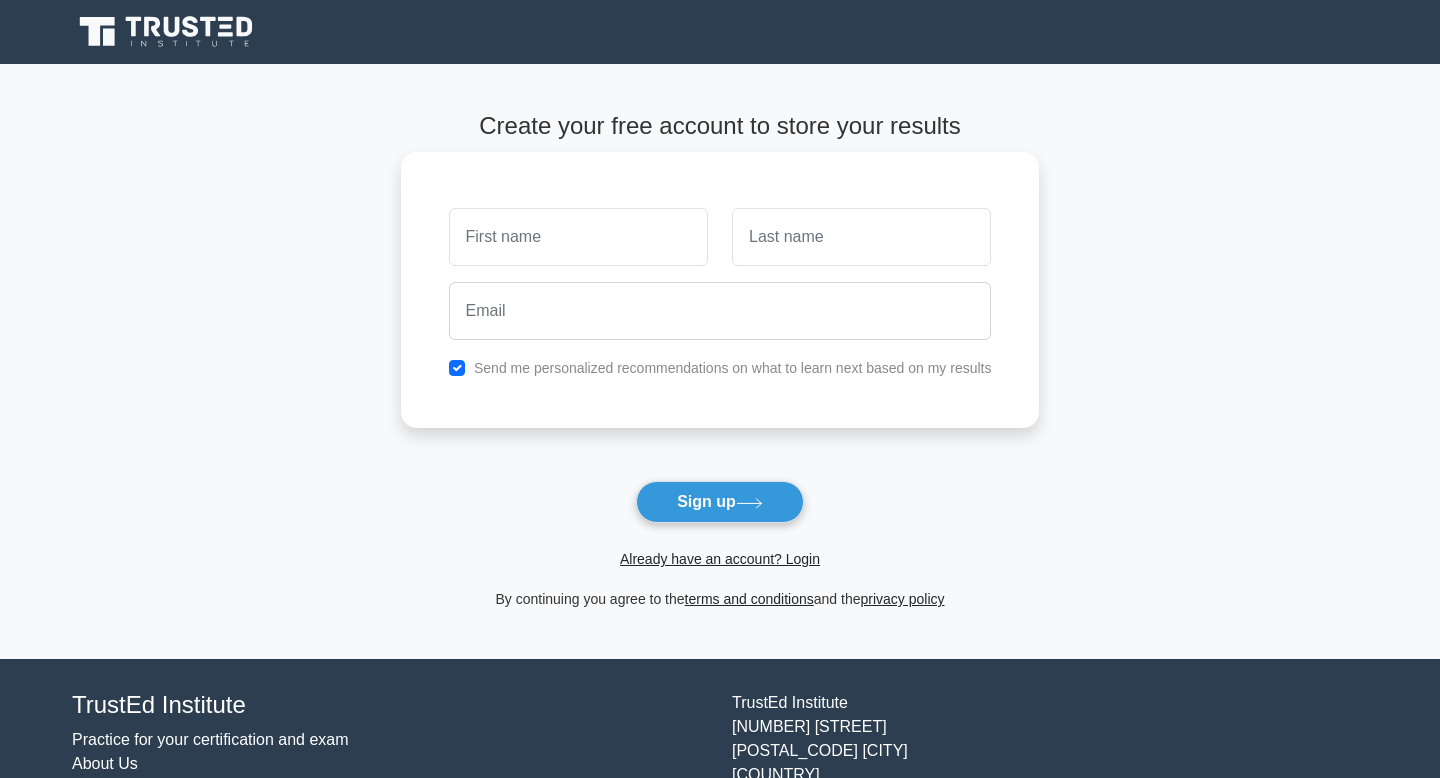 scroll, scrollTop: 0, scrollLeft: 0, axis: both 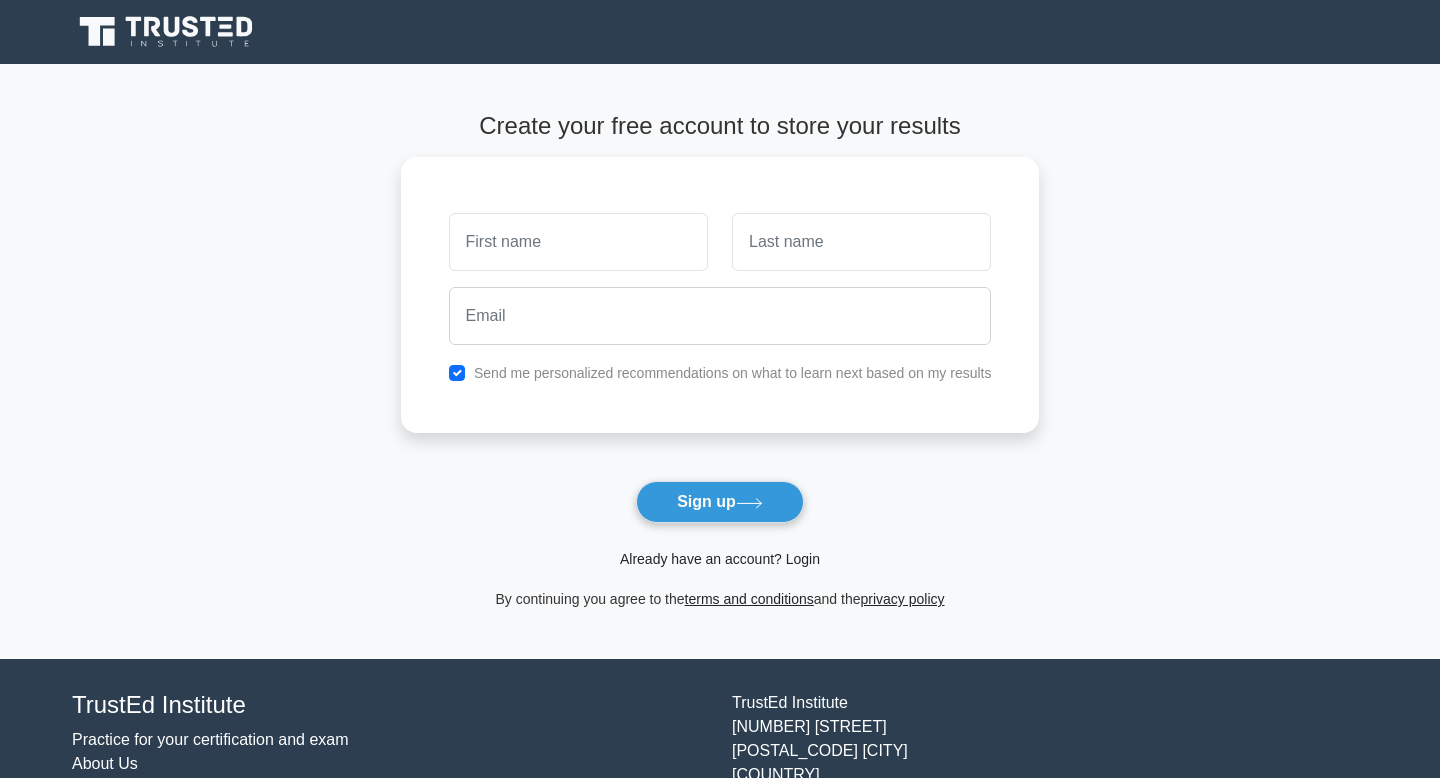 click on "Already have an account? Login" at bounding box center (720, 559) 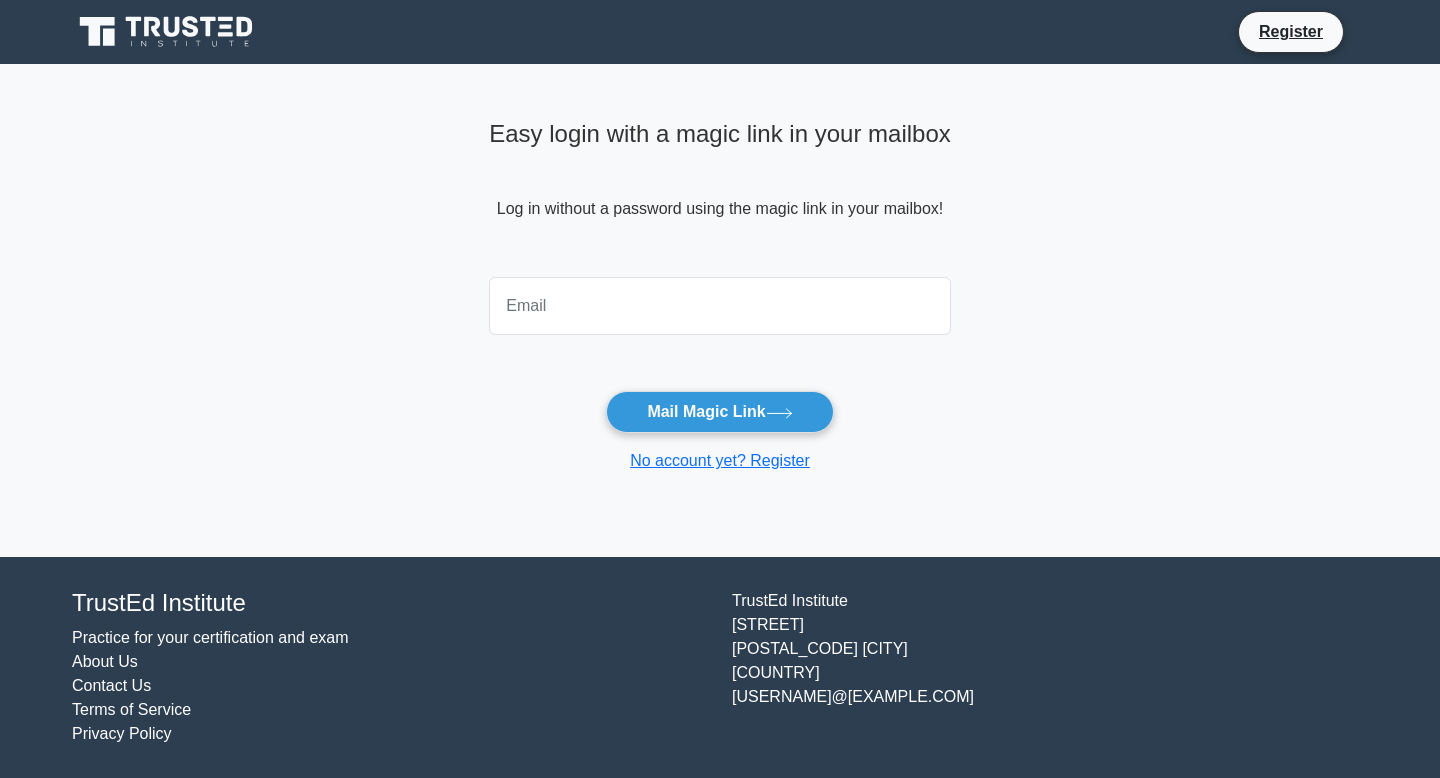 scroll, scrollTop: 0, scrollLeft: 0, axis: both 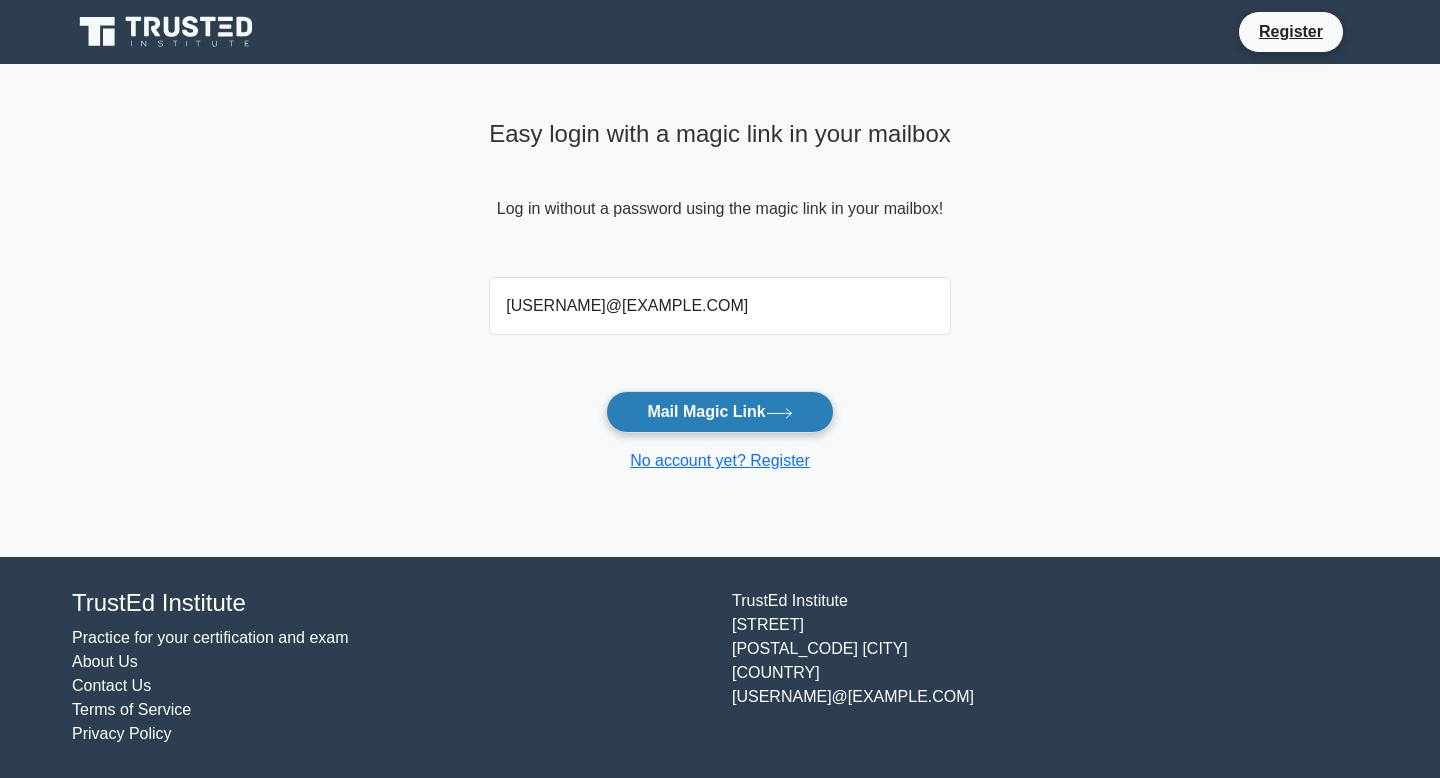 click on "Mail Magic Link" at bounding box center (719, 412) 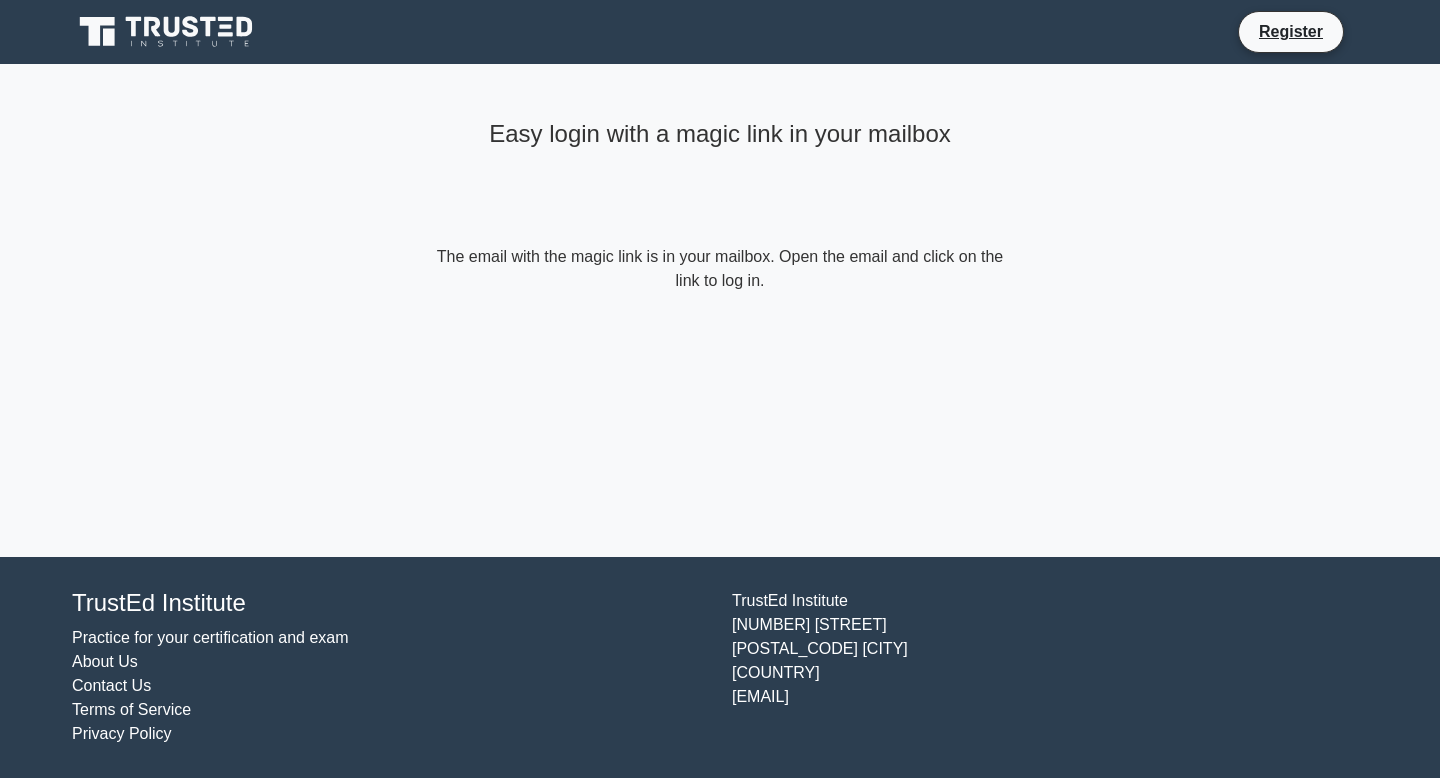 scroll, scrollTop: 0, scrollLeft: 0, axis: both 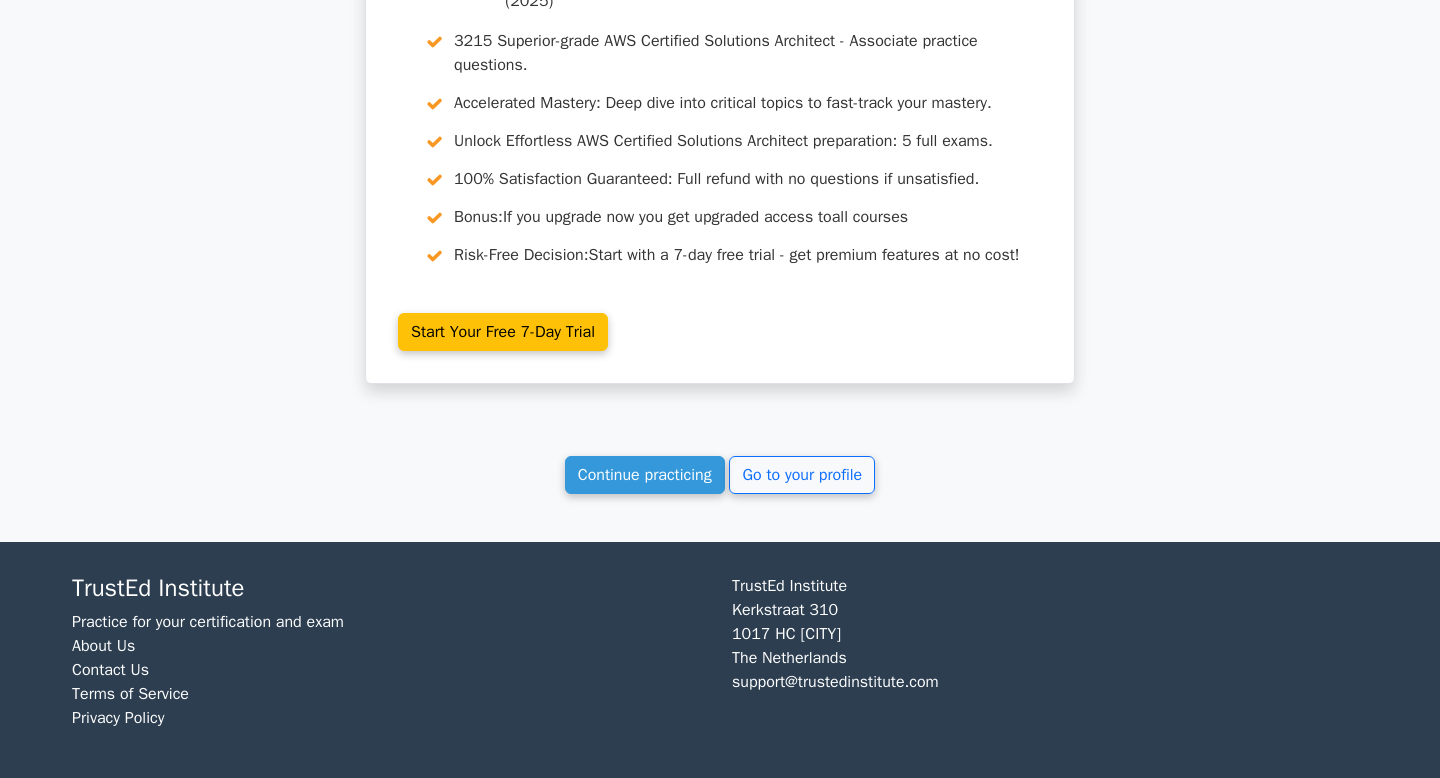 click on "Your Test Results
AWS Certified Solutions Architect - Associate - AWS Identity and Access Management (IAM)
65%
Your Score
Keep practicing!
Performance by Topic
AWS Identity and Access Management (IAM)
100%
53 min #" at bounding box center [720, -2458] 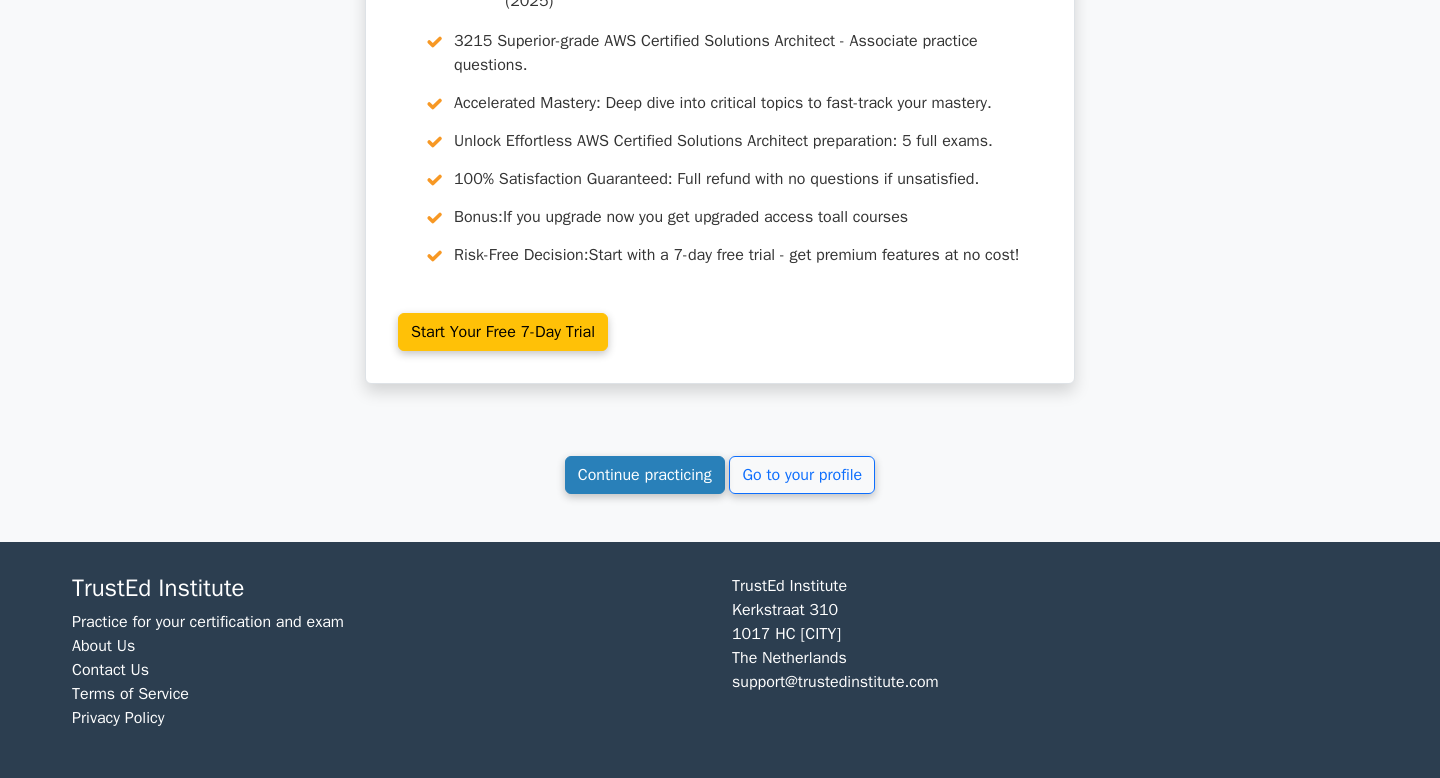 click on "Continue practicing" at bounding box center (645, 475) 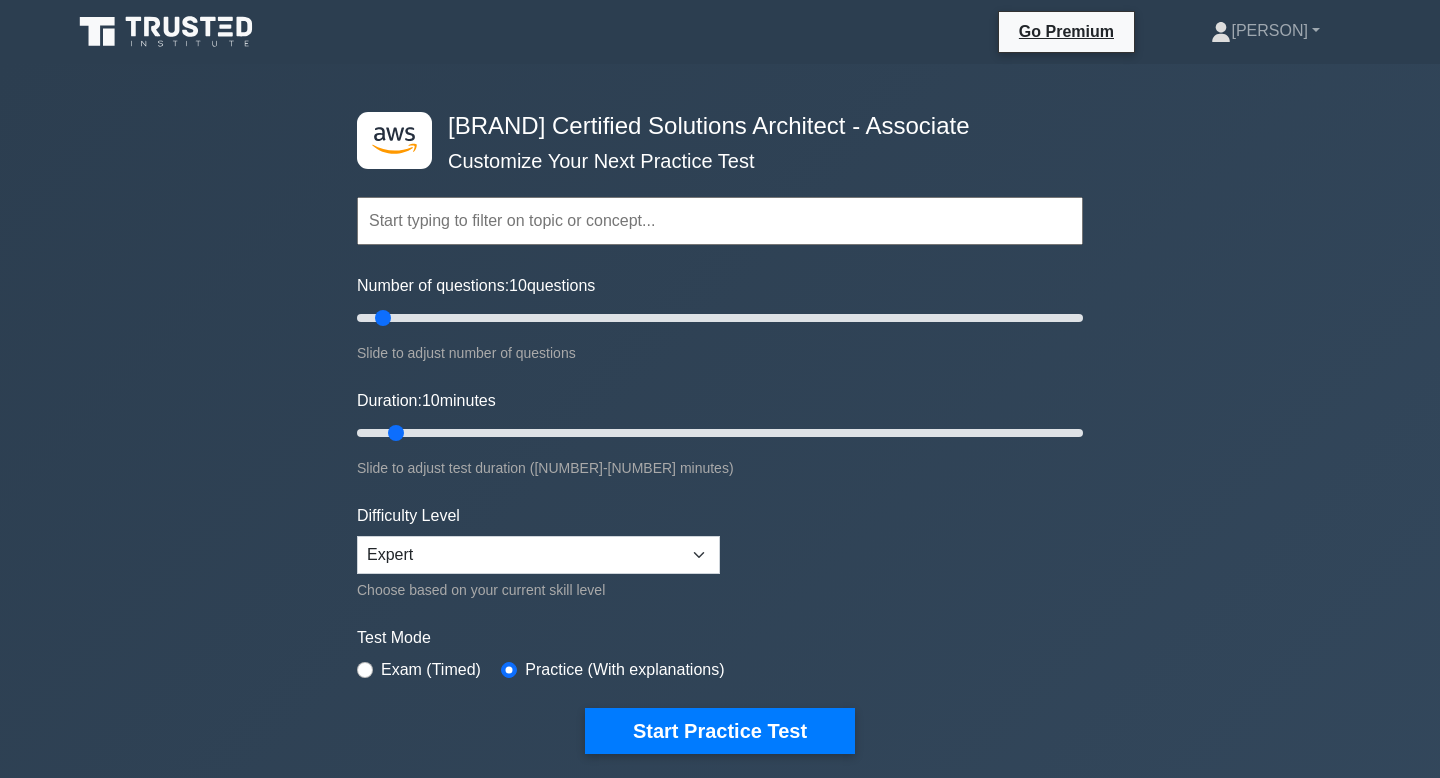 scroll, scrollTop: 0, scrollLeft: 0, axis: both 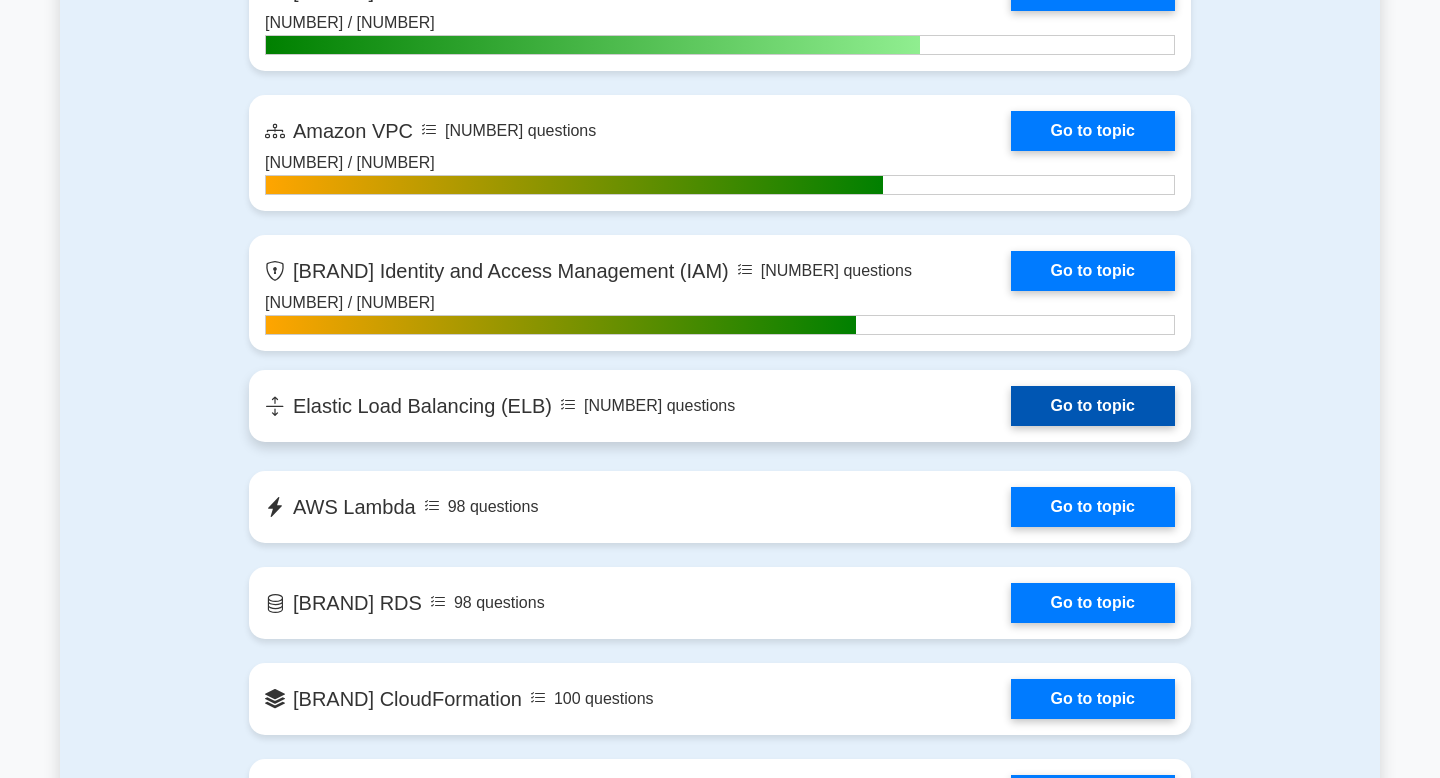 click on "Go to topic" at bounding box center (1093, 406) 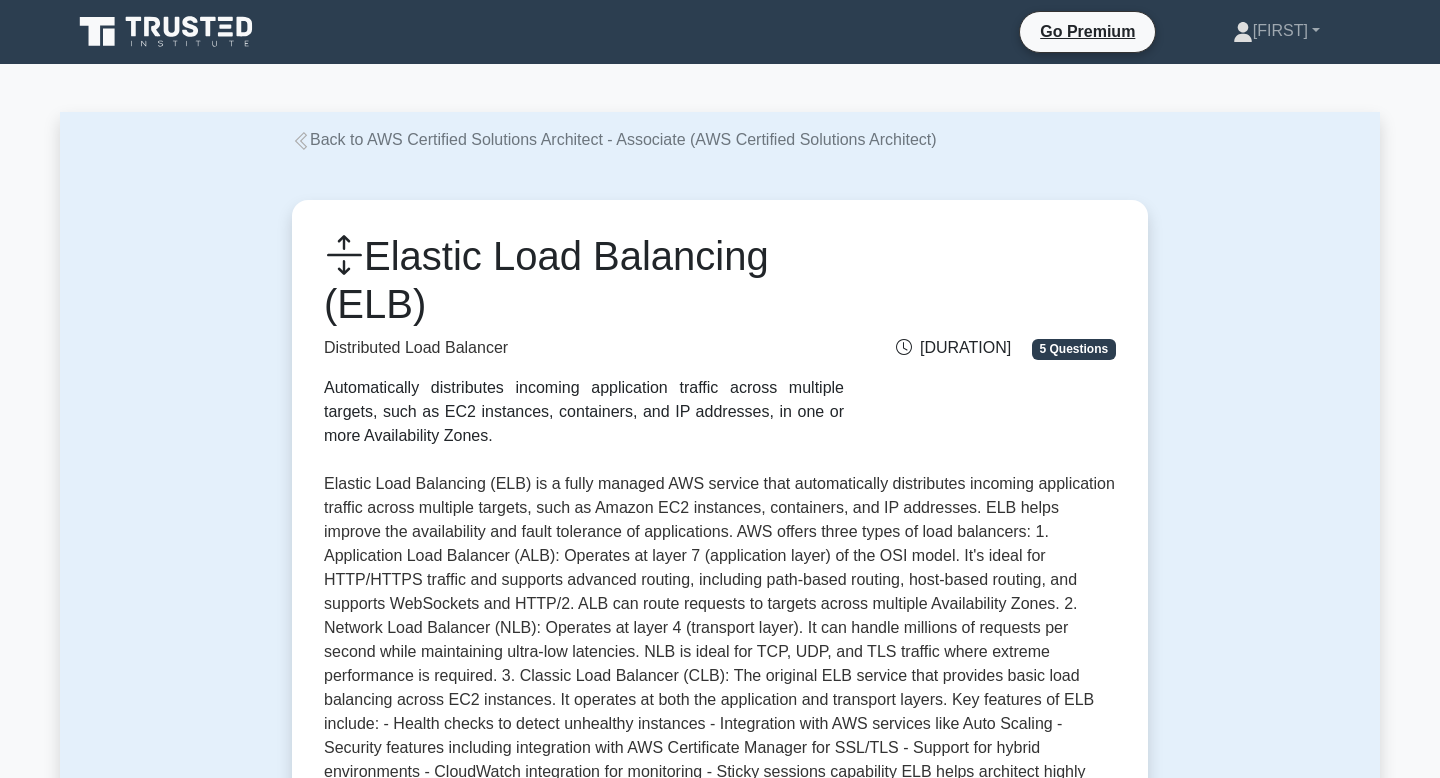 scroll, scrollTop: 0, scrollLeft: 0, axis: both 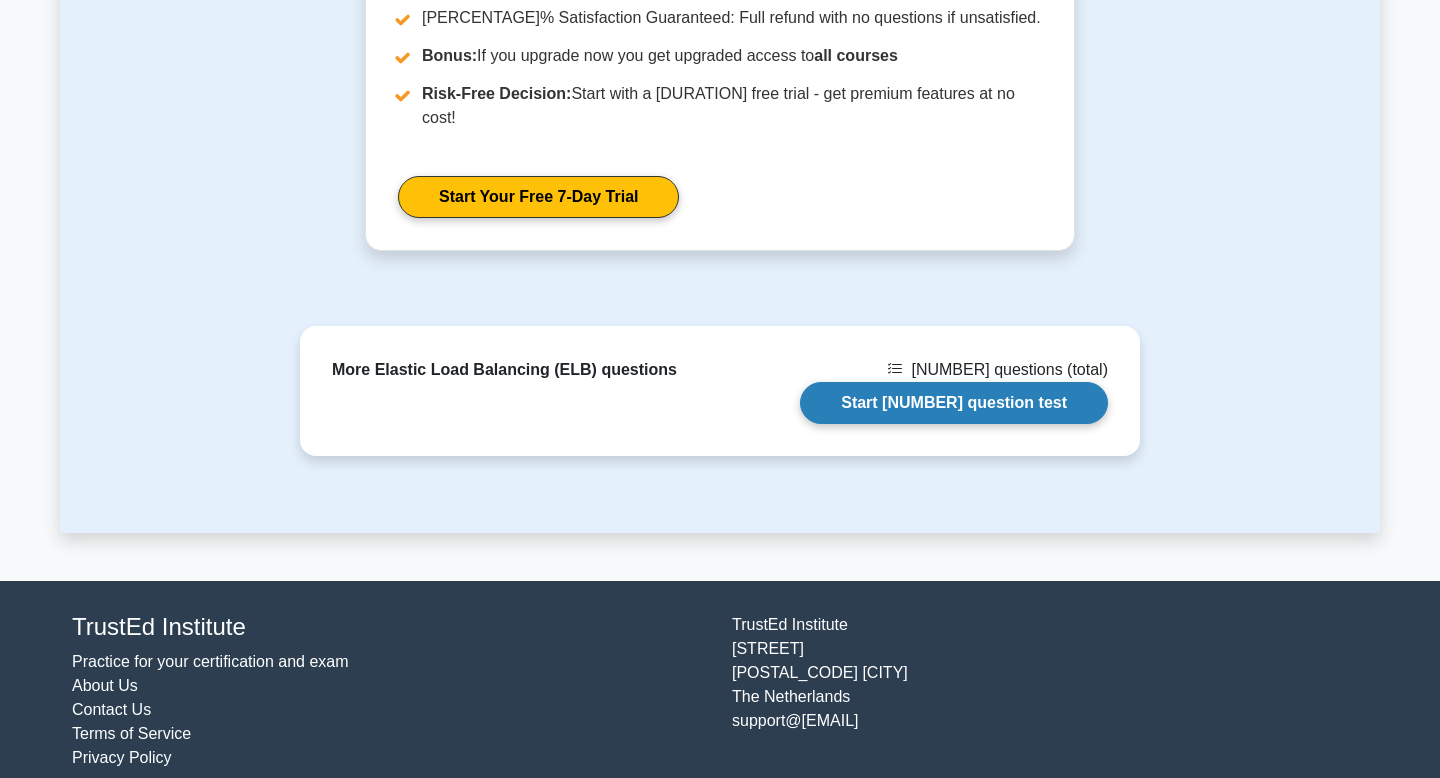 click on "Start 59 question test" at bounding box center (954, 403) 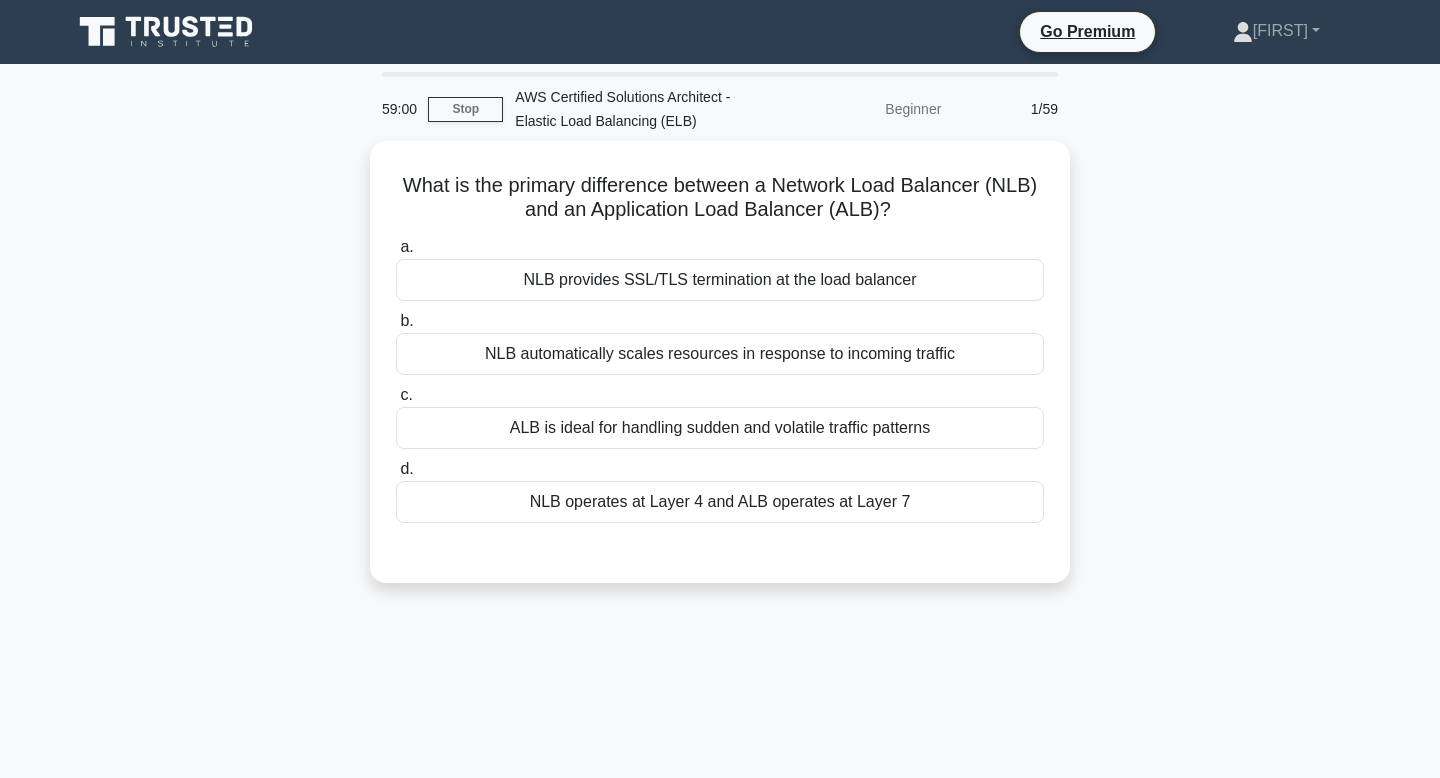 scroll, scrollTop: 0, scrollLeft: 0, axis: both 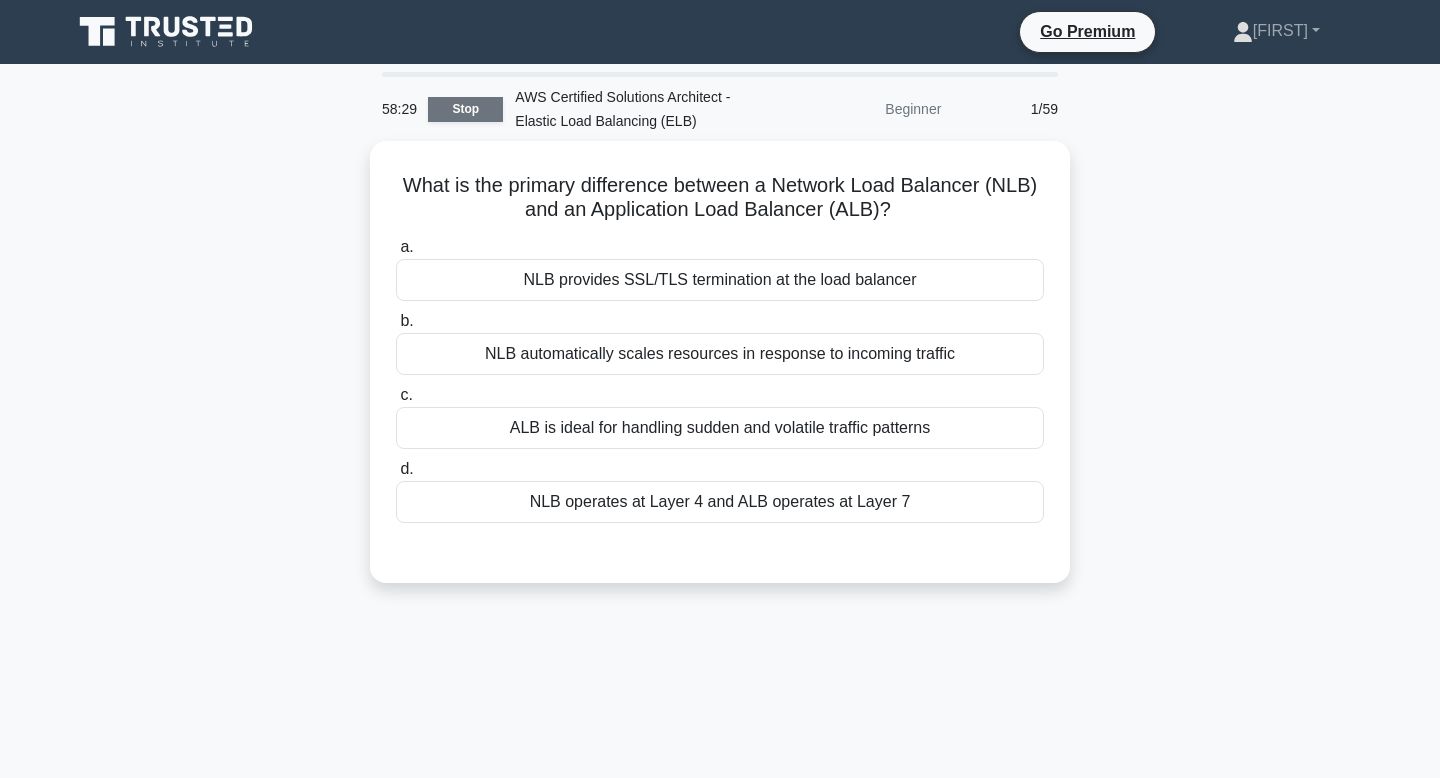 click on "Stop" at bounding box center [465, 109] 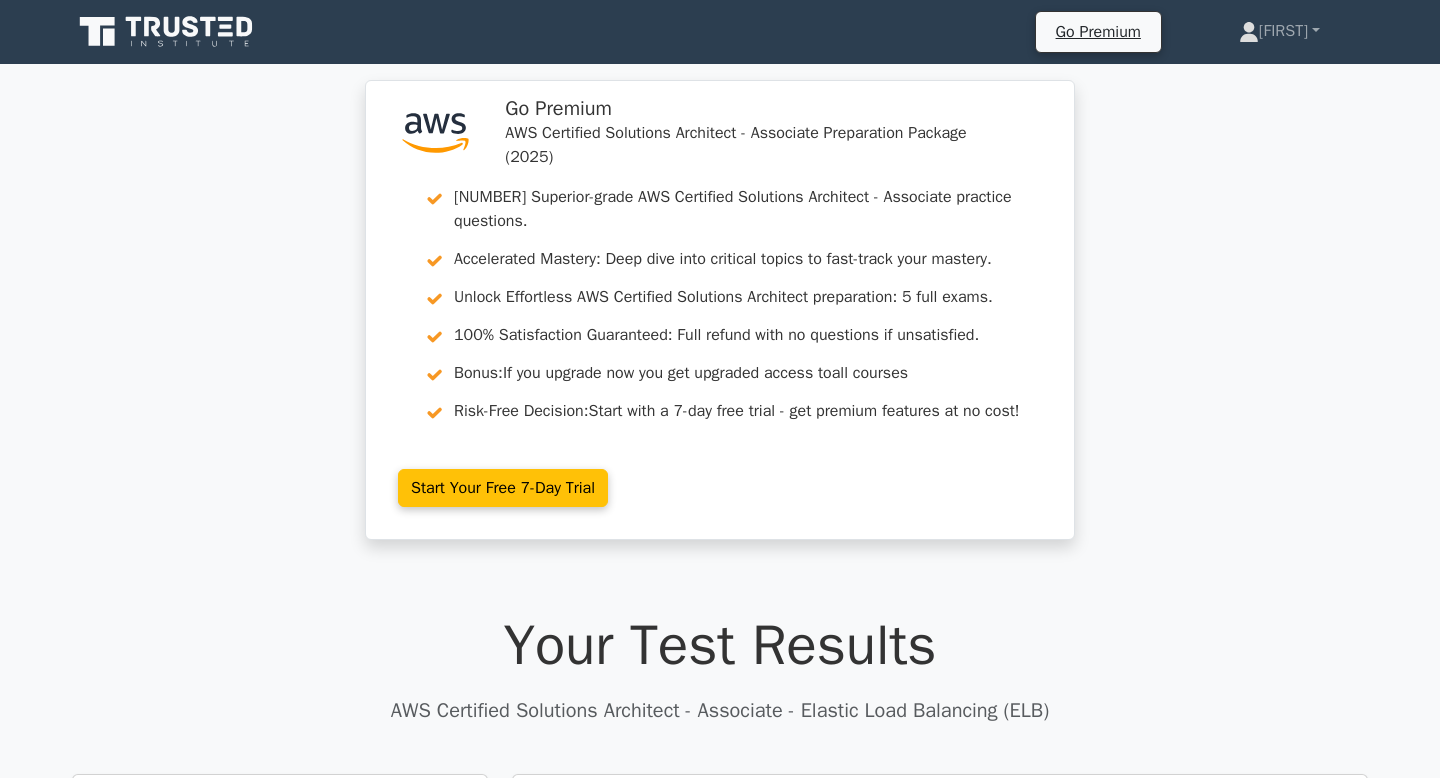scroll, scrollTop: 0, scrollLeft: 0, axis: both 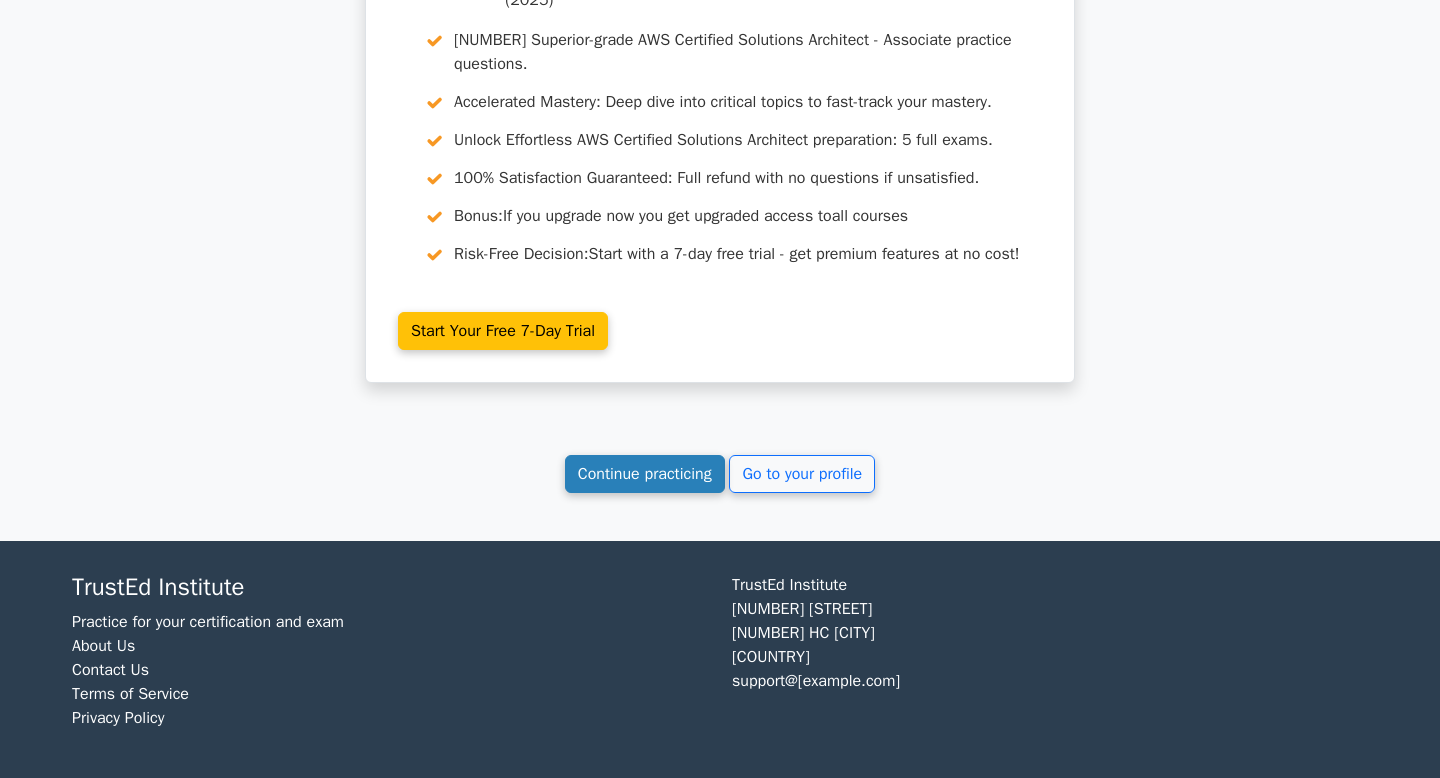 click on "Continue practicing" at bounding box center [645, 474] 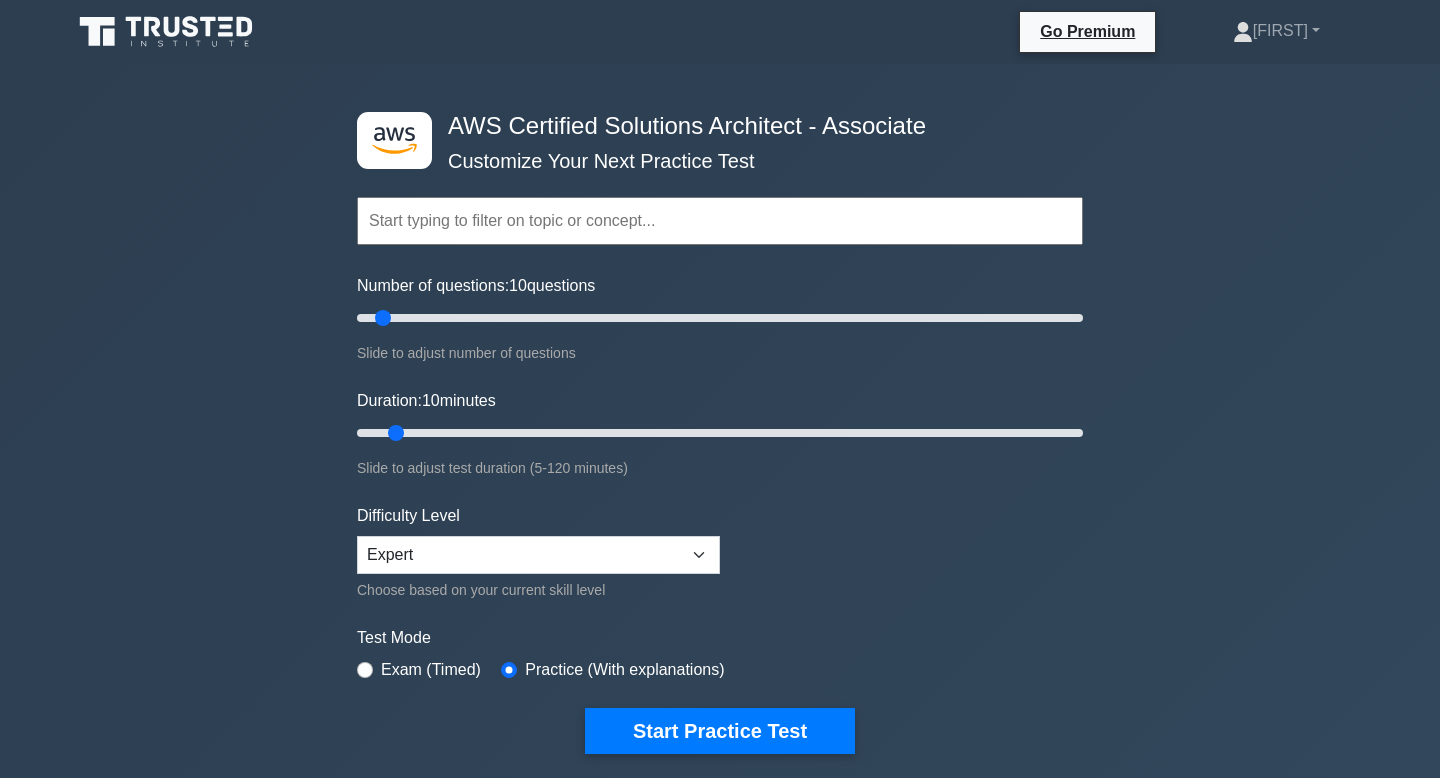 scroll, scrollTop: 0, scrollLeft: 0, axis: both 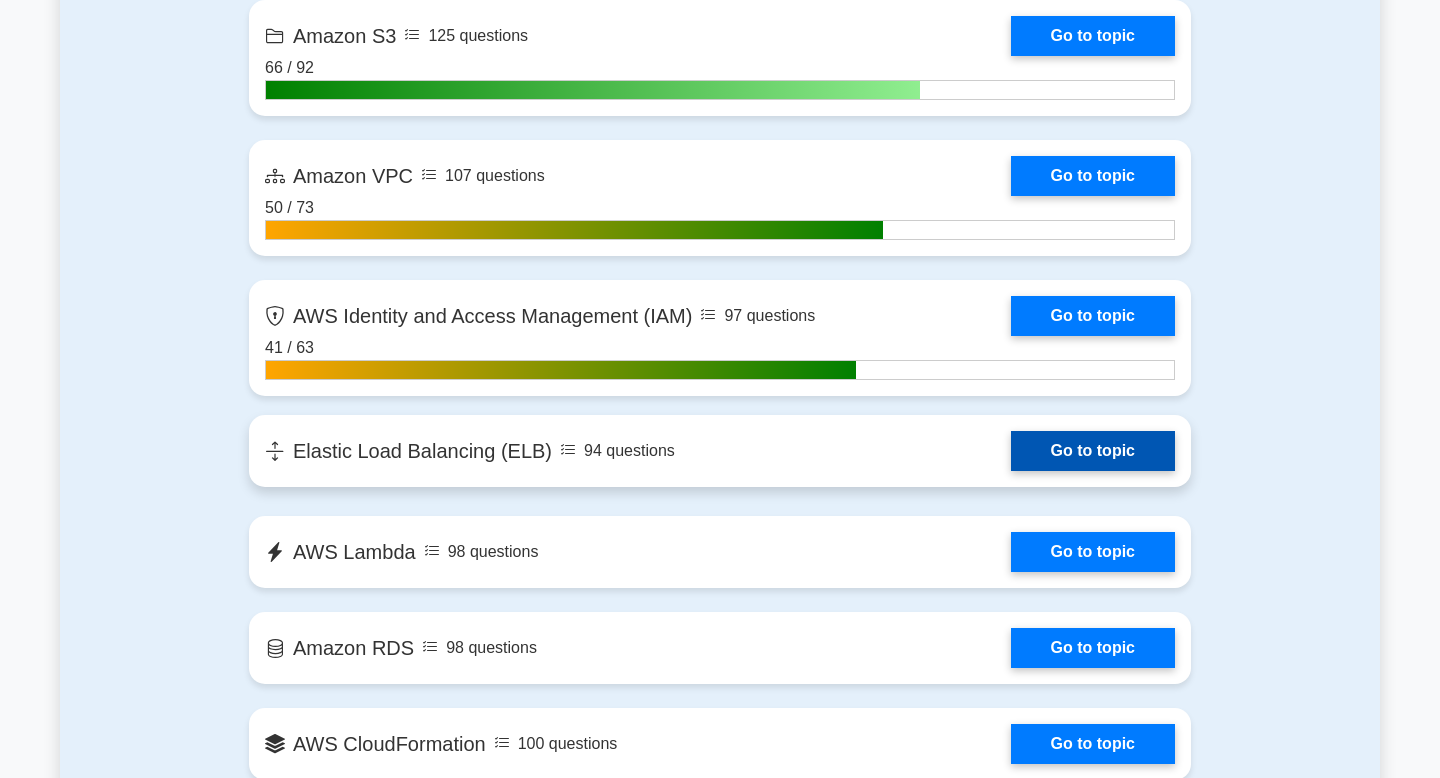 click on "Go to topic" at bounding box center [1093, 451] 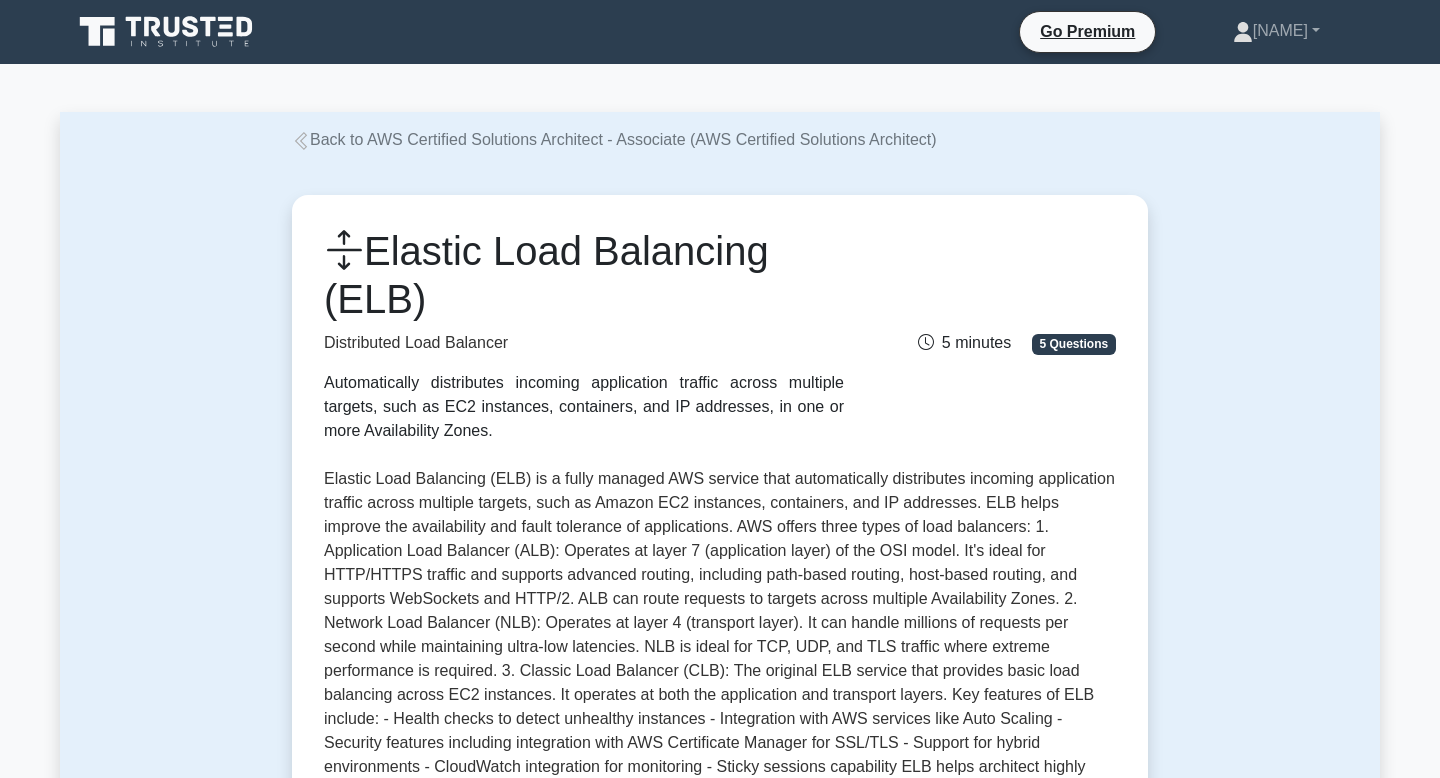 scroll, scrollTop: 0, scrollLeft: 0, axis: both 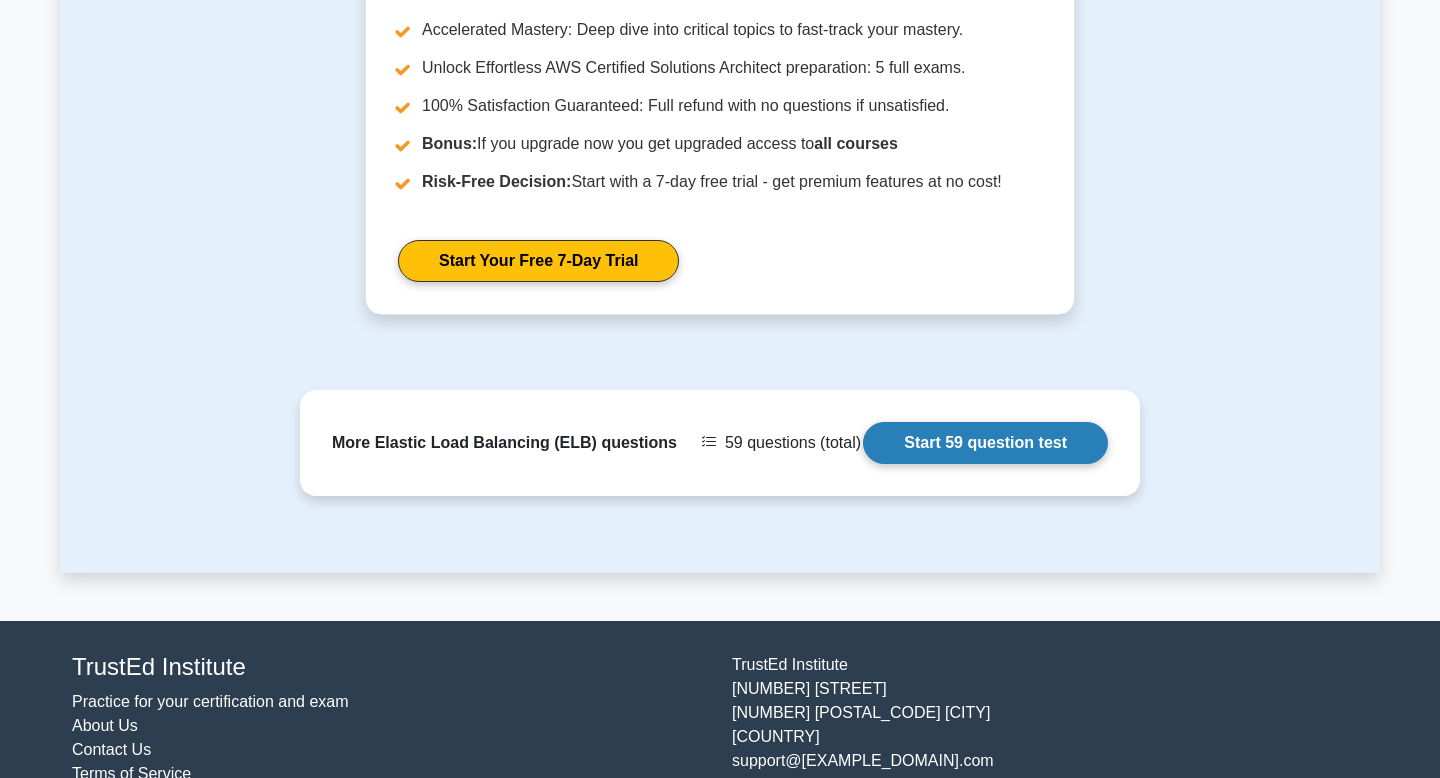 click on "Start 59 question test" at bounding box center (985, 443) 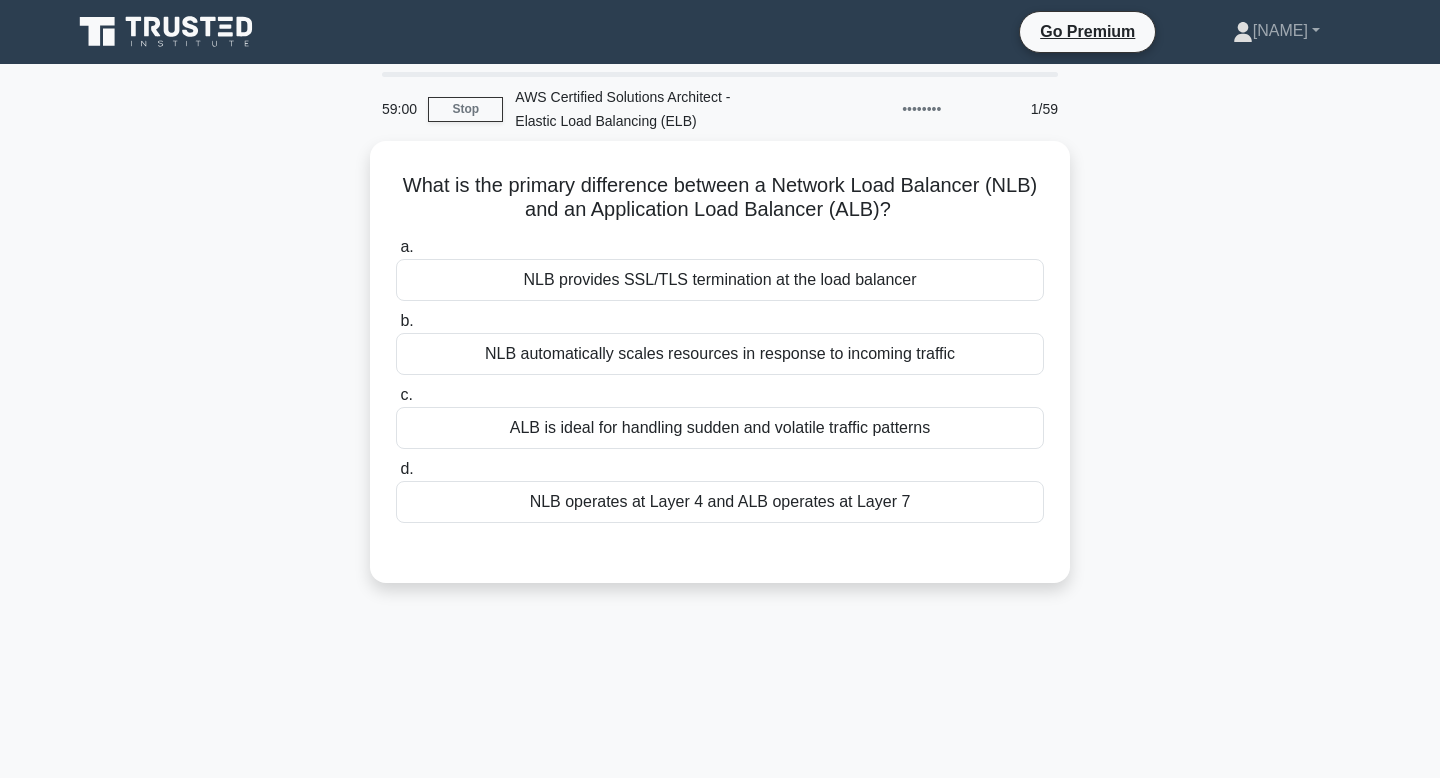 scroll, scrollTop: 0, scrollLeft: 0, axis: both 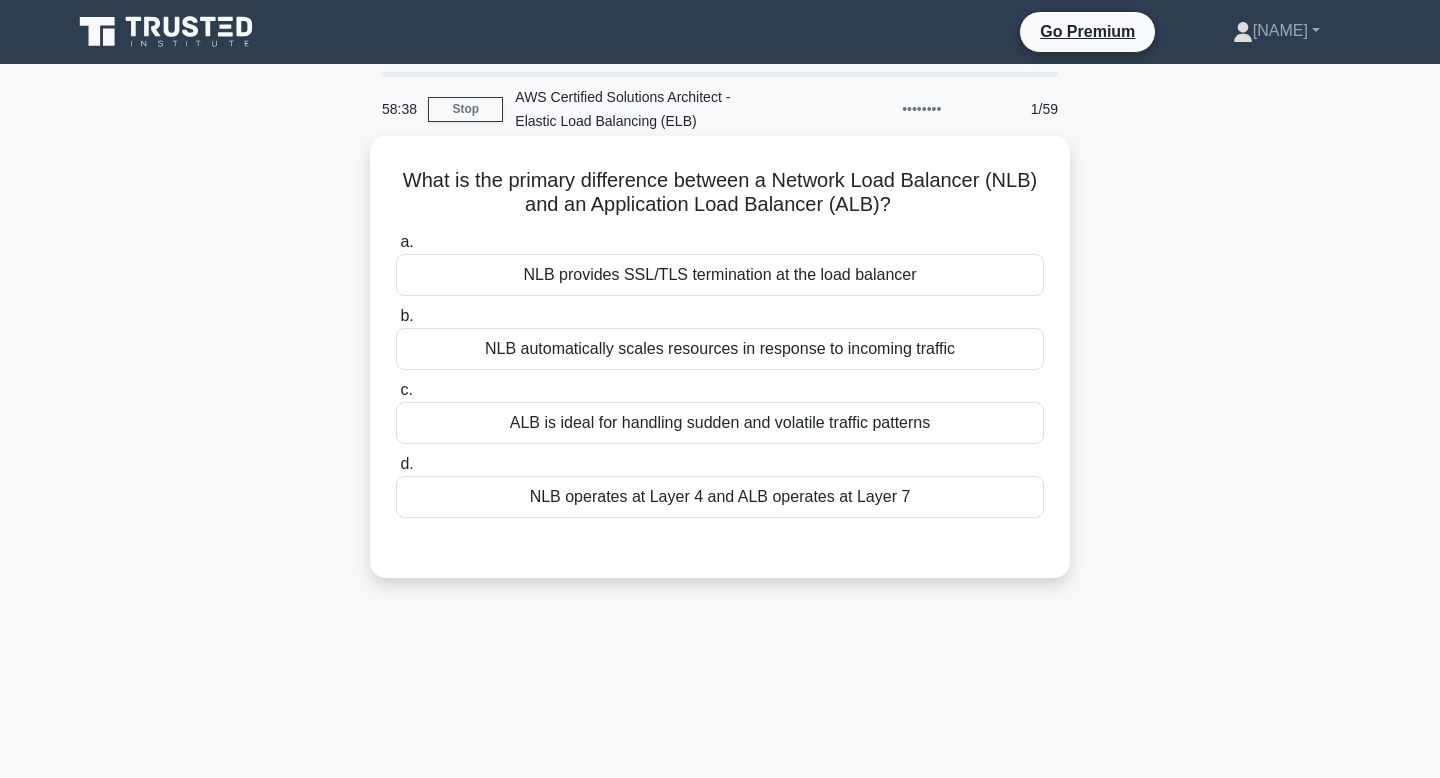 click on "NLB operates at Layer 4 and ALB operates at Layer 7" at bounding box center (720, 497) 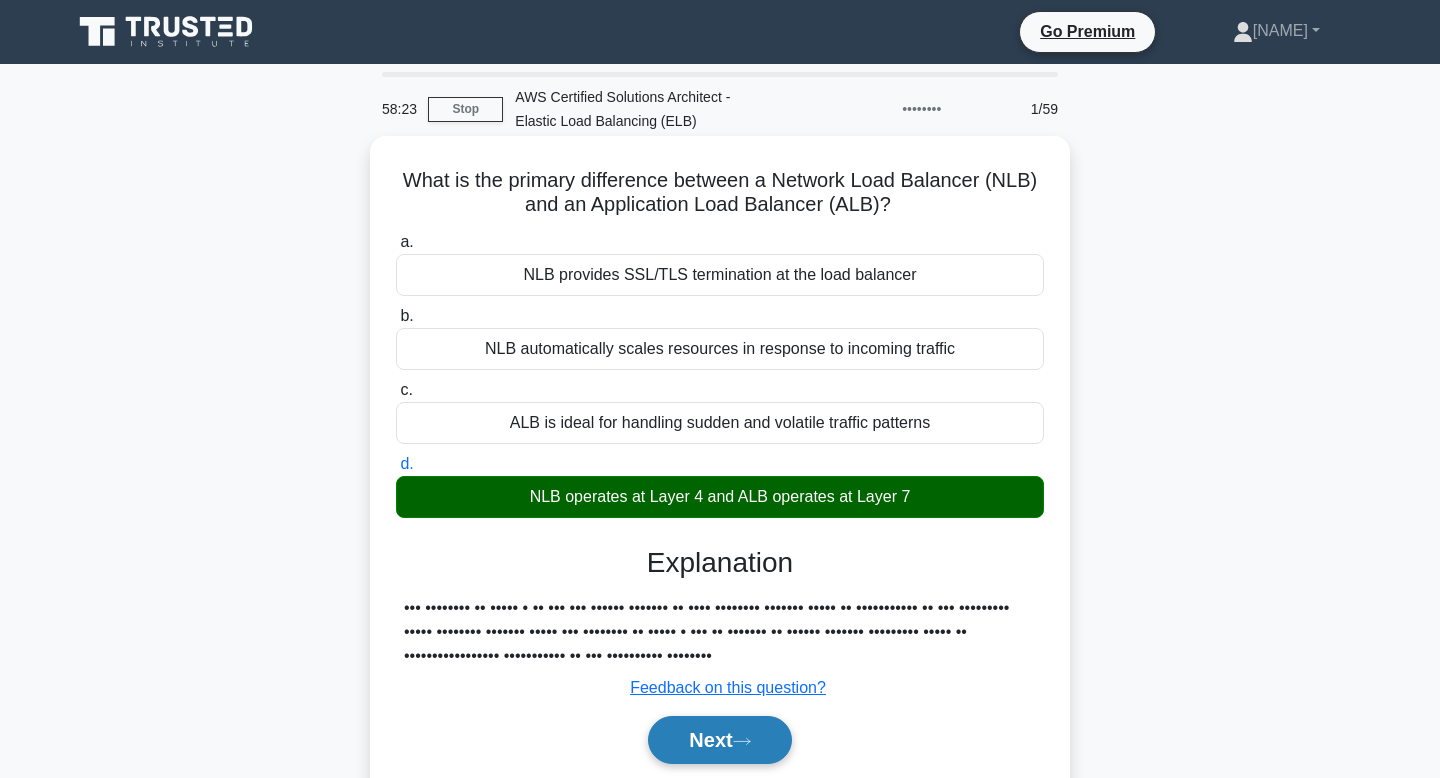 click on "Next" at bounding box center (719, 740) 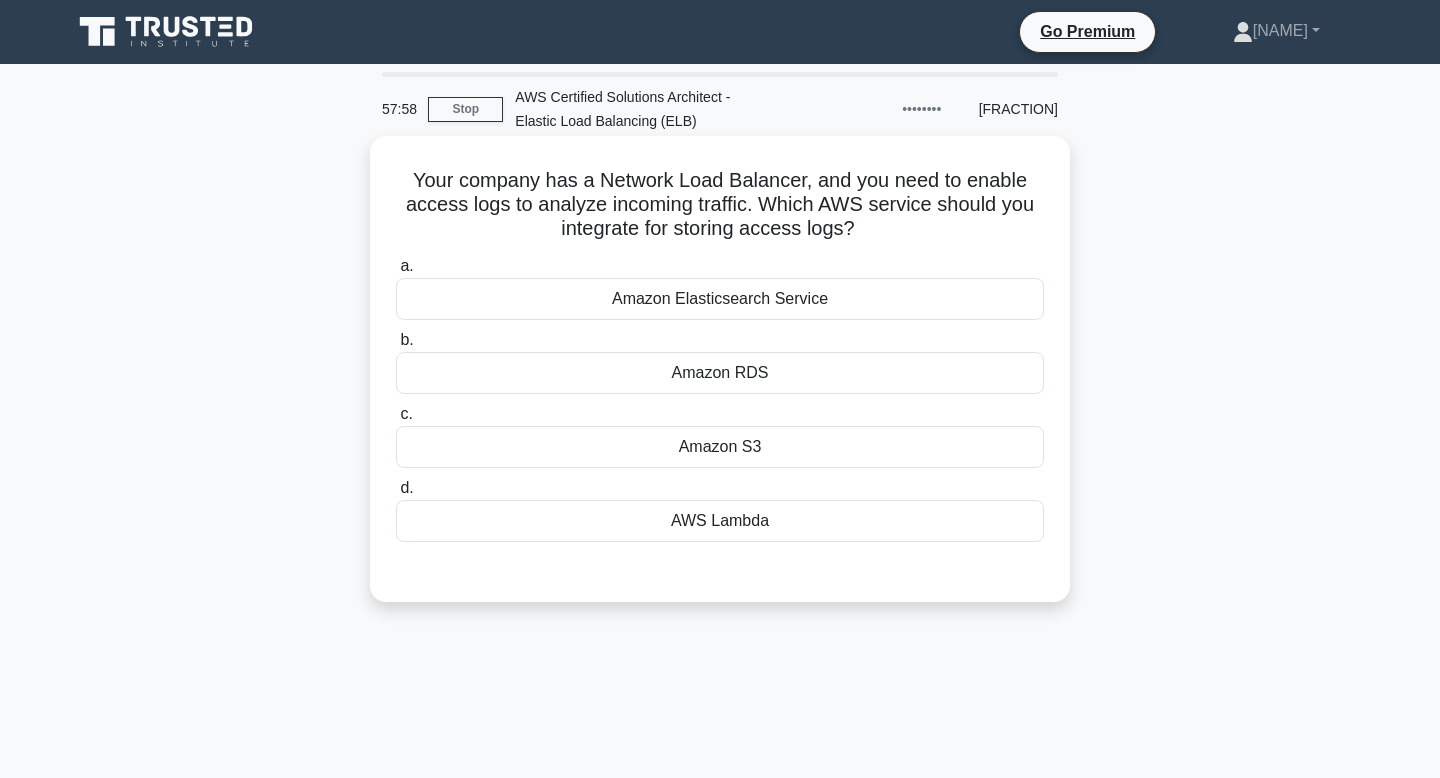 click on "Amazon S3" at bounding box center (720, 447) 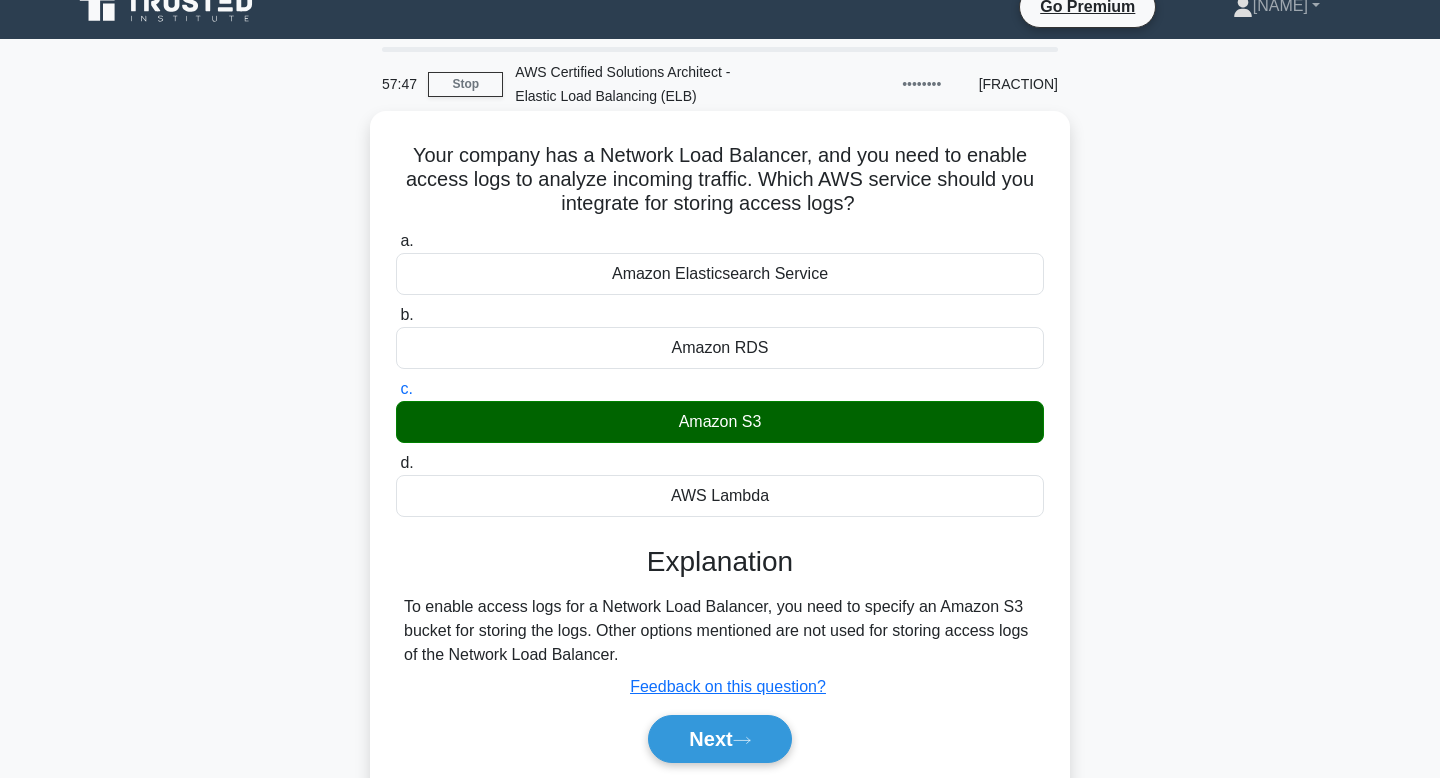 scroll, scrollTop: 26, scrollLeft: 0, axis: vertical 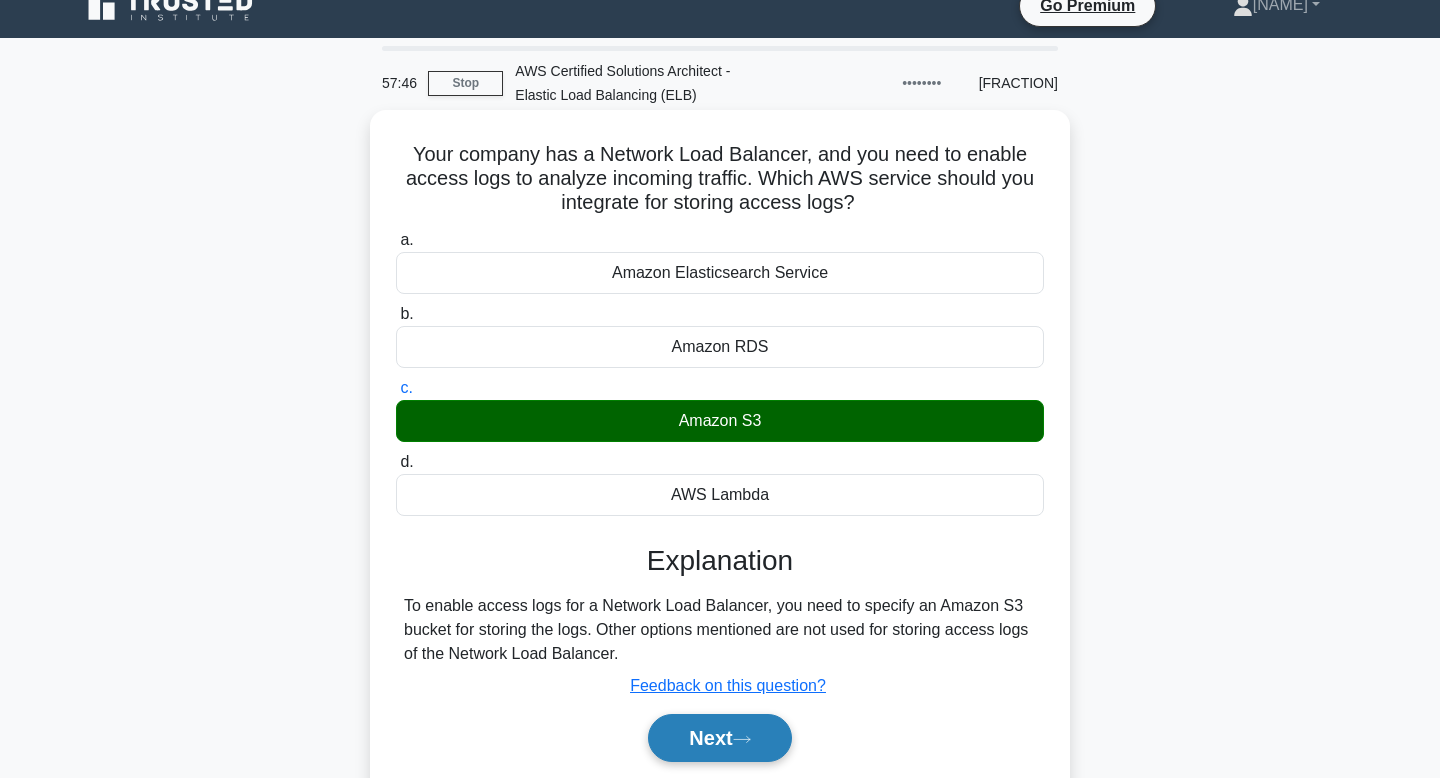 click on "Next" at bounding box center (719, 738) 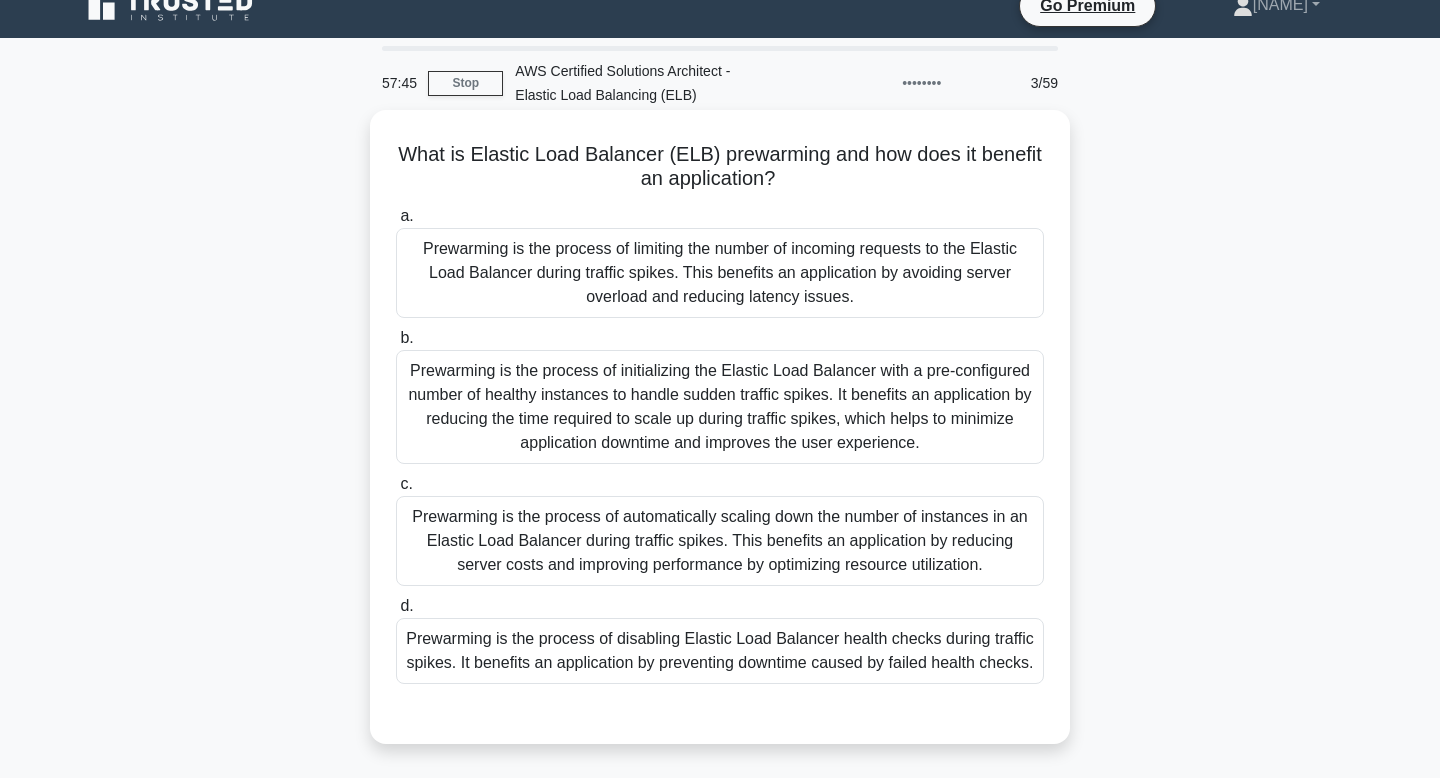 click on "What is Elastic Load Balancer (ELB) prewarming and how does it benefit an application?
.spinner_0XTQ{transform-origin:center;animation:spinner_y6GP .75s linear infinite}@keyframes spinner_y6GP{100%{transform:rotate(360deg)}}" at bounding box center [720, 167] 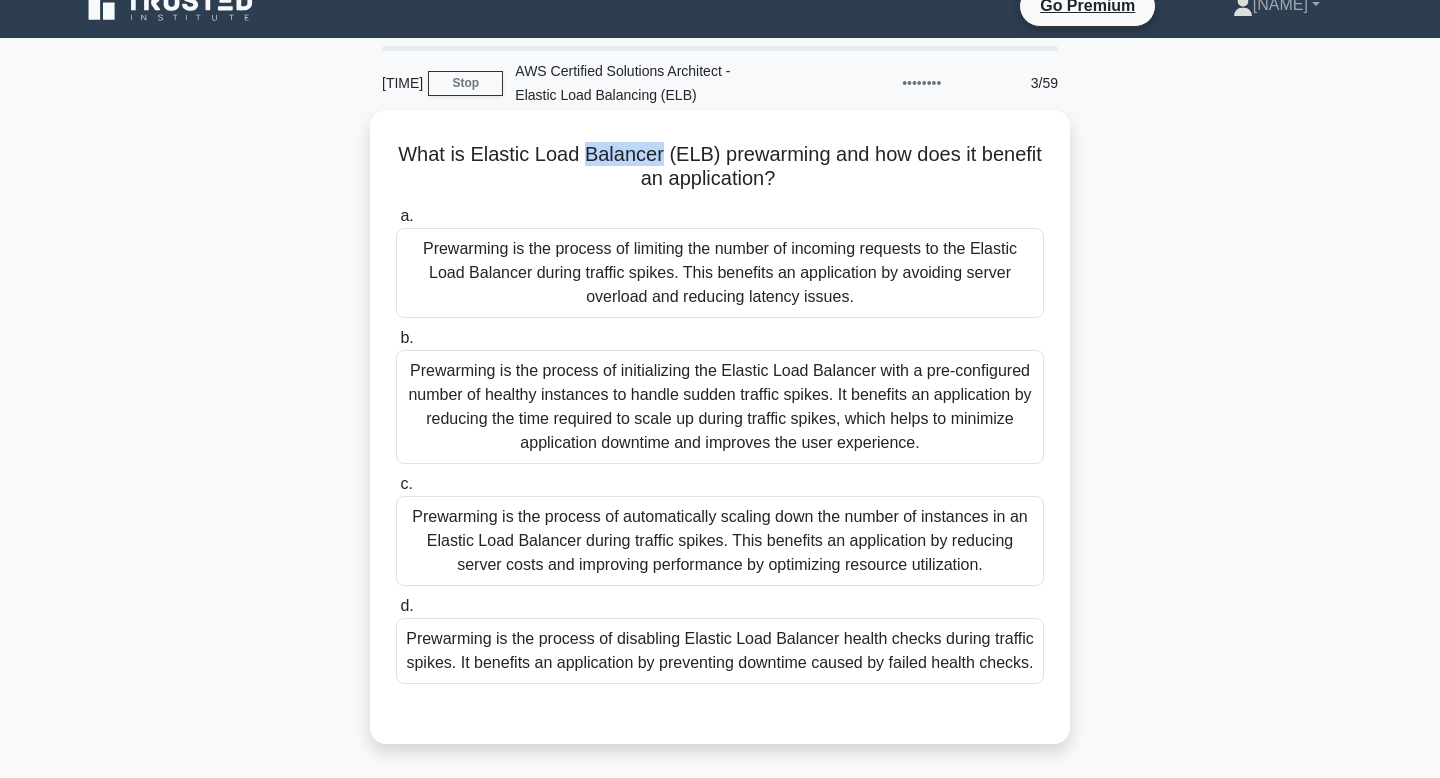click on "What is Elastic Load Balancer (ELB) prewarming and how does it benefit an application?
.spinner_0XTQ{transform-origin:center;animation:spinner_y6GP .75s linear infinite}@keyframes spinner_y6GP{100%{transform:rotate(360deg)}}" at bounding box center [720, 167] 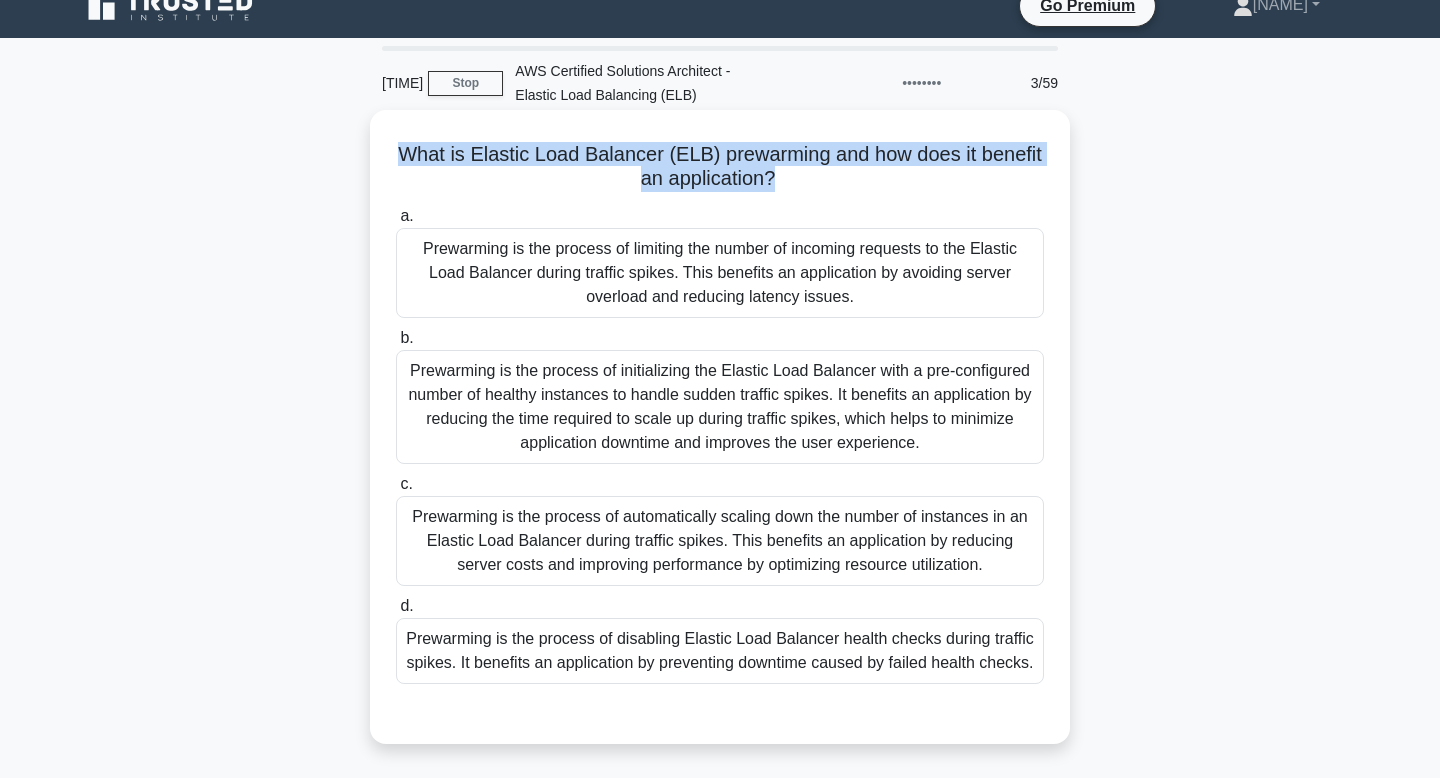 click on "What is Elastic Load Balancer (ELB) prewarming and how does it benefit an application?
.spinner_0XTQ{transform-origin:center;animation:spinner_y6GP .75s linear infinite}@keyframes spinner_y6GP{100%{transform:rotate(360deg)}}" at bounding box center [720, 167] 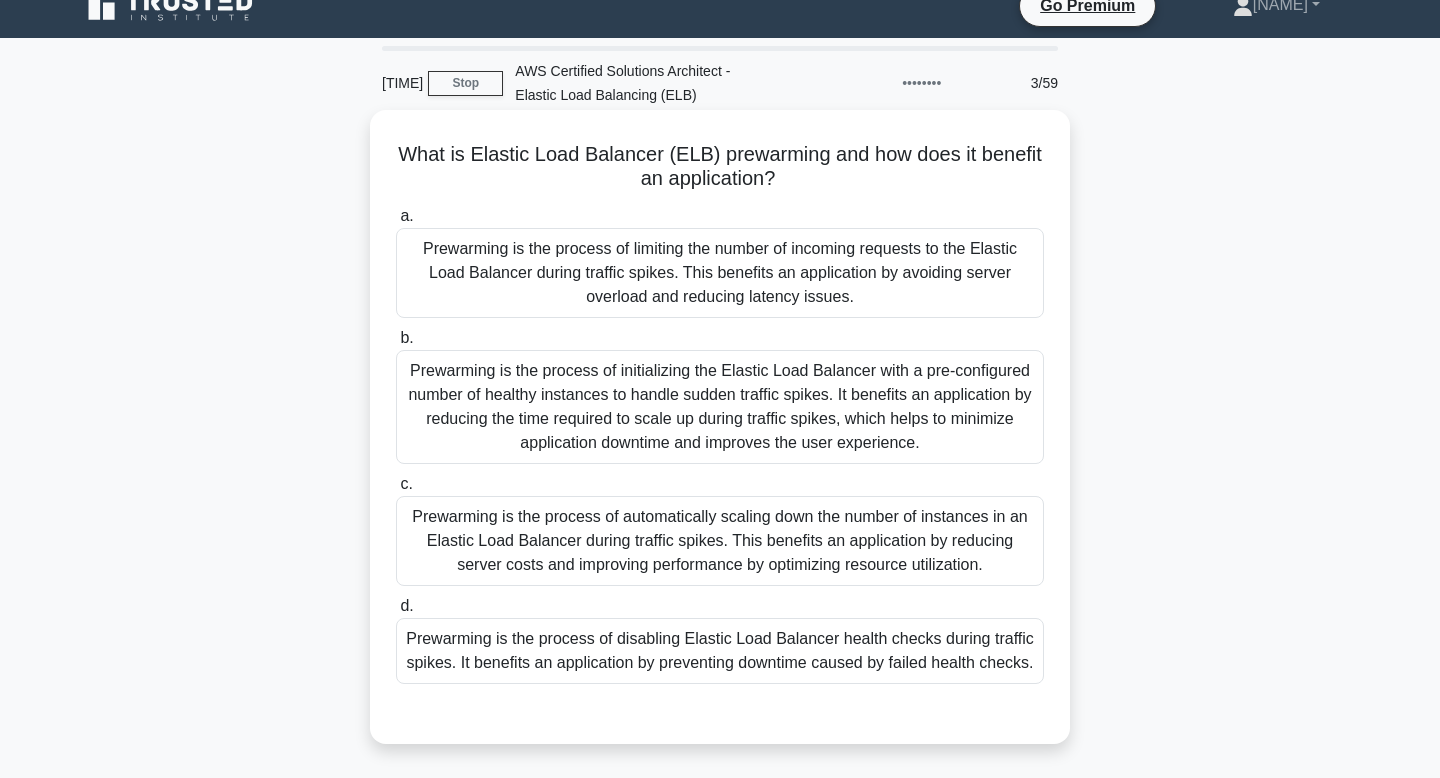 click on "a.
Prewarming is the process of limiting the number of incoming requests to the Elastic Load Balancer during traffic spikes. This benefits an application by avoiding server overload and reducing latency issues.
b.
c. d." at bounding box center [720, 444] 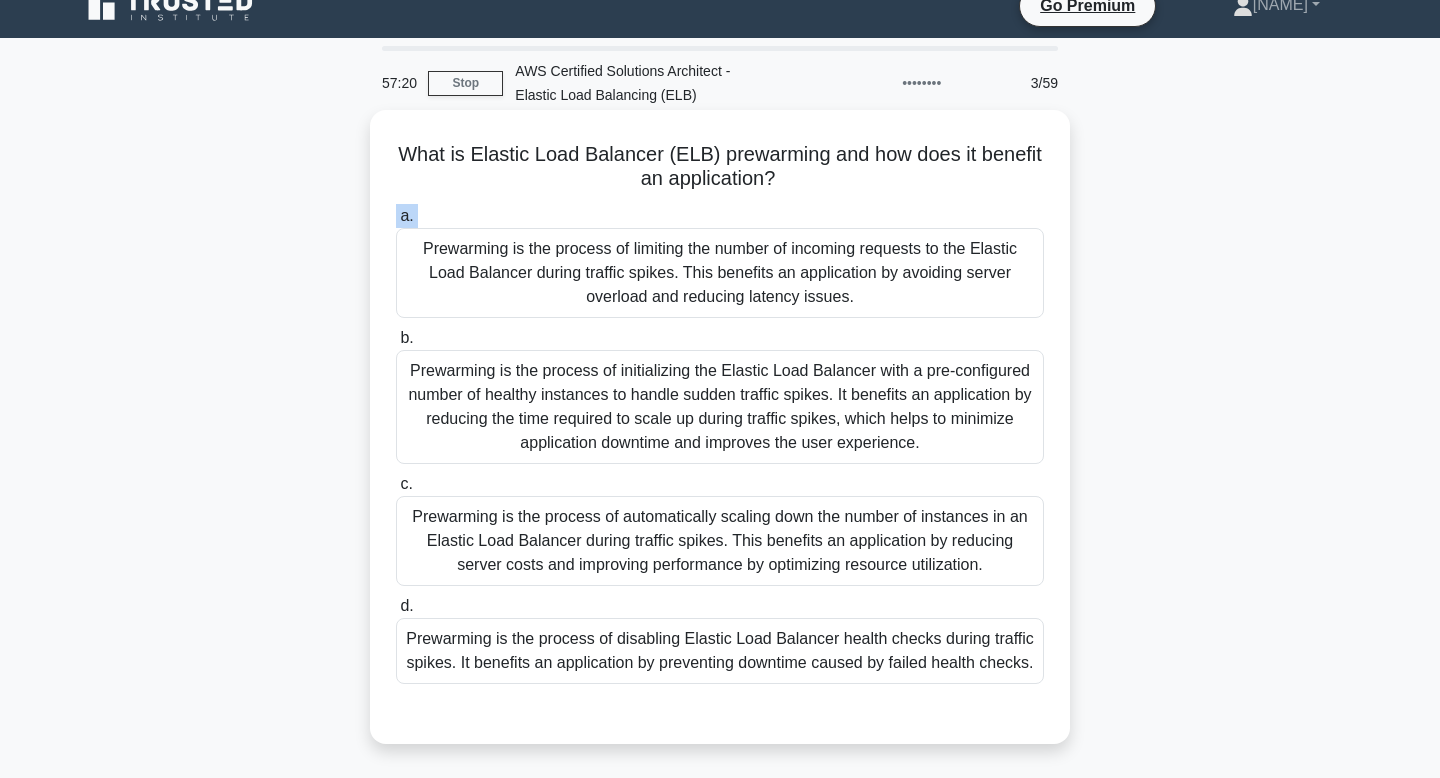 click on "What is Elastic Load Balancer (ELB) prewarming and how does it benefit an application?
.spinner_0XTQ{transform-origin:center;animation:spinner_y6GP .75s linear infinite}@keyframes spinner_y6GP{100%{transform:rotate(360deg)}}" at bounding box center [720, 167] 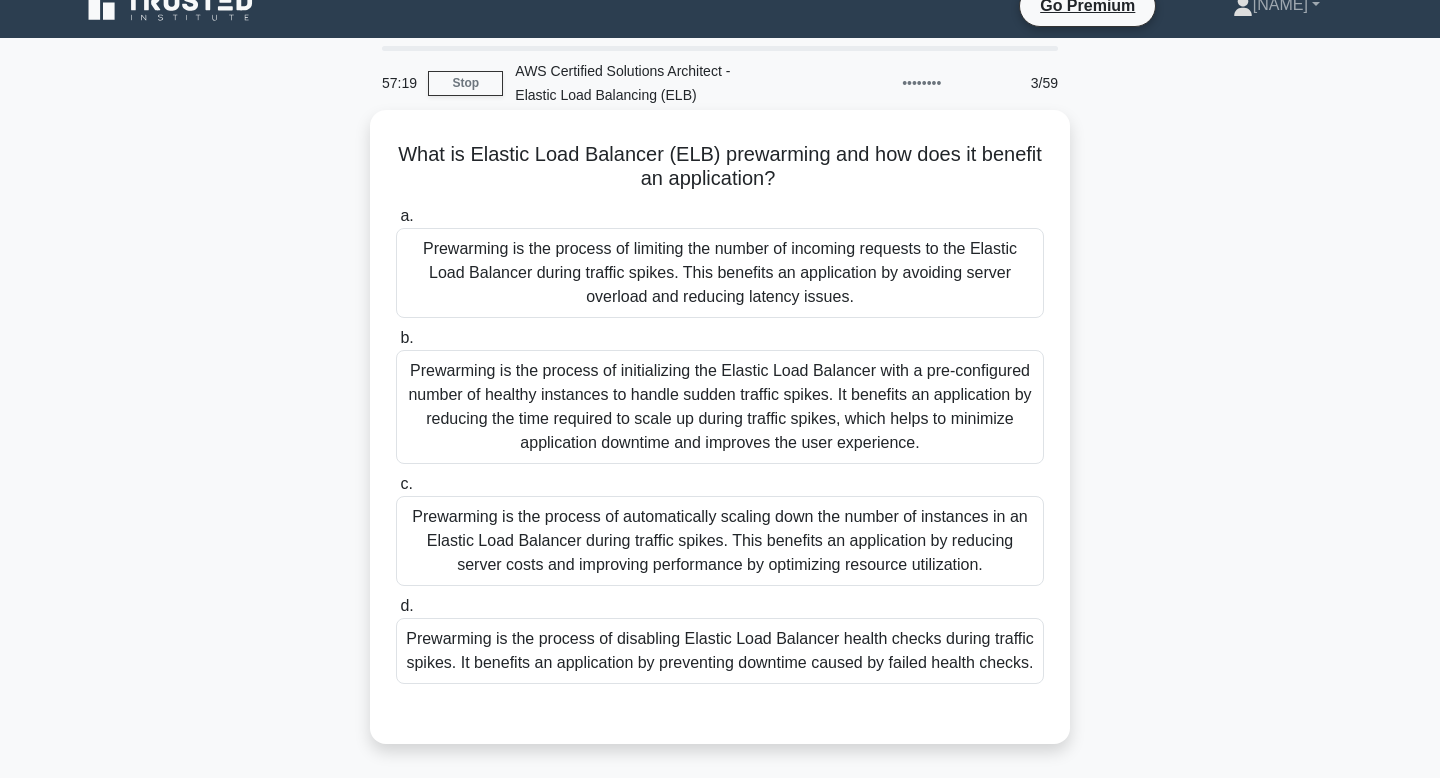 click on "What is Elastic Load Balancer (ELB) prewarming and how does it benefit an application?
.spinner_0XTQ{transform-origin:center;animation:spinner_y6GP .75s linear infinite}@keyframes spinner_y6GP{100%{transform:rotate(360deg)}}" at bounding box center [720, 167] 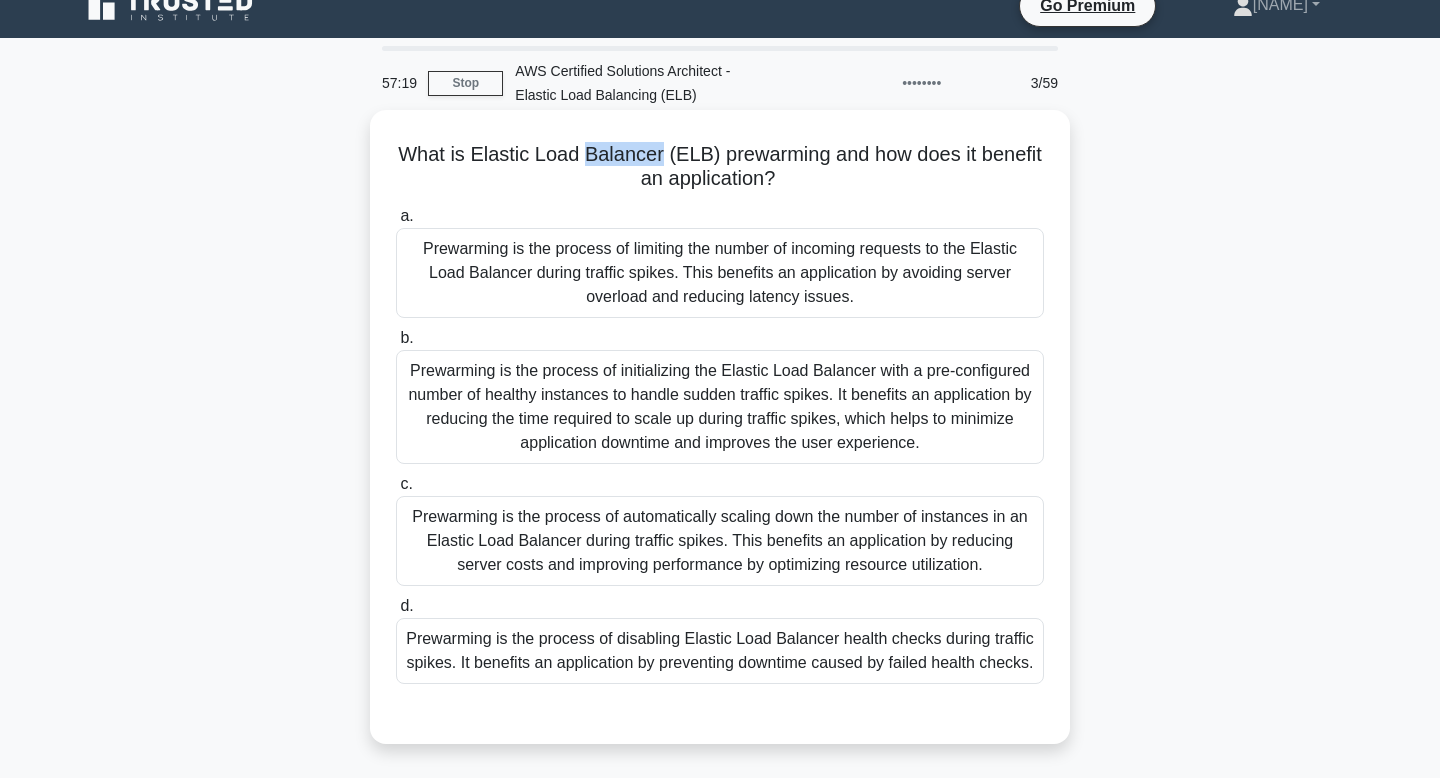 click on "What is Elastic Load Balancer (ELB) prewarming and how does it benefit an application?
.spinner_0XTQ{transform-origin:center;animation:spinner_y6GP .75s linear infinite}@keyframes spinner_y6GP{100%{transform:rotate(360deg)}}" at bounding box center (720, 167) 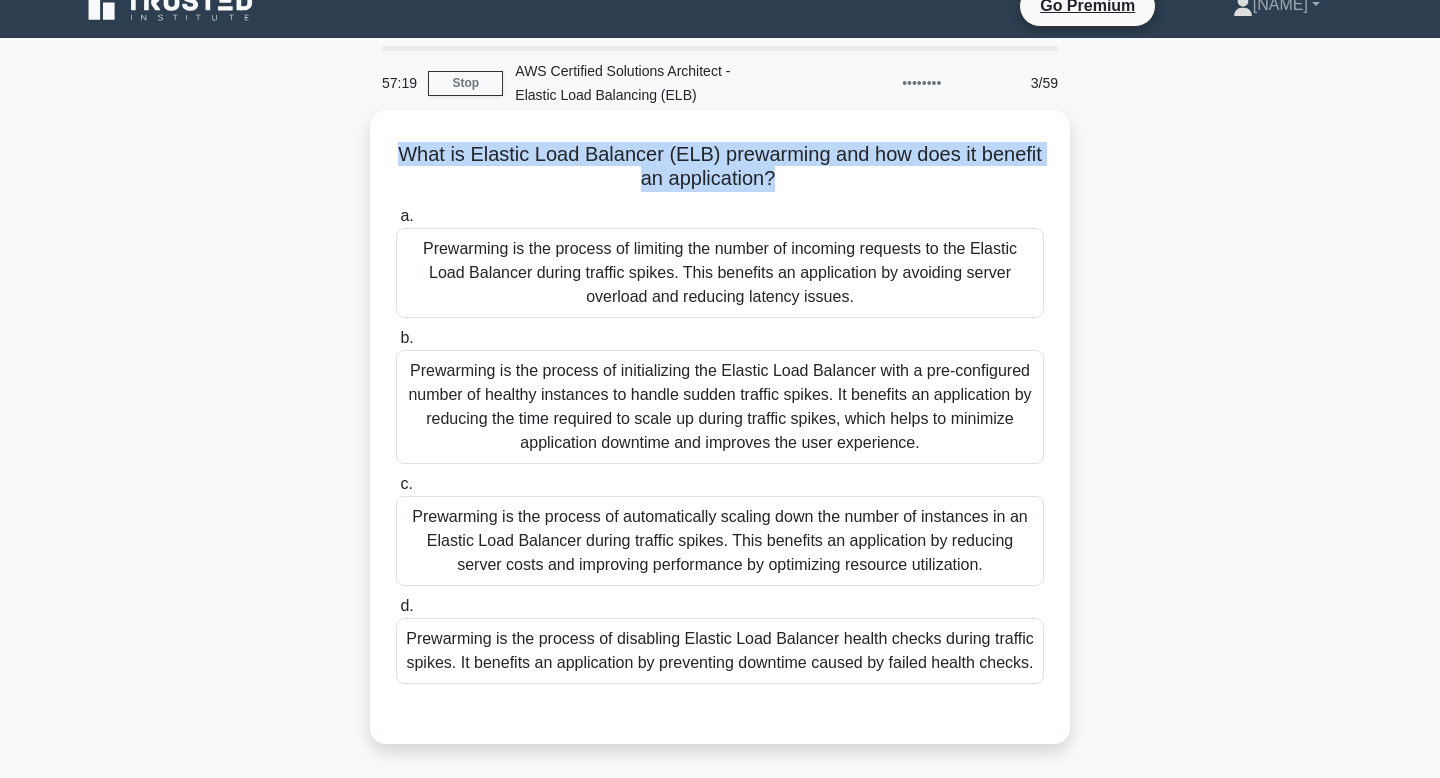click on "What is Elastic Load Balancer (ELB) prewarming and how does it benefit an application?
.spinner_0XTQ{transform-origin:center;animation:spinner_y6GP .75s linear infinite}@keyframes spinner_y6GP{100%{transform:rotate(360deg)}}" at bounding box center [720, 167] 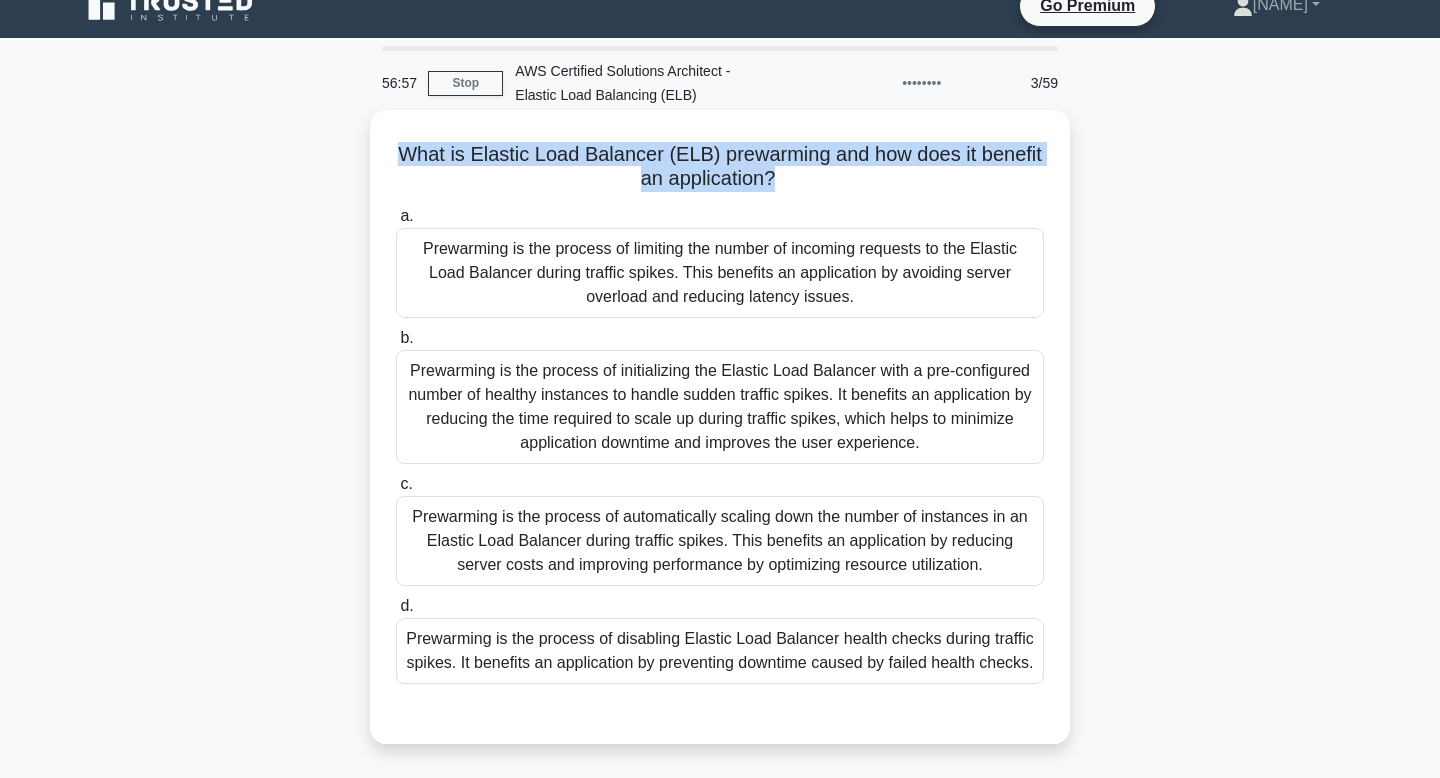click on "Prewarming is the process of initializing the Elastic Load Balancer with a pre-configured number of healthy instances to handle sudden traffic spikes. It benefits an application by reducing the time required to scale up during traffic spikes, which helps to minimize application downtime and improves the user experience." at bounding box center [720, 407] 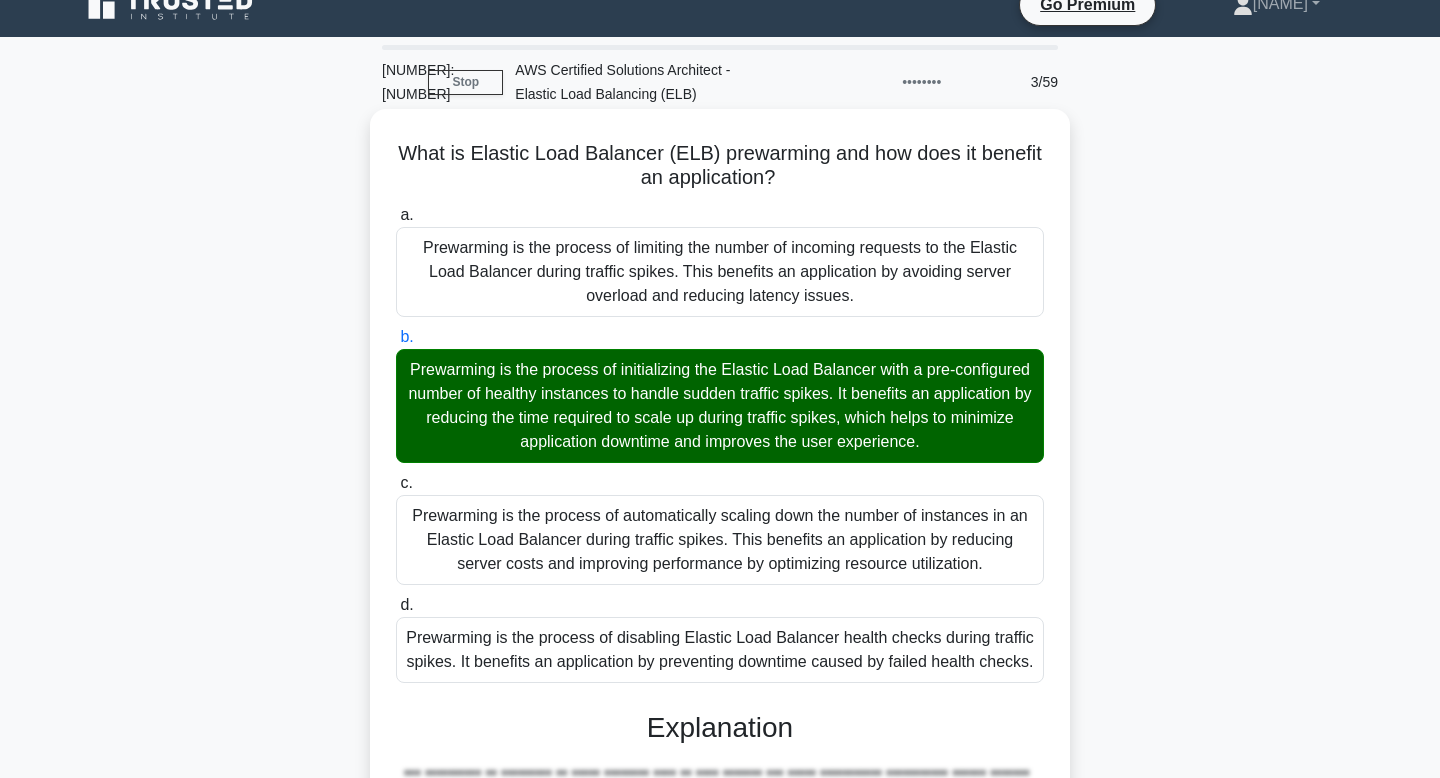 scroll, scrollTop: 24, scrollLeft: 0, axis: vertical 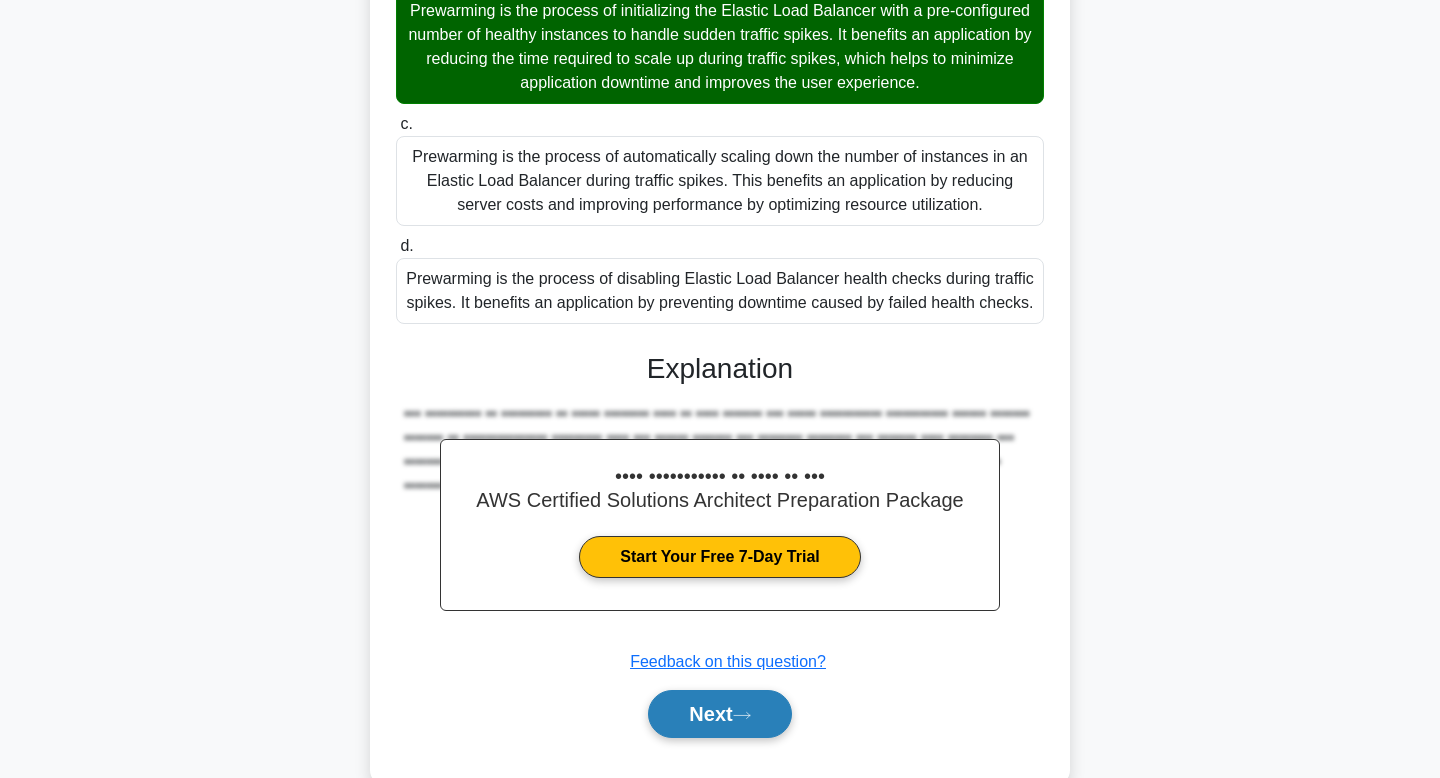 click at bounding box center (742, 715) 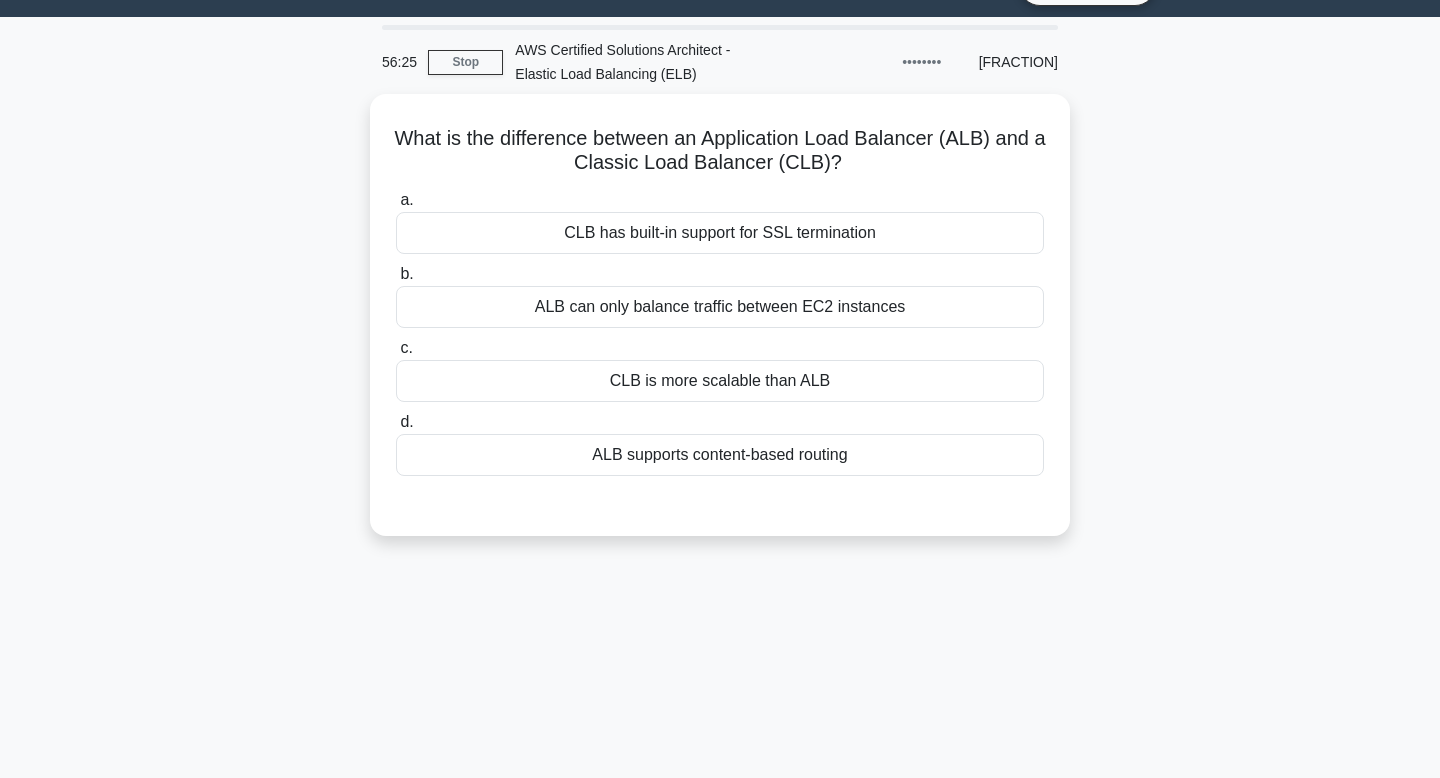 scroll, scrollTop: 46, scrollLeft: 0, axis: vertical 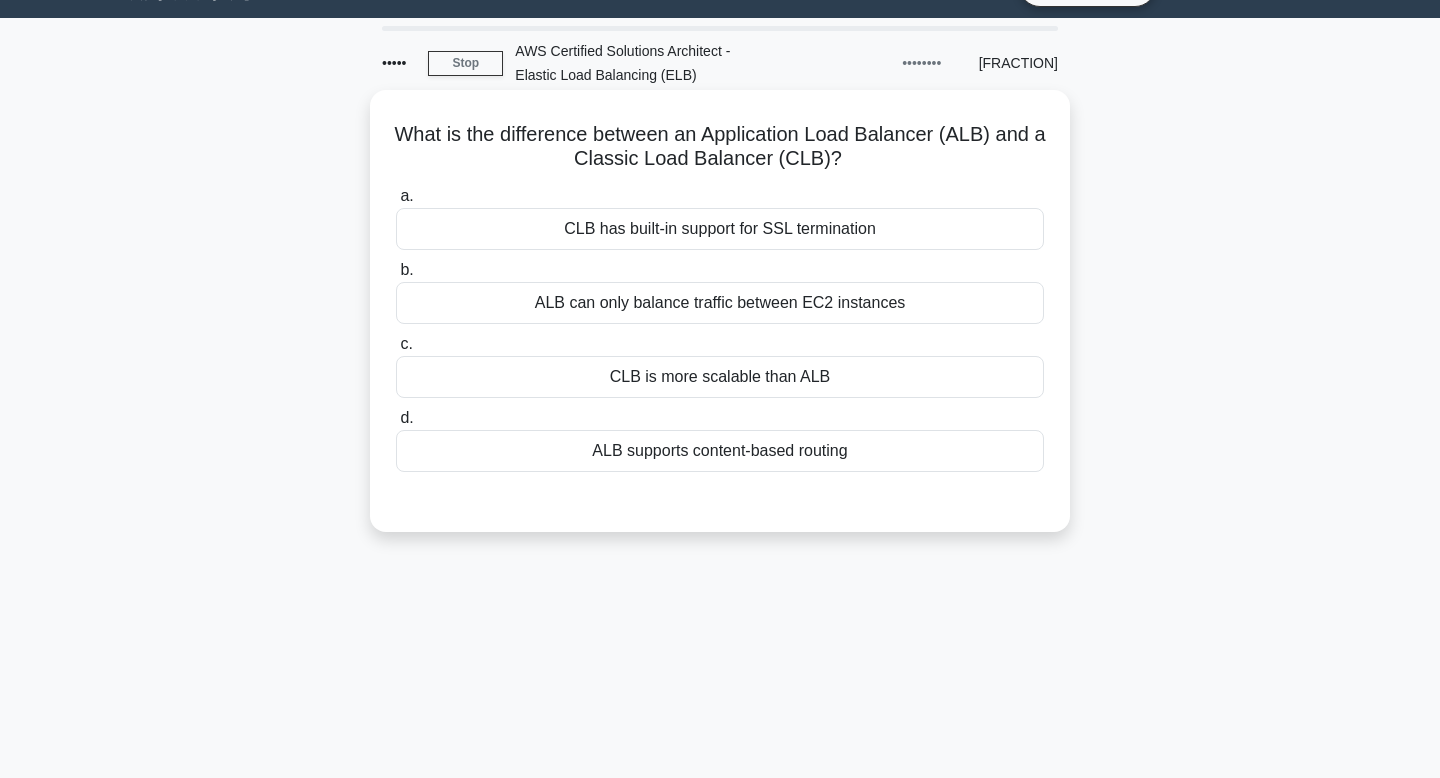 click on "What is the difference between an Application Load Balancer (ALB) and a Classic Load Balancer (CLB)?
.spinner_0XTQ{transform-origin:center;animation:spinner_y6GP .75s linear infinite}@keyframes spinner_y6GP{100%{transform:rotate(360deg)}}" at bounding box center [720, 147] 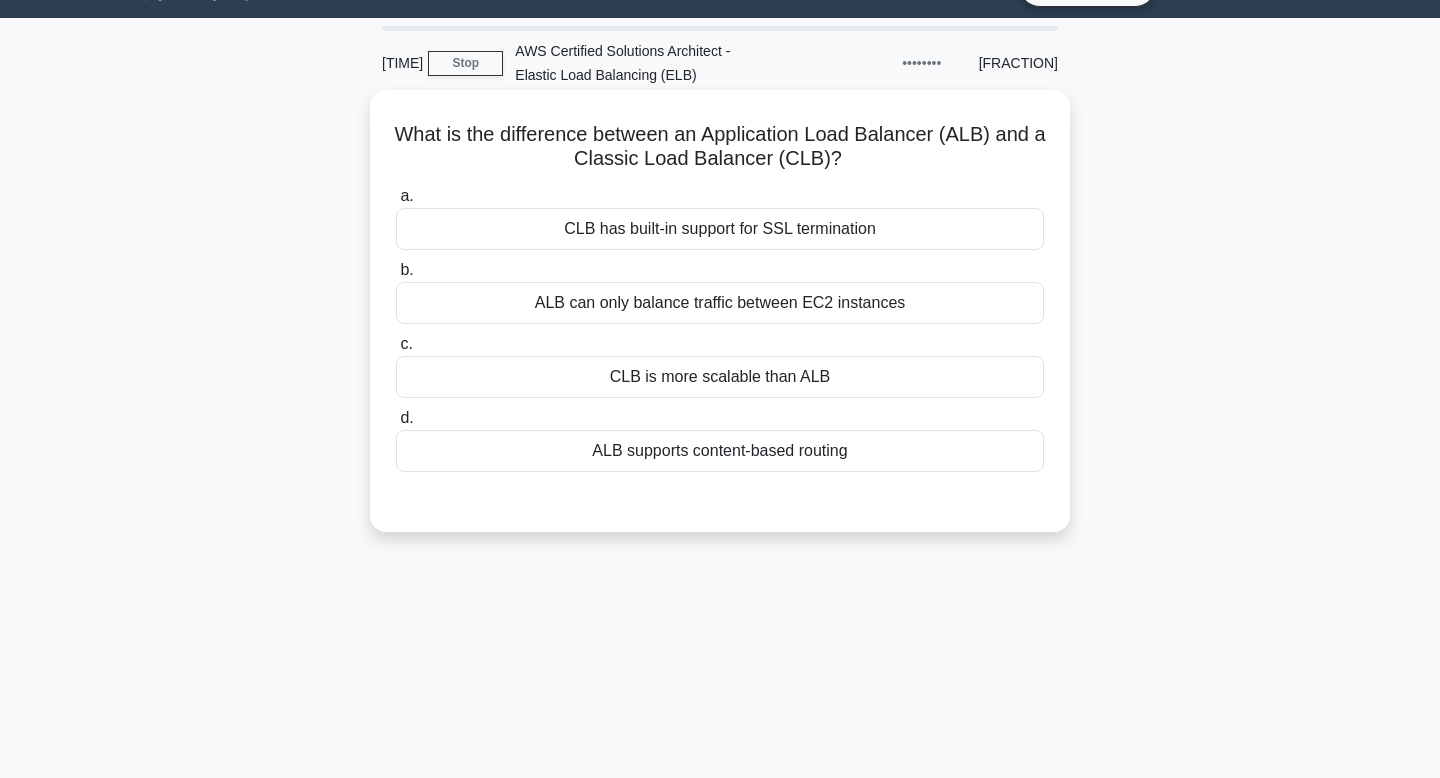 click on "What is the difference between an Application Load Balancer (ALB) and a Classic Load Balancer (CLB)?
.spinner_0XTQ{transform-origin:center;animation:spinner_y6GP .75s linear infinite}@keyframes spinner_y6GP{100%{transform:rotate(360deg)}}" at bounding box center [720, 147] 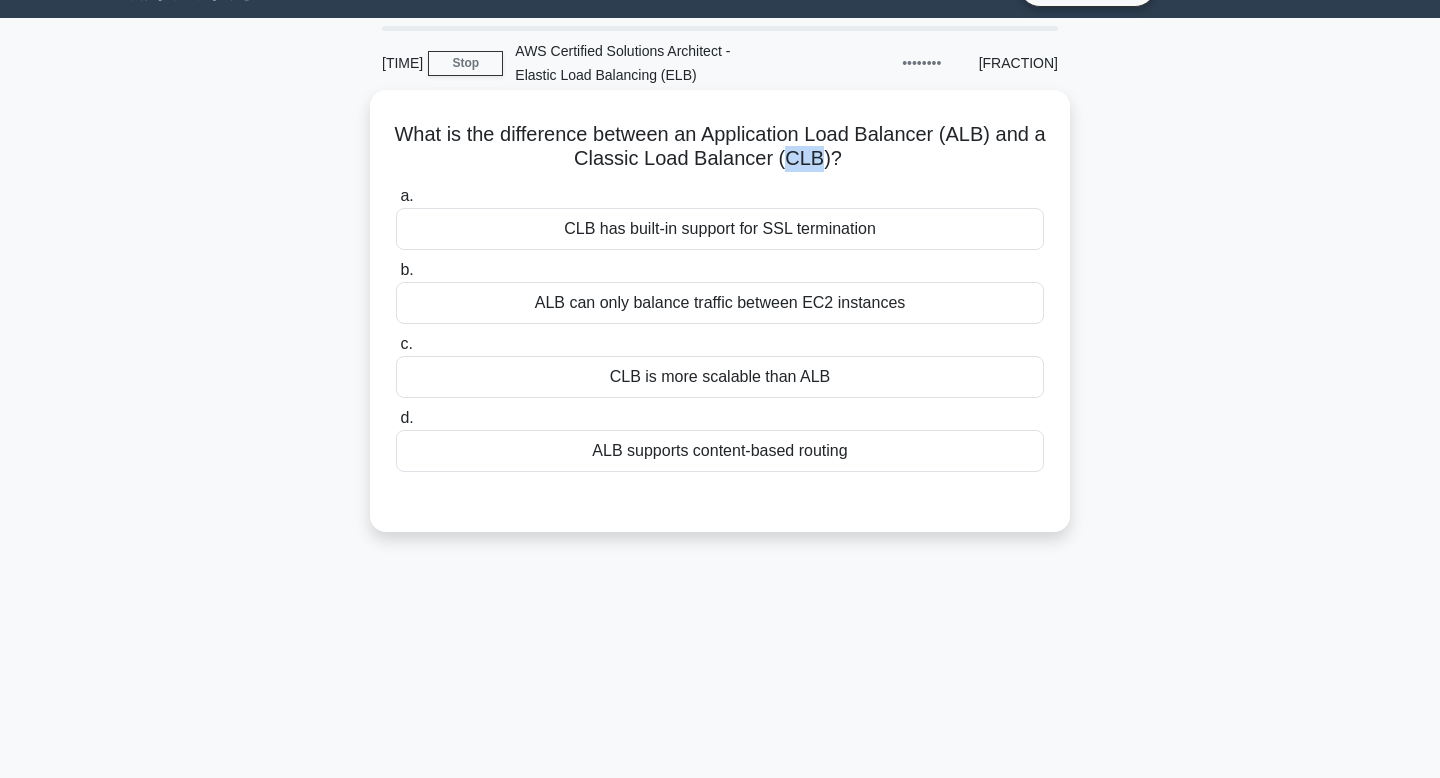 click on "What is the difference between an Application Load Balancer (ALB) and a Classic Load Balancer (CLB)?
.spinner_0XTQ{transform-origin:center;animation:spinner_y6GP .75s linear infinite}@keyframes spinner_y6GP{100%{transform:rotate(360deg)}}" at bounding box center [720, 147] 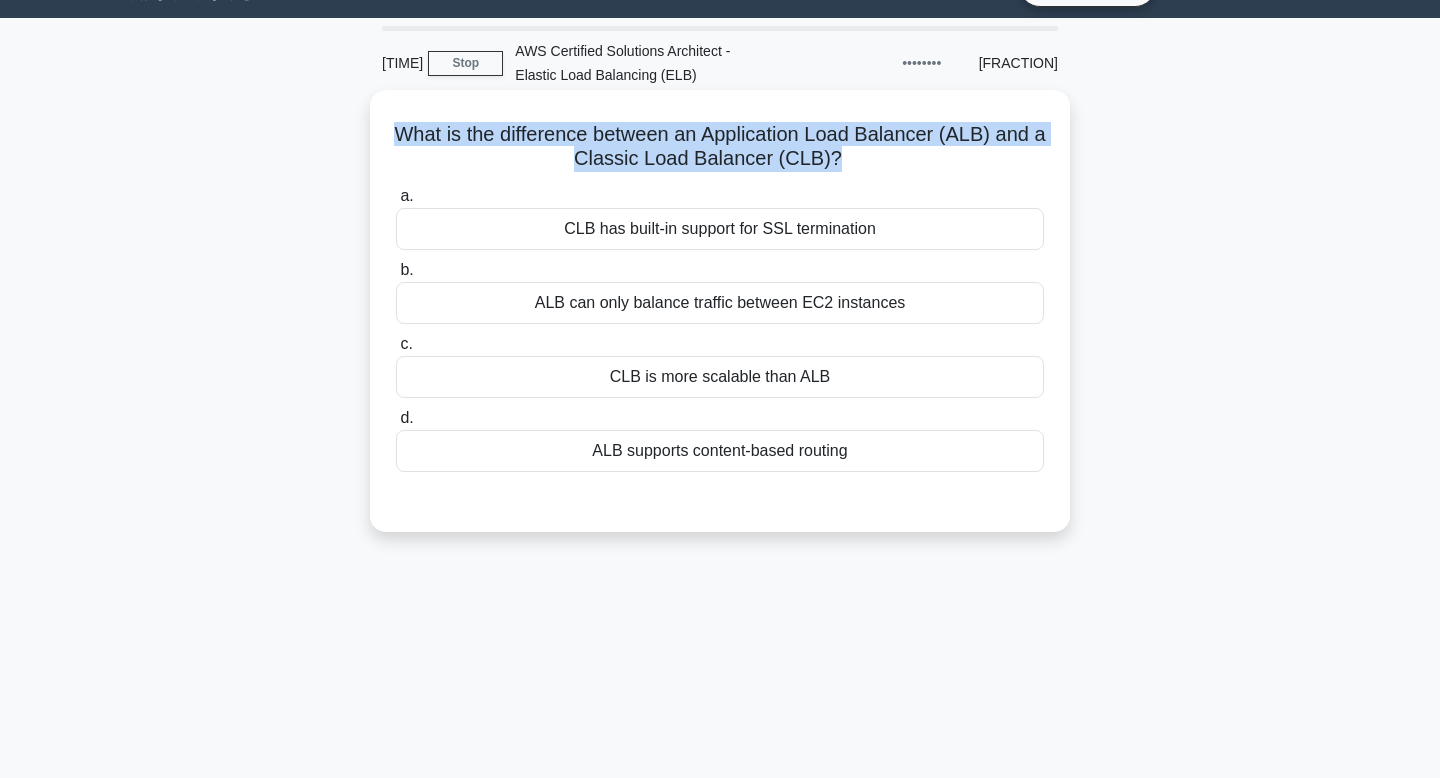click on "What is the difference between an Application Load Balancer (ALB) and a Classic Load Balancer (CLB)?
.spinner_0XTQ{transform-origin:center;animation:spinner_y6GP .75s linear infinite}@keyframes spinner_y6GP{100%{transform:rotate(360deg)}}" at bounding box center (720, 147) 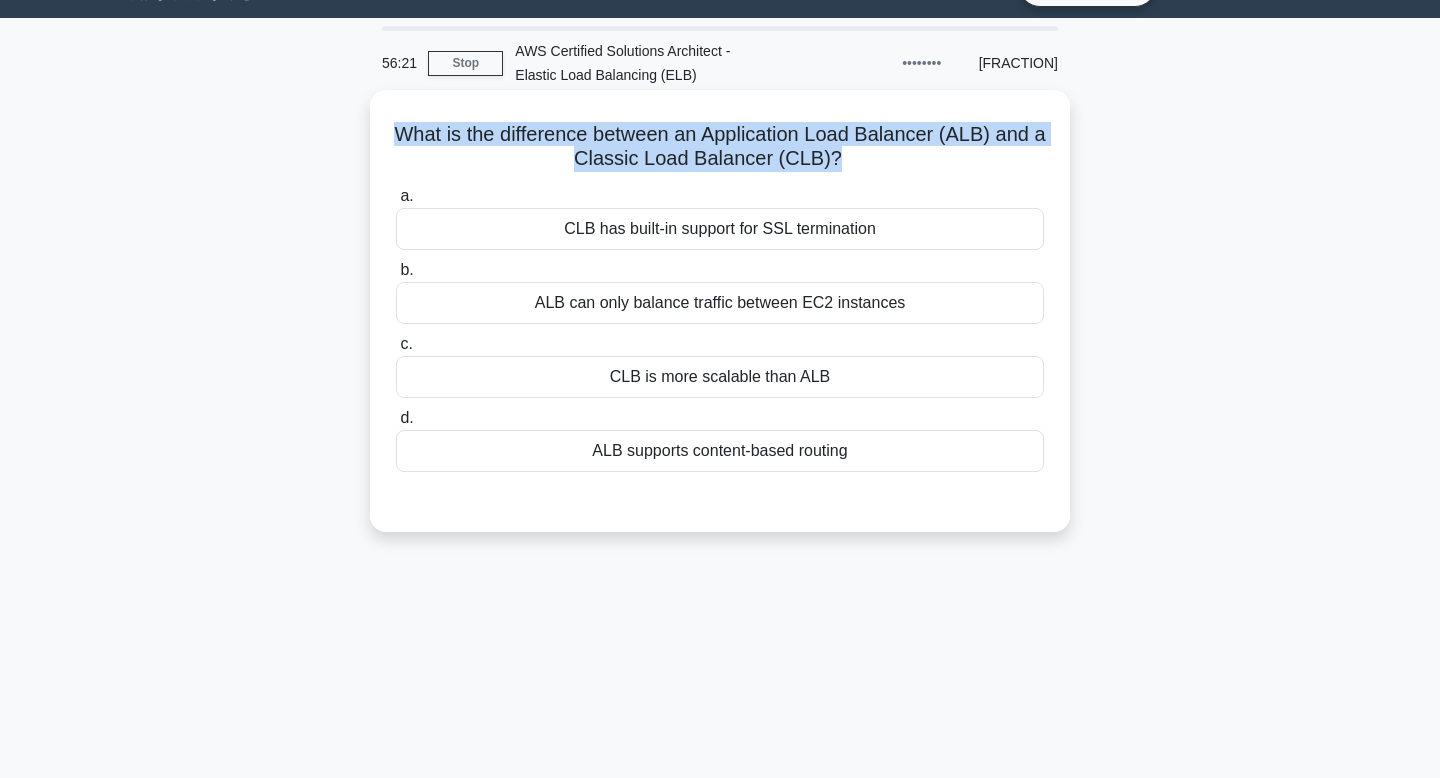 click on "What is the difference between an Application Load Balancer (ALB) and a Classic Load Balancer (CLB)?
.spinner_0XTQ{transform-origin:center;animation:spinner_y6GP .75s linear infinite}@keyframes spinner_y6GP{100%{transform:rotate(360deg)}}" at bounding box center (720, 147) 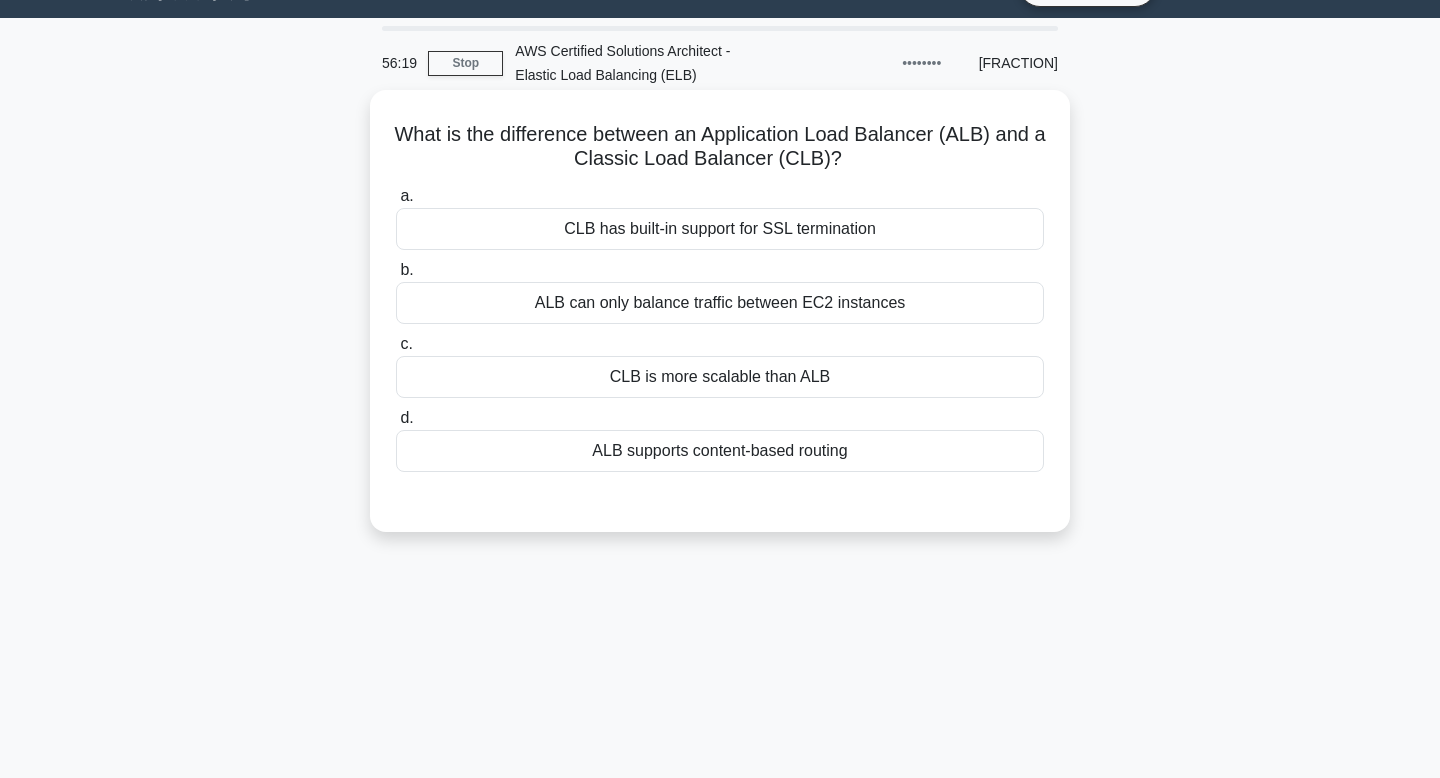 click on "ALB supports content-based routing" at bounding box center [720, 451] 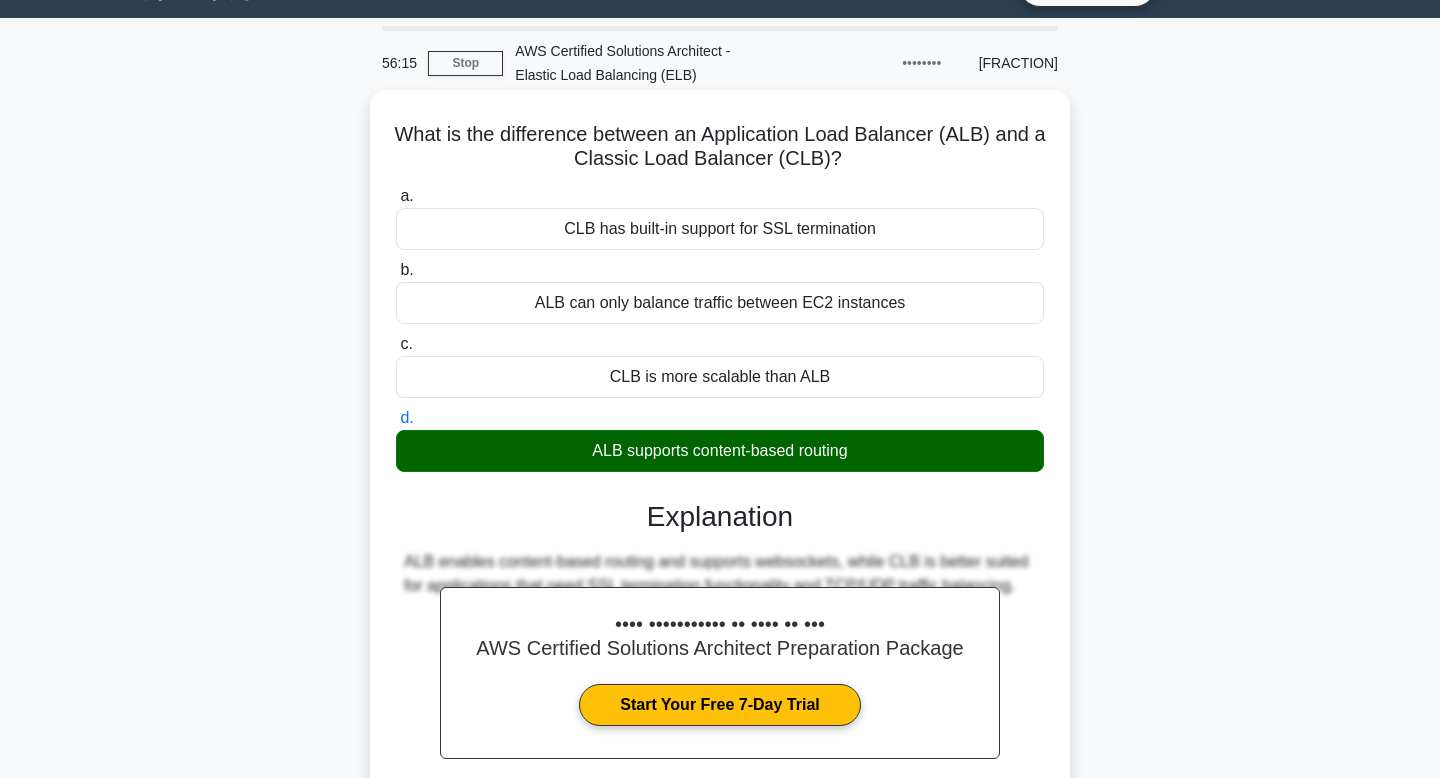 click on "What is the difference between an Application Load Balancer (ALB) and a Classic Load Balancer (CLB)?
.spinner_0XTQ{transform-origin:center;animation:spinner_y6GP .75s linear infinite}@keyframes spinner_y6GP{100%{transform:rotate(360deg)}}" at bounding box center (720, 147) 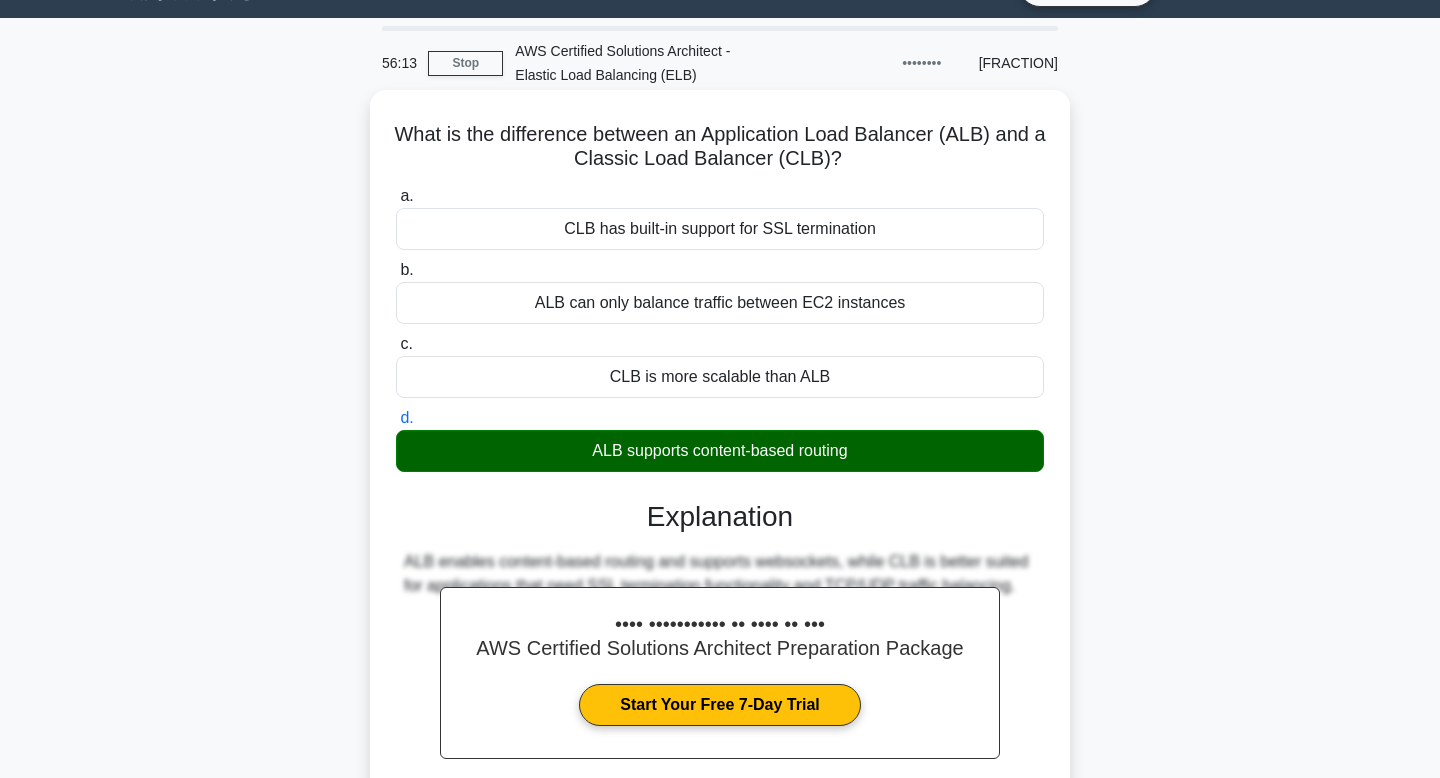 drag, startPoint x: 398, startPoint y: 136, endPoint x: 888, endPoint y: 153, distance: 490.2948 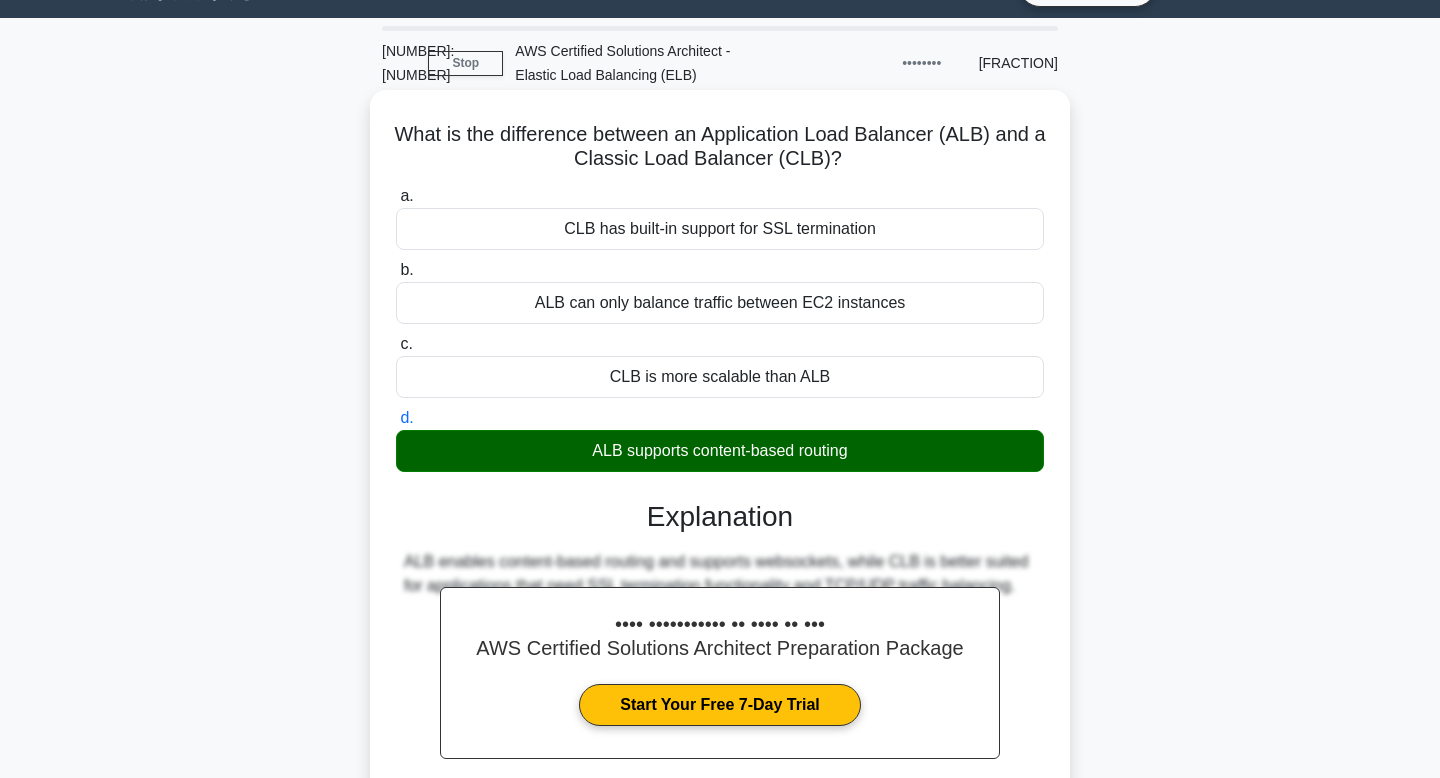 copy on "What is the difference between an Application Load Balancer (ALB) and a Classic Load Balancer (CLB)?" 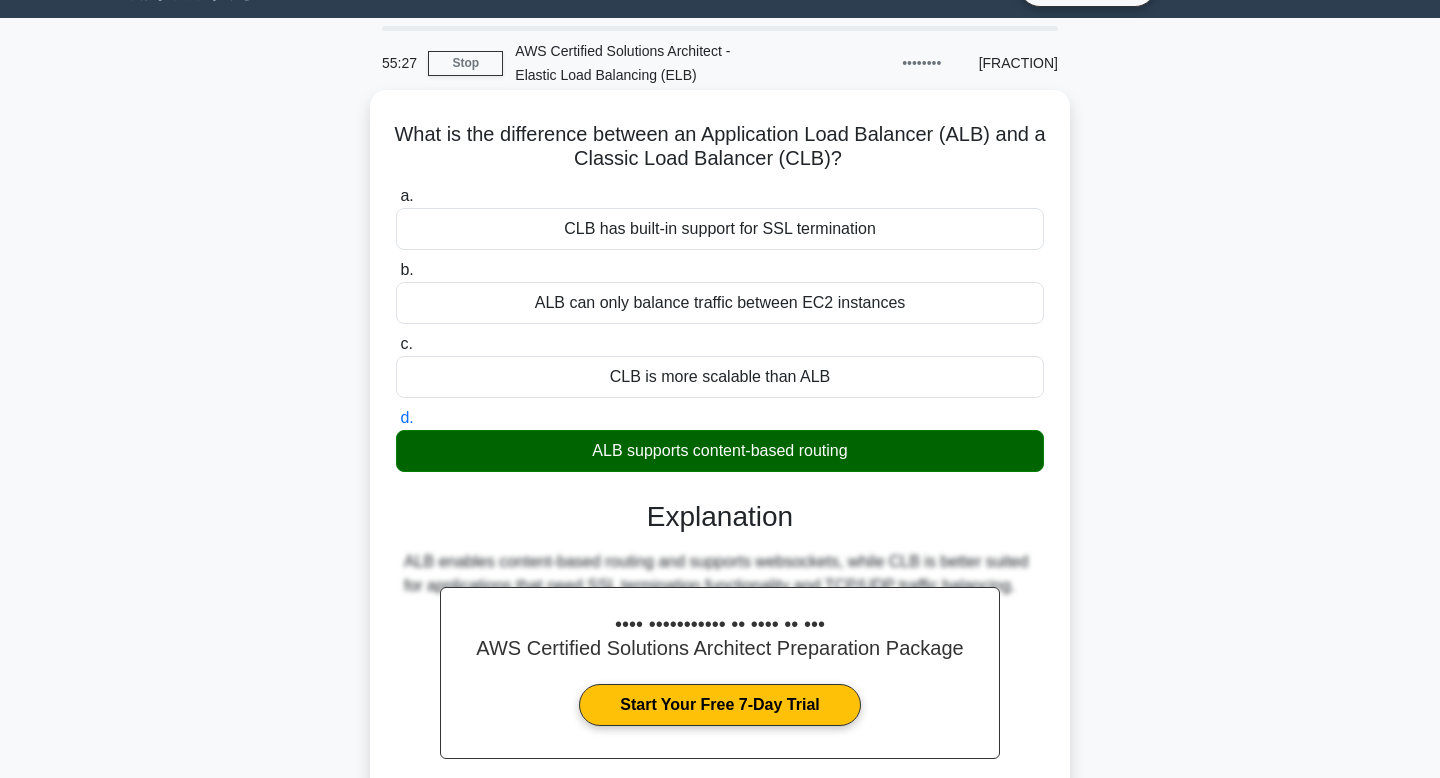 scroll, scrollTop: 302, scrollLeft: 0, axis: vertical 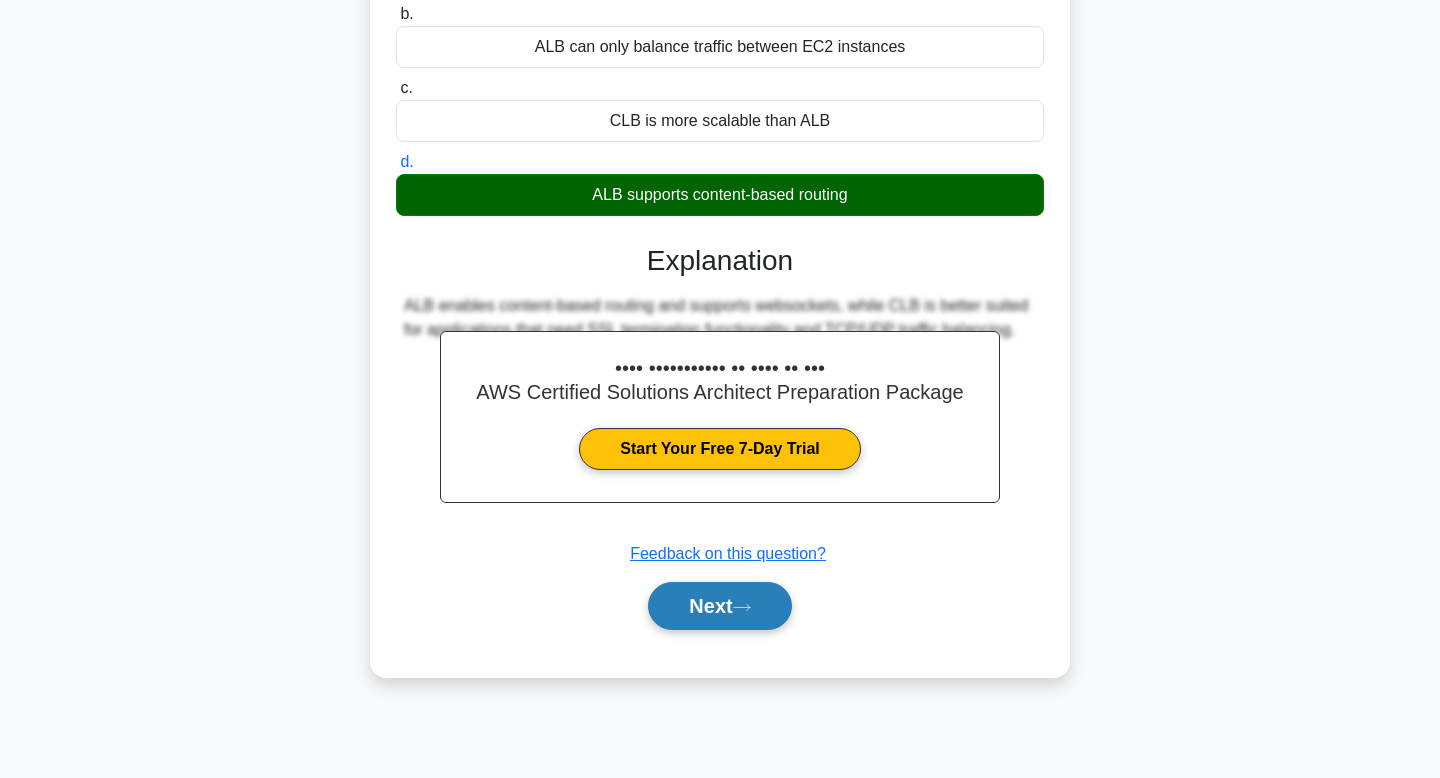 click on "Next" at bounding box center [719, 606] 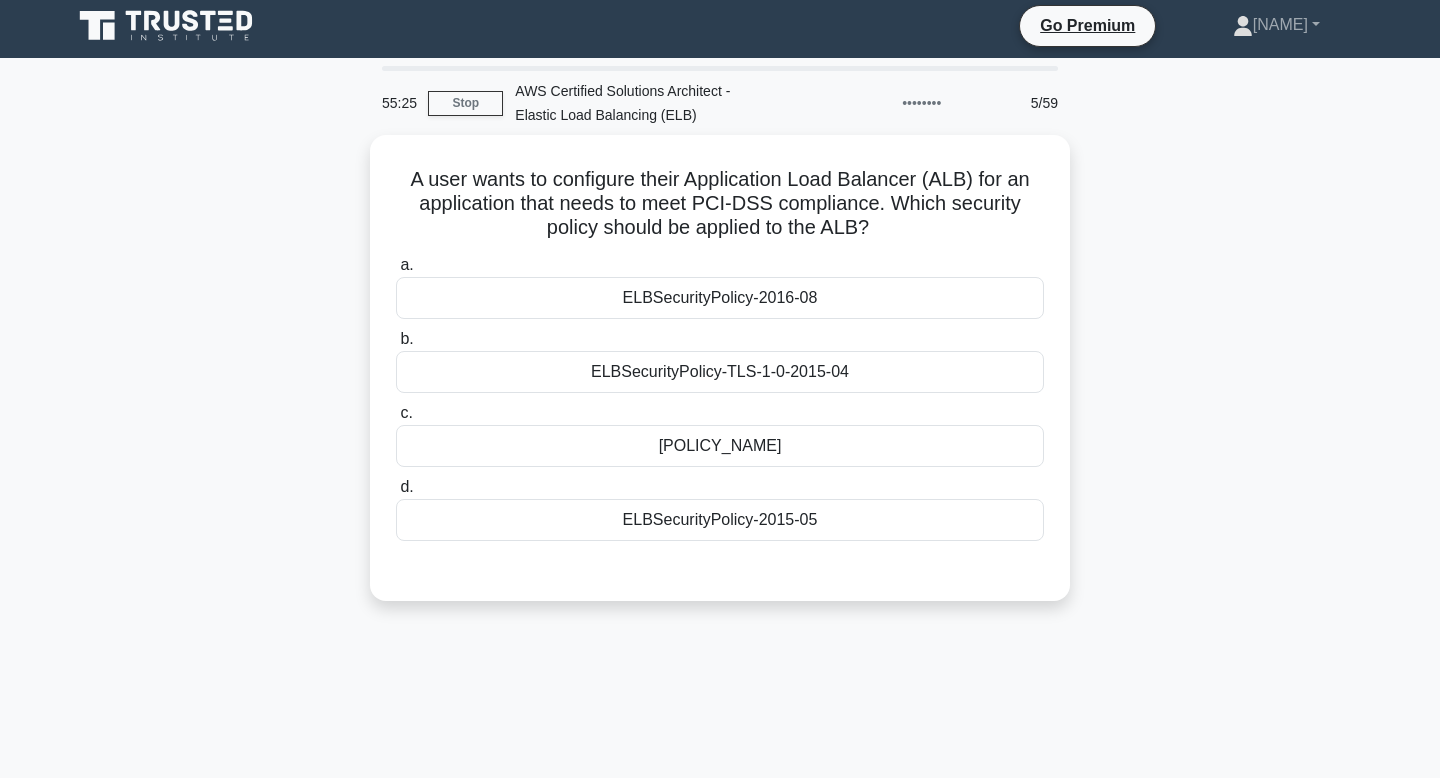 scroll, scrollTop: 0, scrollLeft: 0, axis: both 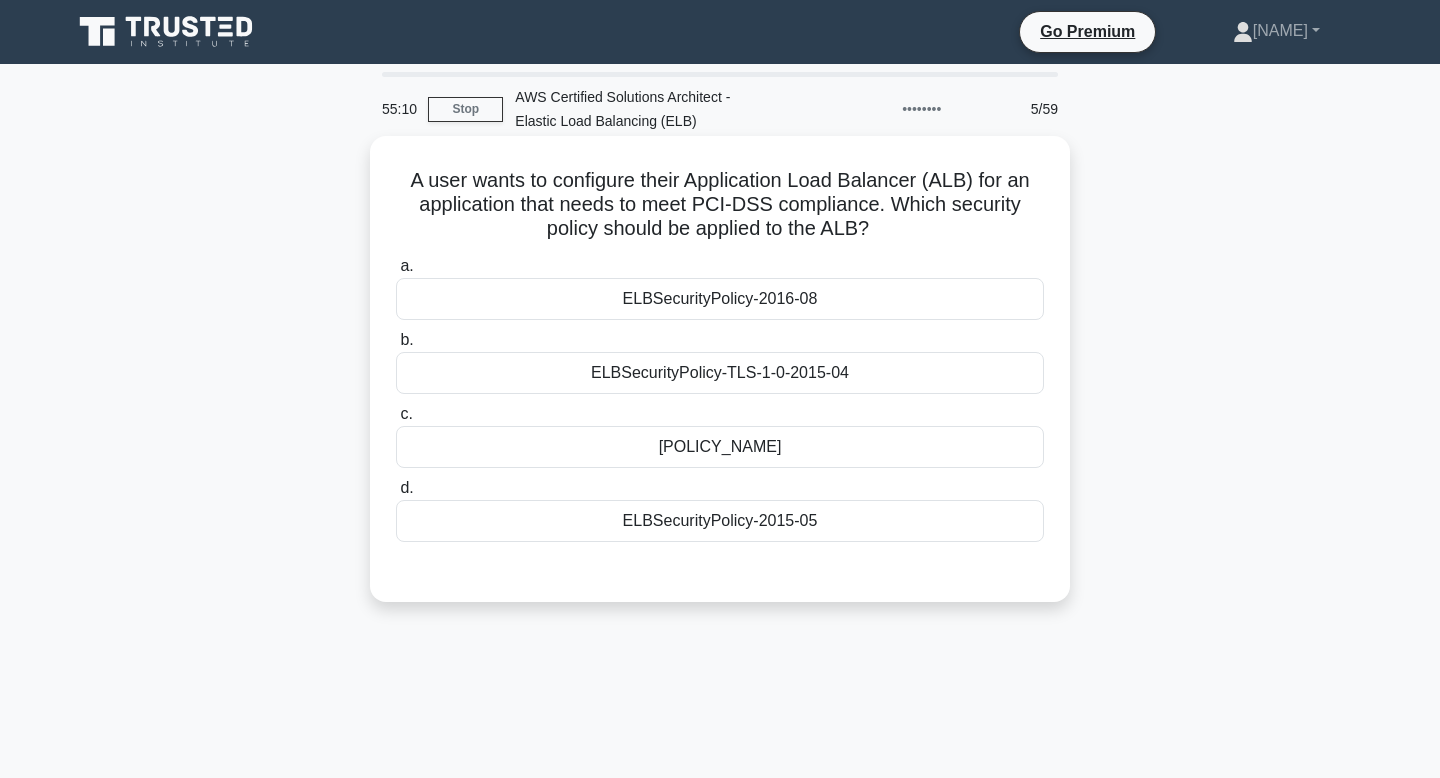 click on "ELBSecurityPolicy-TLS-1-0-2015-04" at bounding box center (720, 373) 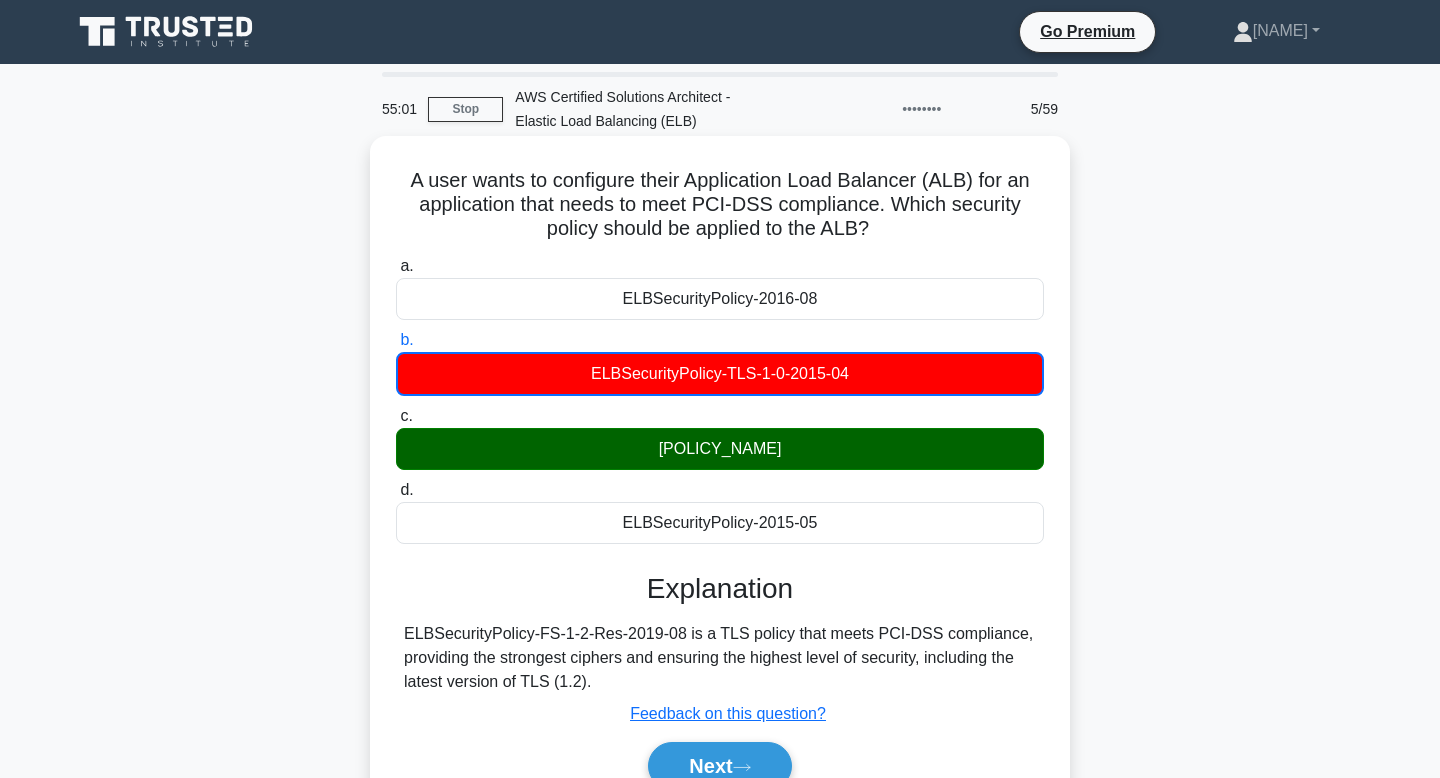 click on "ELBSecurityPolicy-FS-1-2-Res-2019-08 is a TLS policy that meets PCI-DSS compliance, providing the strongest ciphers and ensuring the highest level of security, including the latest version of TLS (1.2)." at bounding box center [720, 658] 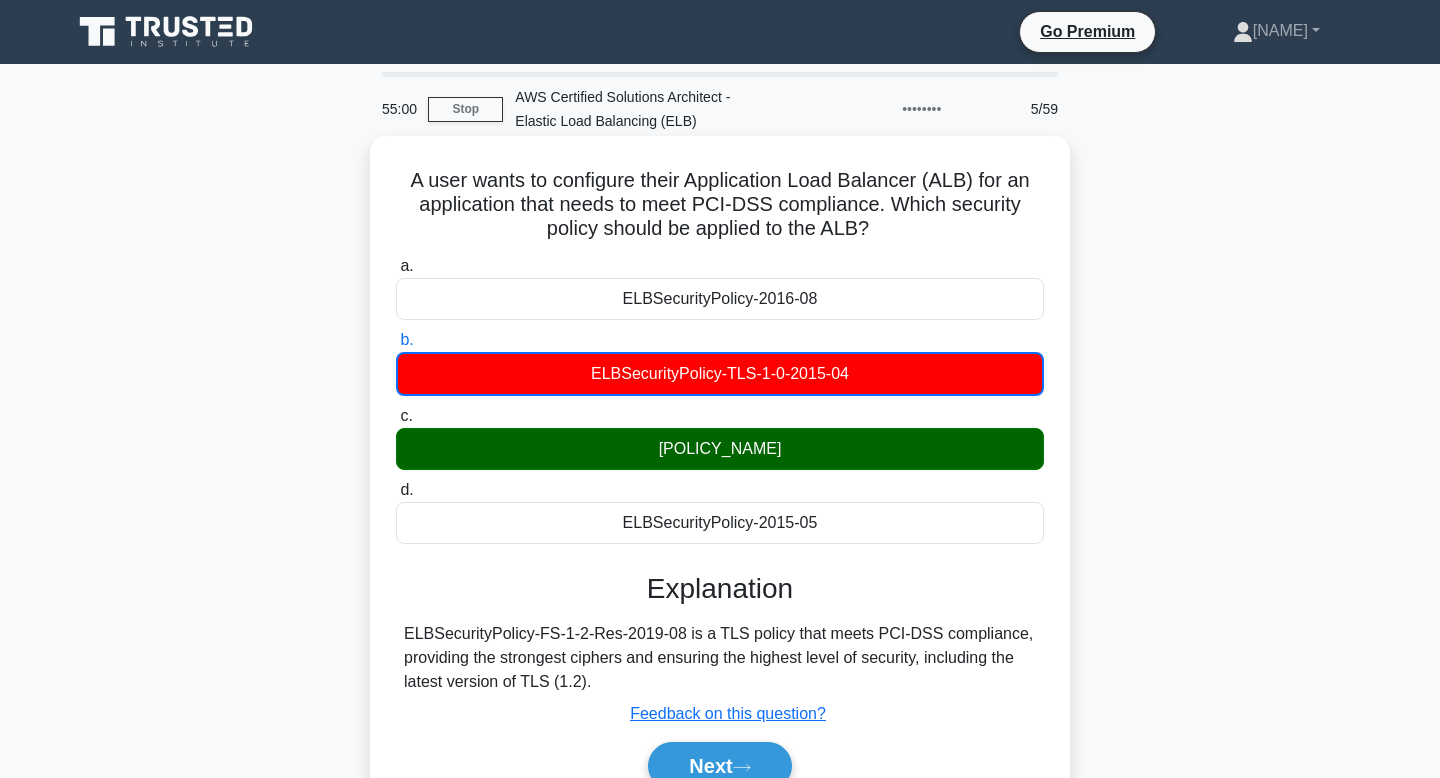 click on "ELBSecurityPolicy-FS-1-2-Res-2019-08 is a TLS policy that meets PCI-DSS compliance, providing the strongest ciphers and ensuring the highest level of security, including the latest version of TLS (1.2)." at bounding box center [720, 658] 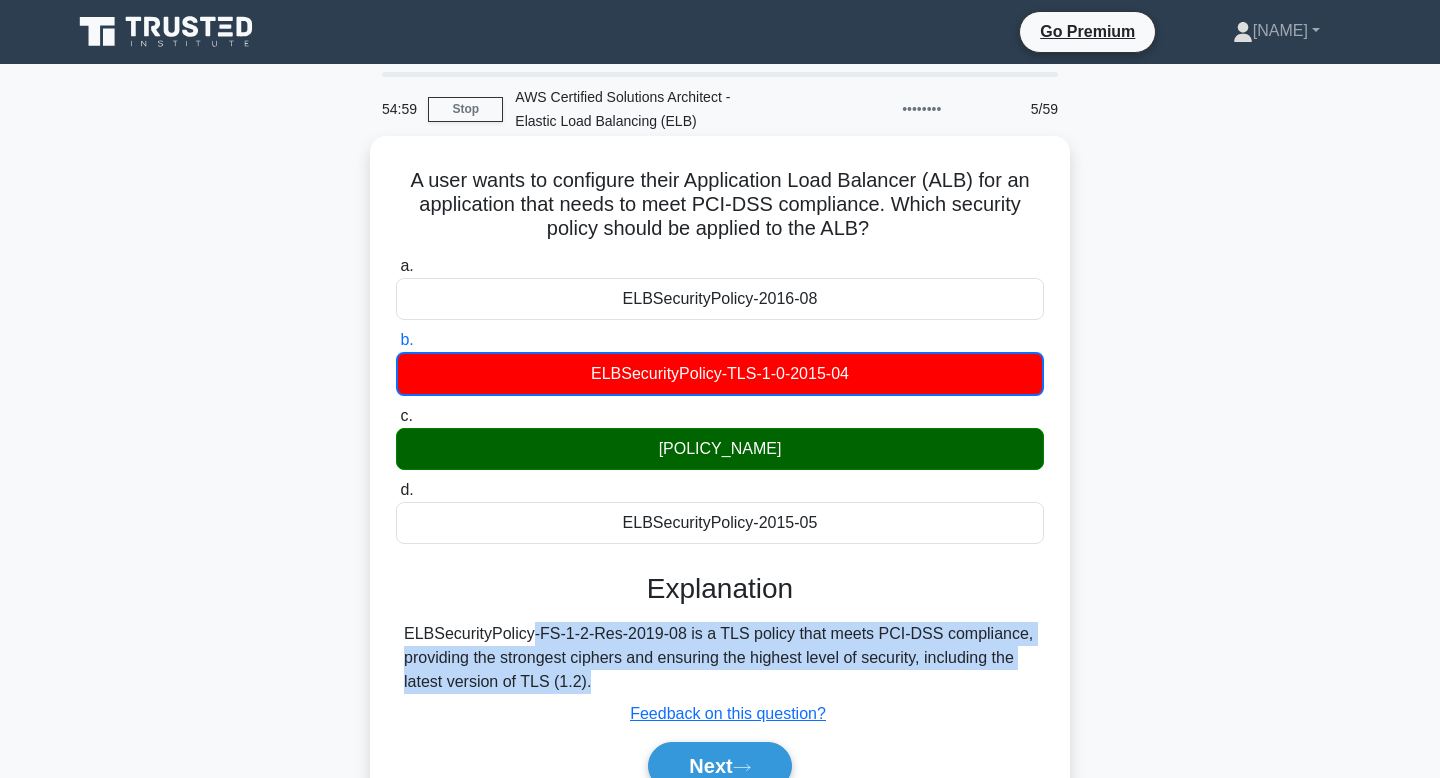 click on "ELBSecurityPolicy-FS-1-2-Res-2019-08 is a TLS policy that meets PCI-DSS compliance, providing the strongest ciphers and ensuring the highest level of security, including the latest version of TLS (1.2)." at bounding box center (720, 658) 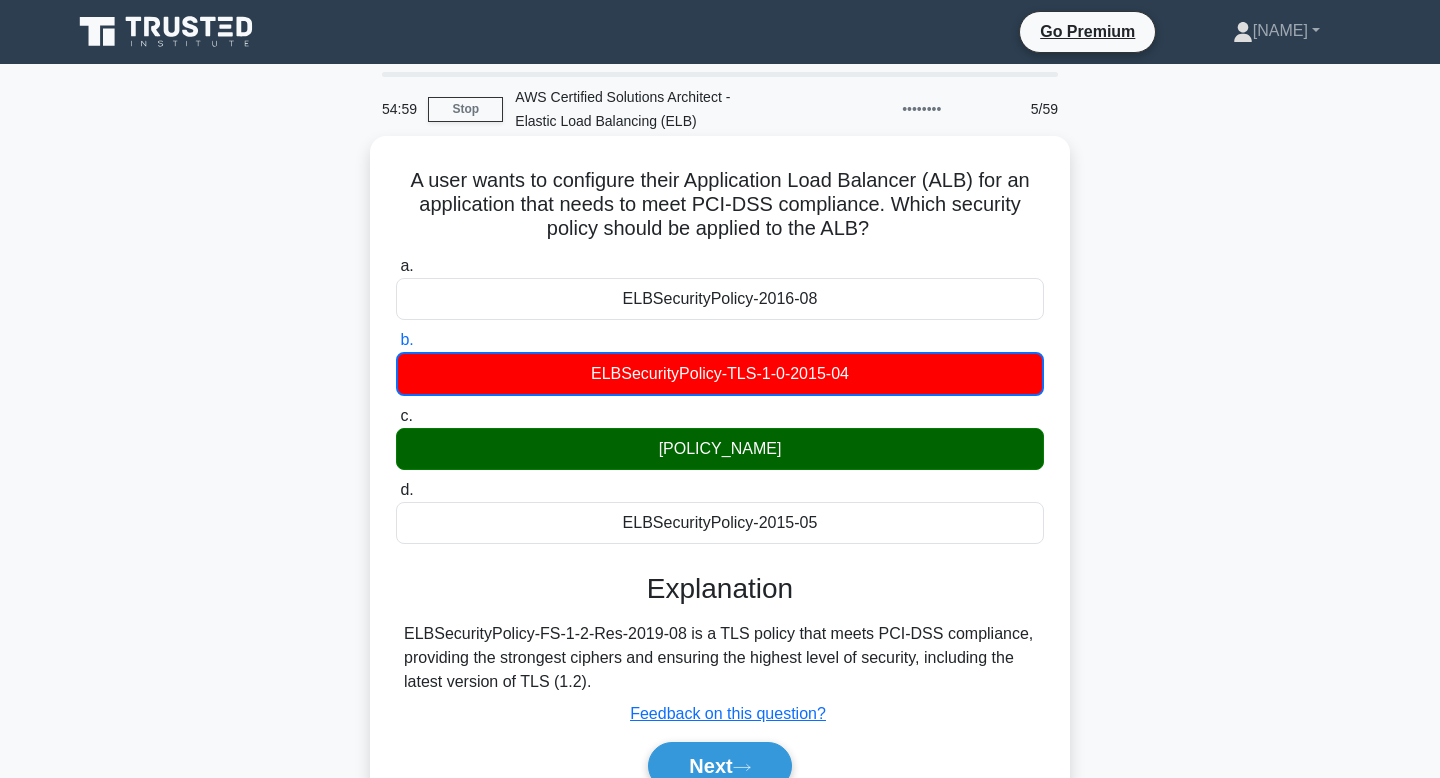 click on "ELBSecurityPolicy-FS-1-2-Res-2019-08 is a TLS policy that meets PCI-DSS compliance, providing the strongest ciphers and ensuring the highest level of security, including the latest version of TLS (1.2)." at bounding box center [720, 658] 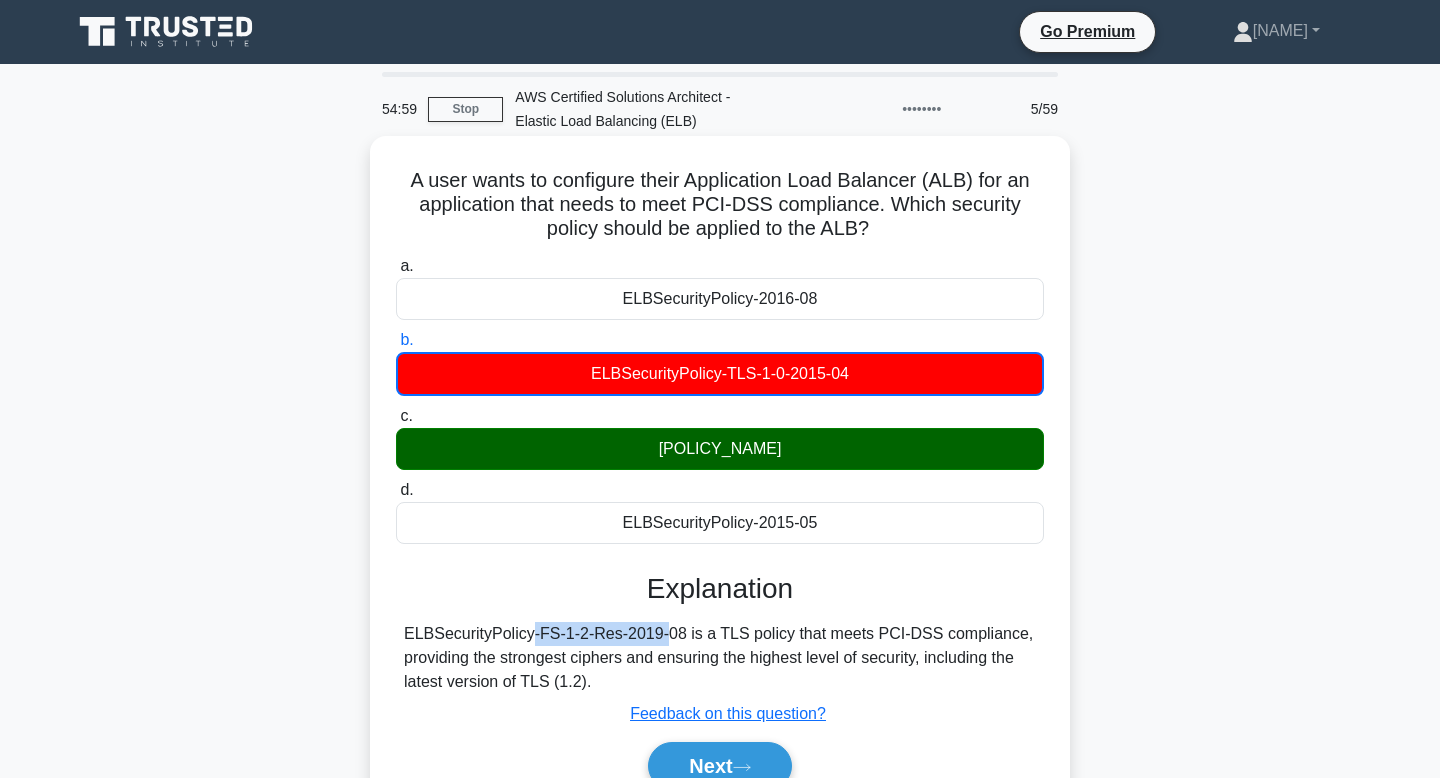 click on "ELBSecurityPolicy-FS-1-2-Res-2019-08 is a TLS policy that meets PCI-DSS compliance, providing the strongest ciphers and ensuring the highest level of security, including the latest version of TLS (1.2)." at bounding box center [720, 658] 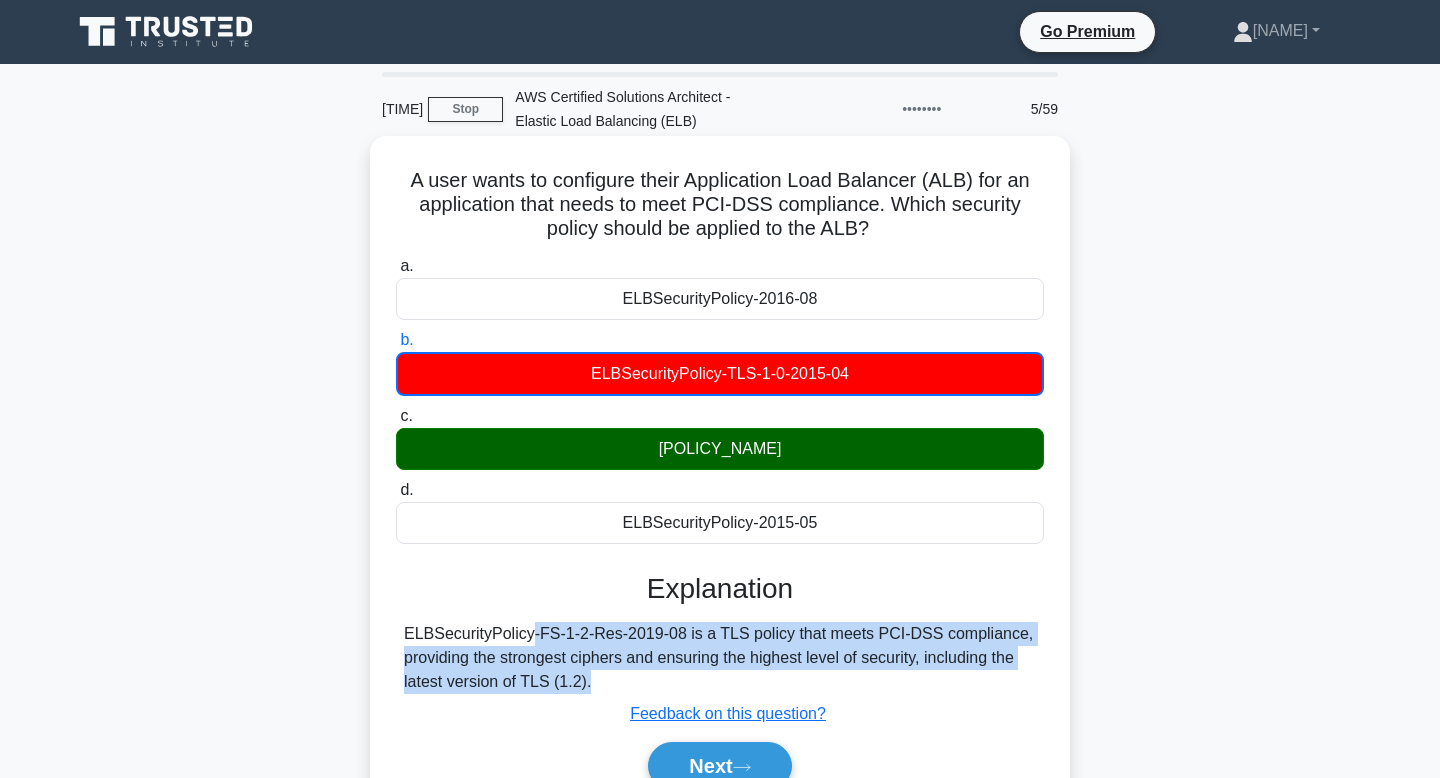 click on "ELBSecurityPolicy-FS-1-2-Res-2019-08 is a TLS policy that meets PCI-DSS compliance, providing the strongest ciphers and ensuring the highest level of security, including the latest version of TLS (1.2)." at bounding box center (720, 658) 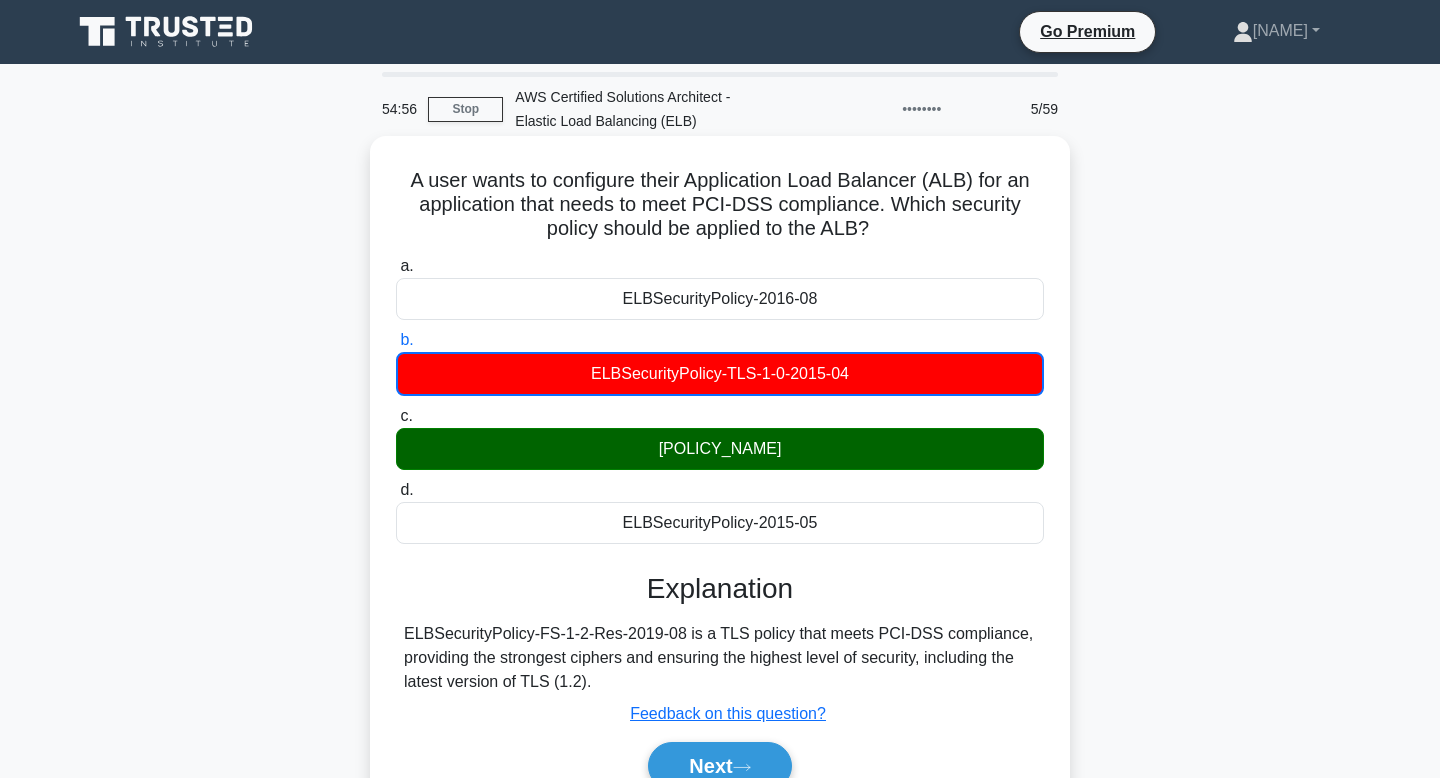 click on "[POLICY_NAME]" at bounding box center [720, 449] 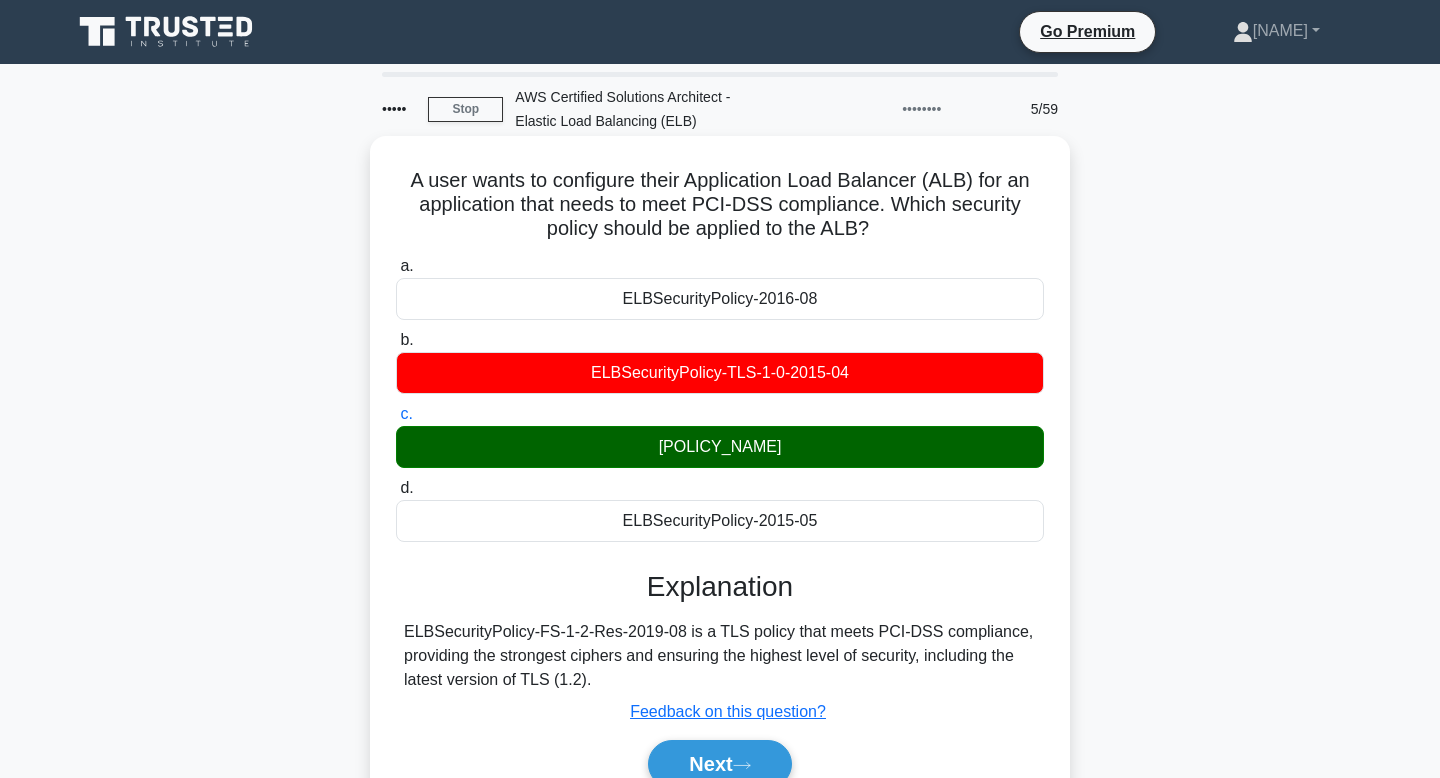 drag, startPoint x: 840, startPoint y: 225, endPoint x: 397, endPoint y: 168, distance: 446.65198 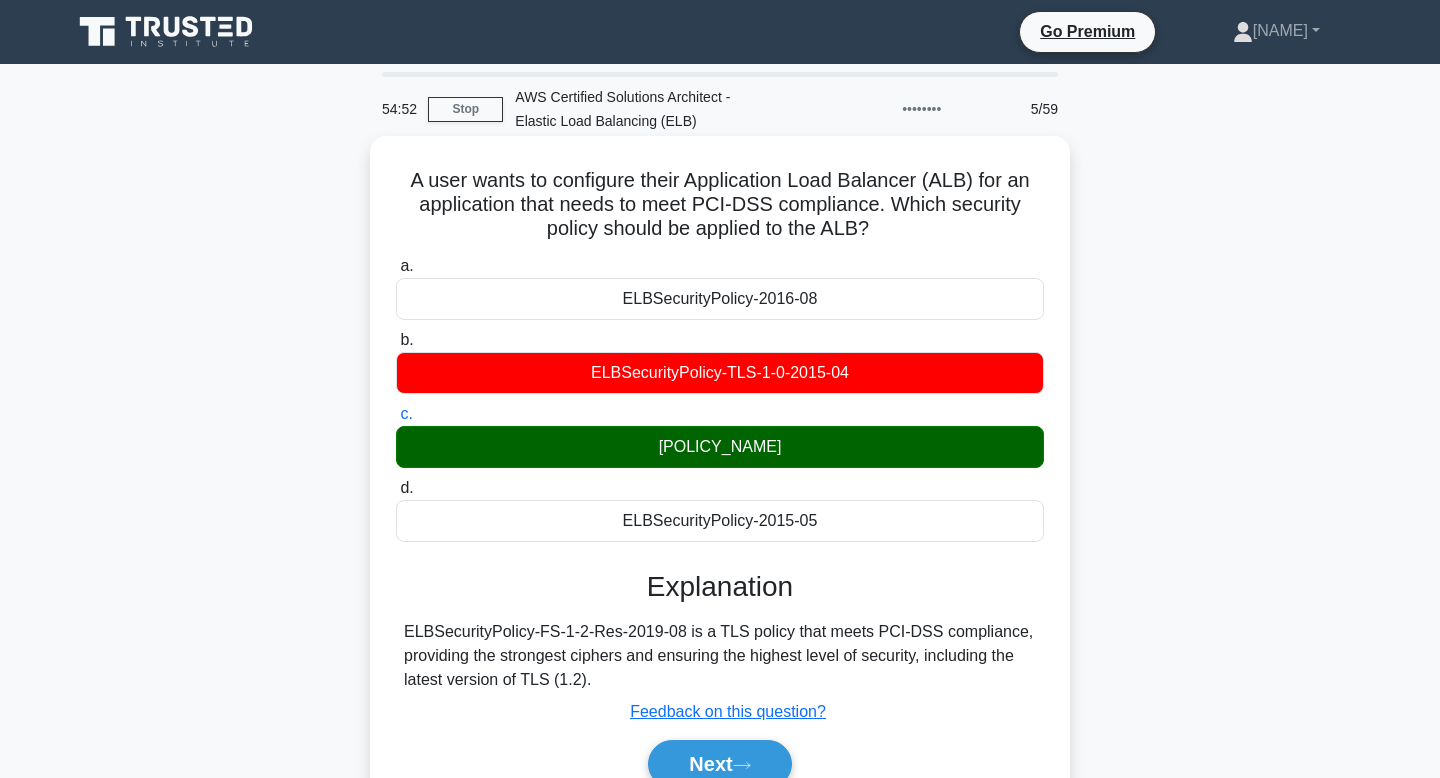copy on "A user wants to configure their Application Load Balancer (ALB) for an application that needs to meet PCI-DSS compliance. Which security policy should be applied to the ALB?" 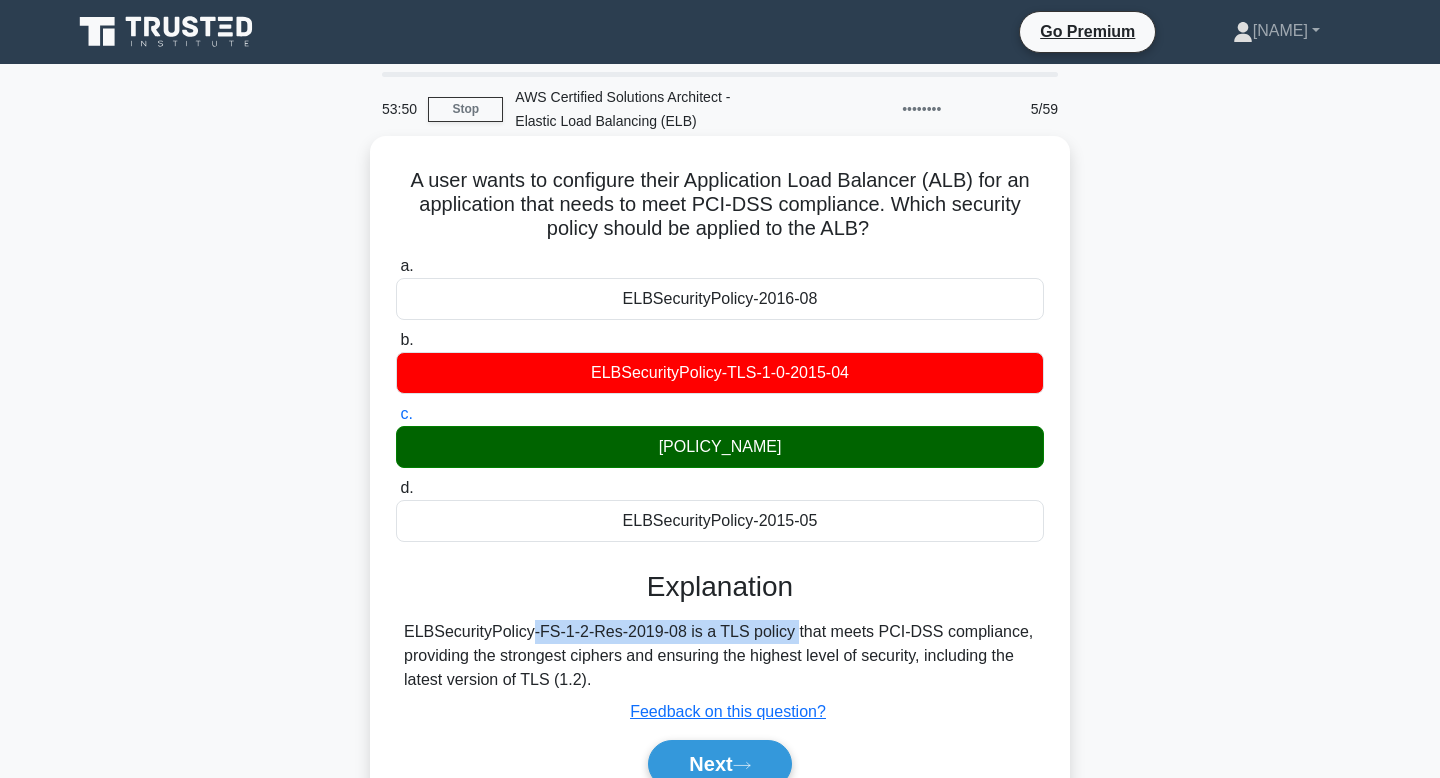 drag, startPoint x: 407, startPoint y: 635, endPoint x: 669, endPoint y: 639, distance: 262.03052 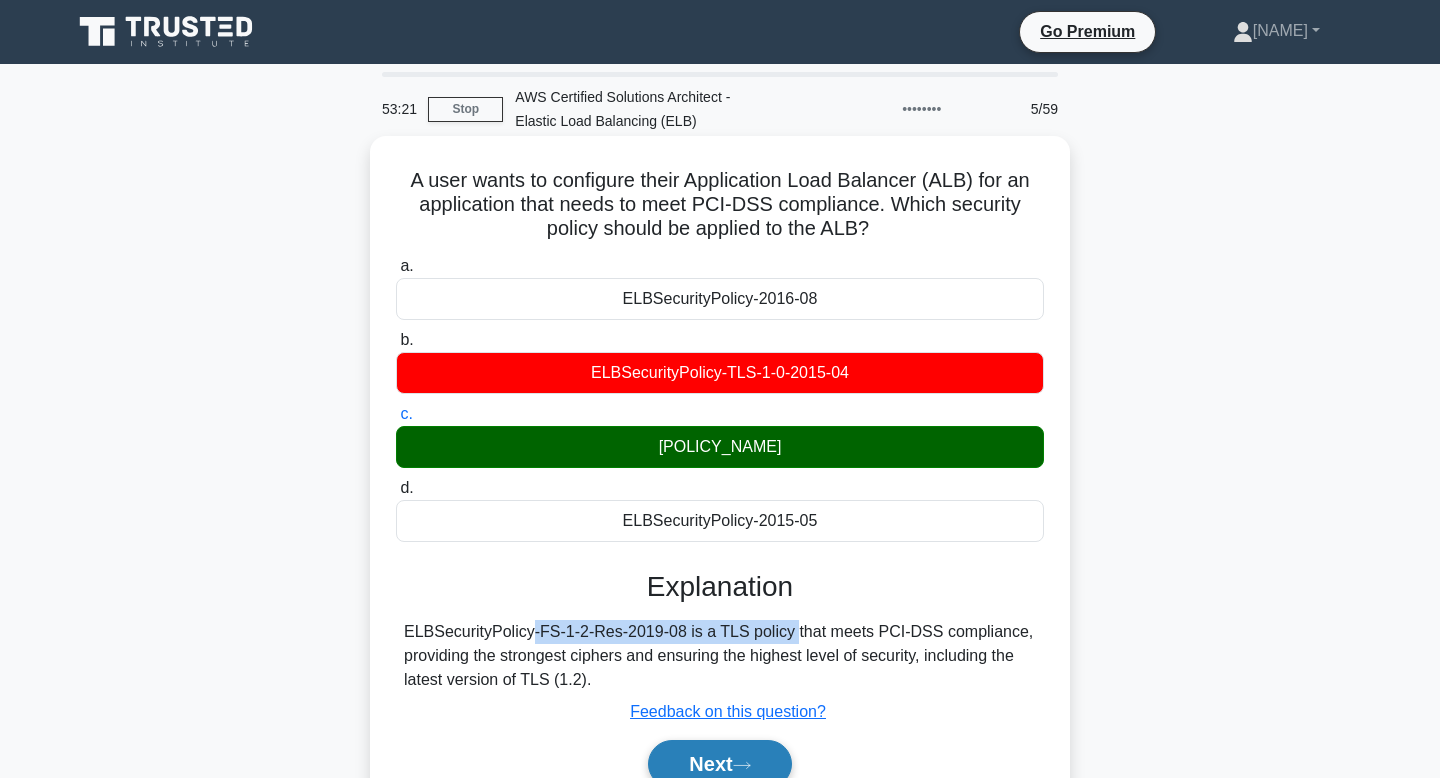 click on "Next" at bounding box center [719, 764] 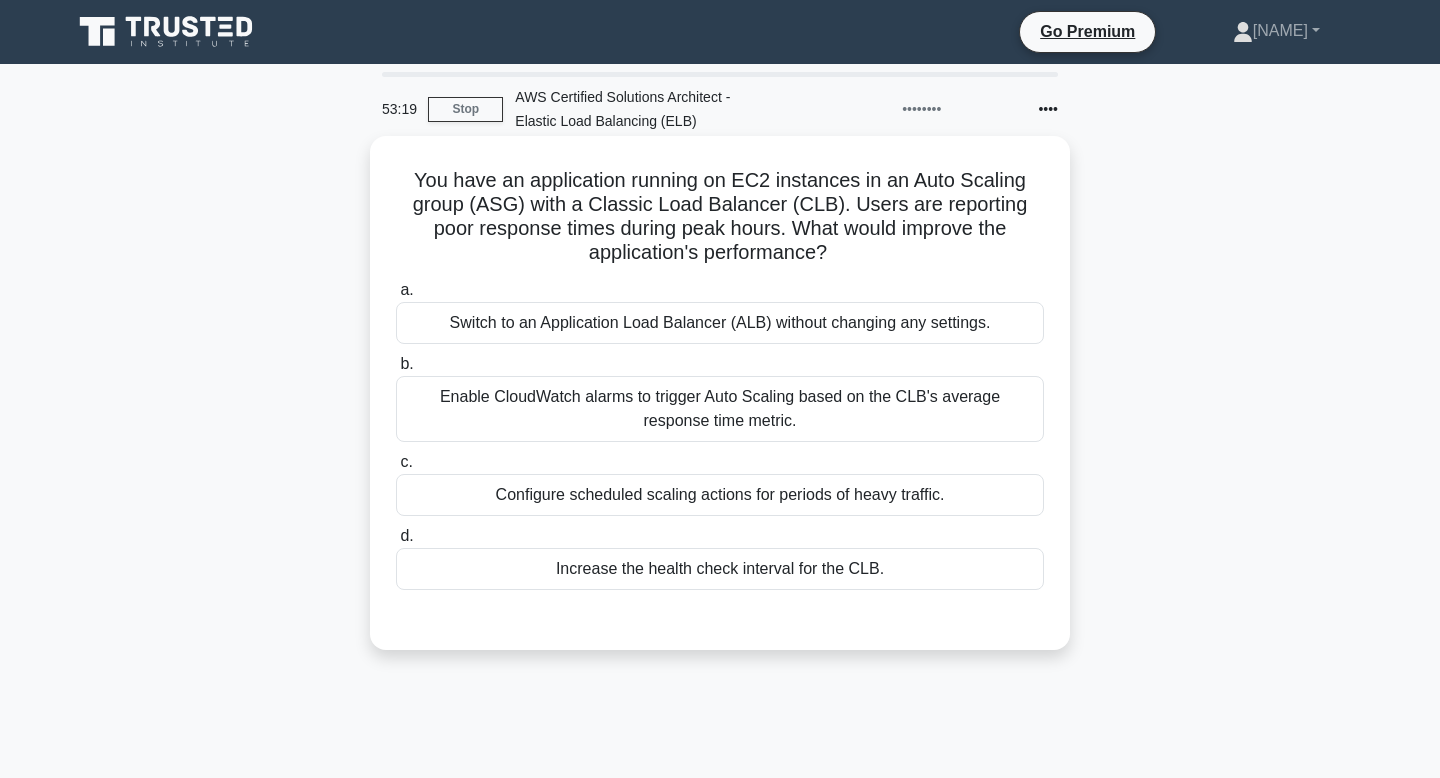 click on "You have an application running on EC2 instances in an Auto Scaling group (ASG) with a Classic Load Balancer (CLB). Users are reporting poor response times during peak hours. What would improve the application's performance?
.spinner_0XTQ{transform-origin:center;animation:spinner_y6GP .75s linear infinite}@keyframes spinner_y6GP{100%{transform:rotate(360deg)}}" at bounding box center [720, 217] 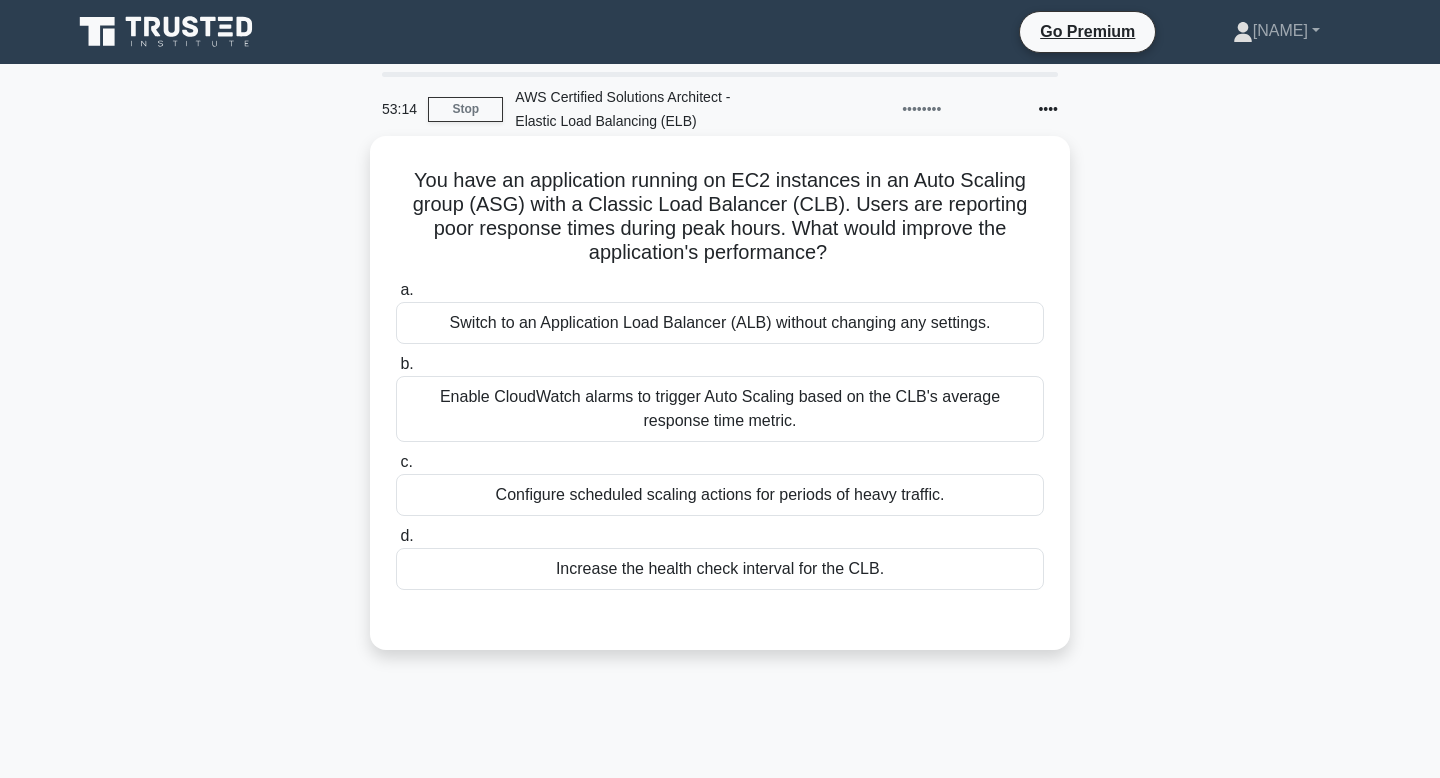 click on "You have an application running on EC2 instances in an Auto Scaling group (ASG) with a Classic Load Balancer (CLB). Users are reporting poor response times during peak hours. What would improve the application's performance?
.spinner_0XTQ{transform-origin:center;animation:spinner_y6GP .75s linear infinite}@keyframes spinner_y6GP{100%{transform:rotate(360deg)}}" at bounding box center (720, 217) 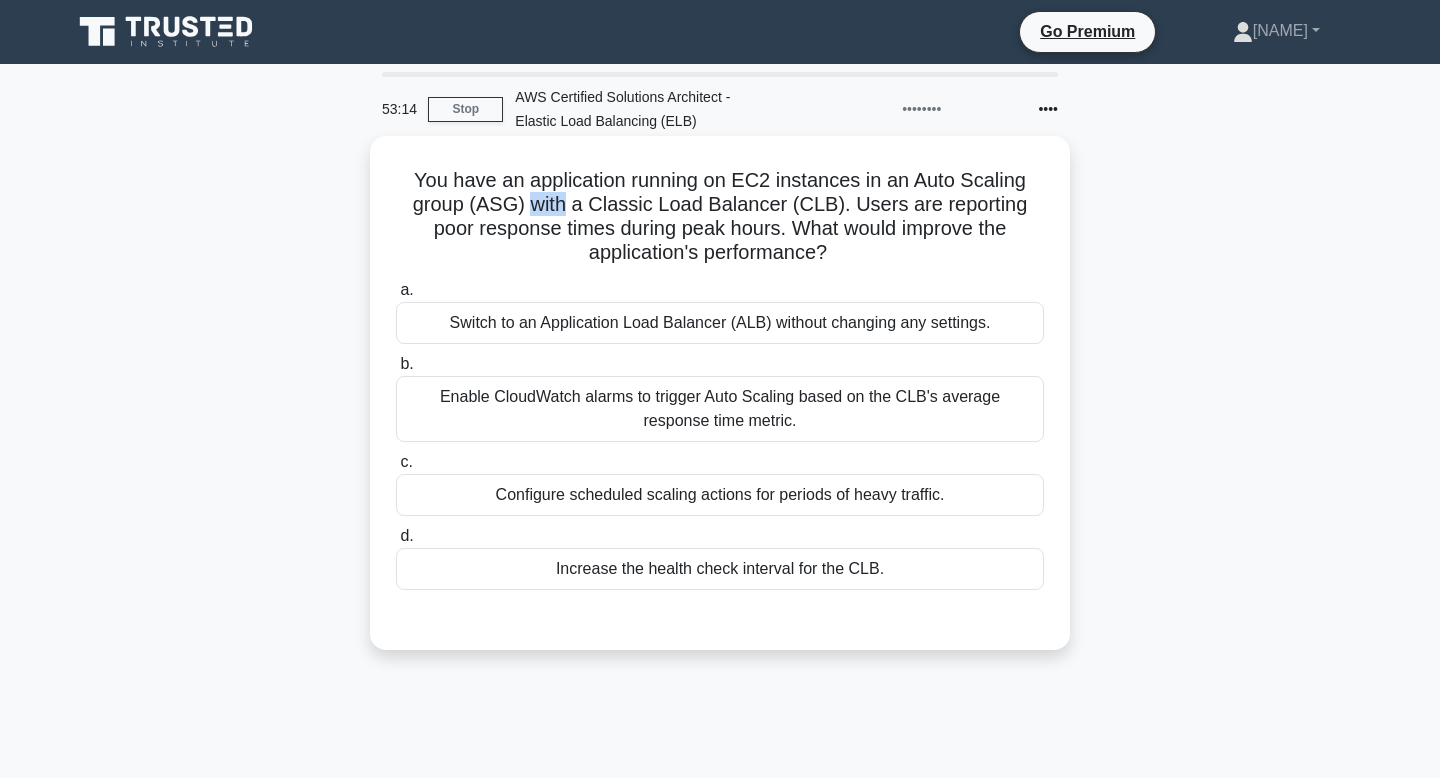 click on "You have an application running on EC2 instances in an Auto Scaling group (ASG) with a Classic Load Balancer (CLB). Users are reporting poor response times during peak hours. What would improve the application's performance?
.spinner_0XTQ{transform-origin:center;animation:spinner_y6GP .75s linear infinite}@keyframes spinner_y6GP{100%{transform:rotate(360deg)}}" at bounding box center [720, 217] 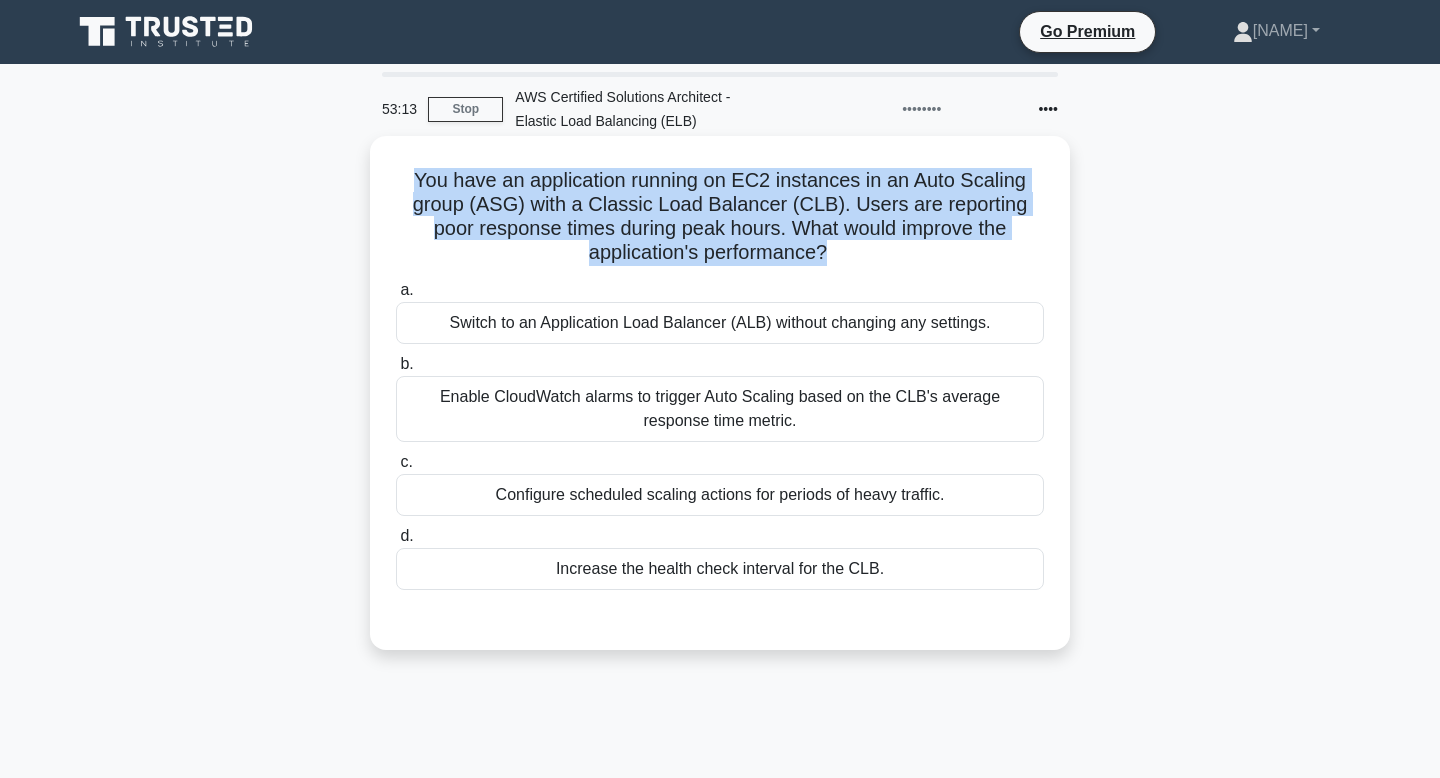 click on "You have an application running on EC2 instances in an Auto Scaling group (ASG) with a Classic Load Balancer (CLB). Users are reporting poor response times during peak hours. What would improve the application's performance?
.spinner_0XTQ{transform-origin:center;animation:spinner_y6GP .75s linear infinite}@keyframes spinner_y6GP{100%{transform:rotate(360deg)}}" at bounding box center (720, 217) 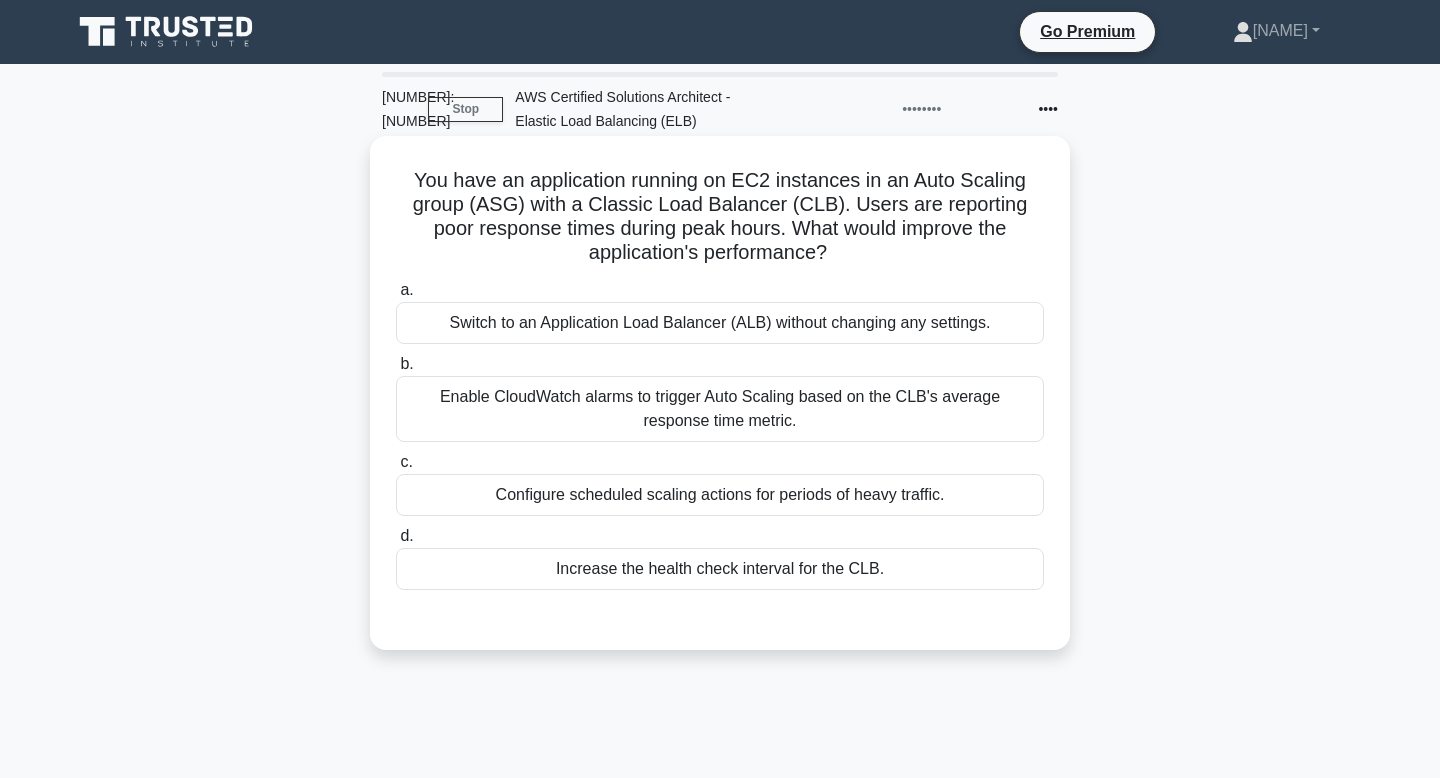 click on "You have an application running on EC2 instances in an Auto Scaling group (ASG) with a Classic Load Balancer (CLB). Users are reporting poor response times during peak hours. What would improve the application's performance?
.spinner_0XTQ{transform-origin:center;animation:spinner_y6GP .75s linear infinite}@keyframes spinner_y6GP{100%{transform:rotate(360deg)}}" at bounding box center (720, 217) 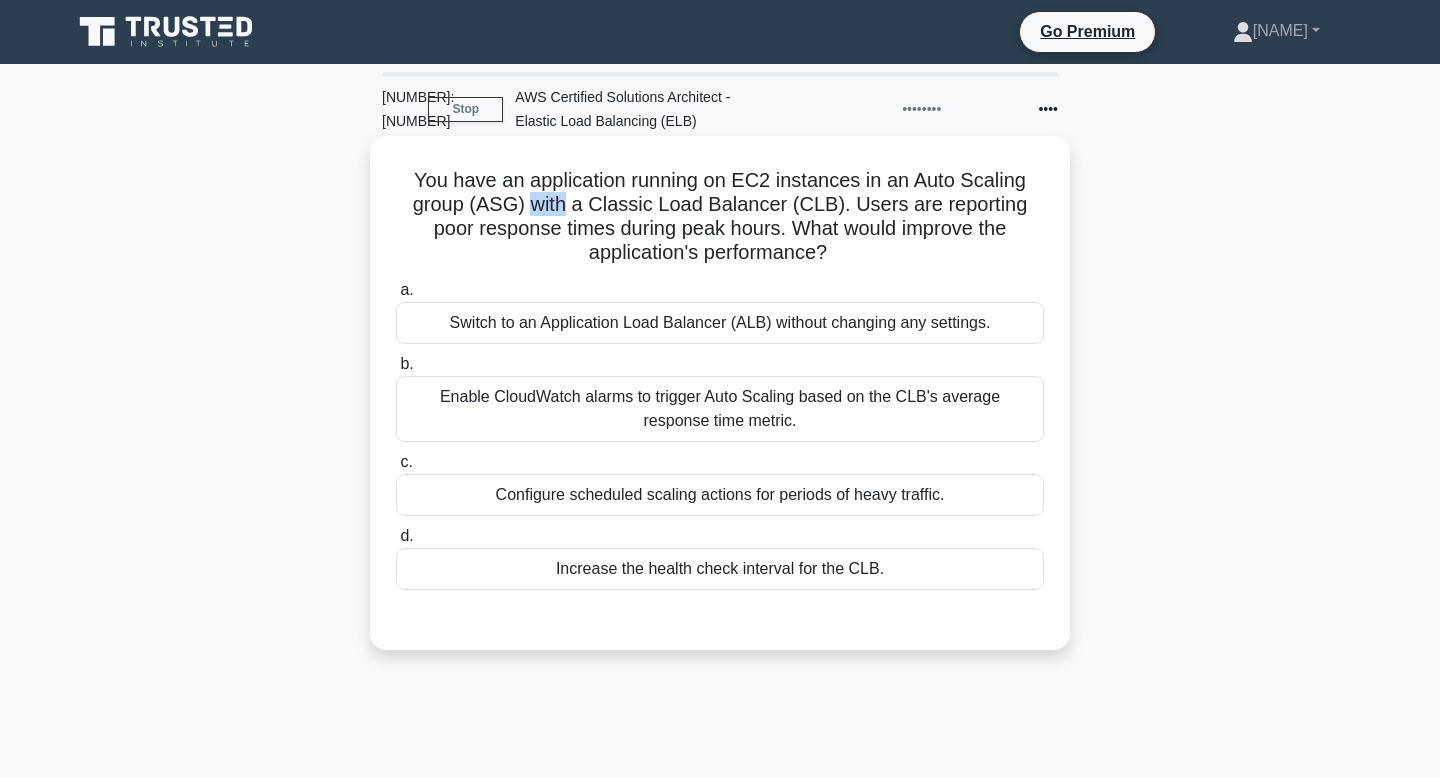 click on "You have an application running on EC2 instances in an Auto Scaling group (ASG) with a Classic Load Balancer (CLB). Users are reporting poor response times during peak hours. What would improve the application's performance?
.spinner_0XTQ{transform-origin:center;animation:spinner_y6GP .75s linear infinite}@keyframes spinner_y6GP{100%{transform:rotate(360deg)}}" at bounding box center [720, 217] 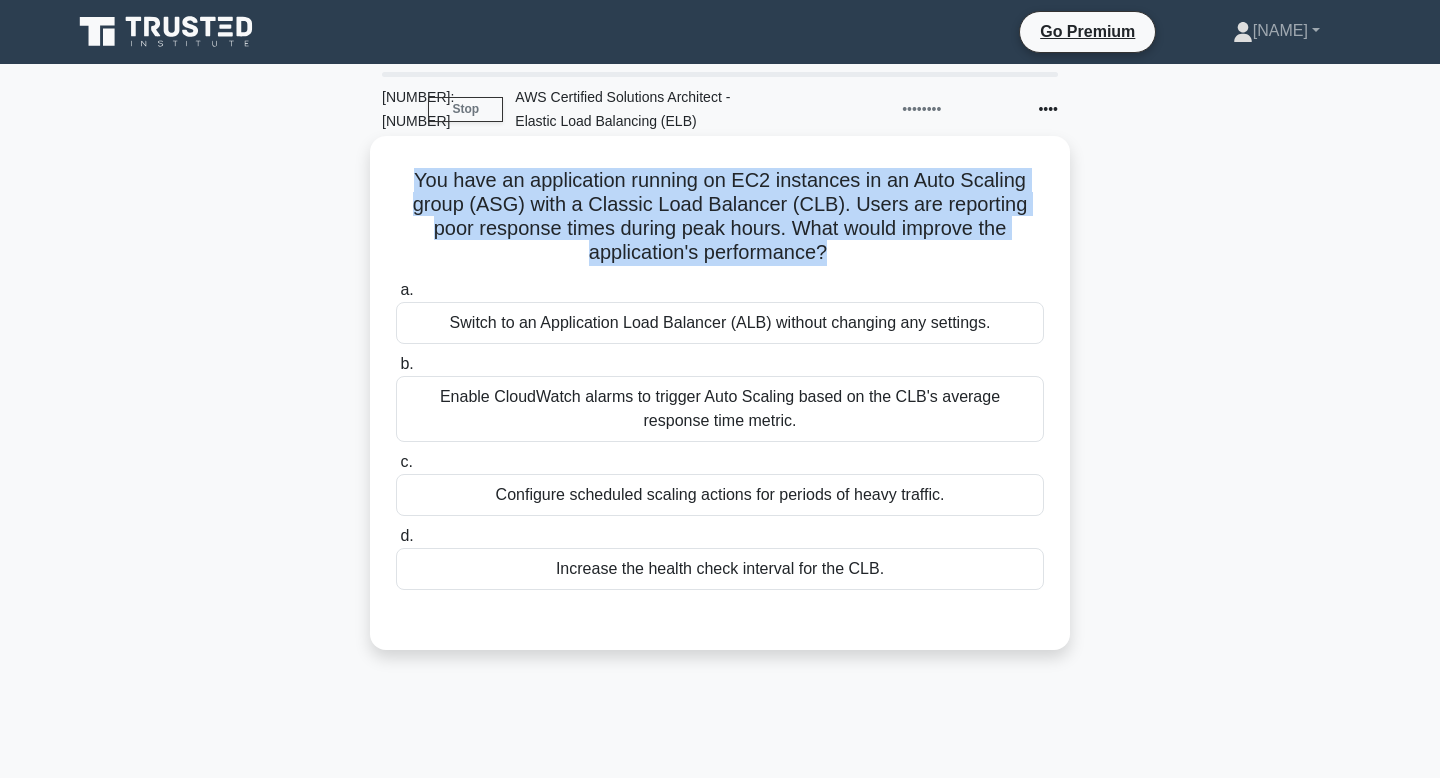 click on "You have an application running on EC2 instances in an Auto Scaling group (ASG) with a Classic Load Balancer (CLB). Users are reporting poor response times during peak hours. What would improve the application's performance?
.spinner_0XTQ{transform-origin:center;animation:spinner_y6GP .75s linear infinite}@keyframes spinner_y6GP{100%{transform:rotate(360deg)}}" at bounding box center (720, 217) 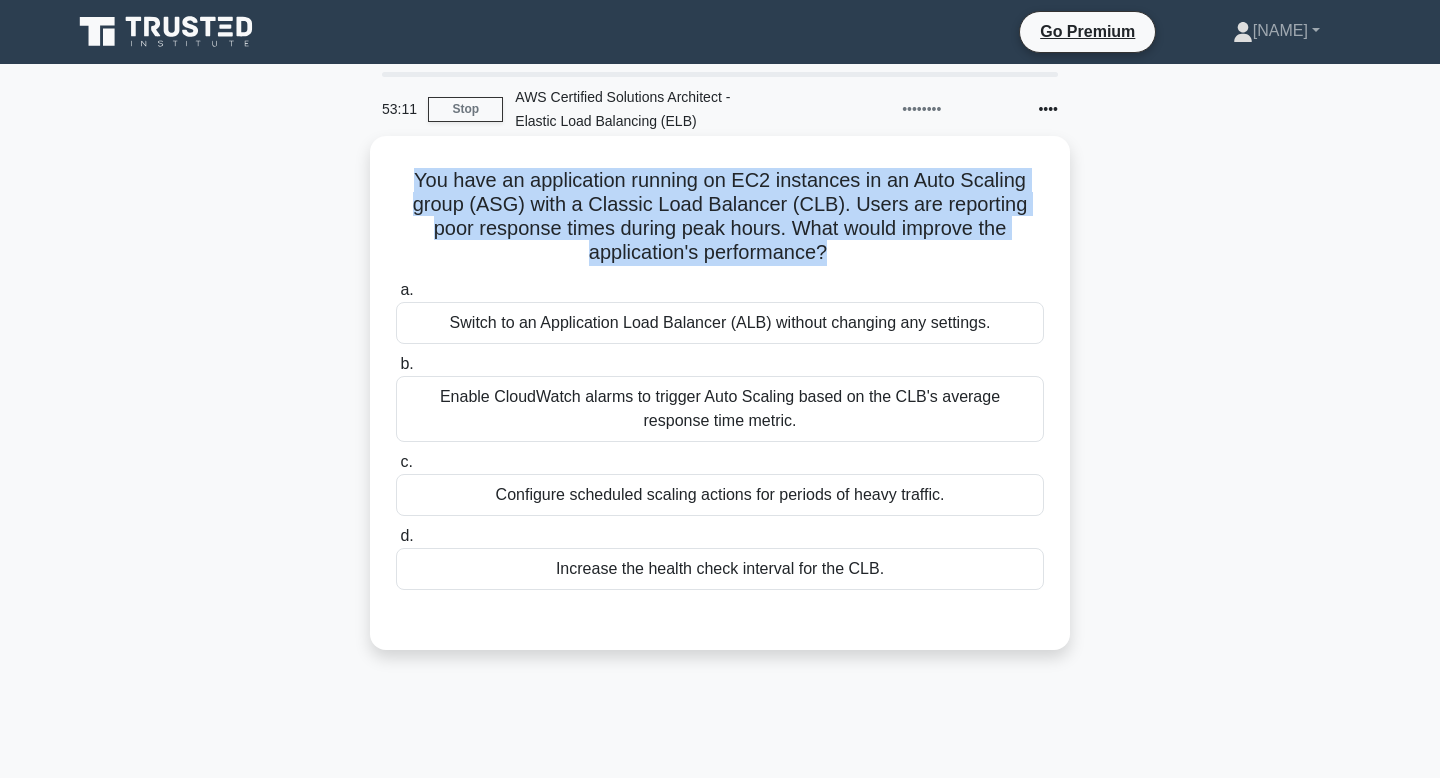 click on "You have an application running on EC2 instances in an Auto Scaling group (ASG) with a Classic Load Balancer (CLB). Users are reporting poor response times during peak hours. What would improve the application's performance?
.spinner_0XTQ{transform-origin:center;animation:spinner_y6GP .75s linear infinite}@keyframes spinner_y6GP{100%{transform:rotate(360deg)}}" at bounding box center [720, 217] 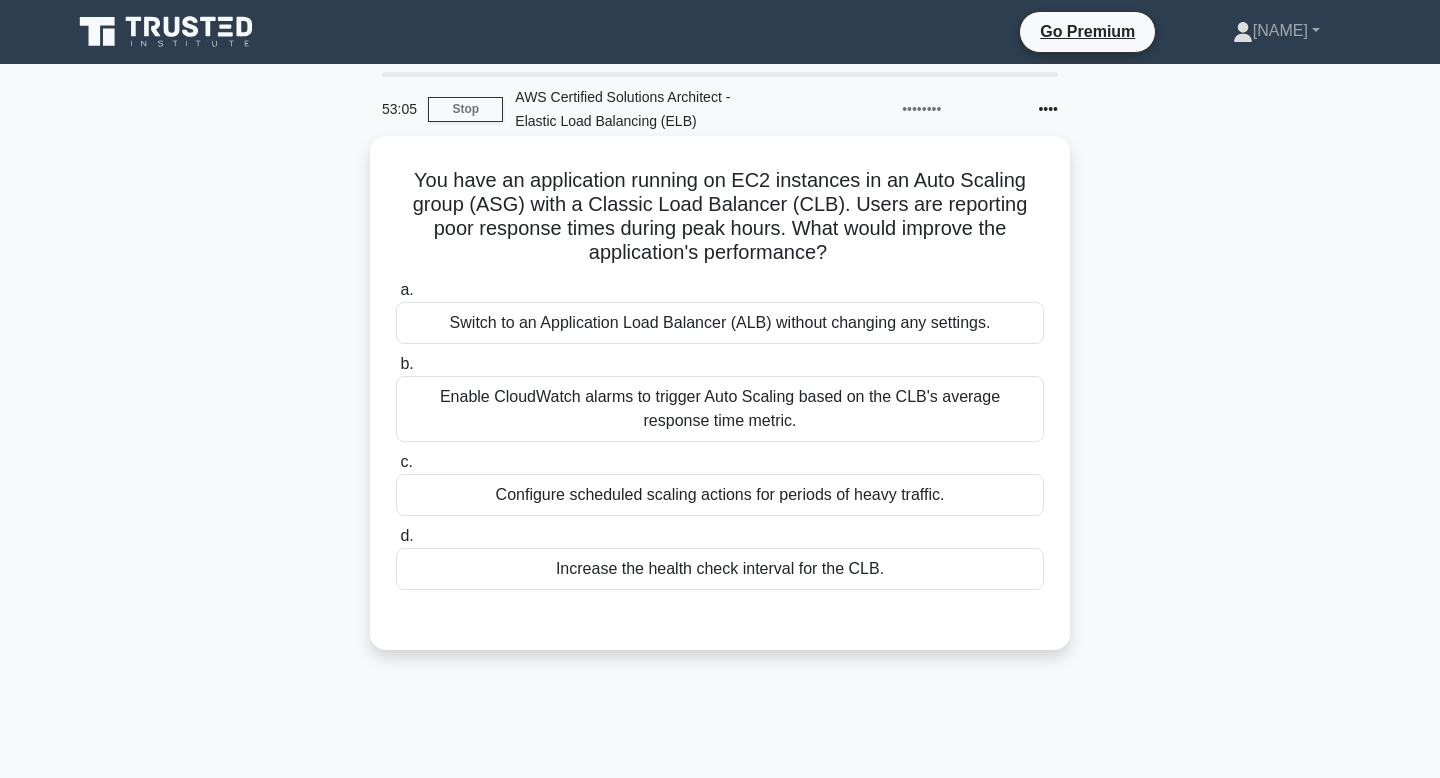 click on "Switch to an Application Load Balancer (ALB) without changing any settings." at bounding box center (720, 323) 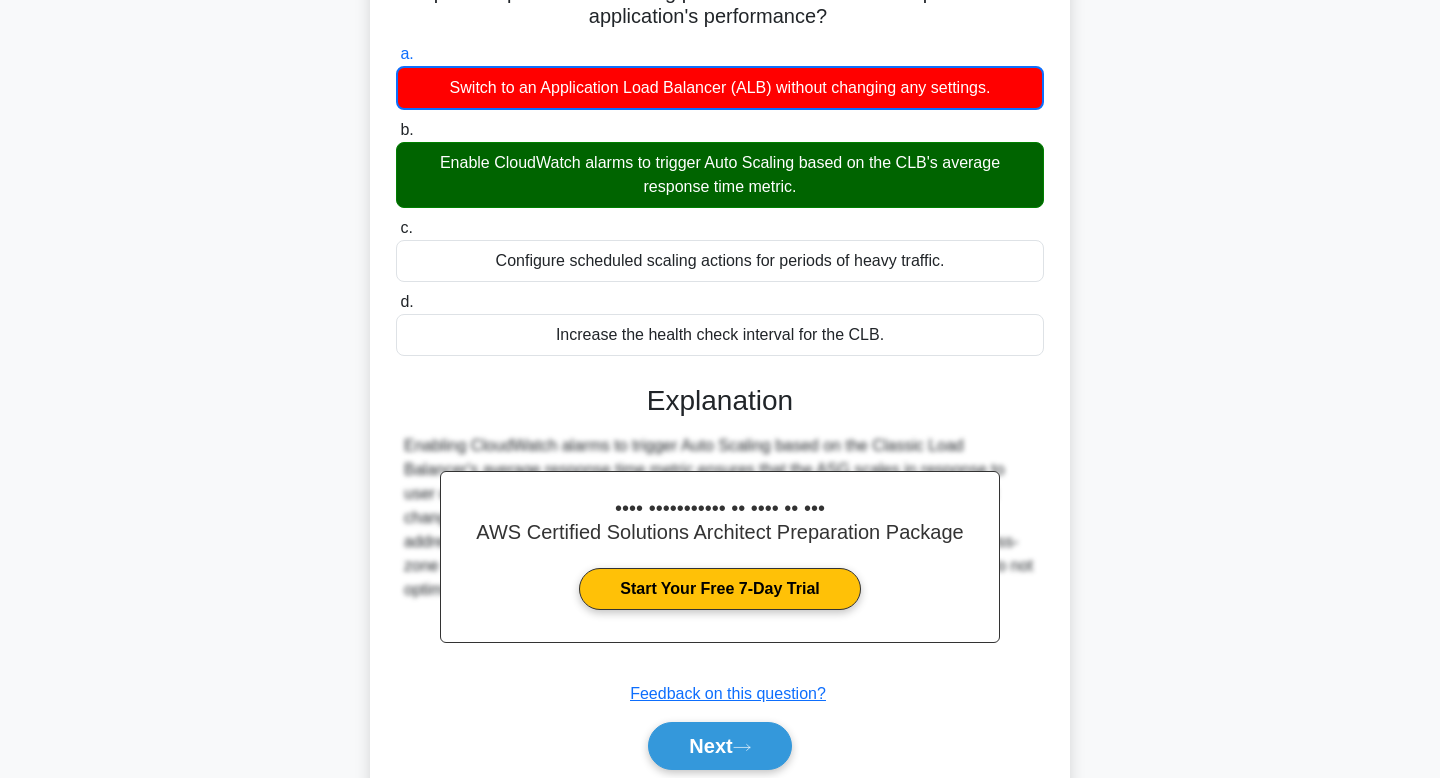scroll, scrollTop: 314, scrollLeft: 0, axis: vertical 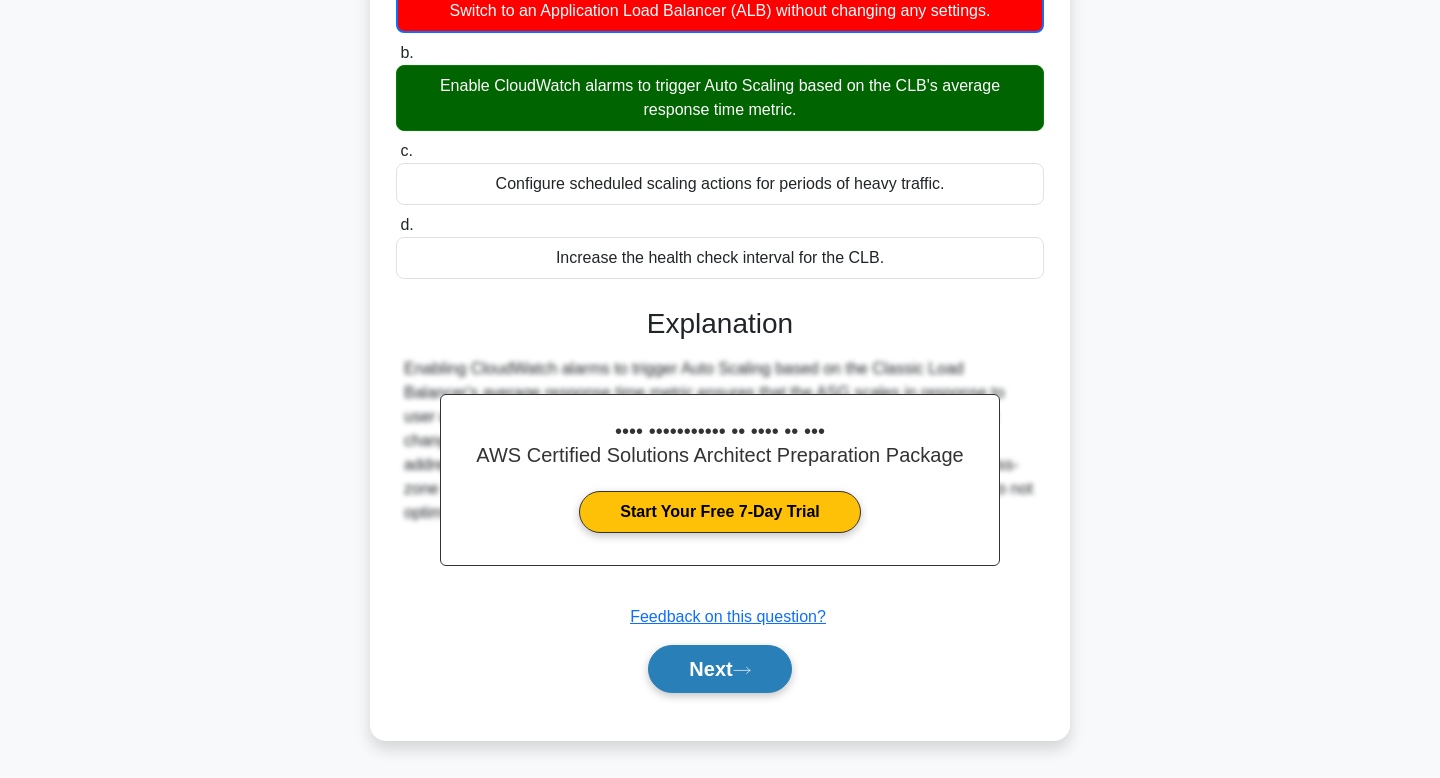 click on "Next" at bounding box center [719, 669] 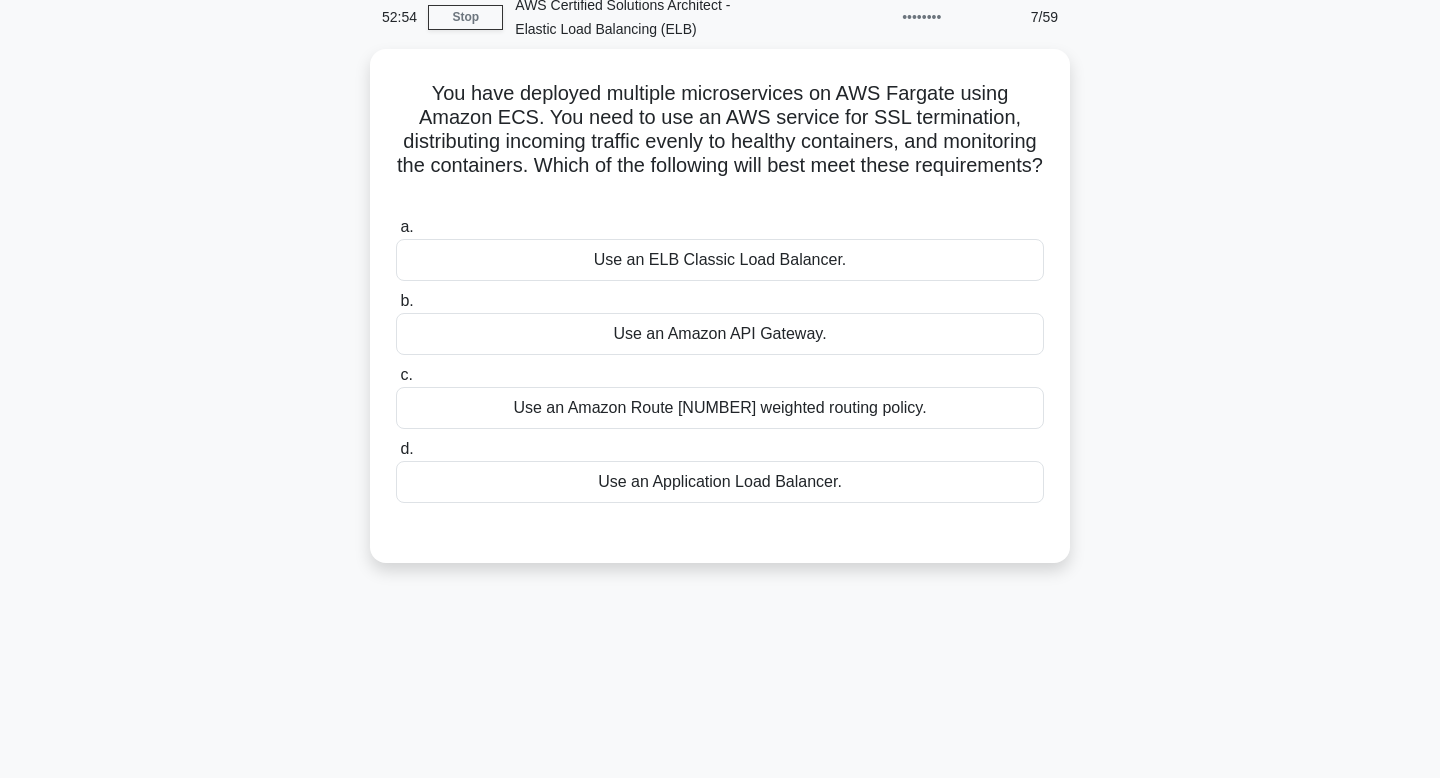 scroll, scrollTop: 67, scrollLeft: 0, axis: vertical 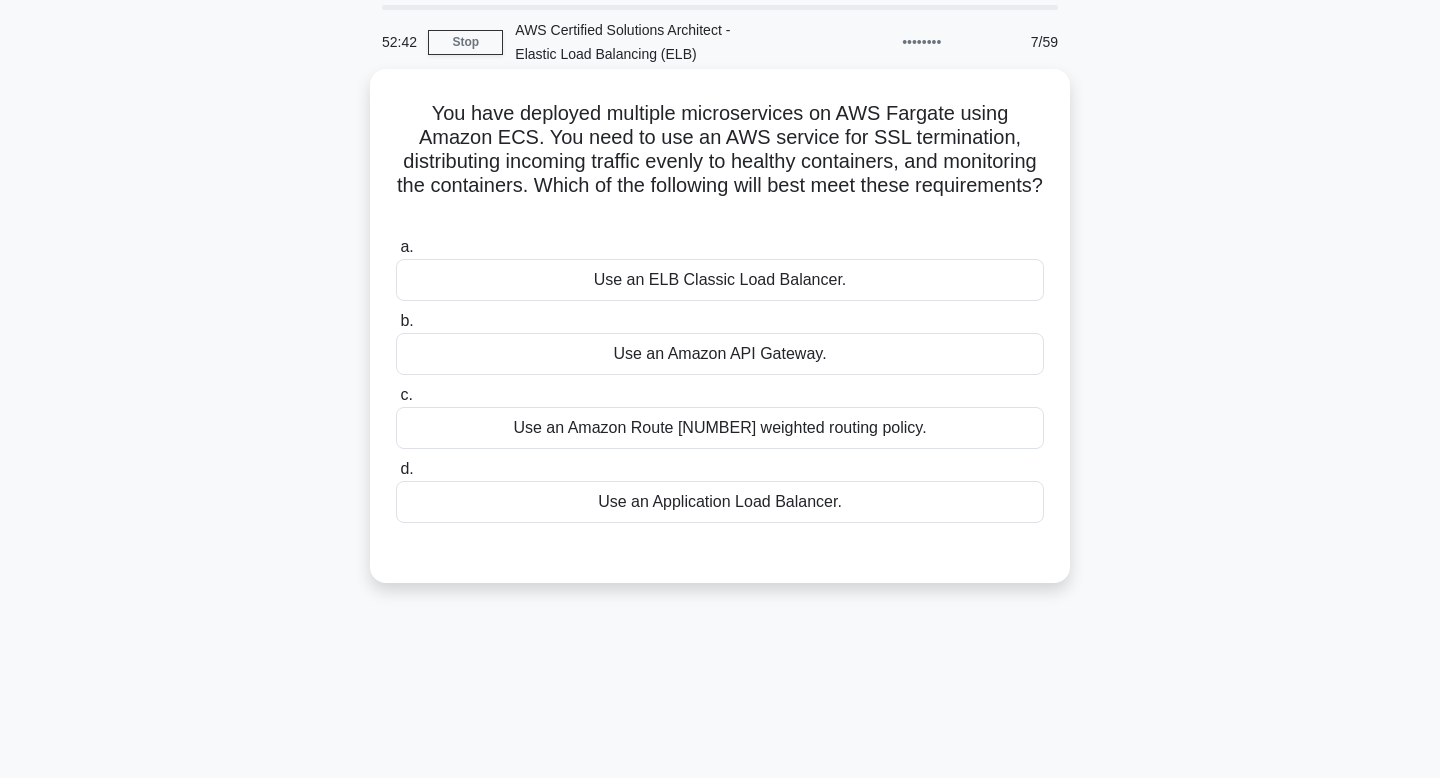 click on "You have deployed multiple microservices on AWS Fargate using Amazon ECS. You need to use an AWS service for SSL termination, distributing incoming traffic evenly to healthy containers, and monitoring the containers. Which of the following will best meet these requirements?
.spinner_0XTQ{transform-origin:center;animation:spinner_y6GP .75s linear infinite}@keyframes spinner_y6GP{100%{transform:rotate(360deg)}}" at bounding box center [720, 162] 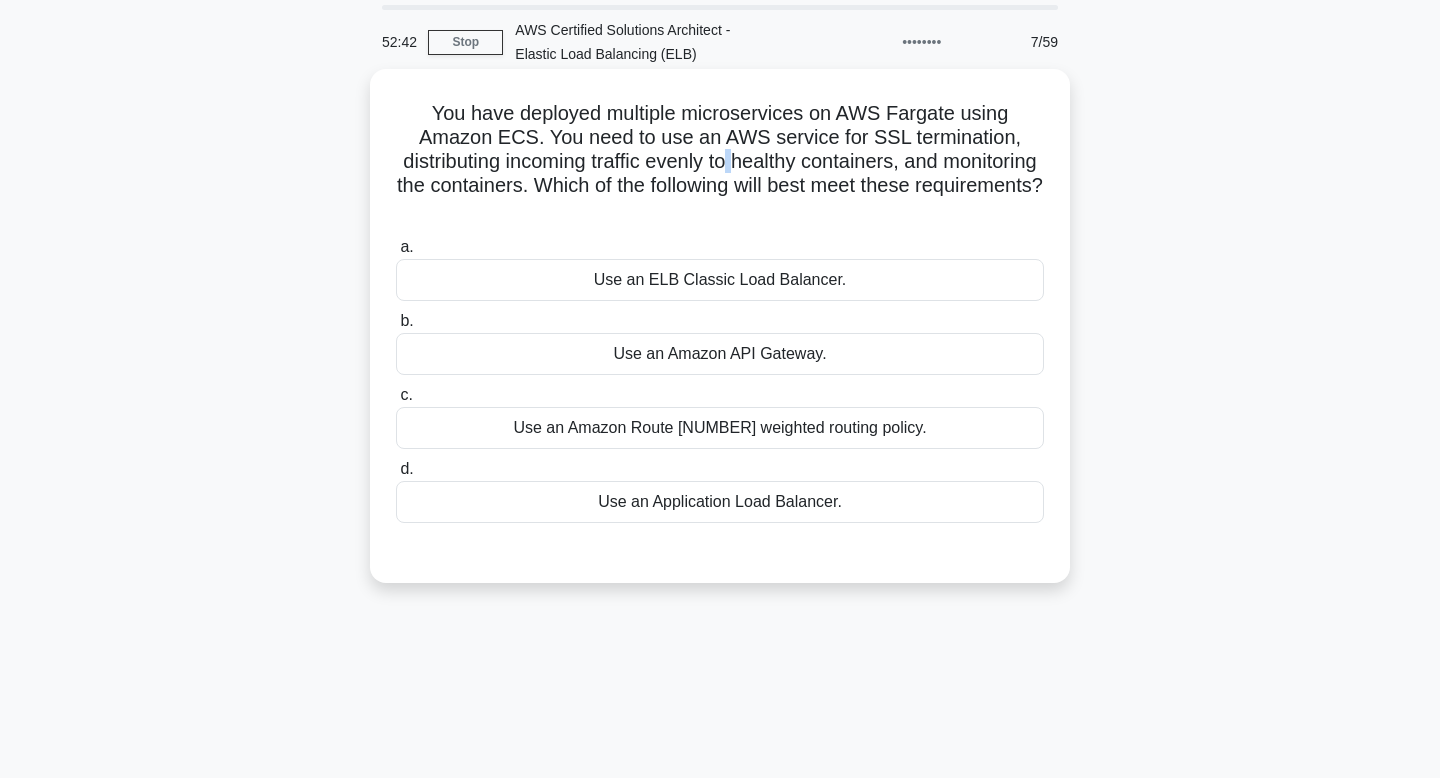 click on "You have deployed multiple microservices on AWS Fargate using Amazon ECS. You need to use an AWS service for SSL termination, distributing incoming traffic evenly to healthy containers, and monitoring the containers. Which of the following will best meet these requirements?
.spinner_0XTQ{transform-origin:center;animation:spinner_y6GP .75s linear infinite}@keyframes spinner_y6GP{100%{transform:rotate(360deg)}}" at bounding box center [720, 162] 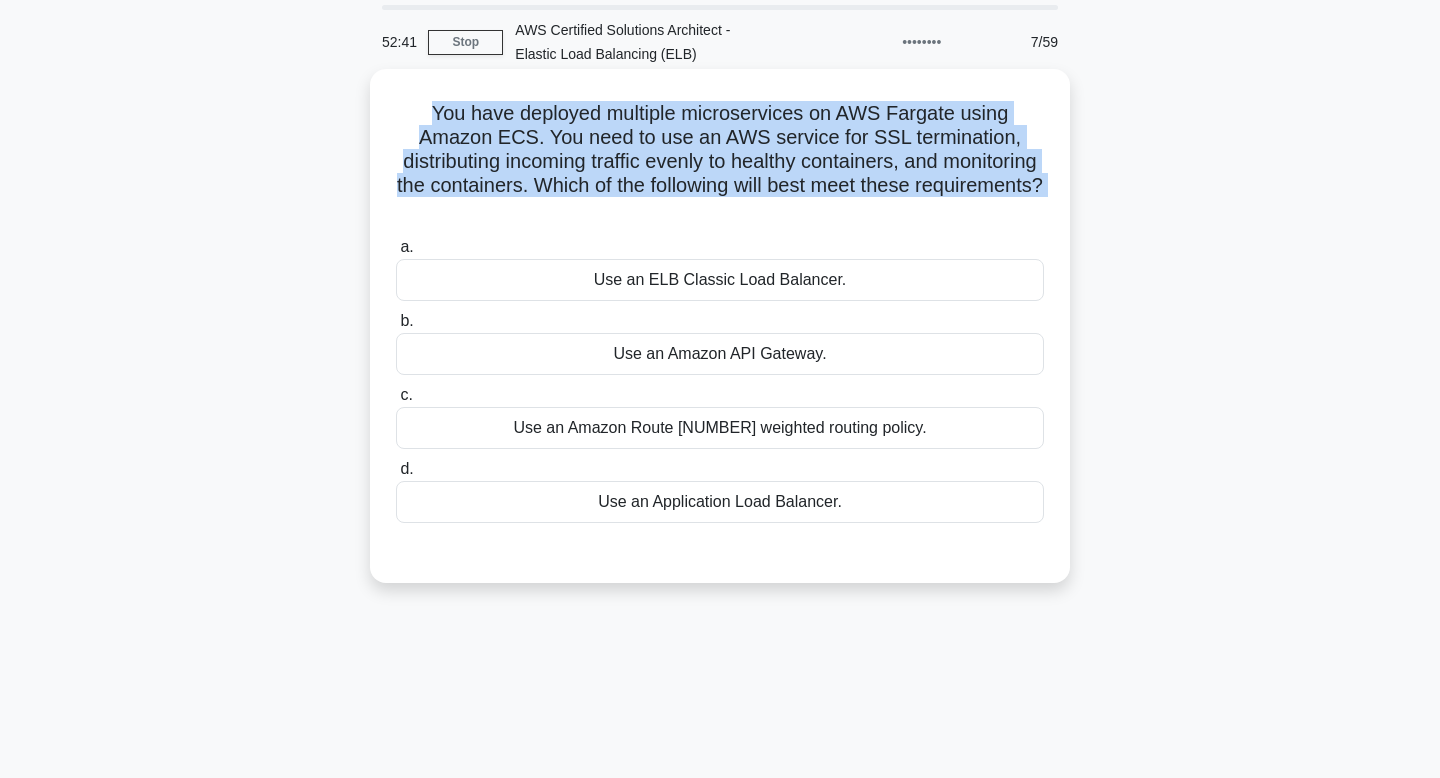 click on "You have deployed multiple microservices on AWS Fargate using Amazon ECS. You need to use an AWS service for SSL termination, distributing incoming traffic evenly to healthy containers, and monitoring the containers. Which of the following will best meet these requirements?
.spinner_0XTQ{transform-origin:center;animation:spinner_y6GP .75s linear infinite}@keyframes spinner_y6GP{100%{transform:rotate(360deg)}}" at bounding box center (720, 162) 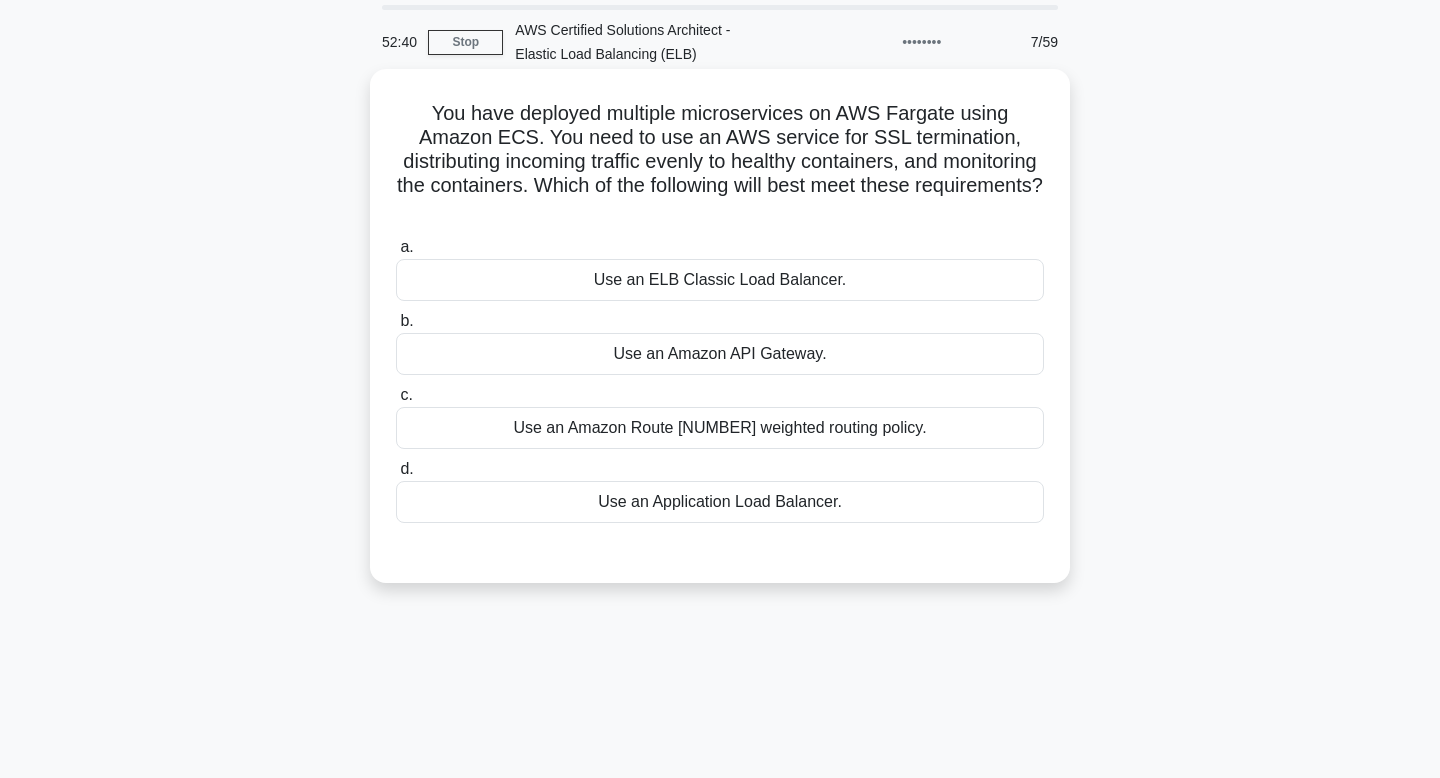 click on "You have deployed multiple microservices on AWS Fargate using Amazon ECS. You need to use an AWS service for SSL termination, distributing incoming traffic evenly to healthy containers, and monitoring the containers. Which of the following will best meet these requirements?
.spinner_0XTQ{transform-origin:center;animation:spinner_y6GP .75s linear infinite}@keyframes spinner_y6GP{100%{transform:rotate(360deg)}}" at bounding box center [720, 162] 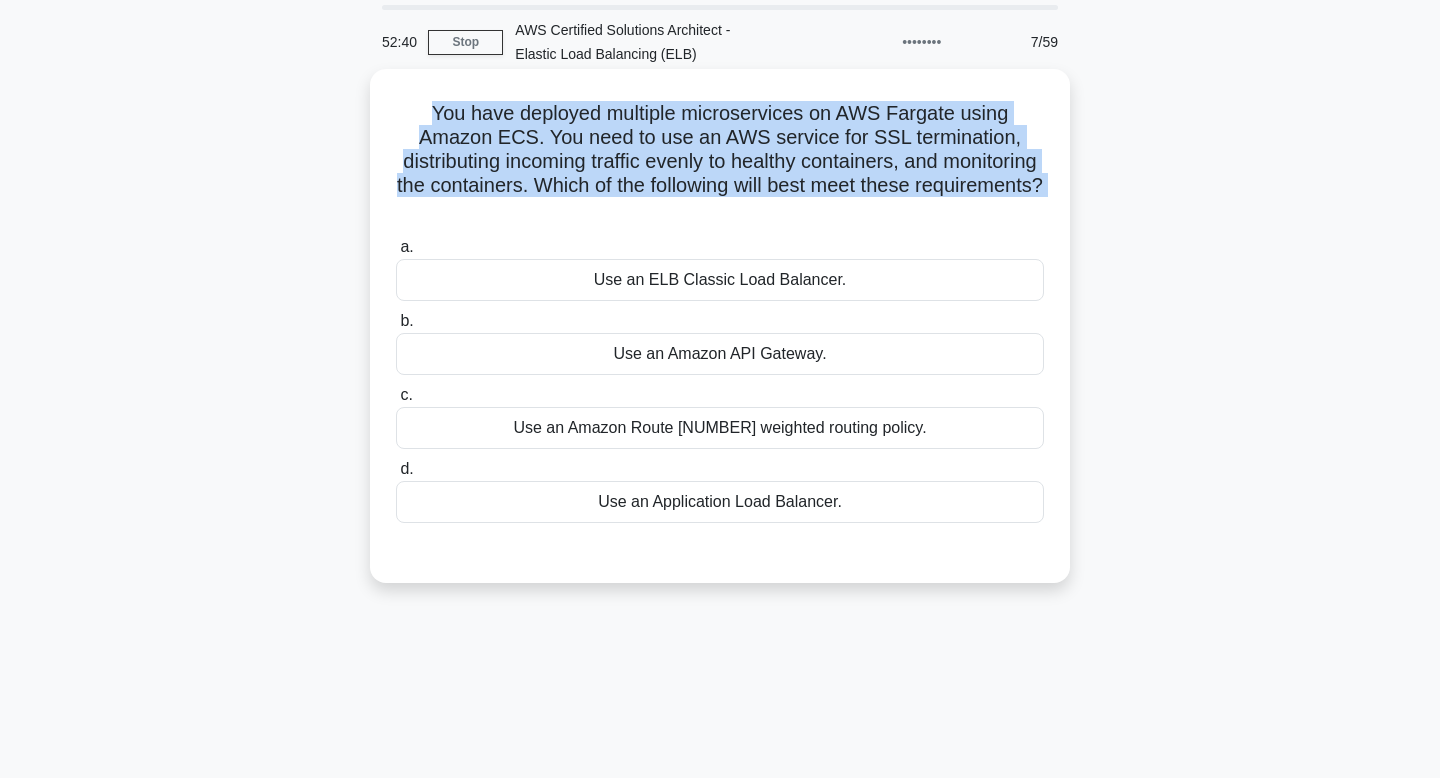 click on "You have deployed multiple microservices on AWS Fargate using Amazon ECS. You need to use an AWS service for SSL termination, distributing incoming traffic evenly to healthy containers, and monitoring the containers. Which of the following will best meet these requirements?
.spinner_0XTQ{transform-origin:center;animation:spinner_y6GP .75s linear infinite}@keyframes spinner_y6GP{100%{transform:rotate(360deg)}}" at bounding box center (720, 162) 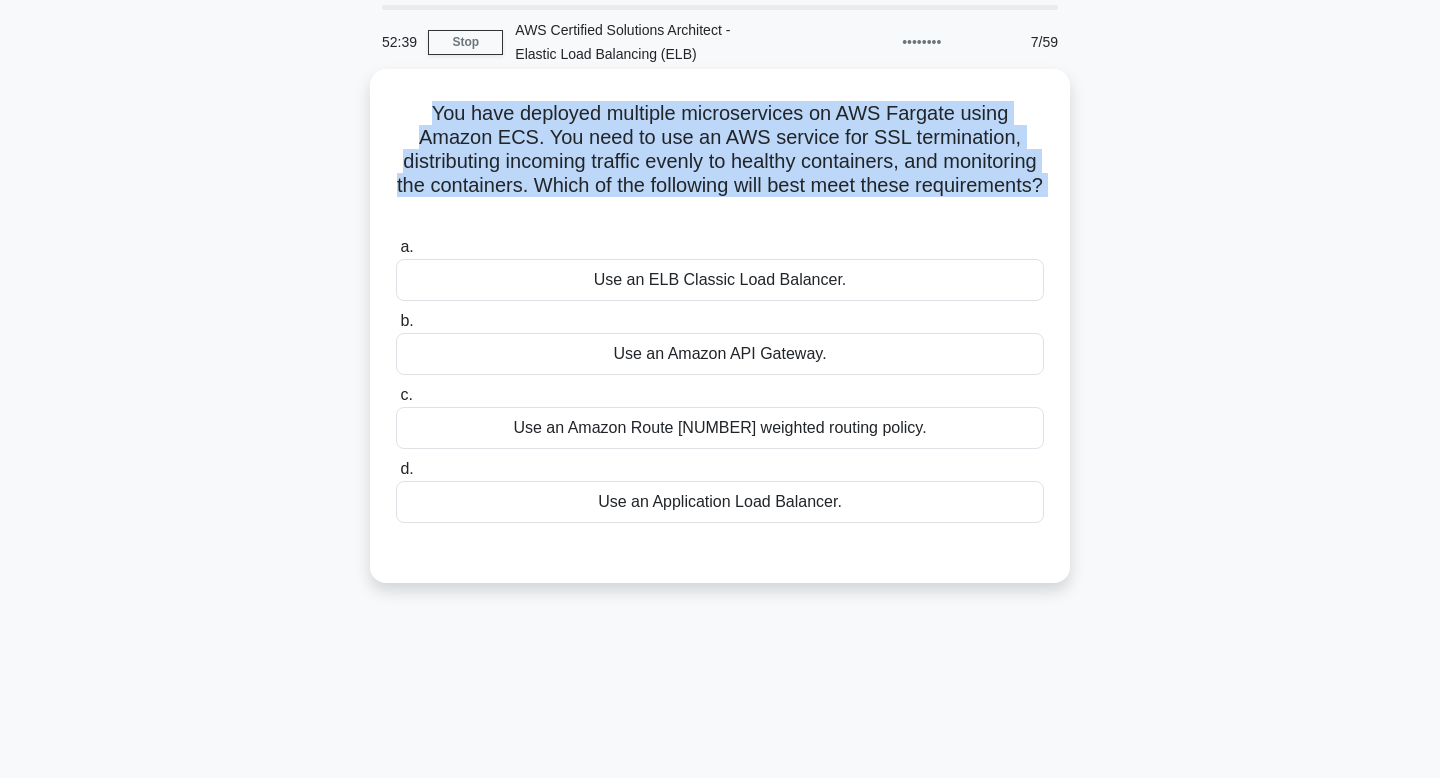 click on "You have deployed multiple microservices on AWS Fargate using Amazon ECS. You need to use an AWS service for SSL termination, distributing incoming traffic evenly to healthy containers, and monitoring the containers. Which of the following will best meet these requirements?
.spinner_0XTQ{transform-origin:center;animation:spinner_y6GP .75s linear infinite}@keyframes spinner_y6GP{100%{transform:rotate(360deg)}}" at bounding box center [720, 162] 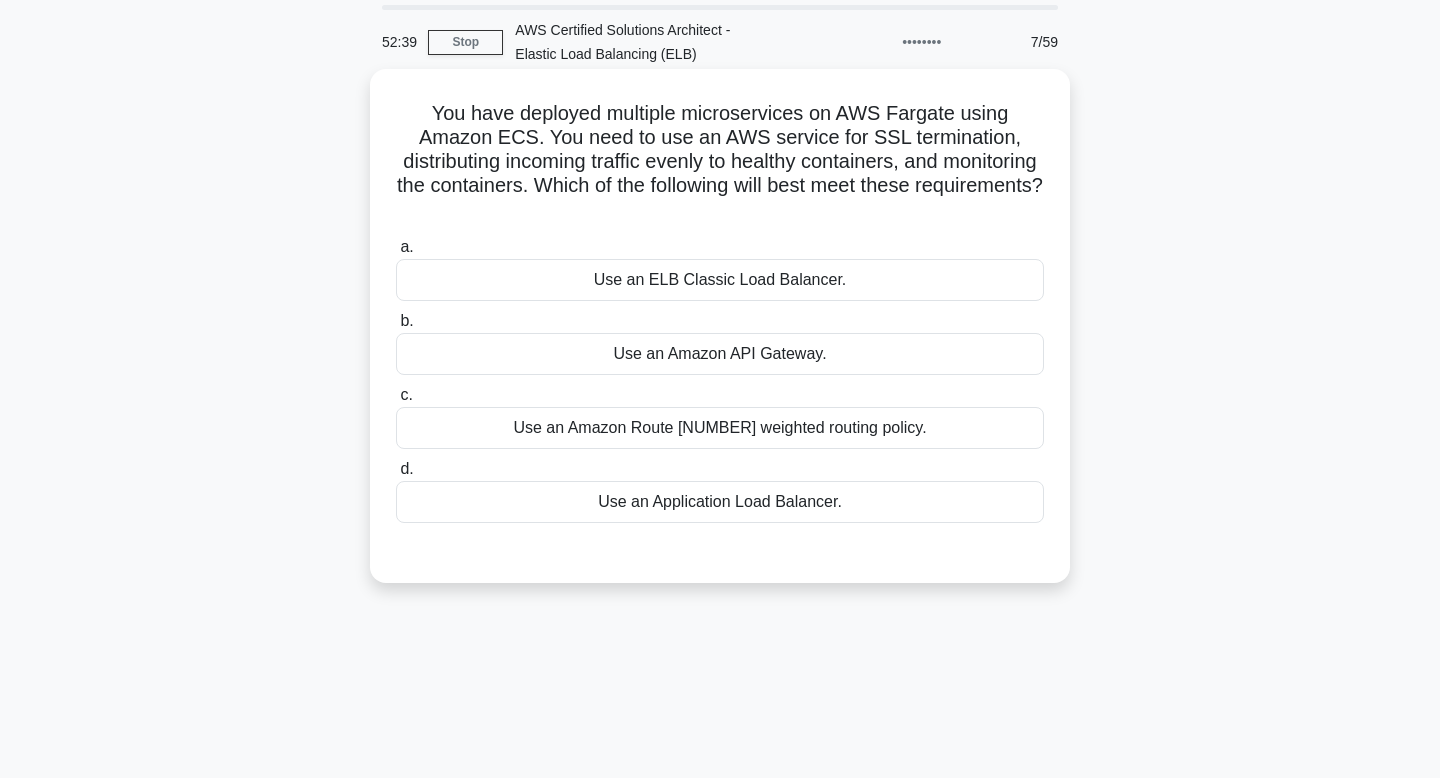 click on "You have deployed multiple microservices on AWS Fargate using Amazon ECS. You need to use an AWS service for SSL termination, distributing incoming traffic evenly to healthy containers, and monitoring the containers. Which of the following will best meet these requirements?
.spinner_0XTQ{transform-origin:center;animation:spinner_y6GP .75s linear infinite}@keyframes spinner_y6GP{100%{transform:rotate(360deg)}}" at bounding box center (720, 162) 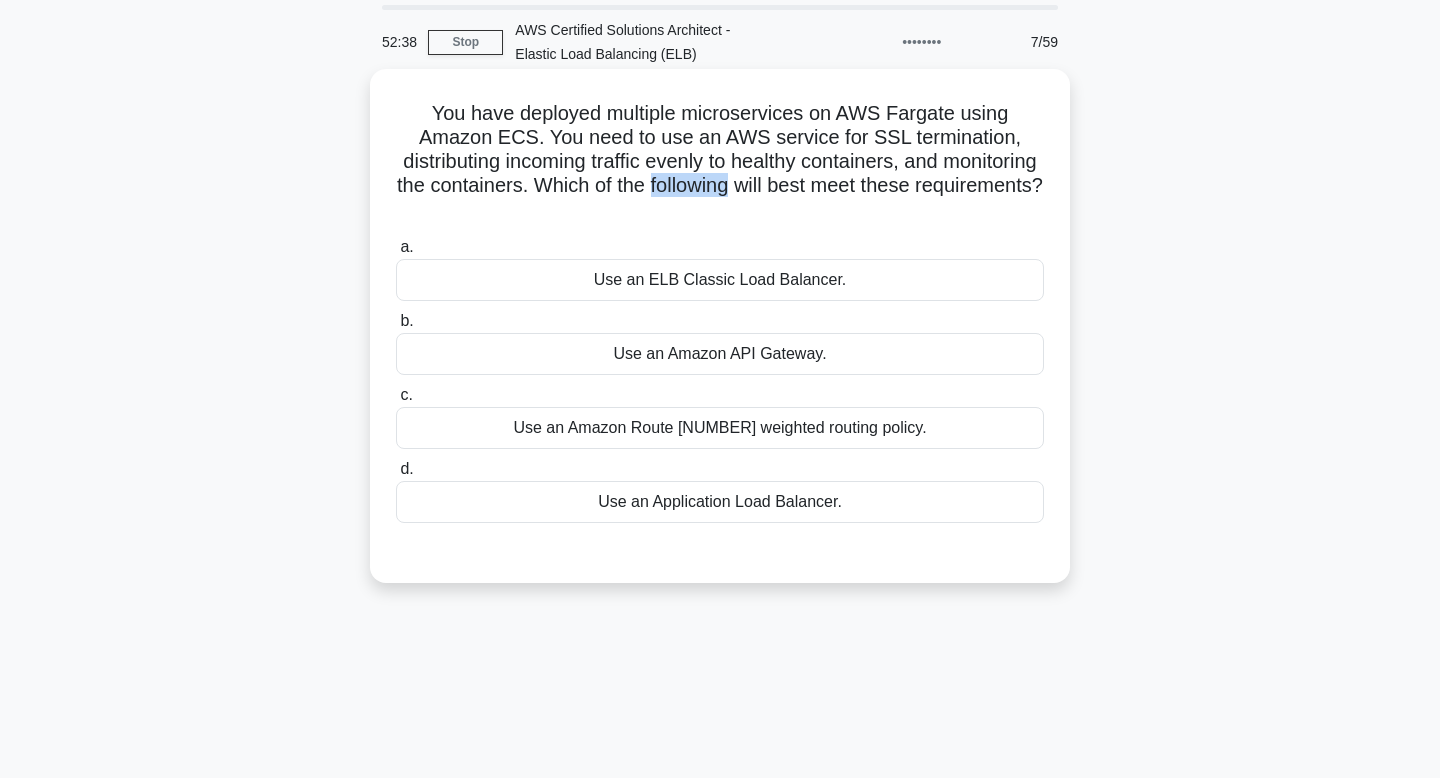 click on "You have deployed multiple microservices on AWS Fargate using Amazon ECS. You need to use an AWS service for SSL termination, distributing incoming traffic evenly to healthy containers, and monitoring the containers. Which of the following will best meet these requirements?
.spinner_0XTQ{transform-origin:center;animation:spinner_y6GP .75s linear infinite}@keyframes spinner_y6GP{100%{transform:rotate(360deg)}}" at bounding box center [720, 162] 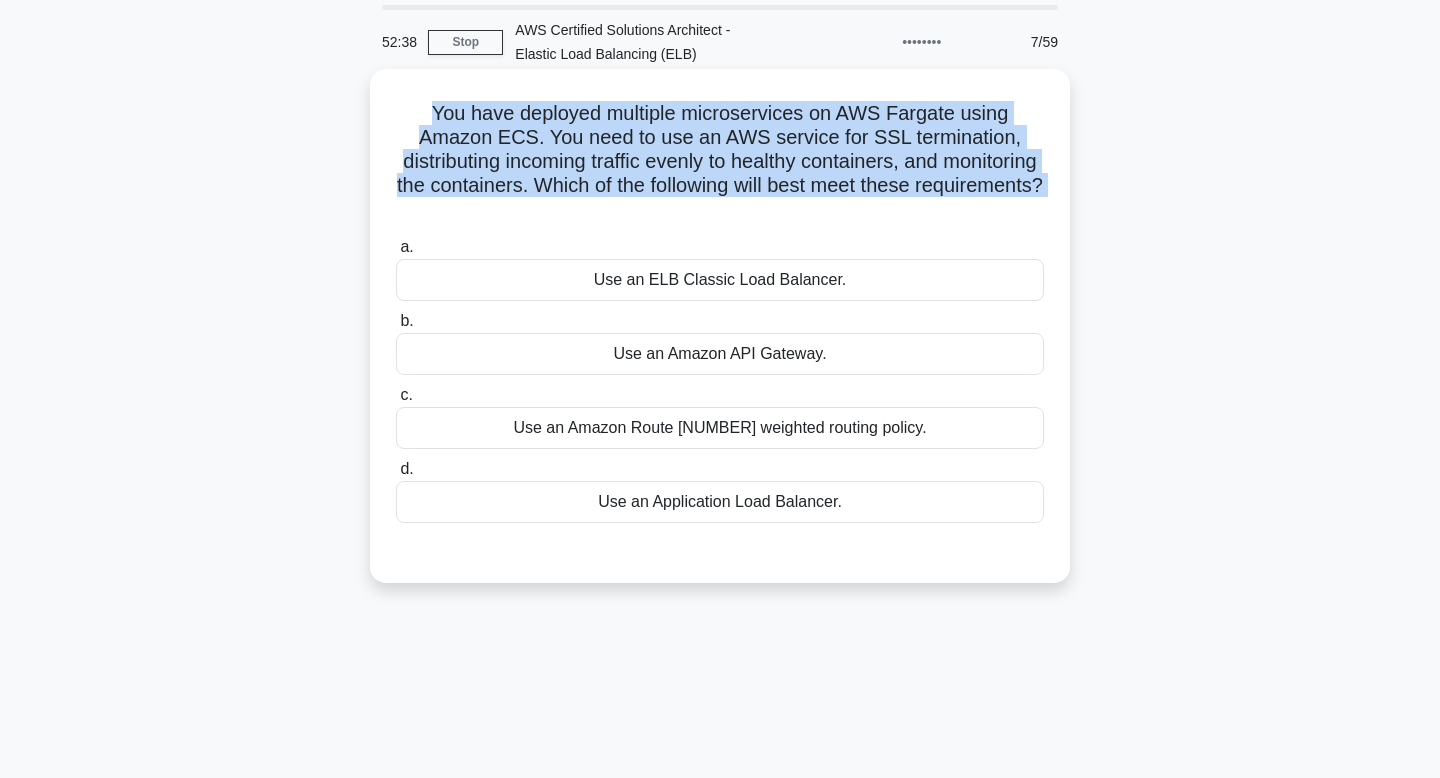 click on "You have deployed multiple microservices on AWS Fargate using Amazon ECS. You need to use an AWS service for SSL termination, distributing incoming traffic evenly to healthy containers, and monitoring the containers. Which of the following will best meet these requirements?
.spinner_0XTQ{transform-origin:center;animation:spinner_y6GP .75s linear infinite}@keyframes spinner_y6GP{100%{transform:rotate(360deg)}}" at bounding box center (720, 162) 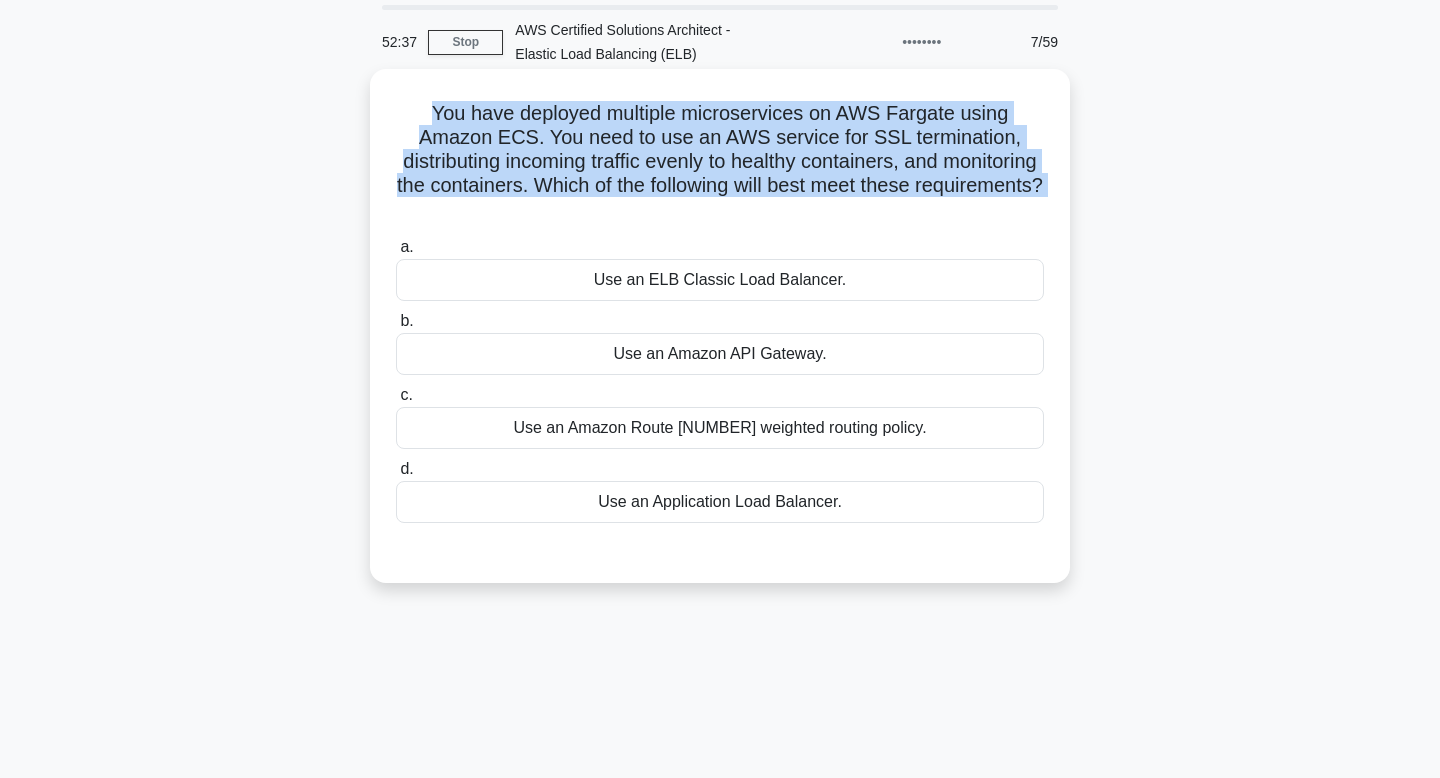 click on "You have deployed multiple microservices on AWS Fargate using Amazon ECS. You need to use an AWS service for SSL termination, distributing incoming traffic evenly to healthy containers, and monitoring the containers. Which of the following will best meet these requirements?
.spinner_0XTQ{transform-origin:center;animation:spinner_y6GP .75s linear infinite}@keyframes spinner_y6GP{100%{transform:rotate(360deg)}}" at bounding box center (720, 162) 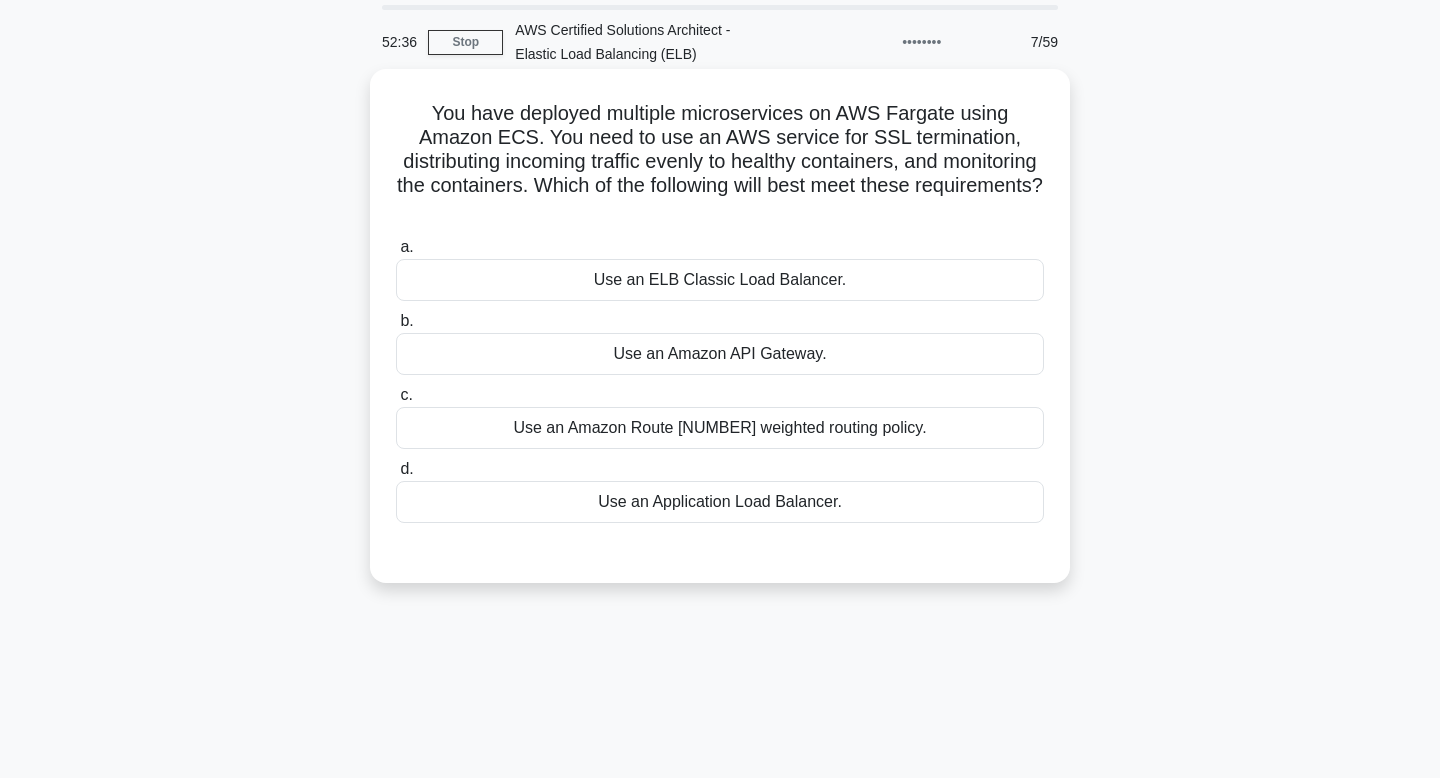 click on "You have deployed multiple microservices on AWS Fargate using Amazon ECS. You need to use an AWS service for SSL termination, distributing incoming traffic evenly to healthy containers, and monitoring the containers. Which of the following will best meet these requirements?
.spinner_0XTQ{transform-origin:center;animation:spinner_y6GP .75s linear infinite}@keyframes spinner_y6GP{100%{transform:rotate(360deg)}}" at bounding box center (720, 162) 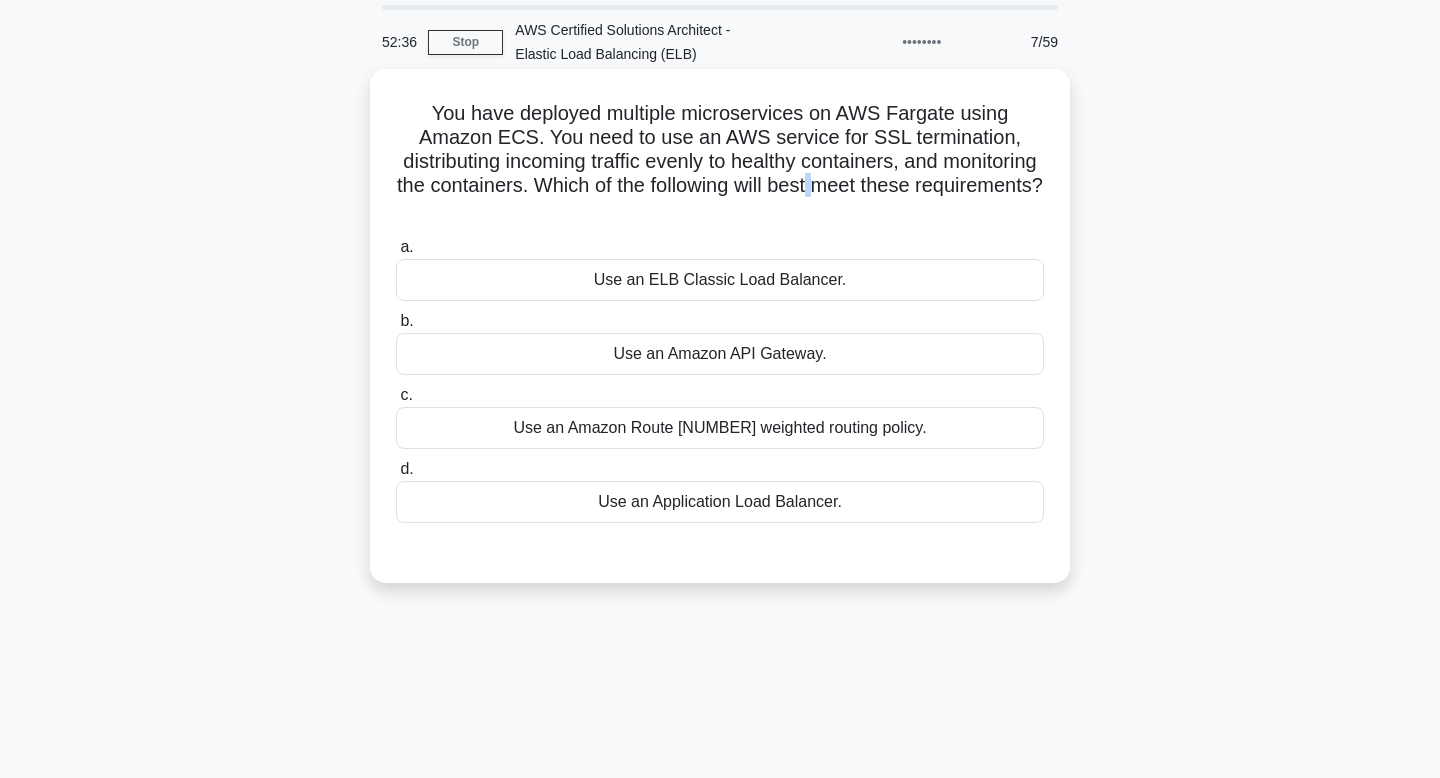 click on "You have deployed multiple microservices on AWS Fargate using Amazon ECS. You need to use an AWS service for SSL termination, distributing incoming traffic evenly to healthy containers, and monitoring the containers. Which of the following will best meet these requirements?
.spinner_0XTQ{transform-origin:center;animation:spinner_y6GP .75s linear infinite}@keyframes spinner_y6GP{100%{transform:rotate(360deg)}}" at bounding box center [720, 162] 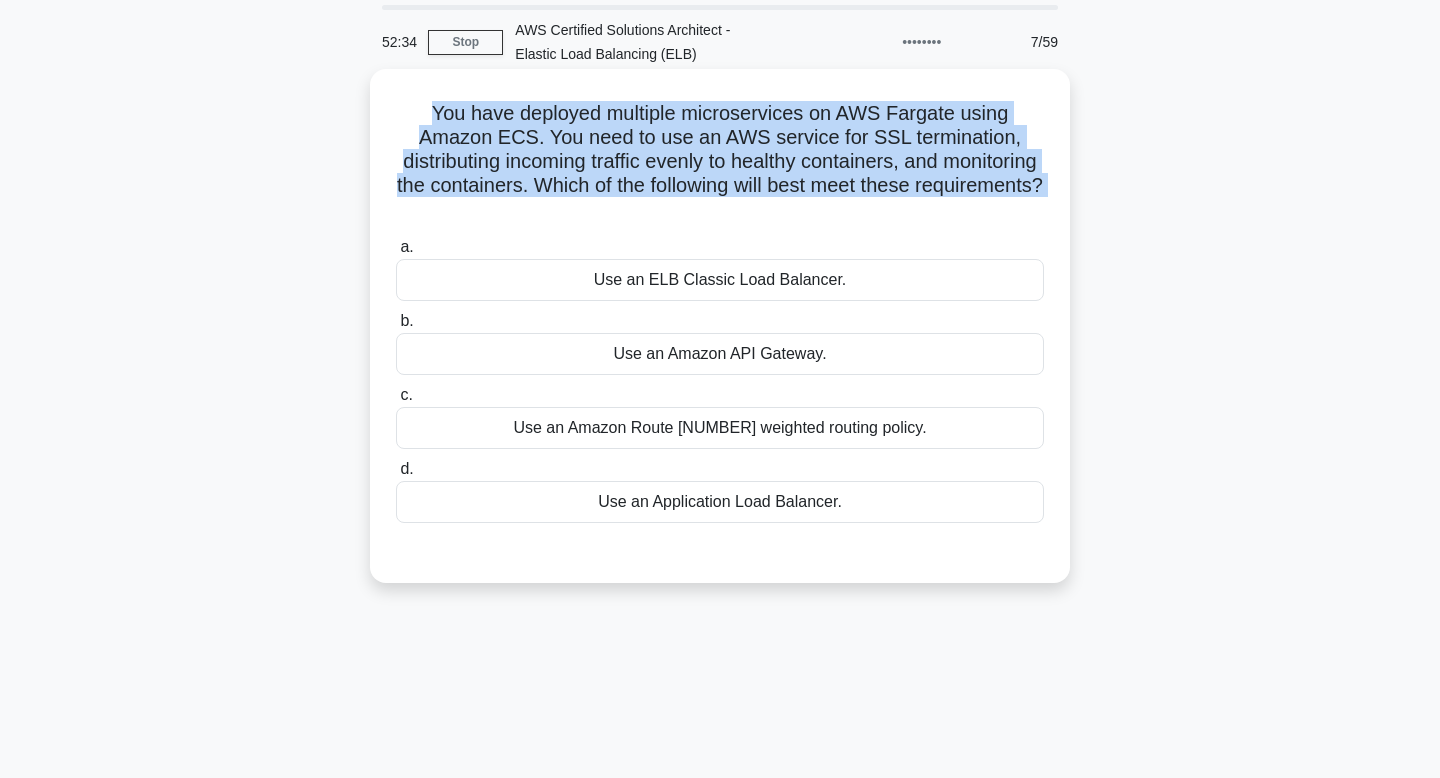 click on "You have deployed multiple microservices on AWS Fargate using Amazon ECS. You need to use an AWS service for SSL termination, distributing incoming traffic evenly to healthy containers, and monitoring the containers. Which of the following will best meet these requirements?
.spinner_0XTQ{transform-origin:center;animation:spinner_y6GP .75s linear infinite}@keyframes spinner_y6GP{100%{transform:rotate(360deg)}}" at bounding box center [720, 162] 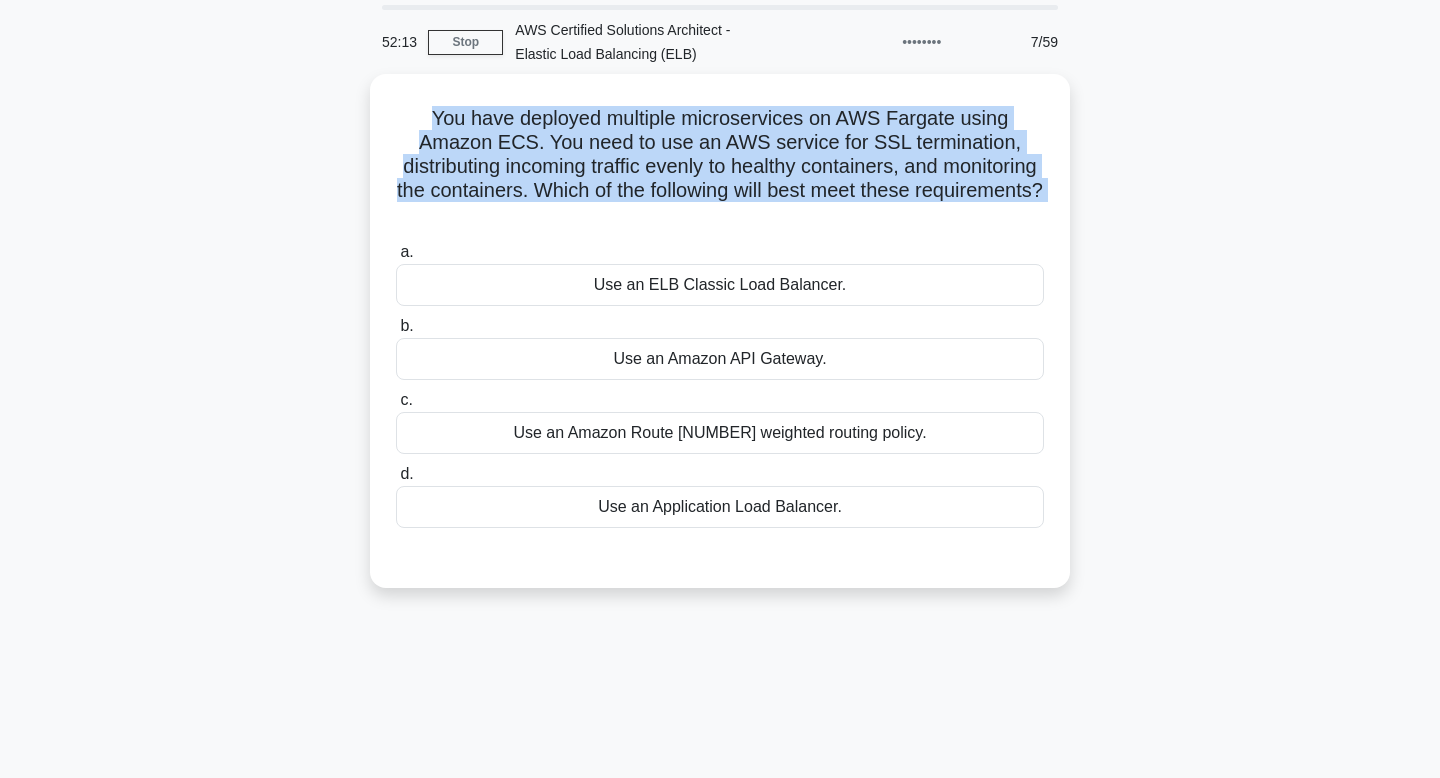 drag, startPoint x: 1018, startPoint y: 176, endPoint x: 334, endPoint y: 129, distance: 685.61285 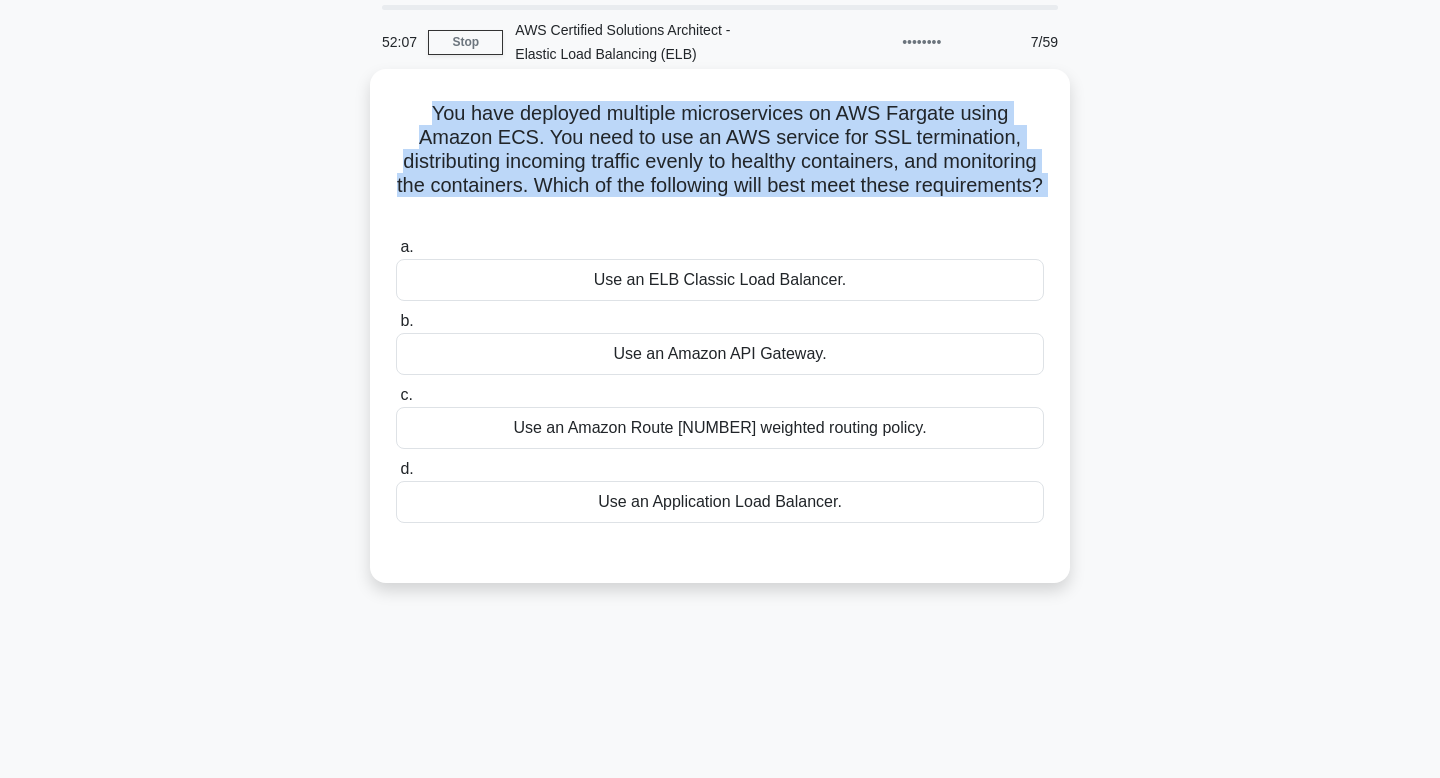 click on "Use an Application Load Balancer." at bounding box center [720, 502] 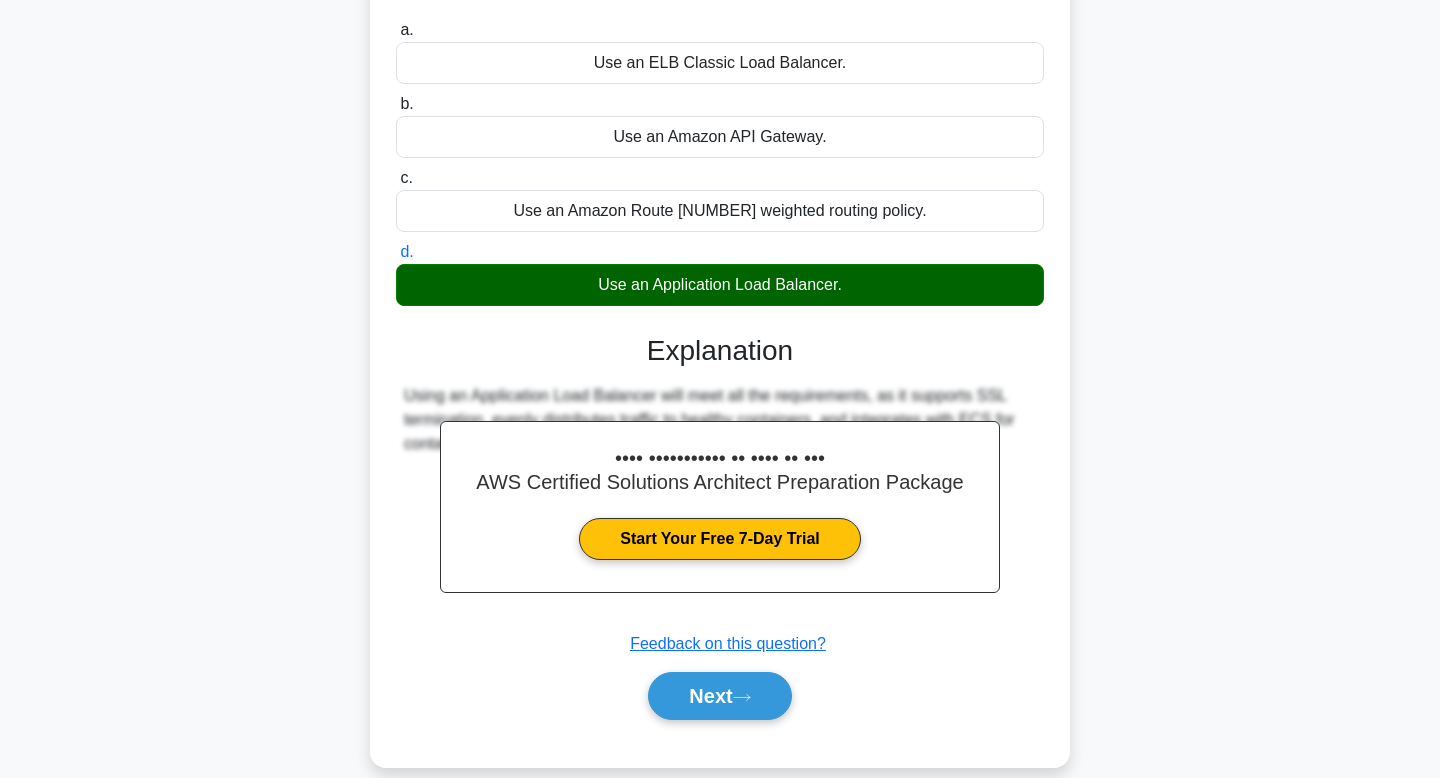 scroll, scrollTop: 302, scrollLeft: 0, axis: vertical 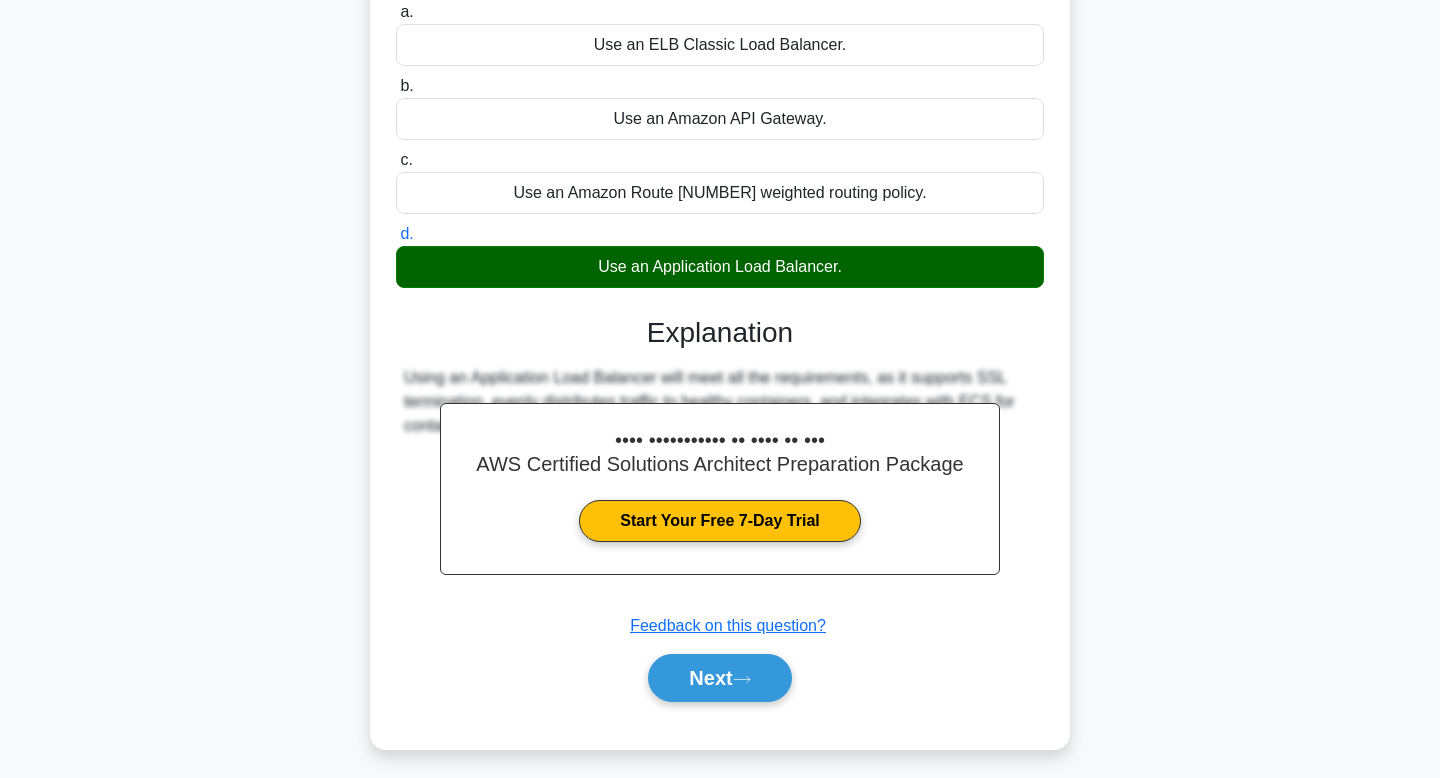 click on "Next" at bounding box center [720, 678] 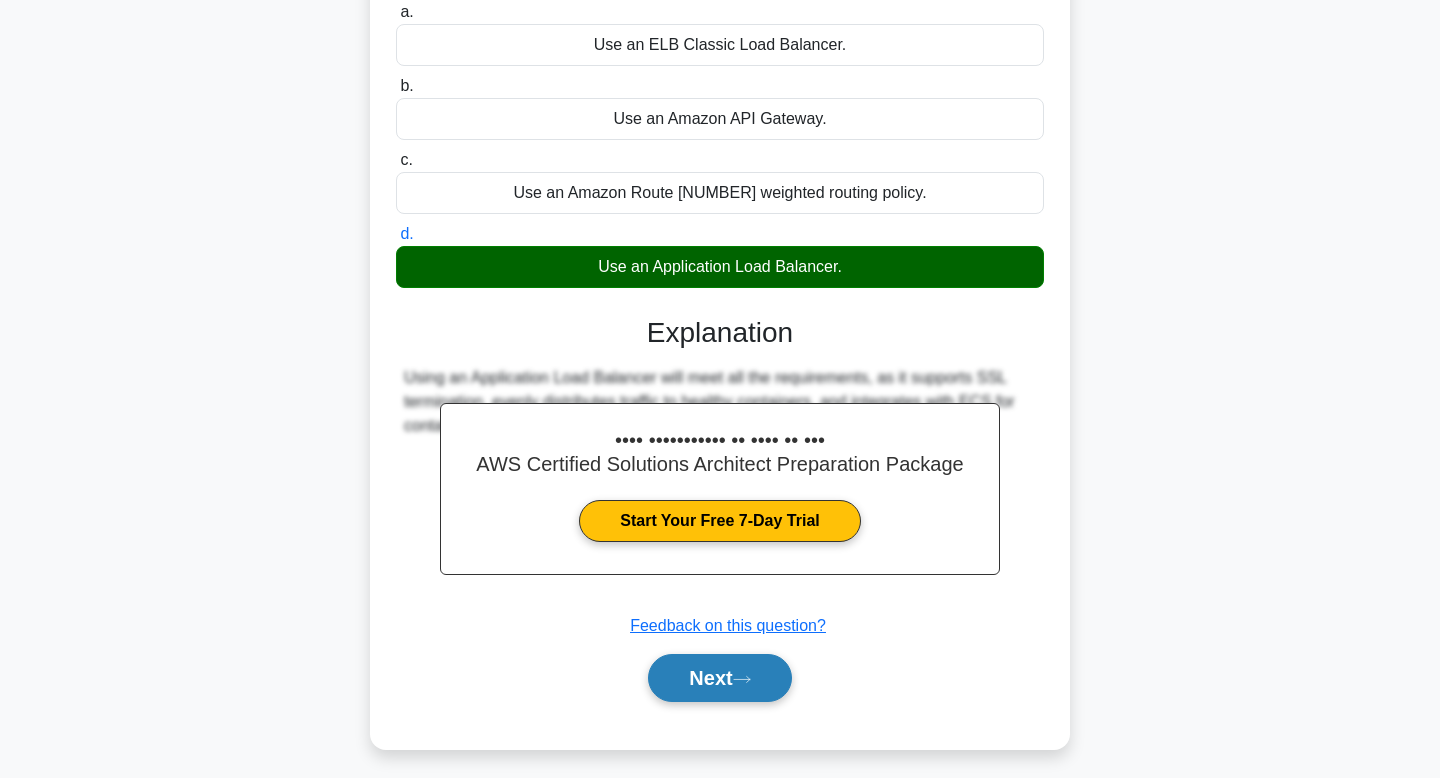 click on "Next" at bounding box center (719, 678) 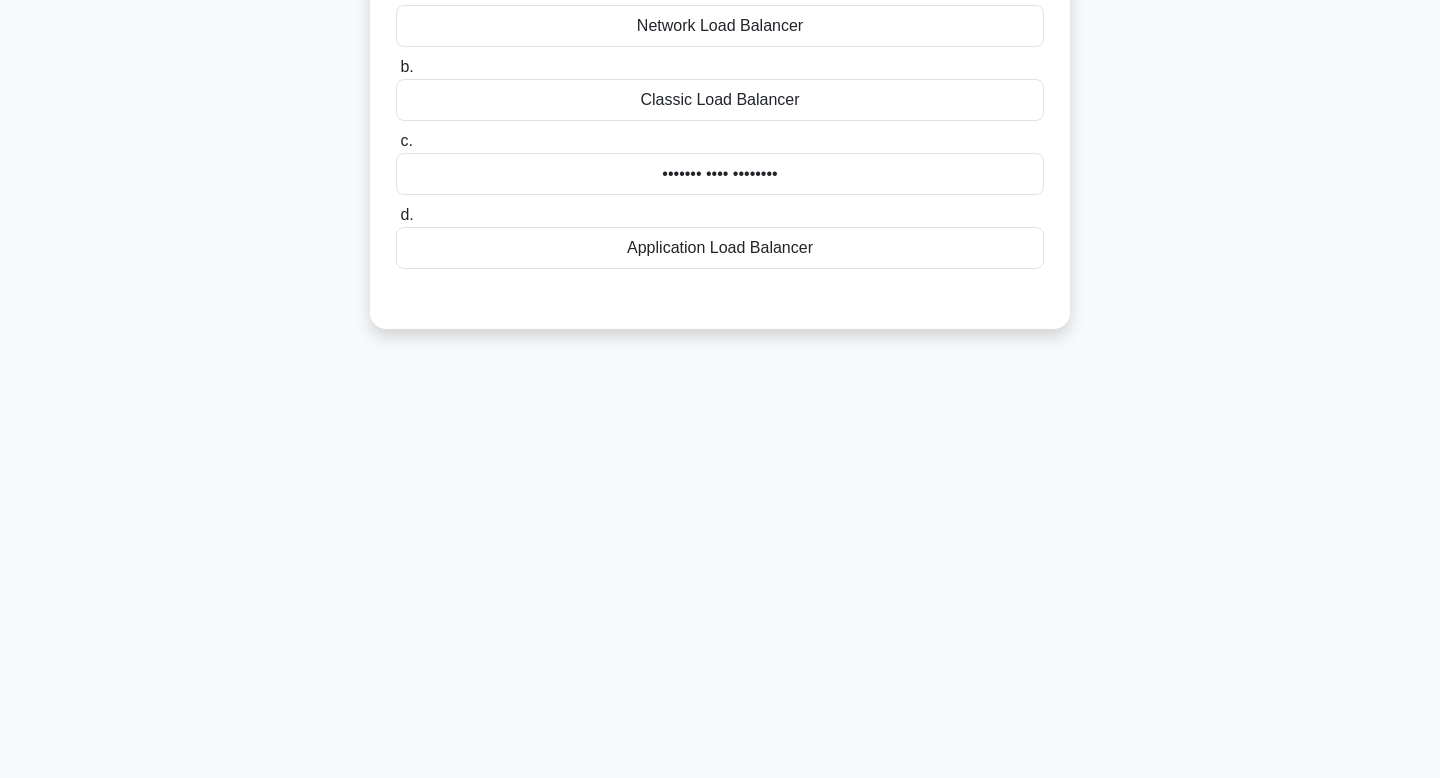 scroll, scrollTop: 0, scrollLeft: 0, axis: both 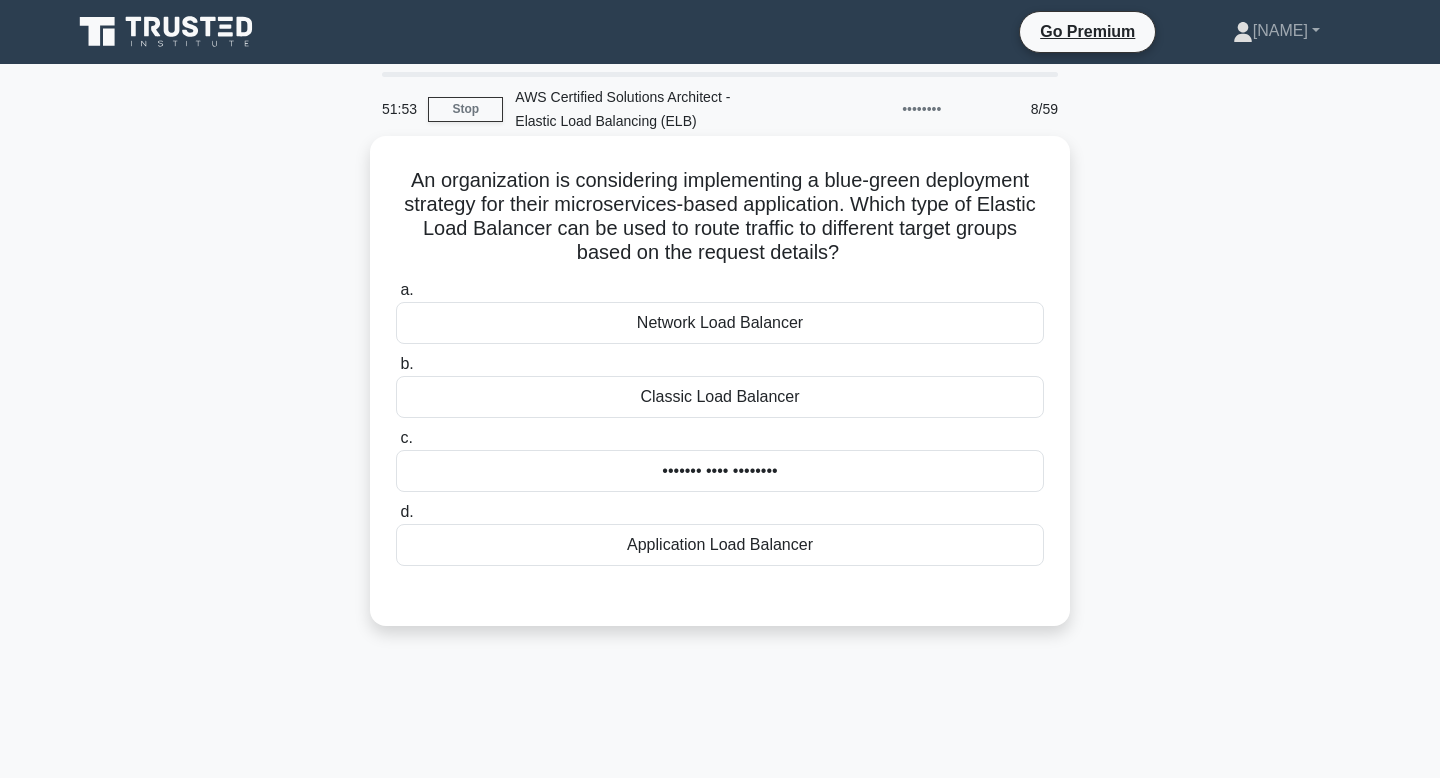 click on "An organization is considering implementing a blue-green deployment strategy for their microservices-based application. Which type of Elastic Load Balancer can be used to route traffic to different target groups based on the request details?
.spinner_0XTQ{transform-origin:center;animation:spinner_y6GP .75s linear infinite}@keyframes spinner_y6GP{100%{transform:rotate(360deg)}}" at bounding box center (720, 217) 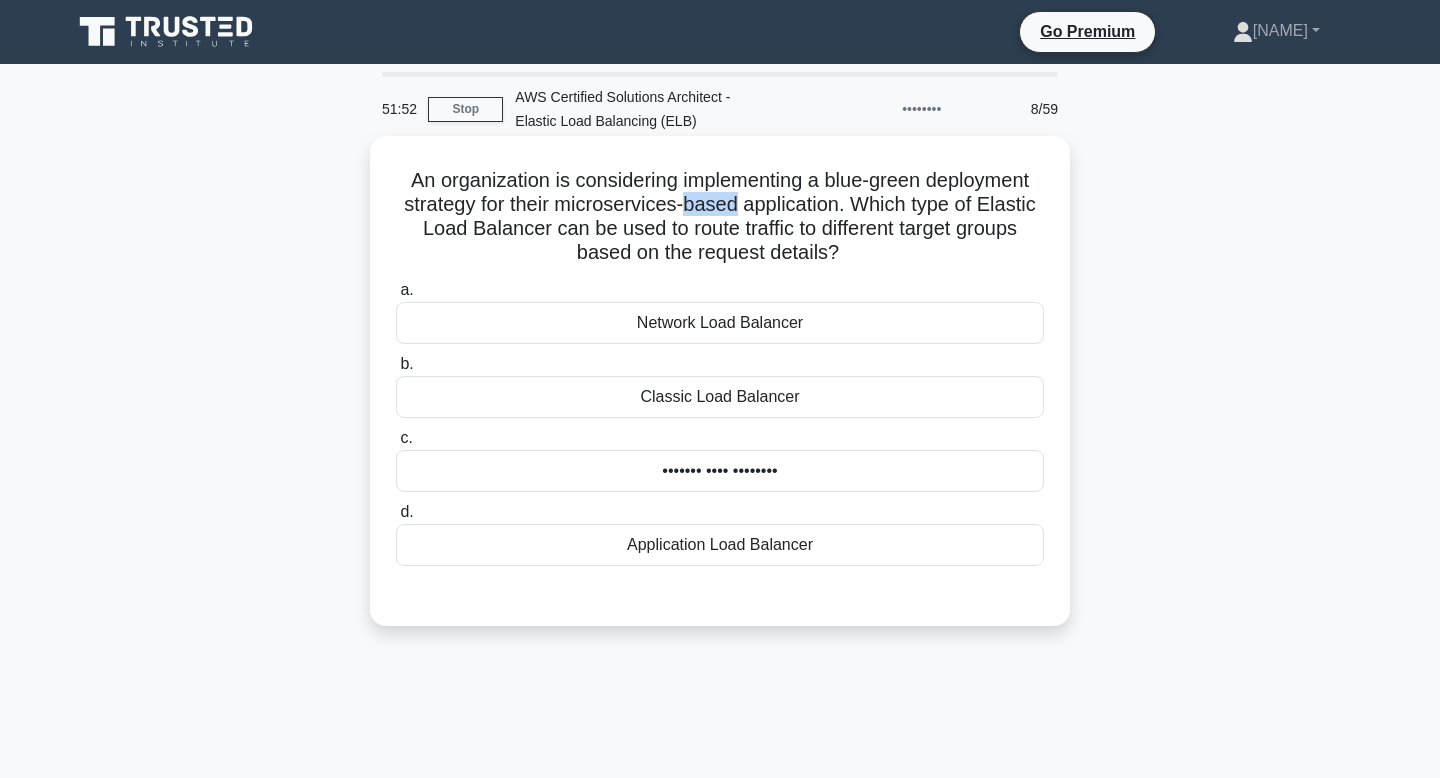 click on "An organization is considering implementing a blue-green deployment strategy for their microservices-based application. Which type of Elastic Load Balancer can be used to route traffic to different target groups based on the request details?
.spinner_0XTQ{transform-origin:center;animation:spinner_y6GP .75s linear infinite}@keyframes spinner_y6GP{100%{transform:rotate(360deg)}}" at bounding box center (720, 217) 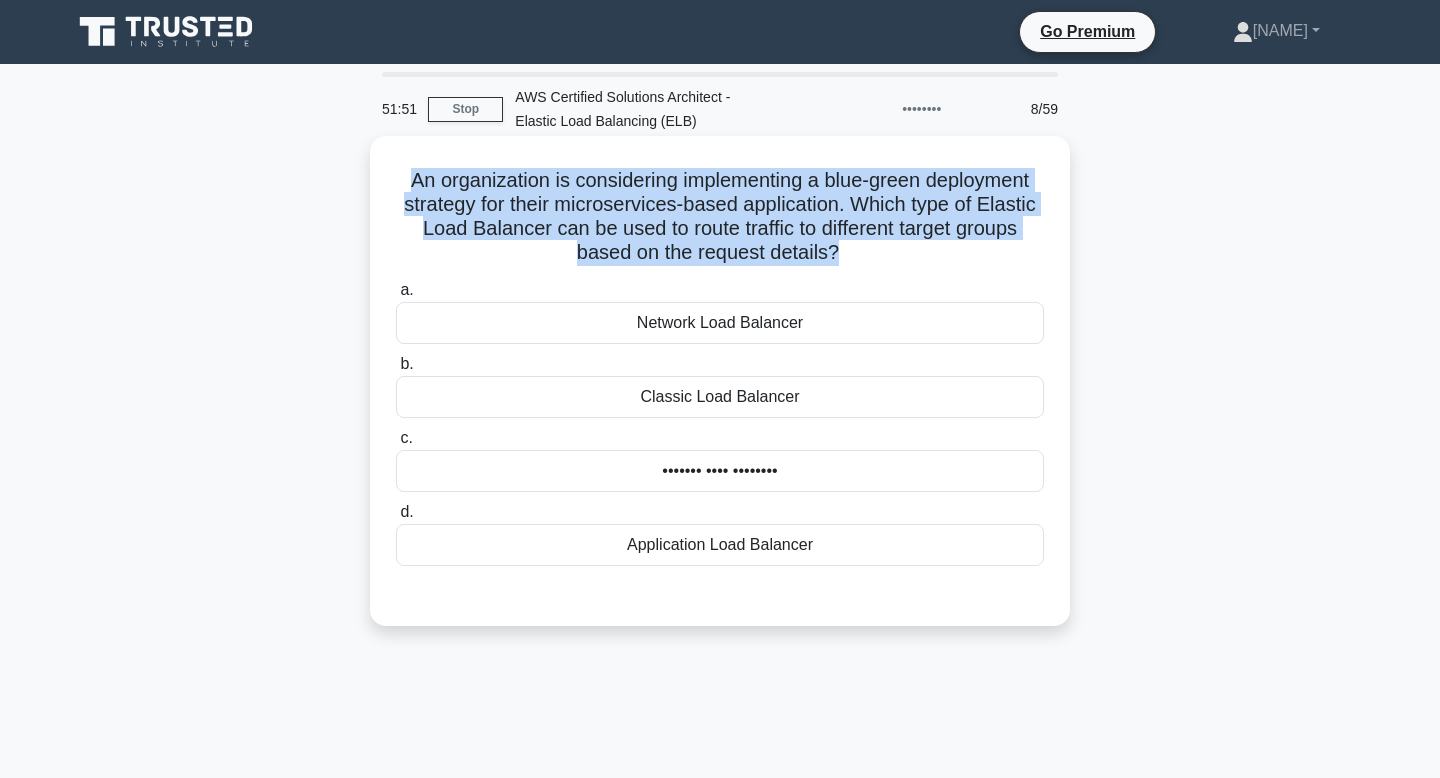click on "An organization is considering implementing a blue-green deployment strategy for their microservices-based application. Which type of Elastic Load Balancer can be used to route traffic to different target groups based on the request details?
.spinner_0XTQ{transform-origin:center;animation:spinner_y6GP .75s linear infinite}@keyframes spinner_y6GP{100%{transform:rotate(360deg)}}" at bounding box center (720, 217) 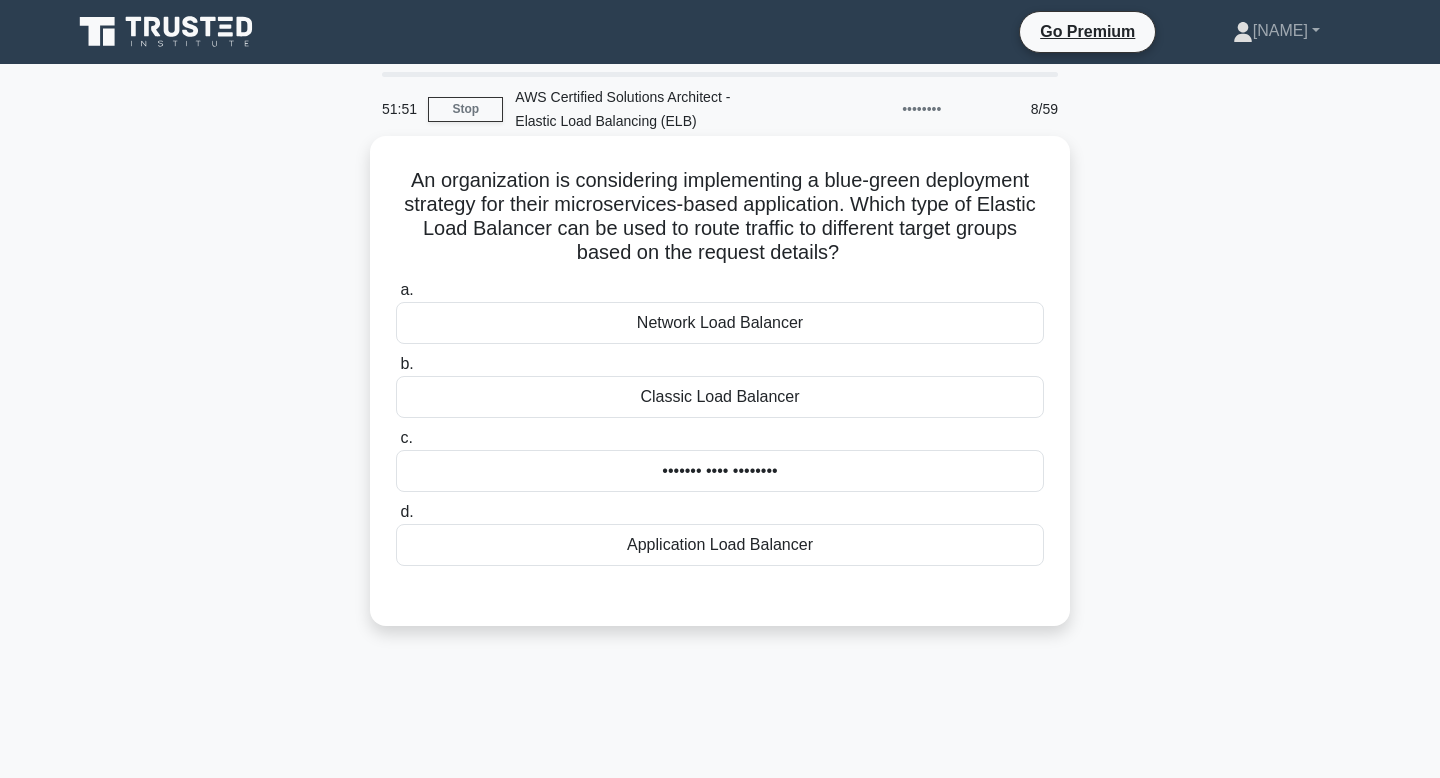 click on "An organization is considering implementing a blue-green deployment strategy for their microservices-based application. Which type of Elastic Load Balancer can be used to route traffic to different target groups based on the request details?
.spinner_0XTQ{transform-origin:center;animation:spinner_y6GP .75s linear infinite}@keyframes spinner_y6GP{100%{transform:rotate(360deg)}}" at bounding box center [720, 217] 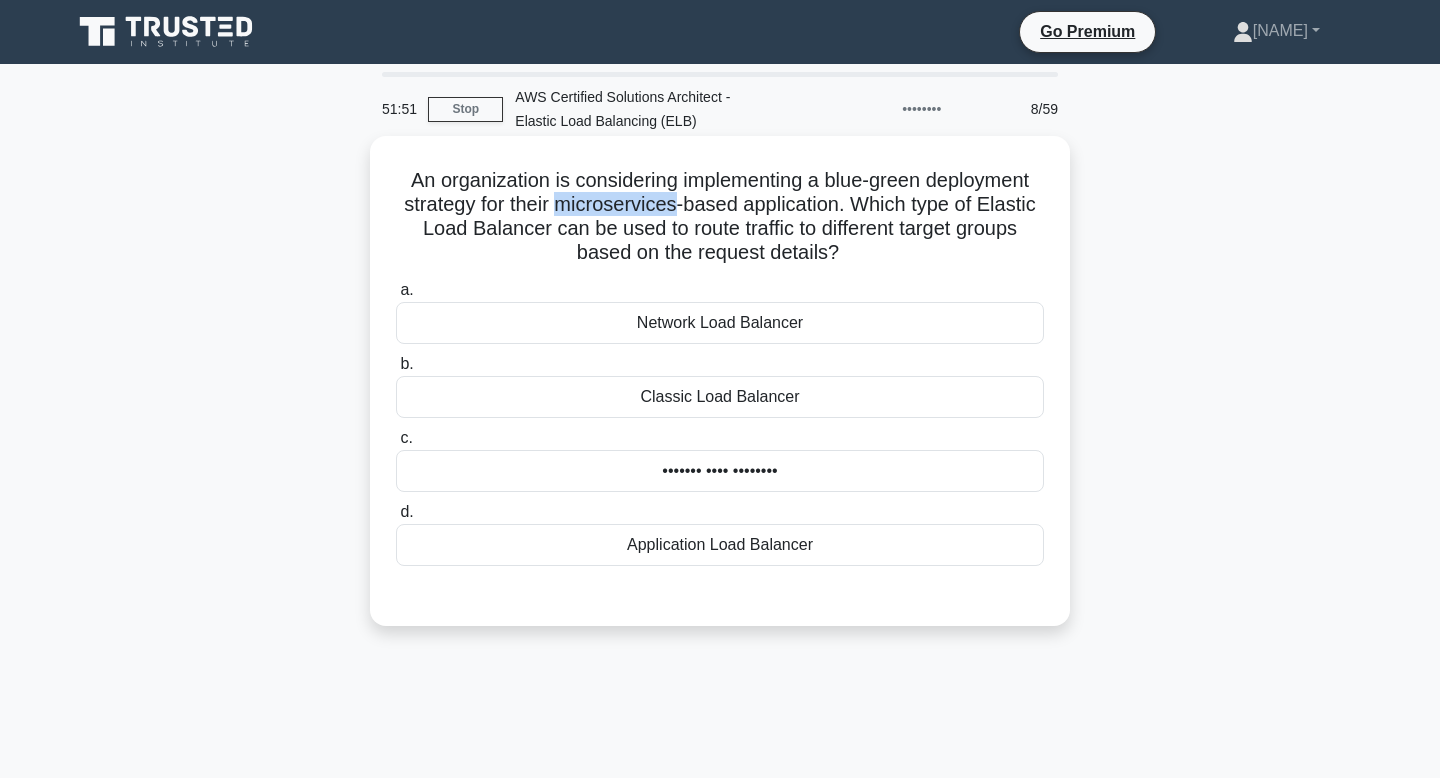 click on "An organization is considering implementing a blue-green deployment strategy for their microservices-based application. Which type of Elastic Load Balancer can be used to route traffic to different target groups based on the request details?
.spinner_0XTQ{transform-origin:center;animation:spinner_y6GP .75s linear infinite}@keyframes spinner_y6GP{100%{transform:rotate(360deg)}}" at bounding box center [720, 217] 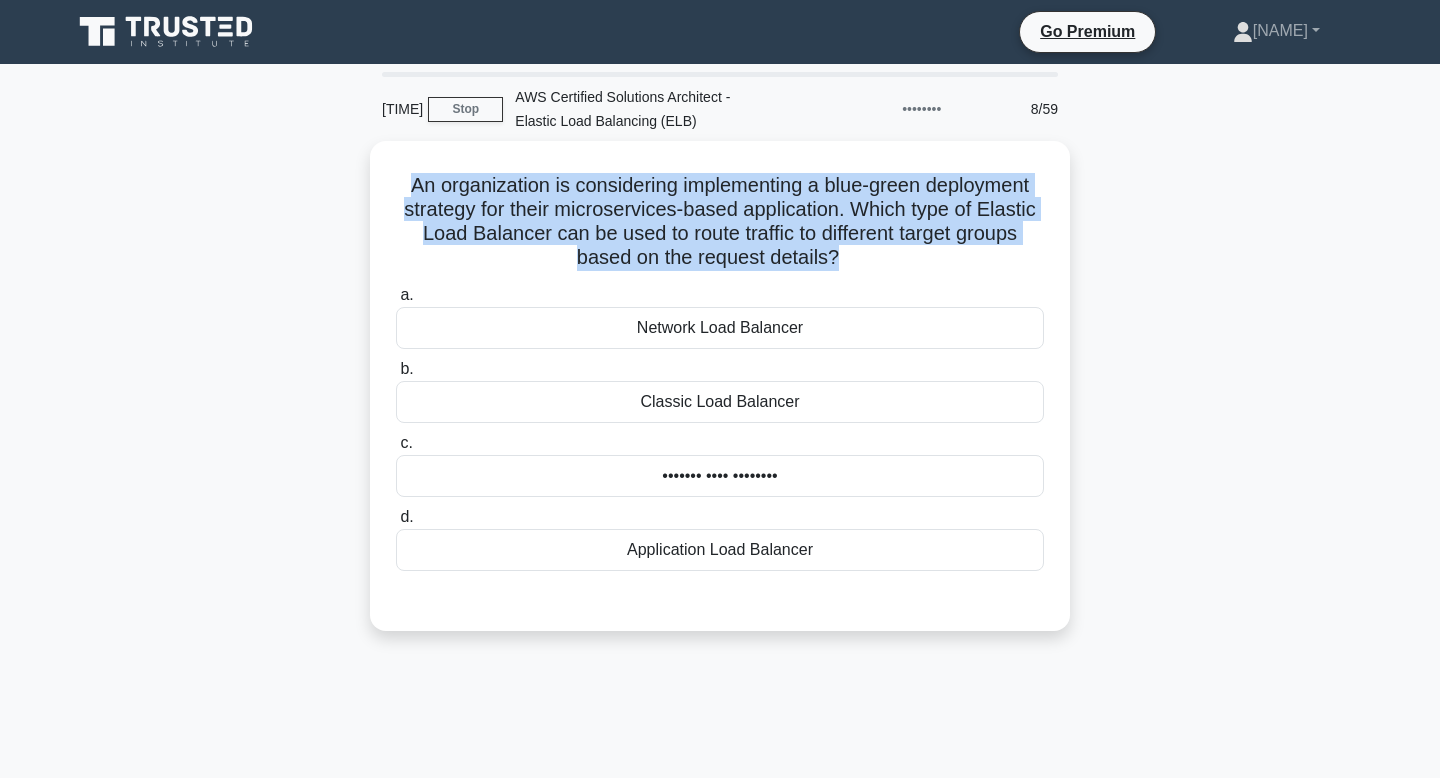 click on "An organization is considering implementing a blue-green deployment strategy for their microservices-based application. Which type of Elastic Load Balancer can be used to route traffic to different target groups based on the request details?
.spinner_0XTQ{transform-origin:center;animation:spinner_y6GP .75s linear infinite}@keyframes spinner_y6GP{100%{transform:rotate(360deg)}}
a.
b. c. d." at bounding box center [720, 398] 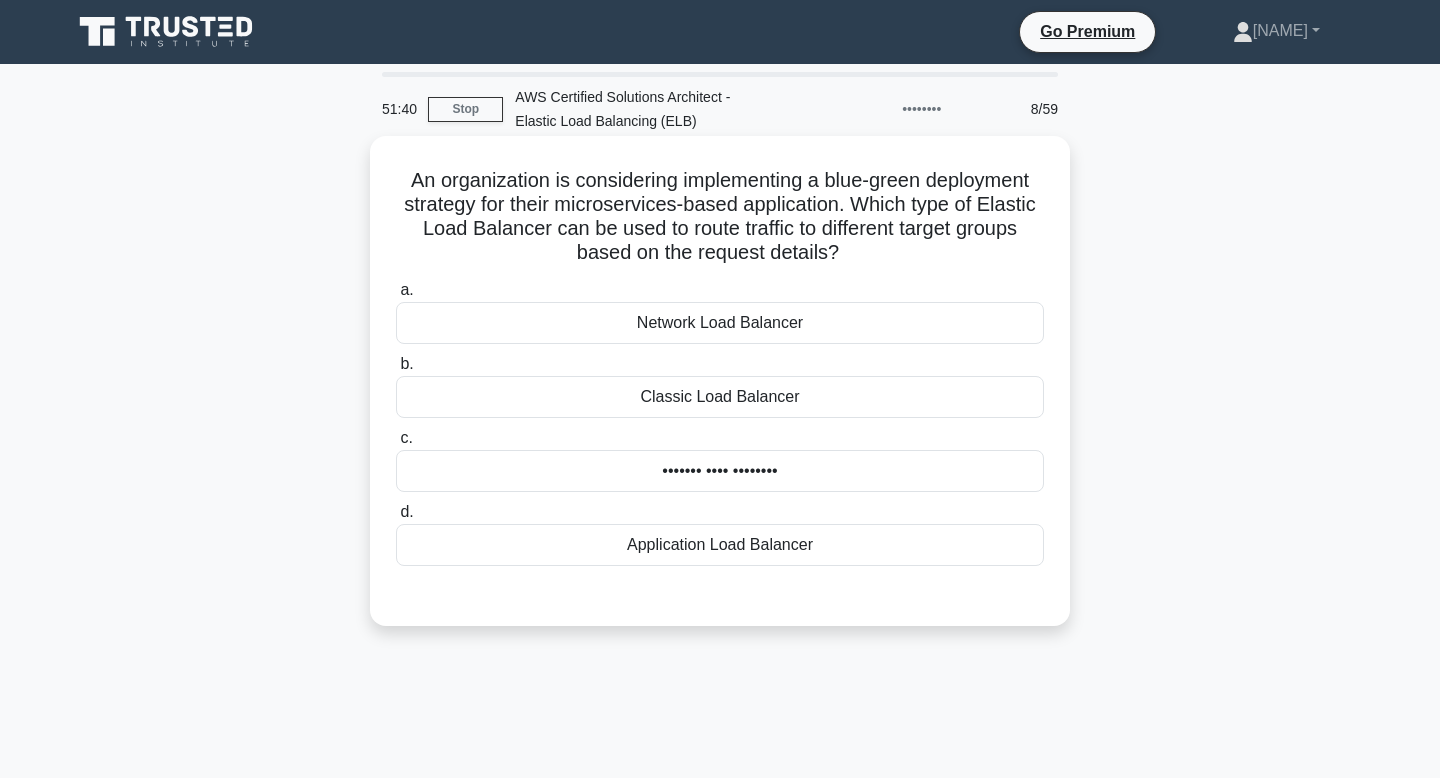 click on "Application Load Balancer" at bounding box center (720, 545) 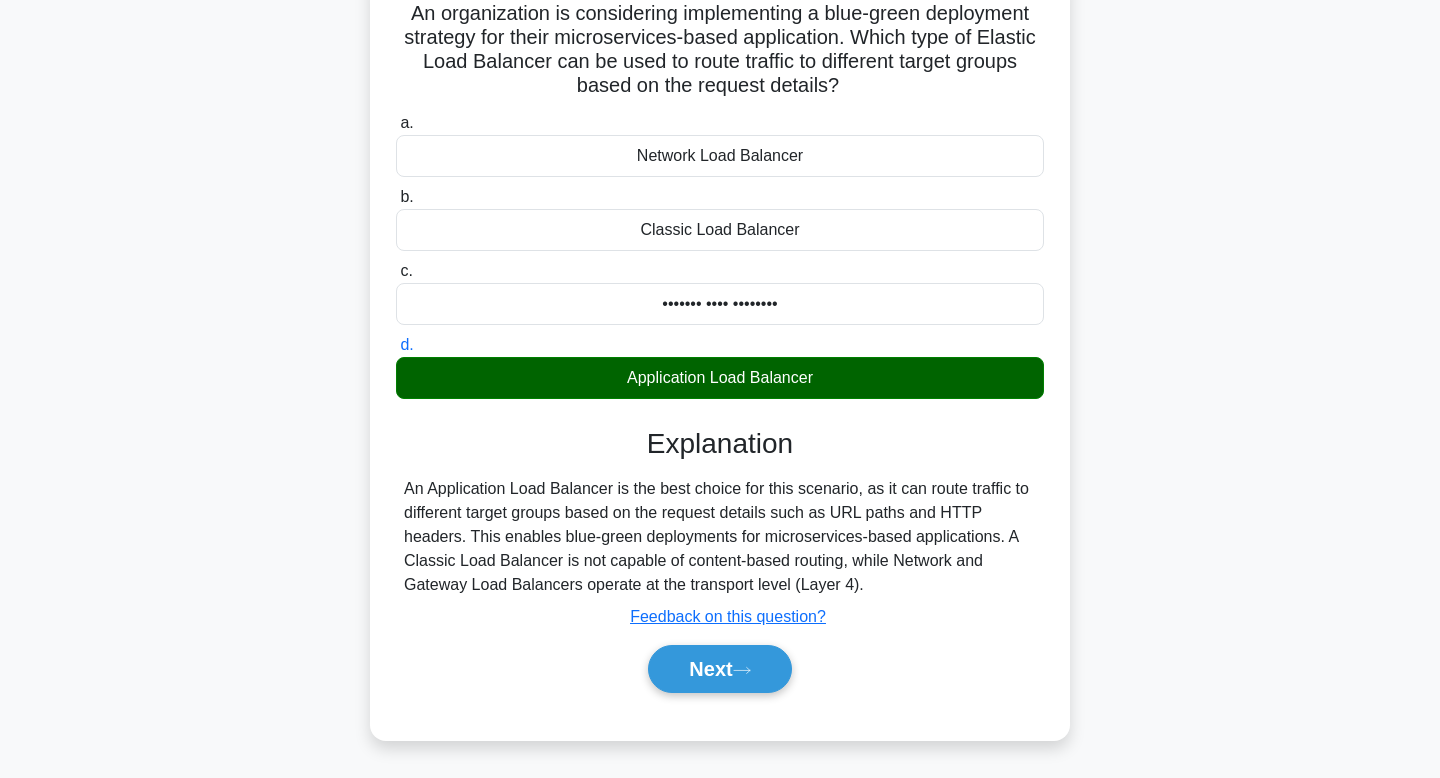 scroll, scrollTop: 214, scrollLeft: 0, axis: vertical 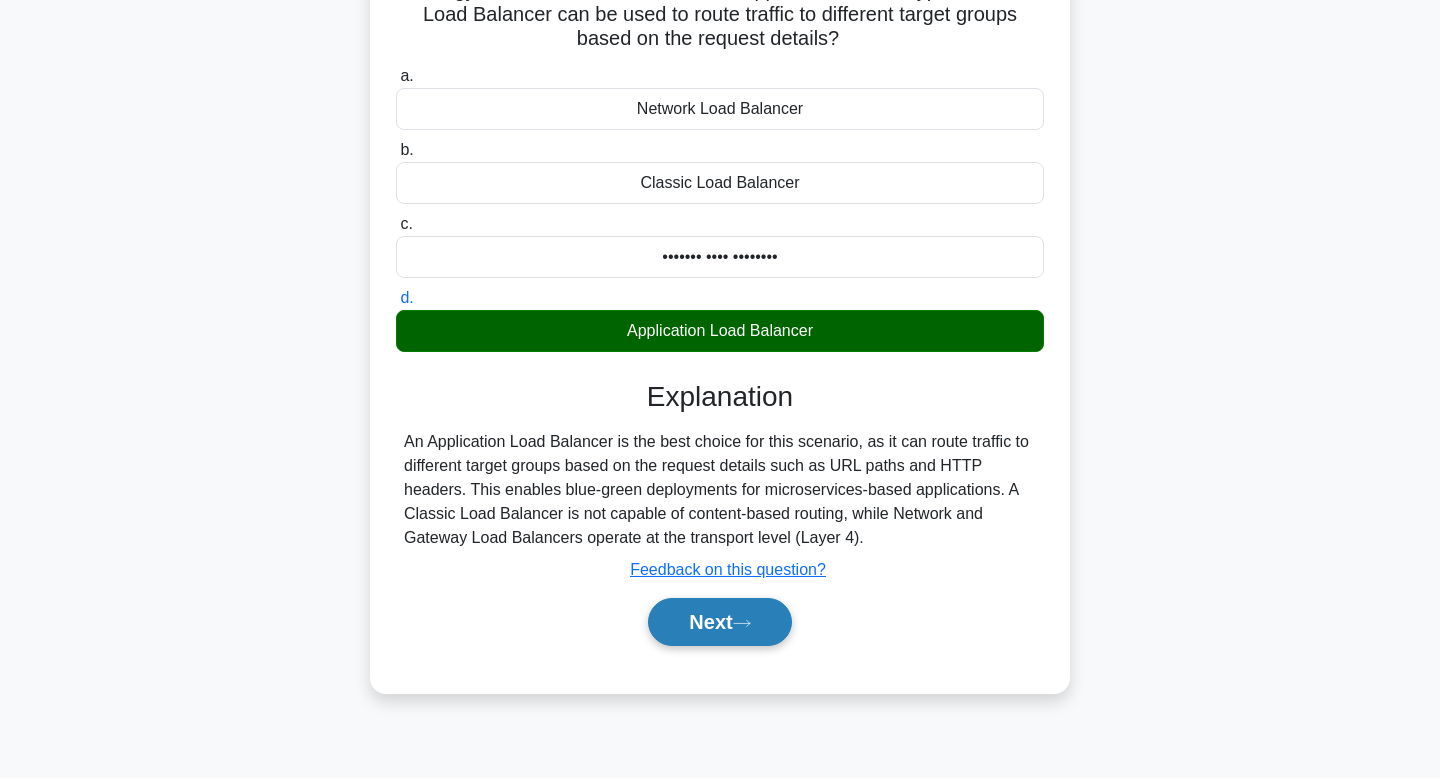 click on "Next" at bounding box center (719, 622) 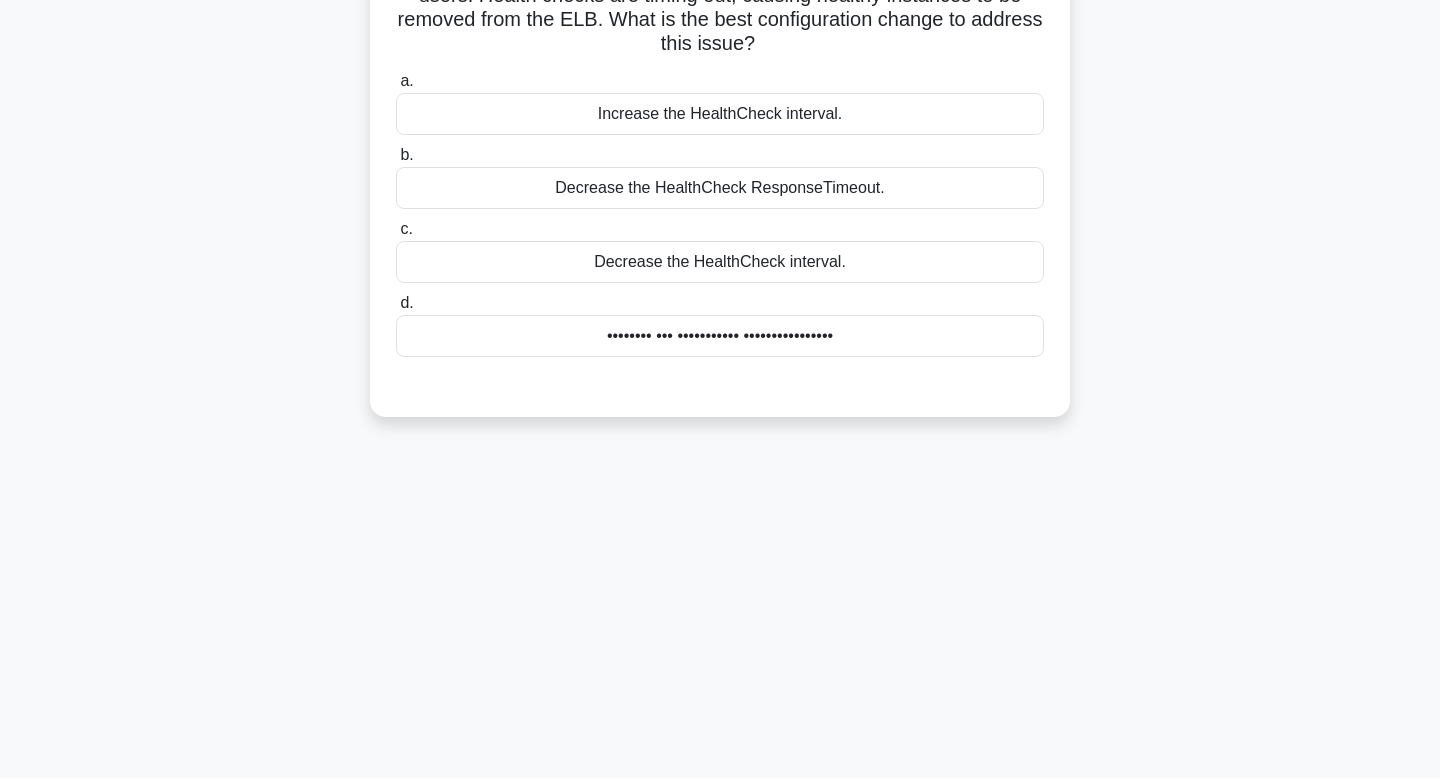 scroll, scrollTop: 0, scrollLeft: 0, axis: both 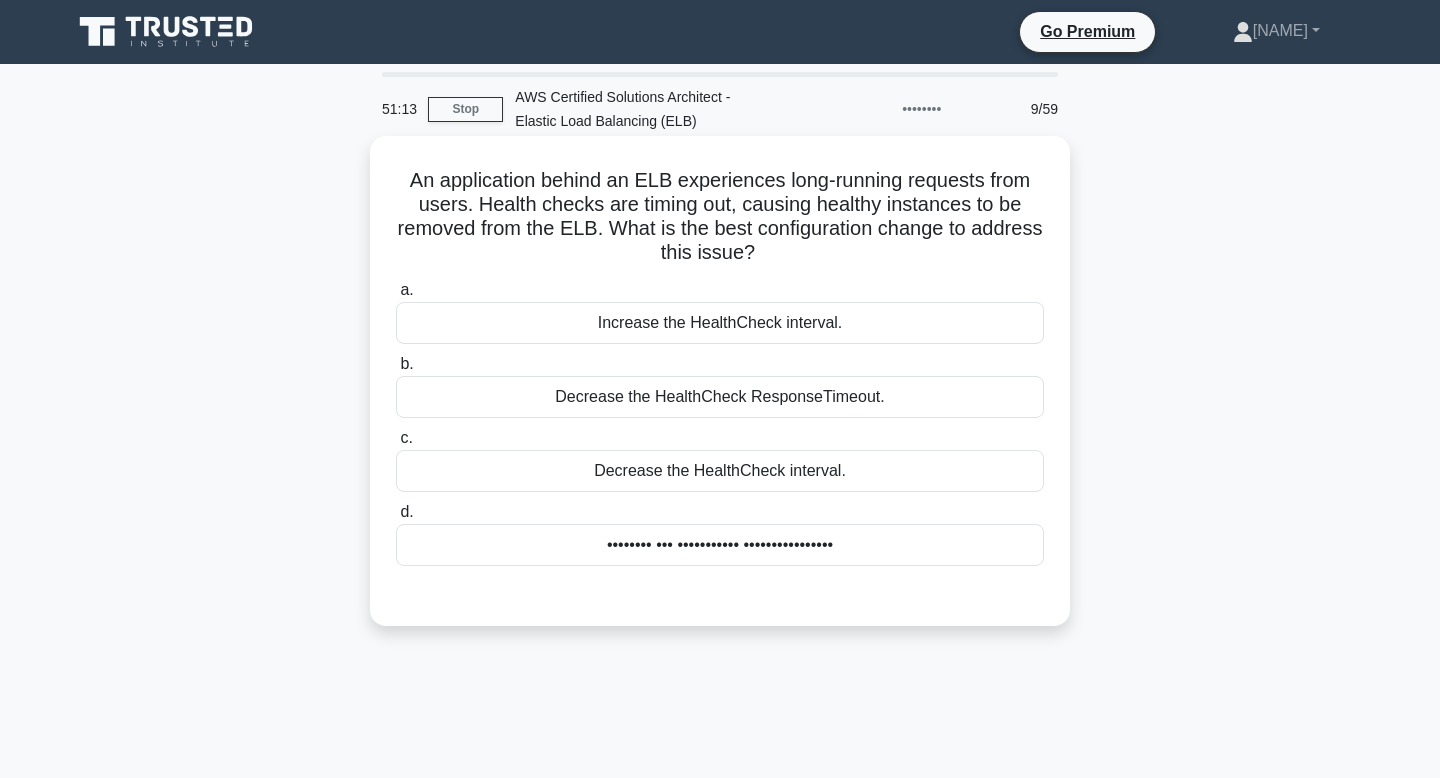click on "•• ••••••••••• •••••• •• ••• ••••••••••• •••••••••••• •••••••• •••• •••••• •••••• •••••• ••• •••••• •••• ••••••• ••••••• ••••••••• •• •• ••••••• •••• ••• •••• •••• •• ••• •••• ••••••••••••• •••••• •• ••••••• •••• ••••••
•••••••••••••••••••••••••••••••••••••••••••••••••••••••••••• •••• •••••• ••••••••••••••••••• ••••••••••••••••••••••••••••••••••••••••••••" at bounding box center (720, 217) 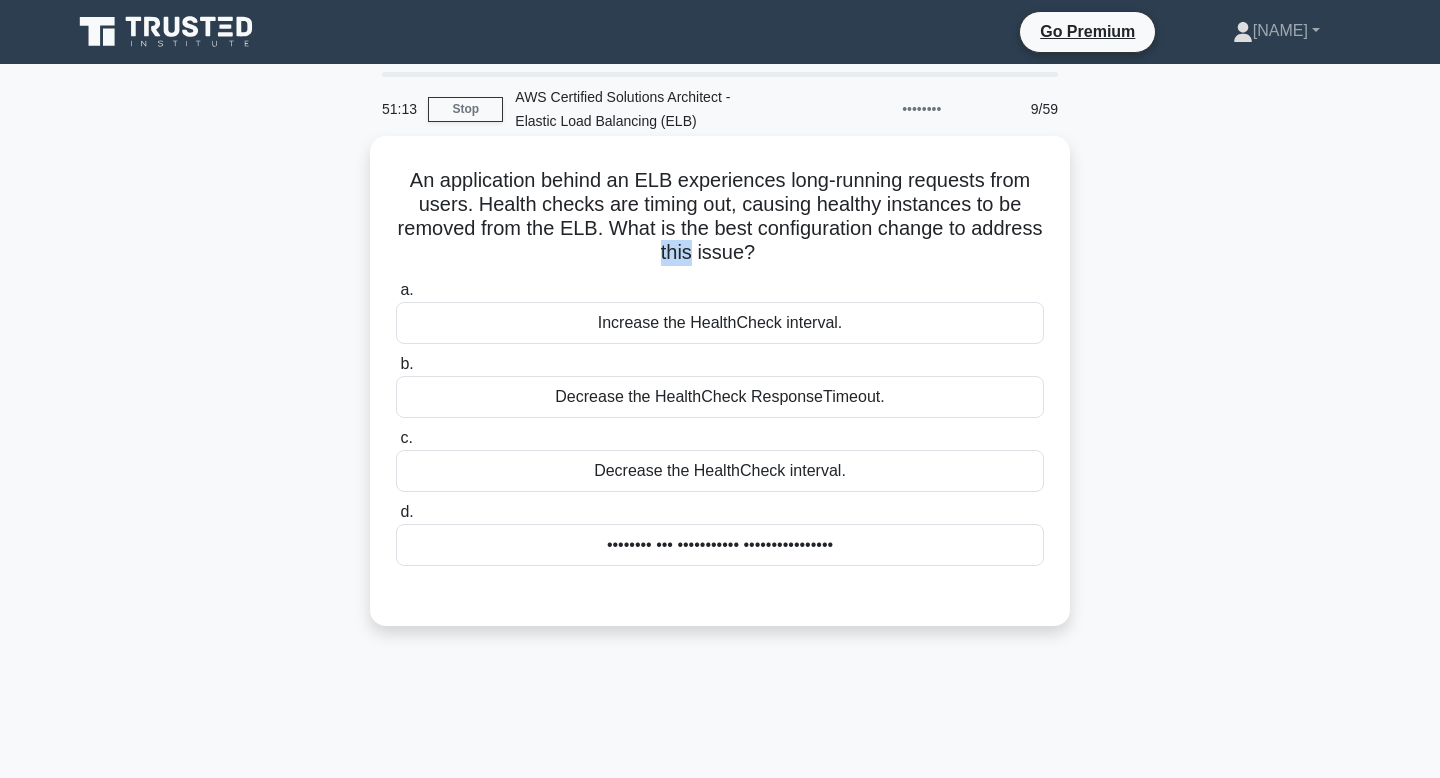 click on "•• ••••••••••• •••••• •• ••• ••••••••••• •••••••••••• •••••••• •••• •••••• •••••• •••••• ••• •••••• •••• ••••••• ••••••• ••••••••• •• •• ••••••• •••• ••• •••• •••• •• ••• •••• ••••••••••••• •••••• •• ••••••• •••• ••••••
•••••••••••••••••••••••••••••••••••••••••••••••••••••••••••• •••• •••••• ••••••••••••••••••• ••••••••••••••••••••••••••••••••••••••••••••" at bounding box center (720, 217) 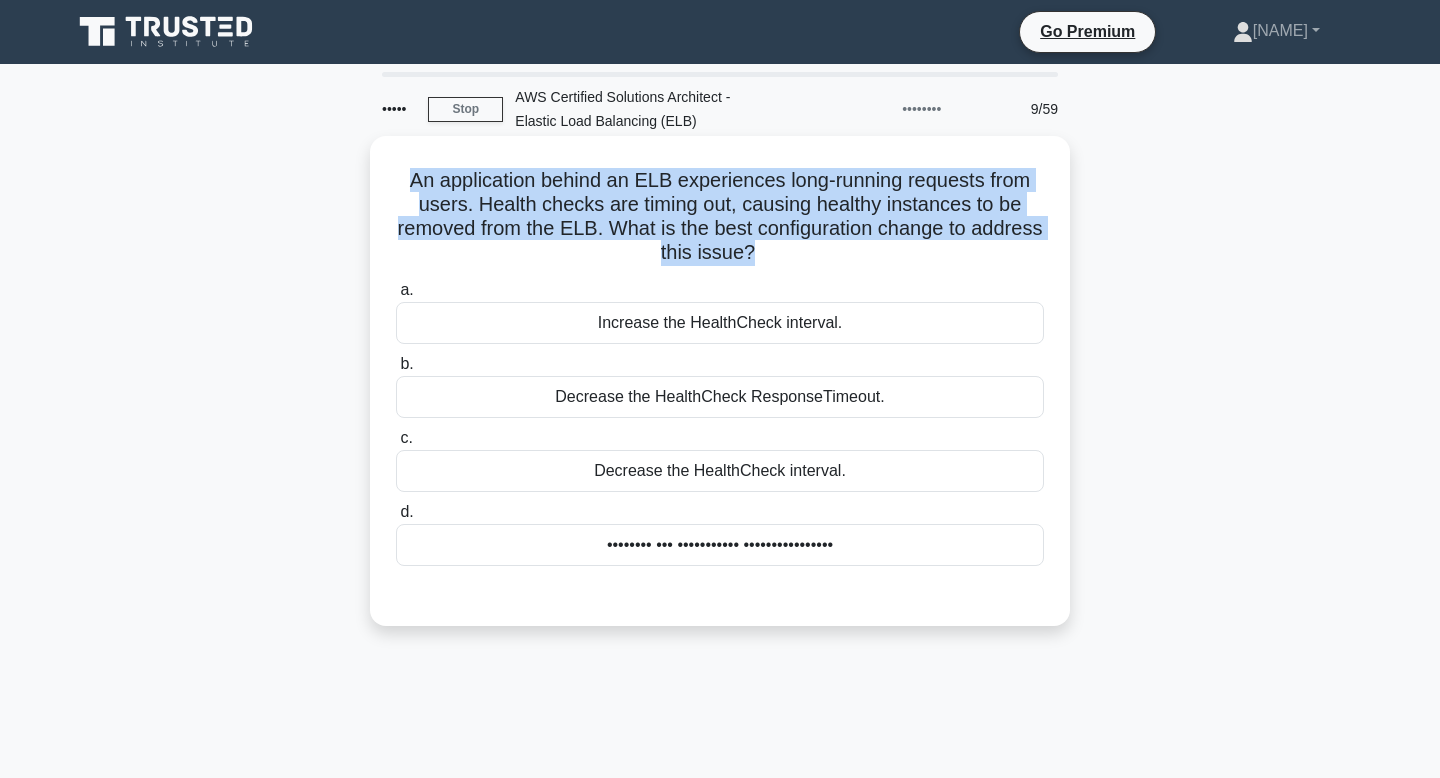 click on "•• ••••••••••• •••••• •• ••• ••••••••••• •••••••••••• •••••••• •••• •••••• •••••• •••••• ••• •••••• •••• ••••••• ••••••• ••••••••• •• •• ••••••• •••• ••• •••• •••• •• ••• •••• ••••••••••••• •••••• •• ••••••• •••• ••••••
•••••••••••••••••••••••••••••••••••••••••••••••••••••••••••• •••• •••••• ••••••••••••••••••• ••••••••••••••••••••••••••••••••••••••••••••" at bounding box center [720, 217] 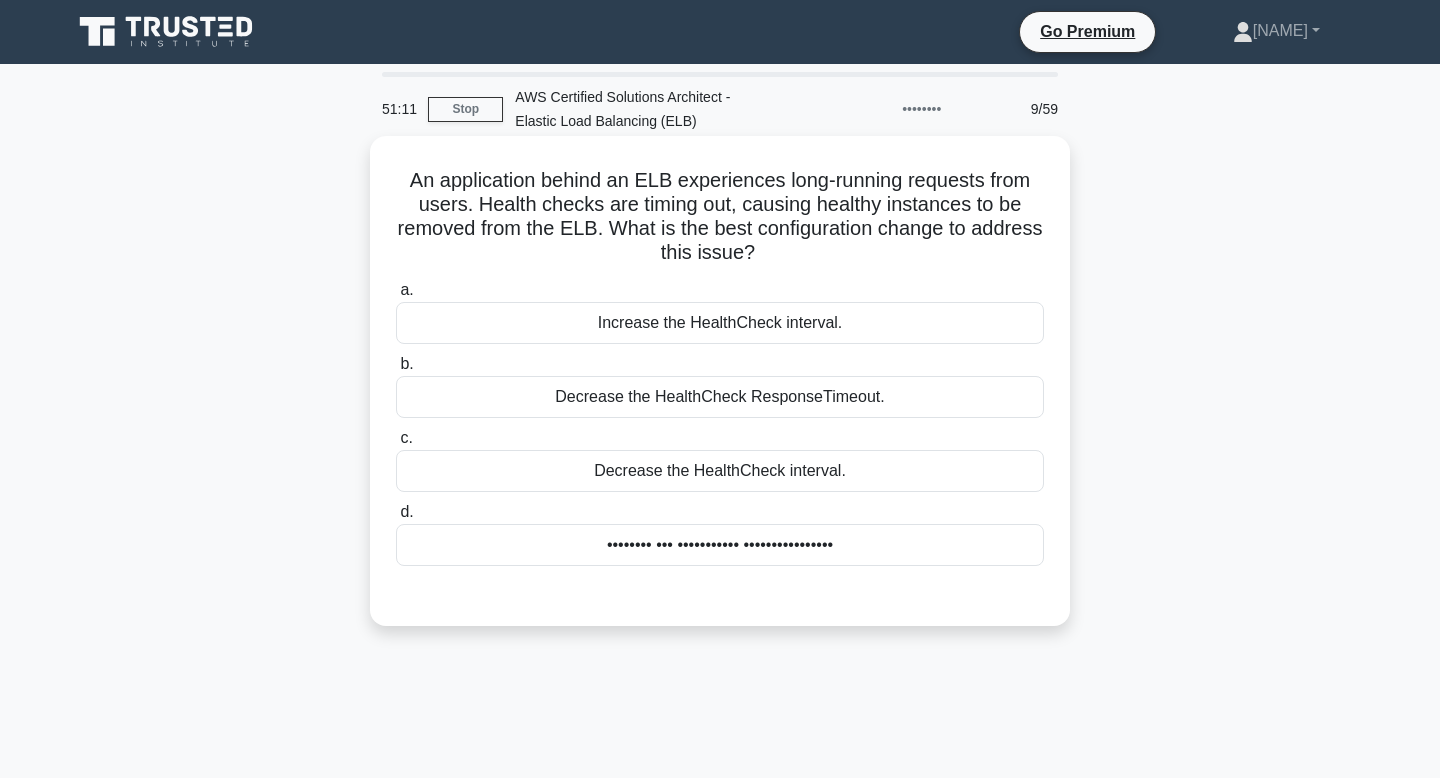 click on "•• ••••••••••• •••••• •• ••• ••••••••••• •••••••••••• •••••••• •••• •••••• •••••• •••••• ••• •••••• •••• ••••••• ••••••• ••••••••• •• •• ••••••• •••• ••• •••• •••• •• ••• •••• ••••••••••••• •••••• •• ••••••• •••• ••••••
•••••••••••••••••••••••••••••••••••••••••••••••••••••••••••• •••• •••••• ••••••••••••••••••• ••••••••••••••••••••••••••••••••••••••••••••" at bounding box center (720, 217) 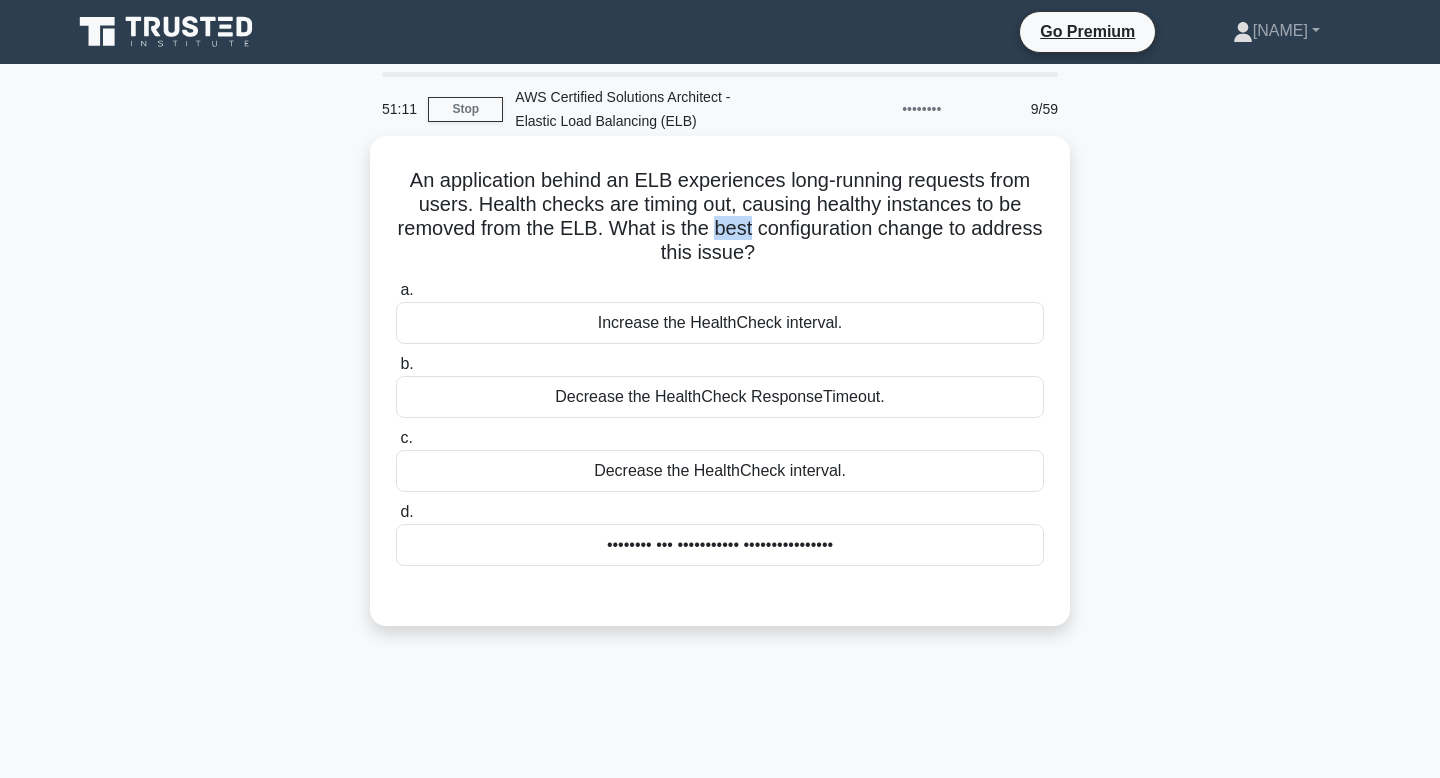 click on "•• ••••••••••• •••••• •• ••• ••••••••••• •••••••••••• •••••••• •••• •••••• •••••• •••••• ••• •••••• •••• ••••••• ••••••• ••••••••• •• •• ••••••• •••• ••• •••• •••• •• ••• •••• ••••••••••••• •••••• •• ••••••• •••• ••••••
•••••••••••••••••••••••••••••••••••••••••••••••••••••••••••• •••• •••••• ••••••••••••••••••• ••••••••••••••••••••••••••••••••••••••••••••" at bounding box center [720, 217] 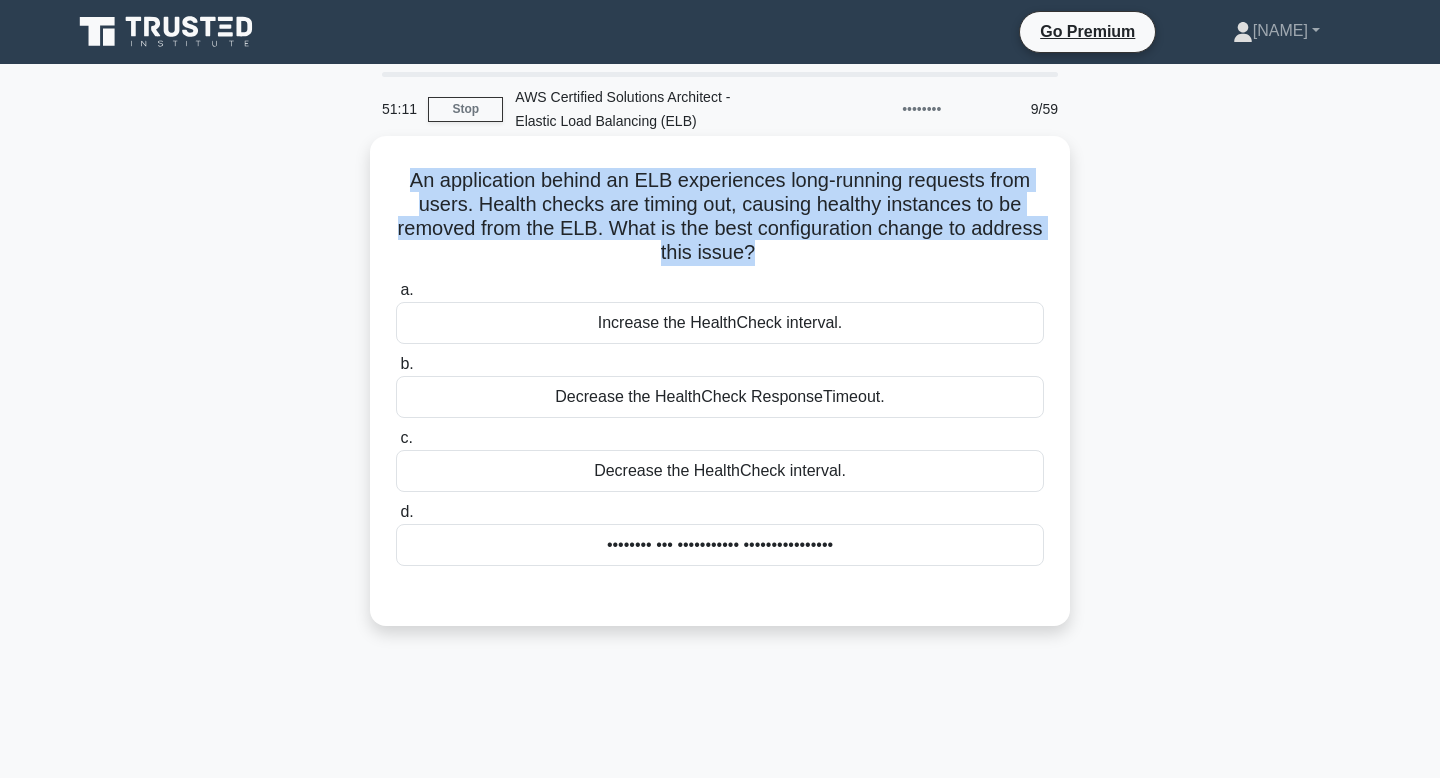 click on "•• ••••••••••• •••••• •• ••• ••••••••••• •••••••••••• •••••••• •••• •••••• •••••• •••••• ••• •••••• •••• ••••••• ••••••• ••••••••• •• •• ••••••• •••• ••• •••• •••• •• ••• •••• ••••••••••••• •••••• •• ••••••• •••• ••••••
•••••••••••••••••••••••••••••••••••••••••••••••••••••••••••• •••• •••••• ••••••••••••••••••• ••••••••••••••••••••••••••••••••••••••••••••" at bounding box center [720, 217] 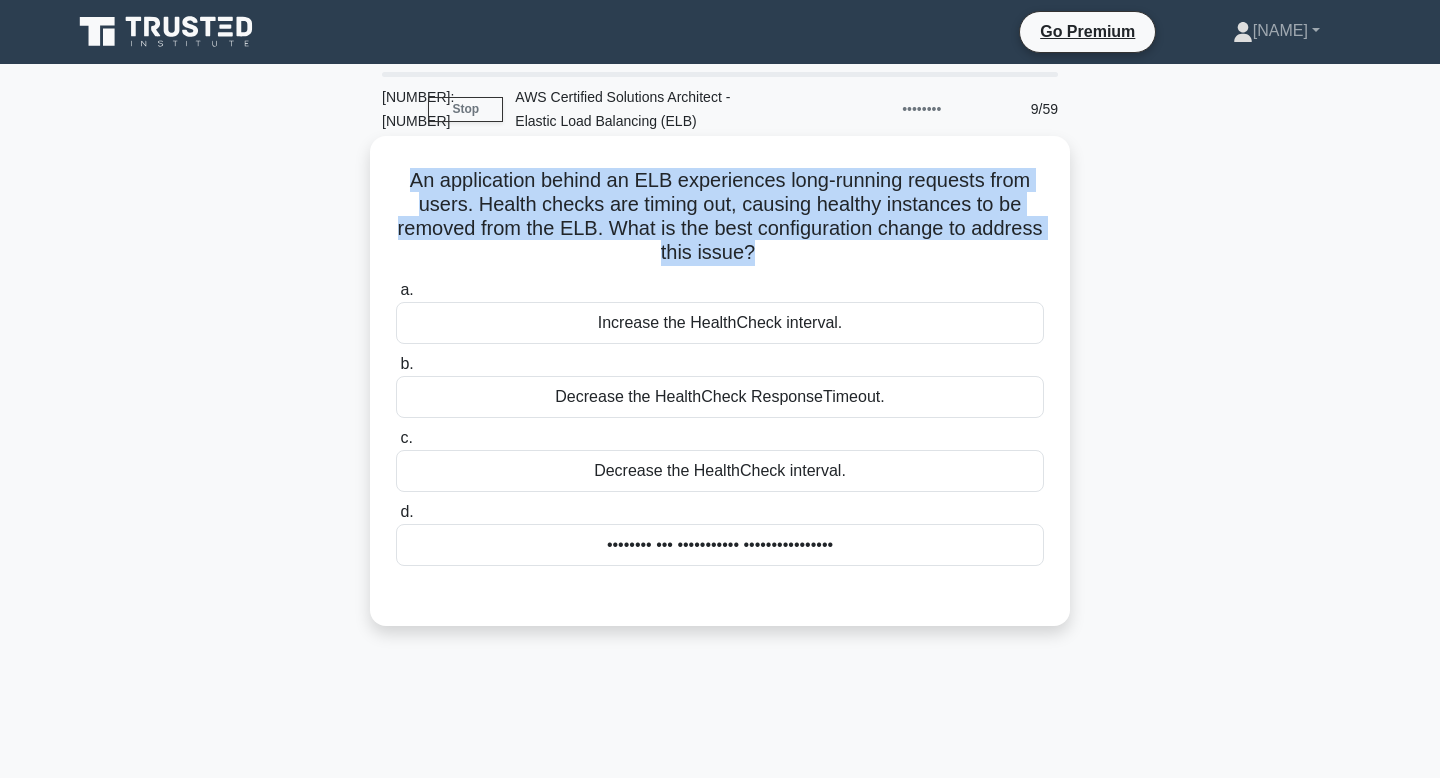 click on "•• ••••••••••• •••••• •• ••• ••••••••••• •••••••••••• •••••••• •••• •••••• •••••• •••••• ••• •••••• •••• ••••••• ••••••• ••••••••• •• •• ••••••• •••• ••• •••• •••• •• ••• •••• ••••••••••••• •••••• •• ••••••• •••• ••••••
•••••••••••••••••••••••••••••••••••••••••••••••••••••••••••• •••• •••••• ••••••••••••••••••• ••••••••••••••••••••••••••••••••••••••••••••" at bounding box center [720, 217] 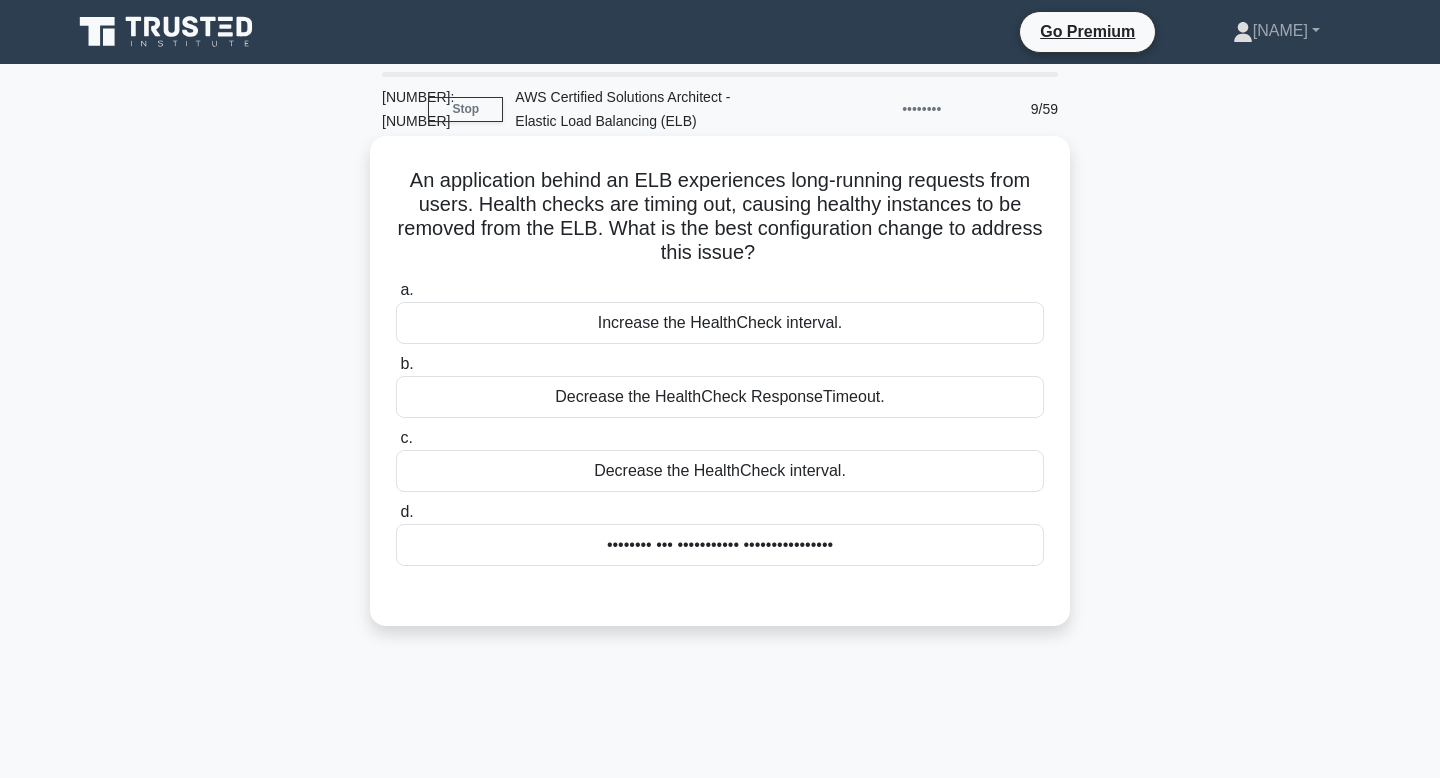 click on "•• ••••••••••• •••••• •• ••• ••••••••••• •••••••••••• •••••••• •••• •••••• •••••• •••••• ••• •••••• •••• ••••••• ••••••• ••••••••• •• •• ••••••• •••• ••• •••• •••• •• ••• •••• ••••••••••••• •••••• •• ••••••• •••• ••••••
•••••••••••••••••••••••••••••••••••••••••••••••••••••••••••• •••• •••••• ••••••••••••••••••• ••••••••••••••••••••••••••••••••••••••••••••" at bounding box center (720, 217) 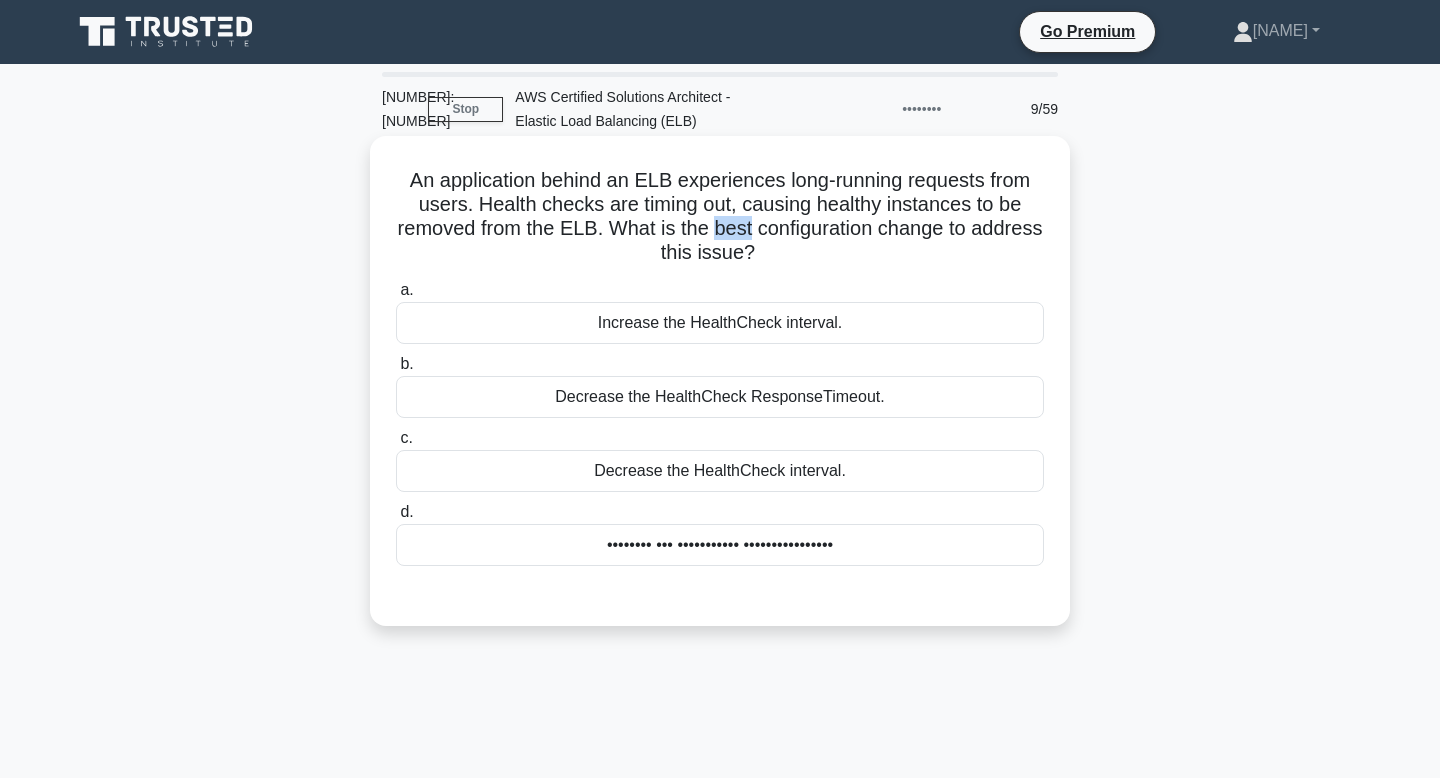click on "•• ••••••••••• •••••• •• ••• ••••••••••• •••••••••••• •••••••• •••• •••••• •••••• •••••• ••• •••••• •••• ••••••• ••••••• ••••••••• •• •• ••••••• •••• ••• •••• •••• •• ••• •••• ••••••••••••• •••••• •• ••••••• •••• ••••••
•••••••••••••••••••••••••••••••••••••••••••••••••••••••••••• •••• •••••• ••••••••••••••••••• ••••••••••••••••••••••••••••••••••••••••••••" at bounding box center [720, 217] 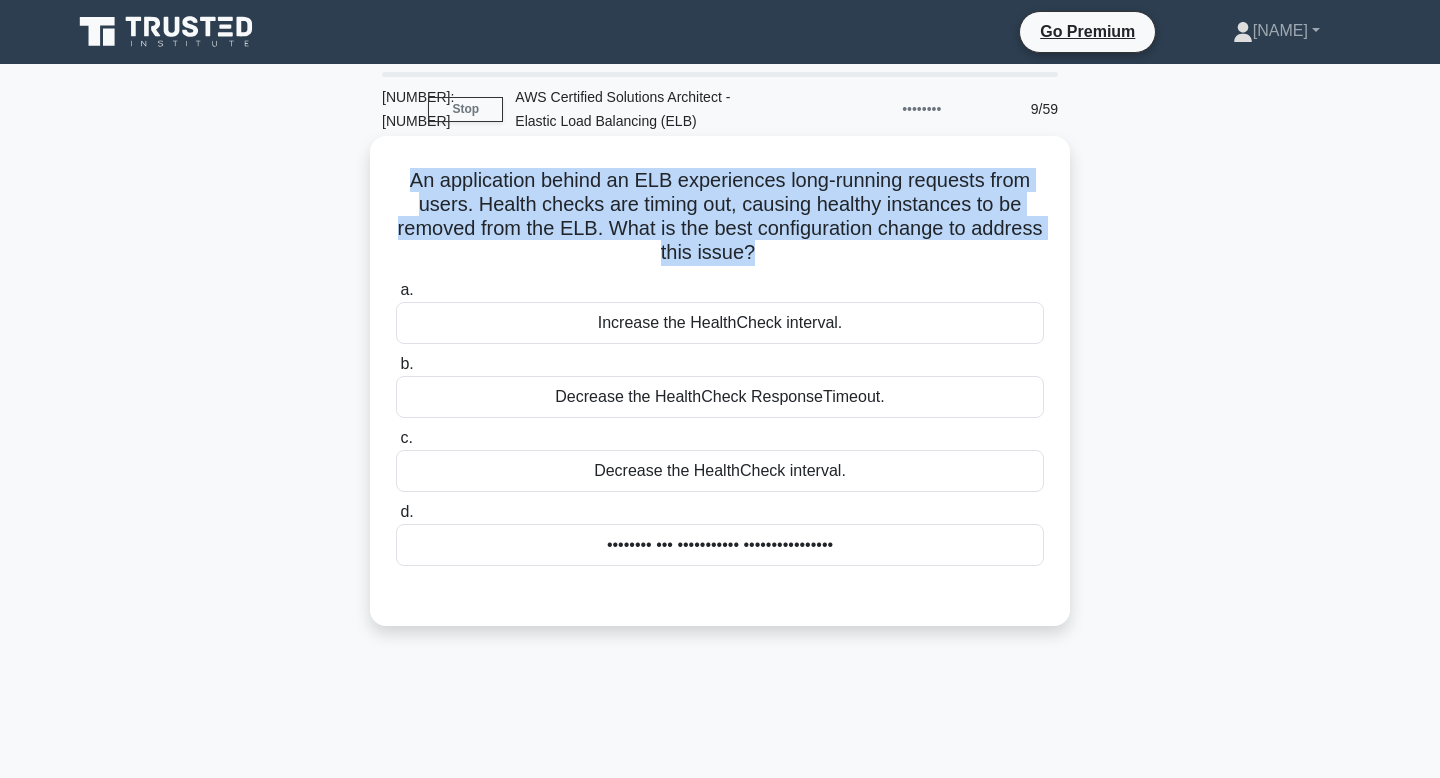 click on "•• ••••••••••• •••••• •• ••• ••••••••••• •••••••••••• •••••••• •••• •••••• •••••• •••••• ••• •••••• •••• ••••••• ••••••• ••••••••• •• •• ••••••• •••• ••• •••• •••• •• ••• •••• ••••••••••••• •••••• •• ••••••• •••• ••••••
•••••••••••••••••••••••••••••••••••••••••••••••••••••••••••• •••• •••••• ••••••••••••••••••• ••••••••••••••••••••••••••••••••••••••••••••" at bounding box center [720, 217] 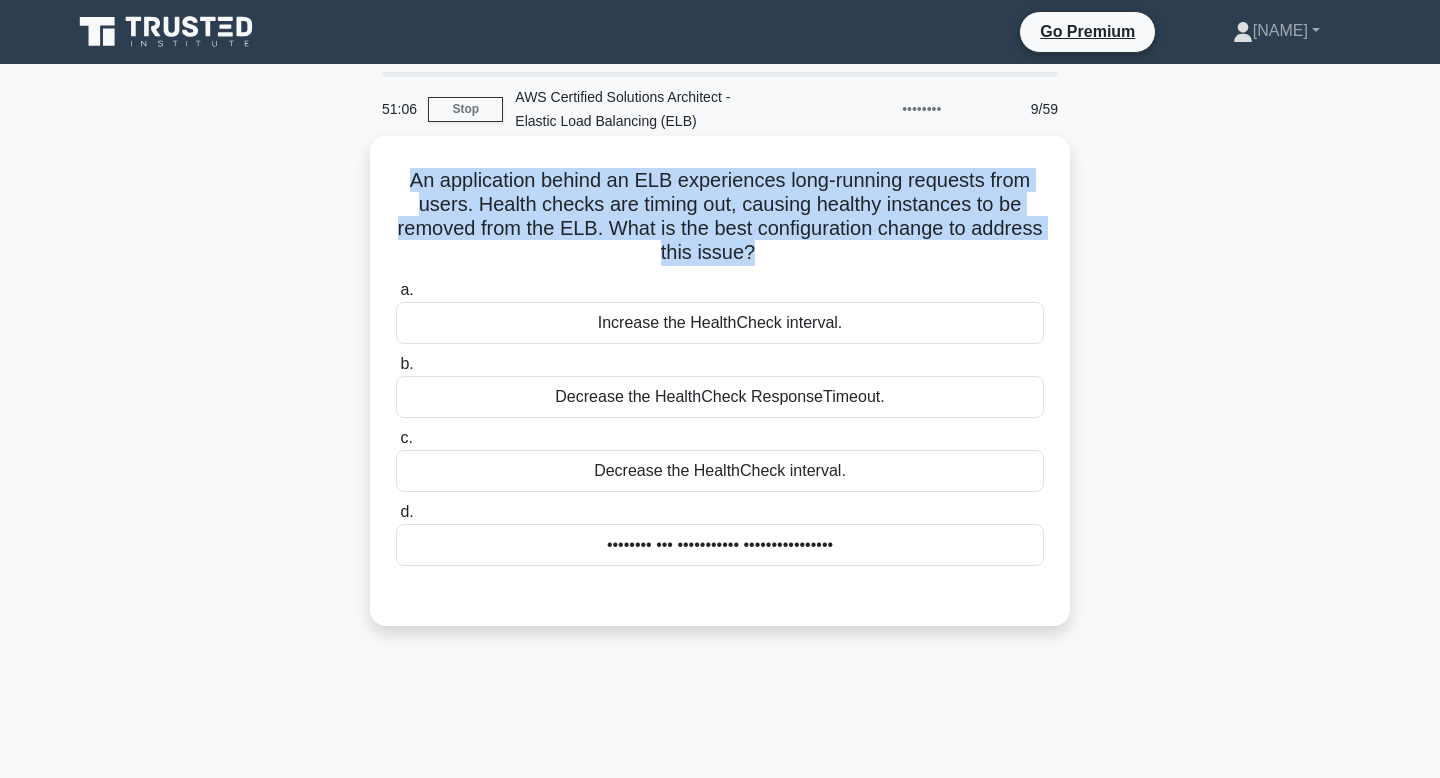 click on "•• ••••••••••• •••••• •• ••• ••••••••••• •••••••••••• •••••••• •••• •••••• •••••• •••••• ••• •••••• •••• ••••••• ••••••• ••••••••• •• •• ••••••• •••• ••• •••• •••• •• ••• •••• ••••••••••••• •••••• •• ••••••• •••• ••••••
•••••••••••••••••••••••••••••••••••••••••••••••••••••••••••• •••• •••••• ••••••••••••••••••• ••••••••••••••••••••••••••••••••••••••••••••" at bounding box center (720, 217) 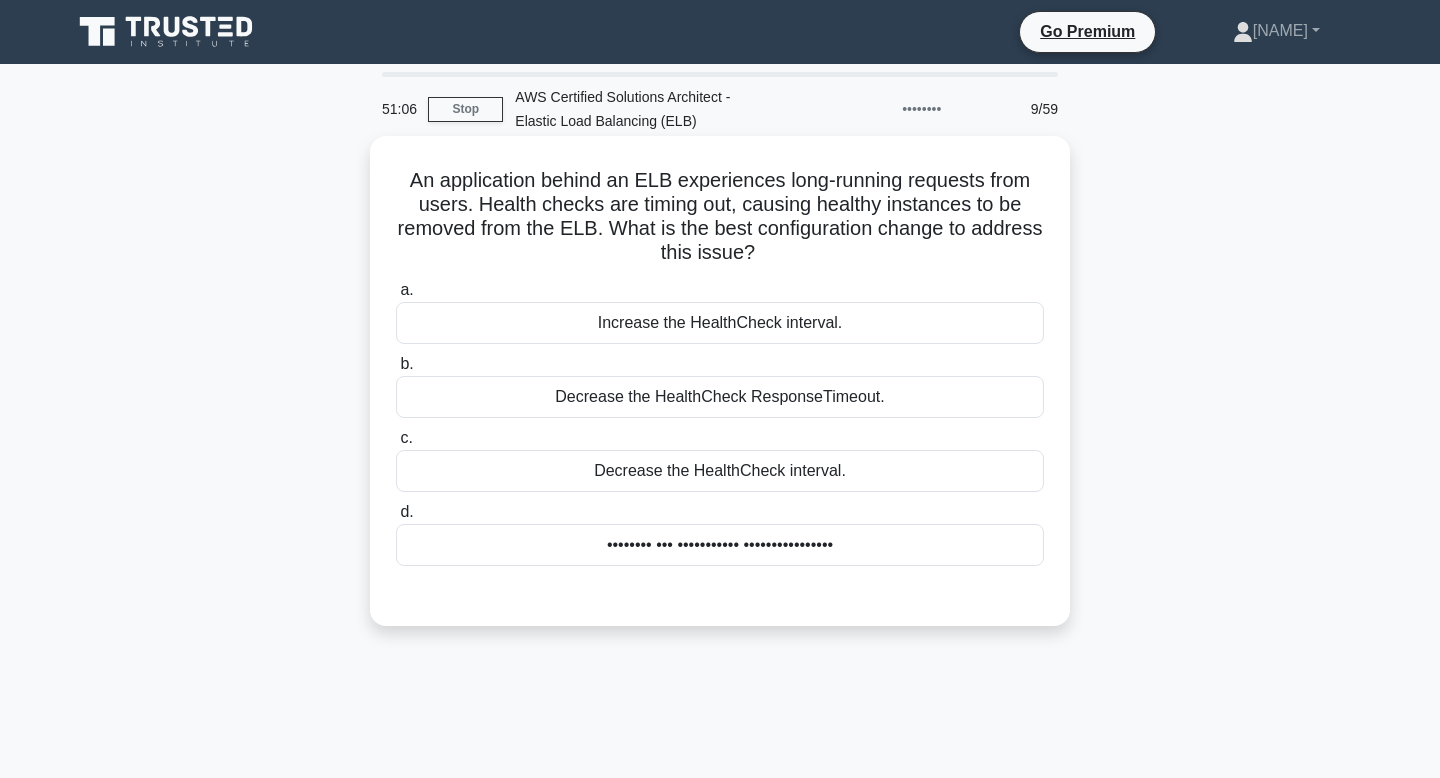 click on "•• ••••••••••• •••••• •• ••• ••••••••••• •••••••••••• •••••••• •••• •••••• •••••• •••••• ••• •••••• •••• ••••••• ••••••• ••••••••• •• •• ••••••• •••• ••• •••• •••• •• ••• •••• ••••••••••••• •••••• •• ••••••• •••• ••••••
•••••••••••••••••••••••••••••••••••••••••••••••••••••••••••• •••• •••••• ••••••••••••••••••• ••••••••••••••••••••••••••••••••••••••••••••" at bounding box center [720, 217] 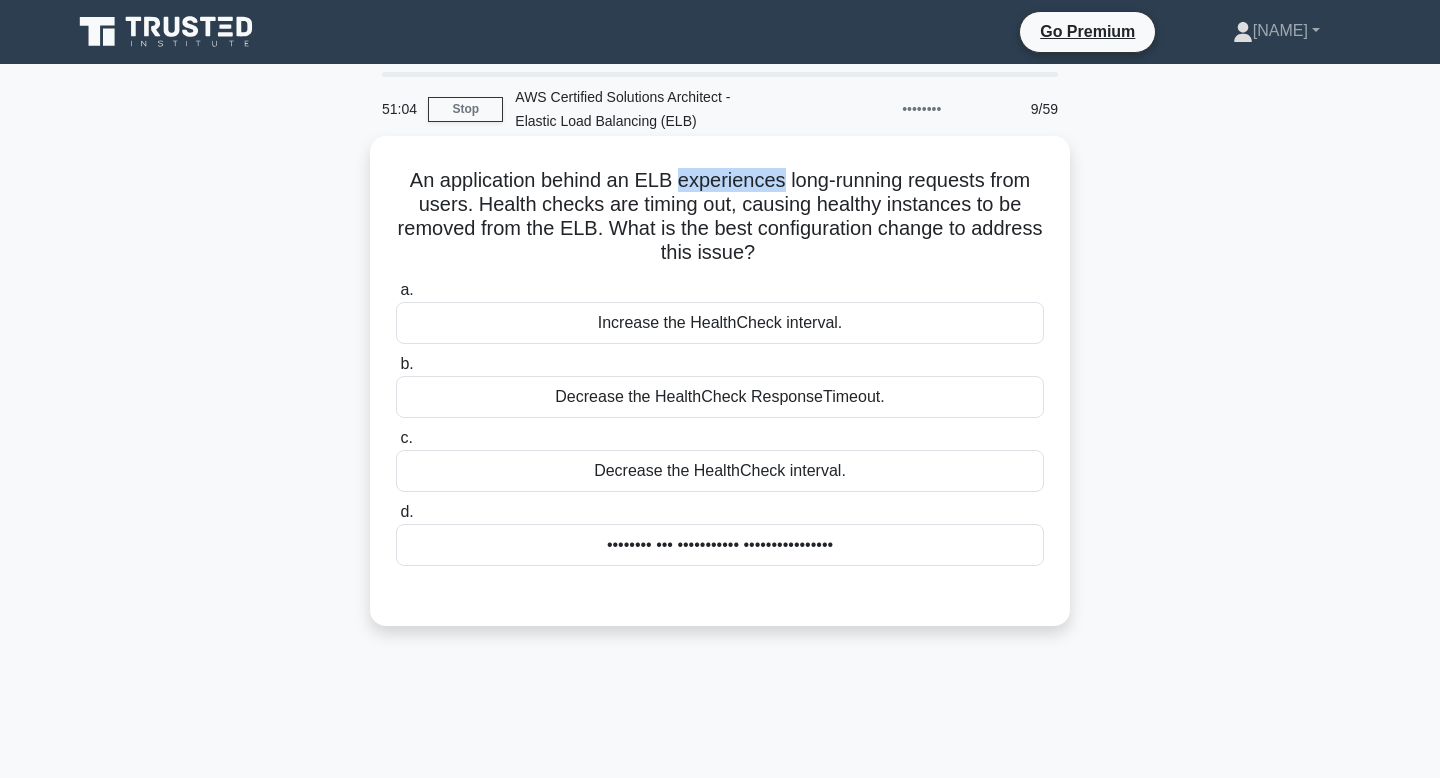click on "•• ••••••••••• •••••• •• ••• ••••••••••• •••••••••••• •••••••• •••• •••••• •••••• •••••• ••• •••••• •••• ••••••• ••••••• ••••••••• •• •• ••••••• •••• ••• •••• •••• •• ••• •••• ••••••••••••• •••••• •• ••••••• •••• ••••••
•••••••••••••••••••••••••••••••••••••••••••••••••••••••••••• •••• •••••• ••••••••••••••••••• ••••••••••••••••••••••••••••••••••••••••••••" at bounding box center [720, 217] 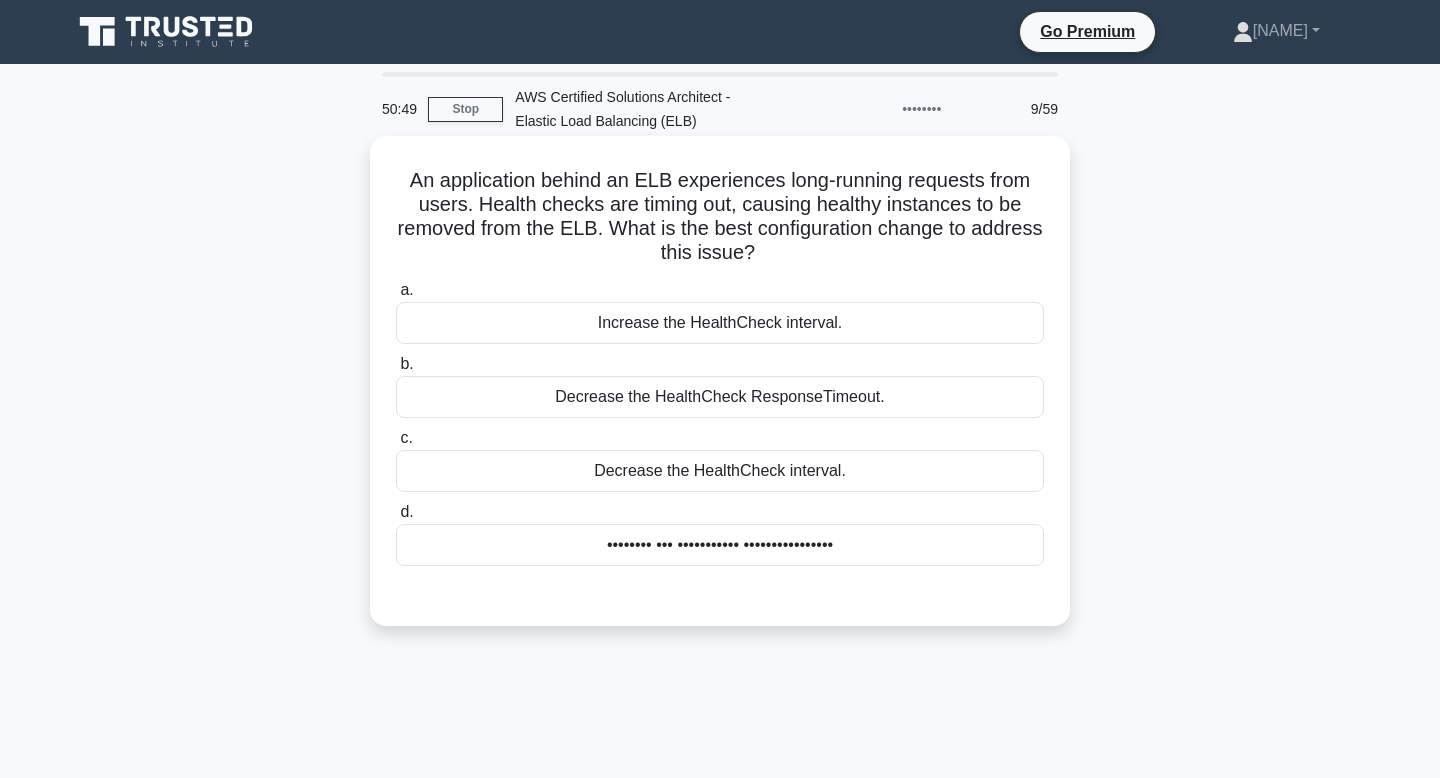 click on "•••••••• ••• ••••••••••• ••••••••••••••••" at bounding box center (720, 545) 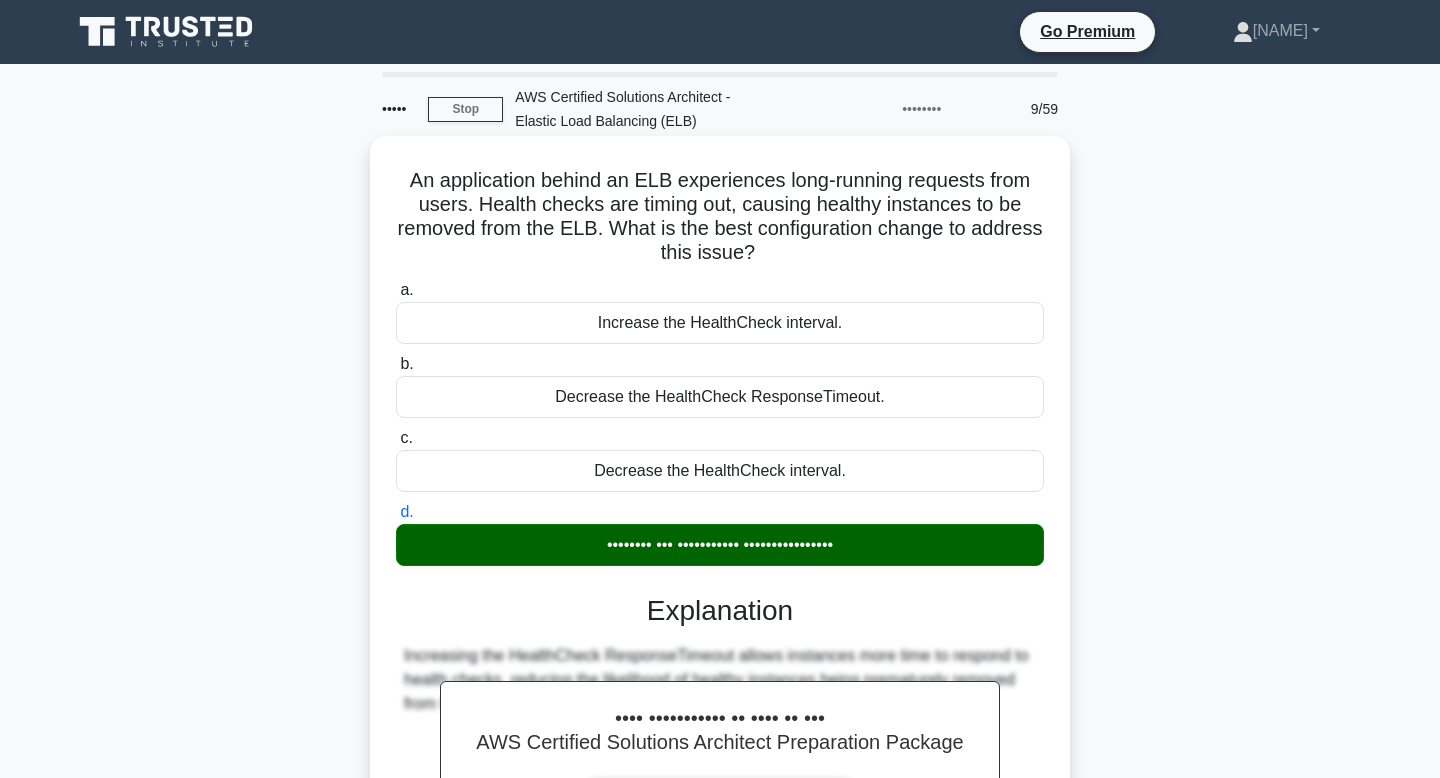 drag, startPoint x: 758, startPoint y: 250, endPoint x: 396, endPoint y: 186, distance: 367.61392 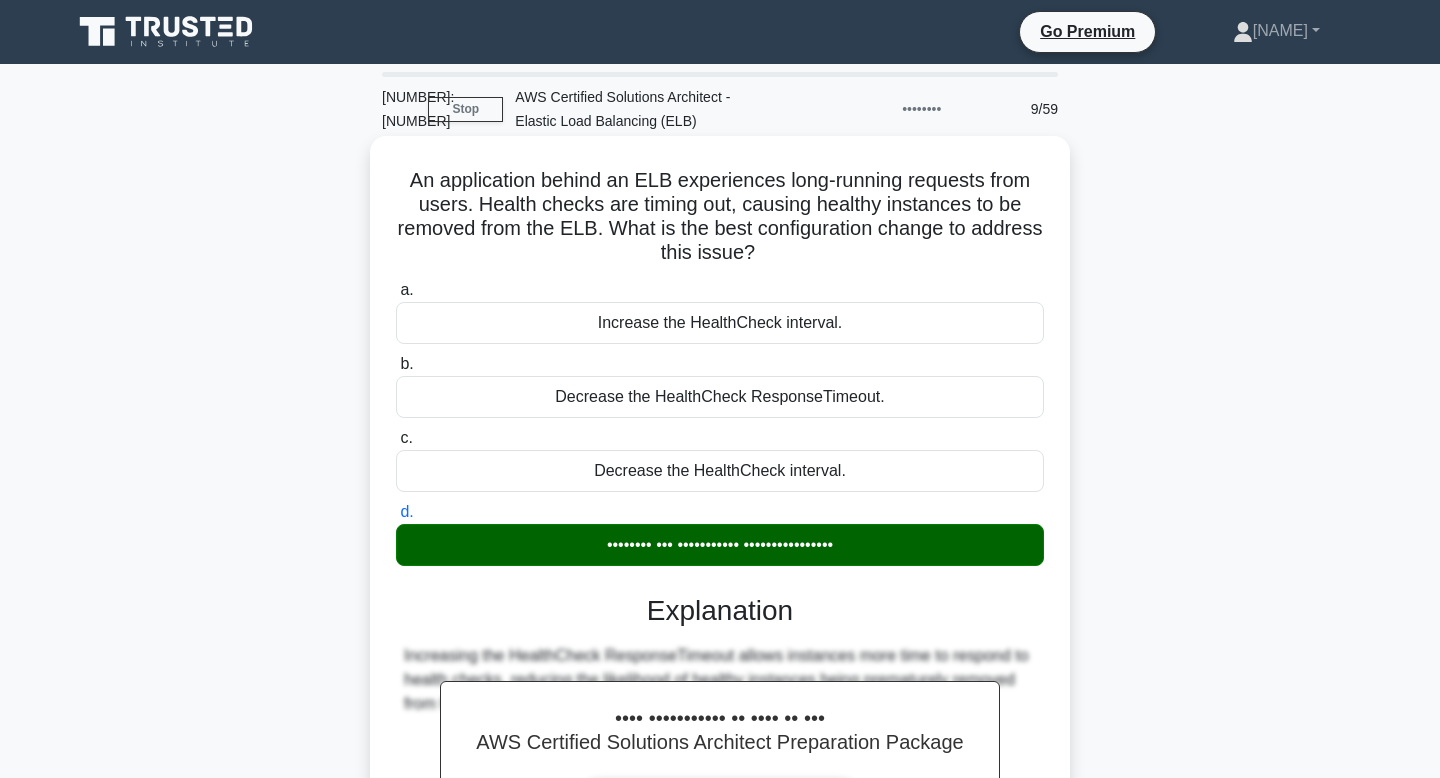 copy on "An application behind an ELB experiences long-running requests from users. Health checks are timing out, causing healthy instances to be removed from the ELB. What is the best configuration change to address this issue?" 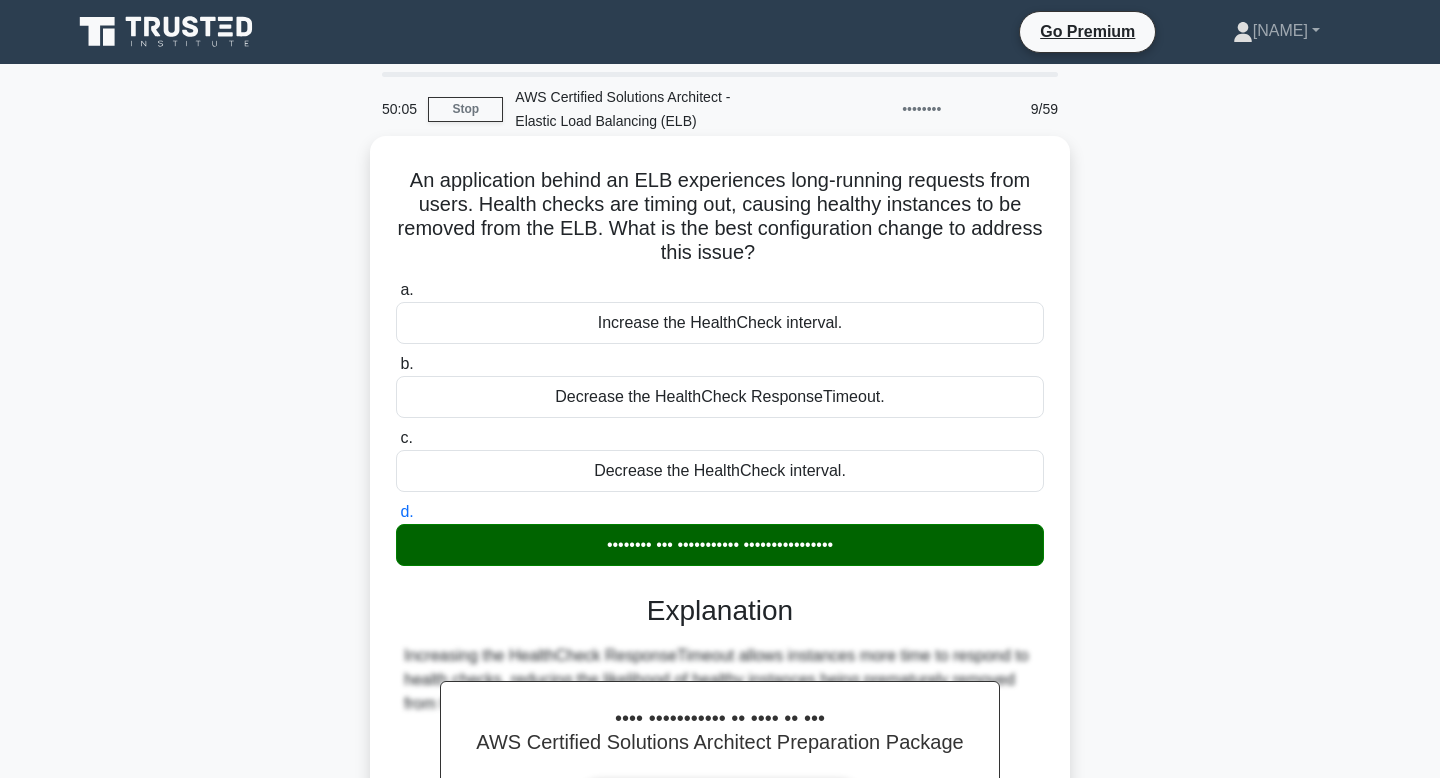 scroll, scrollTop: 302, scrollLeft: 0, axis: vertical 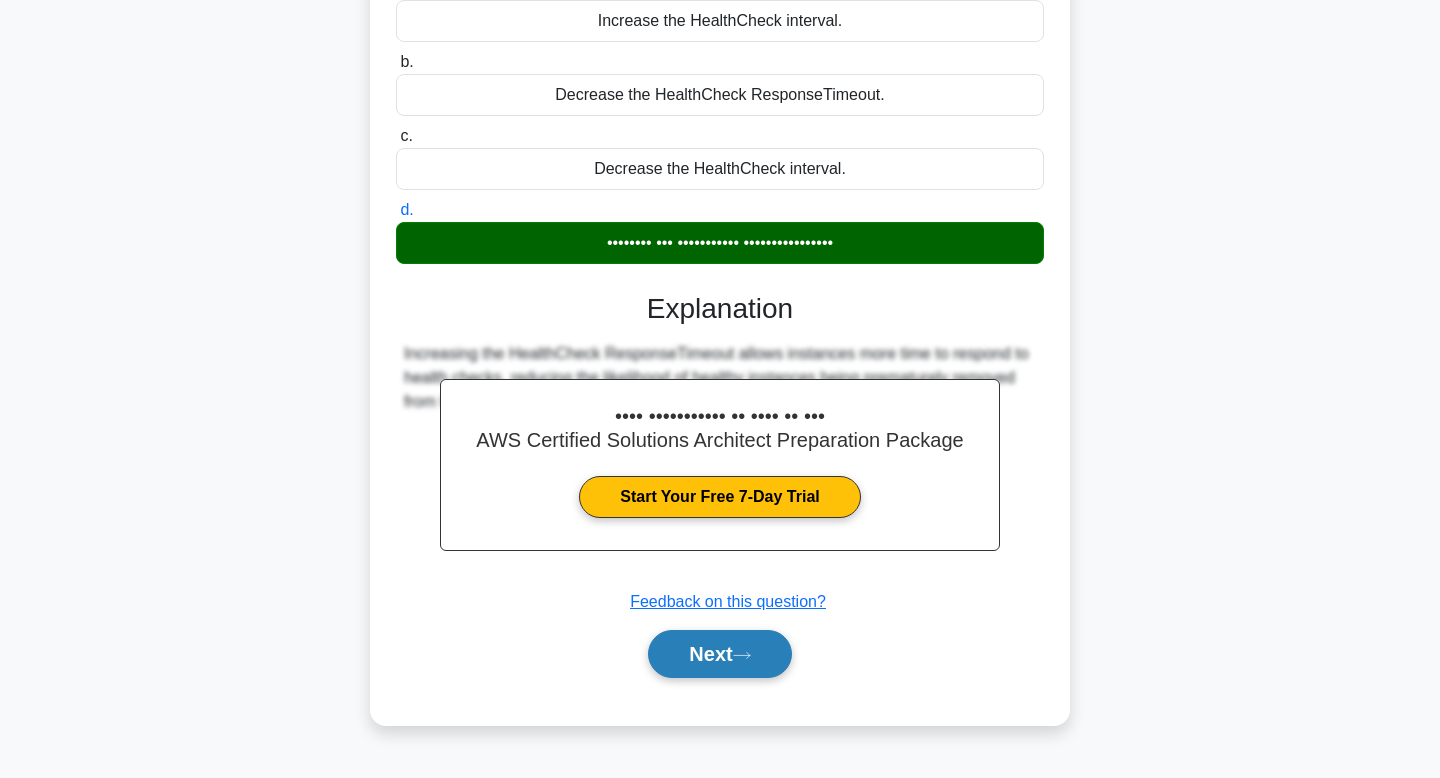 click on "Next" at bounding box center (719, 654) 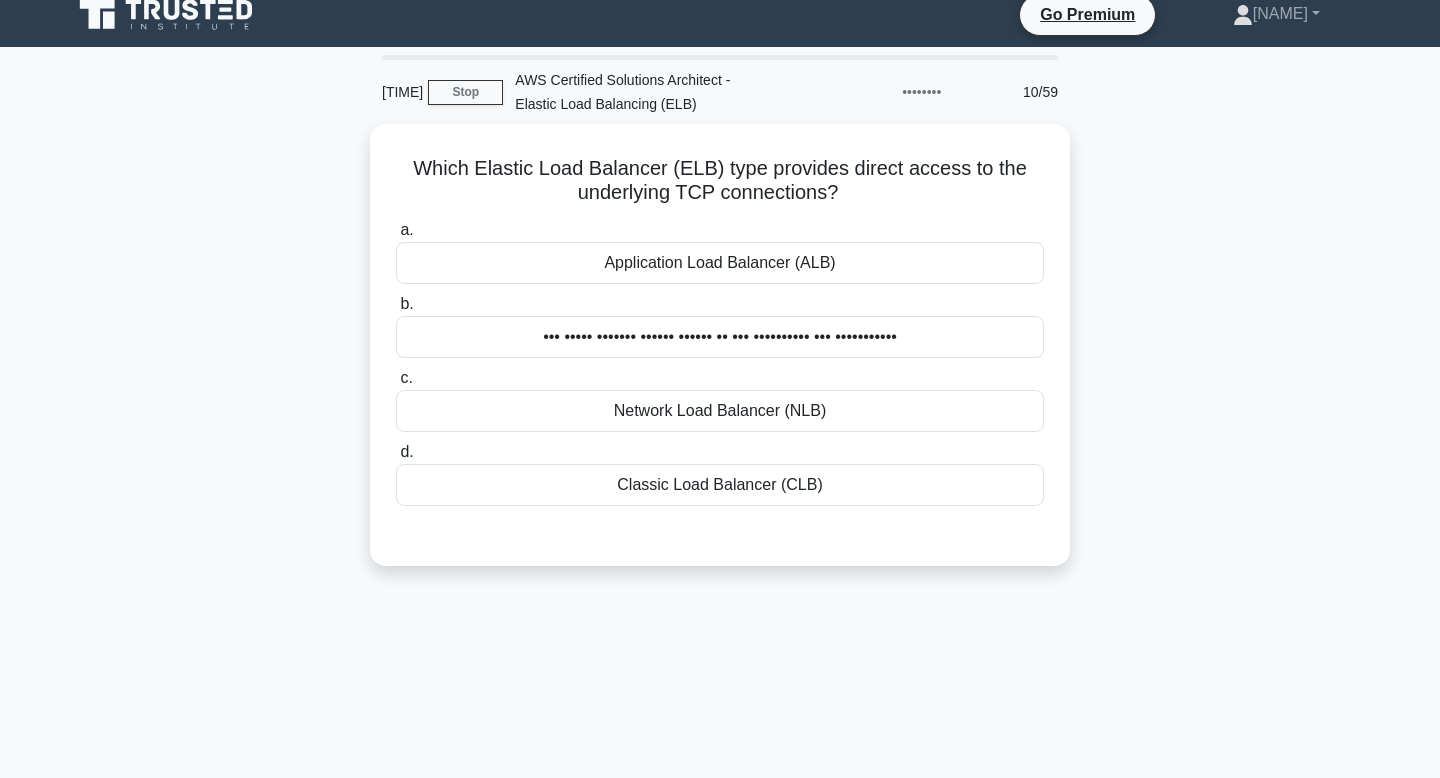 scroll, scrollTop: 0, scrollLeft: 0, axis: both 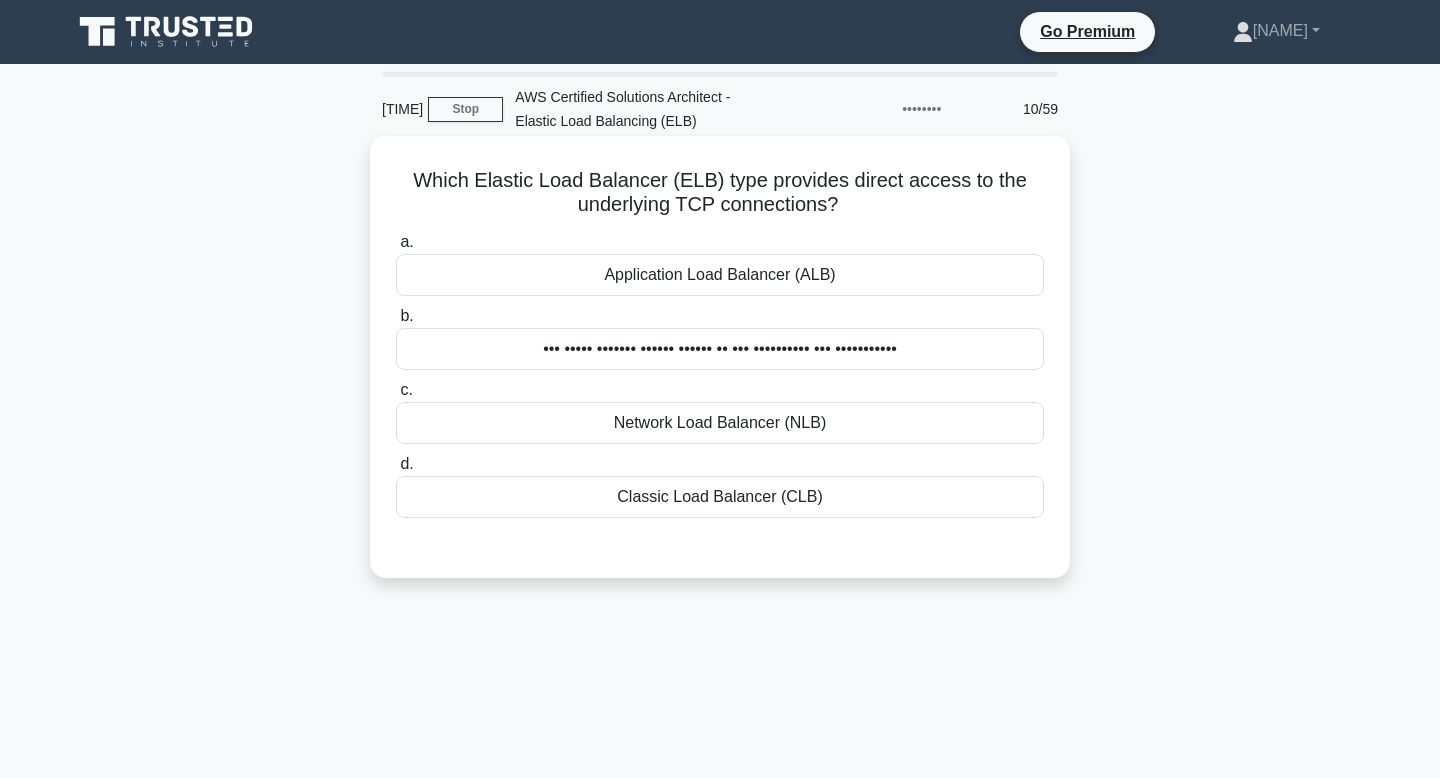 click on "Network Load Balancer (NLB)" at bounding box center [720, 423] 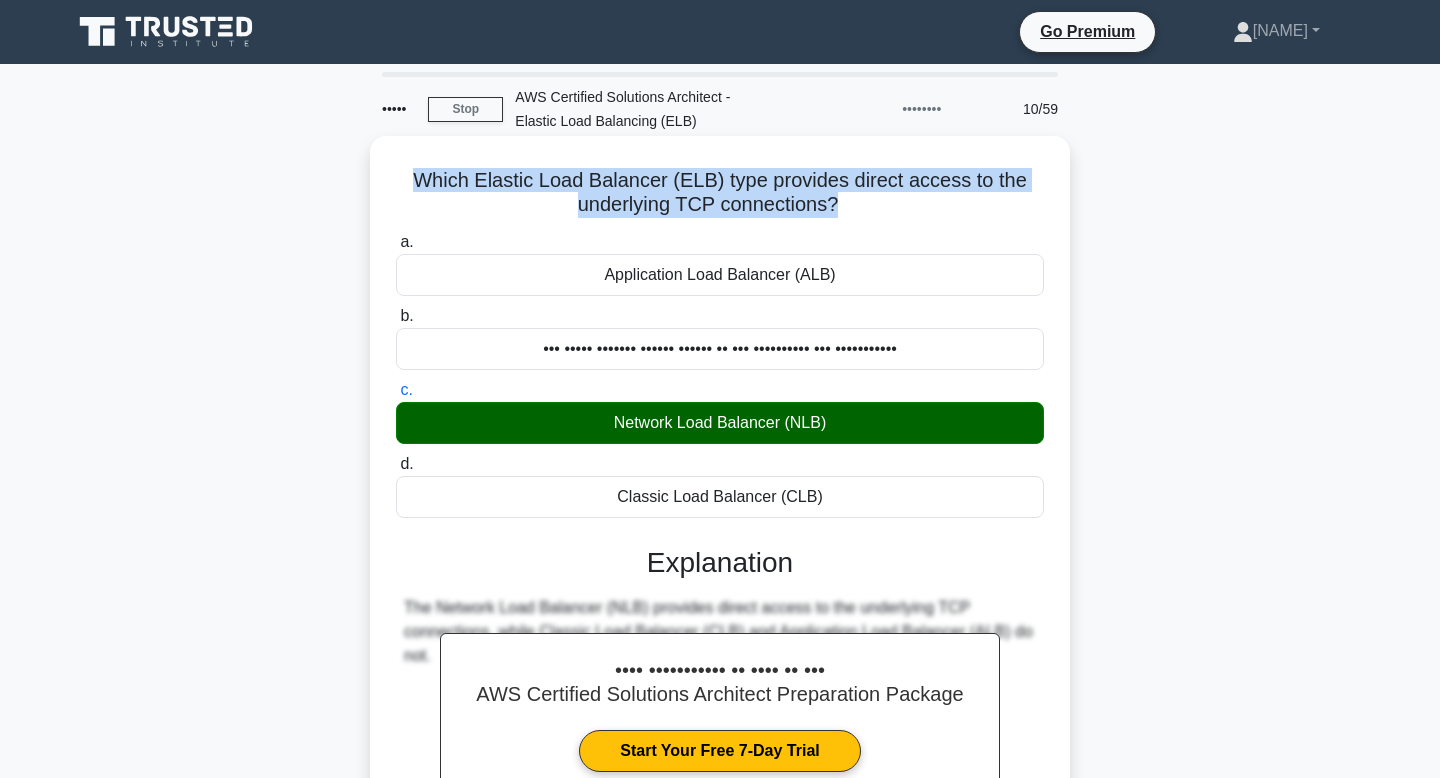 drag, startPoint x: 834, startPoint y: 208, endPoint x: 424, endPoint y: 176, distance: 411.2469 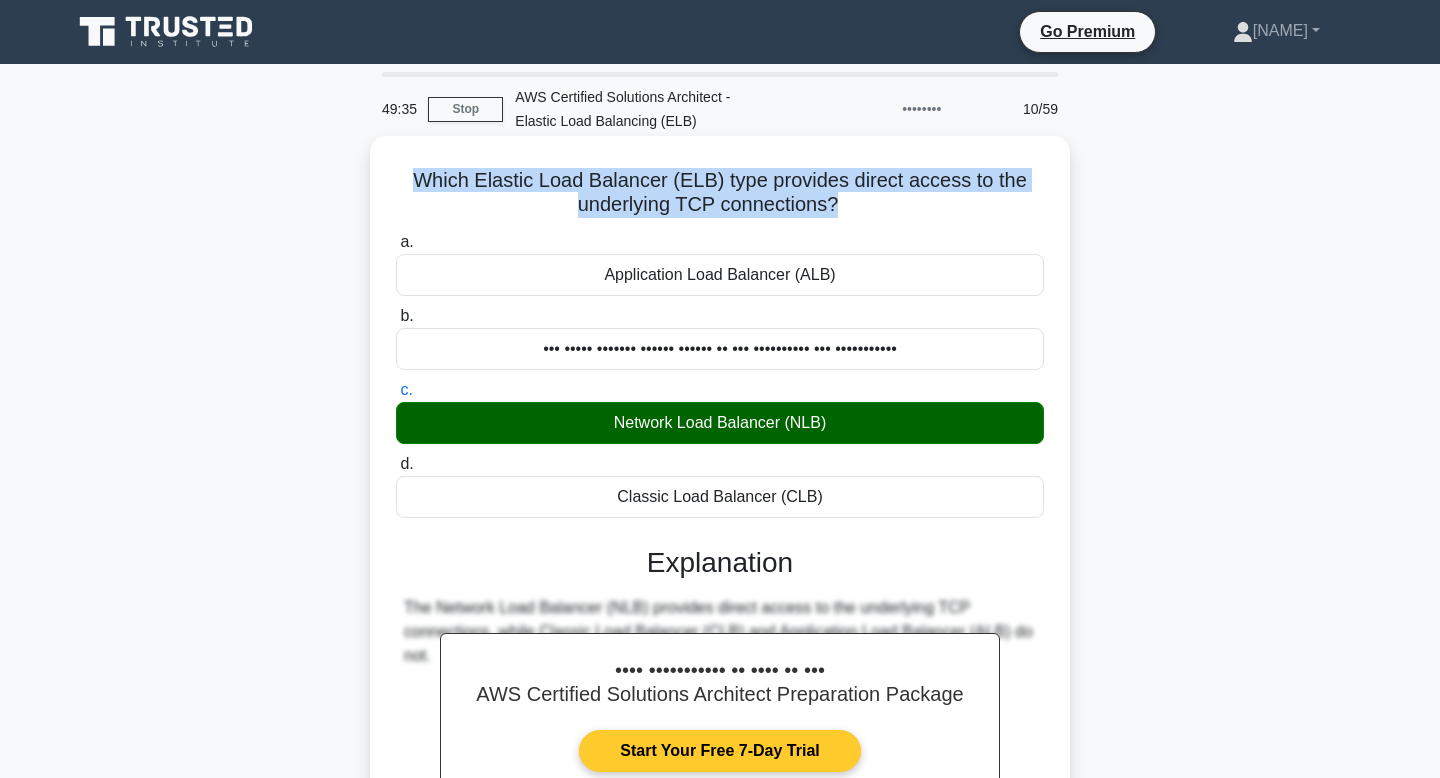 scroll, scrollTop: 302, scrollLeft: 0, axis: vertical 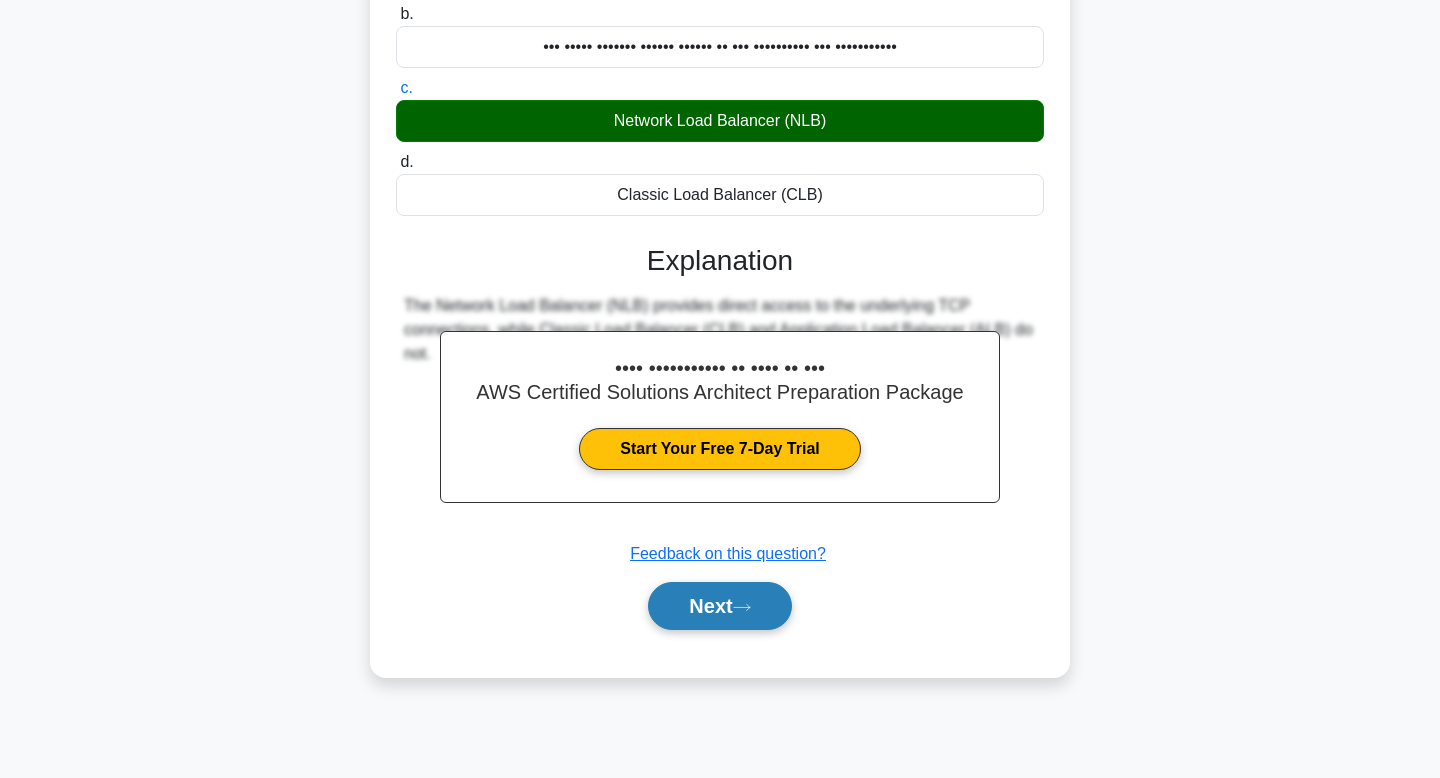 click on "Next" at bounding box center [719, 606] 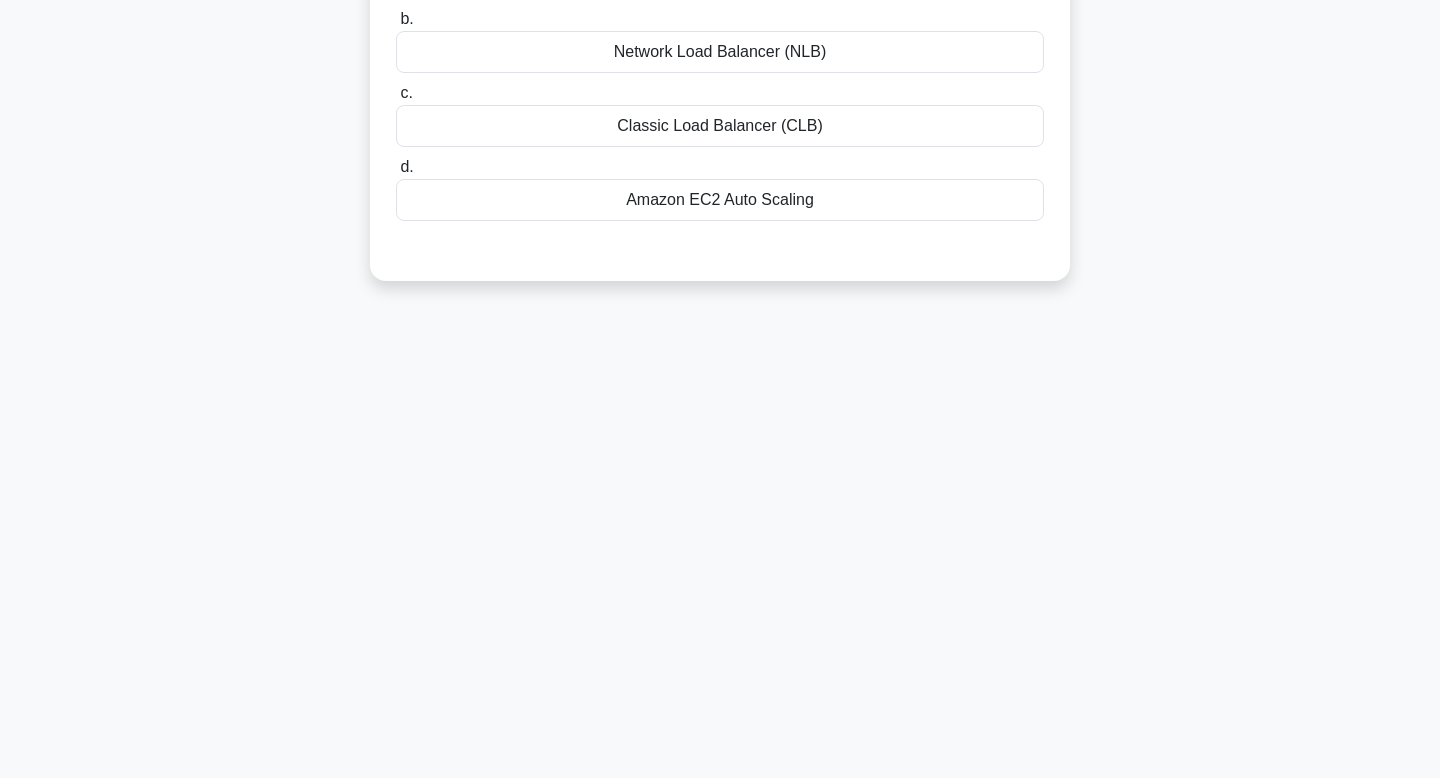 scroll, scrollTop: 0, scrollLeft: 0, axis: both 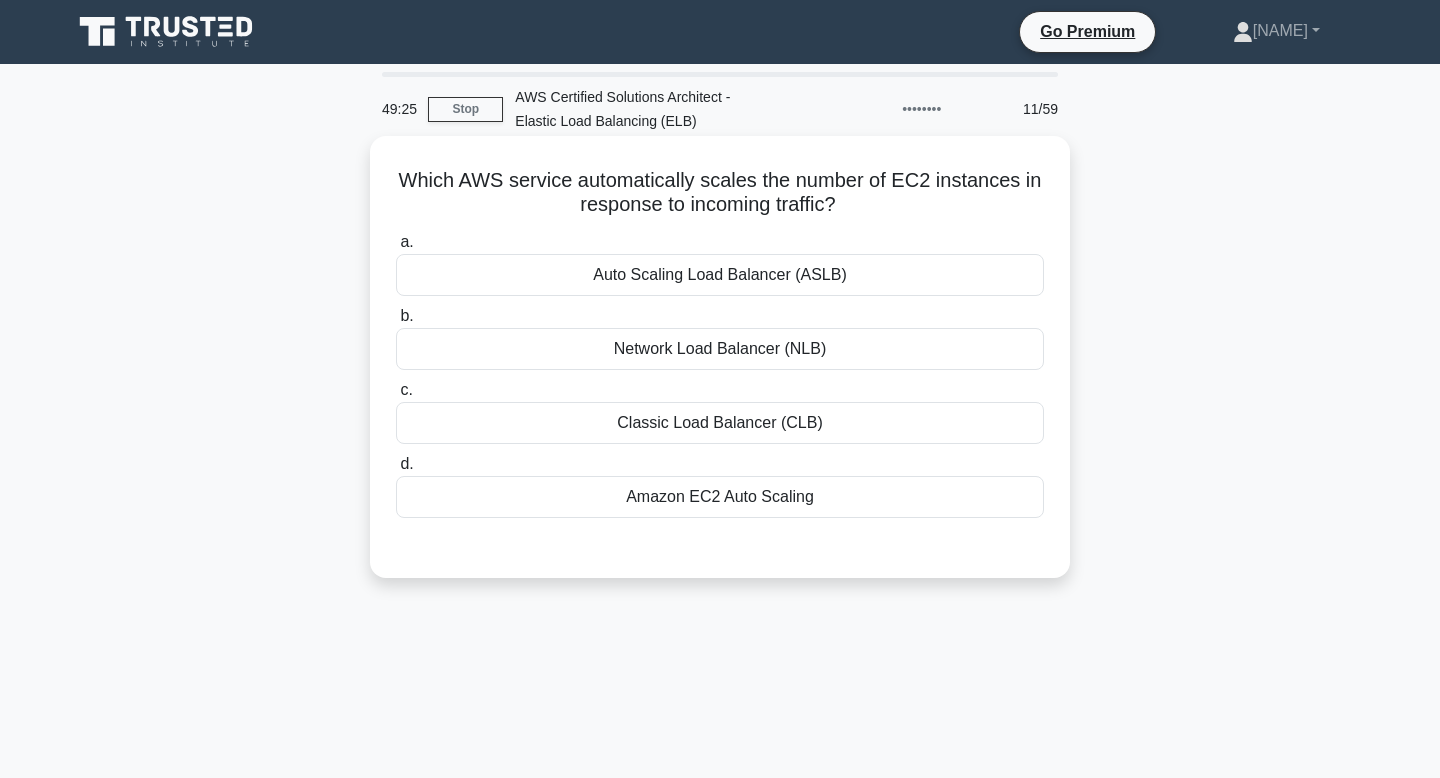 click on "Which AWS service automatically scales the number of EC2 instances in response to incoming traffic?
.spinner_0XTQ{transform-origin:center;animation:spinner_y6GP .75s linear infinite}@keyframes spinner_y6GP{100%{transform:rotate(360deg)}}" at bounding box center (720, 193) 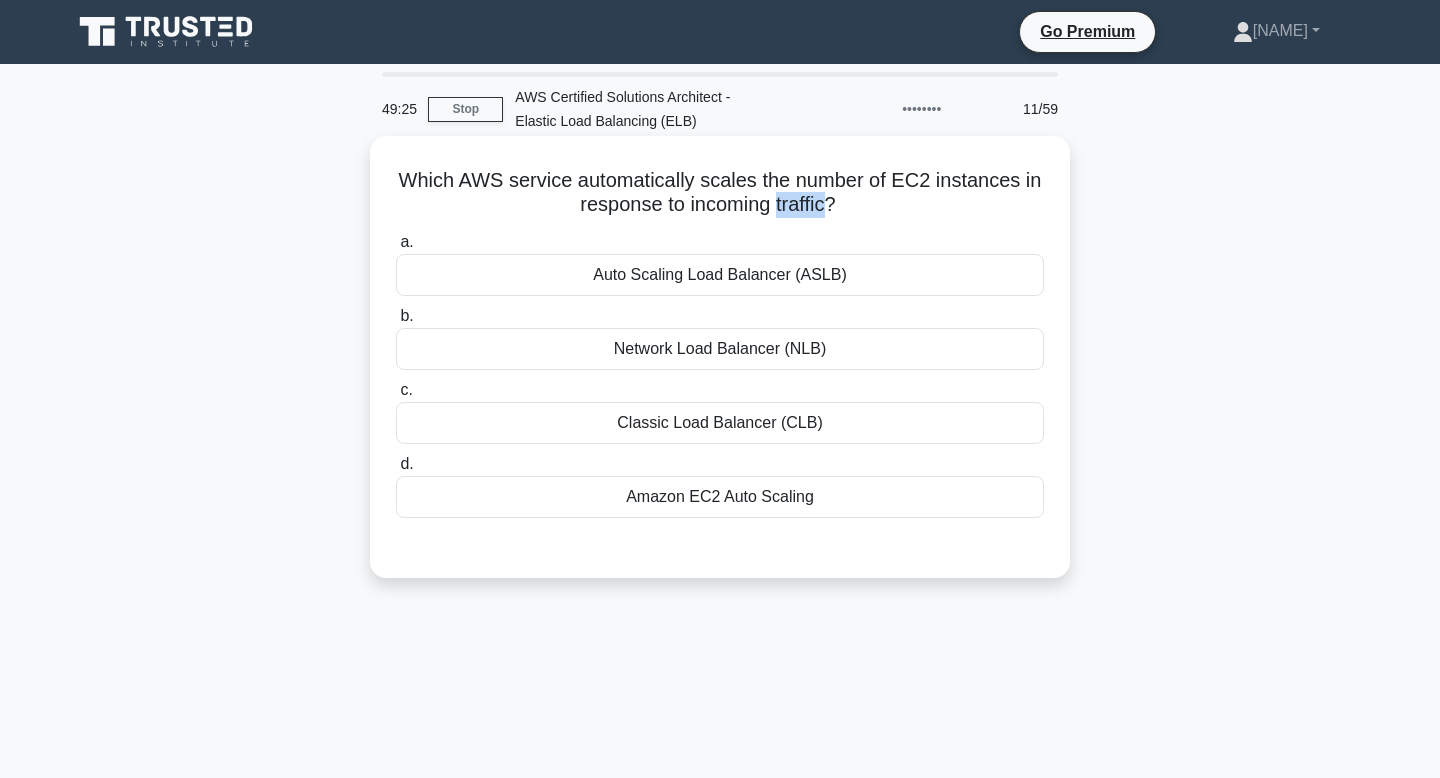 click on "Which AWS service automatically scales the number of EC2 instances in response to incoming traffic?
.spinner_0XTQ{transform-origin:center;animation:spinner_y6GP .75s linear infinite}@keyframes spinner_y6GP{100%{transform:rotate(360deg)}}" at bounding box center (720, 193) 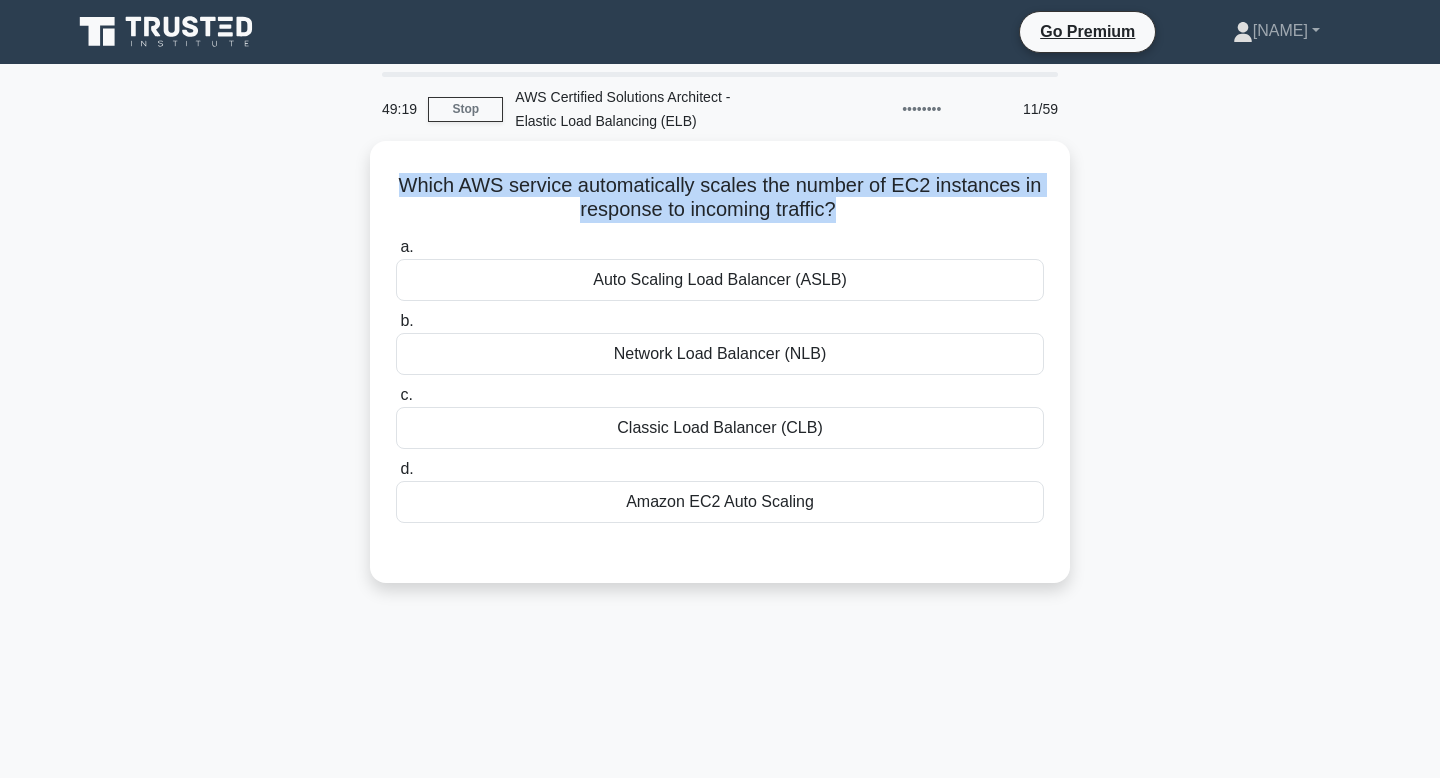 click on "49:19
Stop
AWS Certified Solutions Architect  - Elastic Load Balancing (ELB)
Beginner
11/59
Which AWS service automatically scales the number of EC2 instances in response to incoming traffic?
.spinner_0XTQ{transform-origin:center;animation:spinner_y6GP .75s linear infinite}@keyframes spinner_y6GP{100%{transform:rotate(360deg)}}
a.
b. c. d." at bounding box center [720, 572] 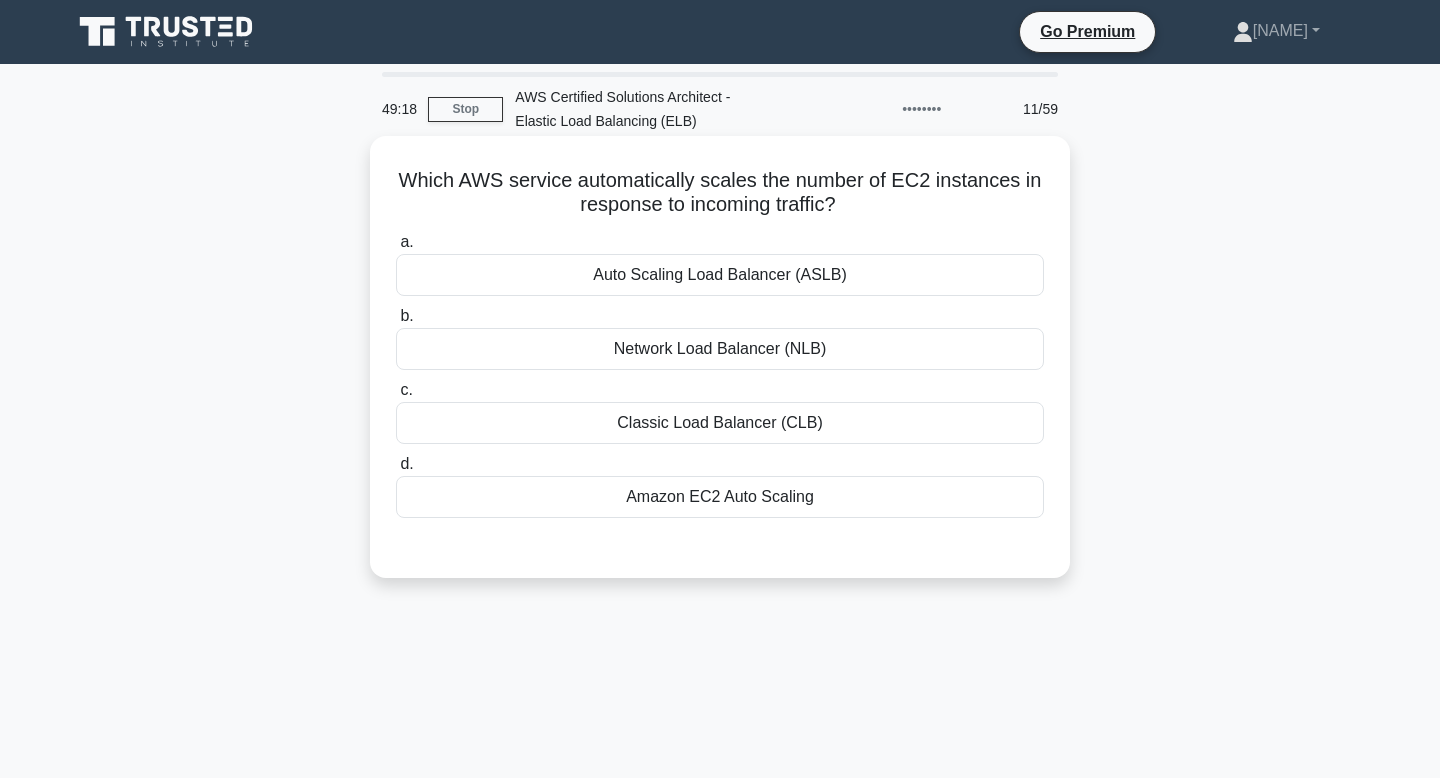 click on "Amazon EC2 Auto Scaling" at bounding box center (720, 497) 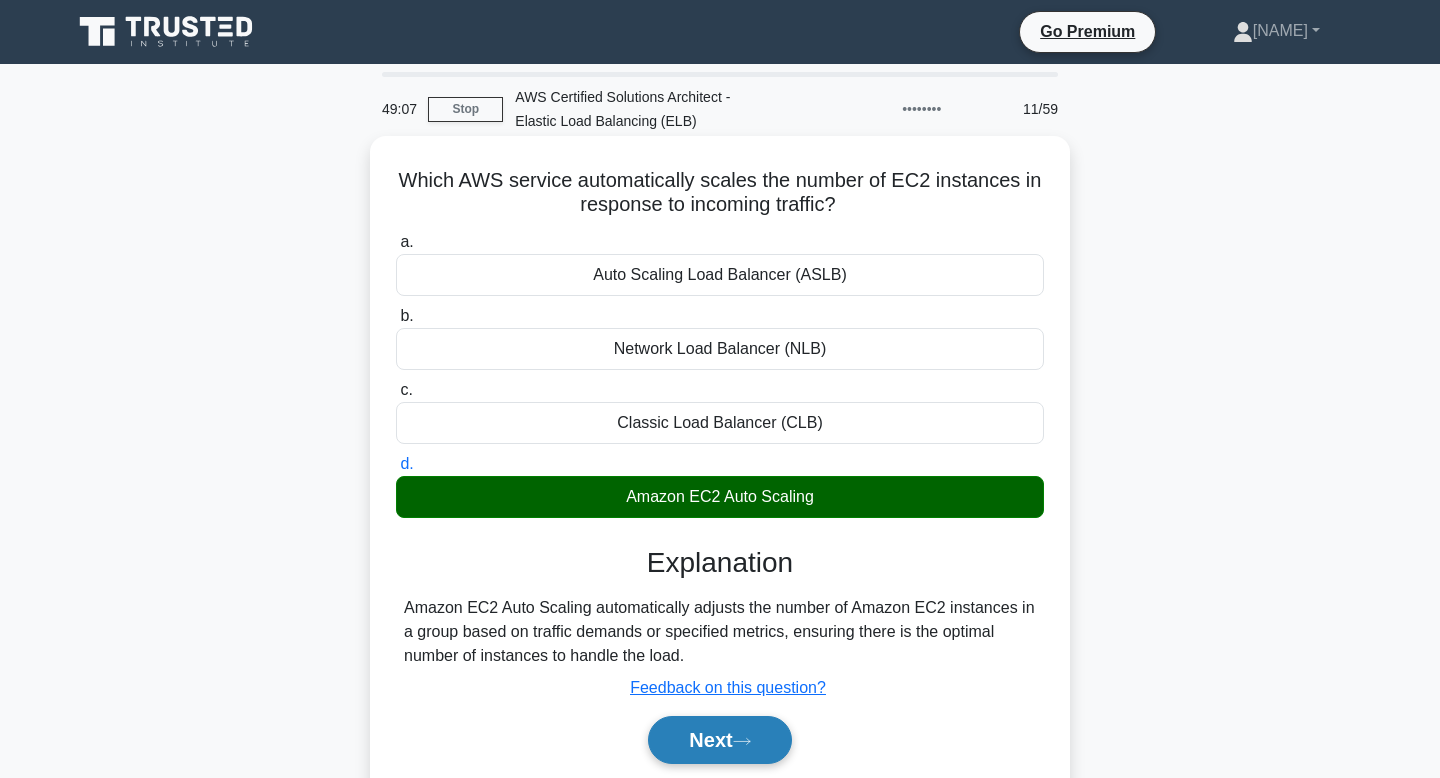 click on "Next" at bounding box center [719, 740] 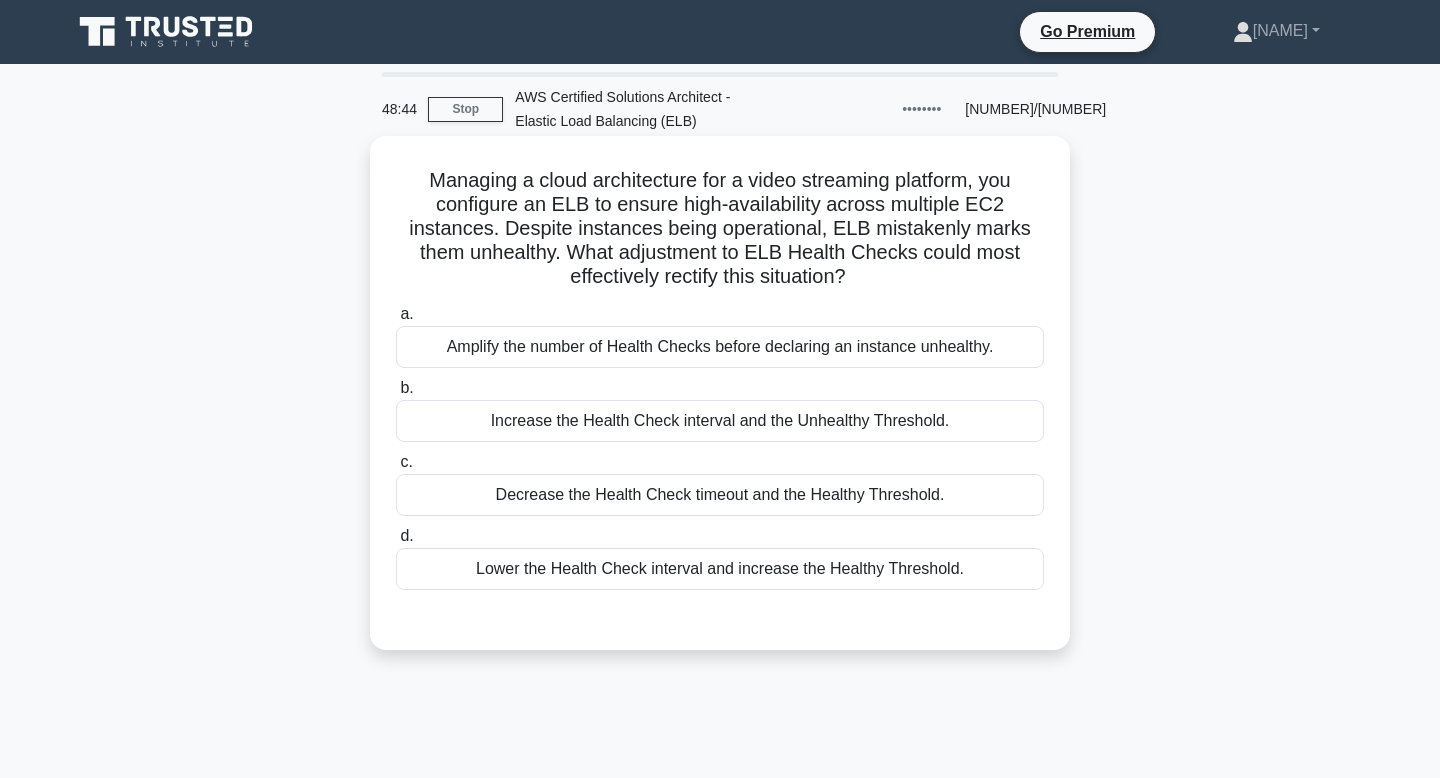 click on "Increase the Health Check interval and the Unhealthy Threshold." at bounding box center [720, 421] 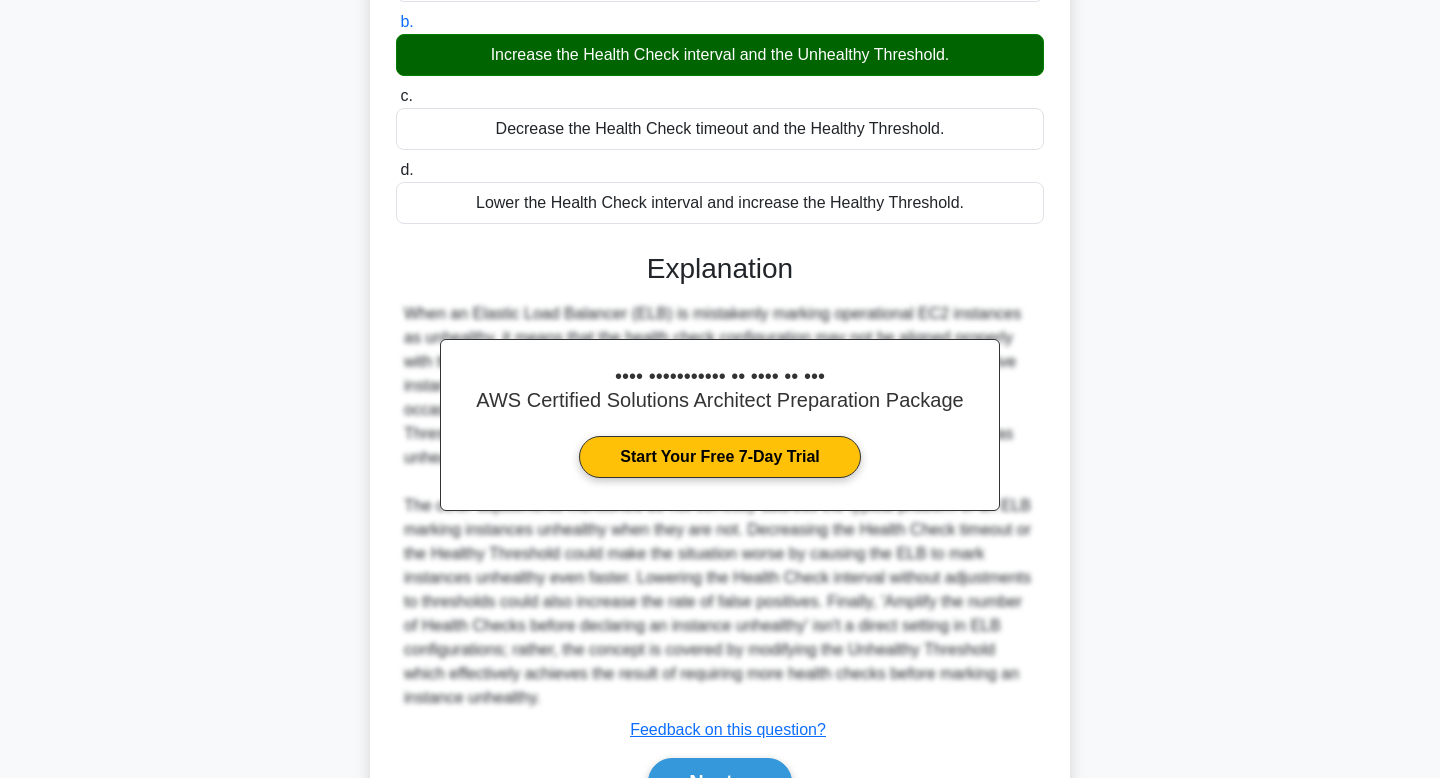 scroll, scrollTop: 387, scrollLeft: 0, axis: vertical 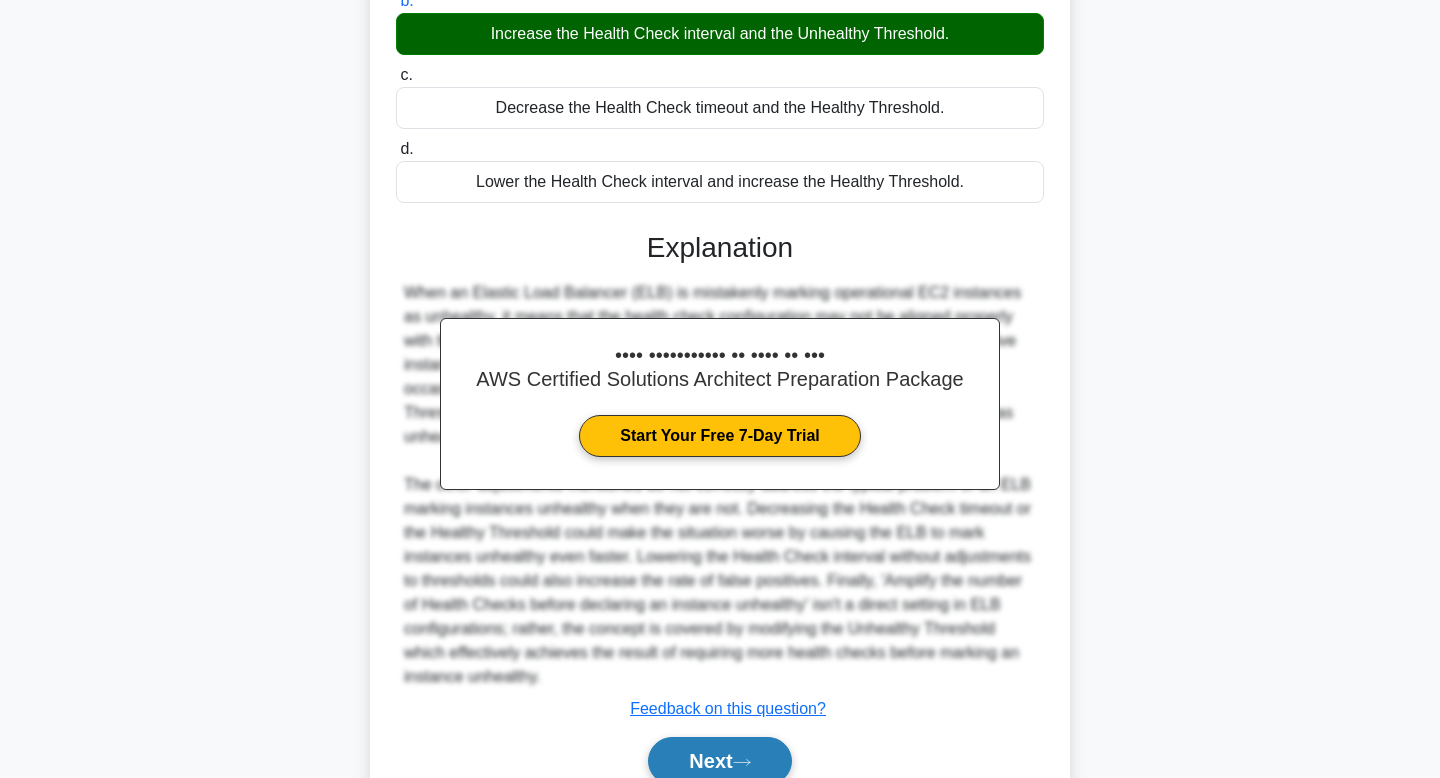 click on "Next" at bounding box center (719, 761) 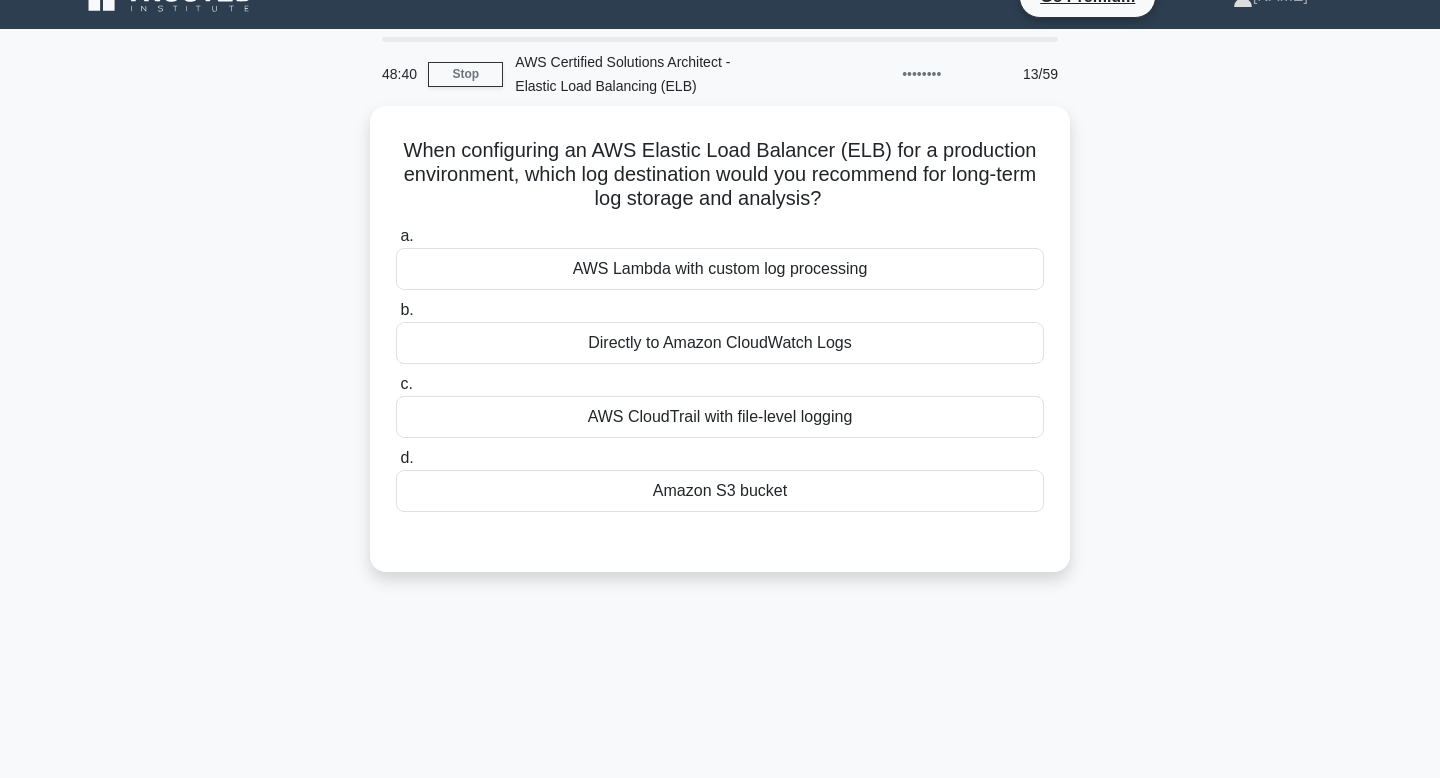 scroll, scrollTop: 0, scrollLeft: 0, axis: both 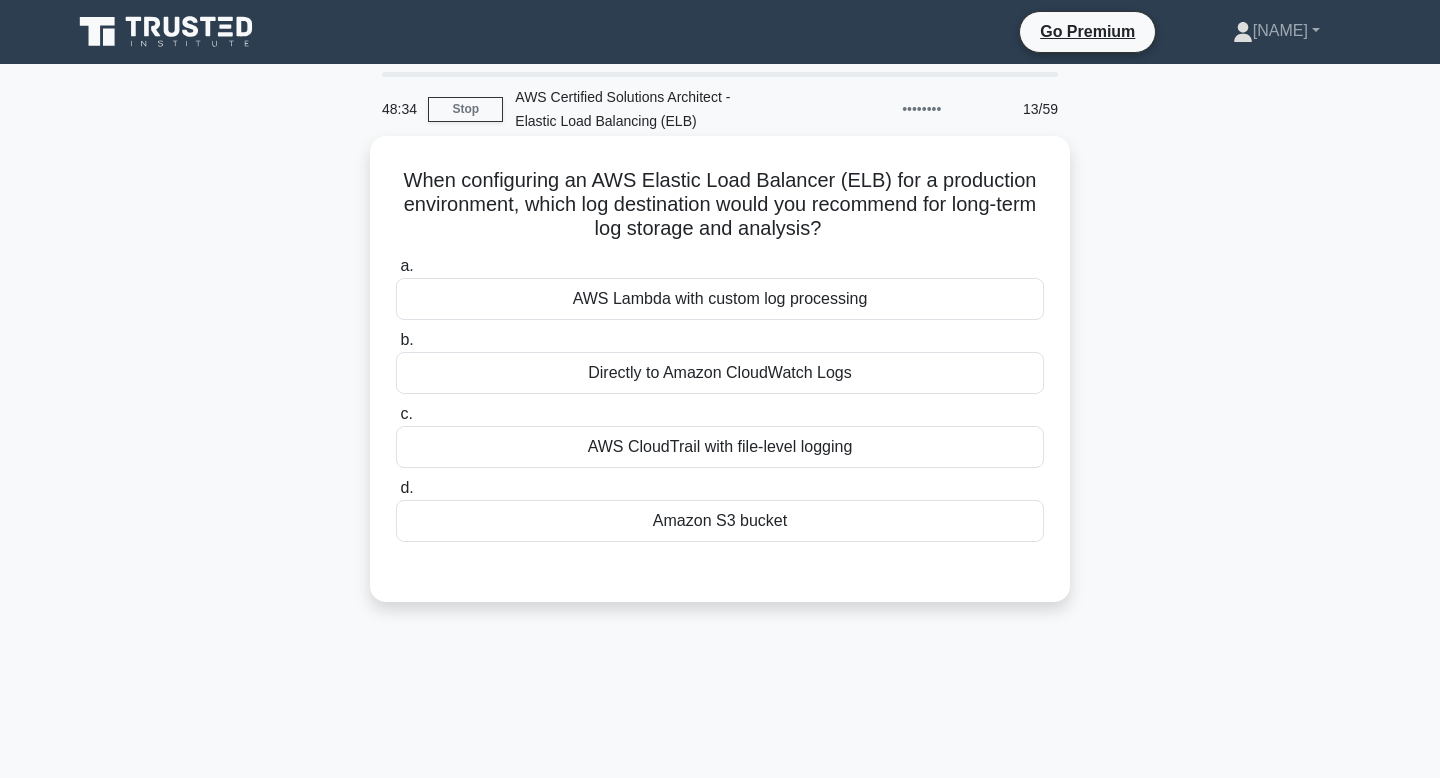 click on "Amazon S3 bucket" at bounding box center (720, 521) 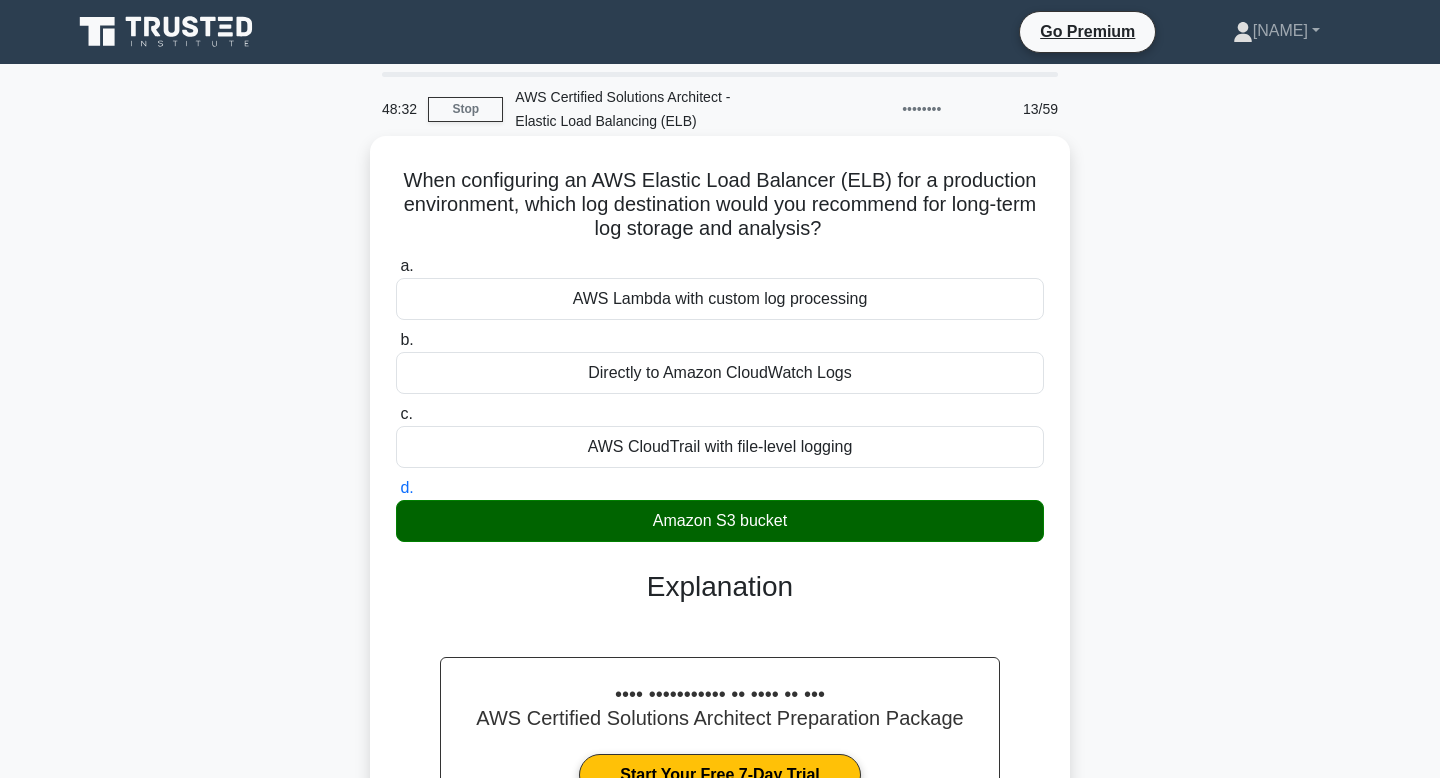scroll, scrollTop: 302, scrollLeft: 0, axis: vertical 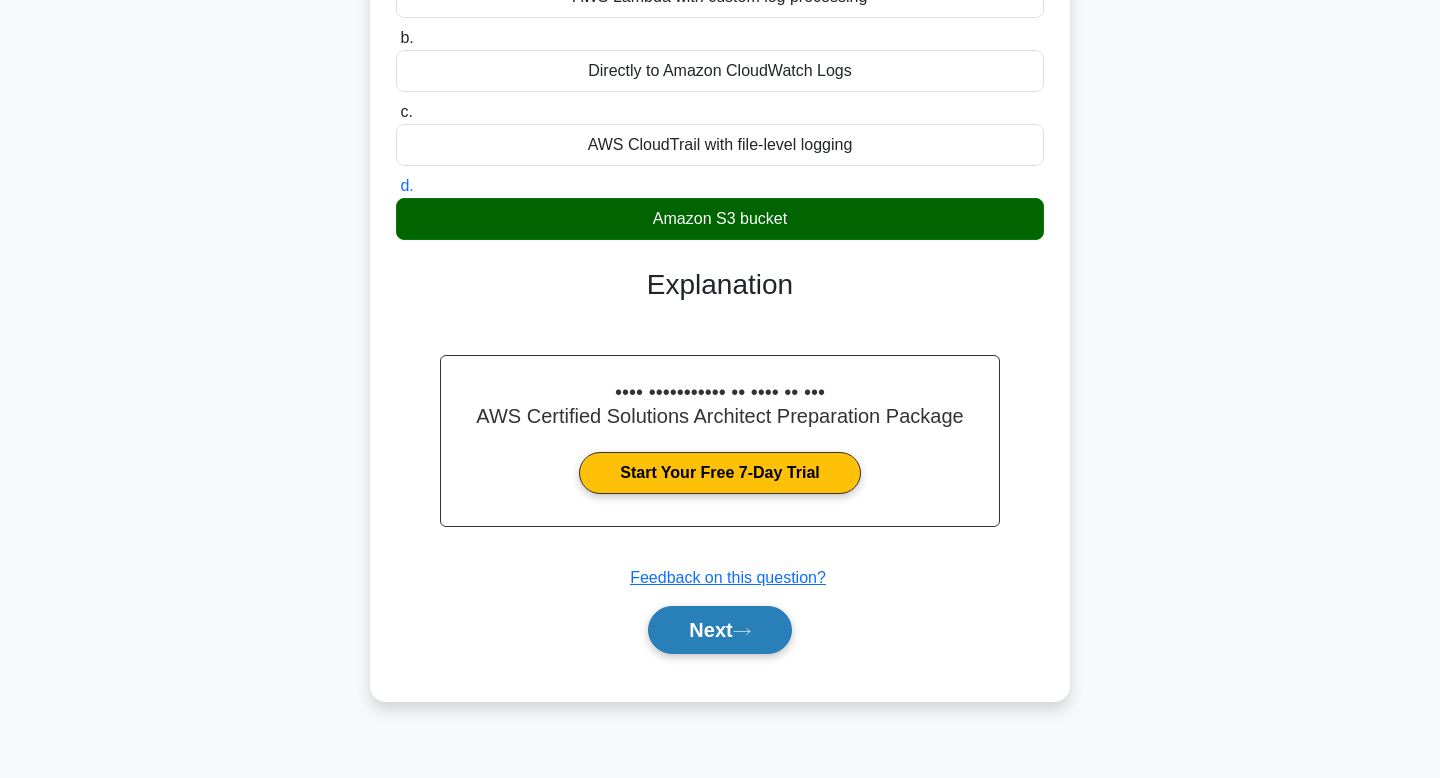 click on "Next" at bounding box center (719, 630) 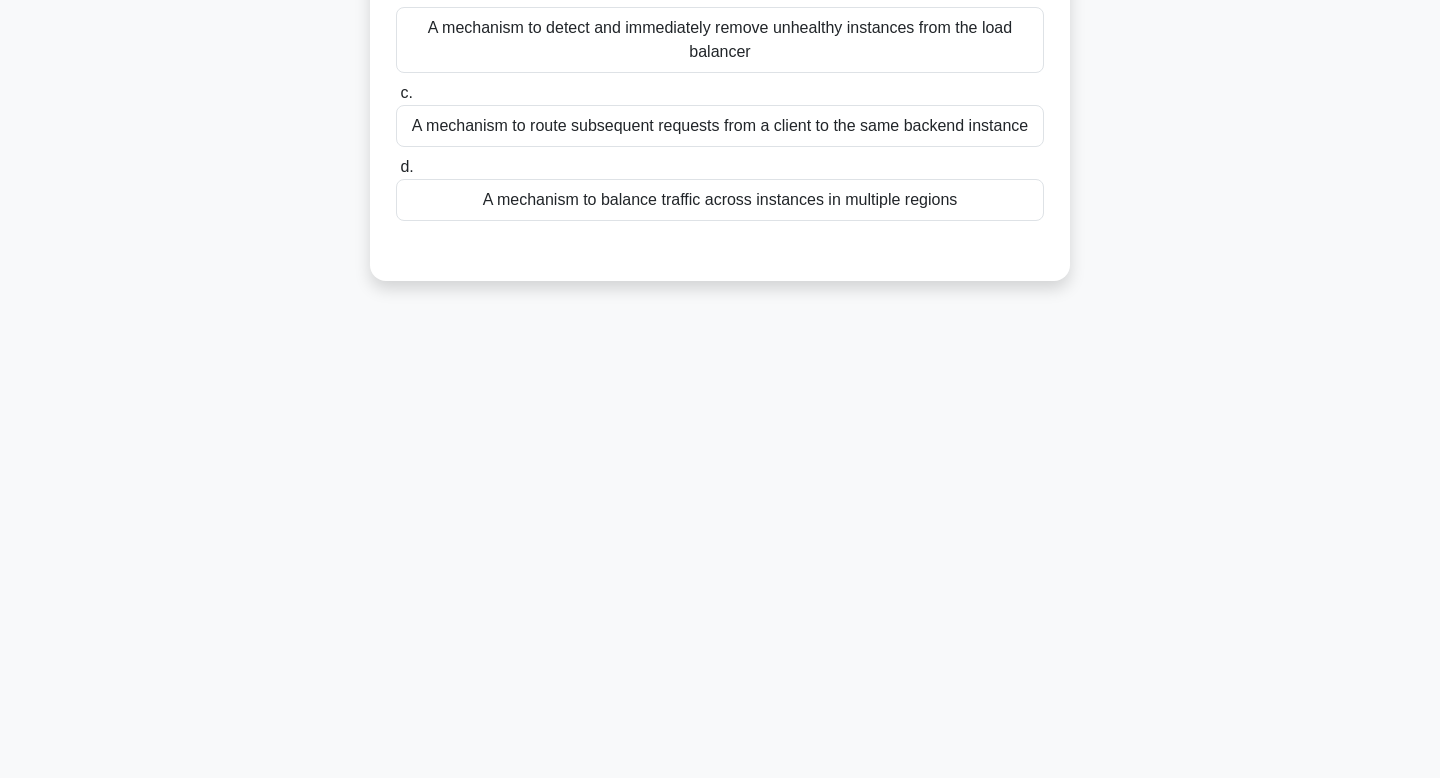 scroll, scrollTop: 0, scrollLeft: 0, axis: both 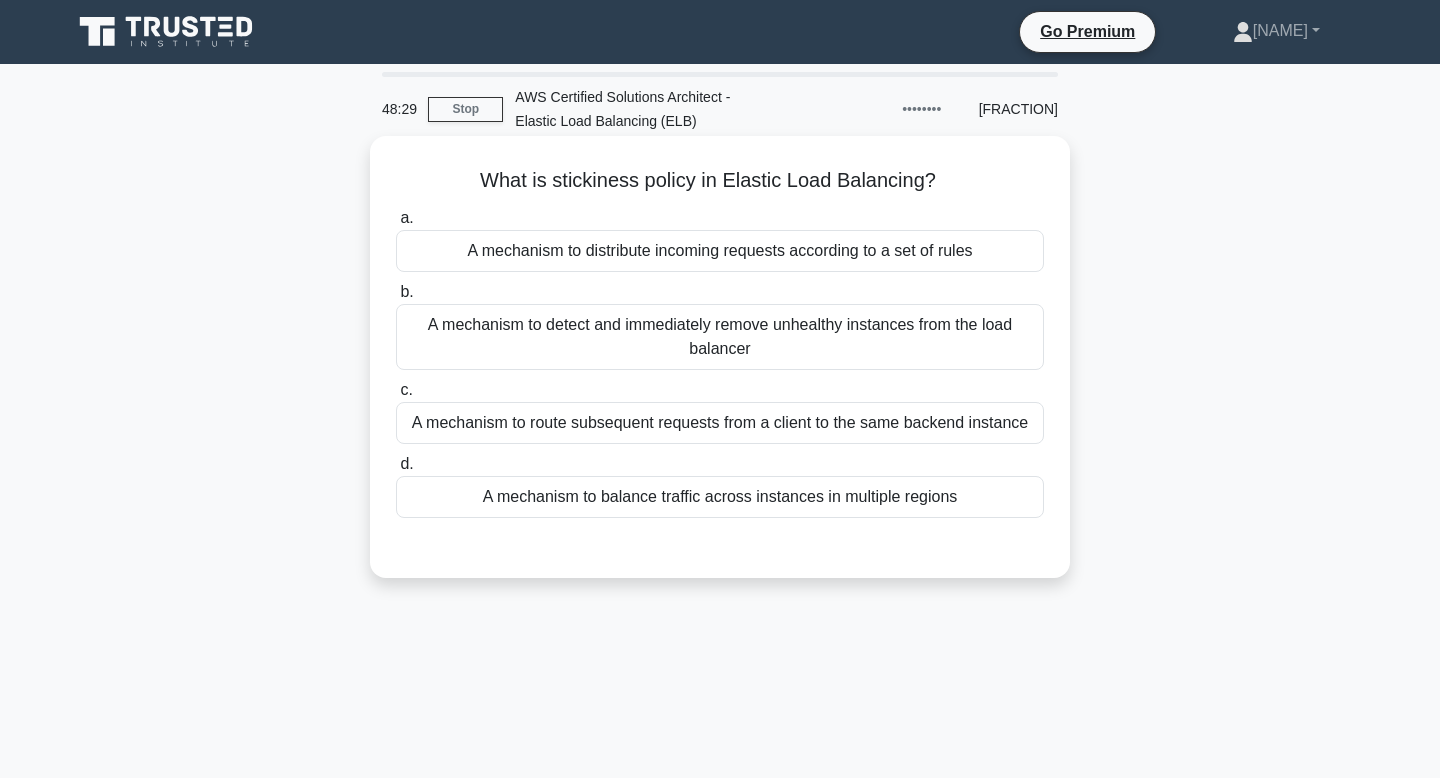 click on "What is stickiness policy in Elastic Load Balancing?
.spinner_0XTQ{transform-origin:center;animation:spinner_y6GP .75s linear infinite}@keyframes spinner_y6GP{100%{transform:rotate(360deg)}}
a.
A mechanism to distribute incoming requests according to a set of rules" at bounding box center (720, 357) 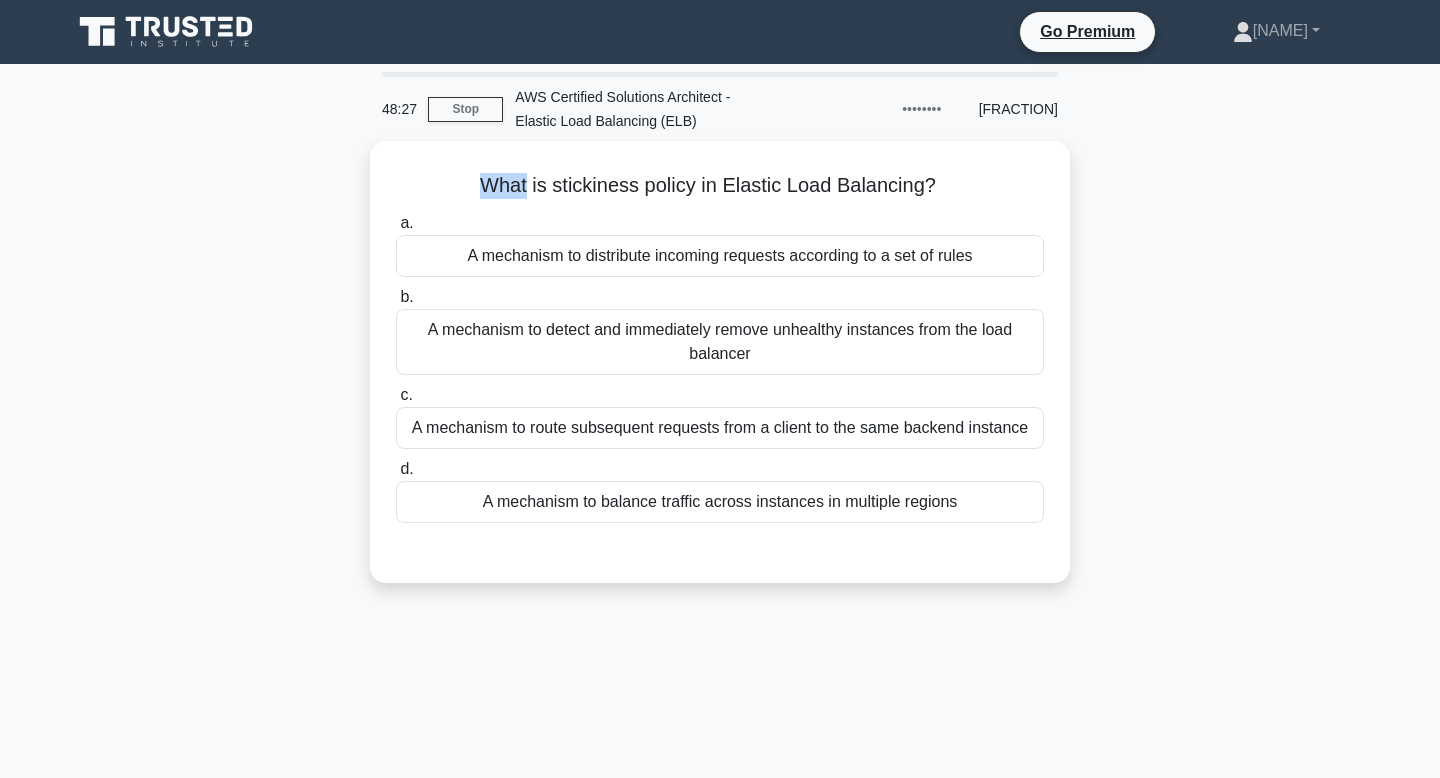 click on "What is stickiness policy in Elastic Load Balancing?
.spinner_0XTQ{transform-origin:center;animation:spinner_y6GP .75s linear infinite}@keyframes spinner_y6GP{100%{transform:rotate(360deg)}}
a.
A mechanism to distribute incoming requests according to a set of rules
b. c. d." at bounding box center (720, 374) 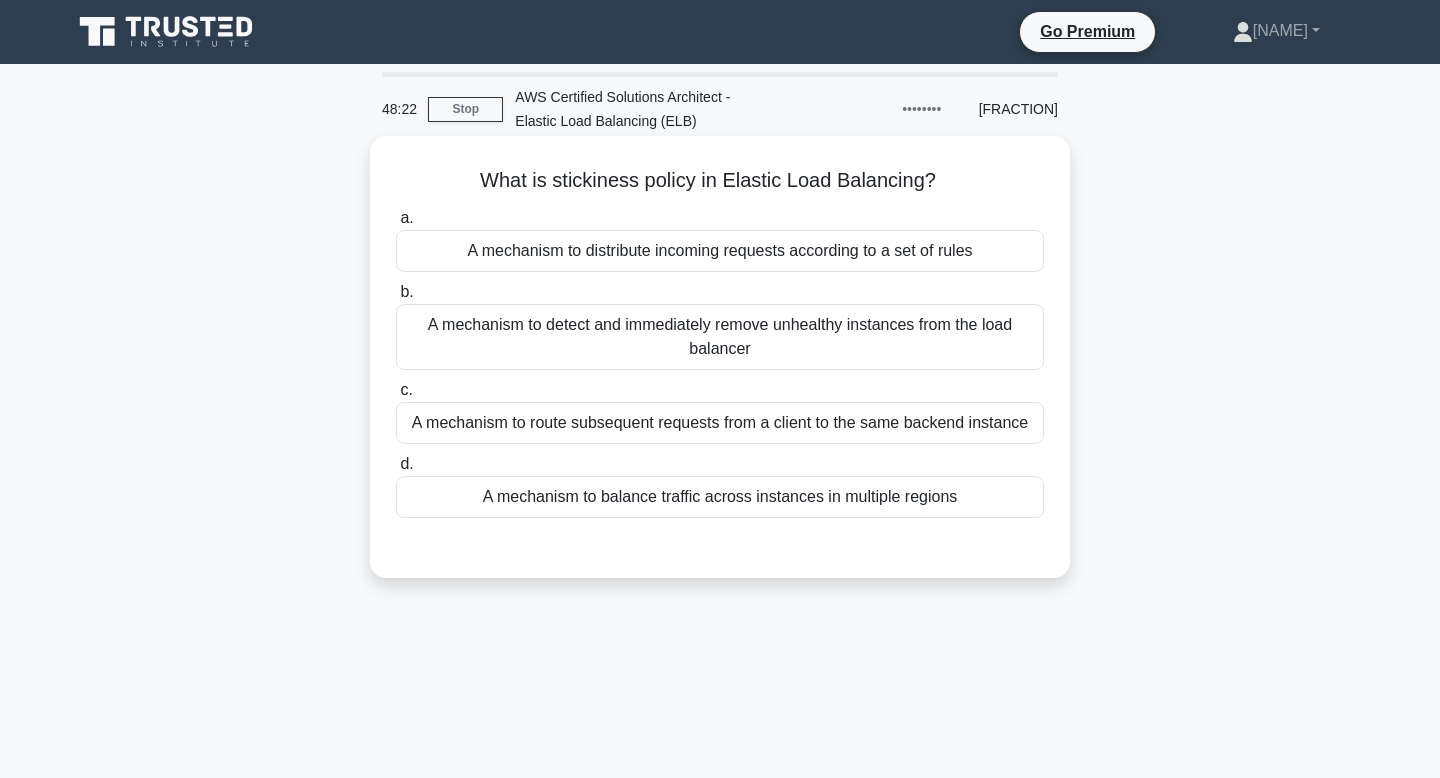 click on "a.
A mechanism to distribute incoming requests according to a set of rules
b.
A mechanism to detect and immediately remove unhealthy instances from the load balancer
c. d." at bounding box center (720, 362) 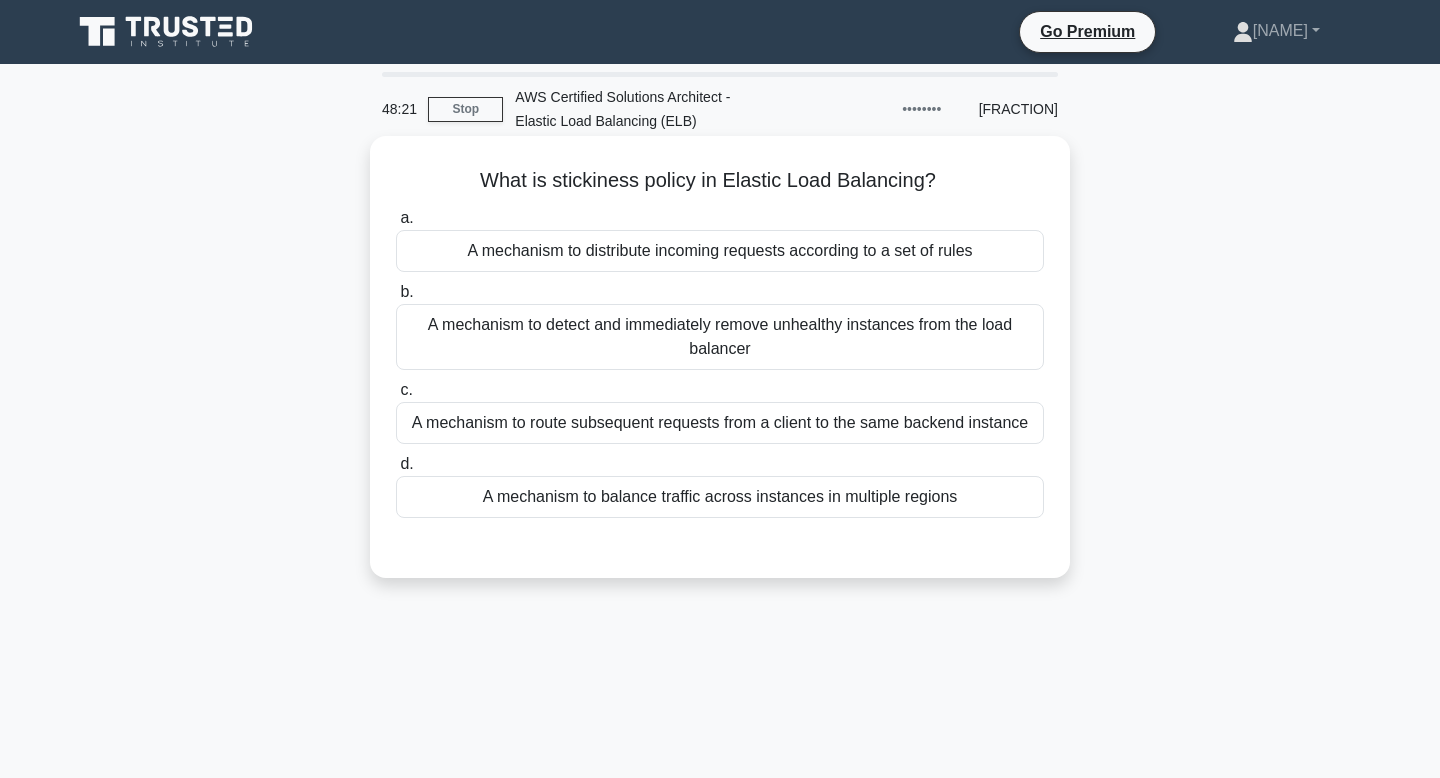 click on "A mechanism to route subsequent requests from a client to the same backend instance" at bounding box center [720, 423] 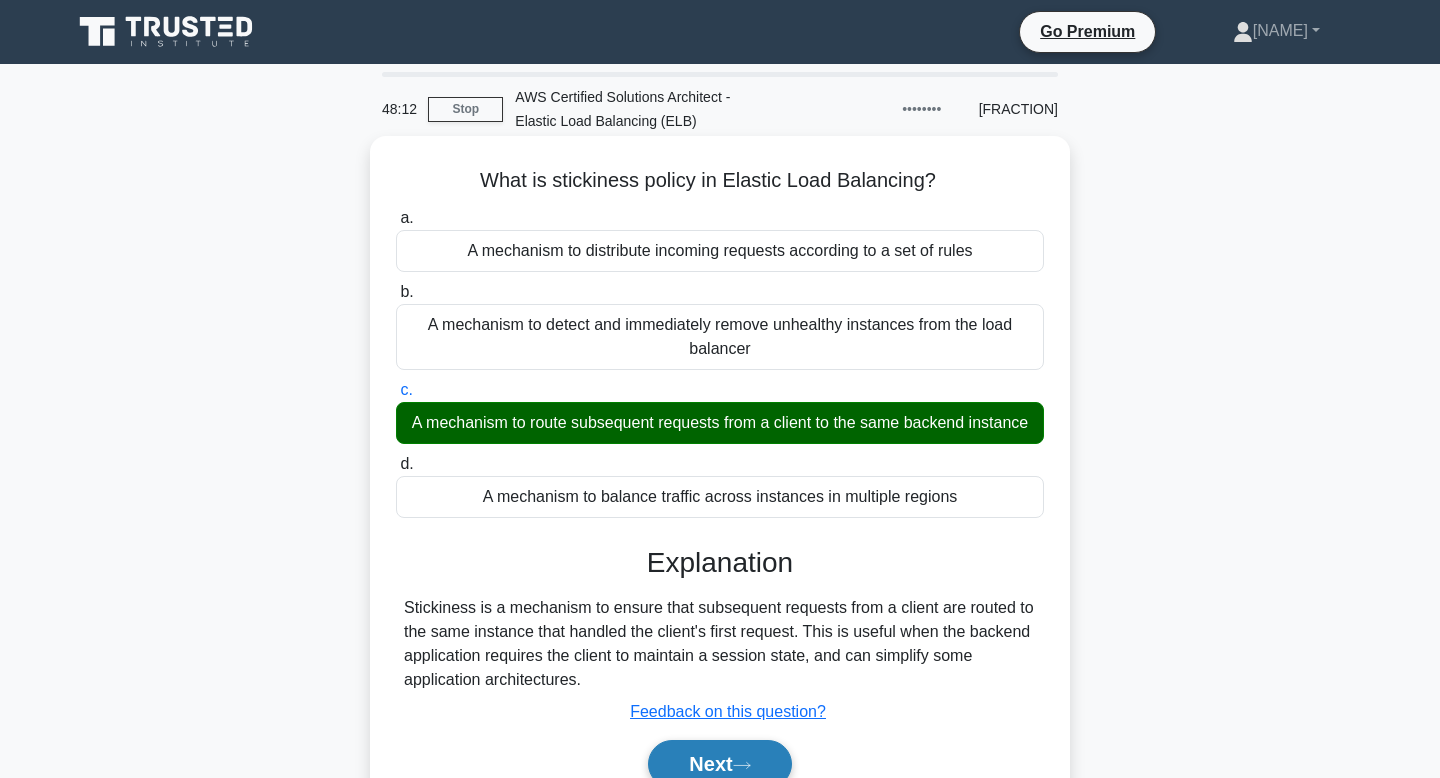click on "Next" at bounding box center [719, 764] 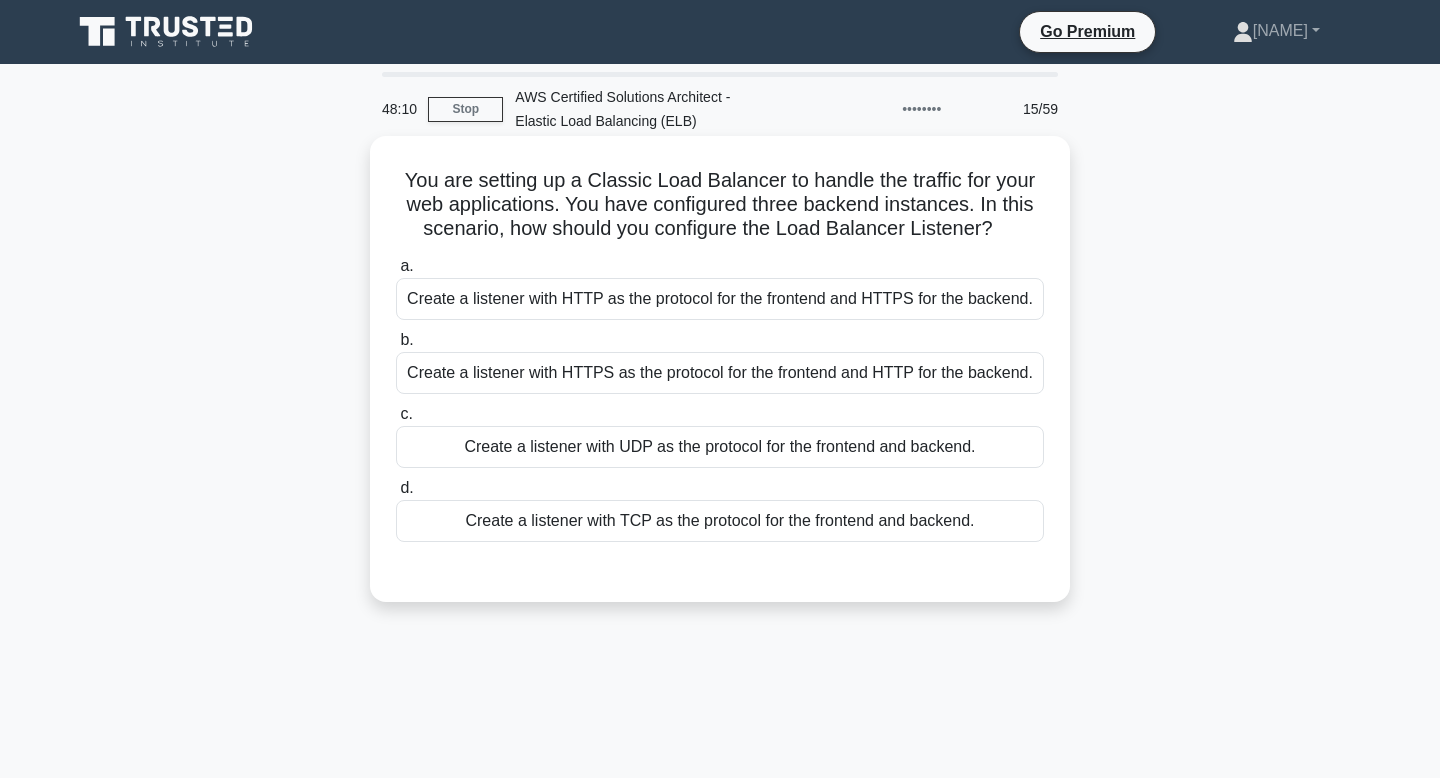 click on "You are setting up a Classic Load Balancer to handle the traffic for your web applications. You have configured three backend instances. In this scenario, how should you configure the Load Balancer Listener?
.spinner_0XTQ{transform-origin:center;animation:spinner_y6GP .75s linear infinite}@keyframes spinner_y6GP{100%{transform:rotate(360deg)}}" at bounding box center [720, 205] 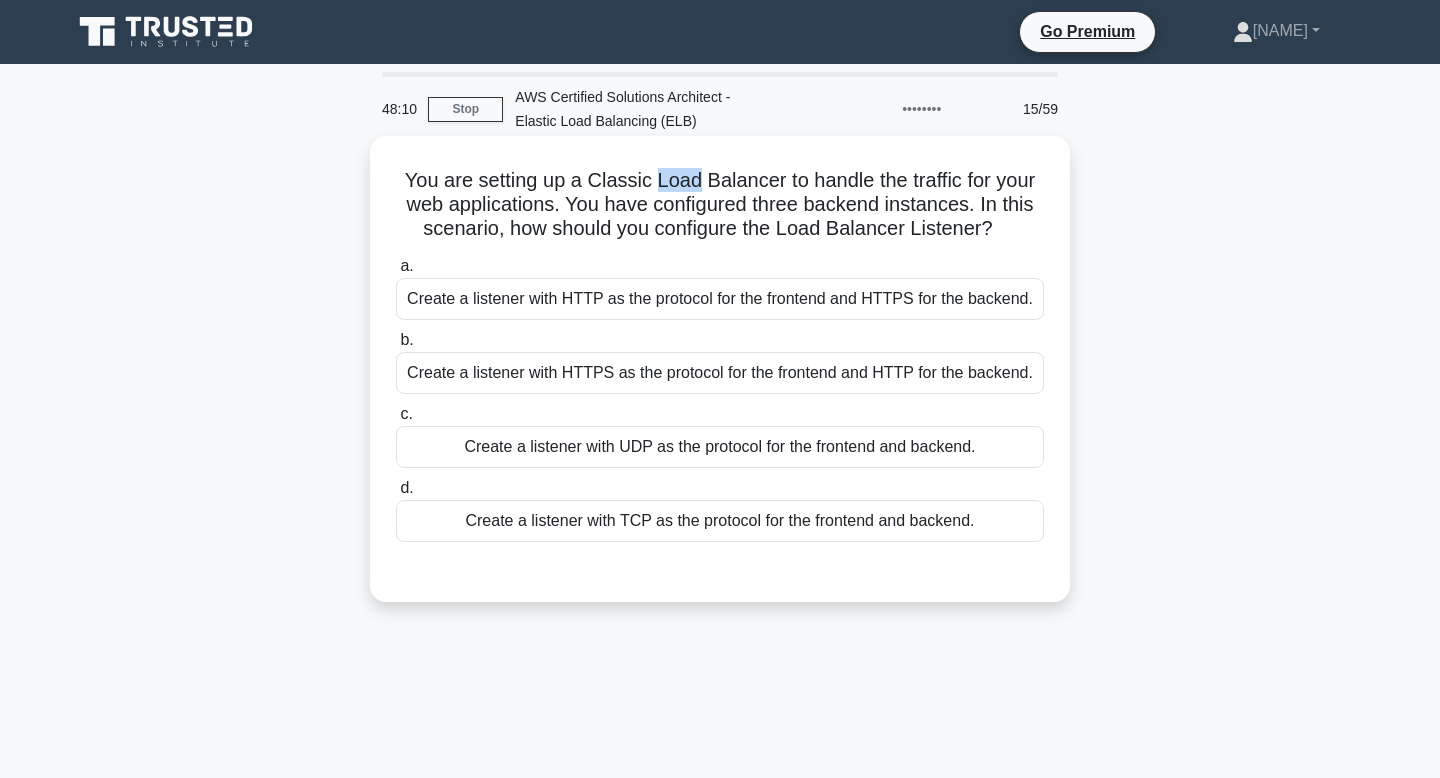click on "You are setting up a Classic Load Balancer to handle the traffic for your web applications. You have configured three backend instances. In this scenario, how should you configure the Load Balancer Listener?
.spinner_0XTQ{transform-origin:center;animation:spinner_y6GP .75s linear infinite}@keyframes spinner_y6GP{100%{transform:rotate(360deg)}}" at bounding box center (720, 205) 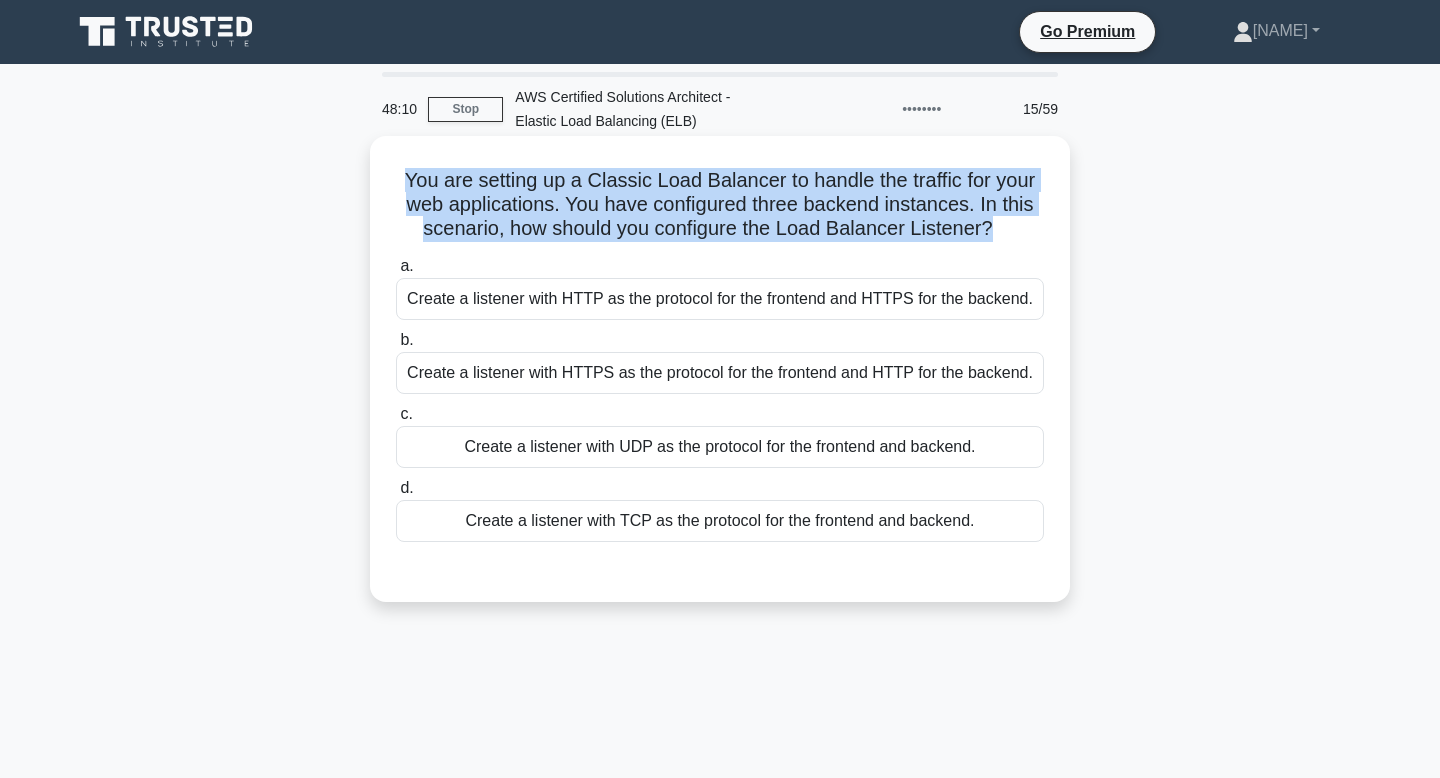 click on "You are setting up a Classic Load Balancer to handle the traffic for your web applications. You have configured three backend instances. In this scenario, how should you configure the Load Balancer Listener?
.spinner_0XTQ{transform-origin:center;animation:spinner_y6GP .75s linear infinite}@keyframes spinner_y6GP{100%{transform:rotate(360deg)}}" at bounding box center [720, 205] 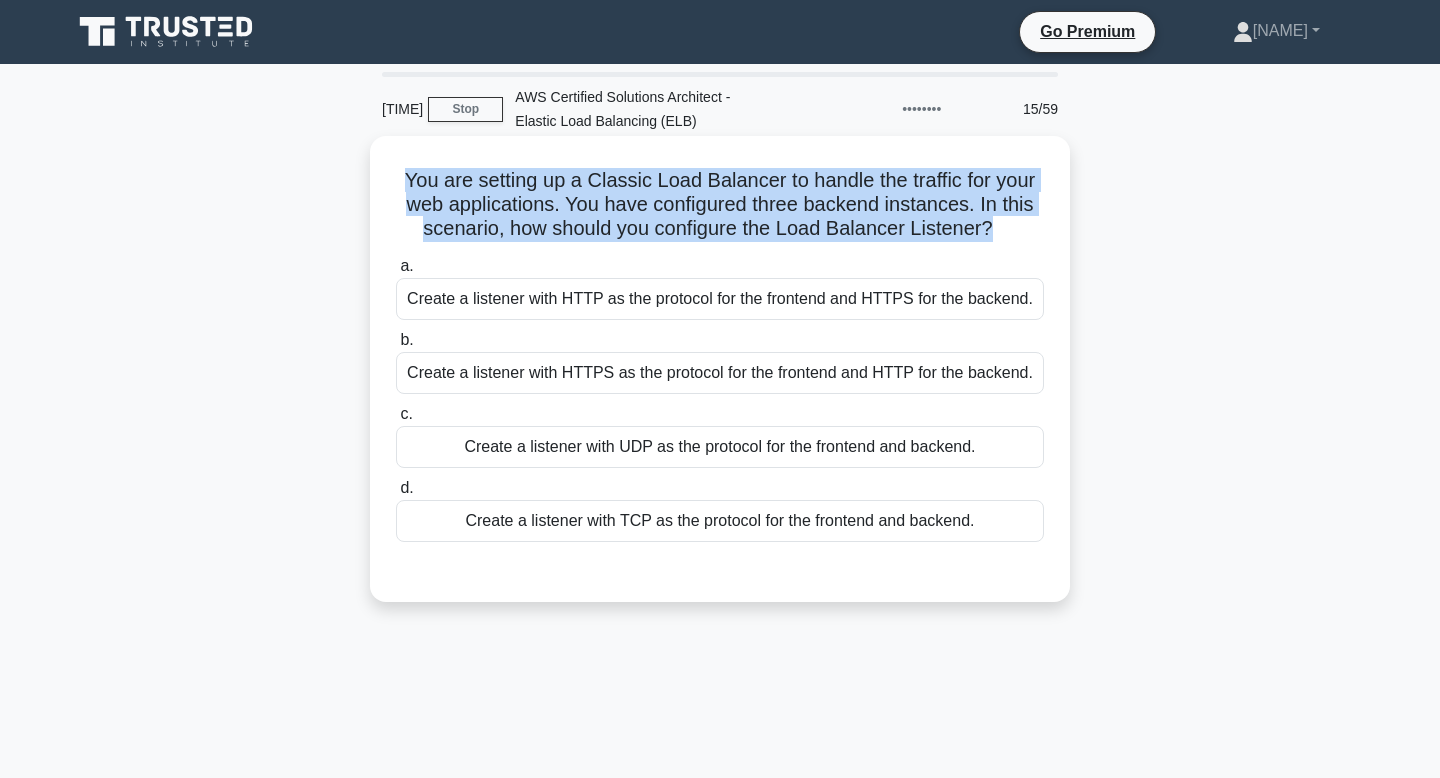 click on "Create a listener with UDP as the protocol for the frontend and backend." at bounding box center (720, 447) 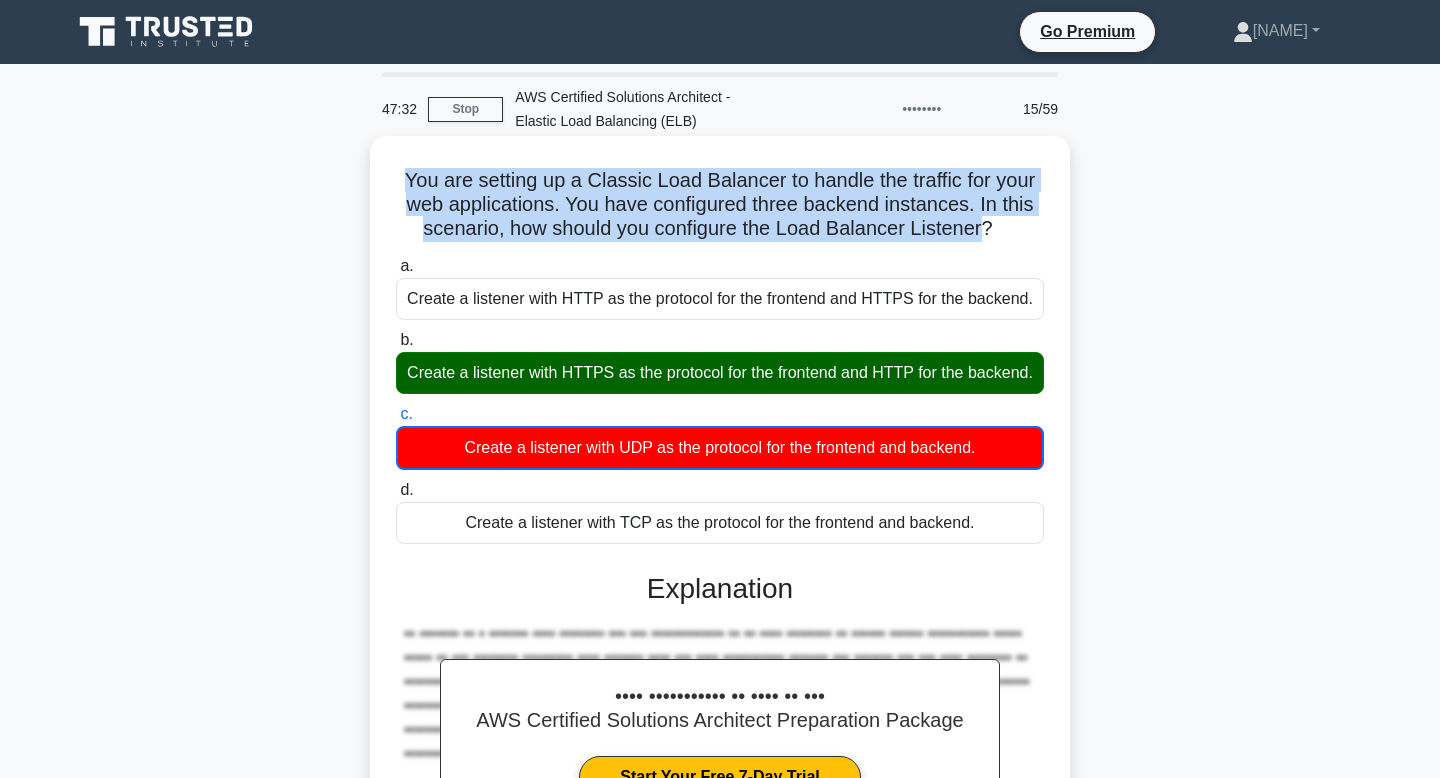 drag, startPoint x: 975, startPoint y: 236, endPoint x: 393, endPoint y: 174, distance: 585.2931 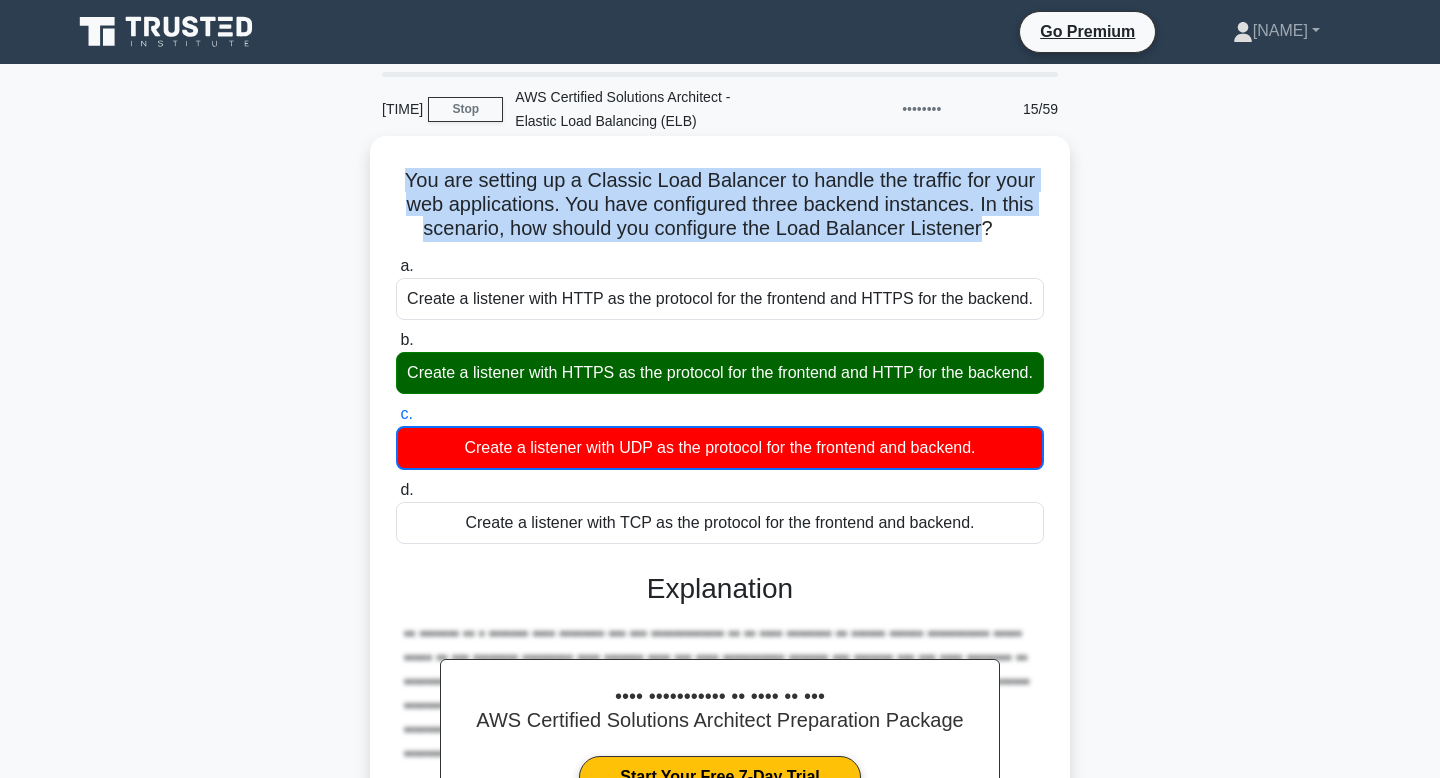 copy on "You are setting up a Classic Load Balancer to handle the traffic for your web applications. You have configured three backend instances. In this scenario, how should you configure the Load Balancer Listener" 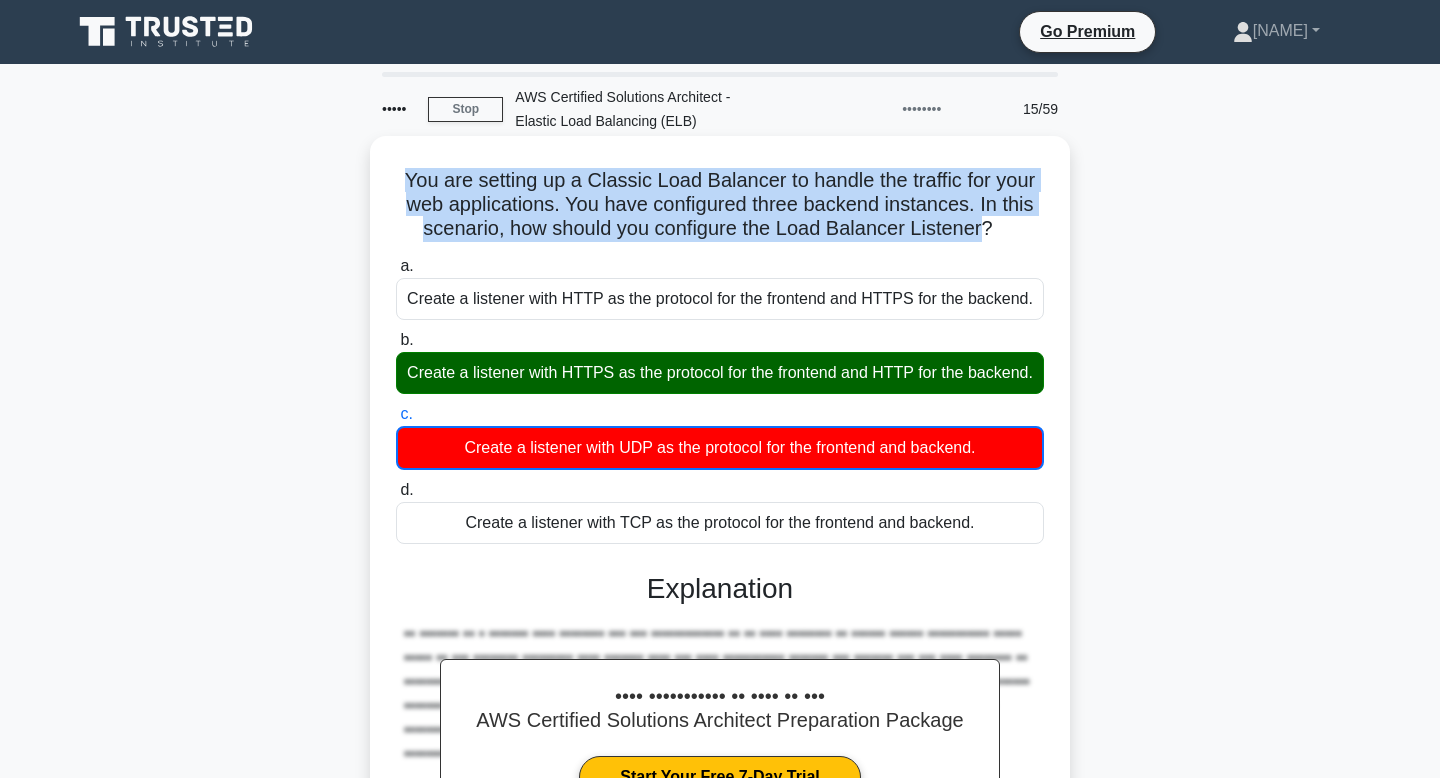 click on "Create a listener with HTTPS as the protocol for the frontend and HTTP for the backend." at bounding box center (720, 373) 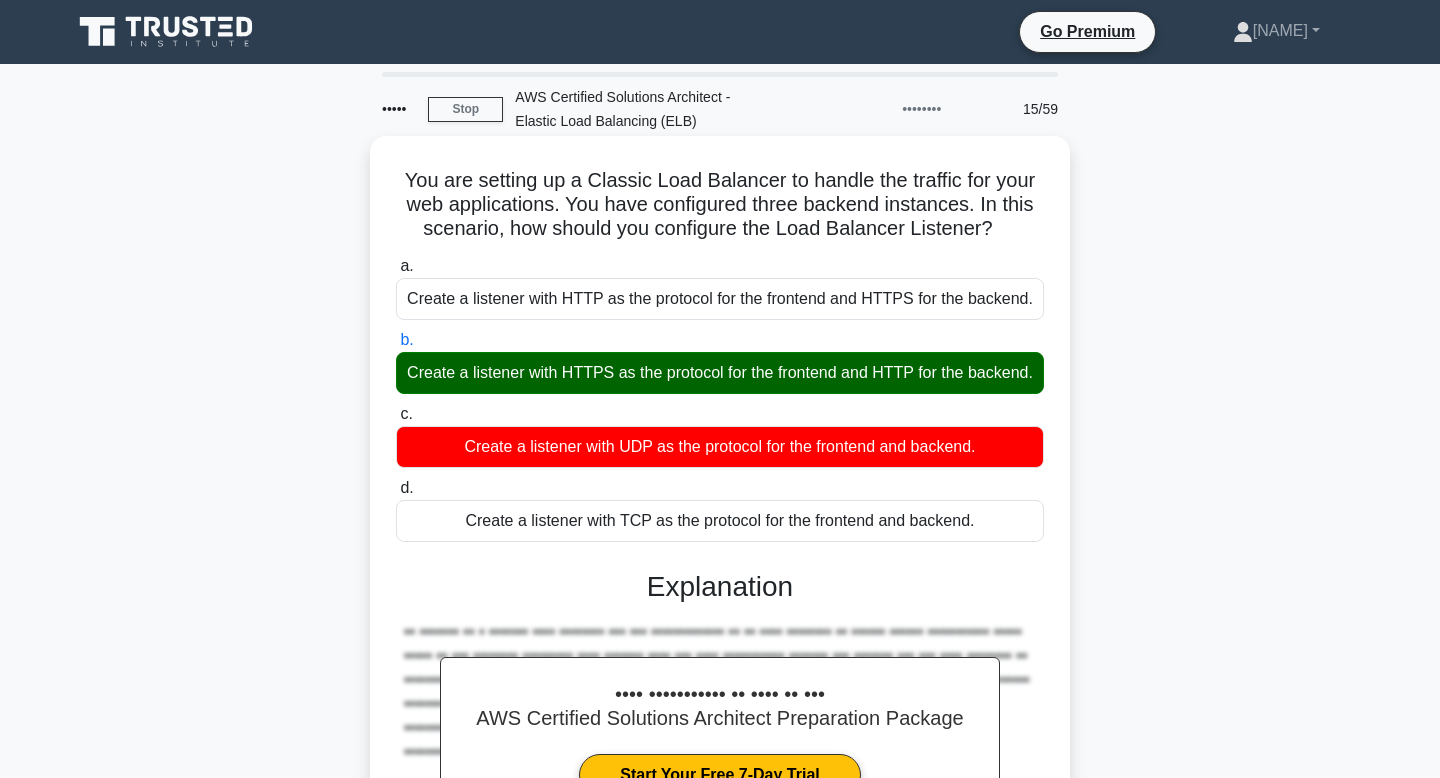 click on "Create a listener with HTTPS as the protocol for the frontend and HTTP for the backend." at bounding box center (720, 373) 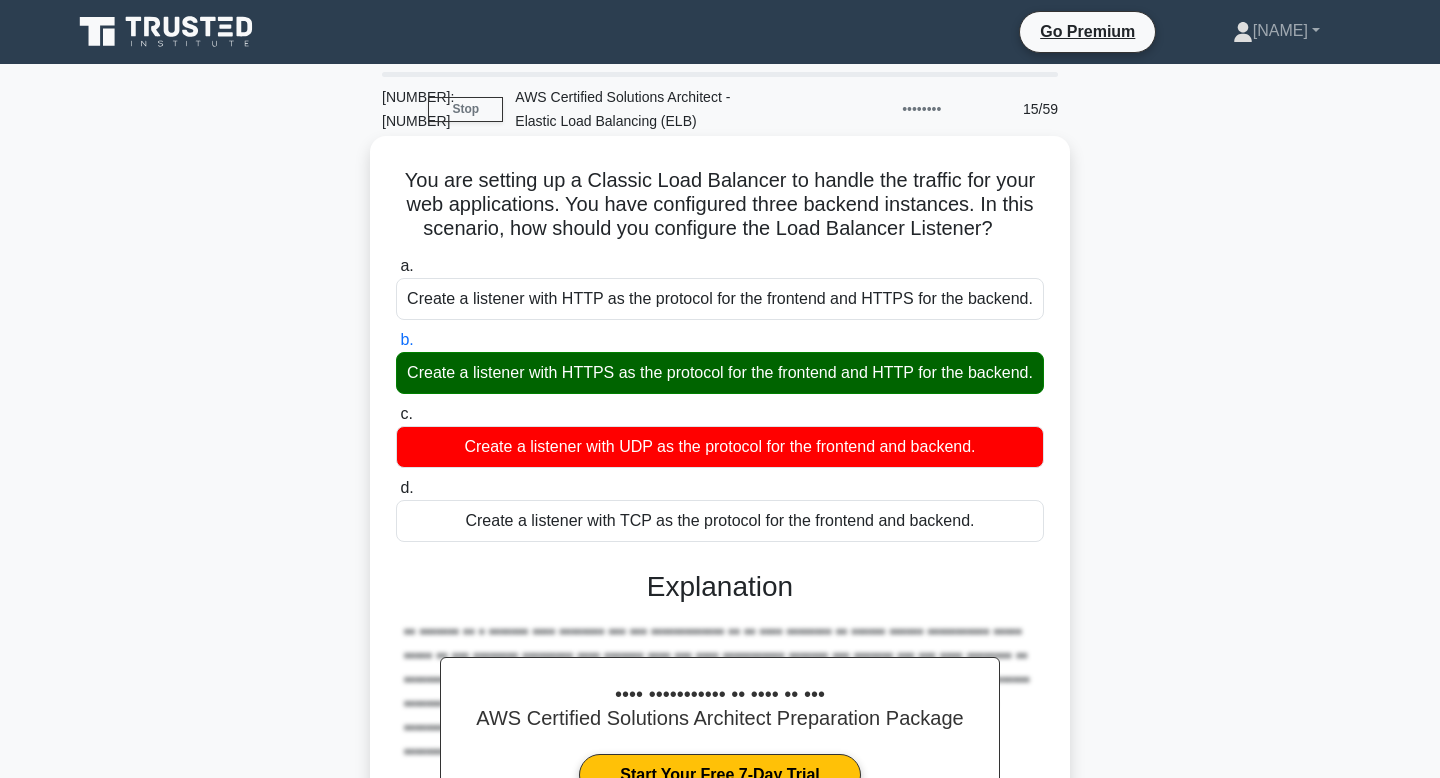 click on "Create a listener with HTTPS as the protocol for the frontend and HTTP for the backend." at bounding box center [720, 373] 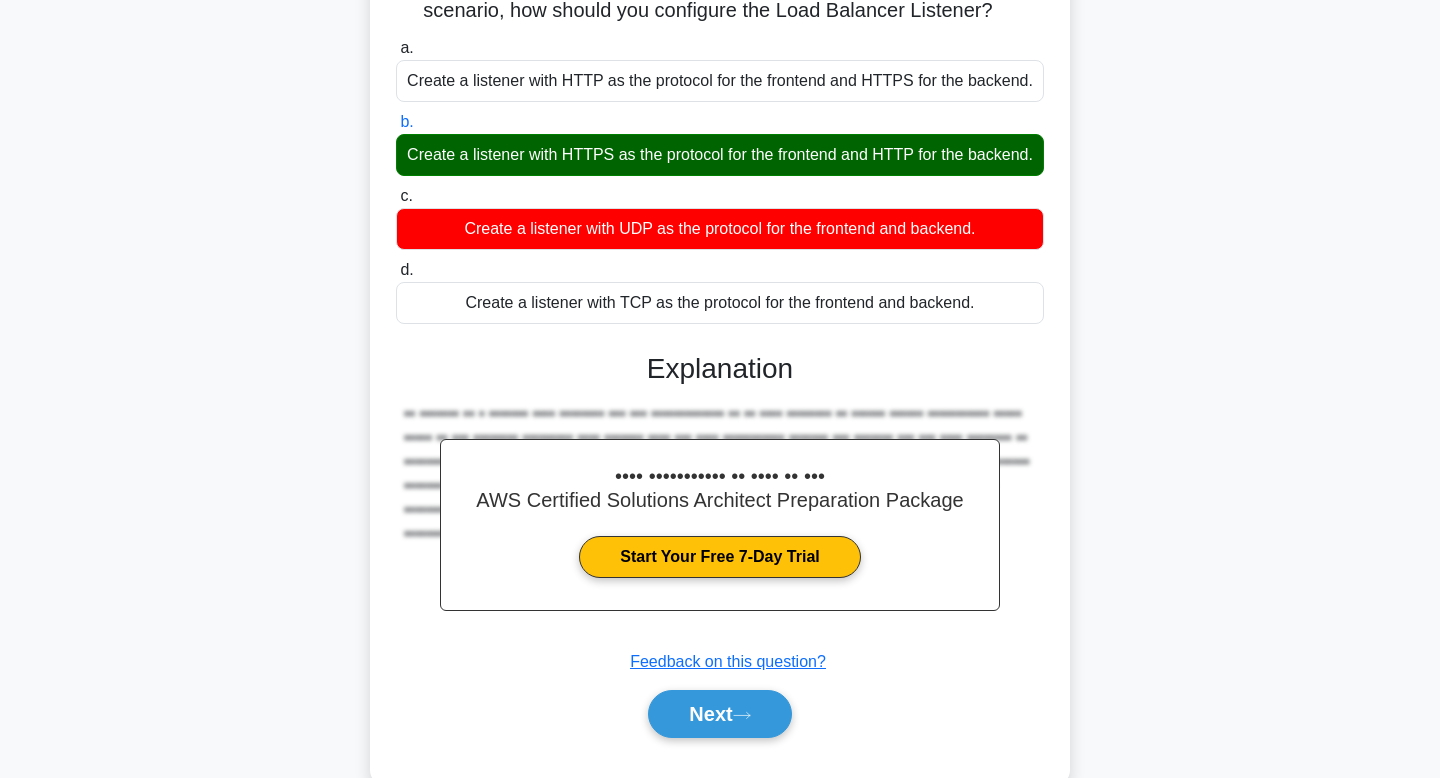 scroll, scrollTop: 219, scrollLeft: 0, axis: vertical 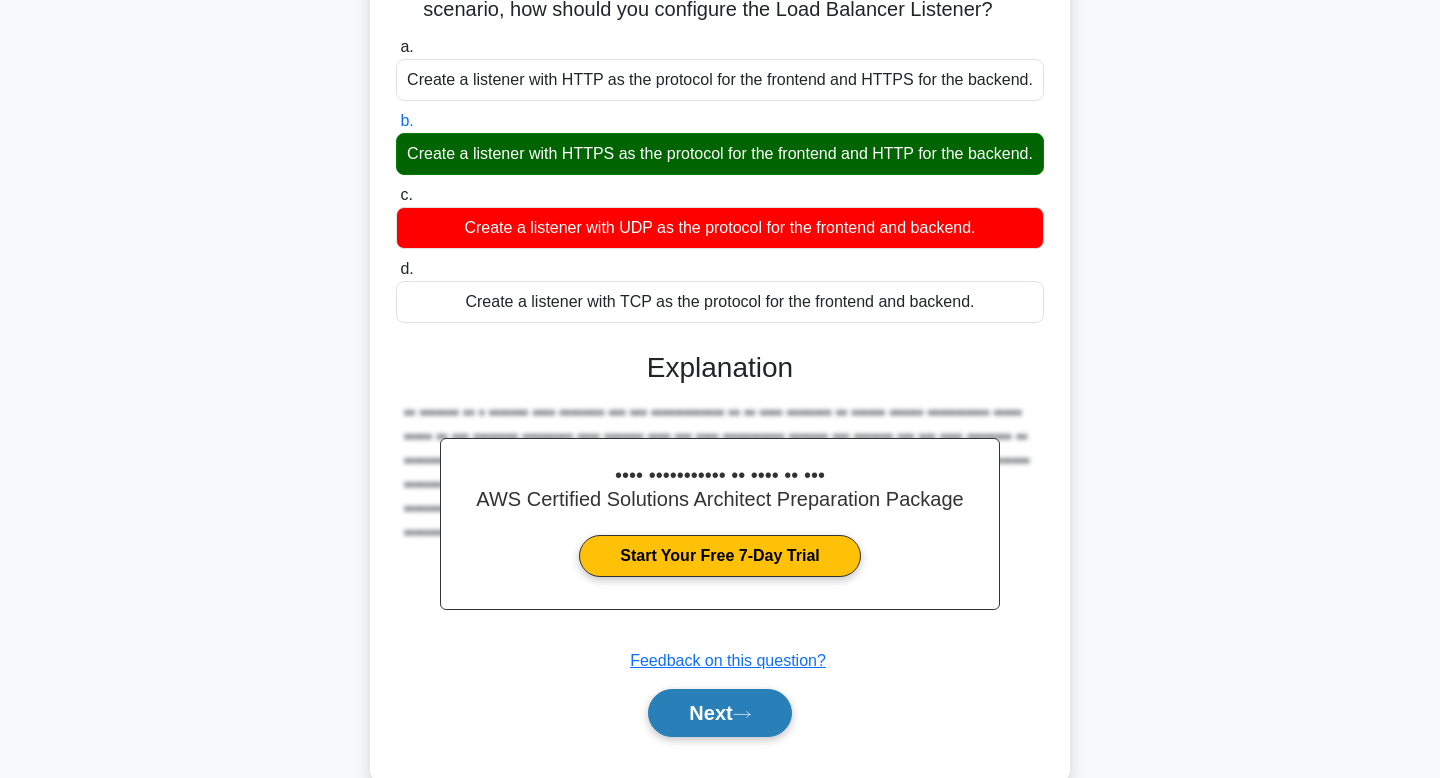 click on "Next" at bounding box center (719, 713) 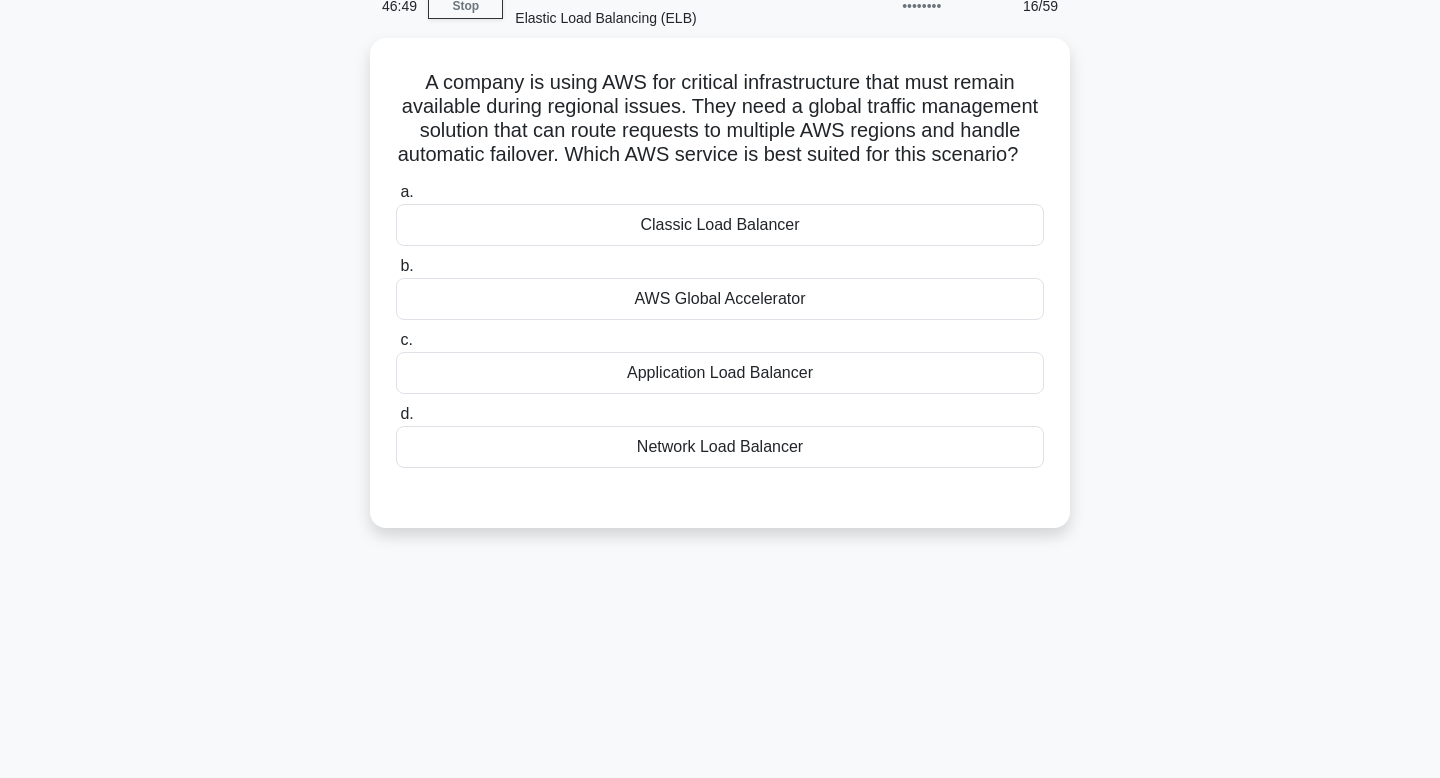 scroll, scrollTop: 101, scrollLeft: 0, axis: vertical 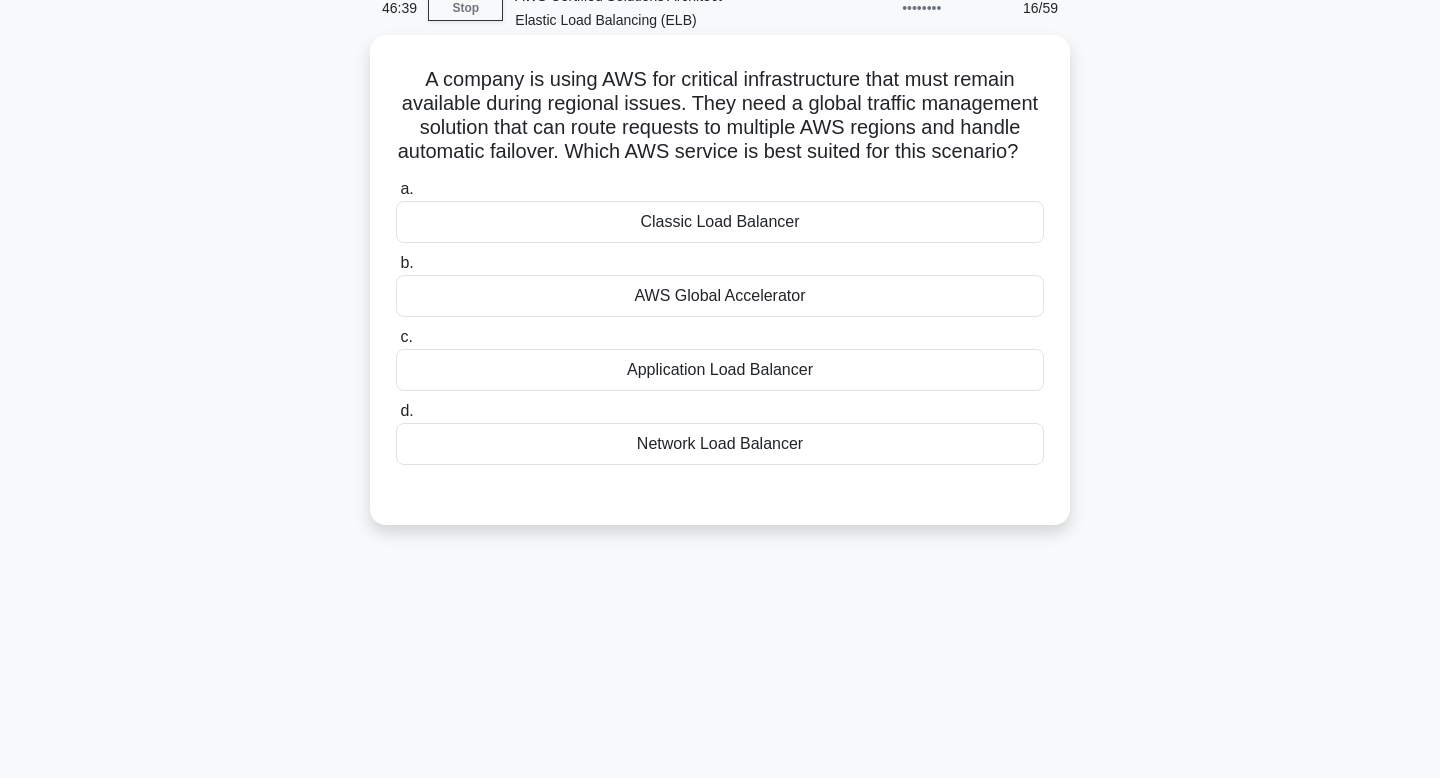 click on "Application Load Balancer" at bounding box center (720, 370) 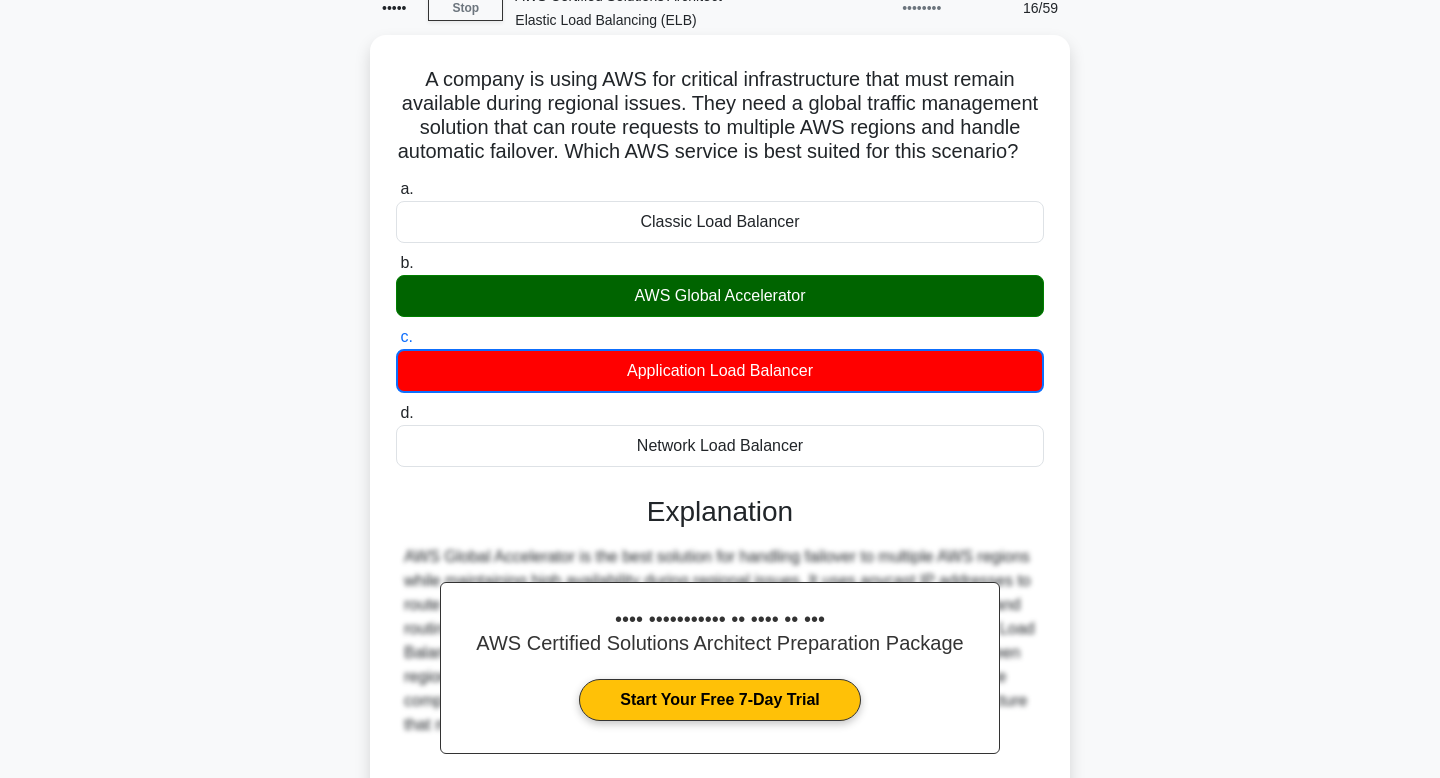 drag, startPoint x: 1039, startPoint y: 157, endPoint x: 418, endPoint y: 74, distance: 626.52216 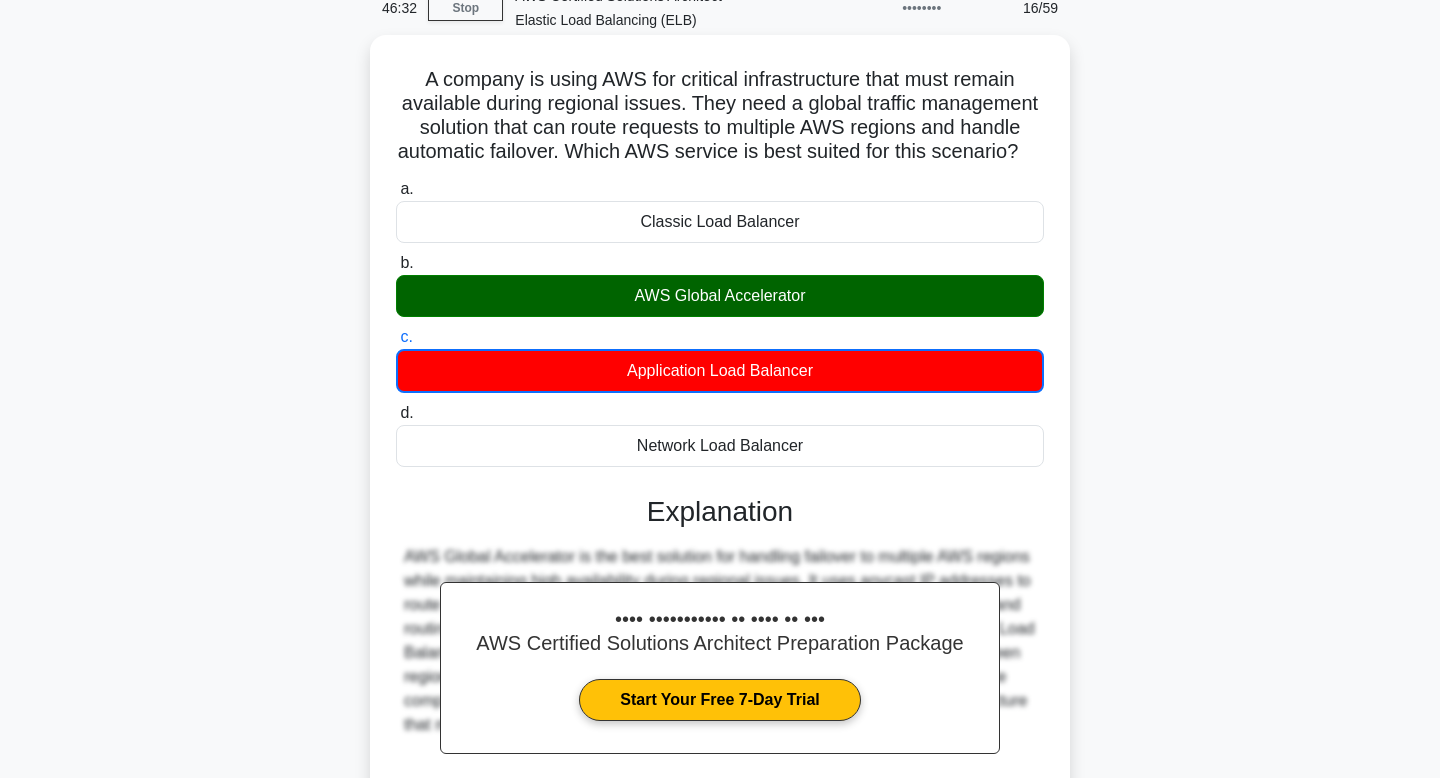 copy on "A company is using AWS for critical infrastructure that must remain available during regional issues. They need a global traffic management solution that can route requests to multiple AWS regions and handle automatic failover. Which AWS service is best suited for this scenario?" 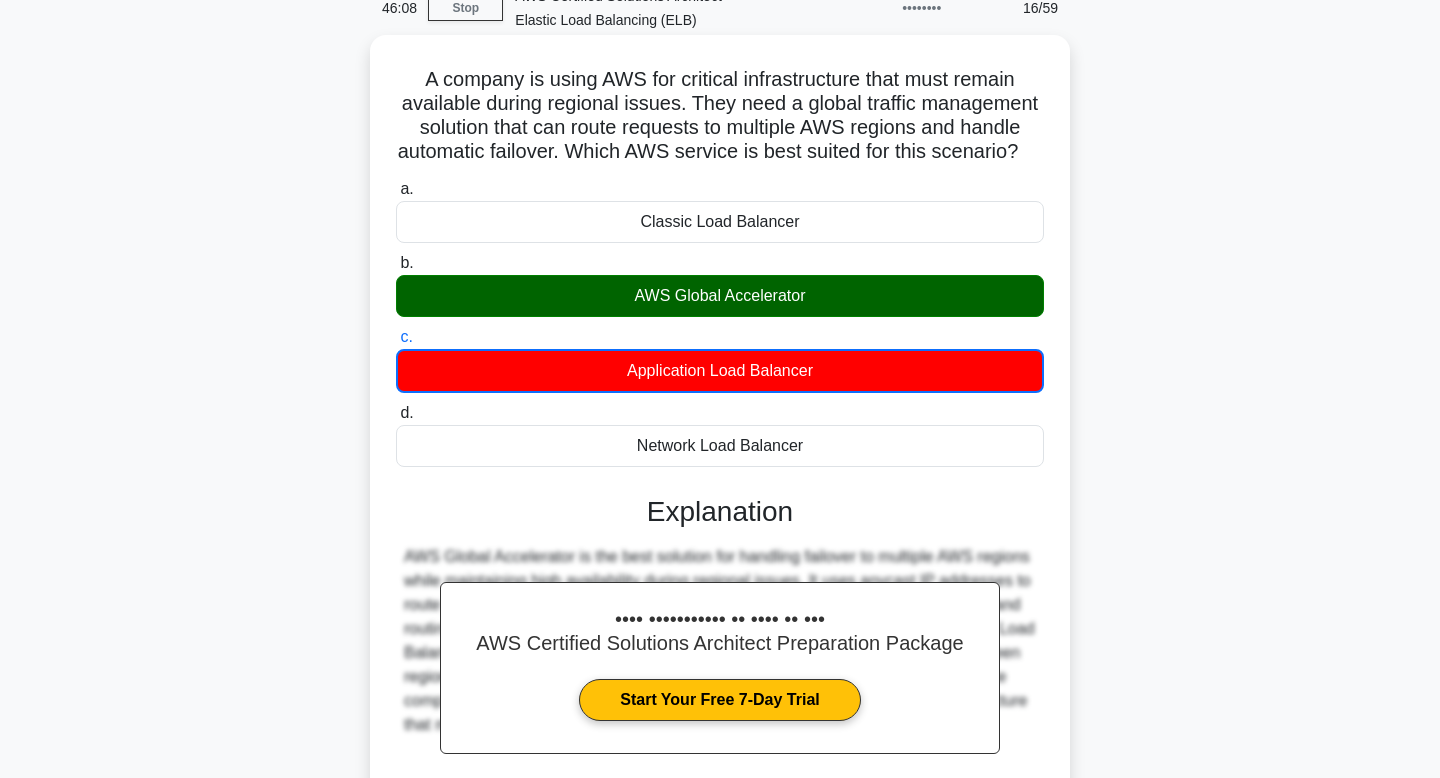 click on "Network Load Balancer" at bounding box center (720, 446) 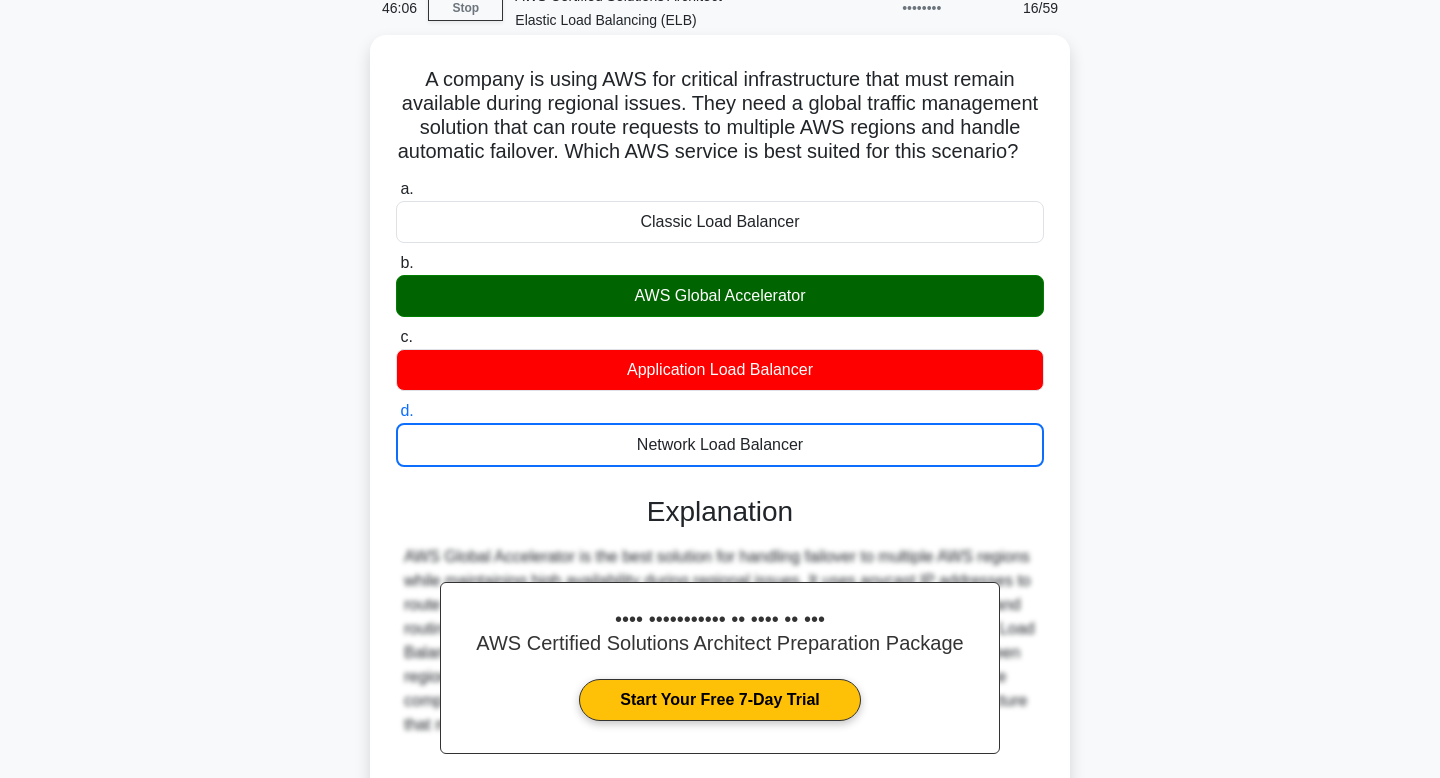 scroll, scrollTop: 302, scrollLeft: 0, axis: vertical 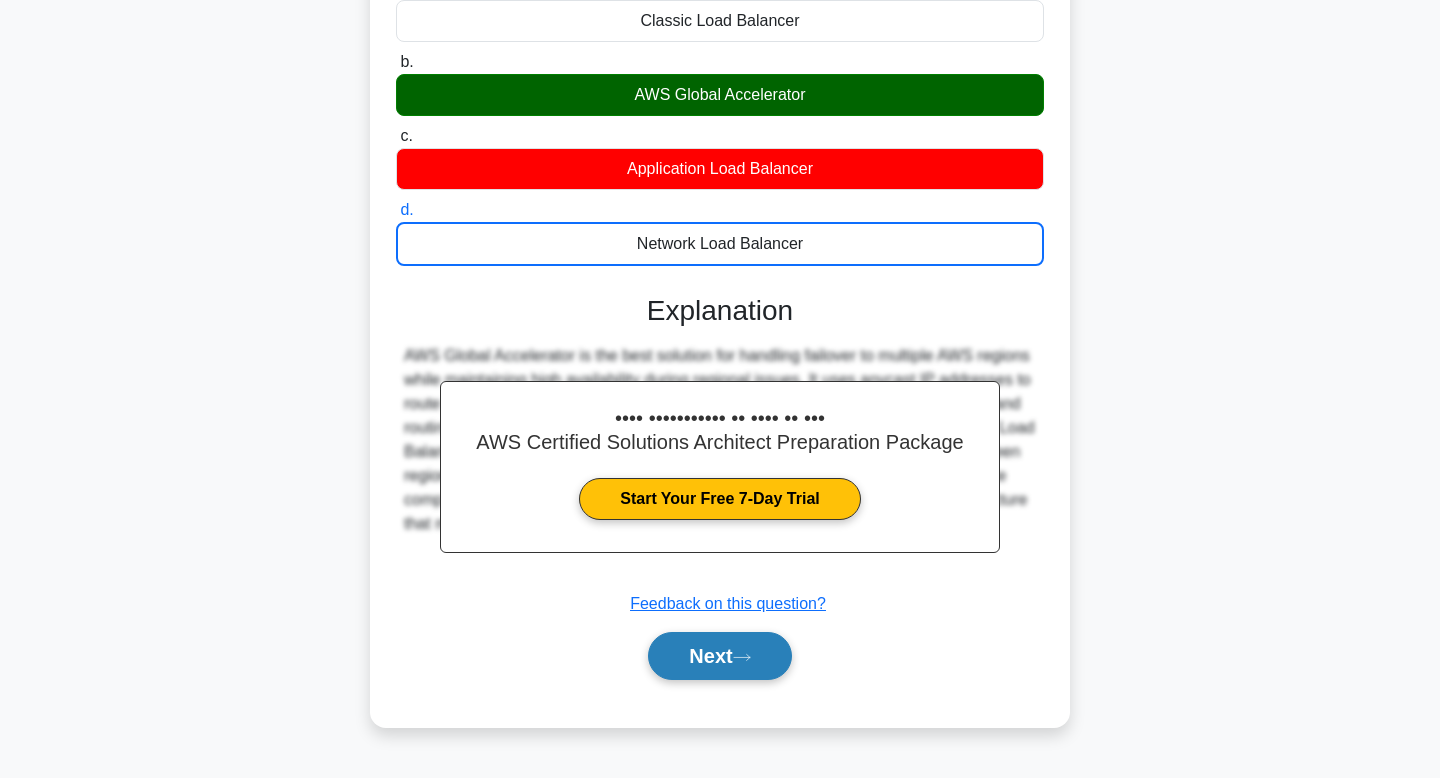 click on "Next" at bounding box center (719, 656) 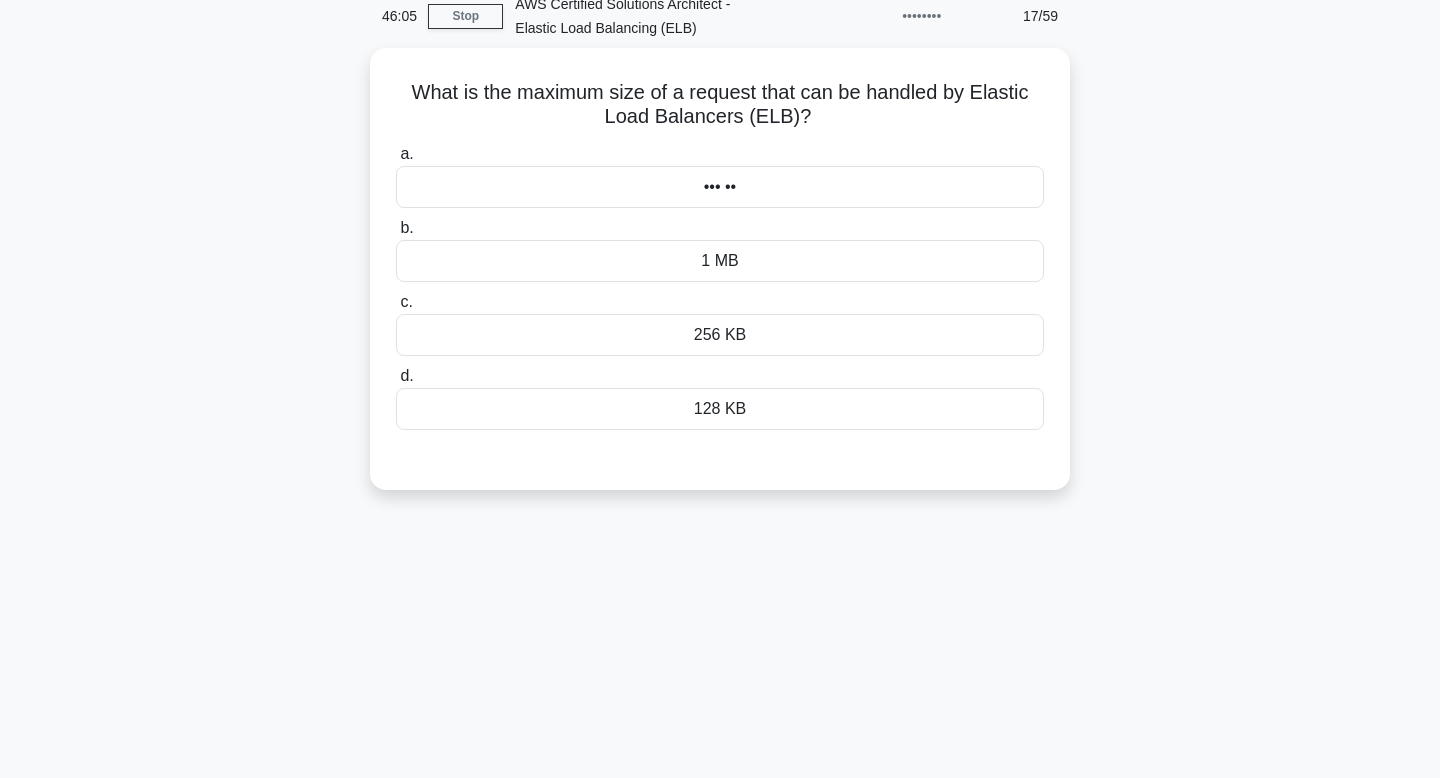 scroll, scrollTop: 91, scrollLeft: 0, axis: vertical 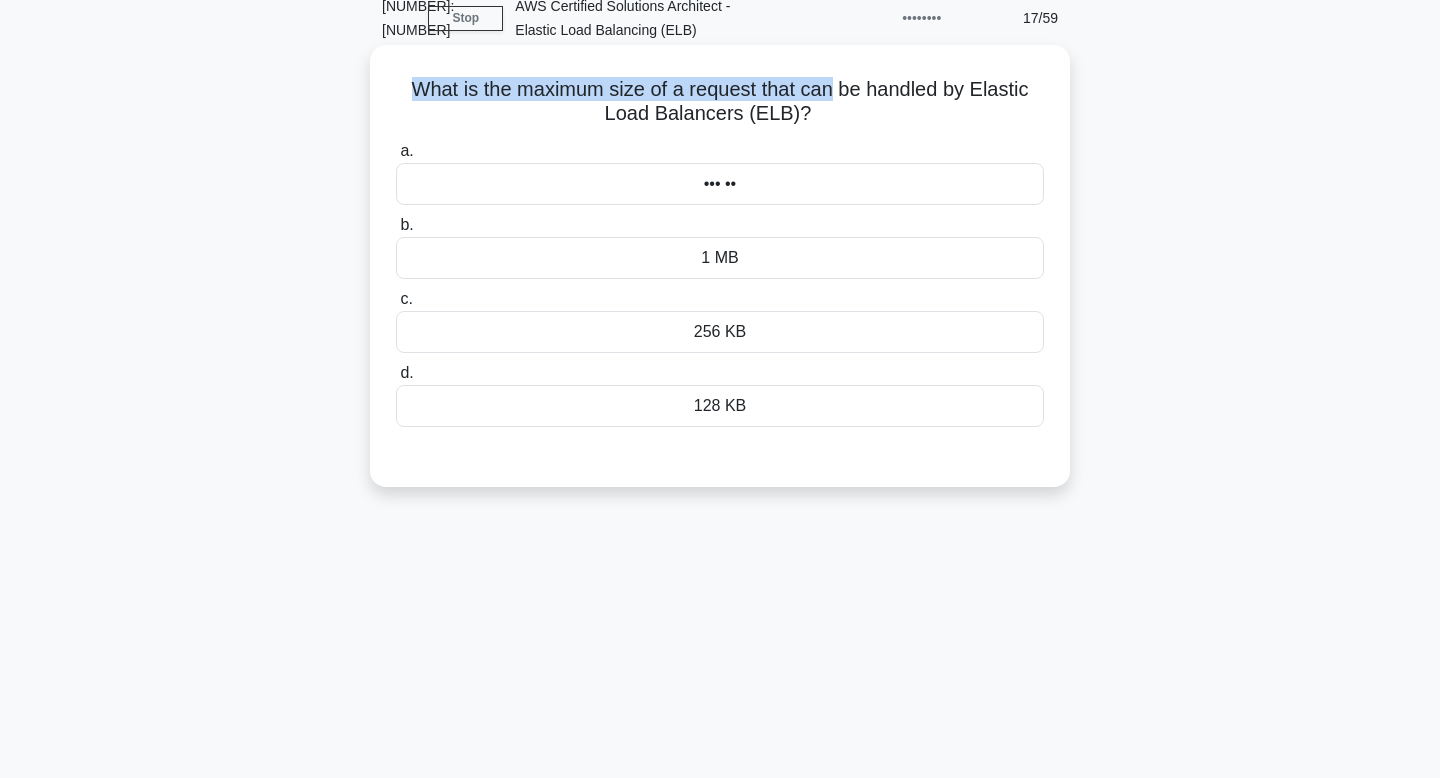 drag, startPoint x: 830, startPoint y: 99, endPoint x: 586, endPoint y: 61, distance: 246.94128 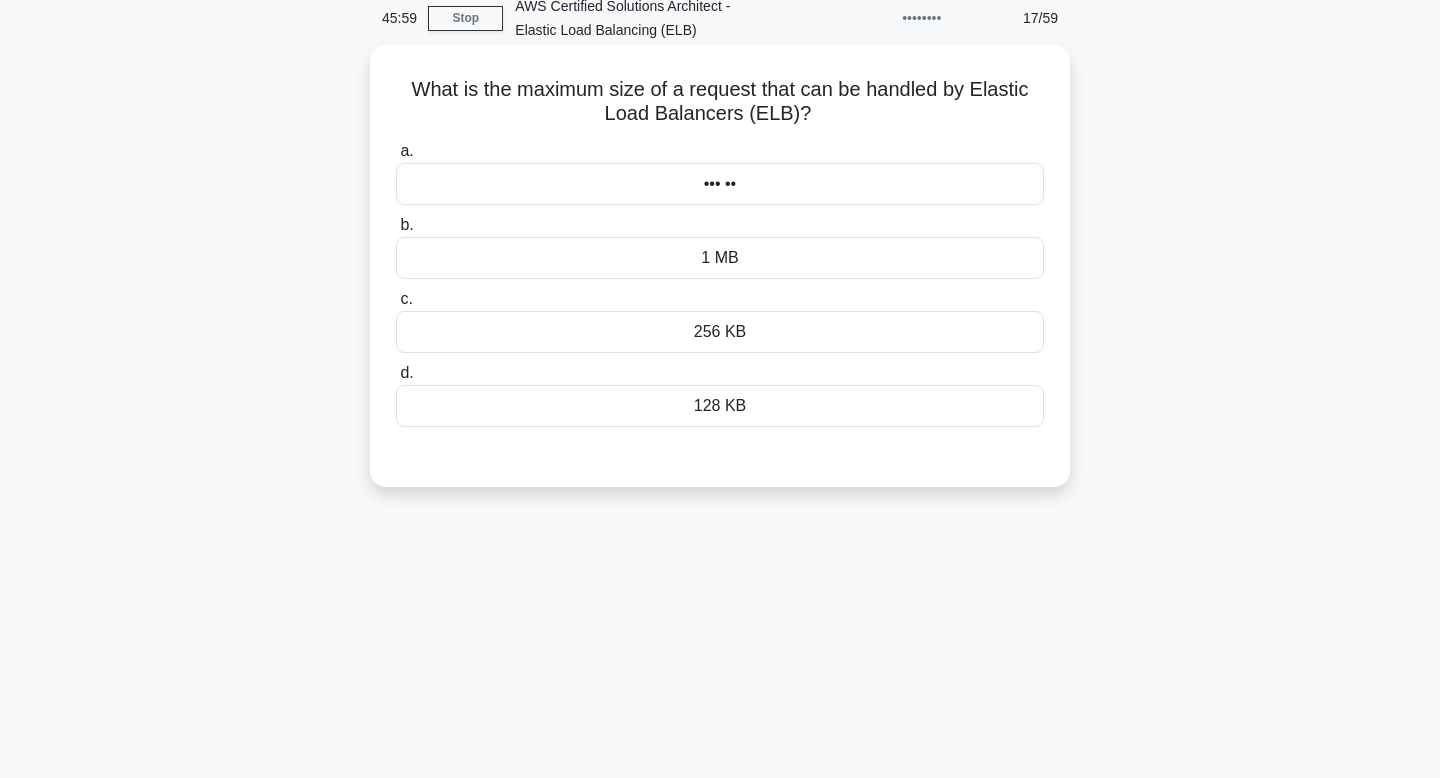 click on "•••• •• ••• ••••••• •••• •• • ••••••• •••• ••• •• ••••••• •• ••••••• •••• ••••••••• ••••••
•••••••••••••••••••••••••••••••••••••••••••••••••••••••••••• •••• •••••• ••••••••••••••••••• ••••••••••••••••••••••••••••••••••••••••••••" at bounding box center [720, 102] 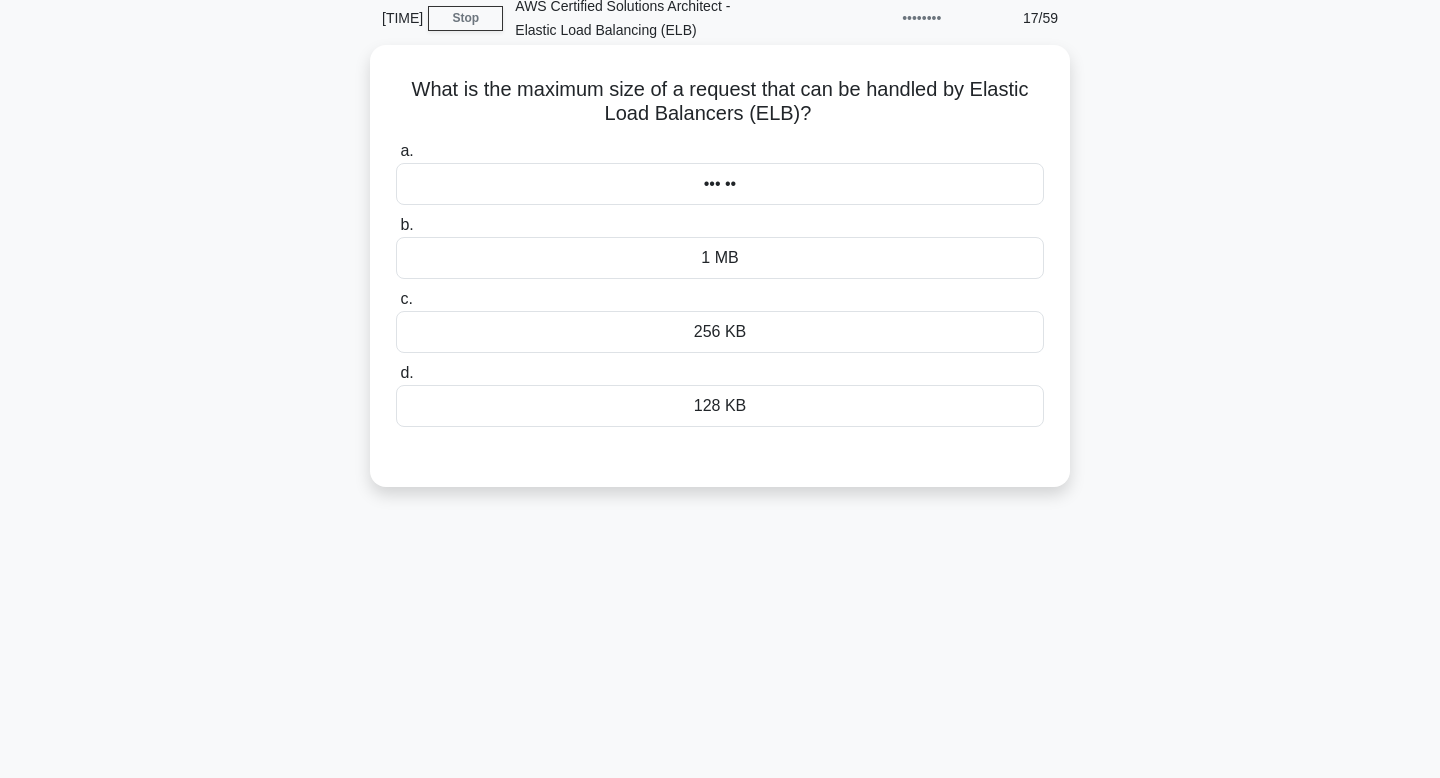 drag, startPoint x: 821, startPoint y: 123, endPoint x: 416, endPoint y: 85, distance: 406.7788 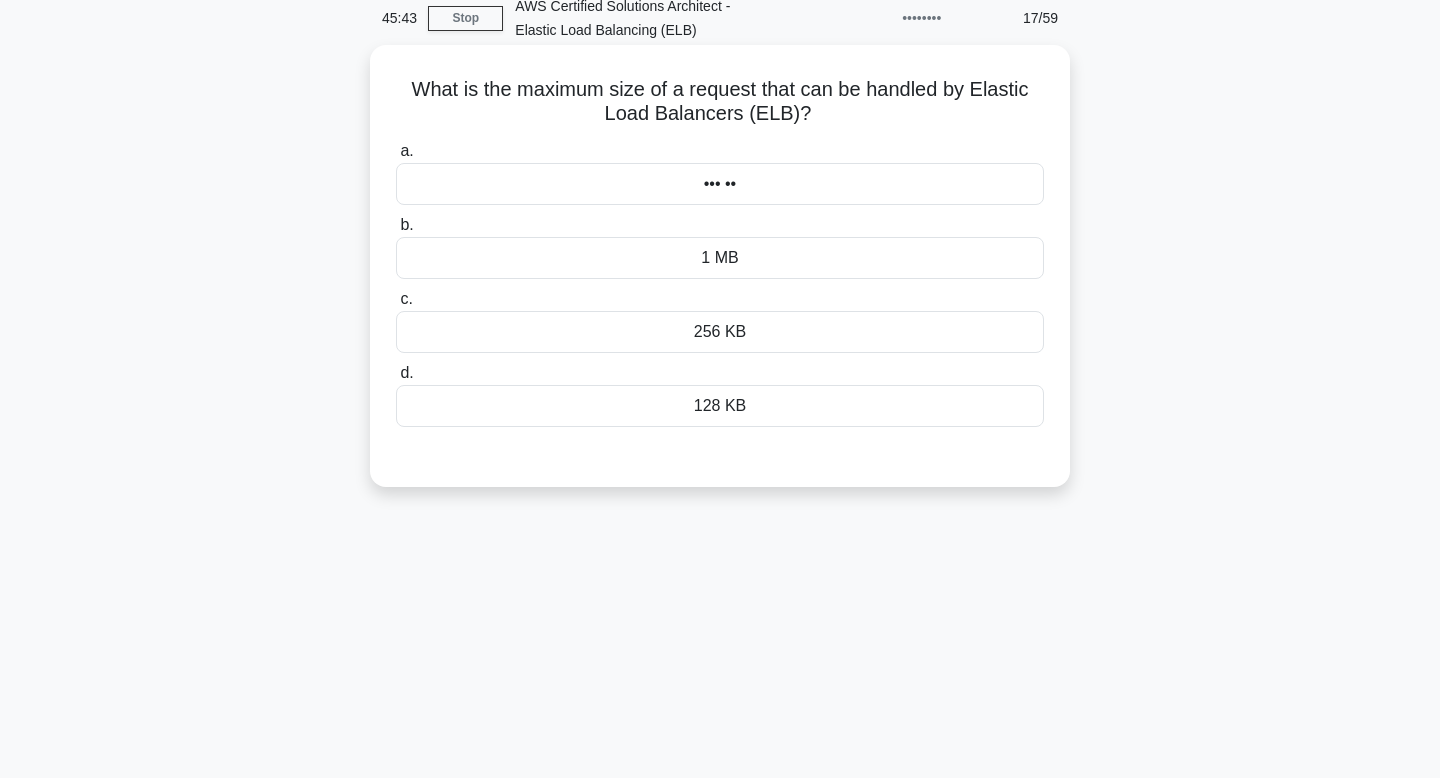 click on "1 MB" at bounding box center (720, 258) 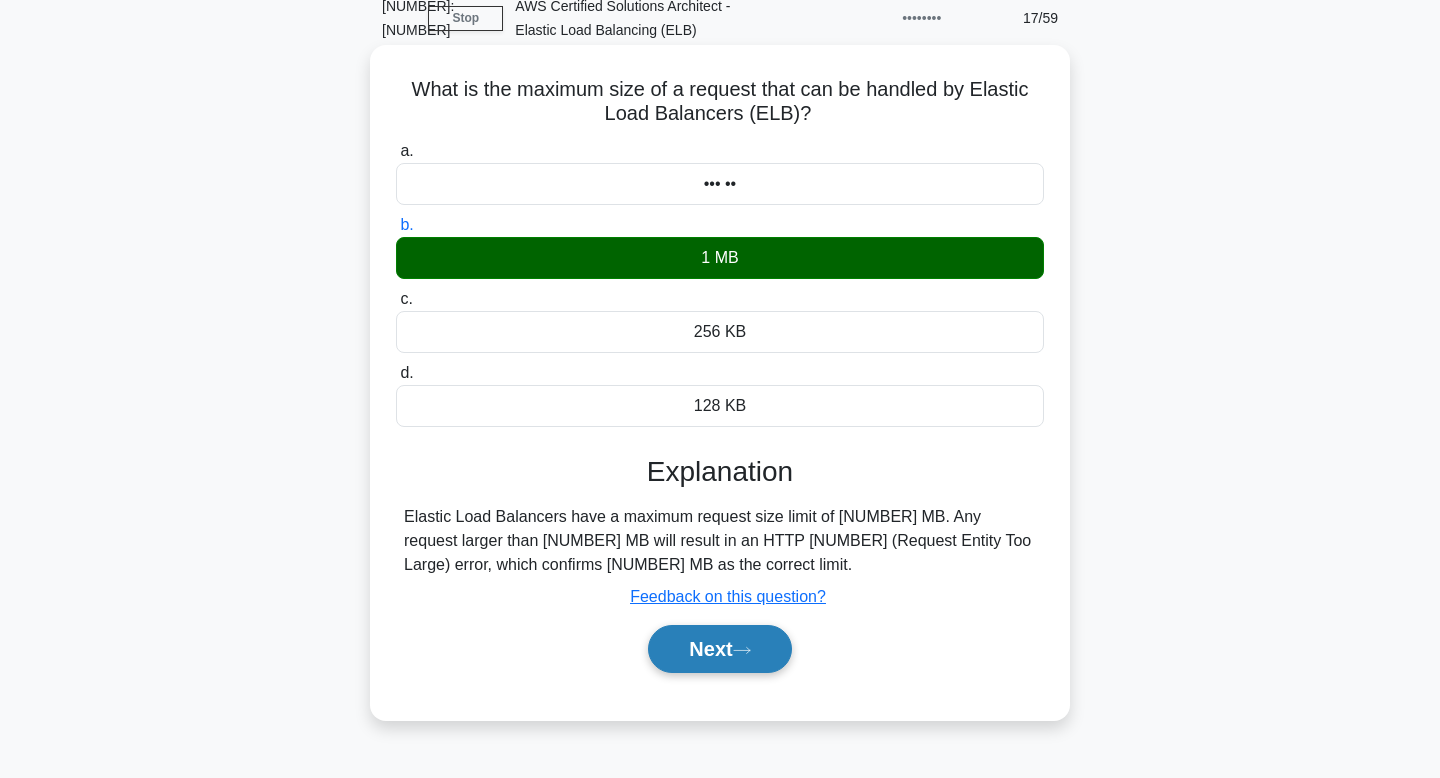 click on "Next" at bounding box center (719, 649) 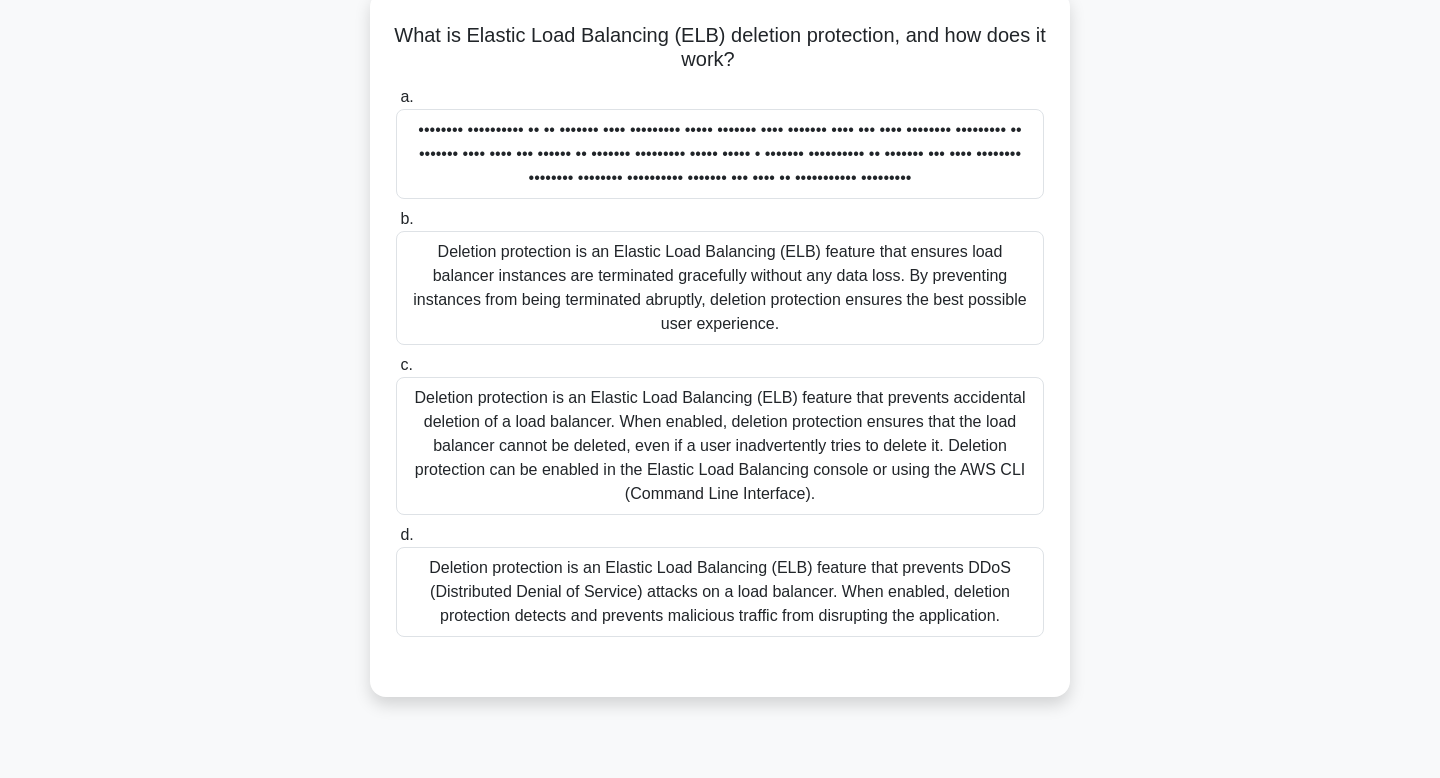 scroll, scrollTop: 147, scrollLeft: 0, axis: vertical 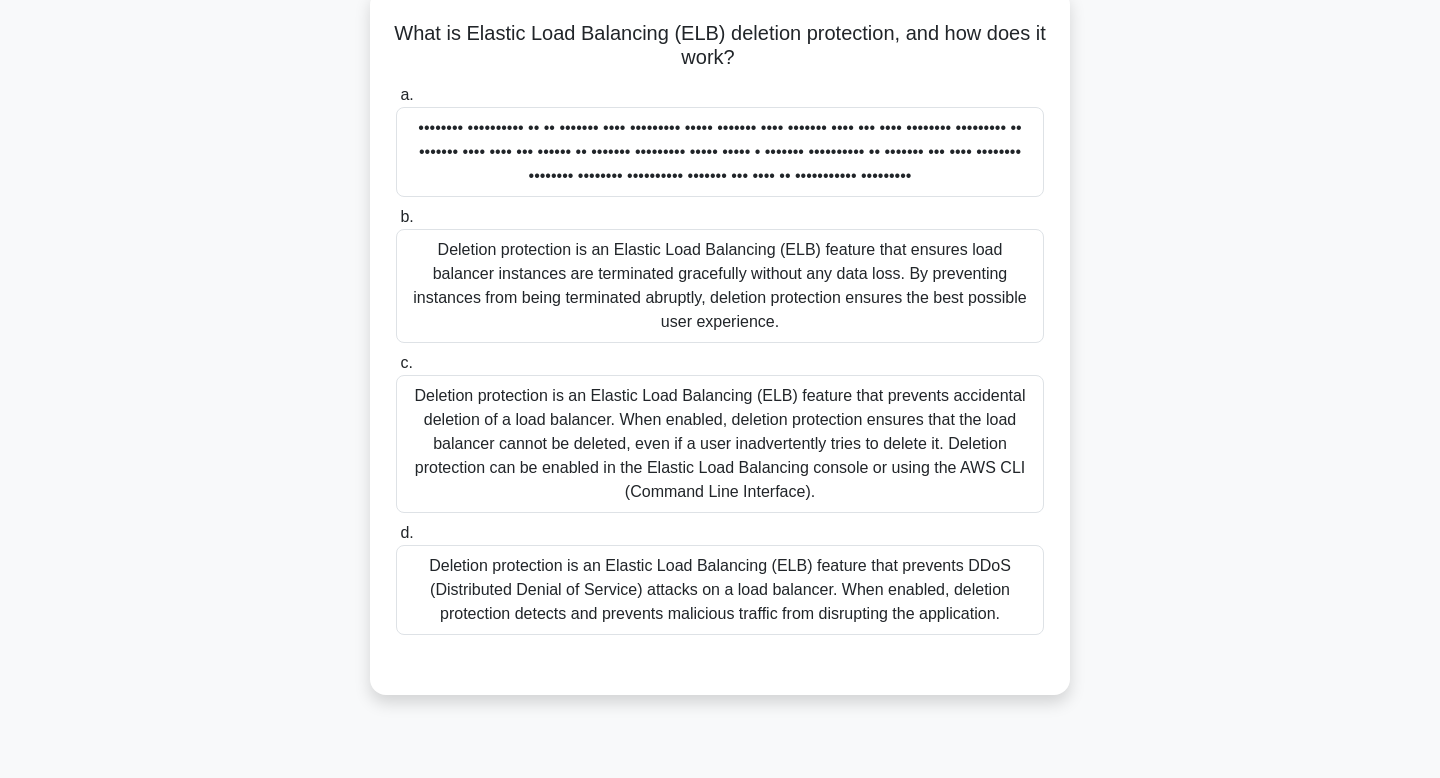click on "Deletion protection is an Elastic Load Balancing (ELB) feature that prevents accidental deletion of a load balancer. When enabled, deletion protection ensures that the load balancer cannot be deleted, even if a user inadvertently tries to delete it. Deletion protection can be enabled in the Elastic Load Balancing console or using the AWS CLI (Command Line Interface)." at bounding box center [720, 444] 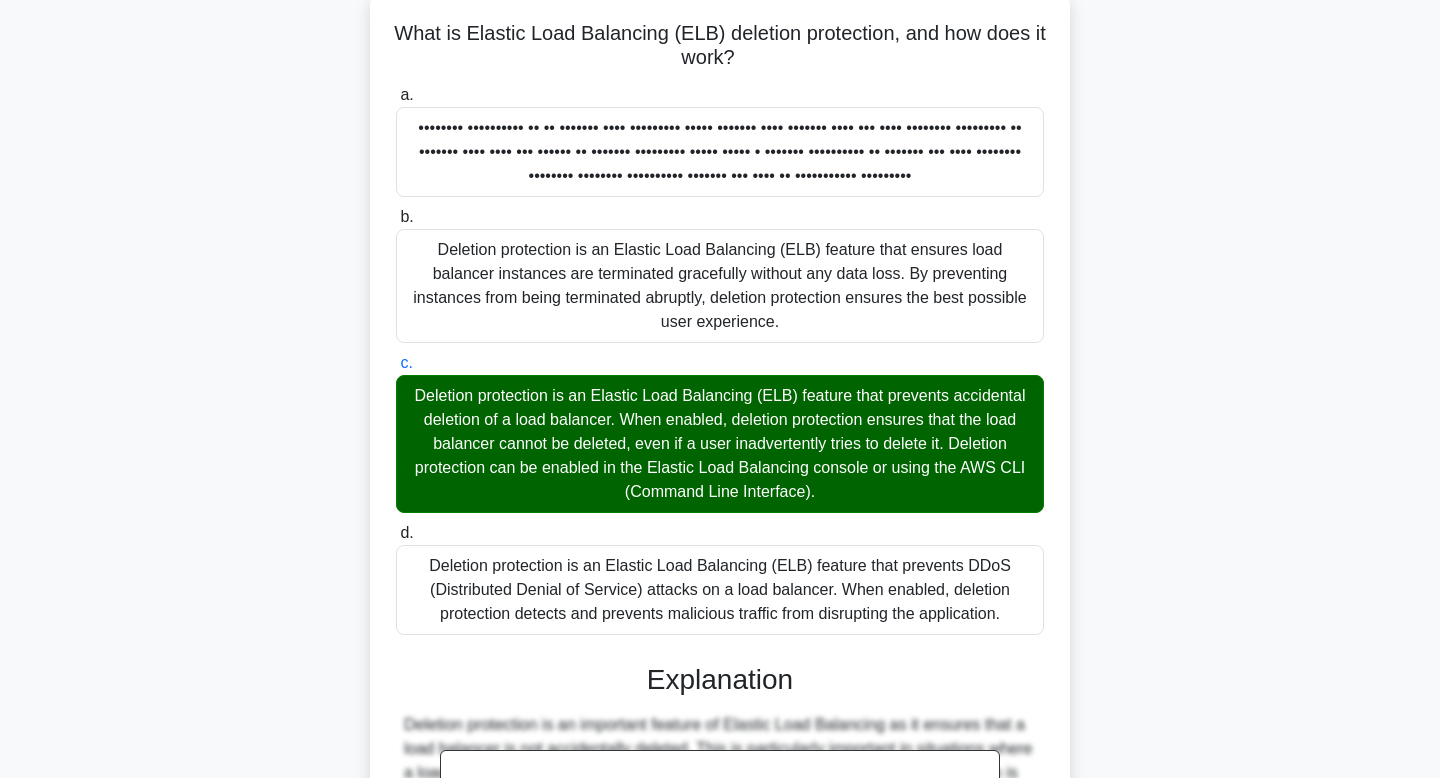 click on "Deletion protection is an Elastic Load Balancing (ELB) feature that prevents accidental deletion of a load balancer. When enabled, deletion protection ensures that the load balancer cannot be deleted, even if a user inadvertently tries to delete it. Deletion protection can be enabled in the Elastic Load Balancing console or using the AWS CLI (Command Line Interface)." at bounding box center [720, 444] 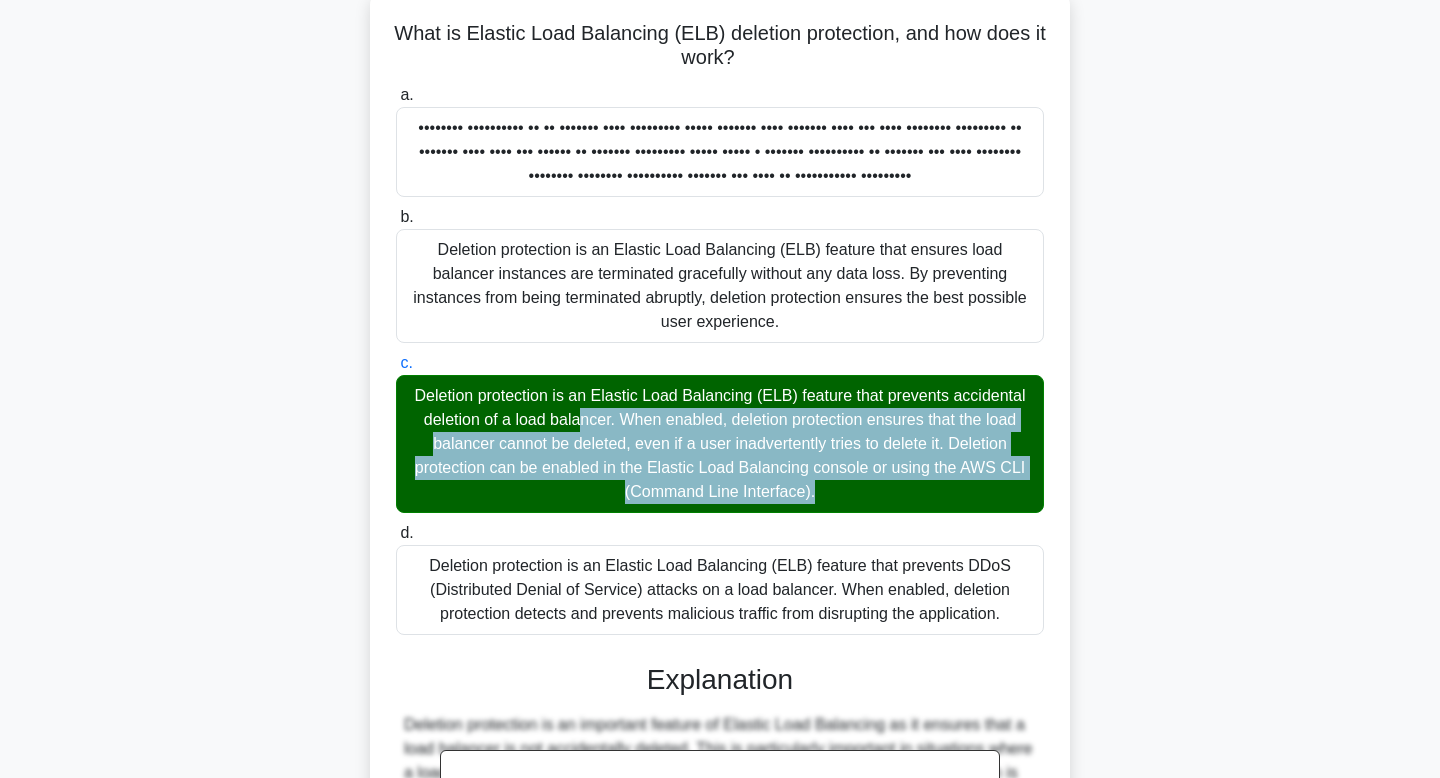 click on "Deletion protection is an Elastic Load Balancing (ELB) feature that prevents accidental deletion of a load balancer. When enabled, deletion protection ensures that the load balancer cannot be deleted, even if a user inadvertently tries to delete it. Deletion protection can be enabled in the Elastic Load Balancing console or using the AWS CLI (Command Line Interface)." at bounding box center (720, 444) 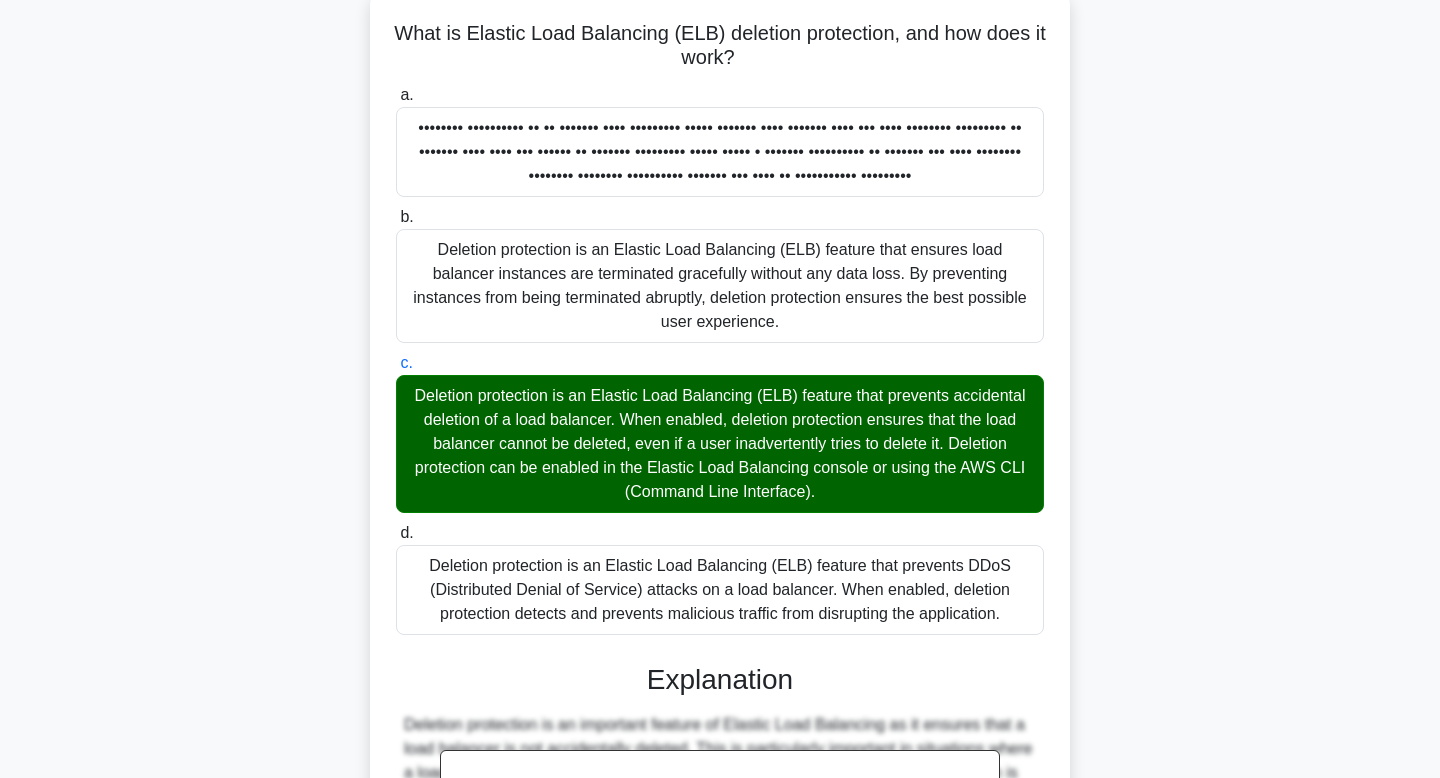 click on "Deletion protection is an Elastic Load Balancing (ELB) feature that prevents accidental deletion of a load balancer. When enabled, deletion protection ensures that the load balancer cannot be deleted, even if a user inadvertently tries to delete it. Deletion protection can be enabled in the Elastic Load Balancing console or using the AWS CLI (Command Line Interface)." at bounding box center (720, 444) 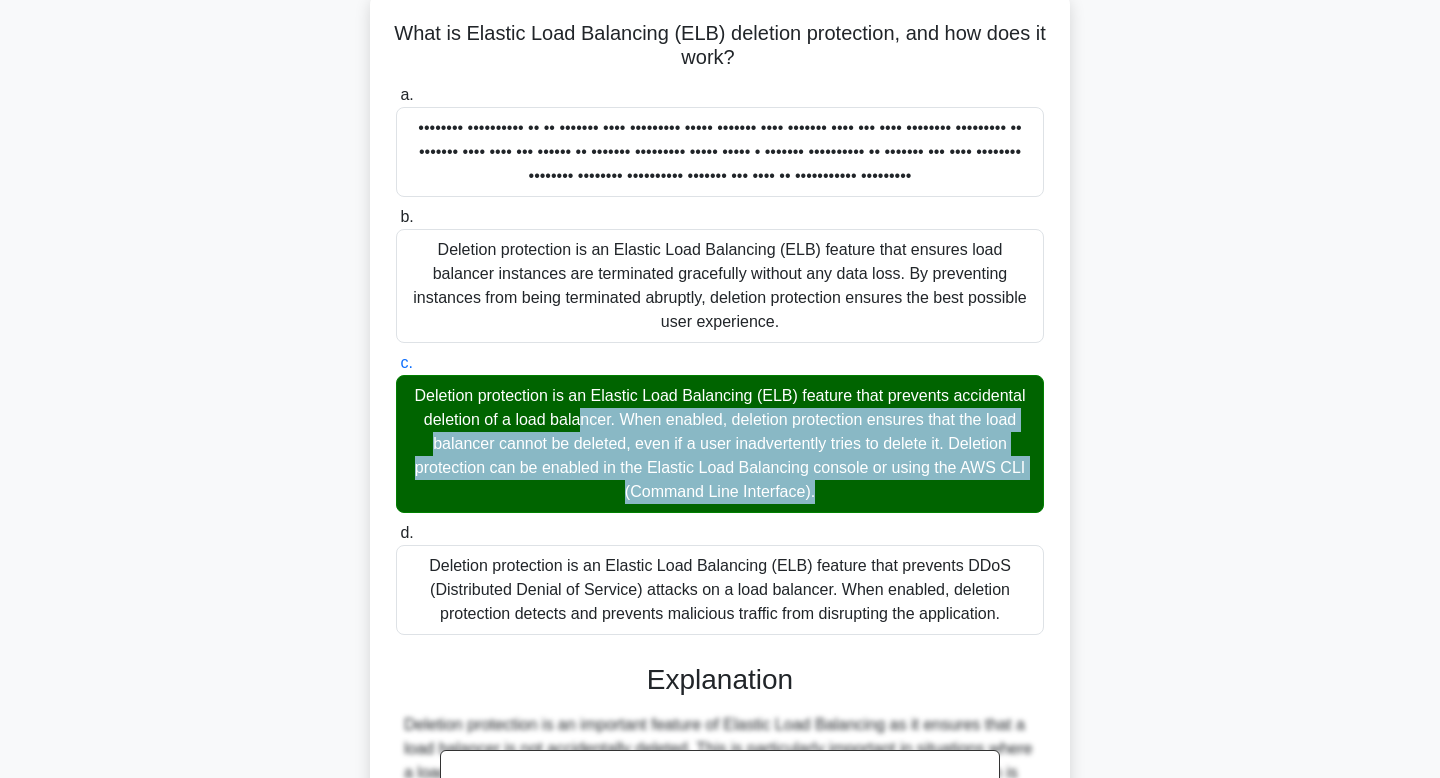 click on "Deletion protection is an Elastic Load Balancing (ELB) feature that prevents accidental deletion of a load balancer. When enabled, deletion protection ensures that the load balancer cannot be deleted, even if a user inadvertently tries to delete it. Deletion protection can be enabled in the Elastic Load Balancing console or using the AWS CLI (Command Line Interface)." at bounding box center [720, 444] 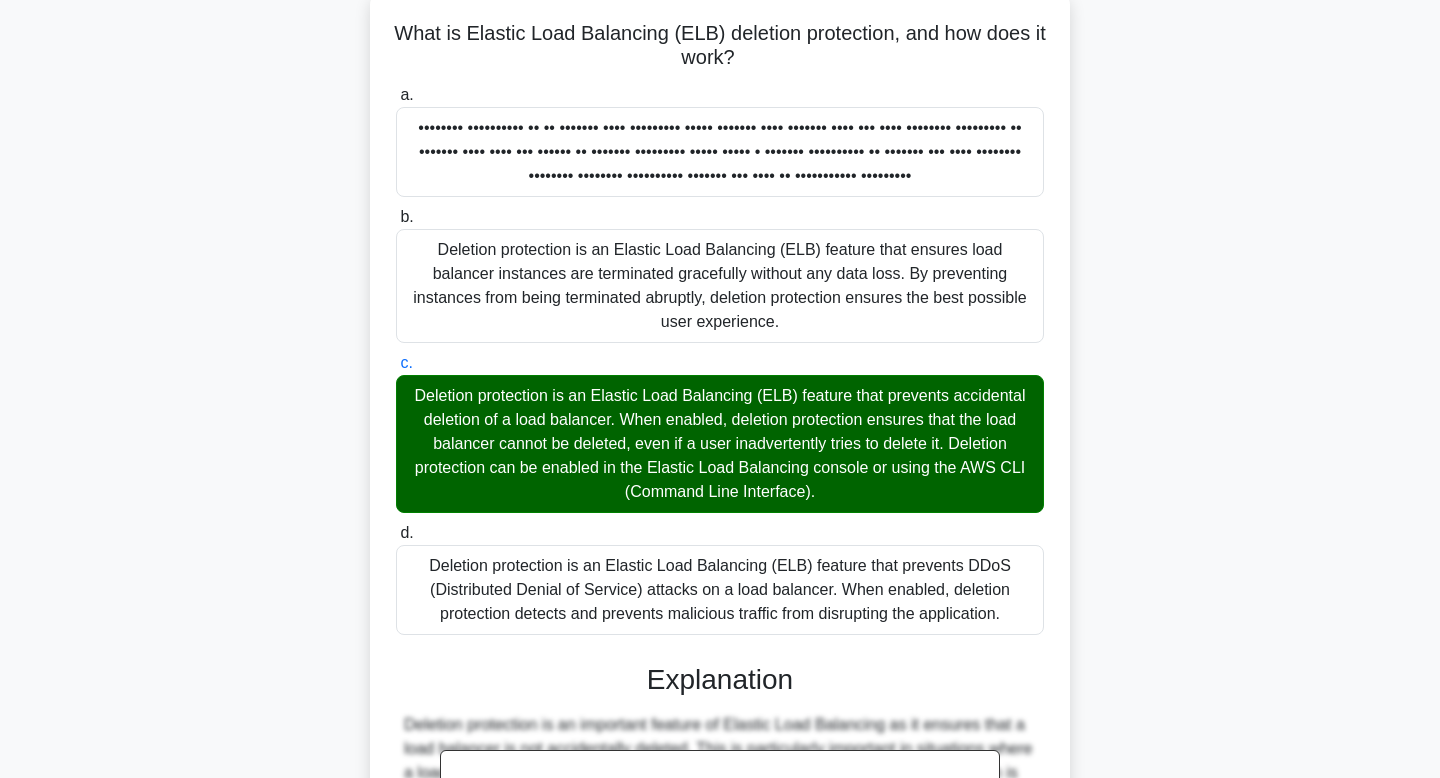 scroll, scrollTop: 504, scrollLeft: 0, axis: vertical 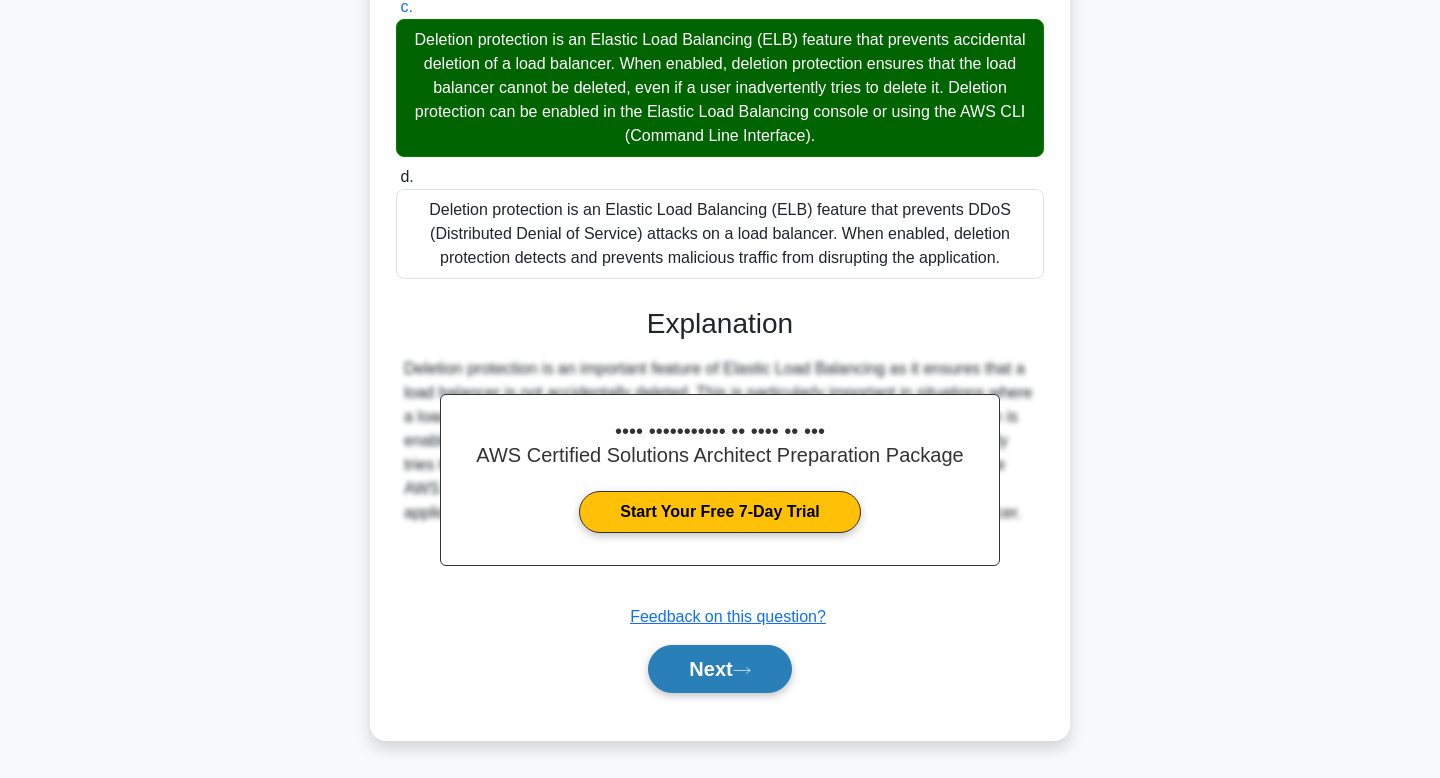 click on "Next" at bounding box center [719, 669] 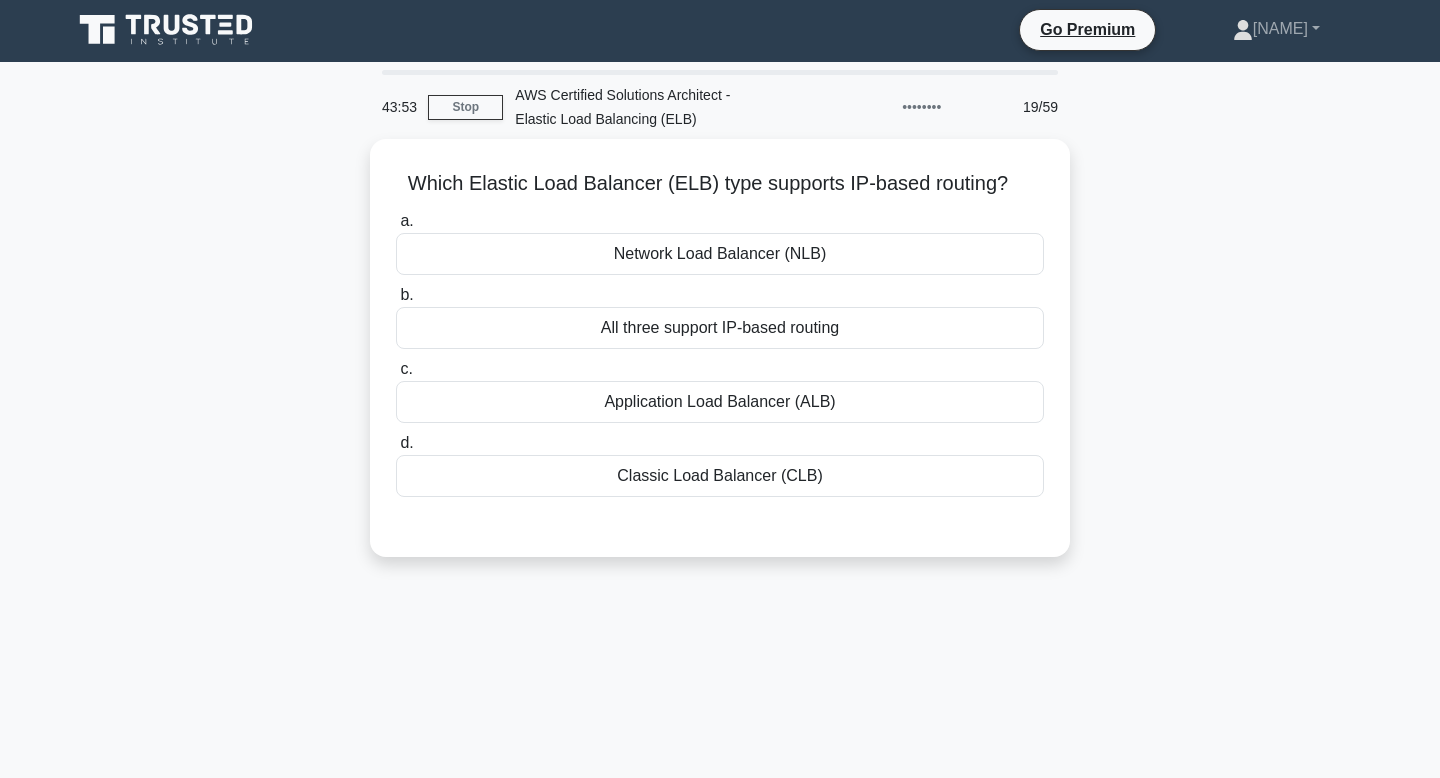 scroll, scrollTop: 0, scrollLeft: 0, axis: both 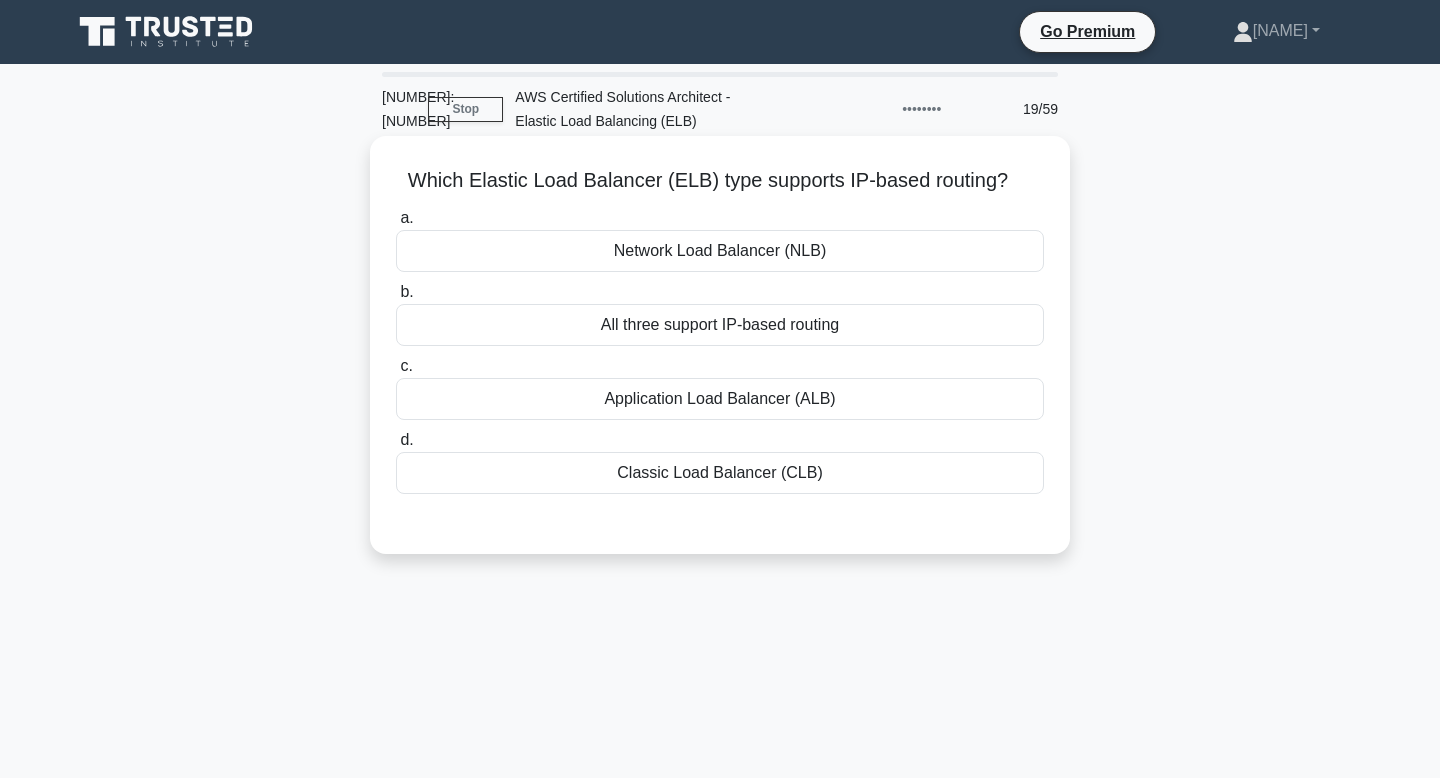 click on "Application Load Balancer (ALB)" at bounding box center (720, 399) 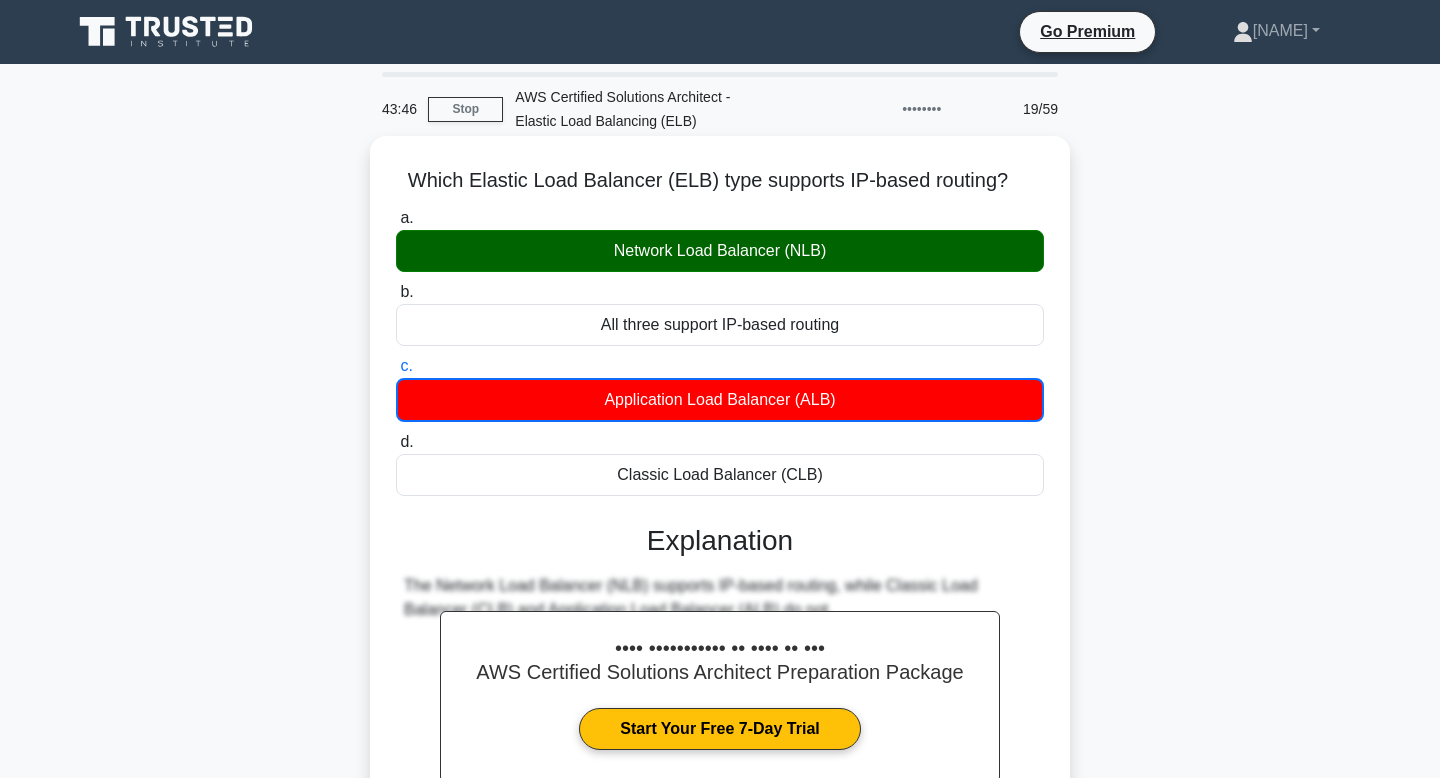 click on "••••• ••••••• •••• •••••••• ••••• •••• •••••••• •••••••• ••••••••
•••••••••••••••••••••••••••••••••••••••••••••••••••••••••••• •••• •••••• ••••••••••••••••••• ••••••••••••••••••••••••••••••••••••••••••••" at bounding box center [720, 181] 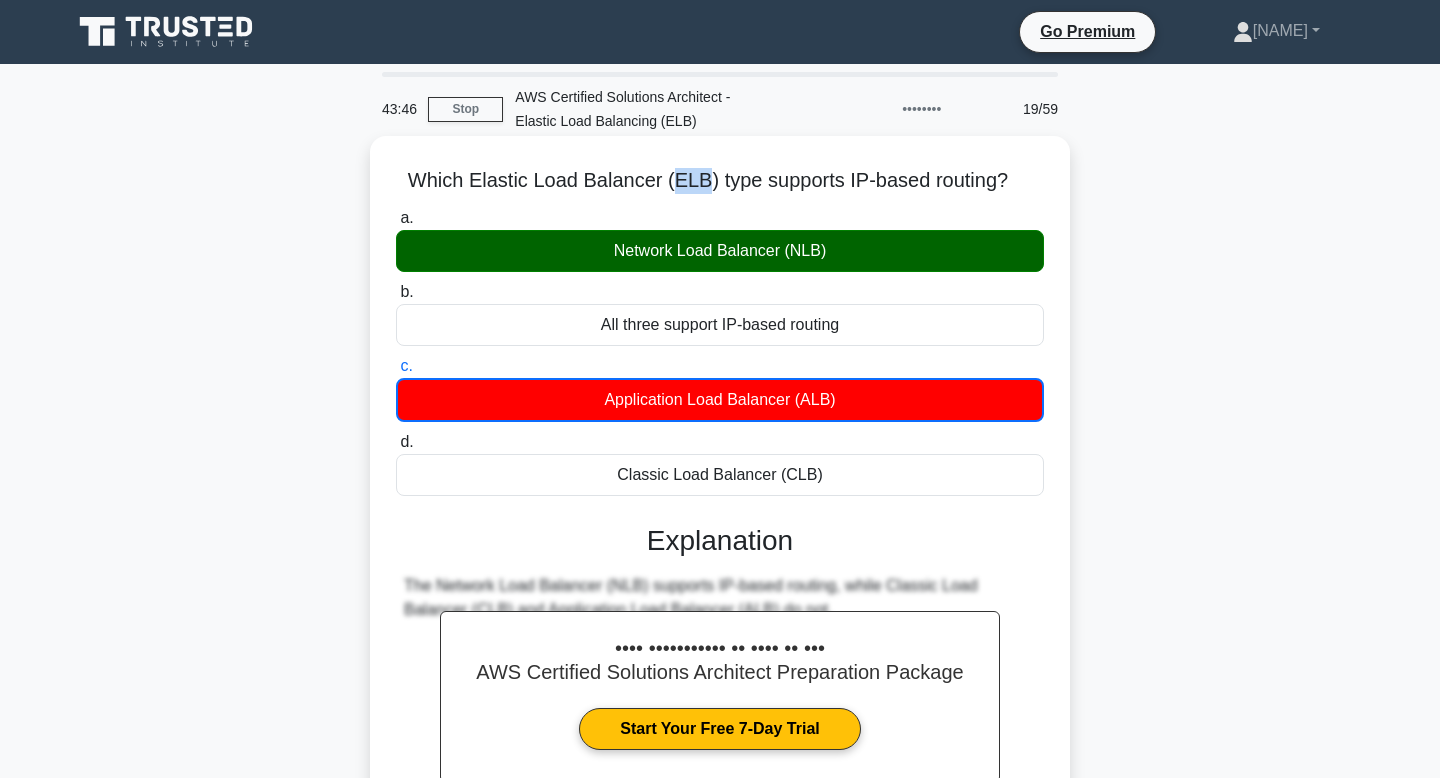 click on "••••• ••••••• •••• •••••••• ••••• •••• •••••••• •••••••• ••••••••
•••••••••••••••••••••••••••••••••••••••••••••••••••••••••••• •••• •••••• ••••••••••••••••••• ••••••••••••••••••••••••••••••••••••••••••••" at bounding box center [720, 181] 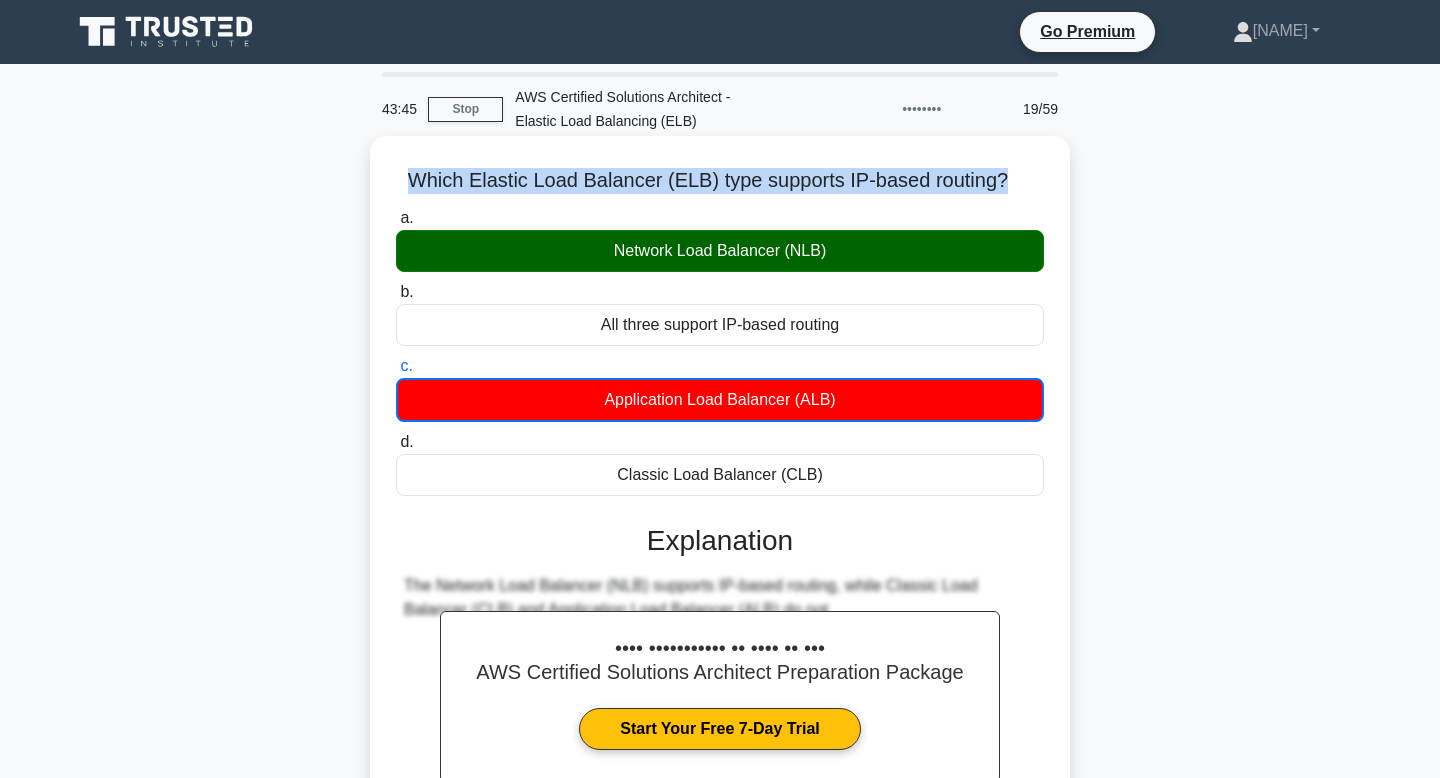 click on "••••• ••••••• •••• •••••••• ••••• •••• •••••••• •••••••• ••••••••
•••••••••••••••••••••••••••••••••••••••••••••••••••••••••••• •••• •••••• ••••••••••••••••••• ••••••••••••••••••••••••••••••••••••••••••••" at bounding box center (720, 181) 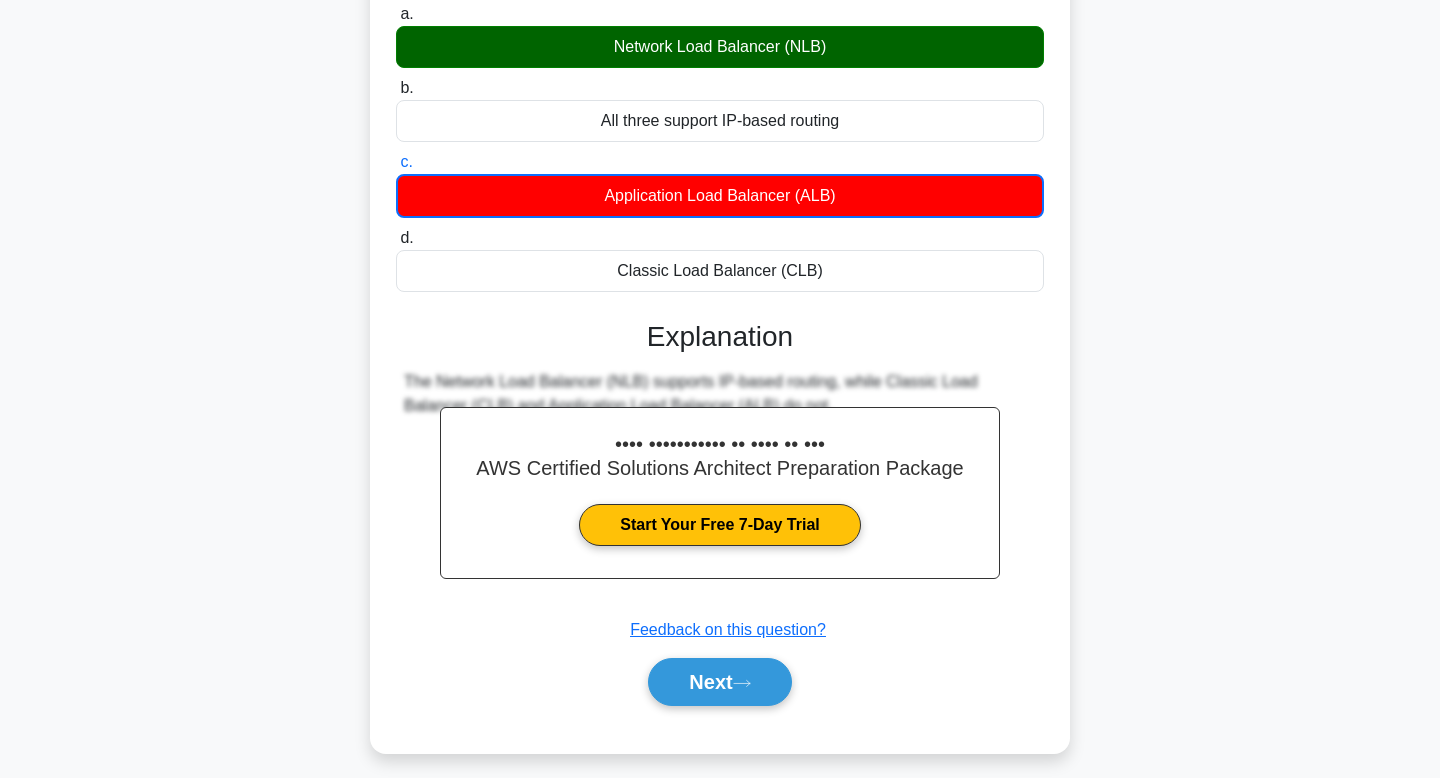 scroll, scrollTop: 302, scrollLeft: 0, axis: vertical 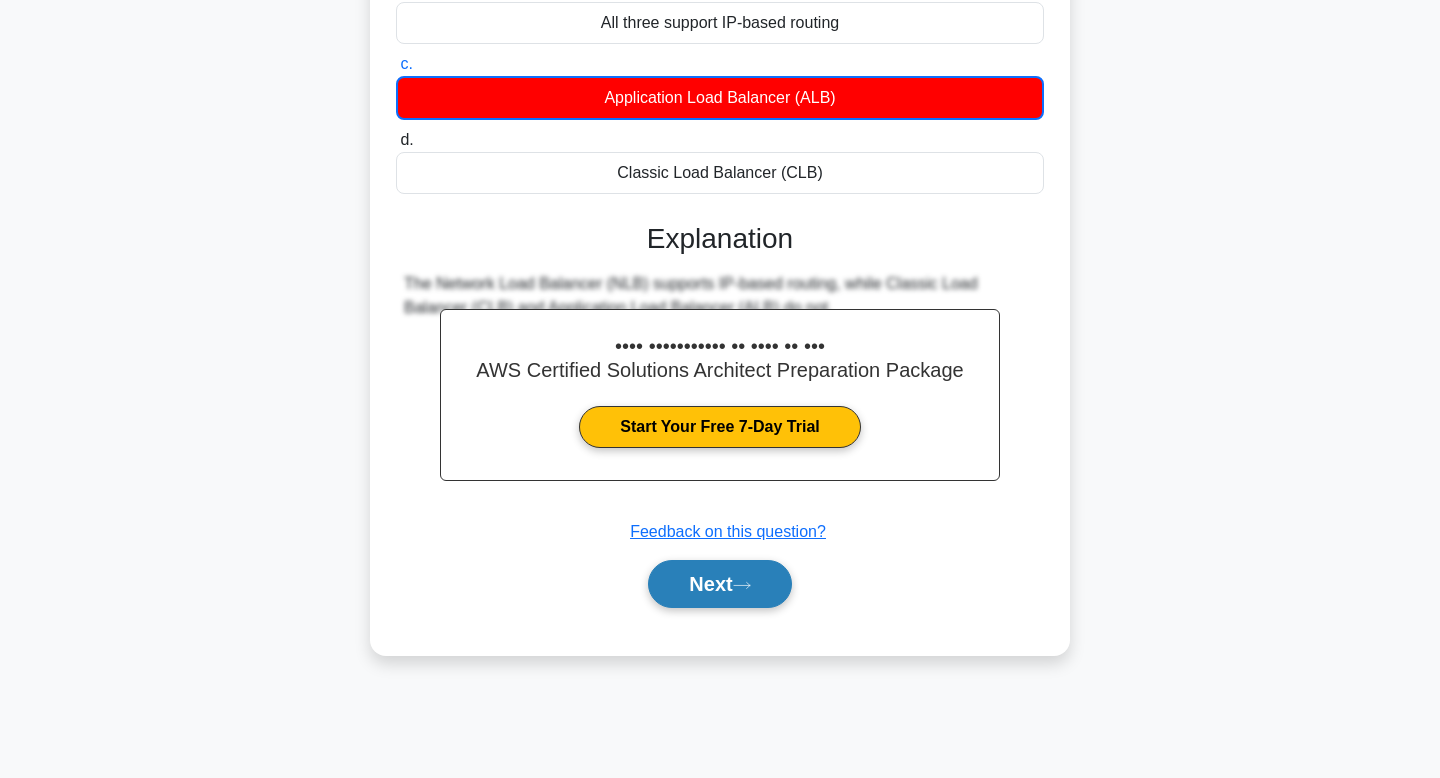 click on "Next" at bounding box center (719, 584) 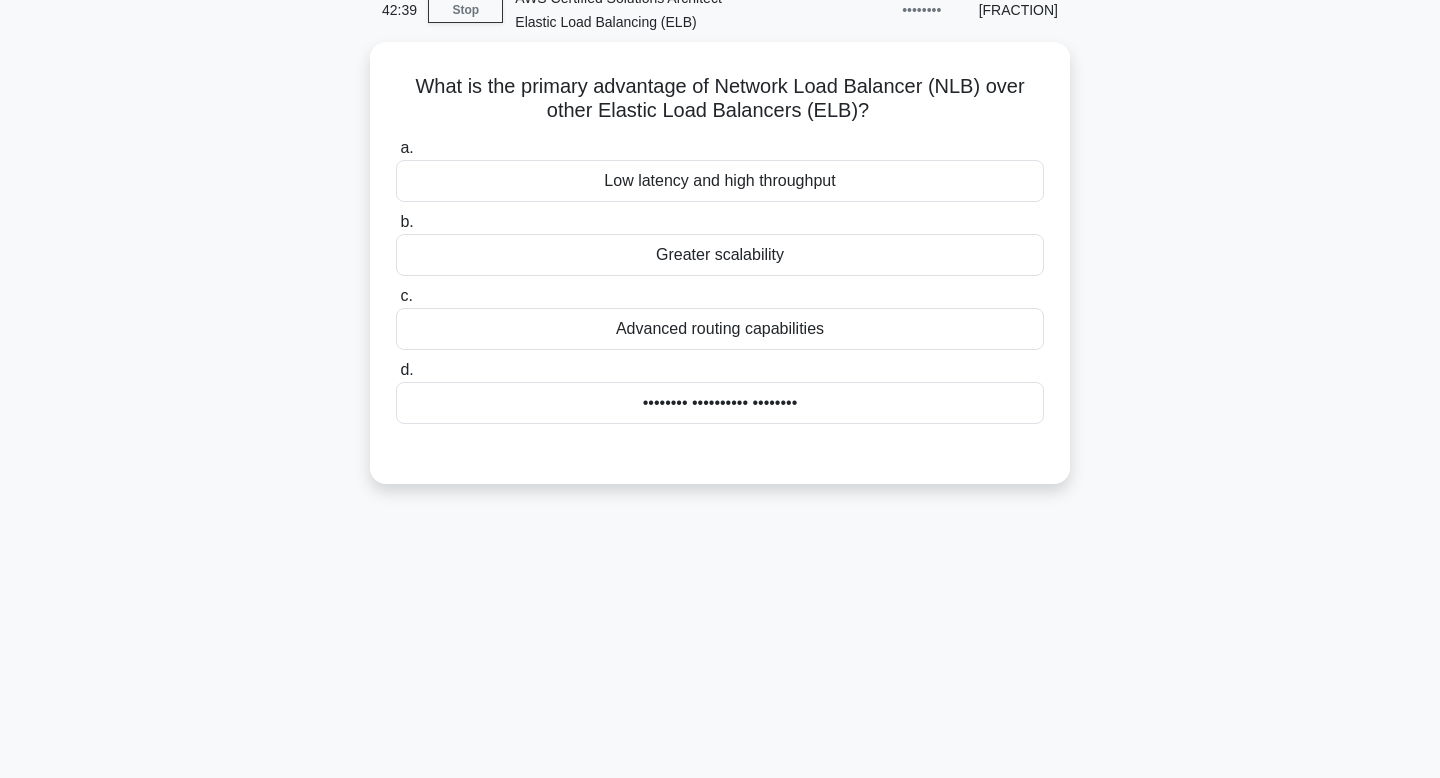 scroll, scrollTop: 95, scrollLeft: 0, axis: vertical 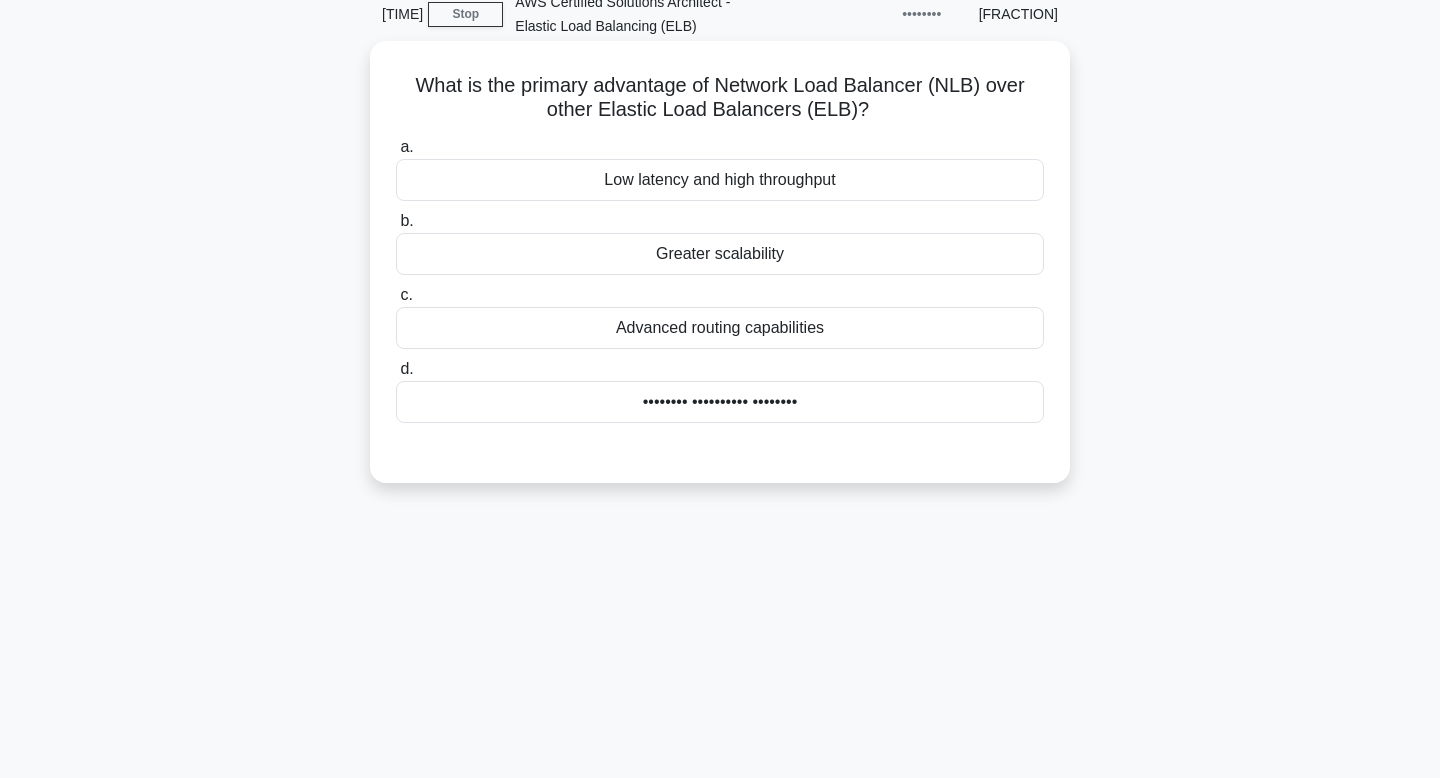 click on "What is the primary advantage of Network Load Balancer (NLB) over other Elastic Load Balancers (ELB)?
.spinner_0XTQ{transform-origin:center;animation:spinner_y6GP .75s linear infinite}@keyframes spinner_y6GP{100%{transform:rotate(360deg)}}" at bounding box center [720, 98] 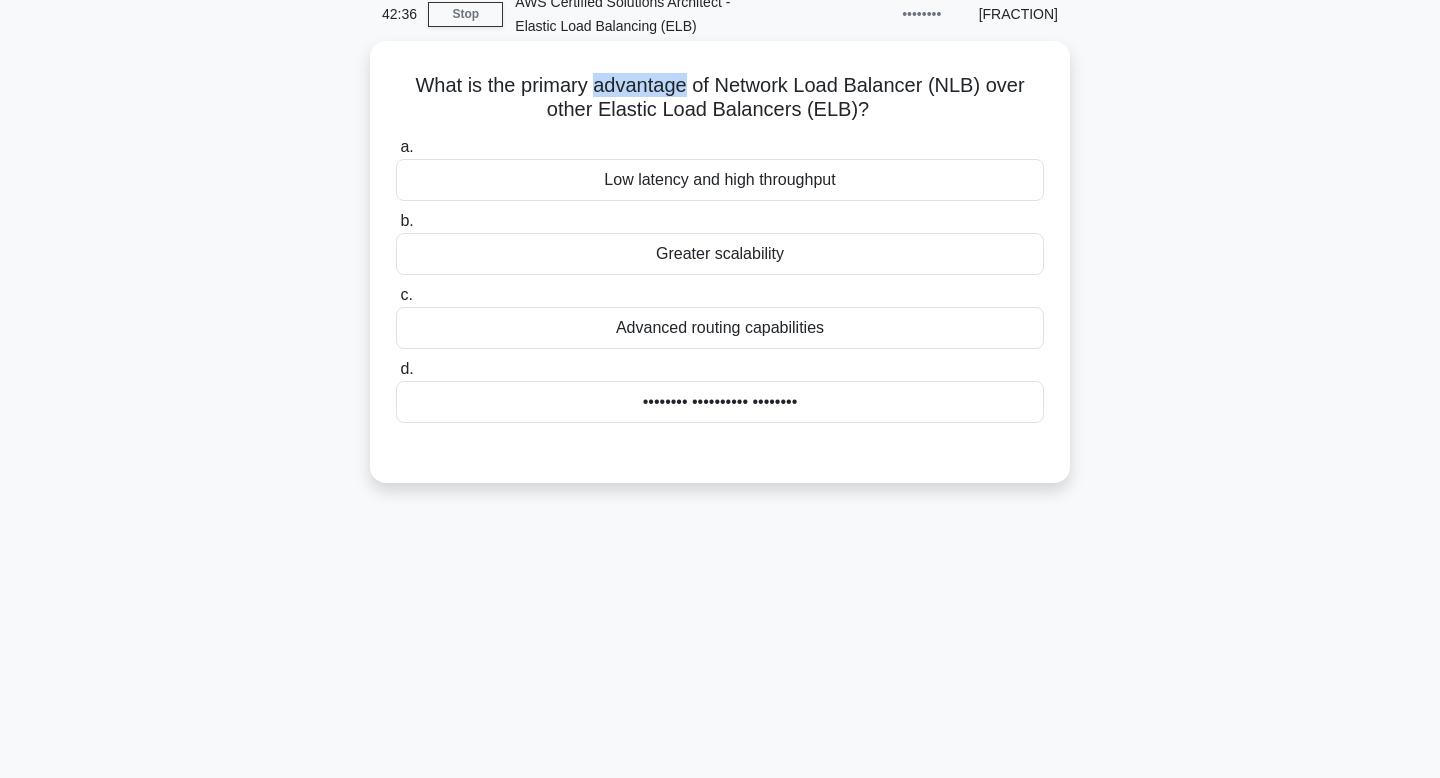 click on "What is the primary advantage of Network Load Balancer (NLB) over other Elastic Load Balancers (ELB)?
.spinner_0XTQ{transform-origin:center;animation:spinner_y6GP .75s linear infinite}@keyframes spinner_y6GP{100%{transform:rotate(360deg)}}" at bounding box center (720, 98) 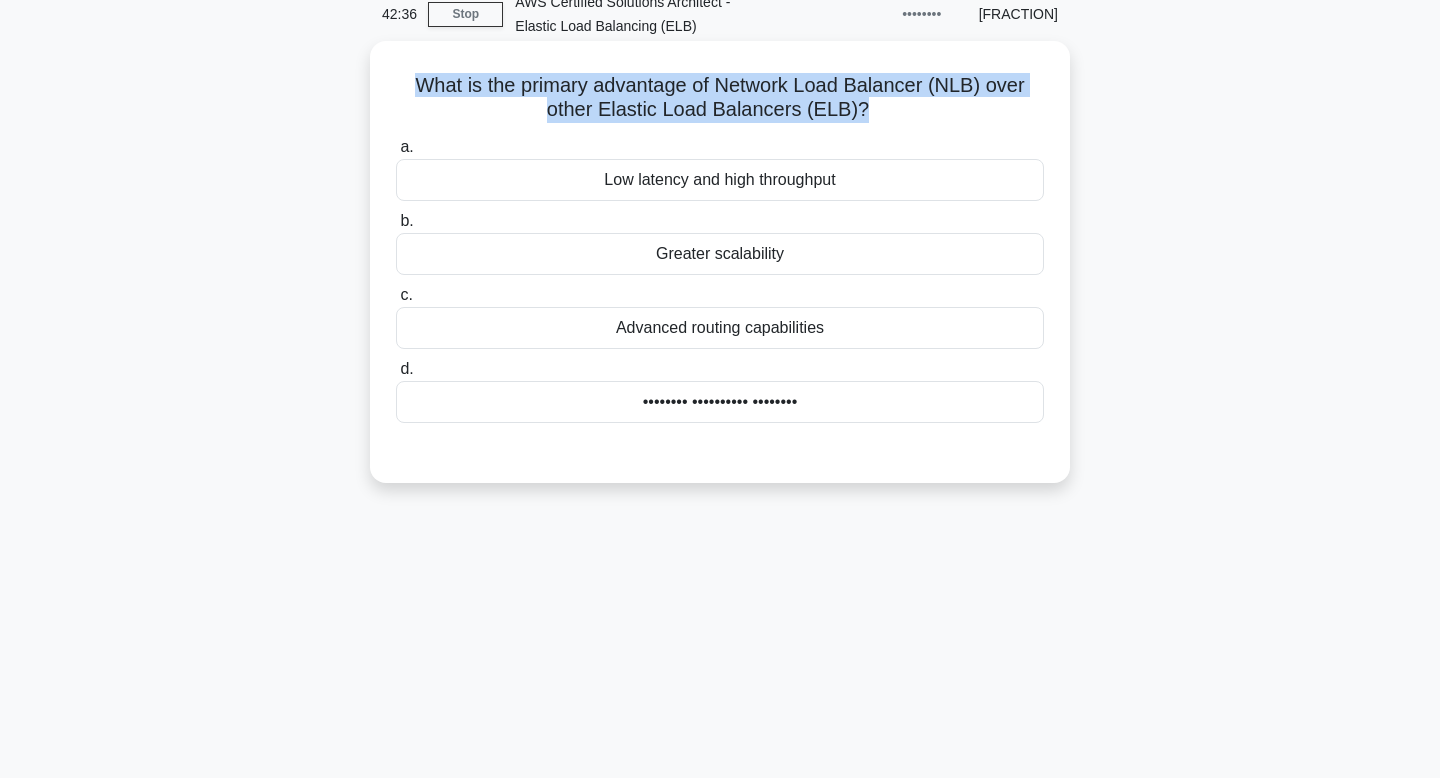 click on "What is the primary advantage of Network Load Balancer (NLB) over other Elastic Load Balancers (ELB)?
.spinner_0XTQ{transform-origin:center;animation:spinner_y6GP .75s linear infinite}@keyframes spinner_y6GP{100%{transform:rotate(360deg)}}" at bounding box center (720, 98) 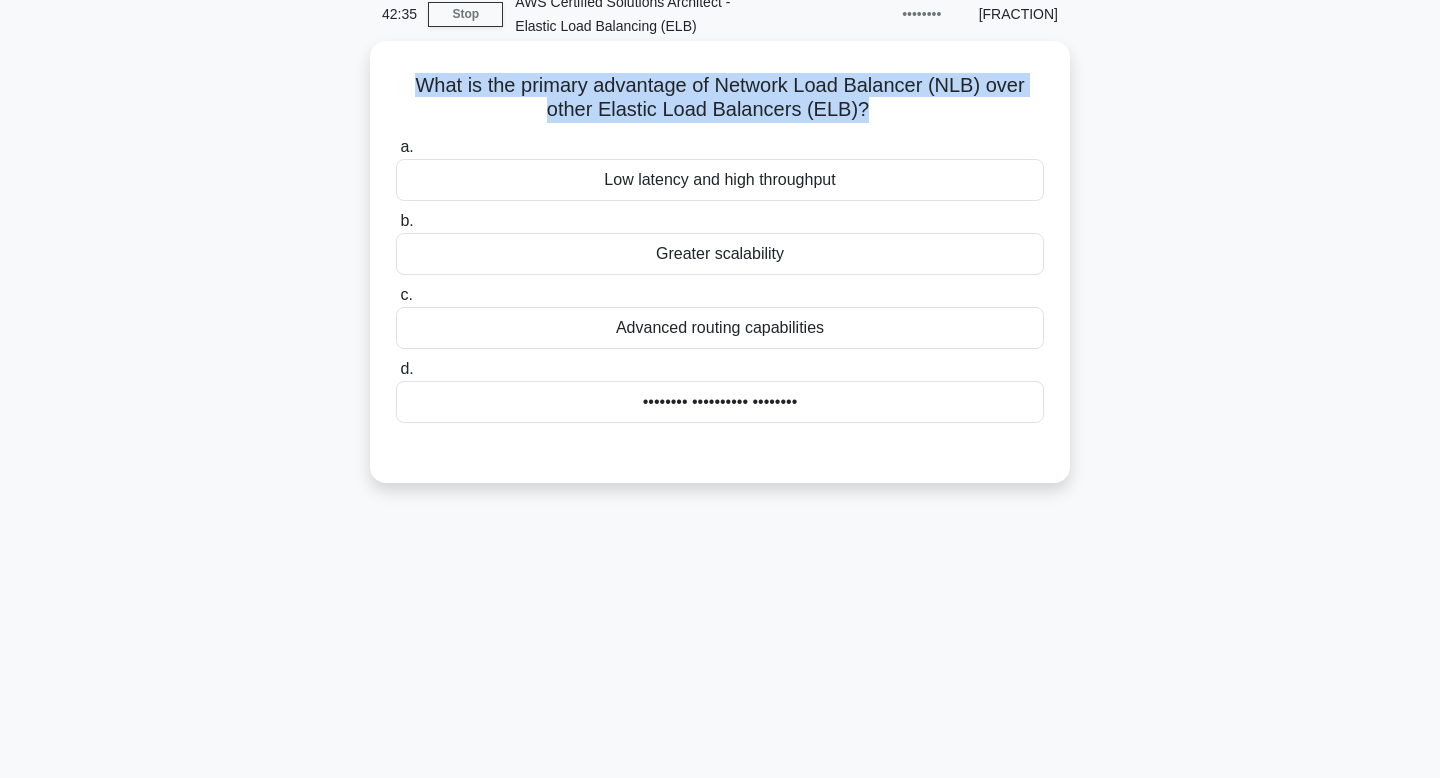 click on "What is the primary advantage of Network Load Balancer (NLB) over other Elastic Load Balancers (ELB)?
.spinner_0XTQ{transform-origin:center;animation:spinner_y6GP .75s linear infinite}@keyframes spinner_y6GP{100%{transform:rotate(360deg)}}" at bounding box center [720, 98] 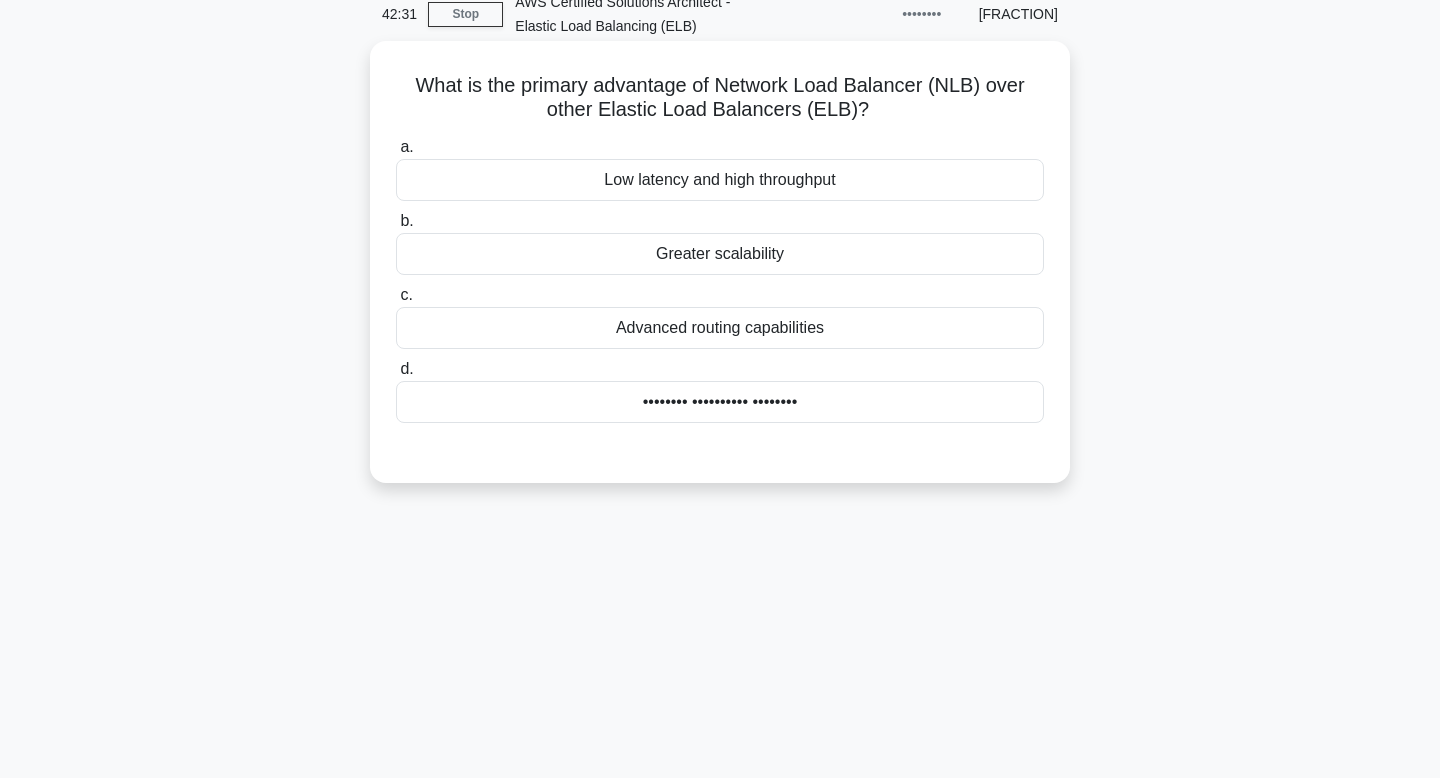 click on "Advanced routing capabilities" at bounding box center (720, 328) 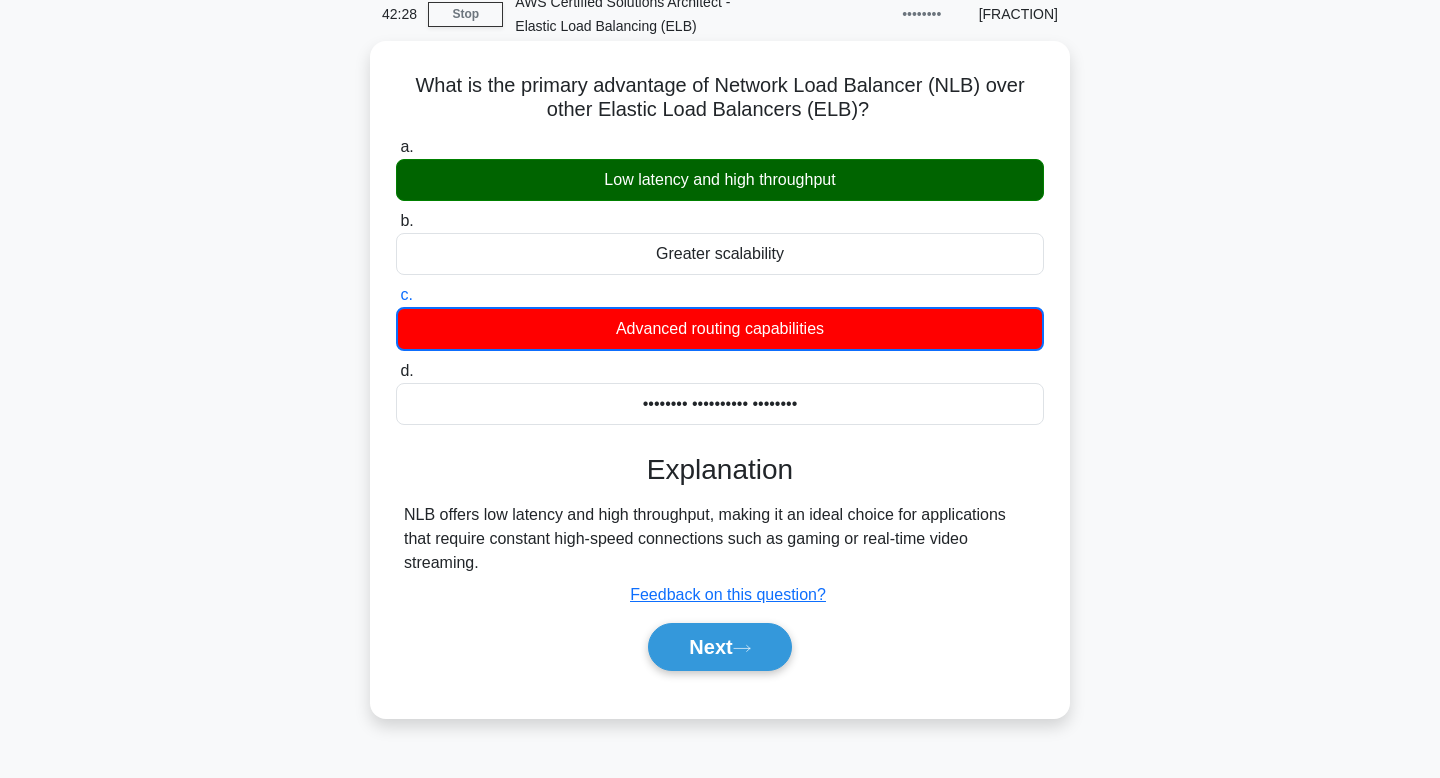 click on "NLB offers low latency and high throughput, making it an ideal choice for applications that require constant high-speed connections such as gaming or real-time video streaming." at bounding box center [720, 539] 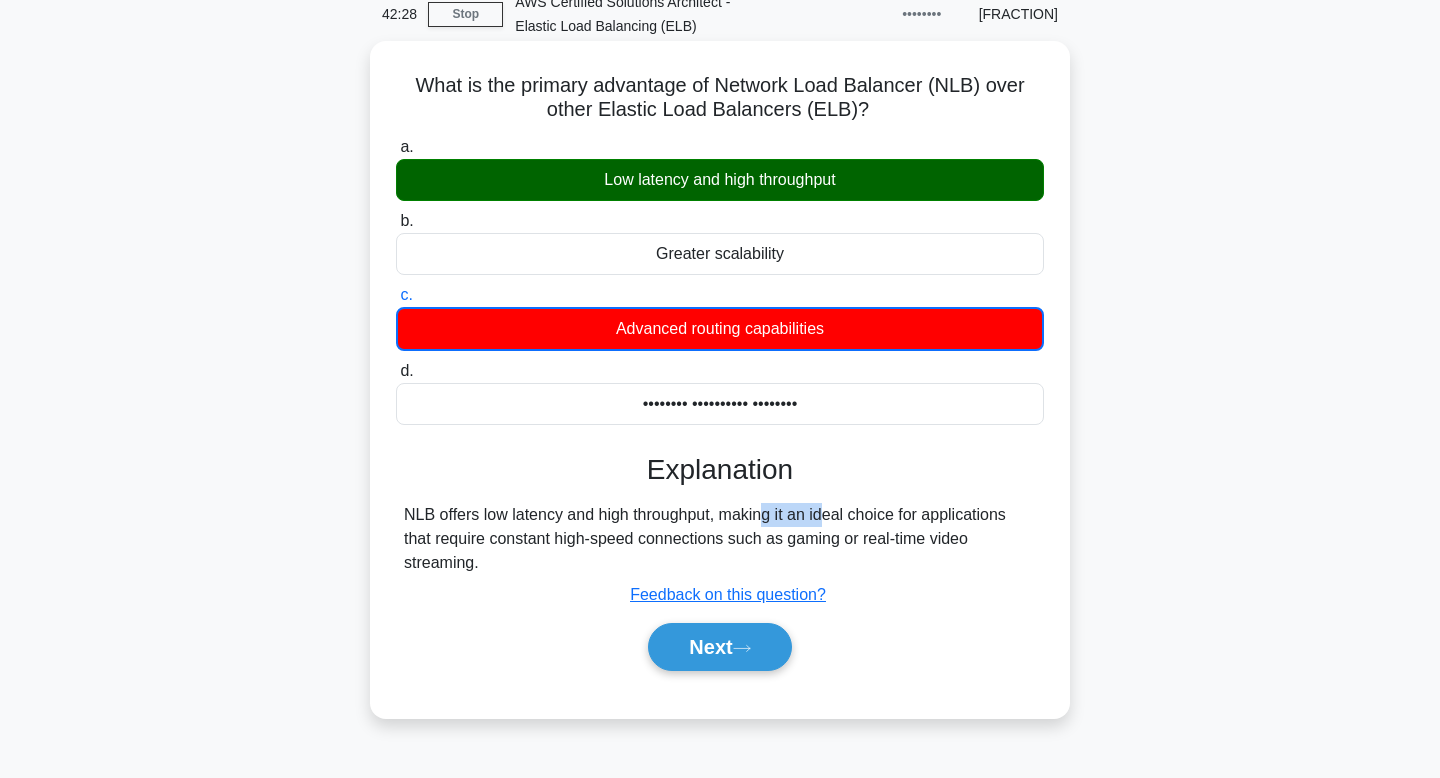 click on "NLB offers low latency and high throughput, making it an ideal choice for applications that require constant high-speed connections such as gaming or real-time video streaming." at bounding box center [720, 539] 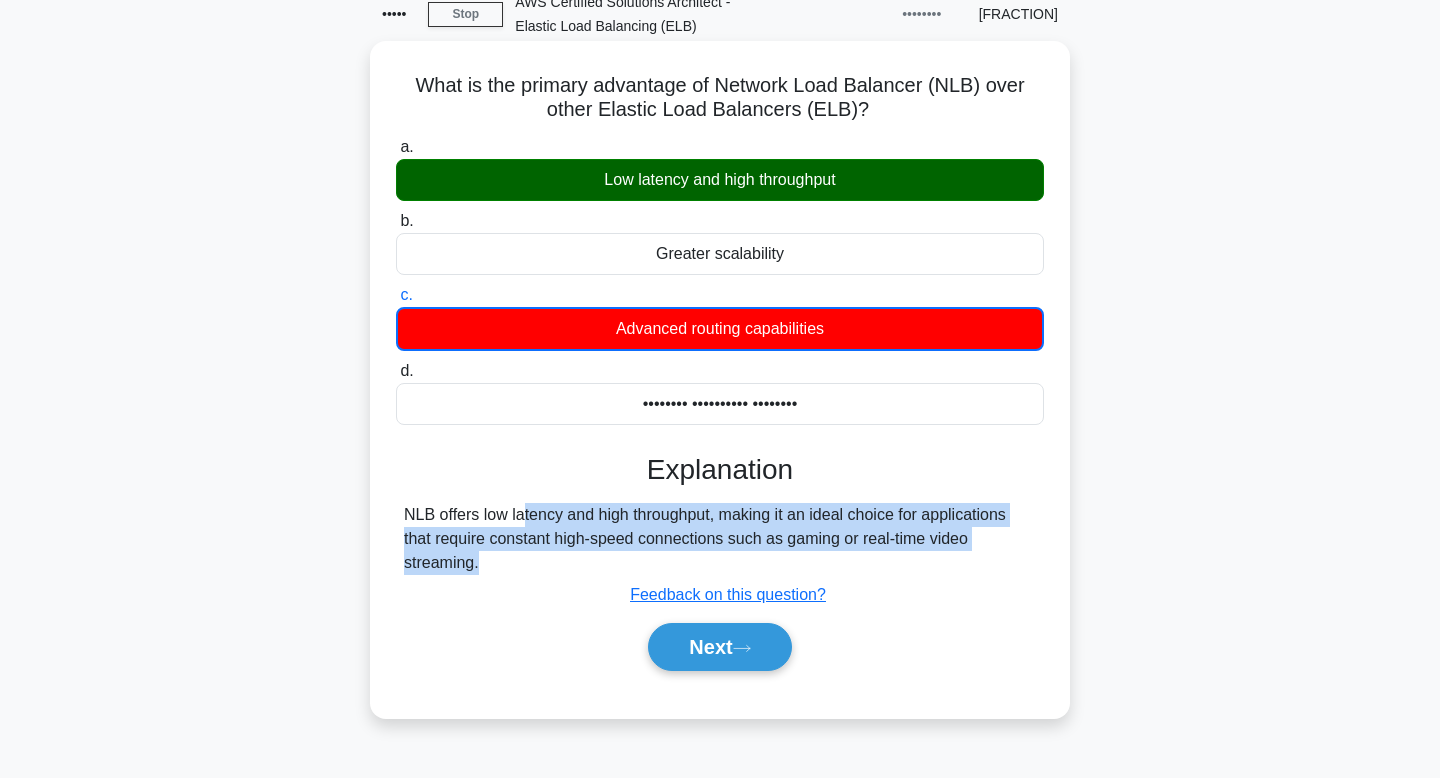click on "NLB offers low latency and high throughput, making it an ideal choice for applications that require constant high-speed connections such as gaming or real-time video streaming." at bounding box center [720, 539] 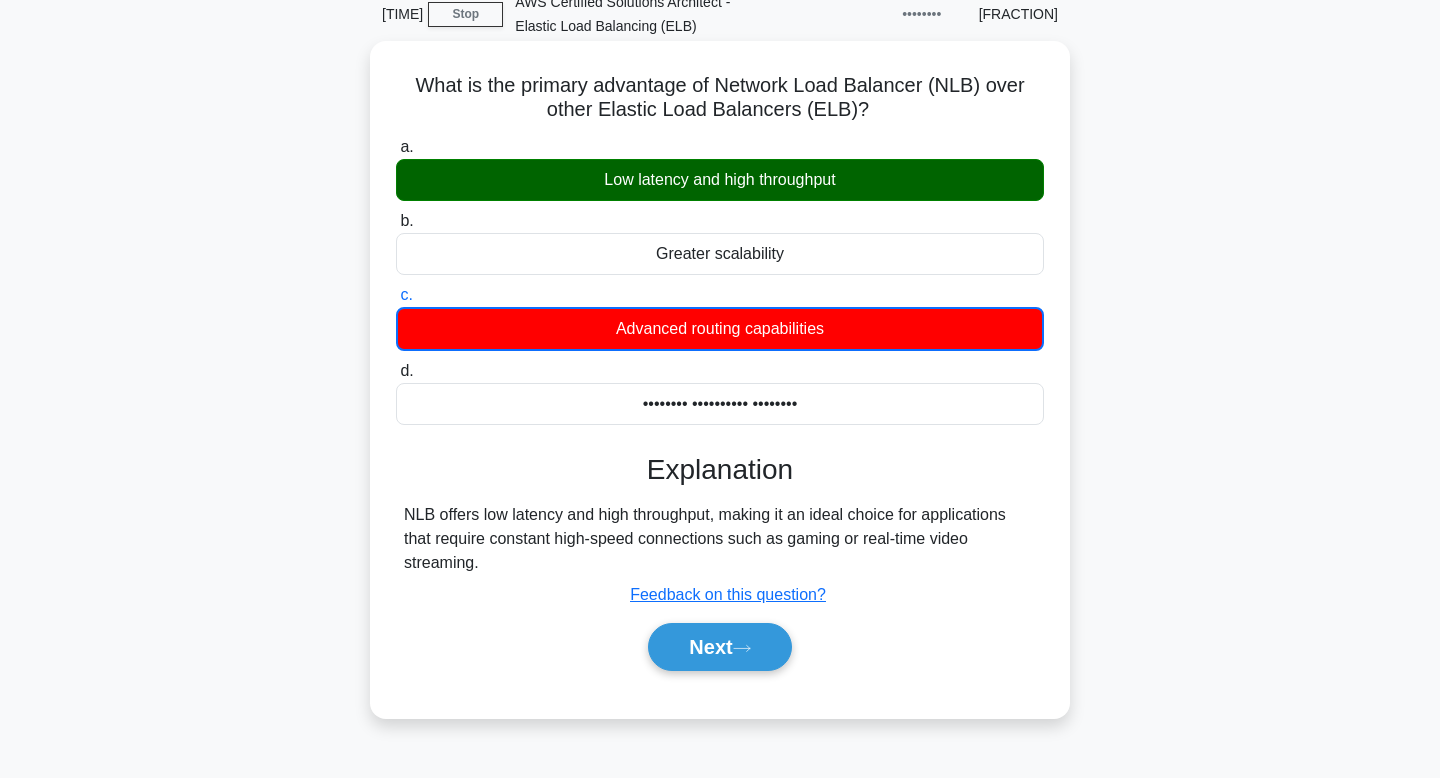 click on "NLB offers low latency and high throughput, making it an ideal choice for applications that require constant high-speed connections such as gaming or real-time video streaming." at bounding box center (720, 539) 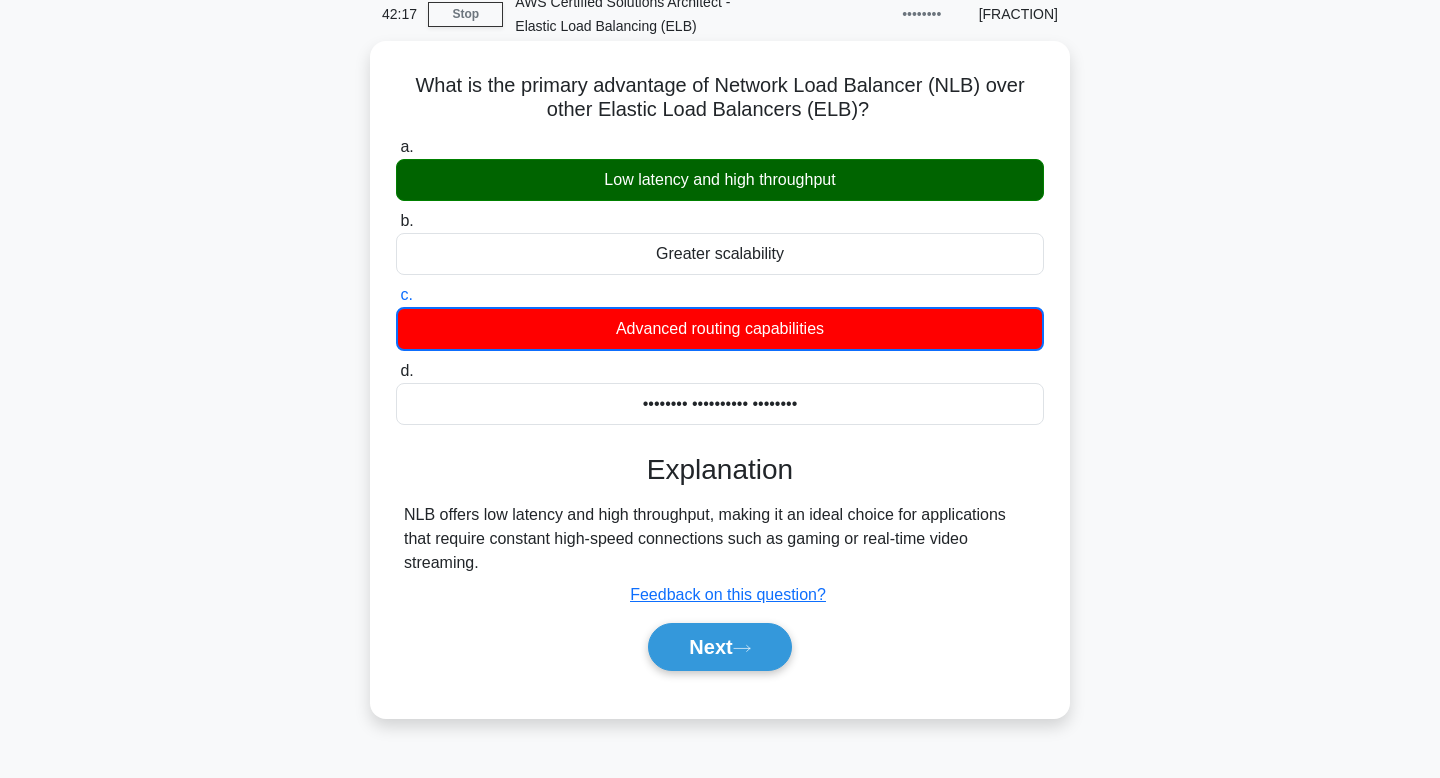click on "What is the primary advantage of Network Load Balancer (NLB) over other Elastic Load Balancers (ELB)?
.spinner_0XTQ{transform-origin:center;animation:spinner_y6GP .75s linear infinite}@keyframes spinner_y6GP{100%{transform:rotate(360deg)}}" at bounding box center [720, 98] 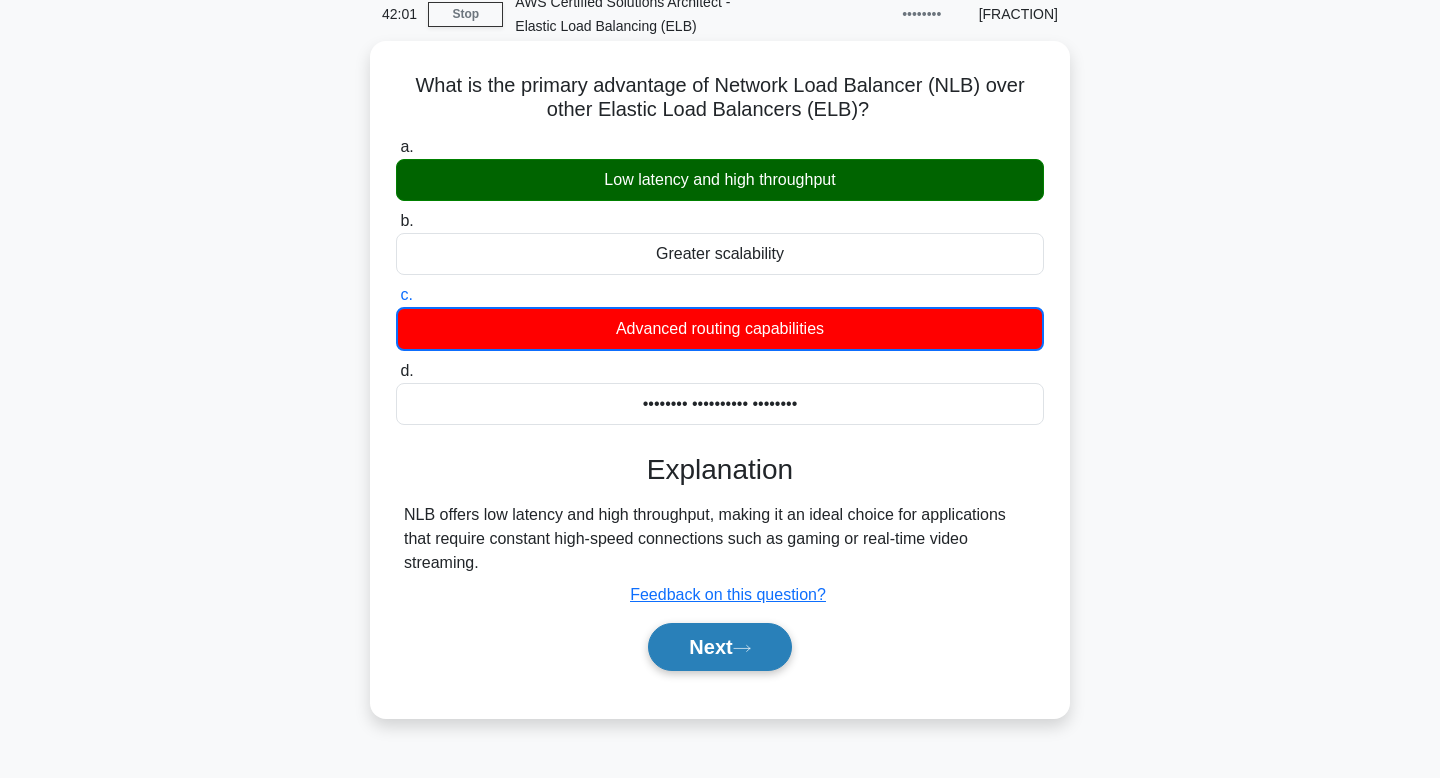 click on "Next" at bounding box center (719, 647) 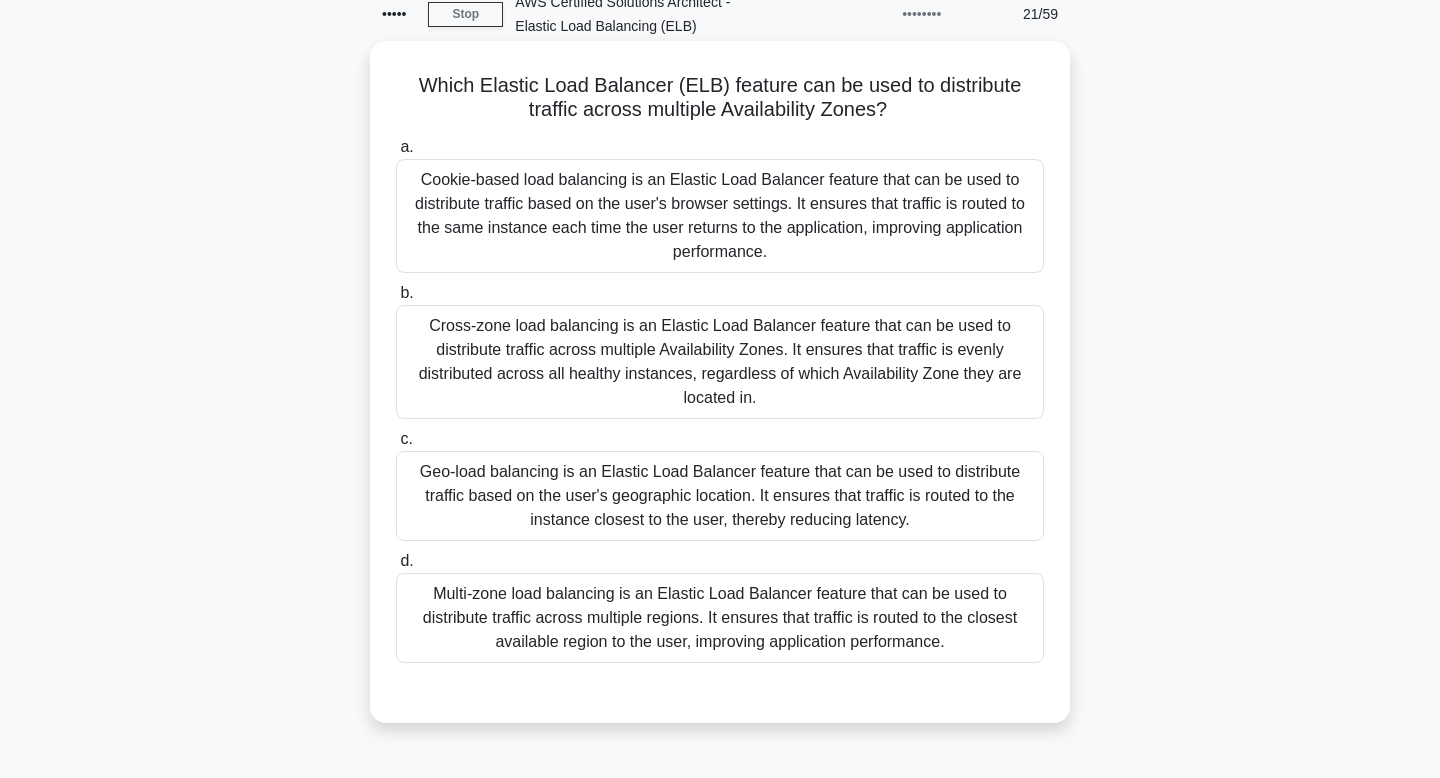 click on "Which Elastic Load Balancer (ELB) feature can be used to distribute traffic across multiple Availability Zones?
.spinner_0XTQ{transform-origin:center;animation:spinner_y6GP .75s linear infinite}@keyframes spinner_y6GP{100%{transform:rotate(360deg)}}" at bounding box center (720, 98) 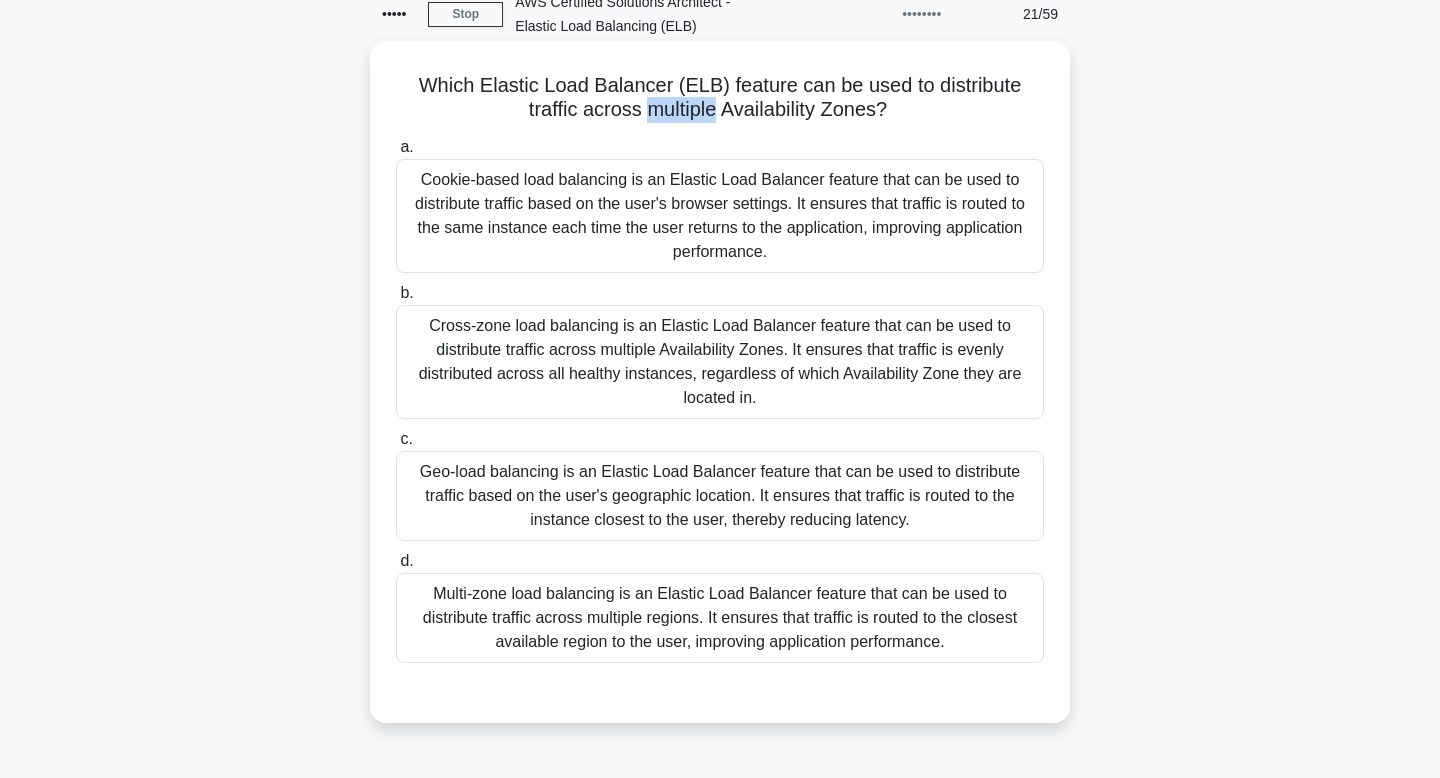 click on "Which Elastic Load Balancer (ELB) feature can be used to distribute traffic across multiple Availability Zones?
.spinner_0XTQ{transform-origin:center;animation:spinner_y6GP .75s linear infinite}@keyframes spinner_y6GP{100%{transform:rotate(360deg)}}" at bounding box center [720, 98] 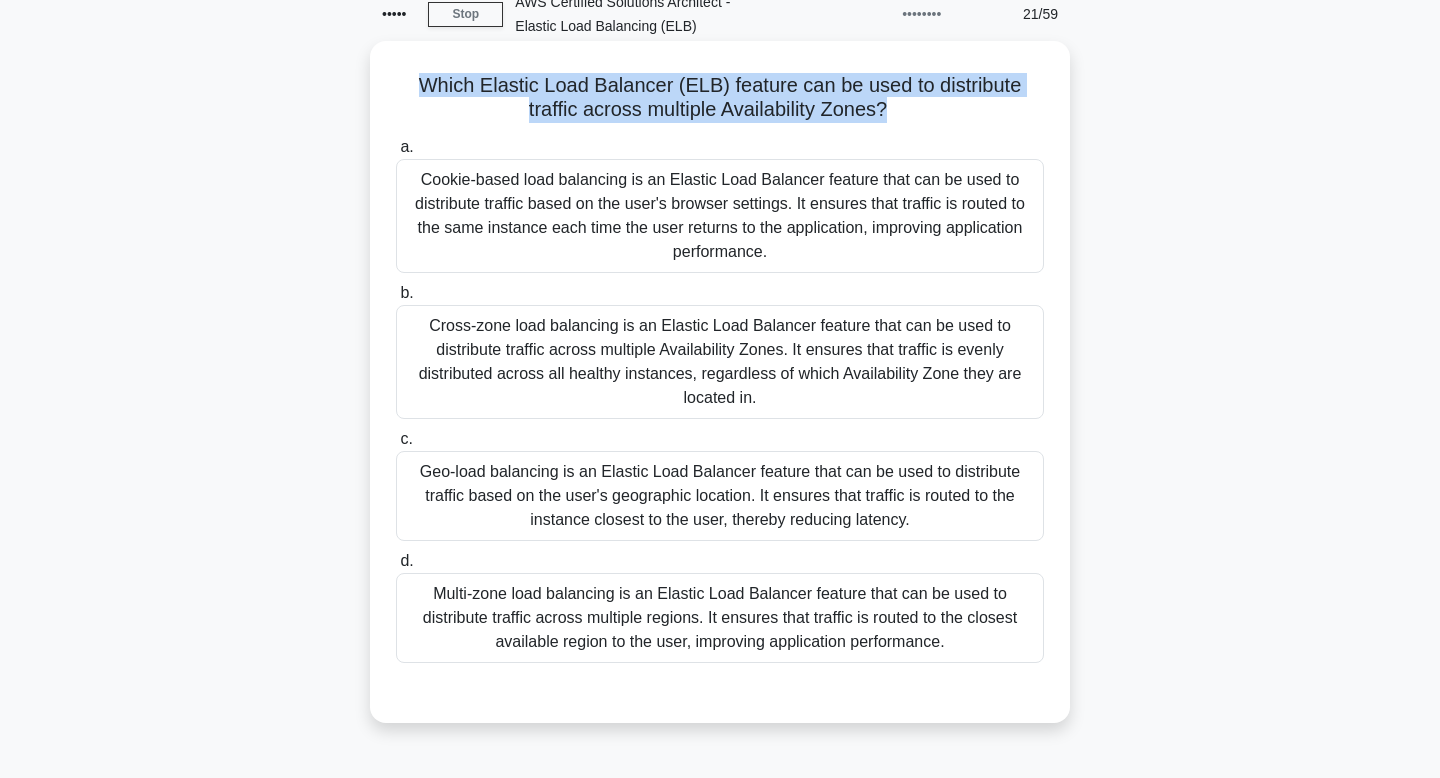 click on "Which Elastic Load Balancer (ELB) feature can be used to distribute traffic across multiple Availability Zones?
.spinner_0XTQ{transform-origin:center;animation:spinner_y6GP .75s linear infinite}@keyframes spinner_y6GP{100%{transform:rotate(360deg)}}" at bounding box center (720, 98) 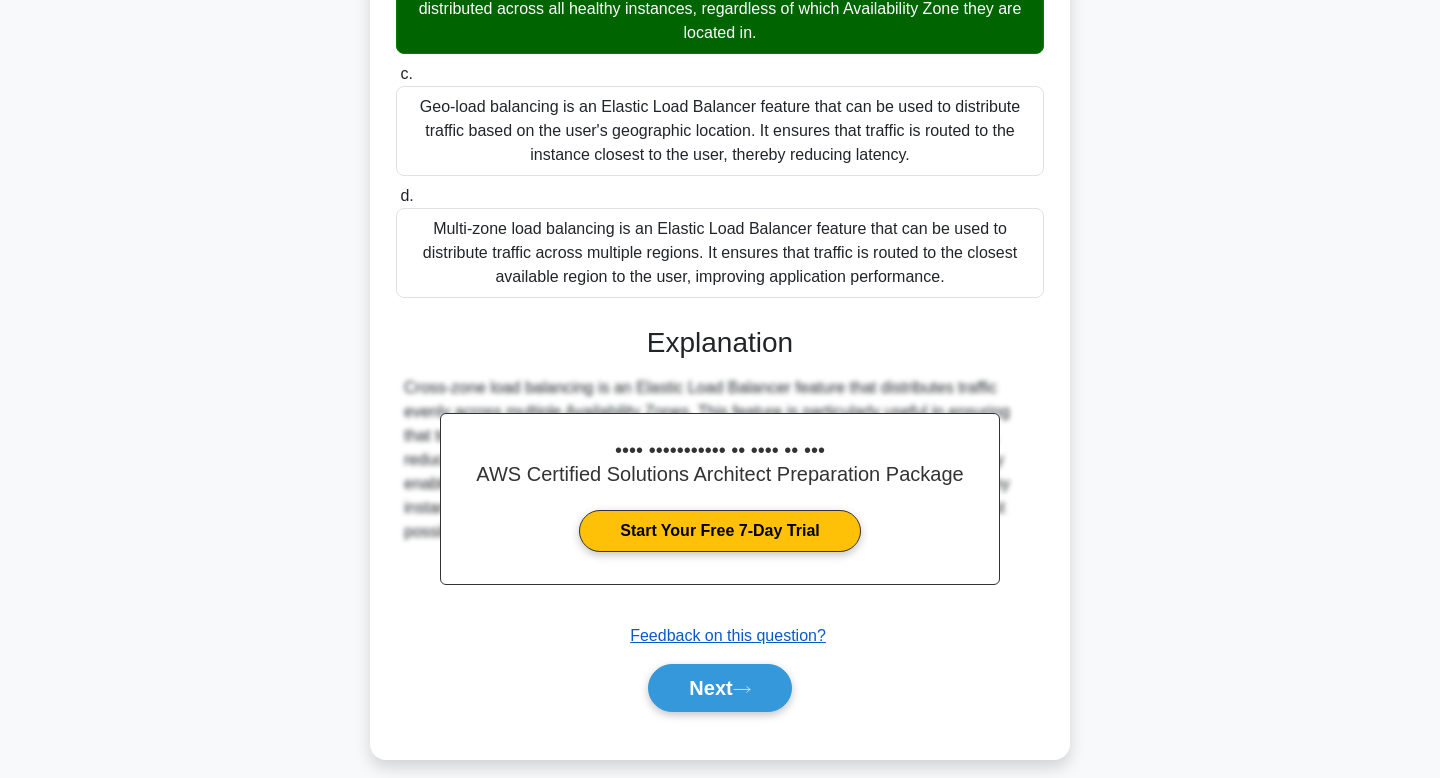 scroll, scrollTop: 480, scrollLeft: 0, axis: vertical 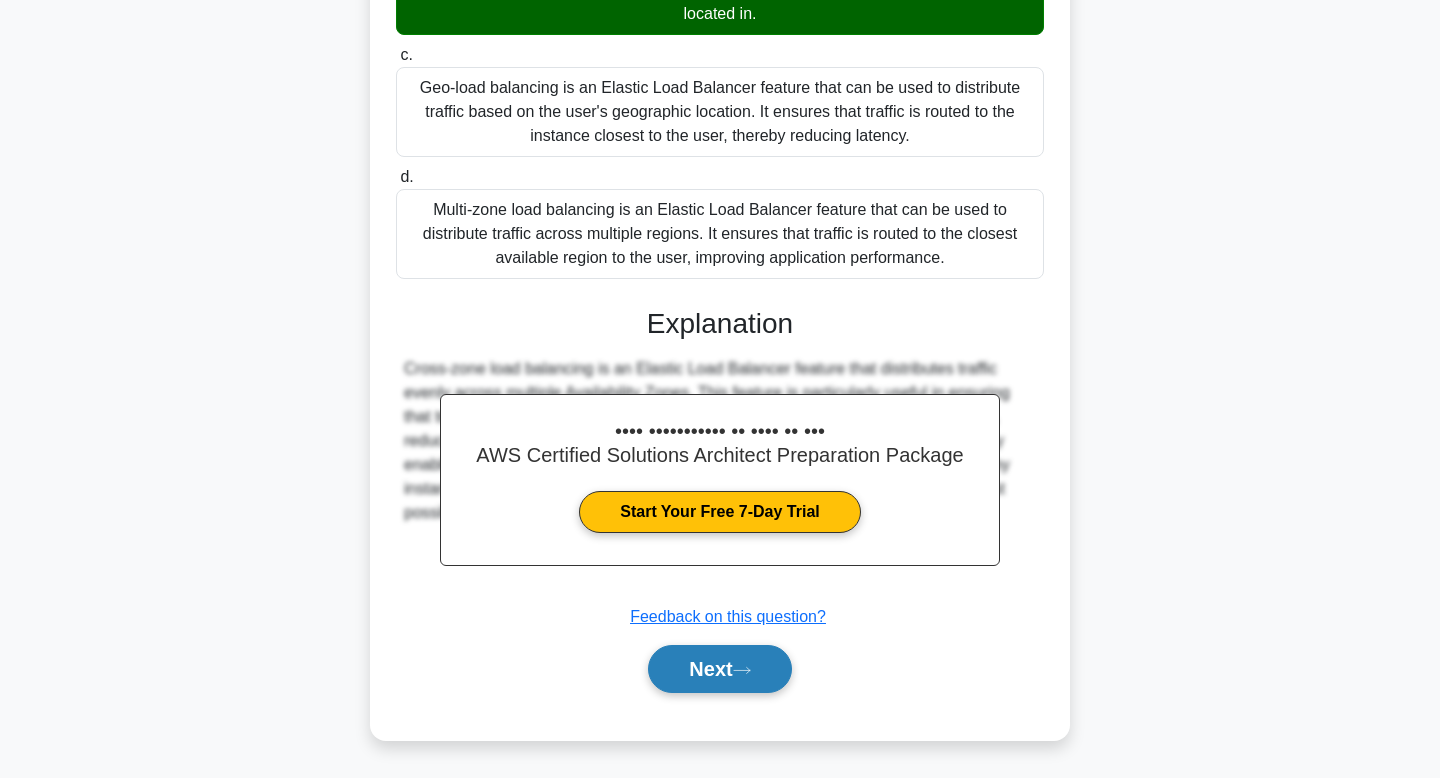 click on "Next" at bounding box center [719, 669] 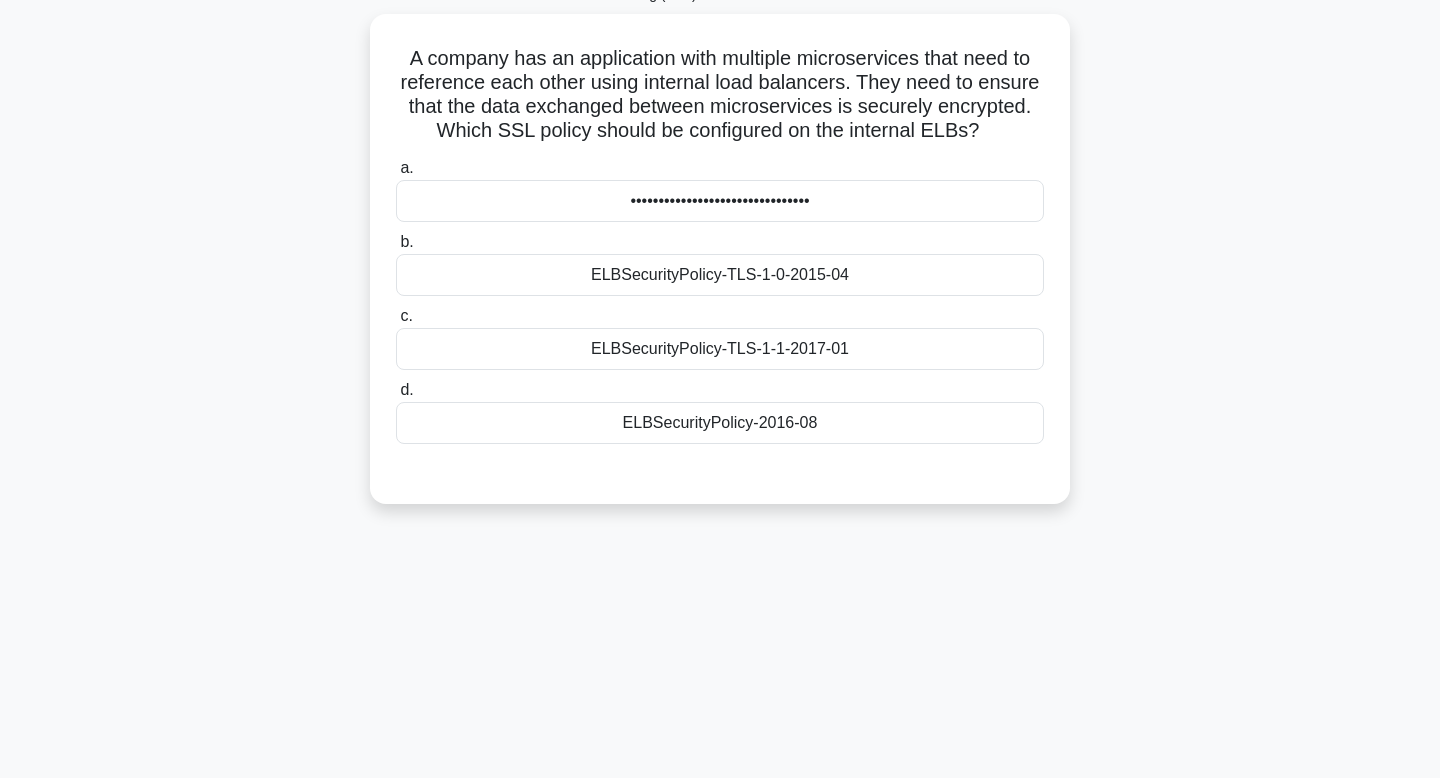 scroll, scrollTop: 0, scrollLeft: 0, axis: both 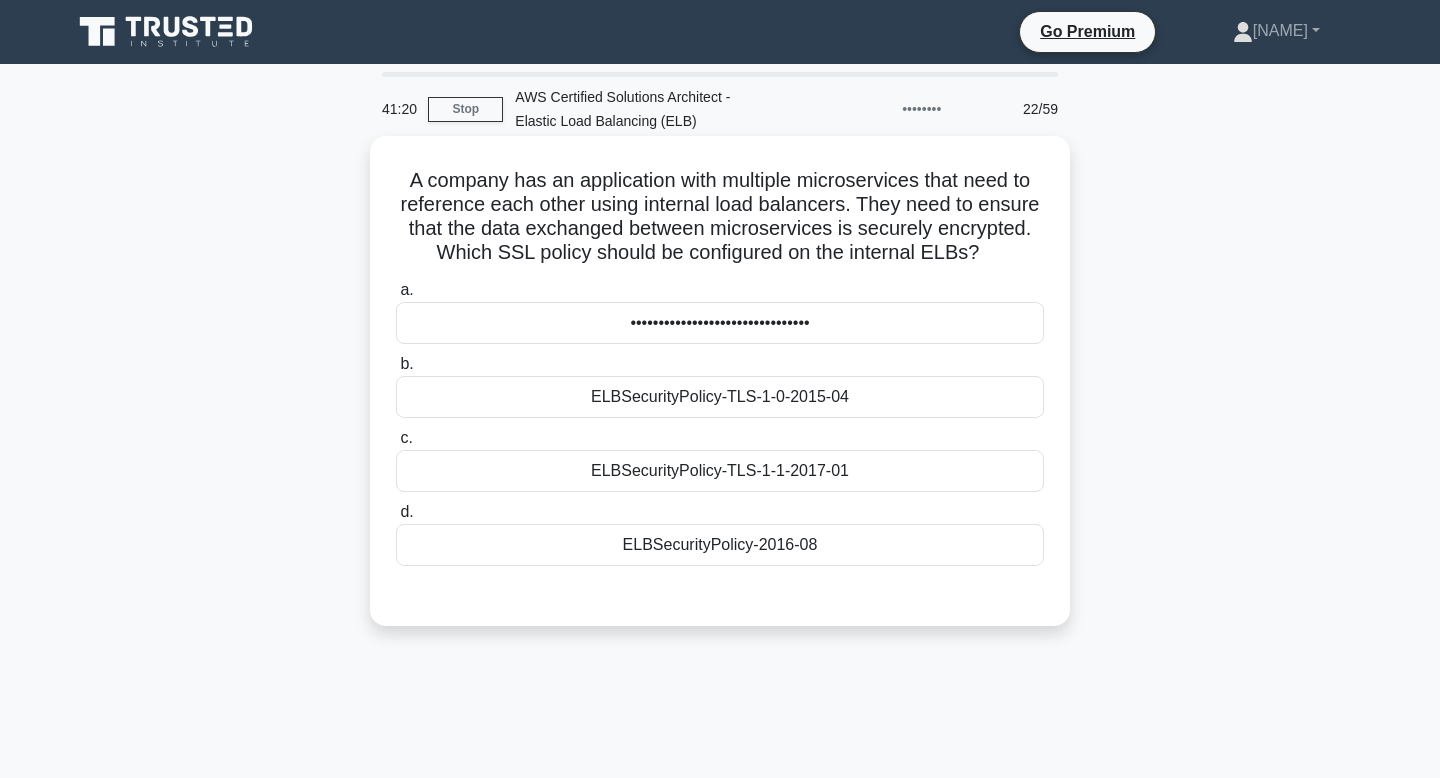 click on "A company has an application with multiple microservices that need to reference each other using internal load balancers. They need to ensure that the data exchanged between microservices is securely encrypted. Which SSL policy should be configured on the internal ELBs?
.spinner_0XTQ{transform-origin:center;animation:spinner_y6GP .75s linear infinite}@keyframes spinner_y6GP{100%{transform:rotate(360deg)}}" at bounding box center [720, 217] 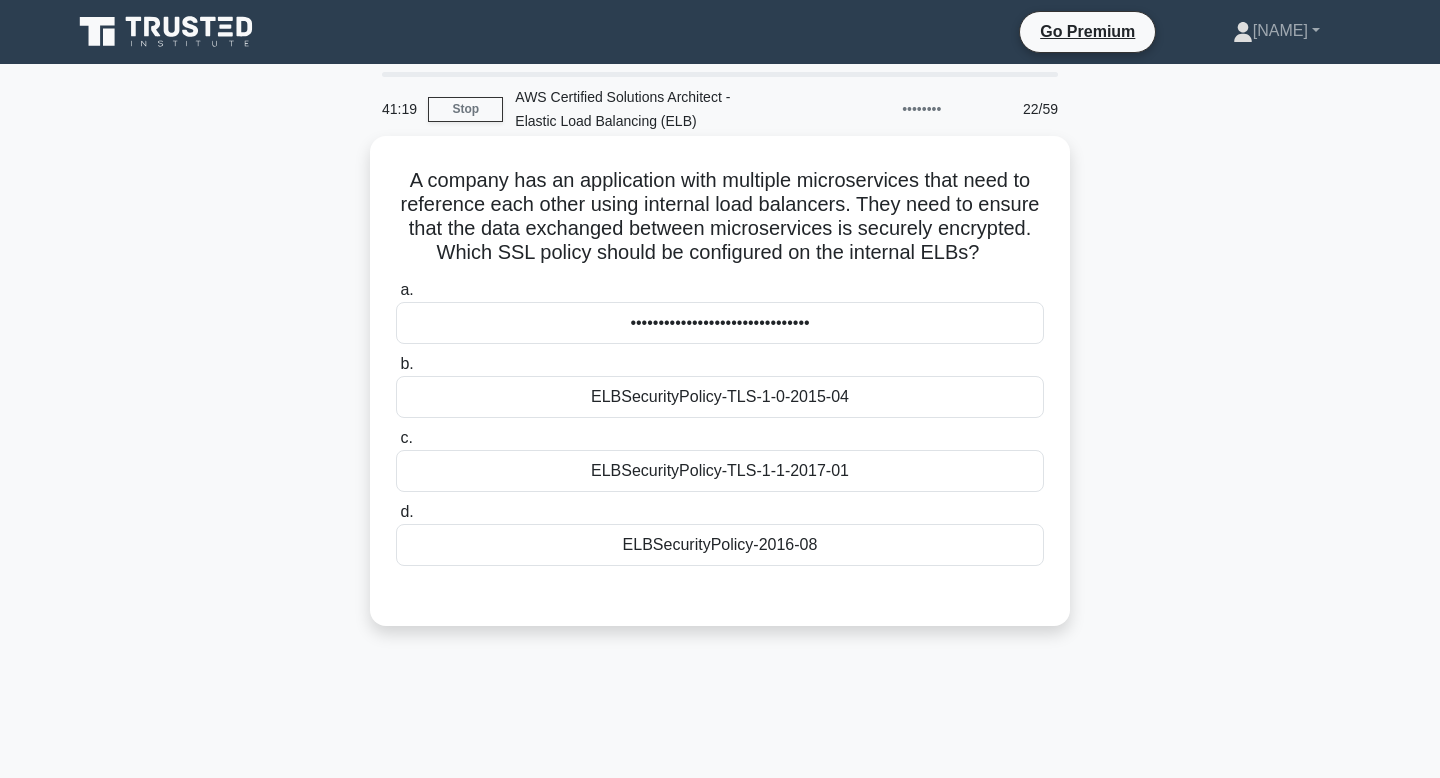 click on "A company has an application with multiple microservices that need to reference each other using internal load balancers. They need to ensure that the data exchanged between microservices is securely encrypted. Which SSL policy should be configured on the internal ELBs?
.spinner_0XTQ{transform-origin:center;animation:spinner_y6GP .75s linear infinite}@keyframes spinner_y6GP{100%{transform:rotate(360deg)}}" at bounding box center [720, 217] 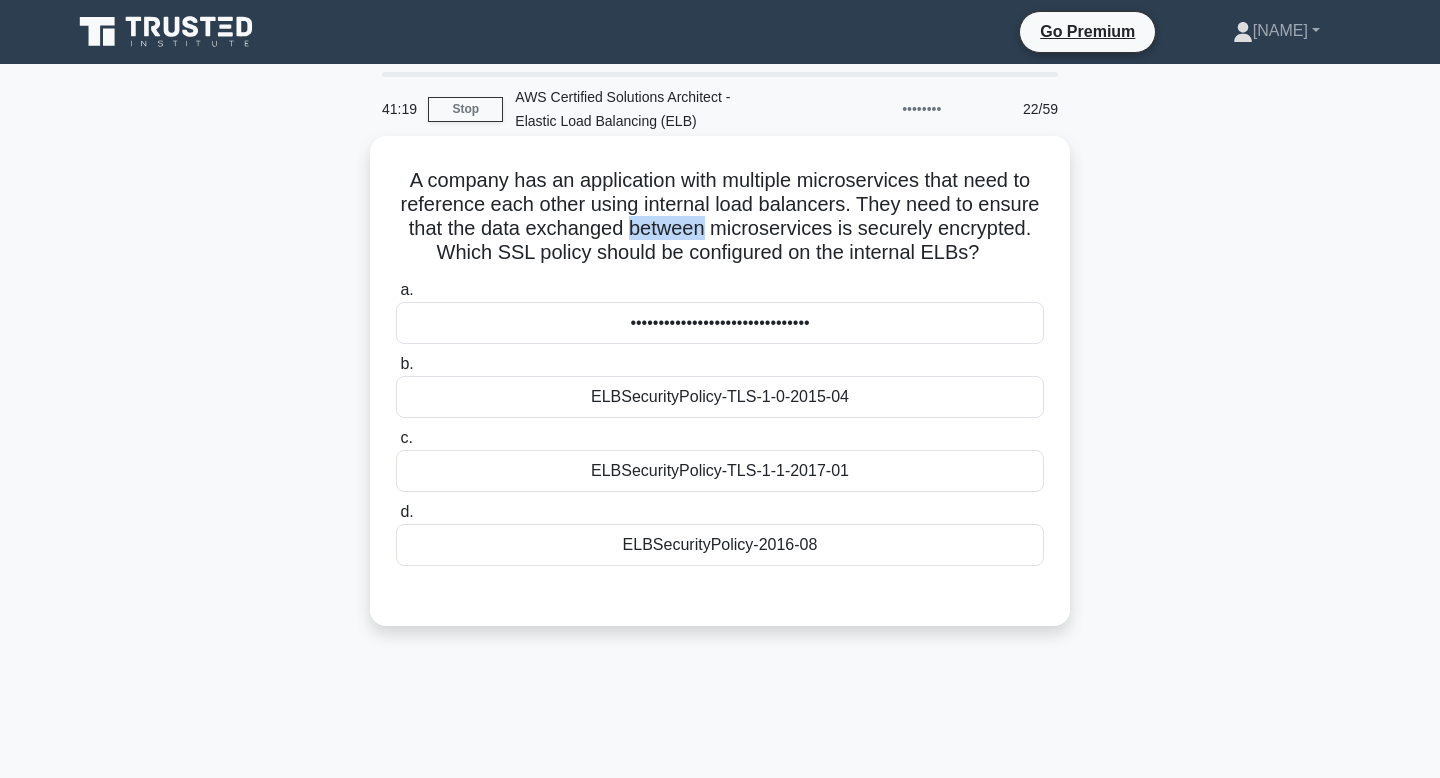 click on "A company has an application with multiple microservices that need to reference each other using internal load balancers. They need to ensure that the data exchanged between microservices is securely encrypted. Which SSL policy should be configured on the internal ELBs?
.spinner_0XTQ{transform-origin:center;animation:spinner_y6GP .75s linear infinite}@keyframes spinner_y6GP{100%{transform:rotate(360deg)}}" at bounding box center (720, 217) 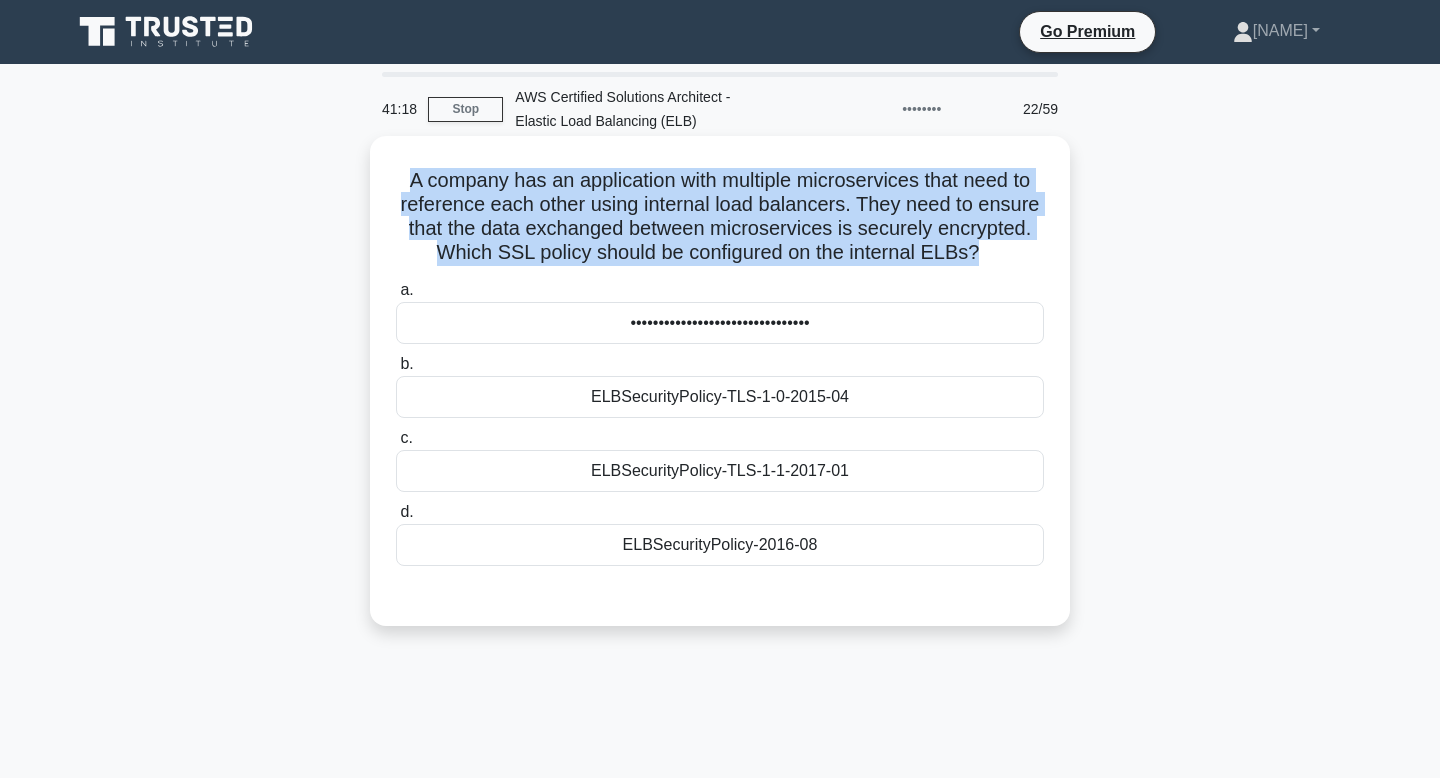 click on "A company has an application with multiple microservices that need to reference each other using internal load balancers. They need to ensure that the data exchanged between microservices is securely encrypted. Which SSL policy should be configured on the internal ELBs?
.spinner_0XTQ{transform-origin:center;animation:spinner_y6GP .75s linear infinite}@keyframes spinner_y6GP{100%{transform:rotate(360deg)}}" at bounding box center (720, 217) 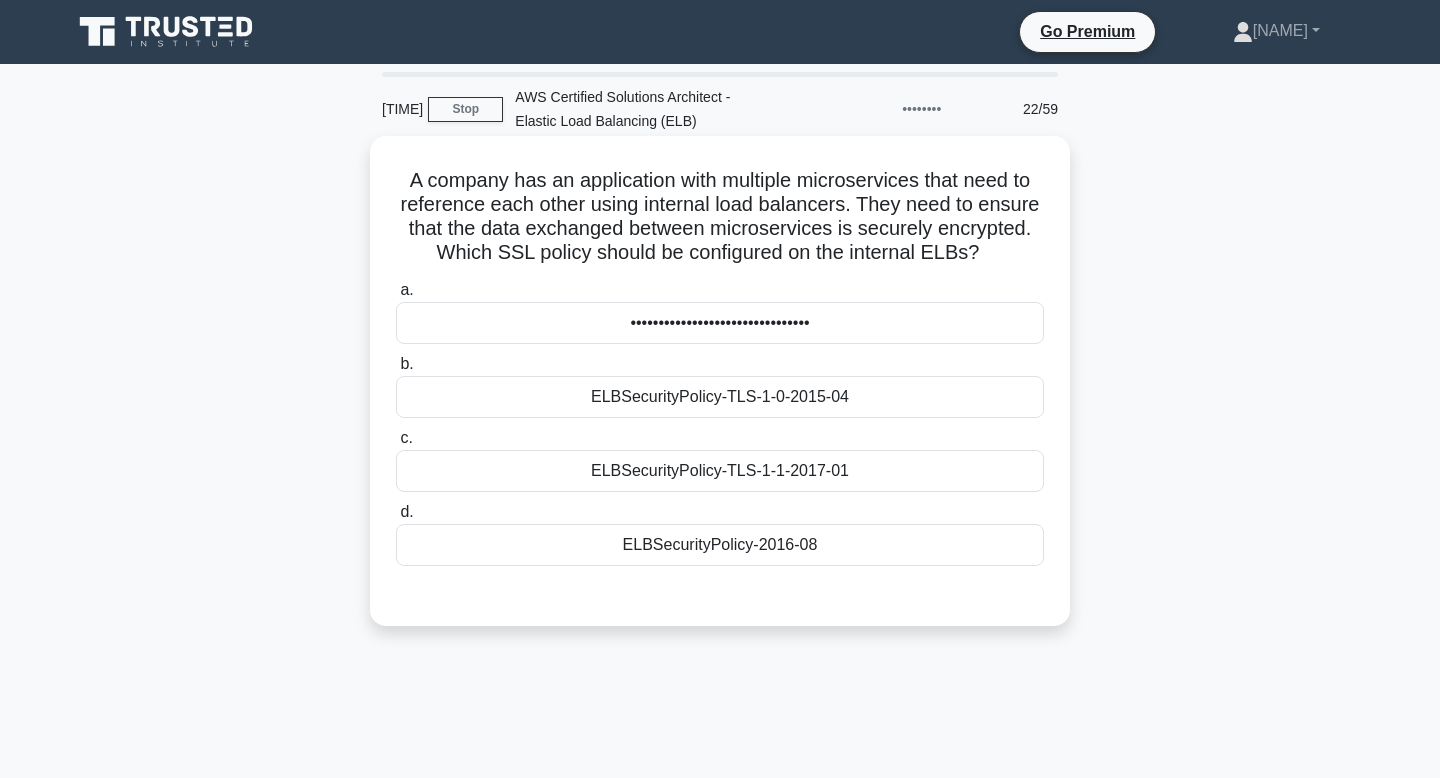 click on "ELBSecurityPolicy-TLS-1-1-2017-01" at bounding box center (720, 471) 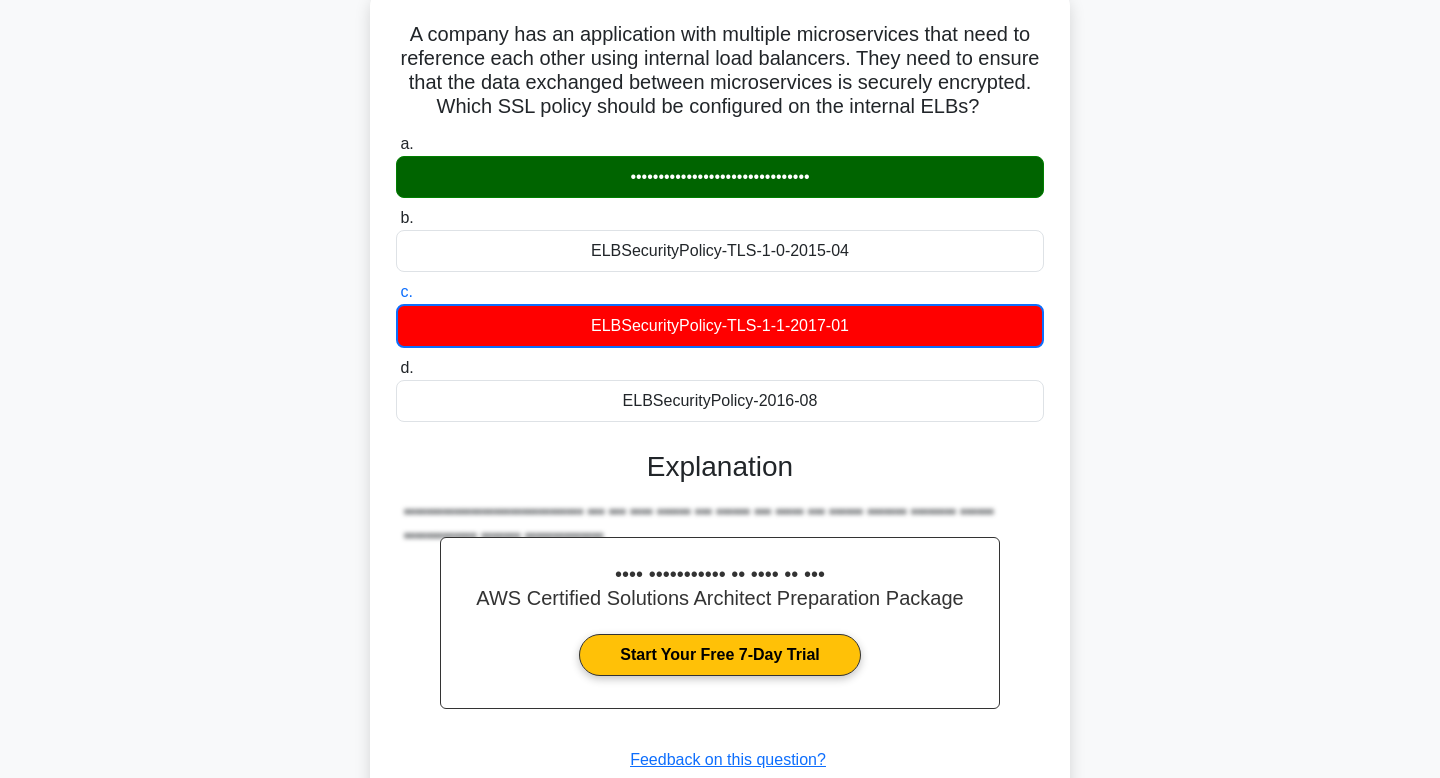 scroll, scrollTop: 225, scrollLeft: 0, axis: vertical 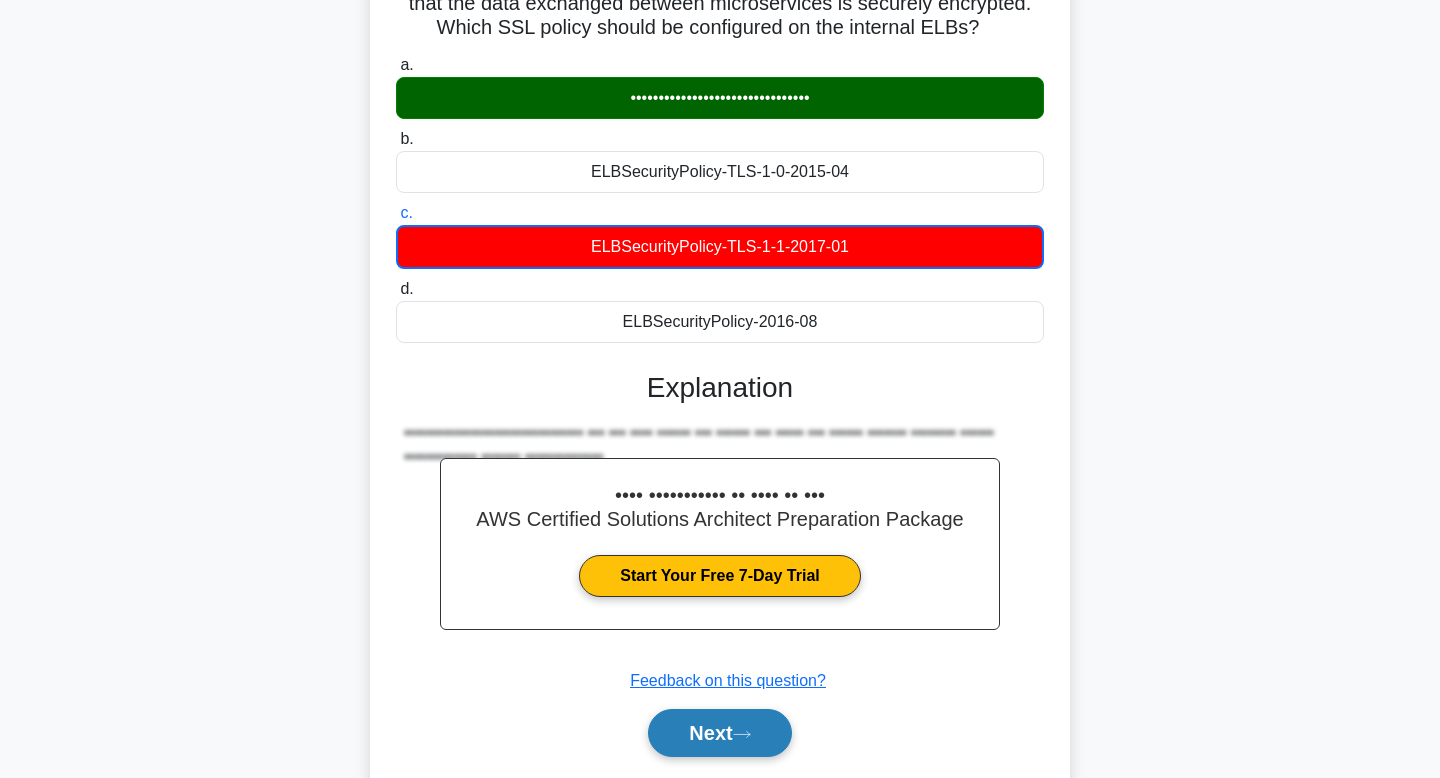 click on "Next" at bounding box center (719, 733) 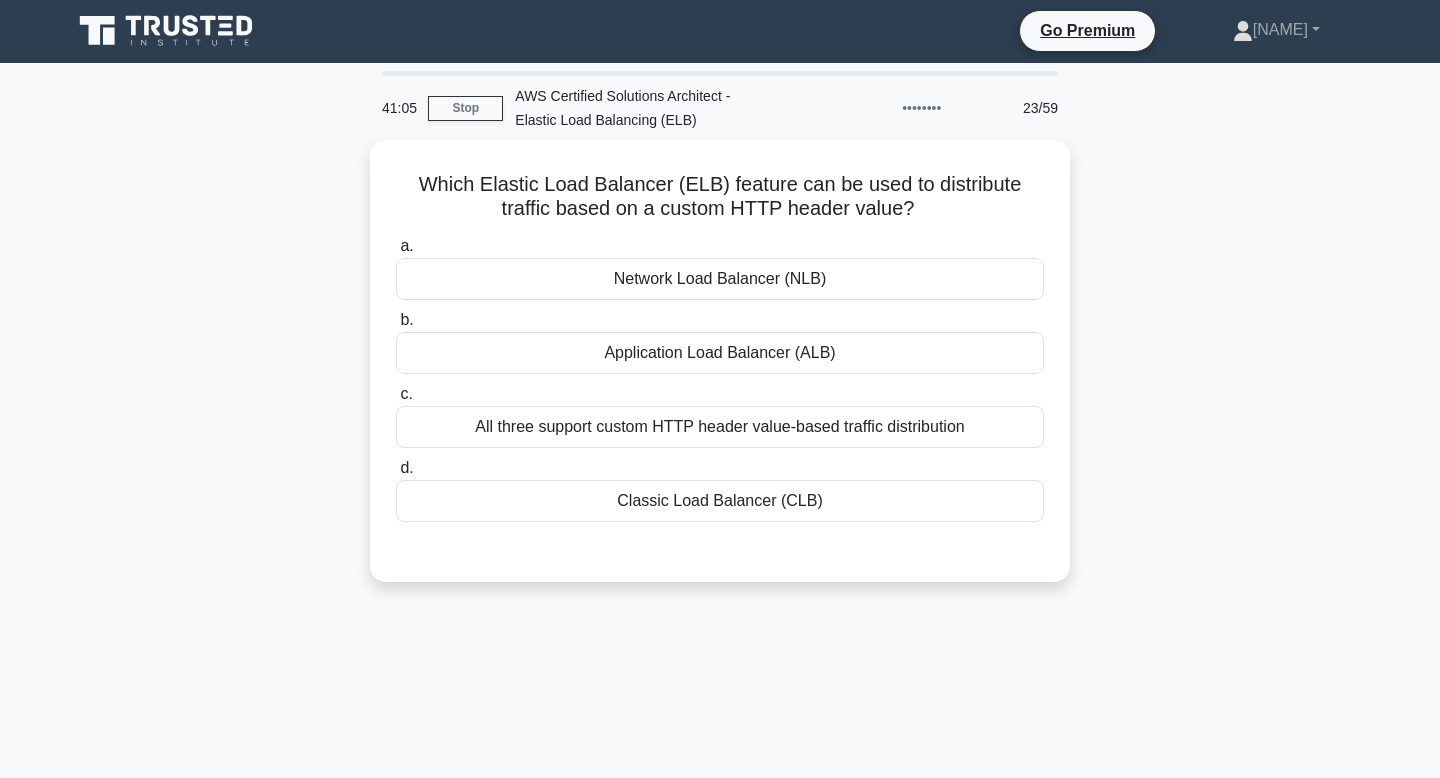 scroll, scrollTop: 0, scrollLeft: 0, axis: both 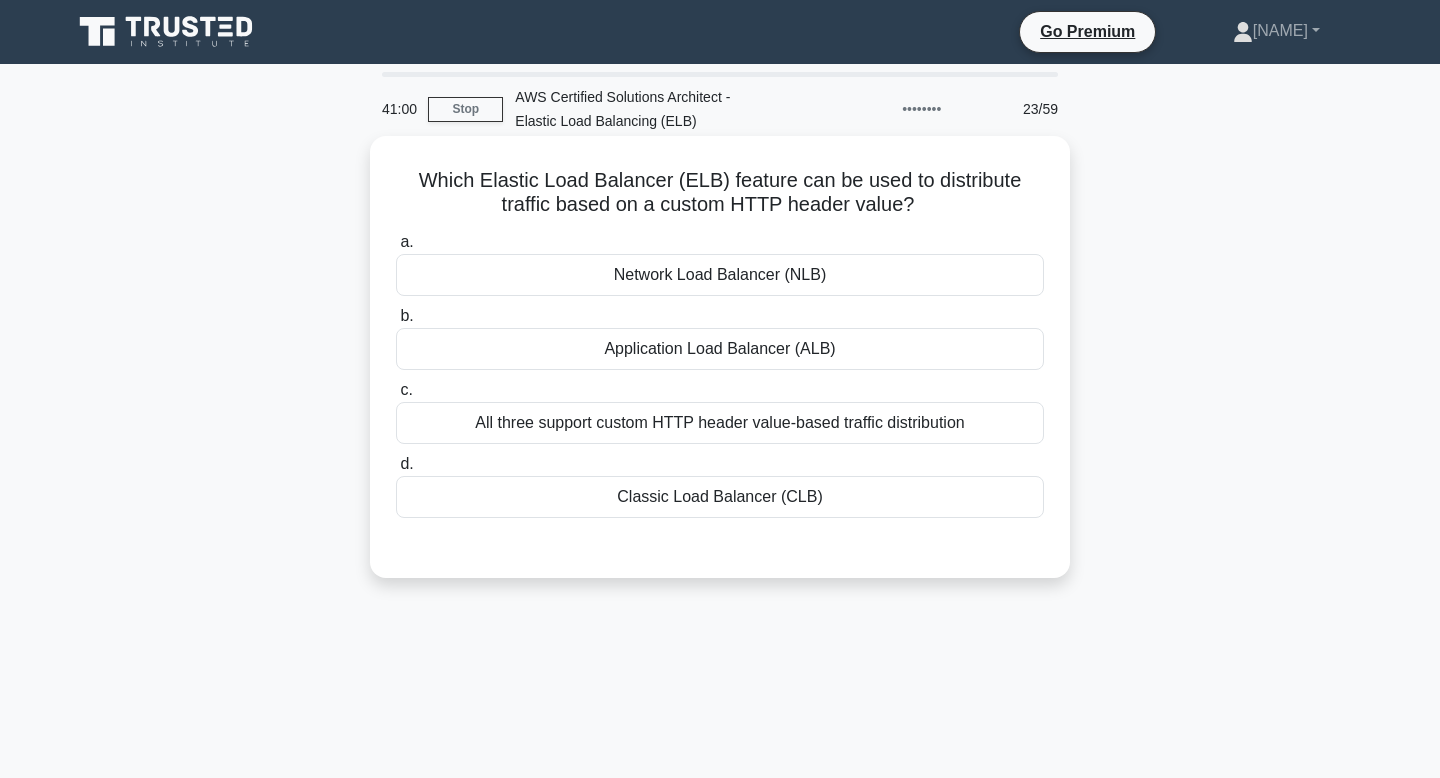 click on "Application Load Balancer (ALB)" at bounding box center (720, 349) 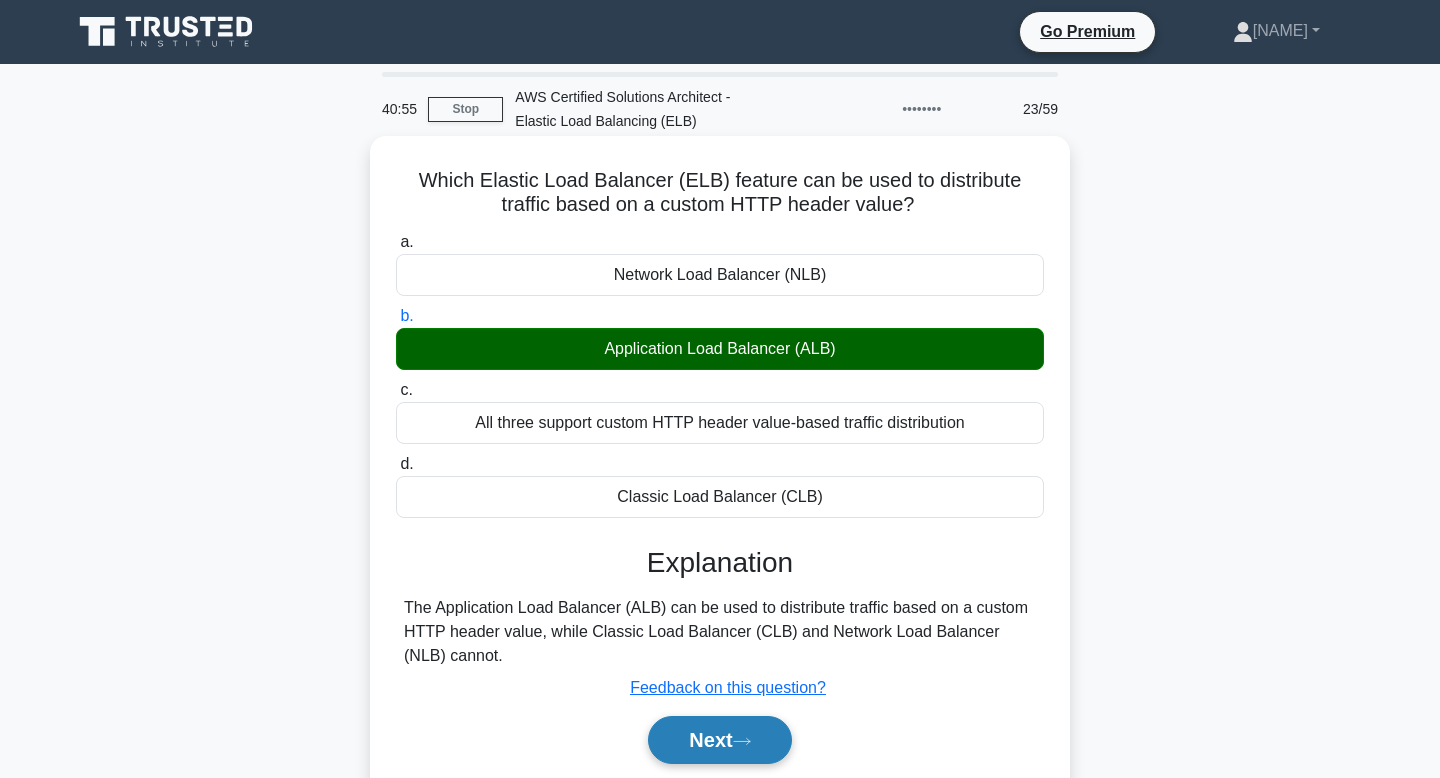 click on "Next" at bounding box center (719, 740) 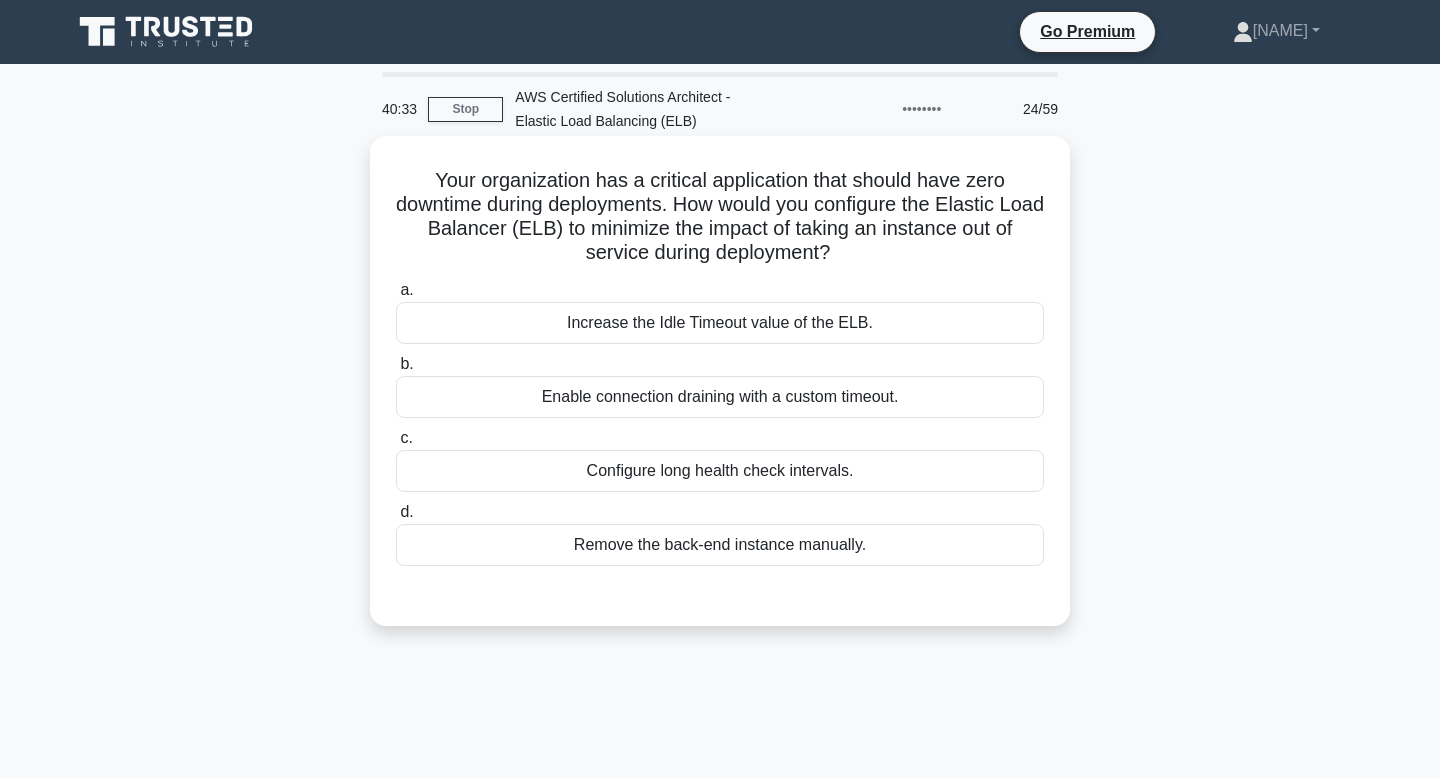 click on "Enable connection draining with a custom timeout." at bounding box center (720, 397) 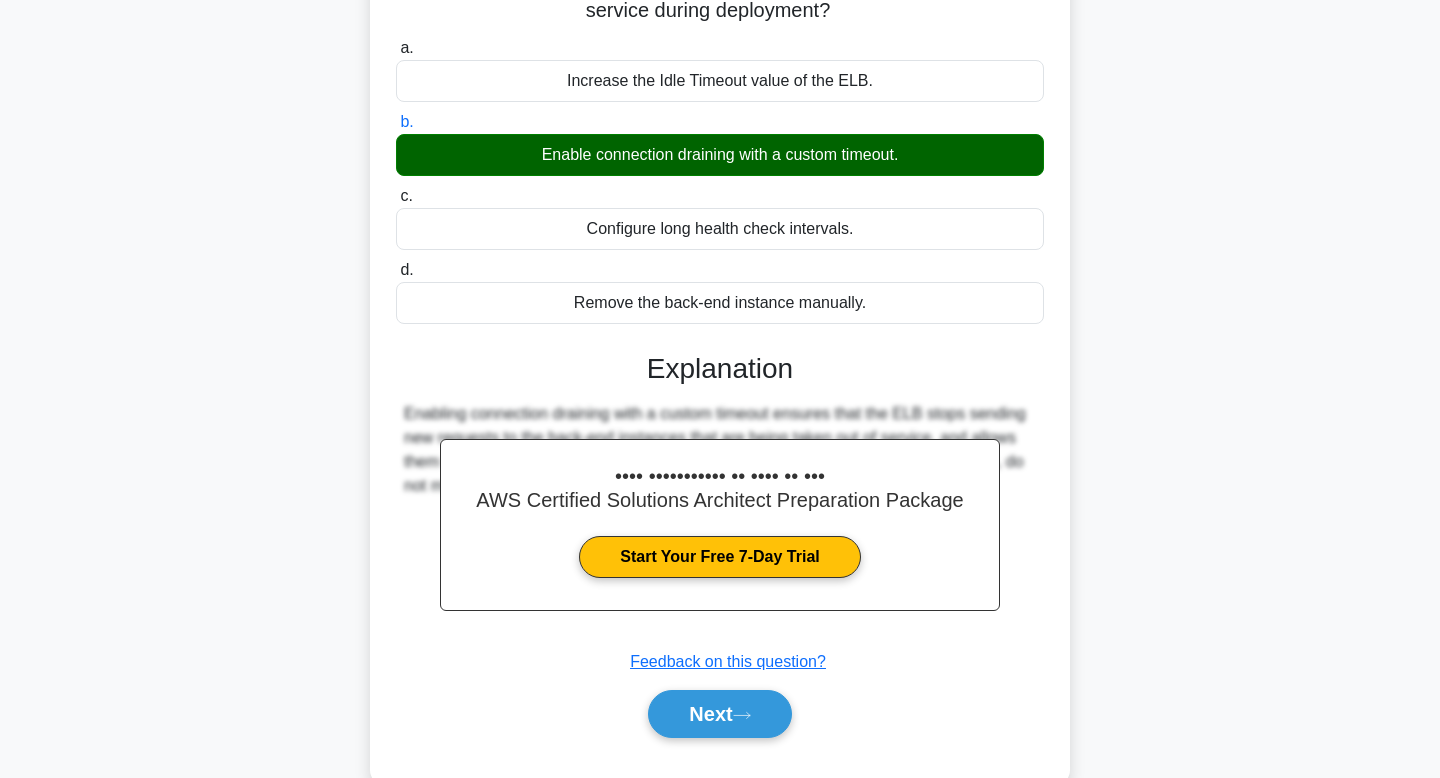 scroll, scrollTop: 288, scrollLeft: 0, axis: vertical 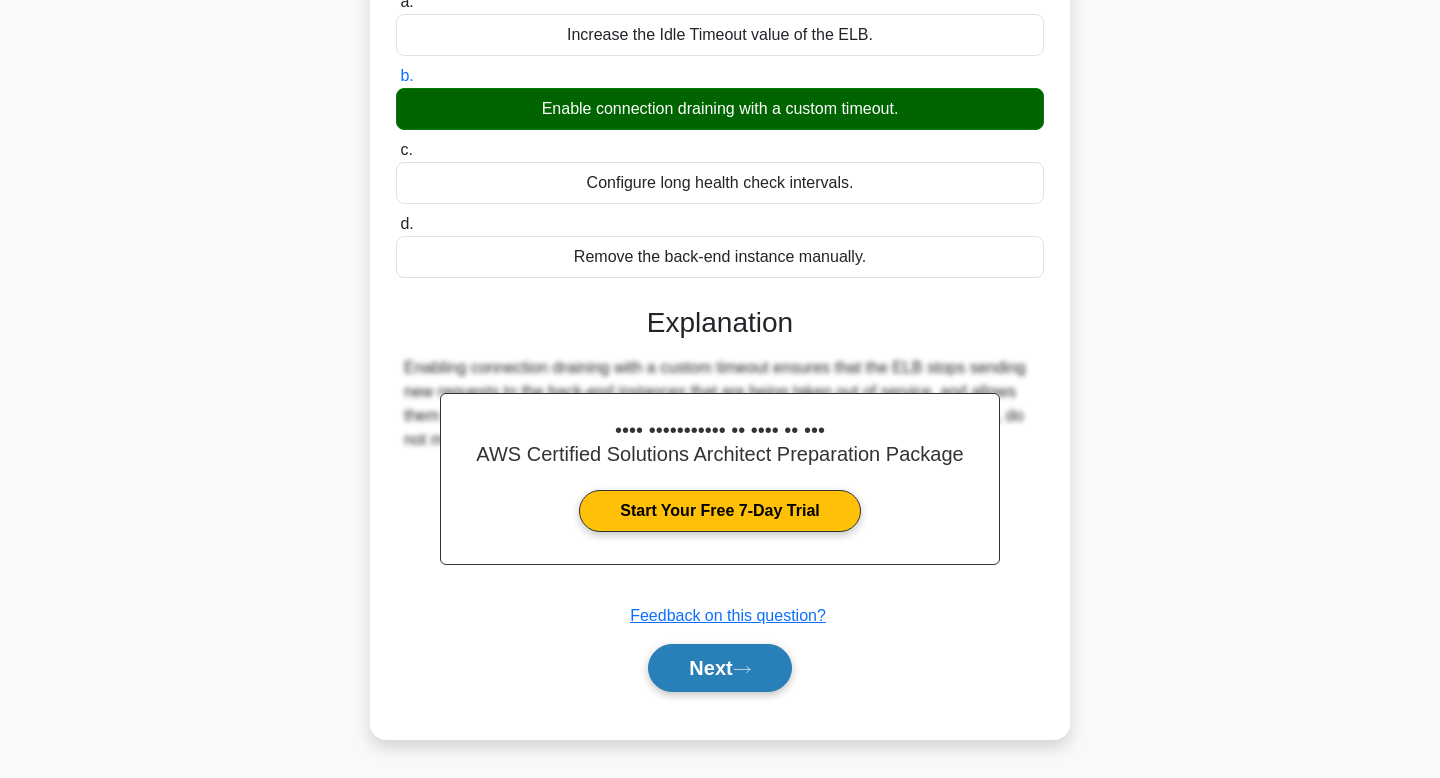 click on "Next" at bounding box center (719, 668) 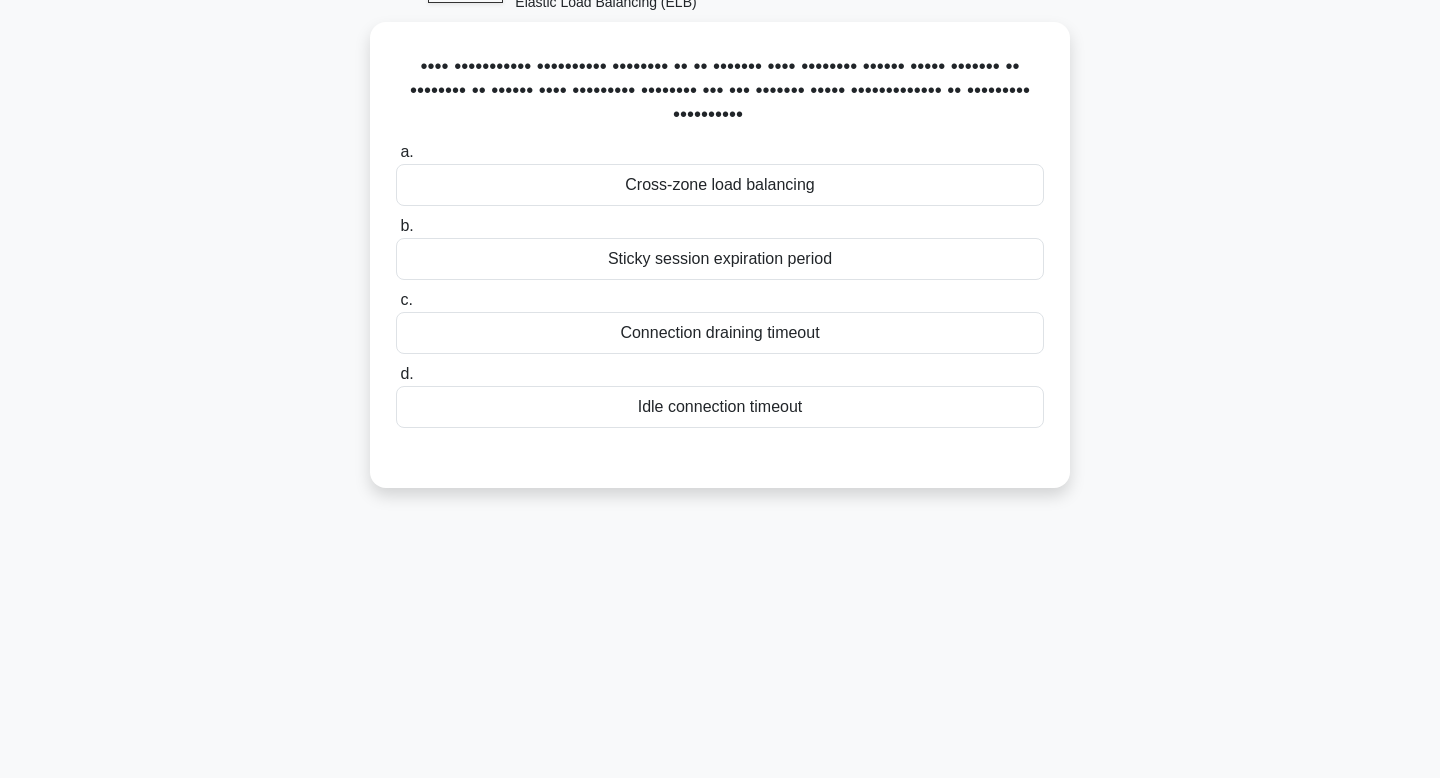scroll, scrollTop: 118, scrollLeft: 0, axis: vertical 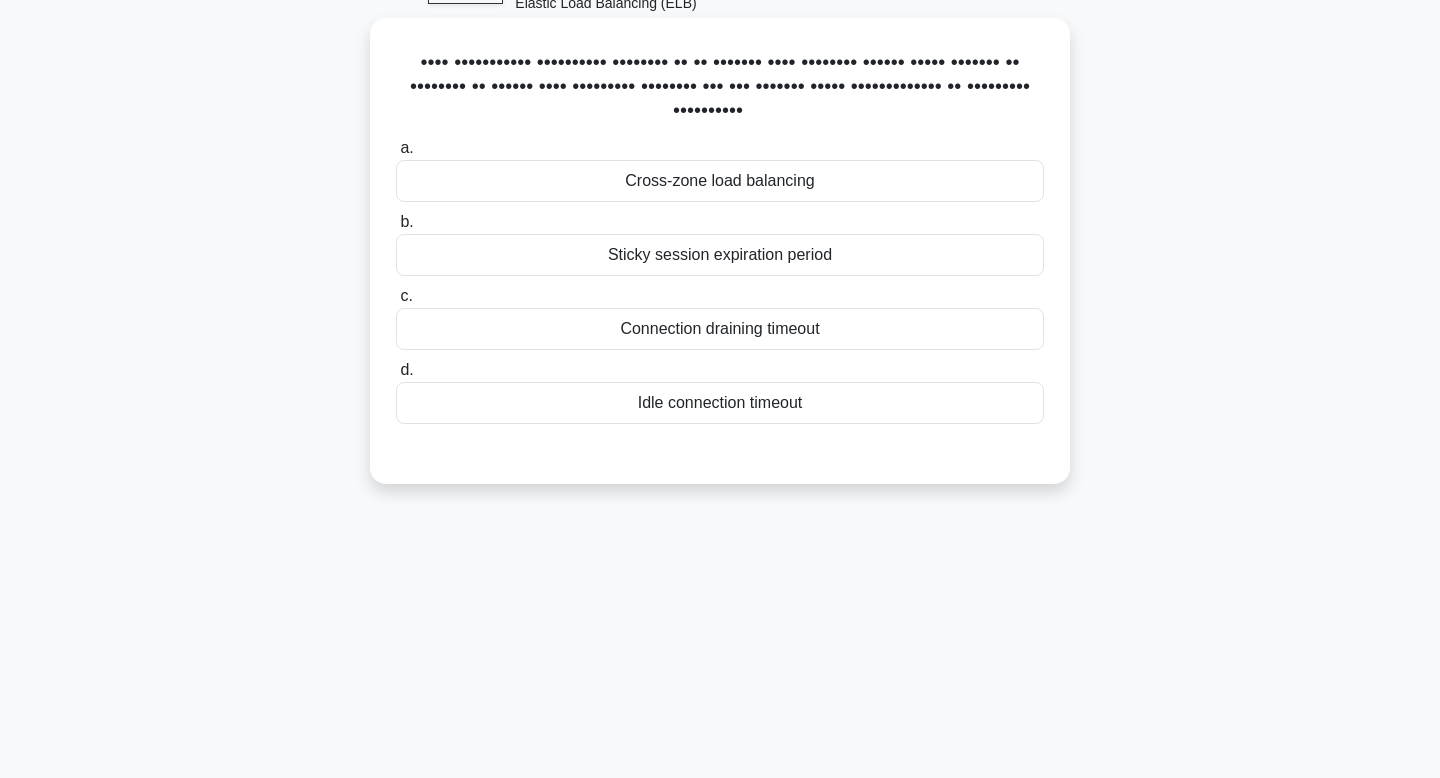 click on "When configuring connection draining on an Elastic Load Balancer (ELB), which setting is critical to ensure that in-flight requests are not dropped while deregistering or unhealthy instances?
.spinner_0XTQ{transform-origin:center;animation:spinner_y6GP .75s linear infinite}@keyframes spinner_y6GP{100%{transform:rotate(360deg)}}" at bounding box center [720, 87] 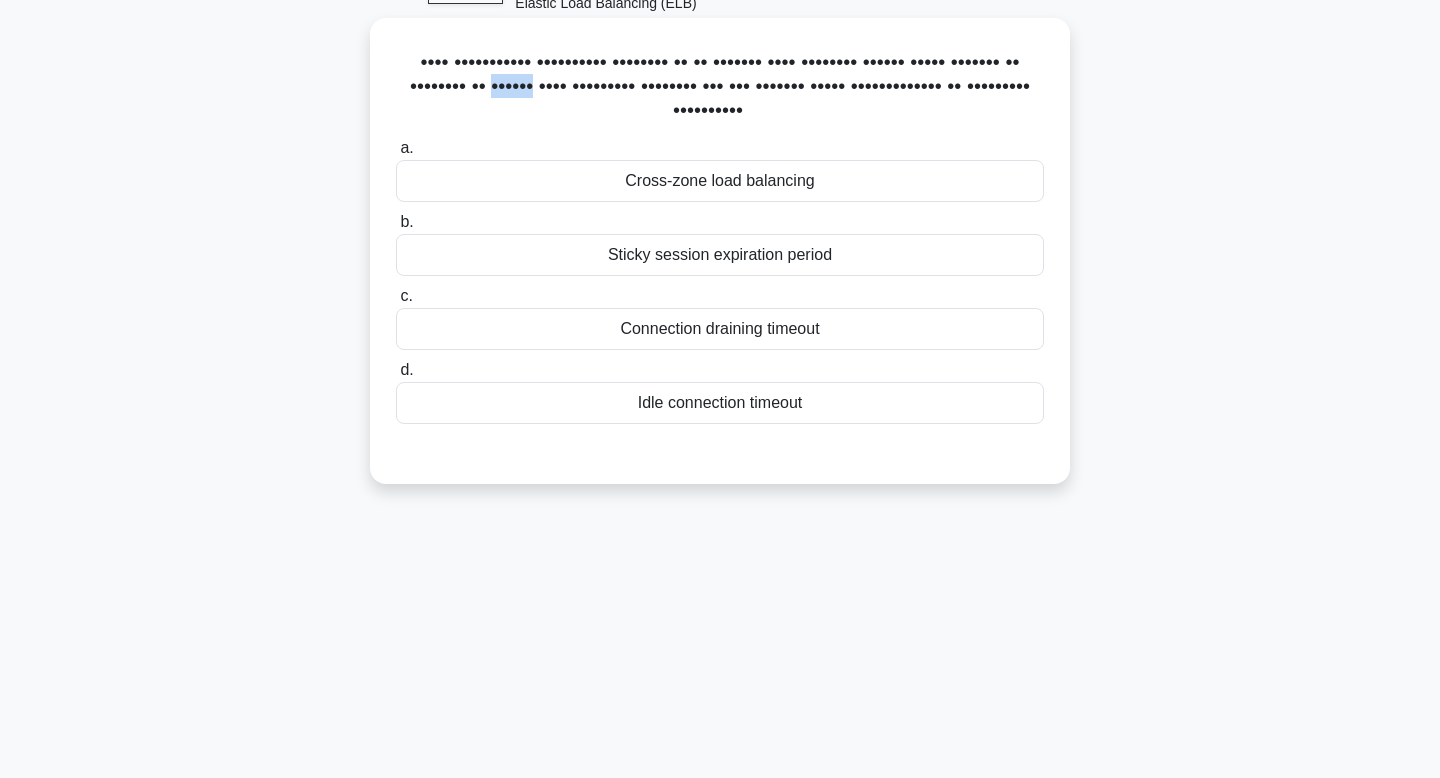 click on "When configuring connection draining on an Elastic Load Balancer (ELB), which setting is critical to ensure that in-flight requests are not dropped while deregistering or unhealthy instances?
.spinner_0XTQ{transform-origin:center;animation:spinner_y6GP .75s linear infinite}@keyframes spinner_y6GP{100%{transform:rotate(360deg)}}" at bounding box center [720, 87] 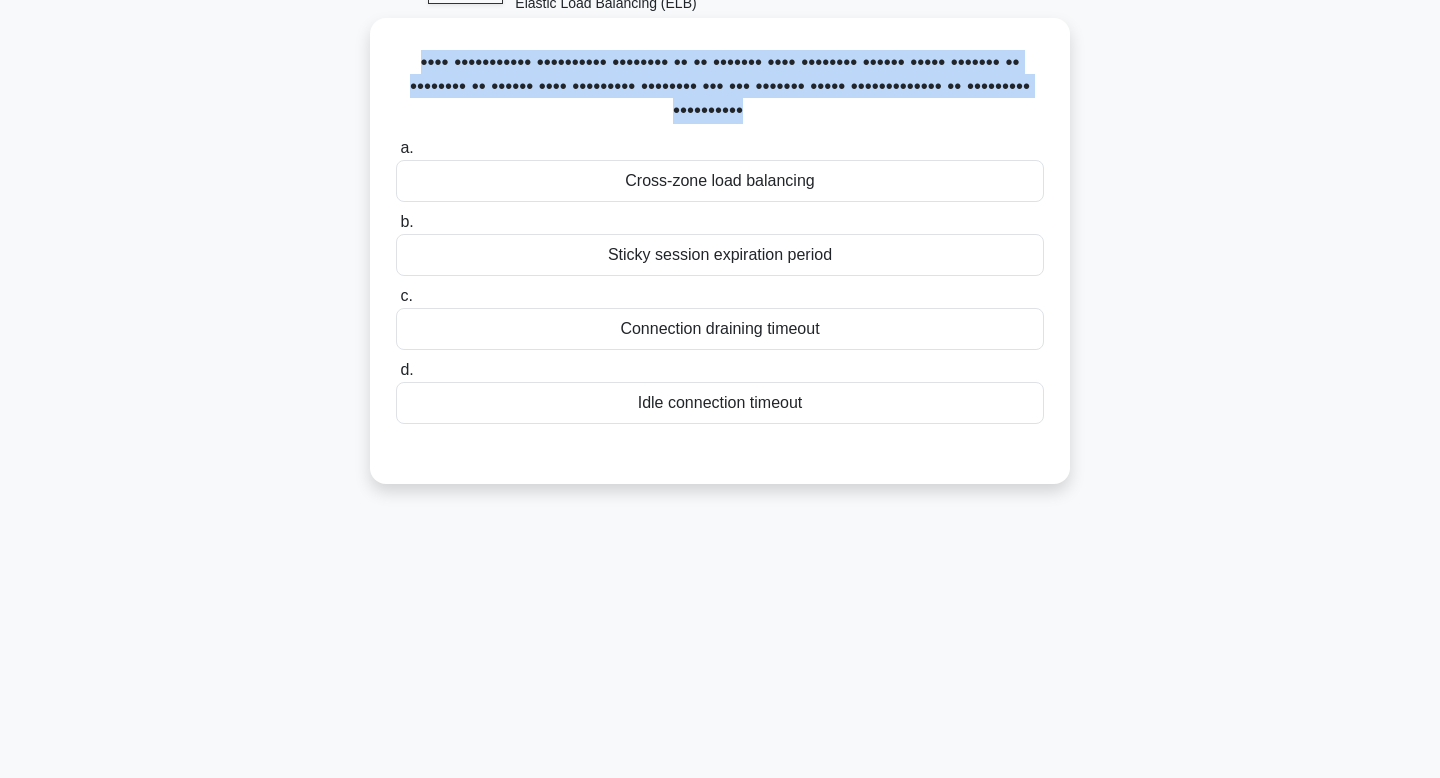 click on "When configuring connection draining on an Elastic Load Balancer (ELB), which setting is critical to ensure that in-flight requests are not dropped while deregistering or unhealthy instances?
.spinner_0XTQ{transform-origin:center;animation:spinner_y6GP .75s linear infinite}@keyframes spinner_y6GP{100%{transform:rotate(360deg)}}" at bounding box center [720, 87] 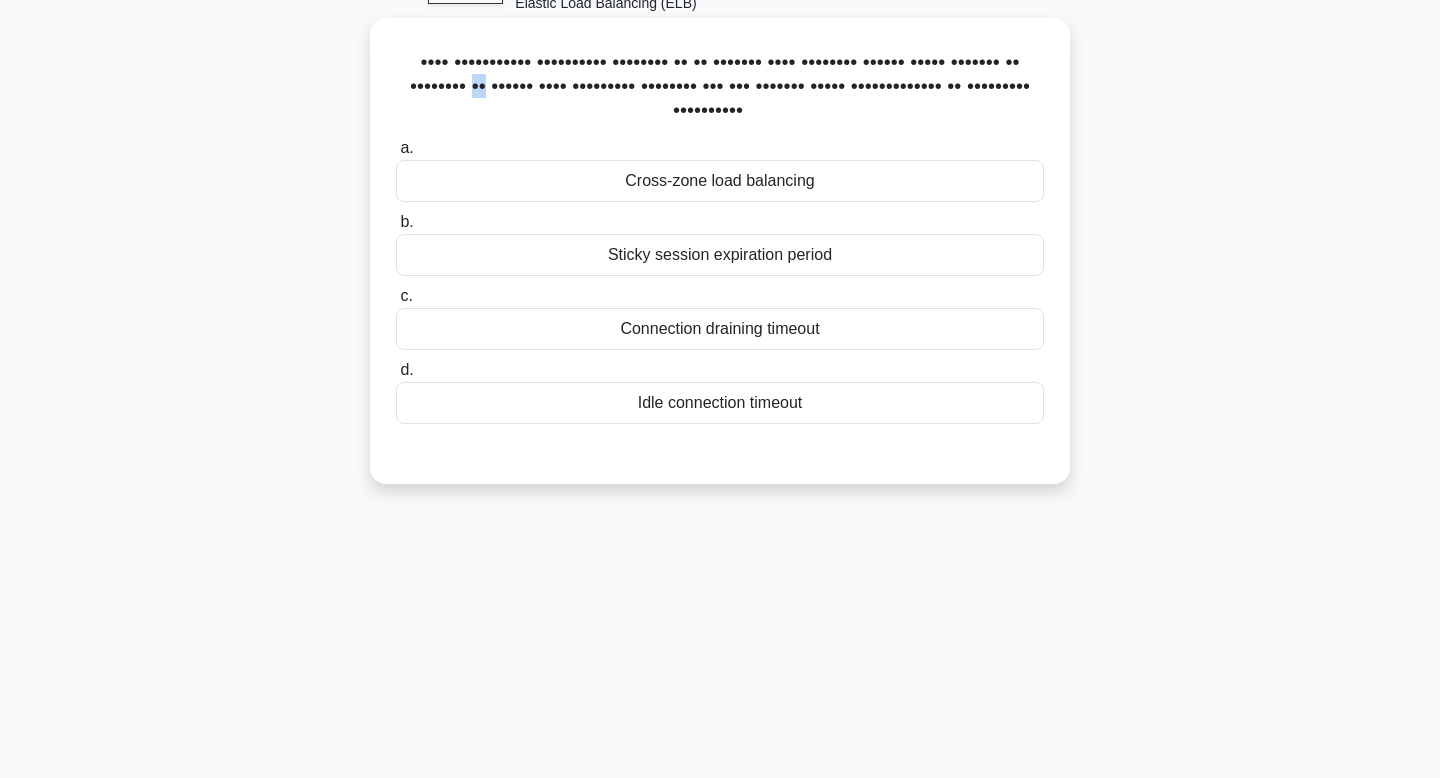 click on "When configuring connection draining on an Elastic Load Balancer (ELB), which setting is critical to ensure that in-flight requests are not dropped while deregistering or unhealthy instances?
.spinner_0XTQ{transform-origin:center;animation:spinner_y6GP .75s linear infinite}@keyframes spinner_y6GP{100%{transform:rotate(360deg)}}" at bounding box center (720, 87) 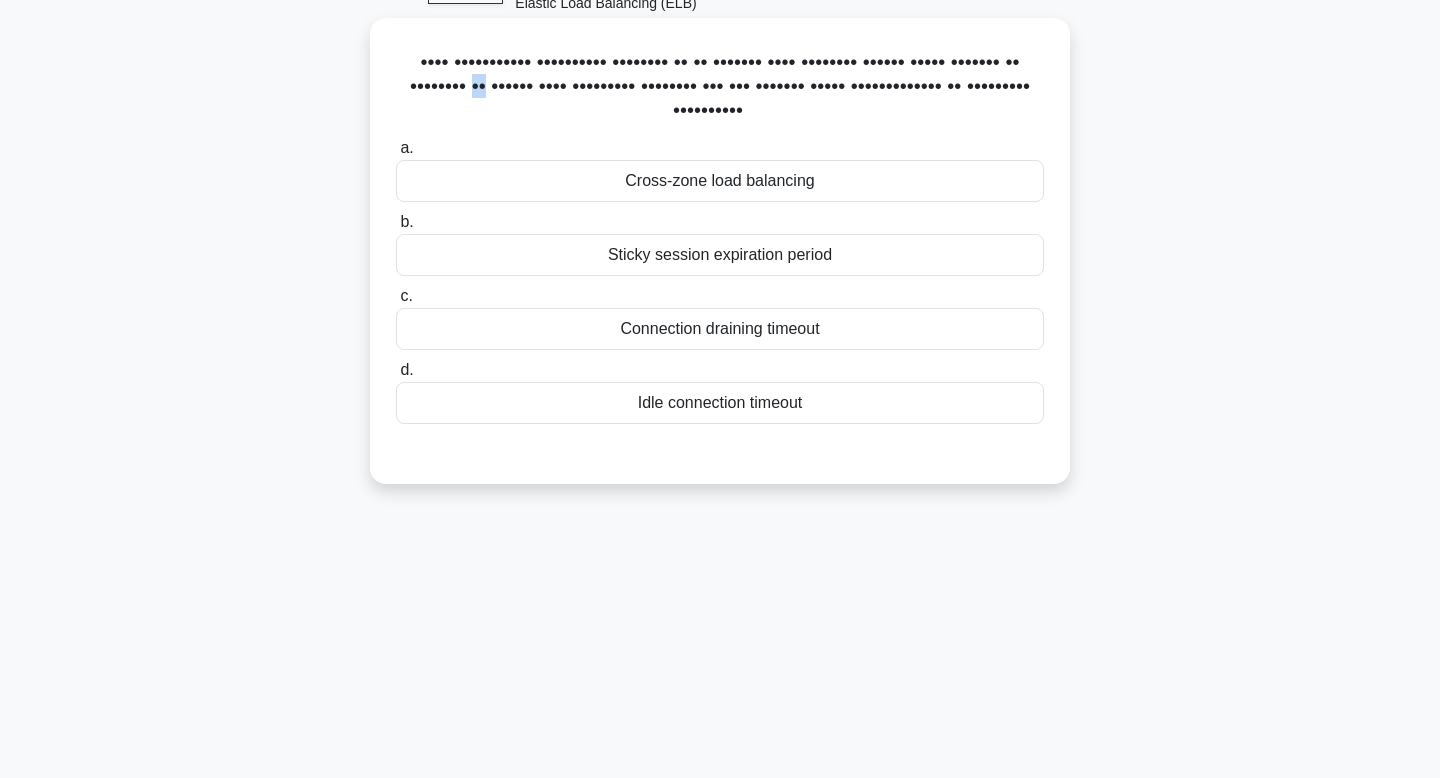 click on "When configuring connection draining on an Elastic Load Balancer (ELB), which setting is critical to ensure that in-flight requests are not dropped while deregistering or unhealthy instances?
.spinner_0XTQ{transform-origin:center;animation:spinner_y6GP .75s linear infinite}@keyframes spinner_y6GP{100%{transform:rotate(360deg)}}" at bounding box center (720, 87) 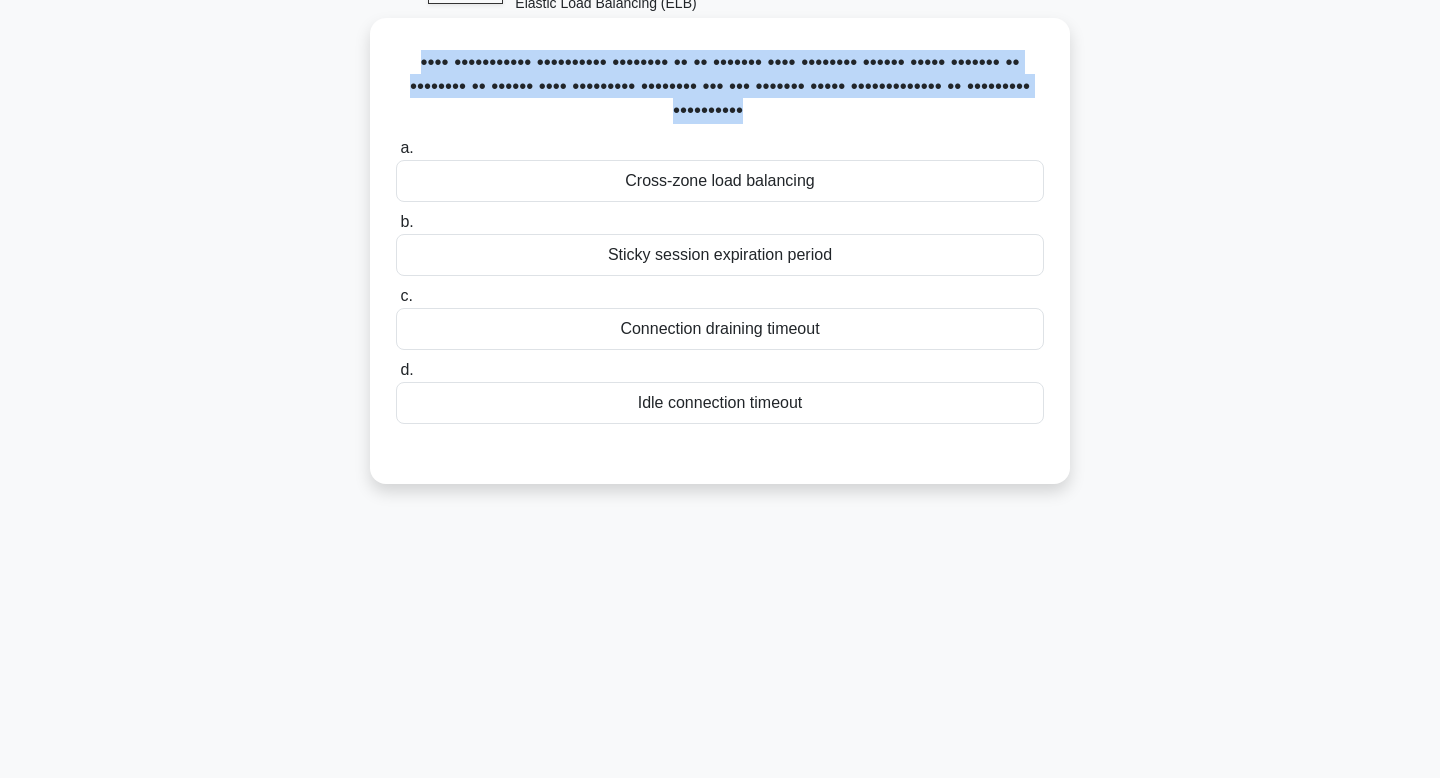 click on "When configuring connection draining on an Elastic Load Balancer (ELB), which setting is critical to ensure that in-flight requests are not dropped while deregistering or unhealthy instances?
.spinner_0XTQ{transform-origin:center;animation:spinner_y6GP .75s linear infinite}@keyframes spinner_y6GP{100%{transform:rotate(360deg)}}" at bounding box center (720, 87) 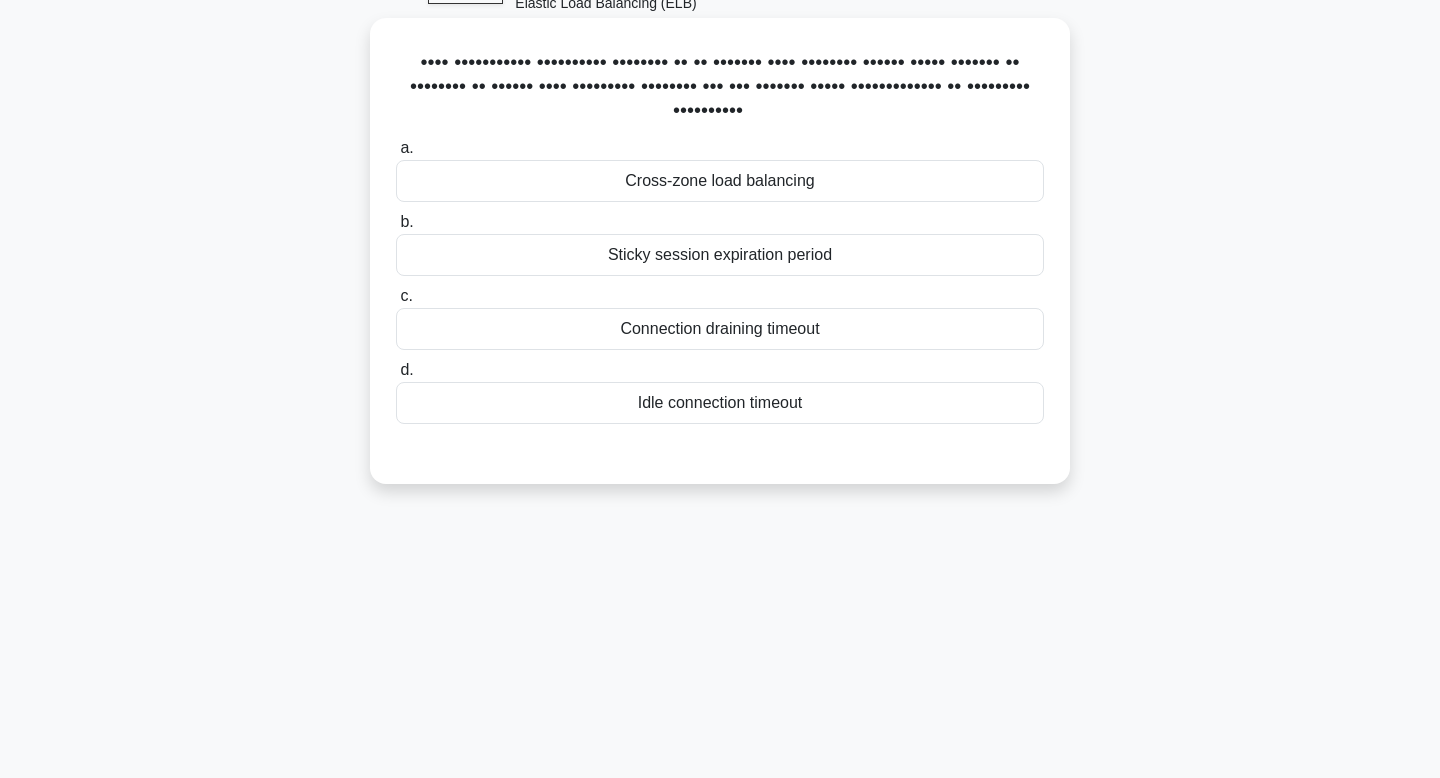 click on "When configuring connection draining on an Elastic Load Balancer (ELB), which setting is critical to ensure that in-flight requests are not dropped while deregistering or unhealthy instances?
.spinner_0XTQ{transform-origin:center;animation:spinner_y6GP .75s linear infinite}@keyframes spinner_y6GP{100%{transform:rotate(360deg)}}" at bounding box center [720, 87] 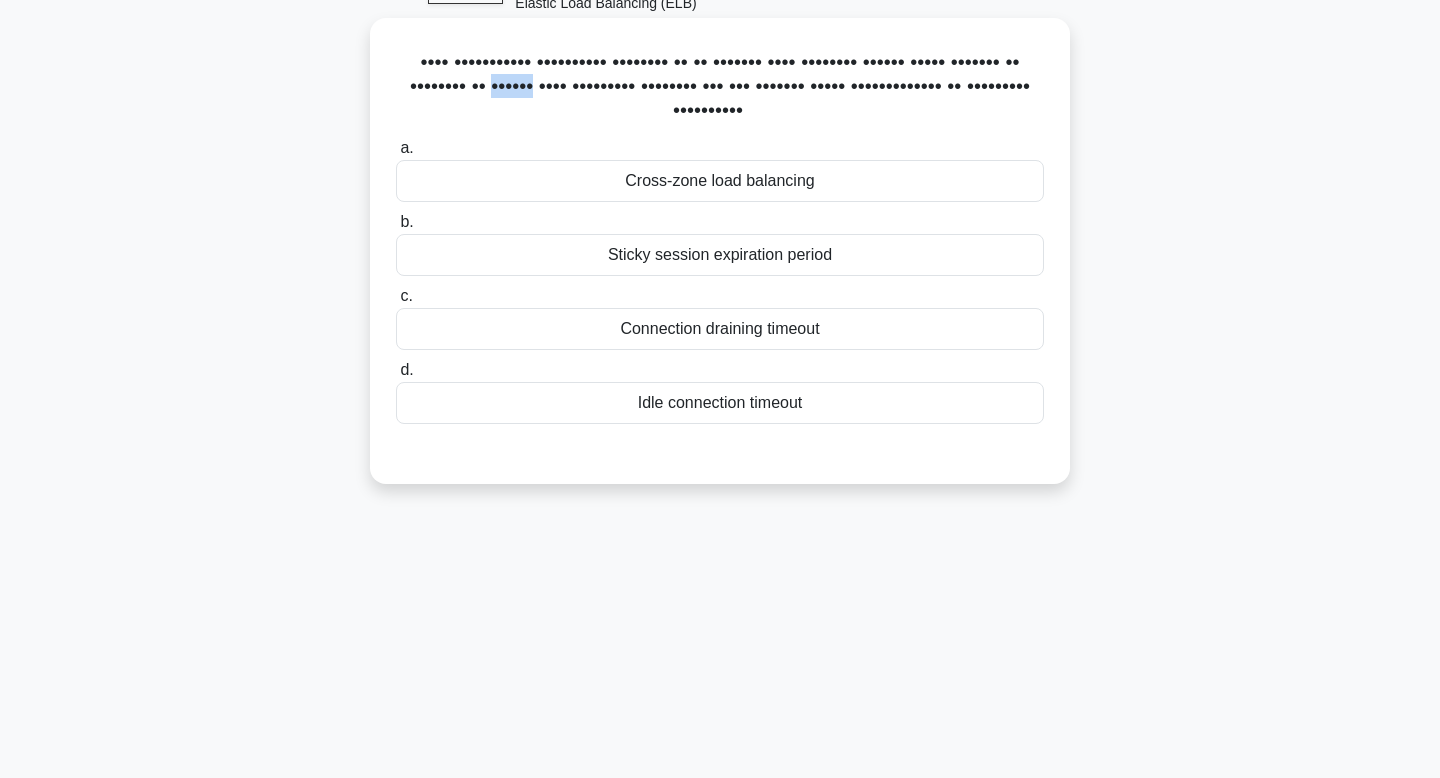 click on "When configuring connection draining on an Elastic Load Balancer (ELB), which setting is critical to ensure that in-flight requests are not dropped while deregistering or unhealthy instances?
.spinner_0XTQ{transform-origin:center;animation:spinner_y6GP .75s linear infinite}@keyframes spinner_y6GP{100%{transform:rotate(360deg)}}" at bounding box center (720, 87) 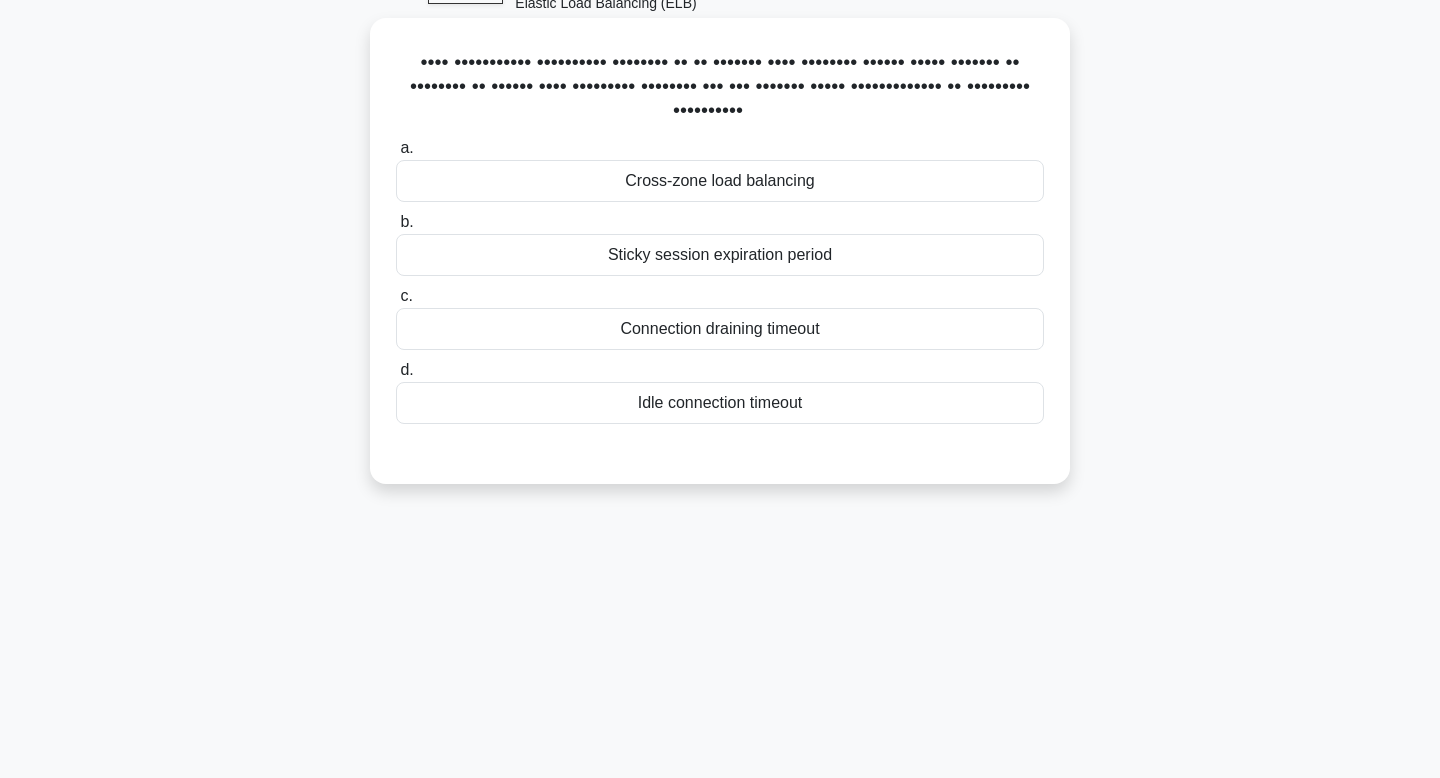 click on "When configuring connection draining on an Elastic Load Balancer (ELB), which setting is critical to ensure that in-flight requests are not dropped while deregistering or unhealthy instances?
.spinner_0XTQ{transform-origin:center;animation:spinner_y6GP .75s linear infinite}@keyframes spinner_y6GP{100%{transform:rotate(360deg)}}" at bounding box center (720, 87) 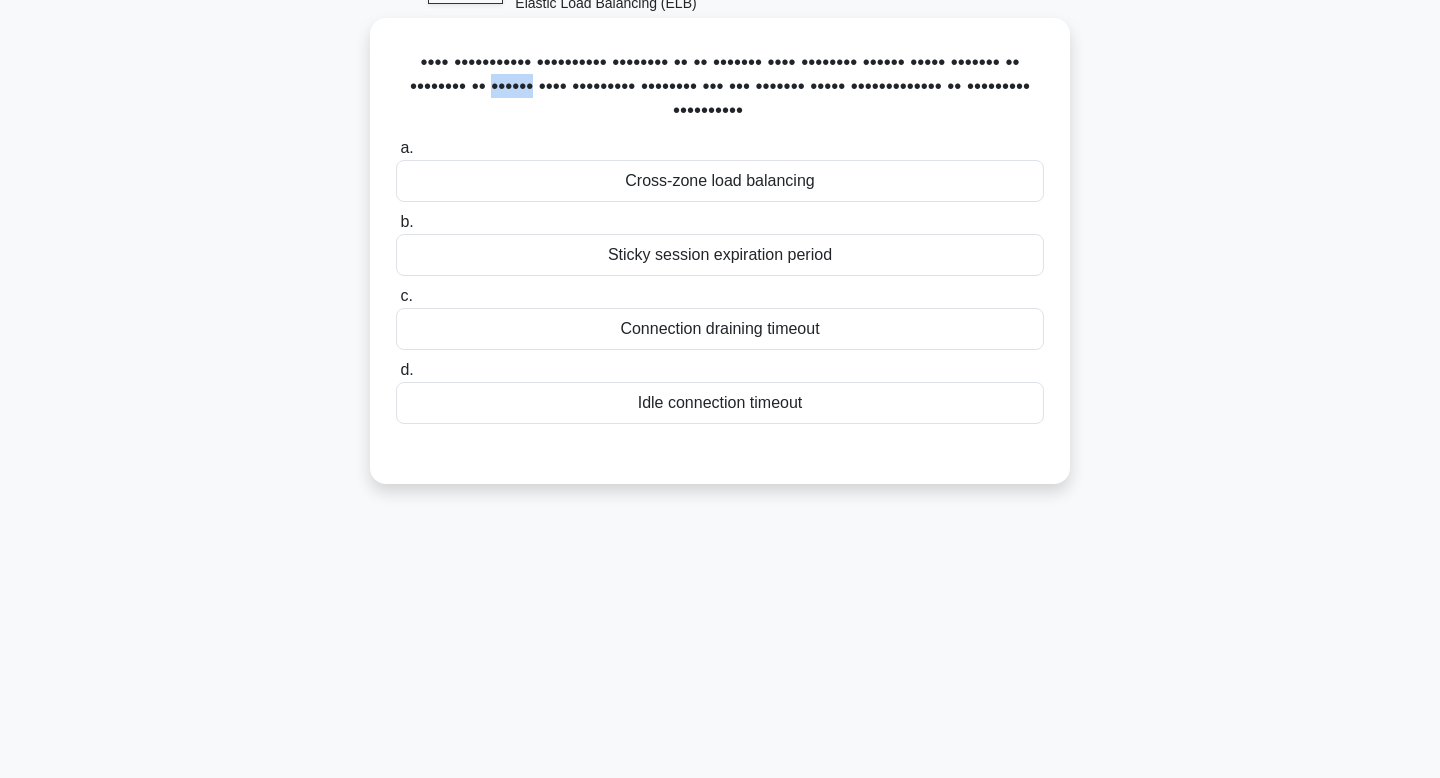 click on "When configuring connection draining on an Elastic Load Balancer (ELB), which setting is critical to ensure that in-flight requests are not dropped while deregistering or unhealthy instances?
.spinner_0XTQ{transform-origin:center;animation:spinner_y6GP .75s linear infinite}@keyframes spinner_y6GP{100%{transform:rotate(360deg)}}" at bounding box center (720, 87) 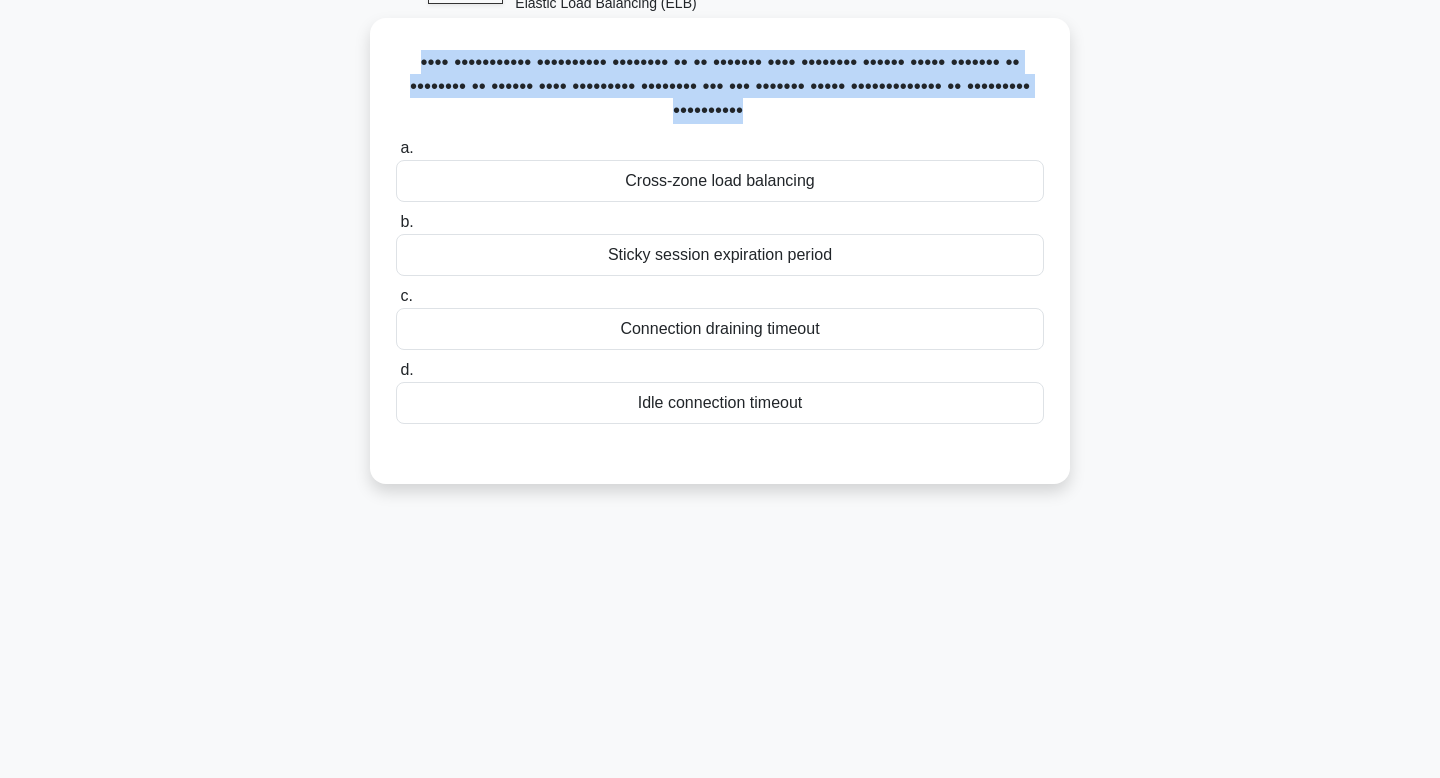 click on "When configuring connection draining on an Elastic Load Balancer (ELB), which setting is critical to ensure that in-flight requests are not dropped while deregistering or unhealthy instances?
.spinner_0XTQ{transform-origin:center;animation:spinner_y6GP .75s linear infinite}@keyframes spinner_y6GP{100%{transform:rotate(360deg)}}" at bounding box center [720, 87] 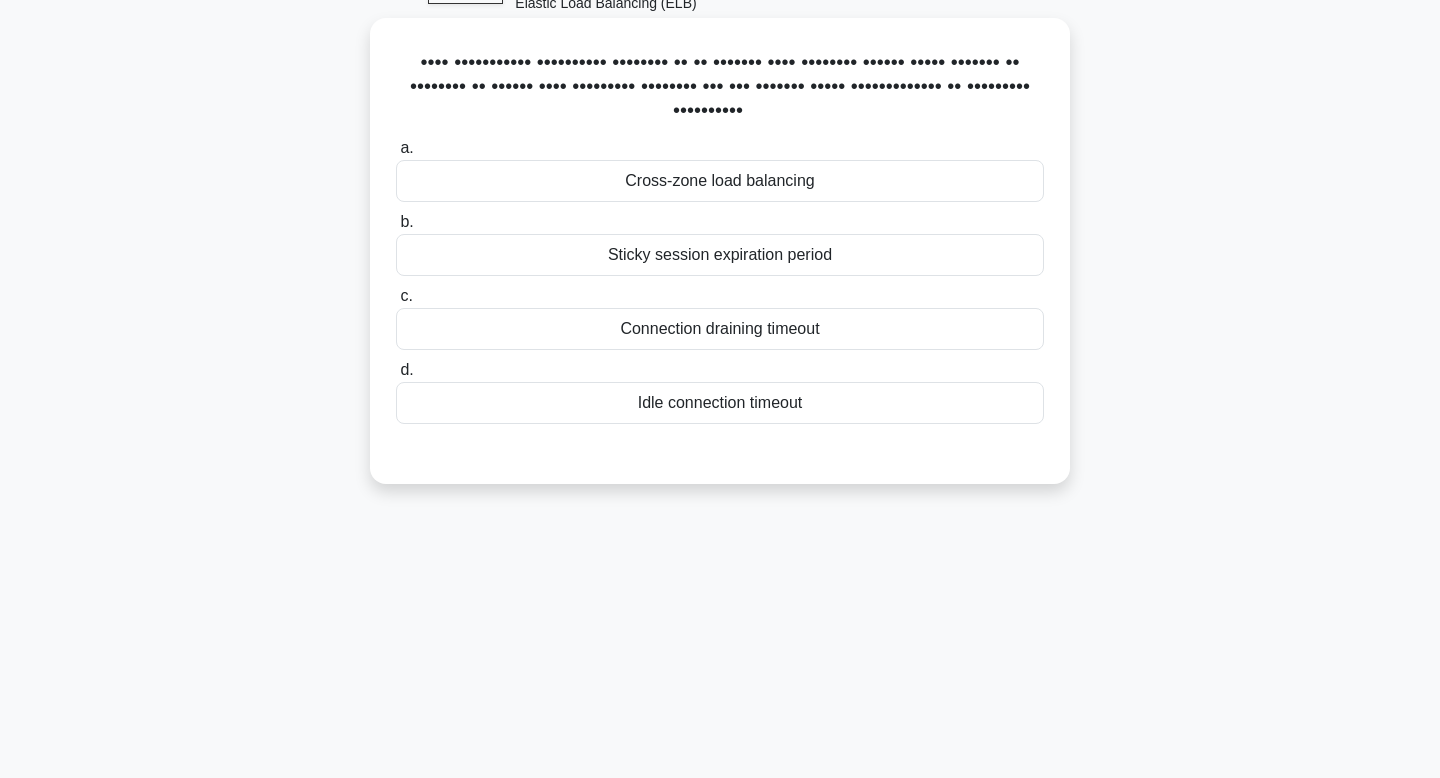 click on "Connection draining timeout" at bounding box center [720, 329] 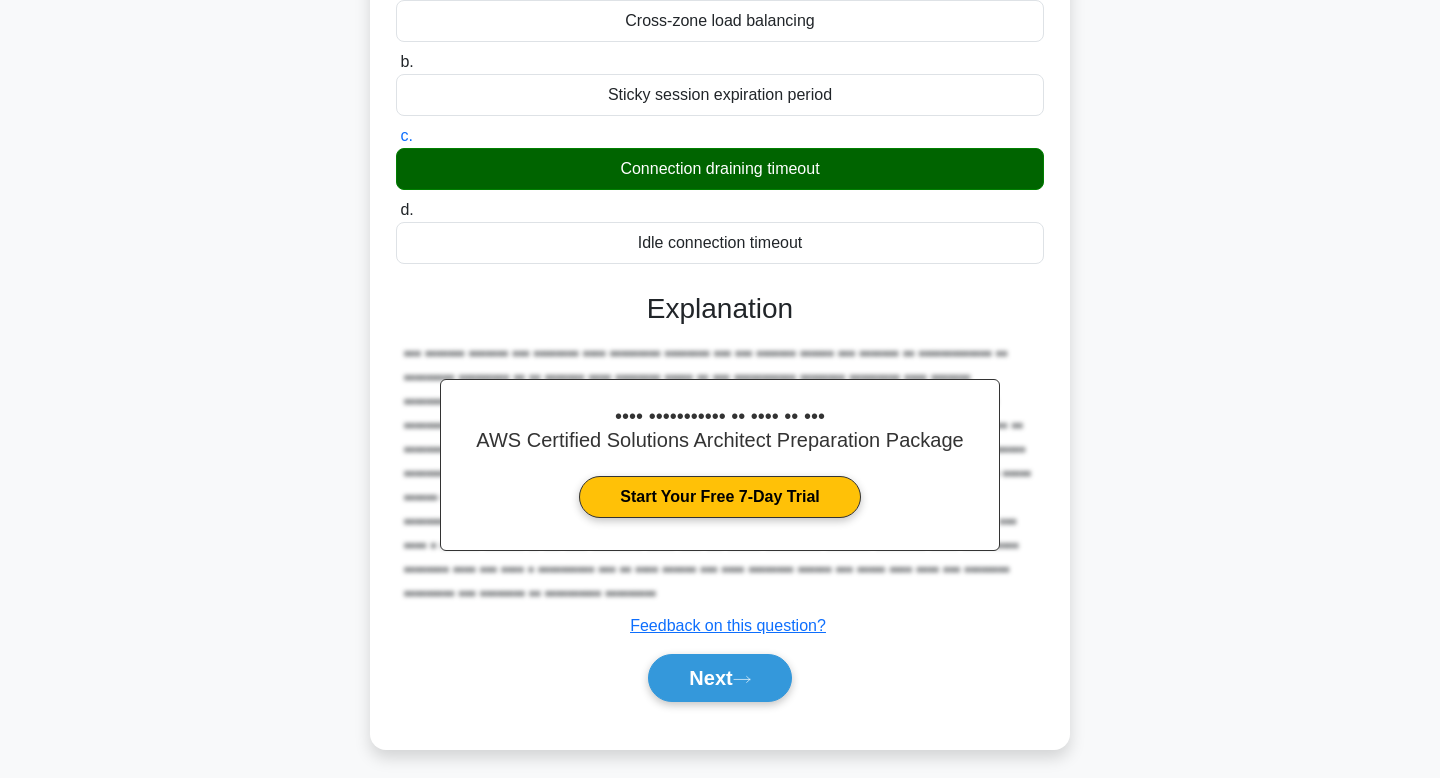scroll, scrollTop: 360, scrollLeft: 0, axis: vertical 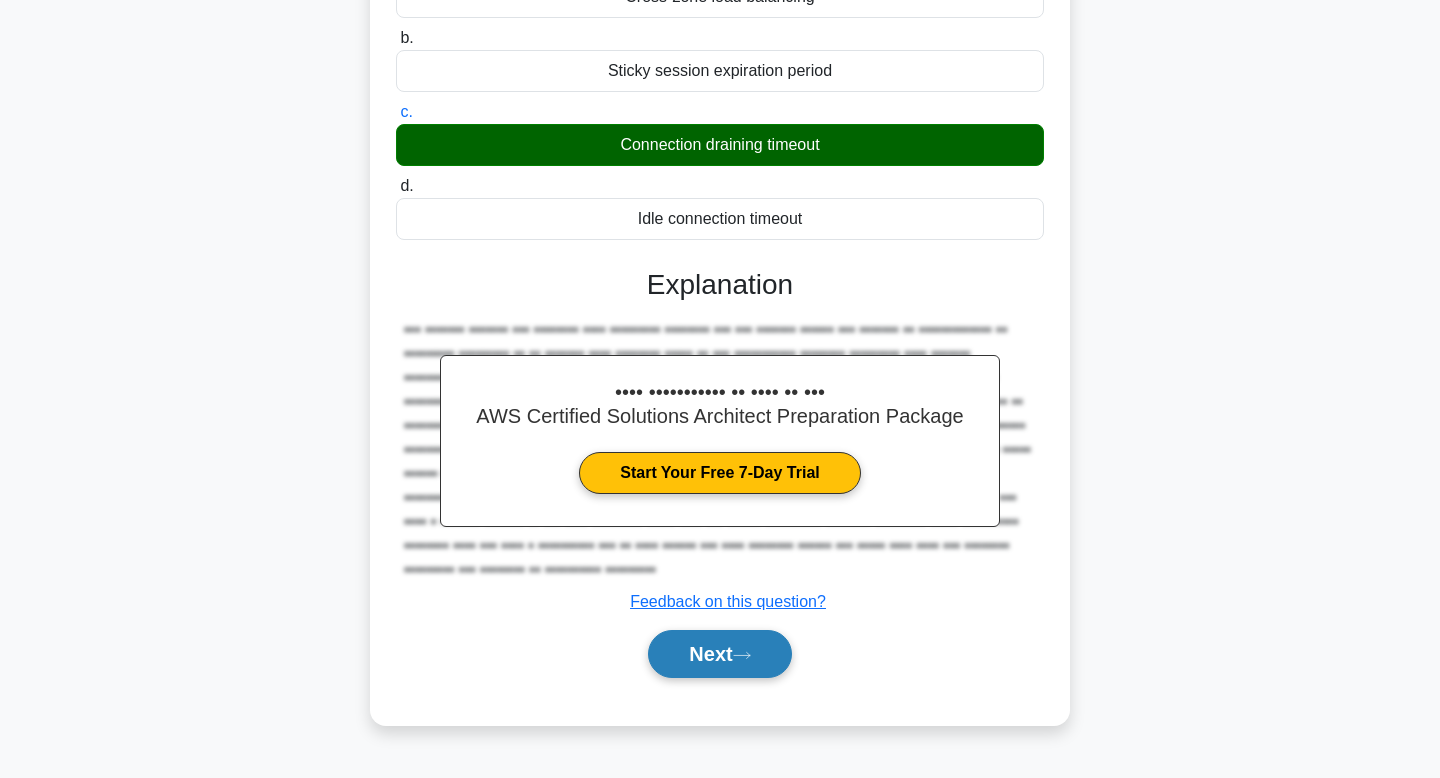 click on "Next" at bounding box center [719, 654] 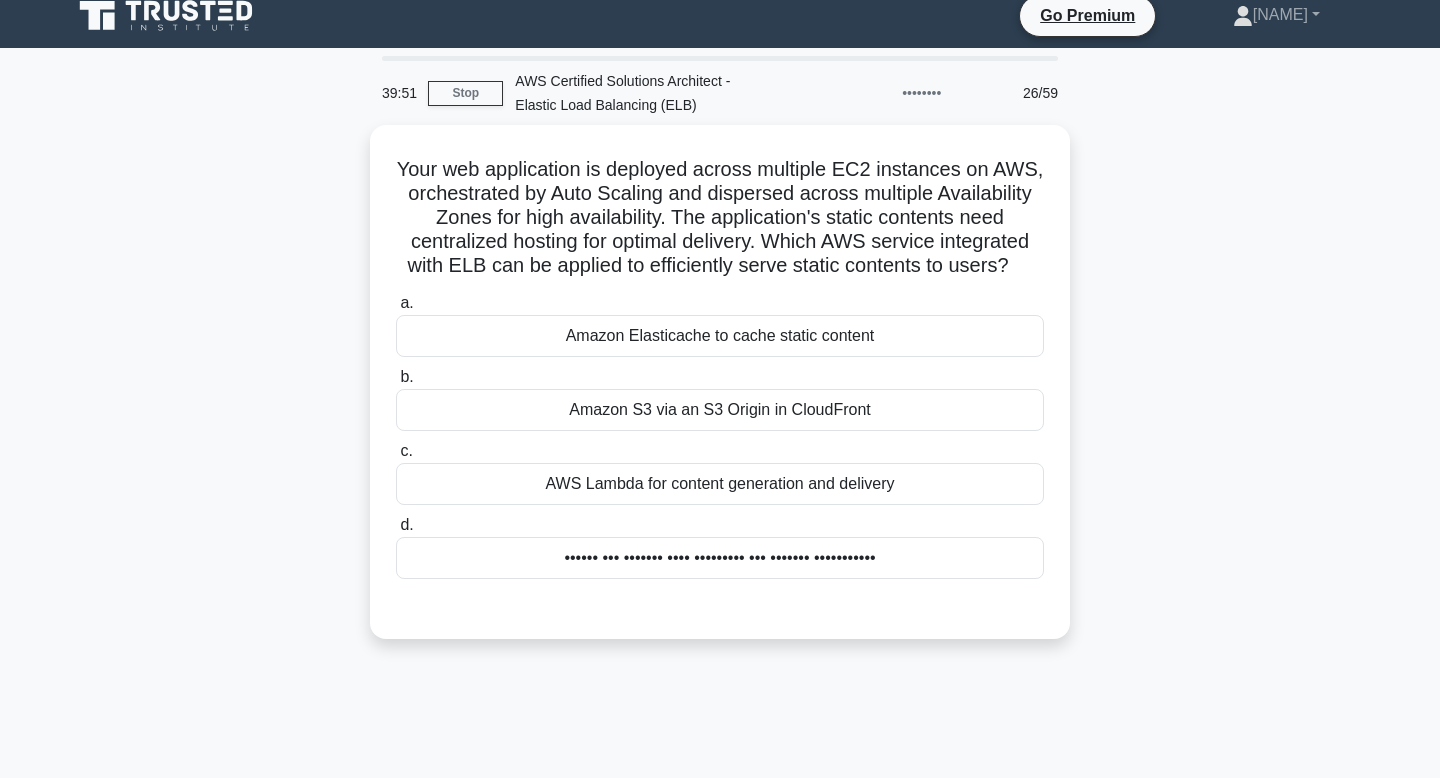scroll, scrollTop: 11, scrollLeft: 0, axis: vertical 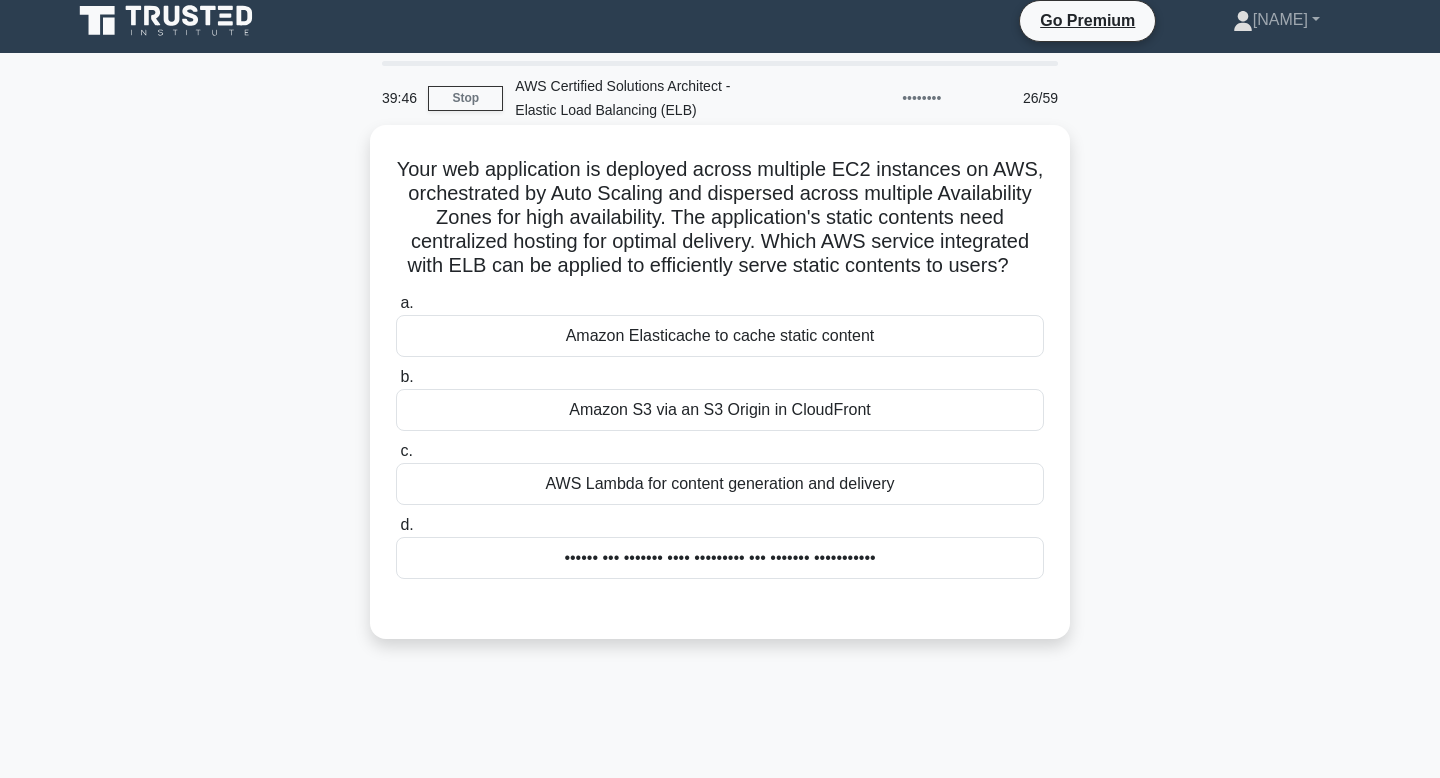 click on "Your web application is deployed across multiple EC2 instances on AWS, orchestrated by Auto Scaling and dispersed across multiple Availability Zones for high availability. The application's static contents need centralized hosting for optimal delivery. Which AWS service integrated with ELB can be applied to efficiently serve static contents to users?
.spinner_0XTQ{transform-origin:center;animation:spinner_y6GP .75s linear infinite}@keyframes spinner_y6GP{100%{transform:rotate(360deg)}}" at bounding box center [720, 218] 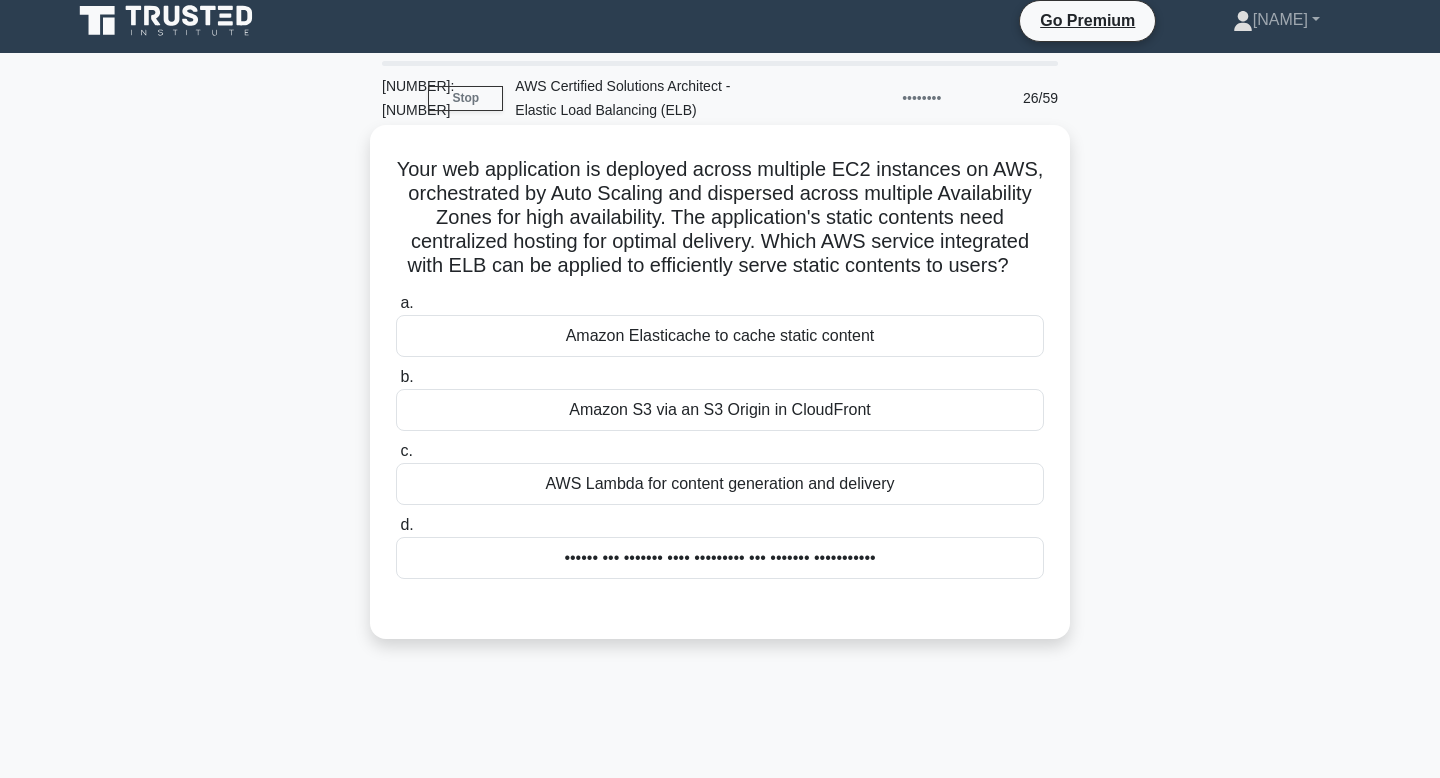 click on "Your web application is deployed across multiple EC2 instances on AWS, orchestrated by Auto Scaling and dispersed across multiple Availability Zones for high availability. The application's static contents need centralized hosting for optimal delivery. Which AWS service integrated with ELB can be applied to efficiently serve static contents to users?
.spinner_0XTQ{transform-origin:center;animation:spinner_y6GP .75s linear infinite}@keyframes spinner_y6GP{100%{transform:rotate(360deg)}}" at bounding box center [720, 218] 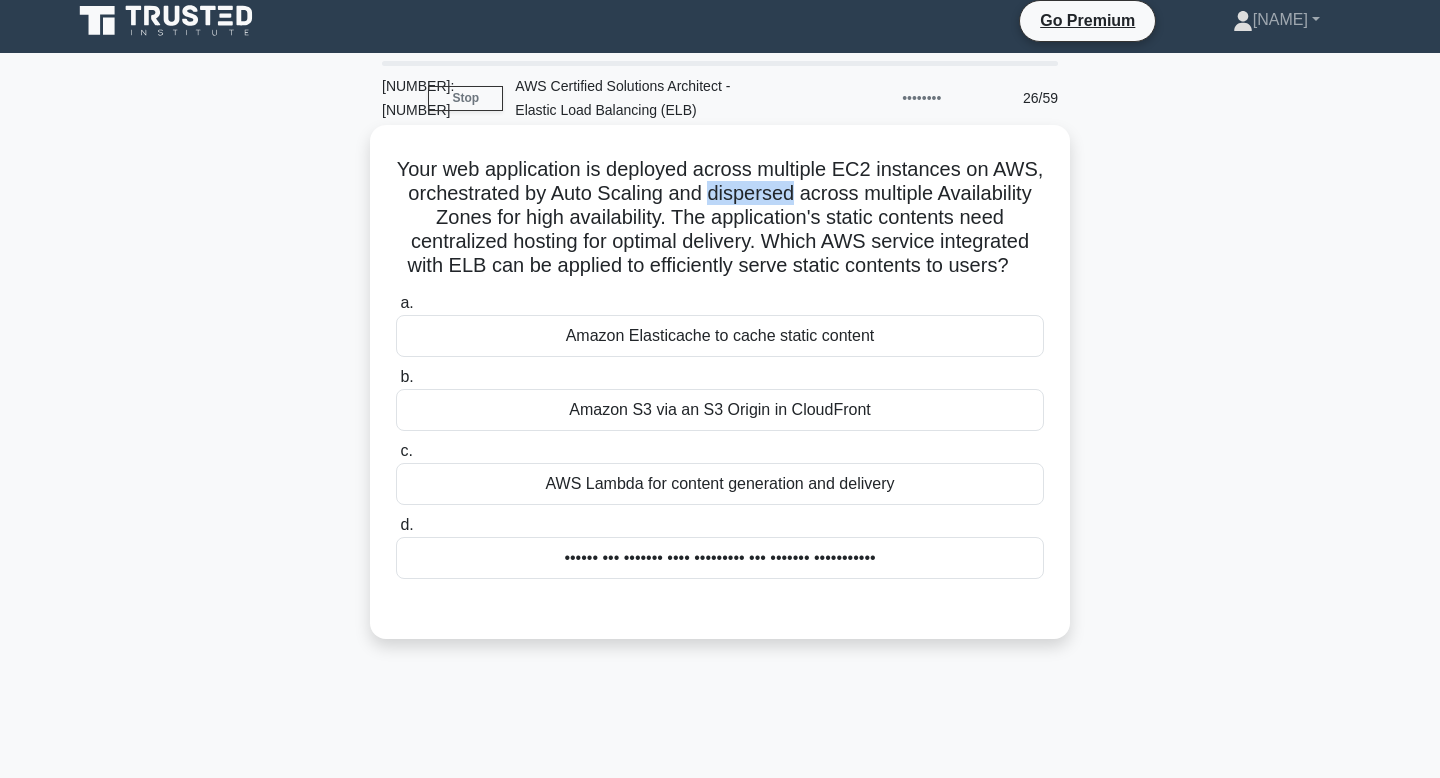 click on "Your web application is deployed across multiple EC2 instances on AWS, orchestrated by Auto Scaling and dispersed across multiple Availability Zones for high availability. The application's static contents need centralized hosting for optimal delivery. Which AWS service integrated with ELB can be applied to efficiently serve static contents to users?
.spinner_0XTQ{transform-origin:center;animation:spinner_y6GP .75s linear infinite}@keyframes spinner_y6GP{100%{transform:rotate(360deg)}}" at bounding box center [720, 218] 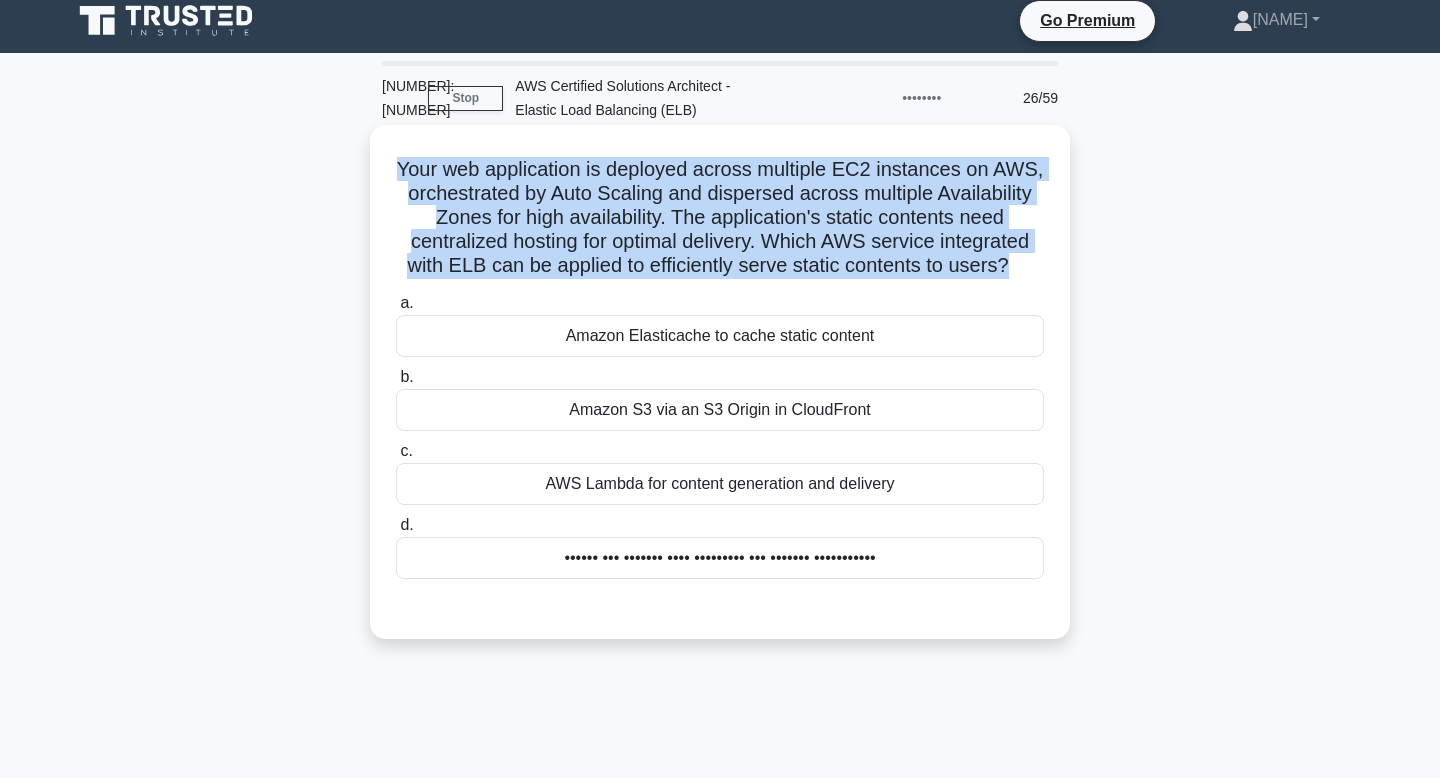 click on "Your web application is deployed across multiple EC2 instances on AWS, orchestrated by Auto Scaling and dispersed across multiple Availability Zones for high availability. The application's static contents need centralized hosting for optimal delivery. Which AWS service integrated with ELB can be applied to efficiently serve static contents to users?
.spinner_0XTQ{transform-origin:center;animation:spinner_y6GP .75s linear infinite}@keyframes spinner_y6GP{100%{transform:rotate(360deg)}}" at bounding box center [720, 218] 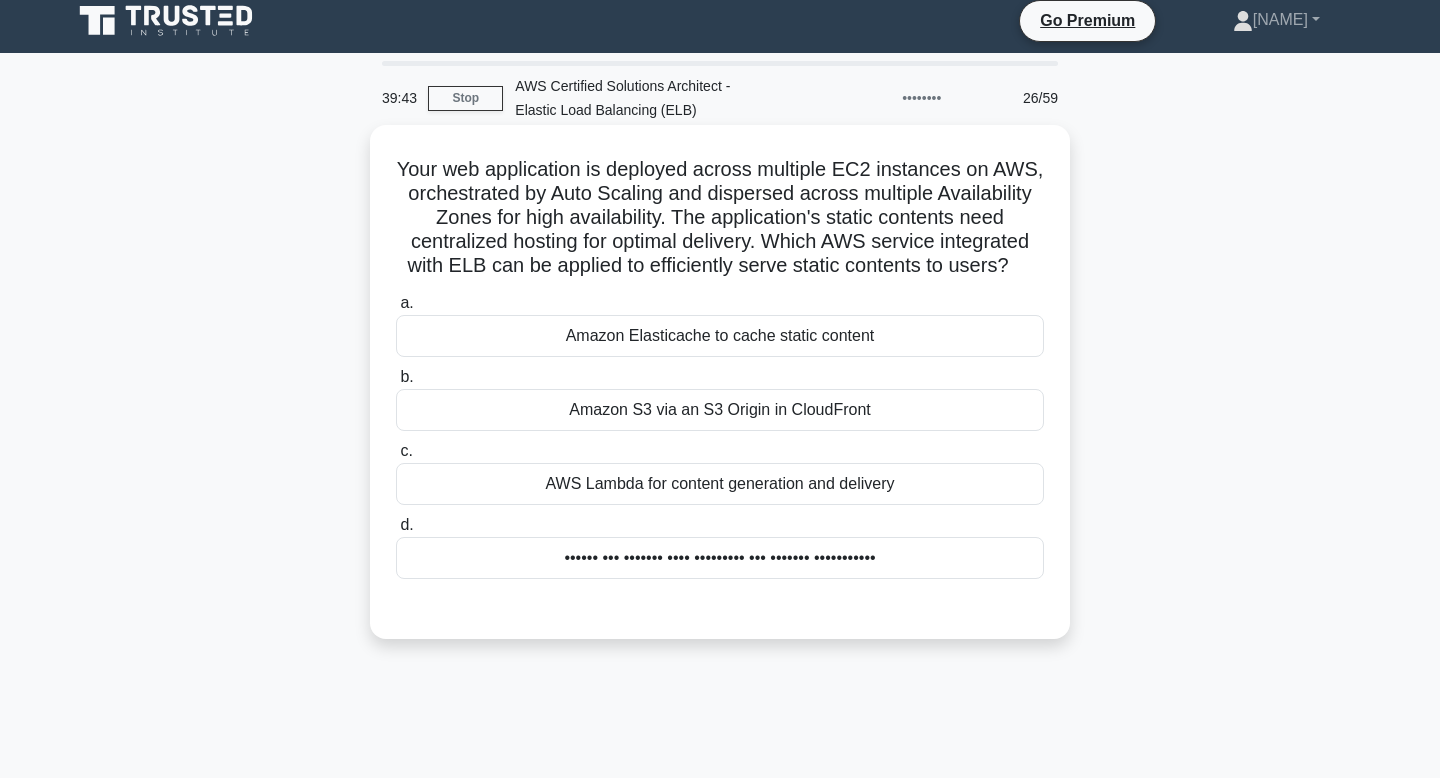 click on "Your web application is deployed across multiple EC2 instances on AWS, orchestrated by Auto Scaling and dispersed across multiple Availability Zones for high availability. The application's static contents need centralized hosting for optimal delivery. Which AWS service integrated with ELB can be applied to efficiently serve static contents to users?
.spinner_0XTQ{transform-origin:center;animation:spinner_y6GP .75s linear infinite}@keyframes spinner_y6GP{100%{transform:rotate(360deg)}}" at bounding box center [720, 218] 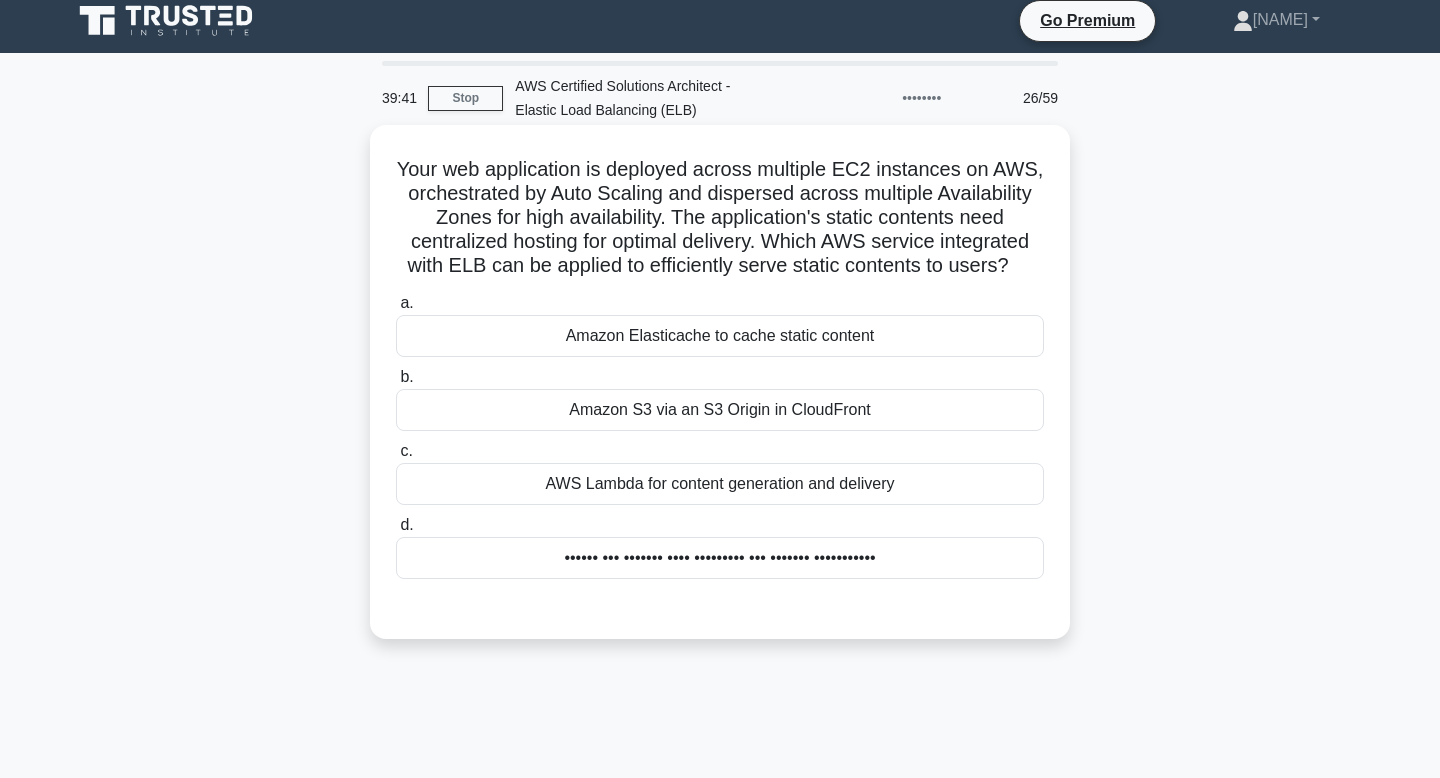 click on "Your web application is deployed across multiple EC2 instances on AWS, orchestrated by Auto Scaling and dispersed across multiple Availability Zones for high availability. The application's static contents need centralized hosting for optimal delivery. Which AWS service integrated with ELB can be applied to efficiently serve static contents to users?
.spinner_0XTQ{transform-origin:center;animation:spinner_y6GP .75s linear infinite}@keyframes spinner_y6GP{100%{transform:rotate(360deg)}}" at bounding box center [720, 218] 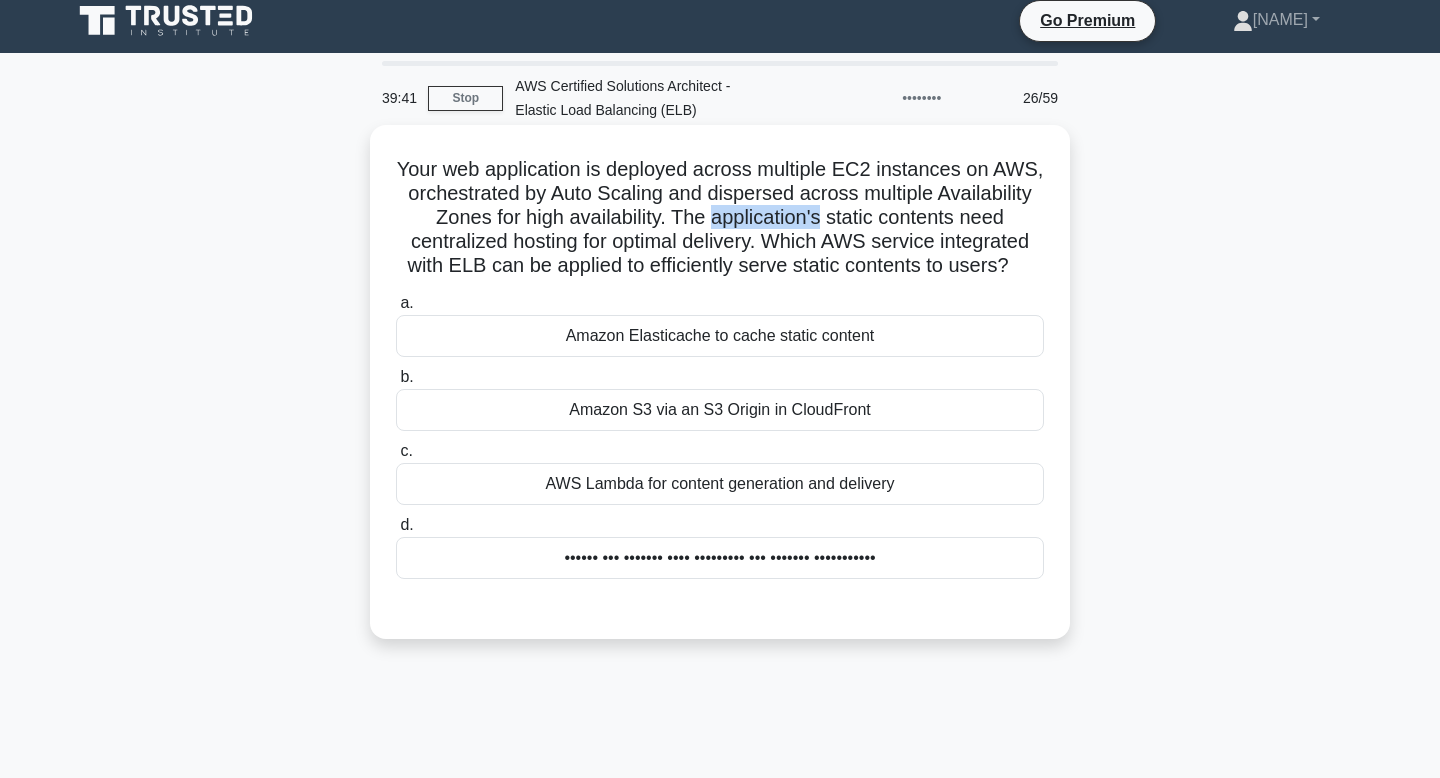 click on "Your web application is deployed across multiple EC2 instances on AWS, orchestrated by Auto Scaling and dispersed across multiple Availability Zones for high availability. The application's static contents need centralized hosting for optimal delivery. Which AWS service integrated with ELB can be applied to efficiently serve static contents to users?
.spinner_0XTQ{transform-origin:center;animation:spinner_y6GP .75s linear infinite}@keyframes spinner_y6GP{100%{transform:rotate(360deg)}}" at bounding box center (720, 218) 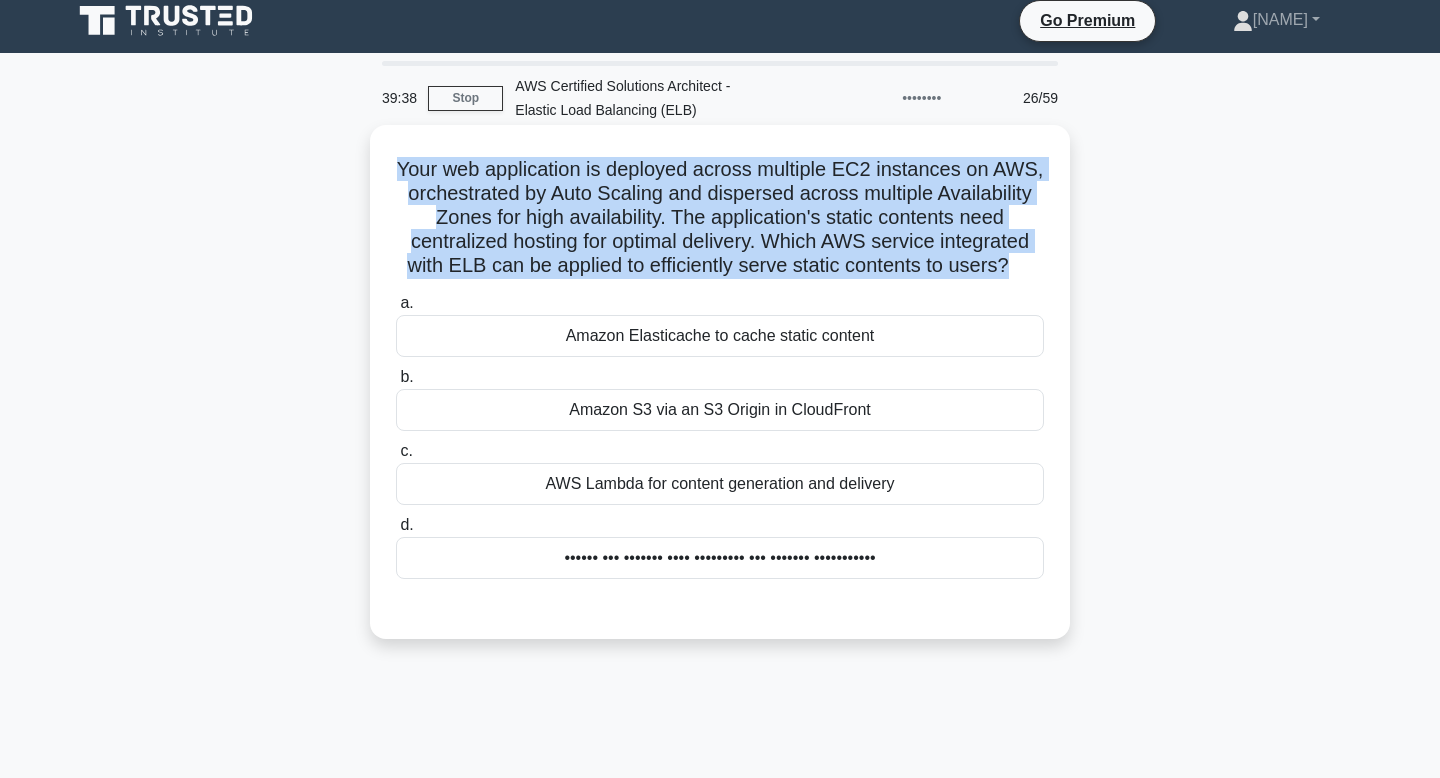 click on "Your web application is deployed across multiple EC2 instances on AWS, orchestrated by Auto Scaling and dispersed across multiple Availability Zones for high availability. The application's static contents need centralized hosting for optimal delivery. Which AWS service integrated with ELB can be applied to efficiently serve static contents to users?
.spinner_0XTQ{transform-origin:center;animation:spinner_y6GP .75s linear infinite}@keyframes spinner_y6GP{100%{transform:rotate(360deg)}}" at bounding box center [720, 218] 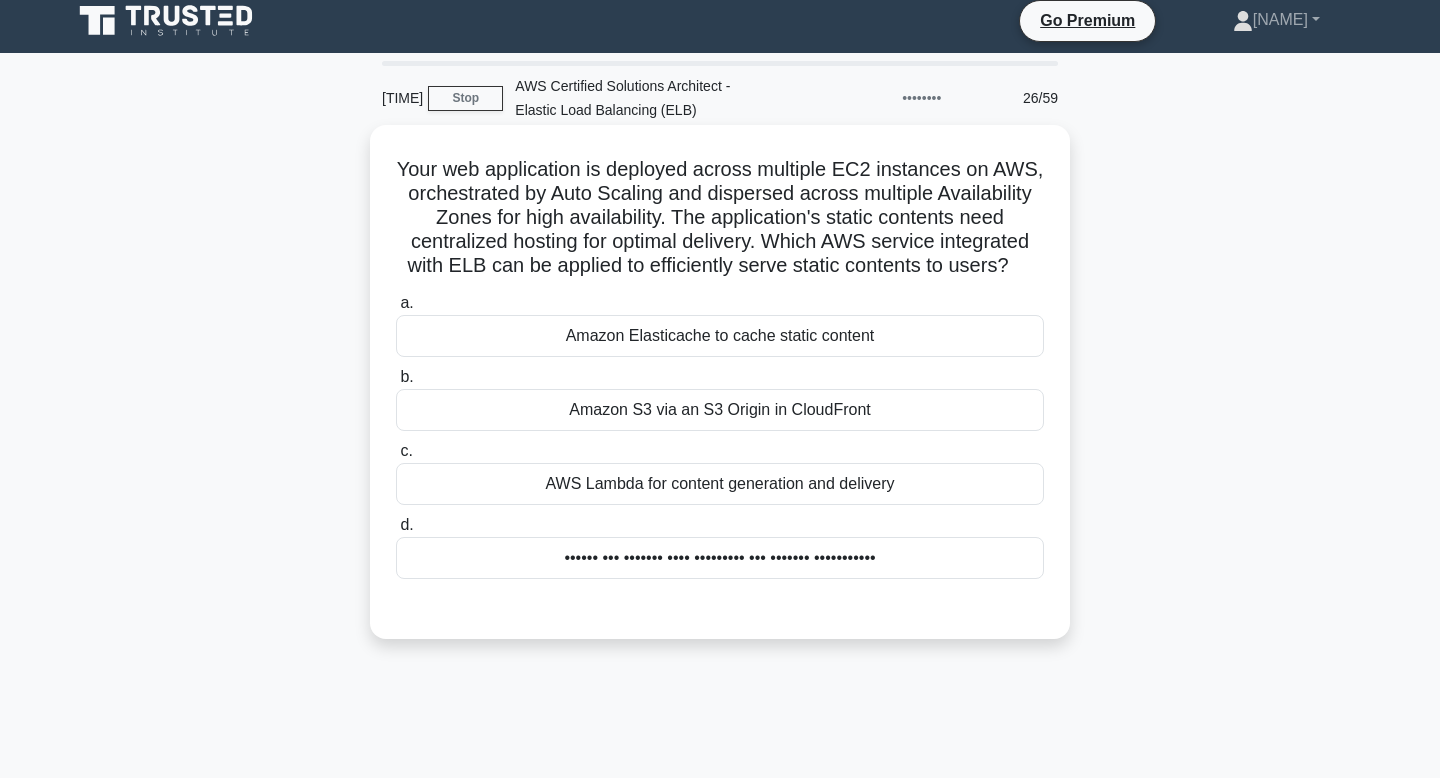 click on "••
•••••• ••••••••••• •• ••••• •••••• •••••••
••
•••••• •• ••• •• •• •••••• •• ••••••••••
•• ••" at bounding box center (720, 435) 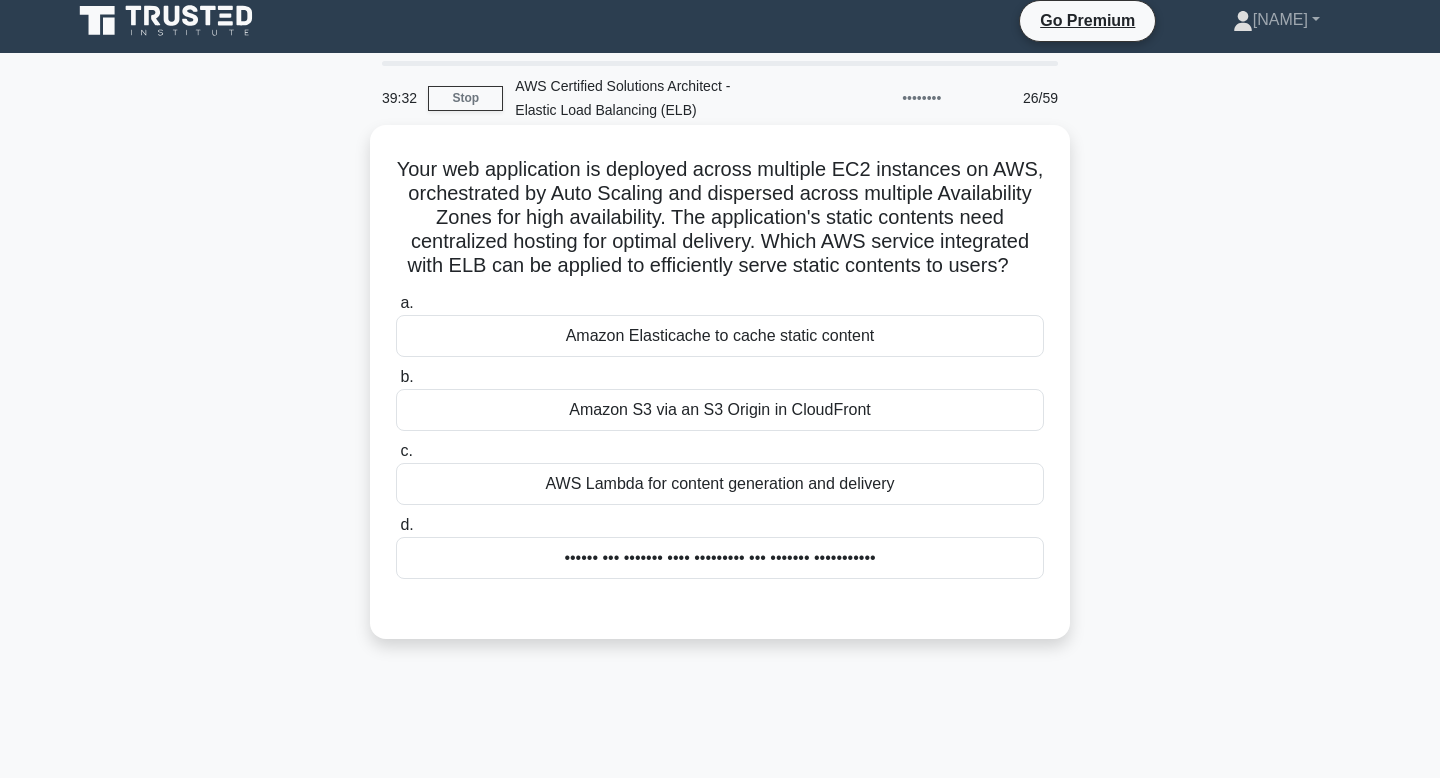 click on "Amazon S3 via an S3 Origin in CloudFront" at bounding box center (720, 410) 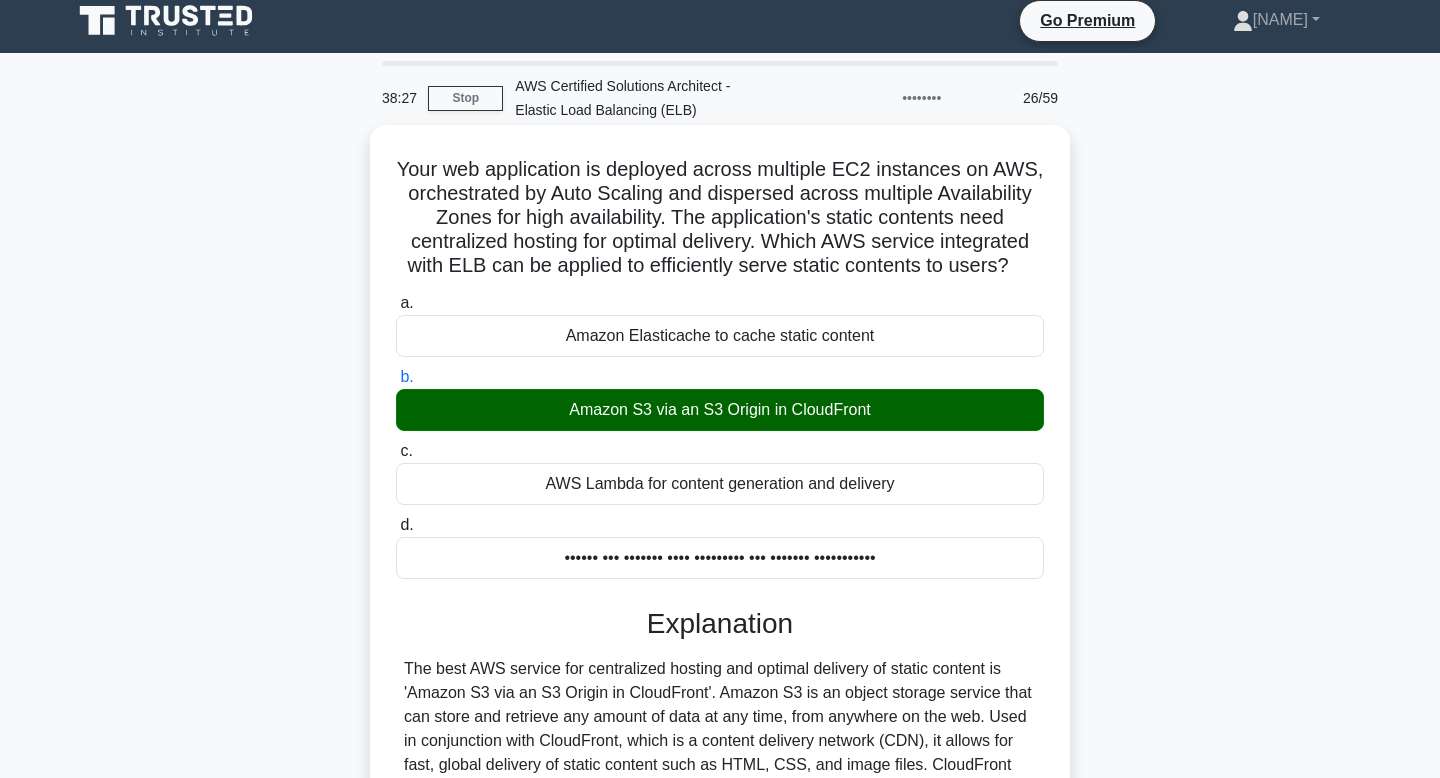 click on "Your web application is deployed across multiple EC2 instances on AWS, orchestrated by Auto Scaling and dispersed across multiple Availability Zones for high availability. The application's static contents need centralized hosting for optimal delivery. Which AWS service integrated with ELB can be applied to efficiently serve static contents to users?
.spinner_0XTQ{transform-origin:center;animation:spinner_y6GP .75s linear infinite}@keyframes spinner_y6GP{100%{transform:rotate(360deg)}}" at bounding box center [720, 218] 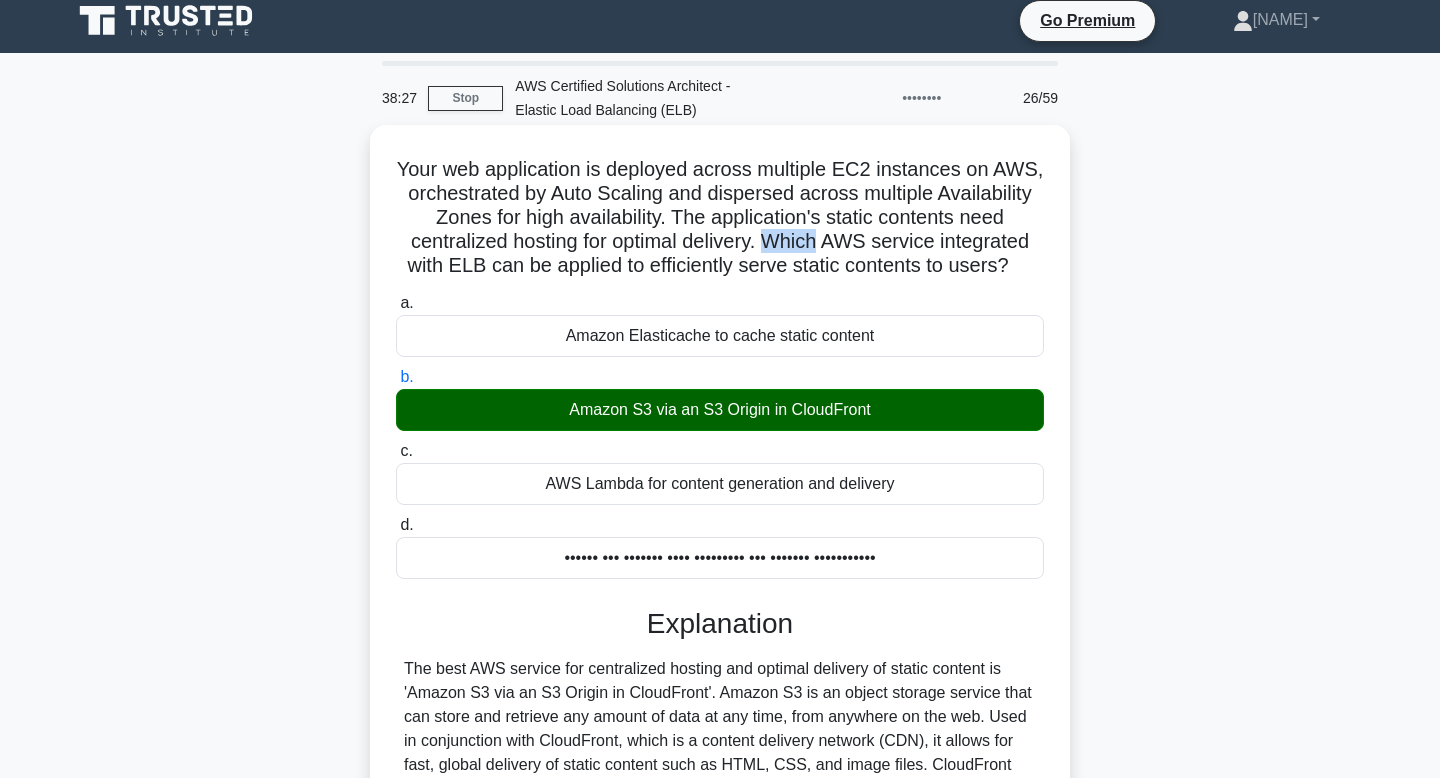 click on "Your web application is deployed across multiple EC2 instances on AWS, orchestrated by Auto Scaling and dispersed across multiple Availability Zones for high availability. The application's static contents need centralized hosting for optimal delivery. Which AWS service integrated with ELB can be applied to efficiently serve static contents to users?
.spinner_0XTQ{transform-origin:center;animation:spinner_y6GP .75s linear infinite}@keyframes spinner_y6GP{100%{transform:rotate(360deg)}}" at bounding box center [720, 218] 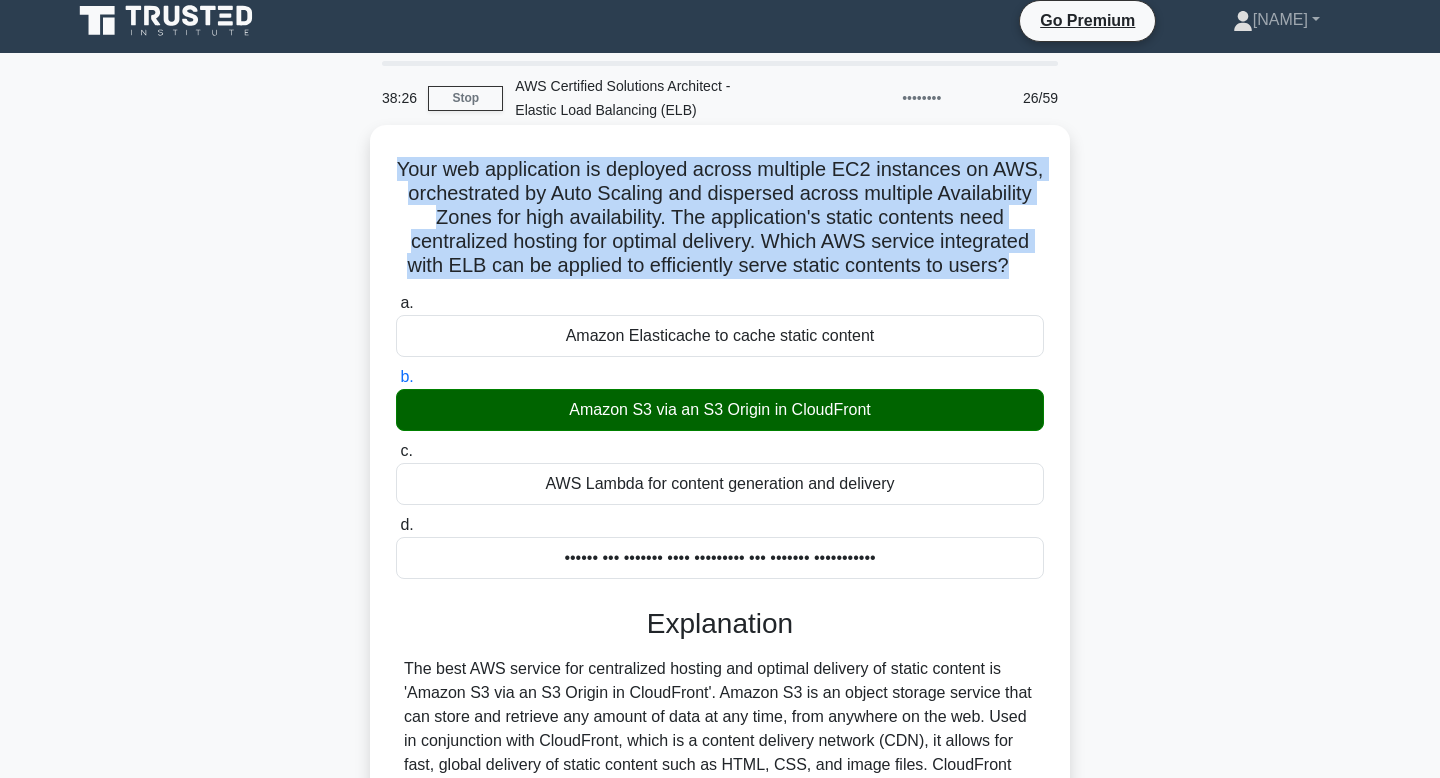 click on "Your web application is deployed across multiple EC2 instances on AWS, orchestrated by Auto Scaling and dispersed across multiple Availability Zones for high availability. The application's static contents need centralized hosting for optimal delivery. Which AWS service integrated with ELB can be applied to efficiently serve static contents to users?
.spinner_0XTQ{transform-origin:center;animation:spinner_y6GP .75s linear infinite}@keyframes spinner_y6GP{100%{transform:rotate(360deg)}}" at bounding box center [720, 218] 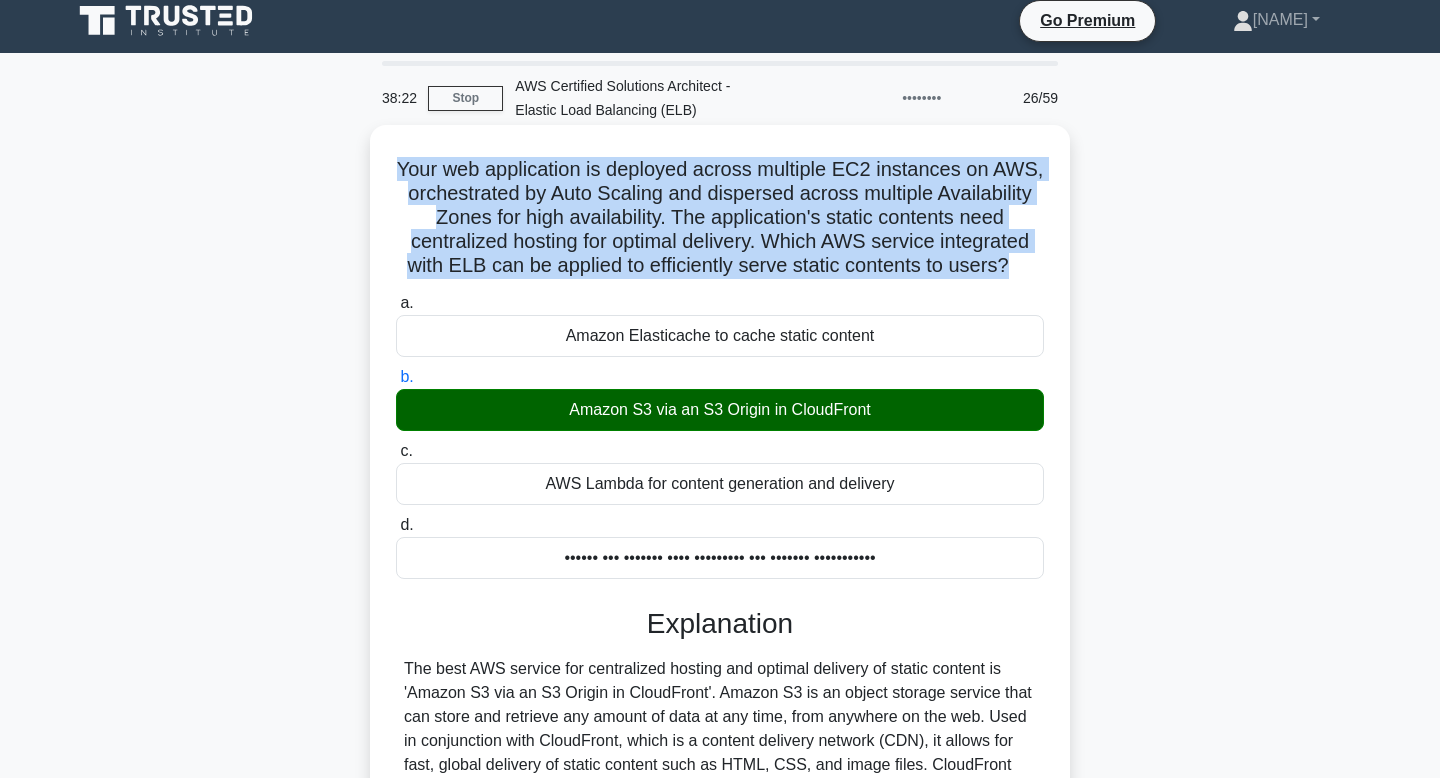 click on "Your web application is deployed across multiple EC2 instances on AWS, orchestrated by Auto Scaling and dispersed across multiple Availability Zones for high availability. The application's static contents need centralized hosting for optimal delivery. Which AWS service integrated with ELB can be applied to efficiently serve static contents to users?
.spinner_0XTQ{transform-origin:center;animation:spinner_y6GP .75s linear infinite}@keyframes spinner_y6GP{100%{transform:rotate(360deg)}}" at bounding box center (720, 218) 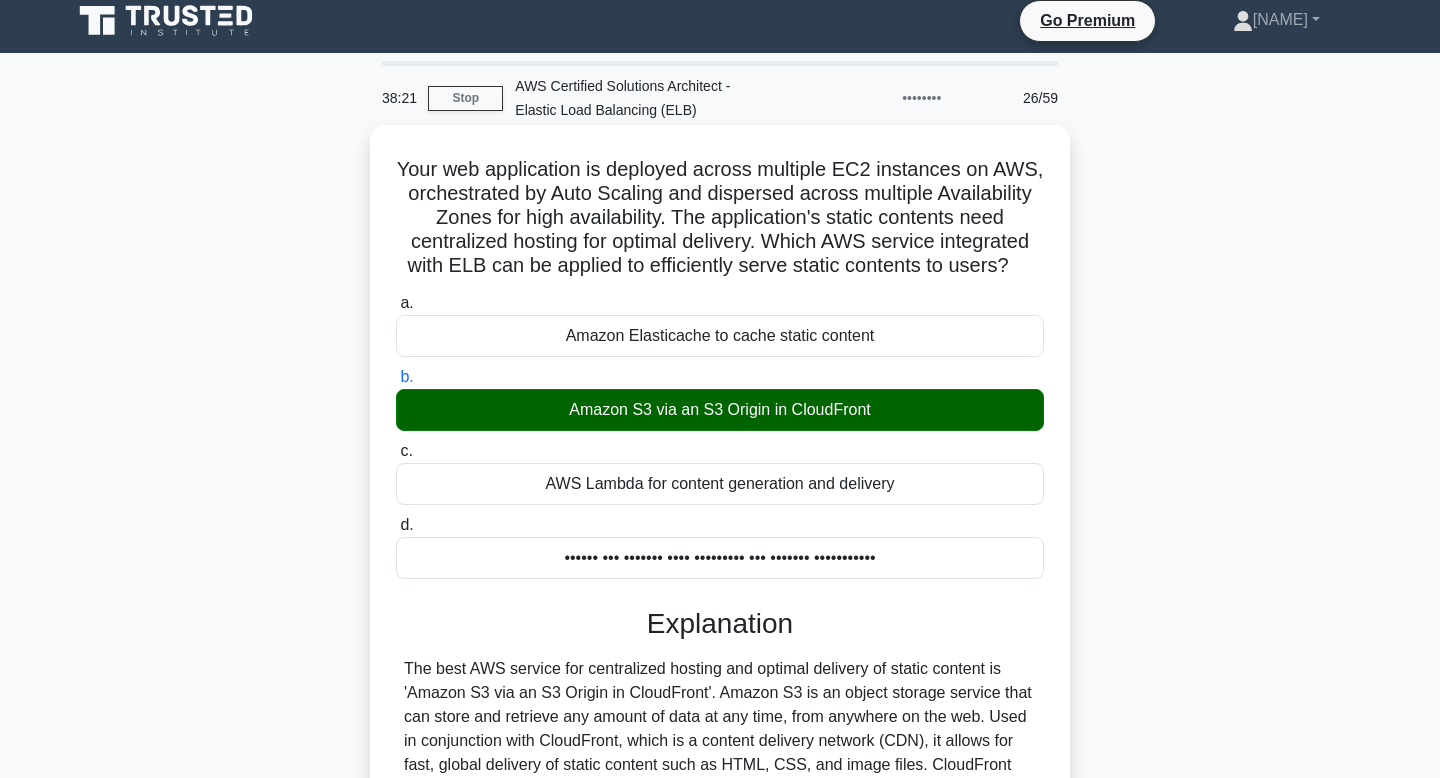 click on "Your web application is deployed across multiple EC2 instances on AWS, orchestrated by Auto Scaling and dispersed across multiple Availability Zones for high availability. The application's static contents need centralized hosting for optimal delivery. Which AWS service integrated with ELB can be applied to efficiently serve static contents to users?
.spinner_0XTQ{transform-origin:center;animation:spinner_y6GP .75s linear infinite}@keyframes spinner_y6GP{100%{transform:rotate(360deg)}}" at bounding box center (720, 218) 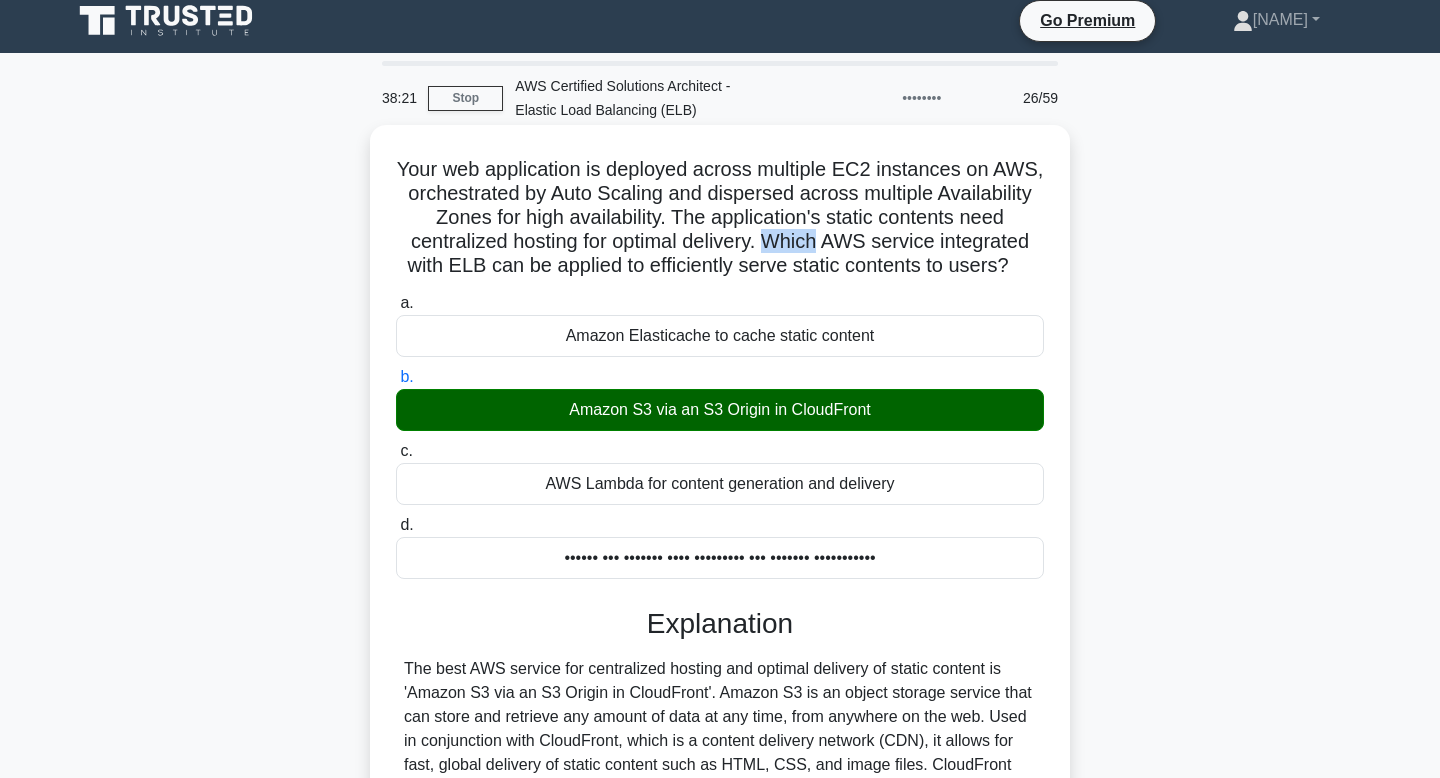 click on "Your web application is deployed across multiple EC2 instances on AWS, orchestrated by Auto Scaling and dispersed across multiple Availability Zones for high availability. The application's static contents need centralized hosting for optimal delivery. Which AWS service integrated with ELB can be applied to efficiently serve static contents to users?
.spinner_0XTQ{transform-origin:center;animation:spinner_y6GP .75s linear infinite}@keyframes spinner_y6GP{100%{transform:rotate(360deg)}}" at bounding box center (720, 218) 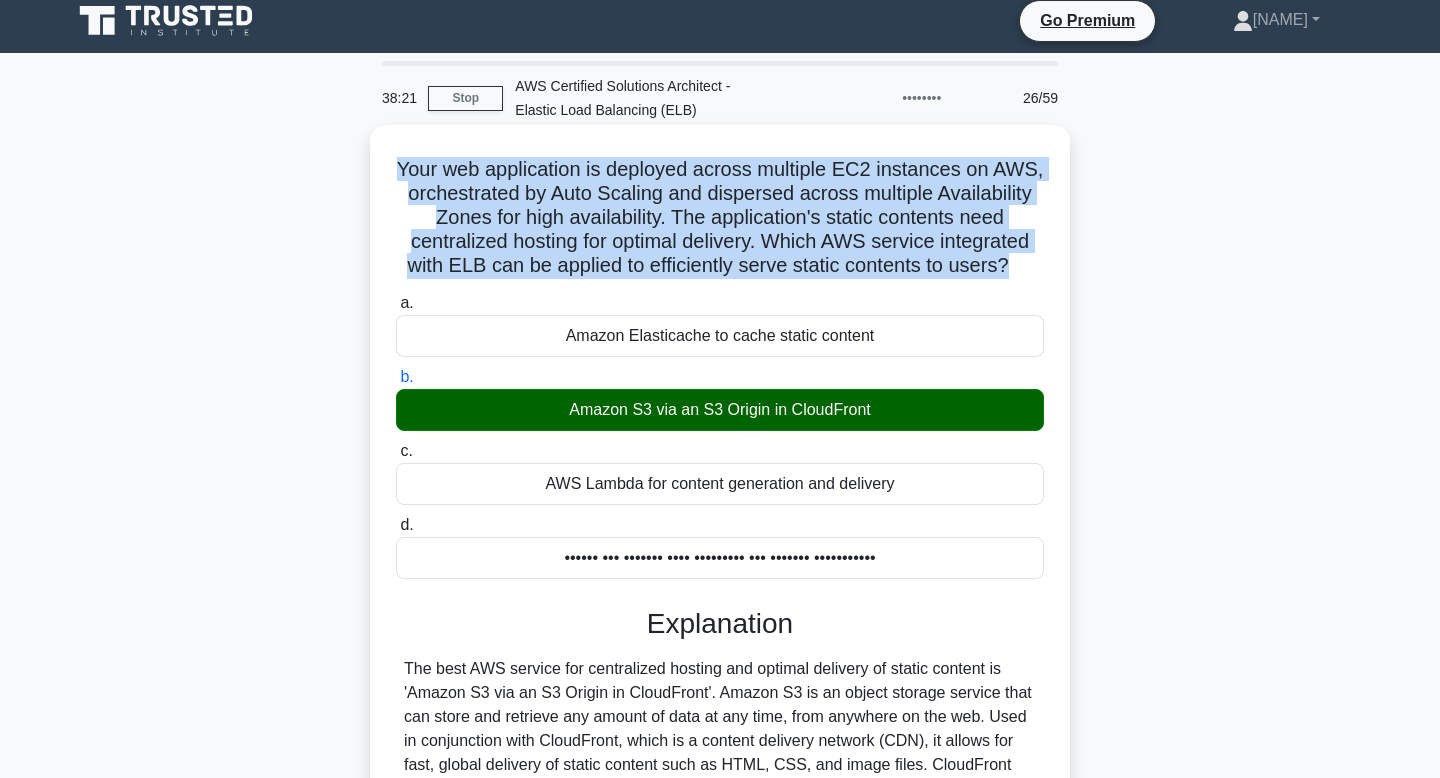 click on "Your web application is deployed across multiple EC2 instances on AWS, orchestrated by Auto Scaling and dispersed across multiple Availability Zones for high availability. The application's static contents need centralized hosting for optimal delivery. Which AWS service integrated with ELB can be applied to efficiently serve static contents to users?
.spinner_0XTQ{transform-origin:center;animation:spinner_y6GP .75s linear infinite}@keyframes spinner_y6GP{100%{transform:rotate(360deg)}}" at bounding box center [720, 218] 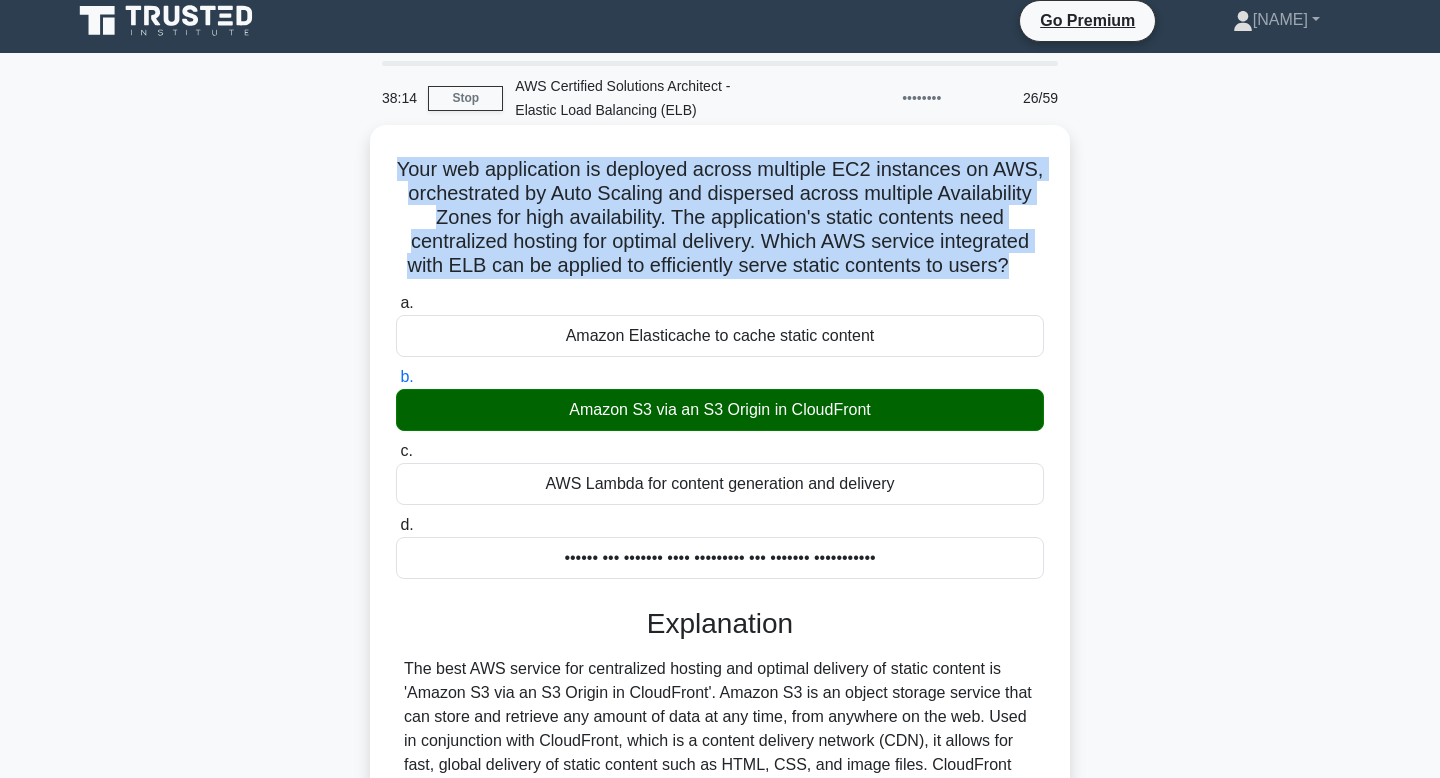 click on "Your web application is deployed across multiple EC2 instances on AWS, orchestrated by Auto Scaling and dispersed across multiple Availability Zones for high availability. The application's static contents need centralized hosting for optimal delivery. Which AWS service integrated with ELB can be applied to efficiently serve static contents to users?
.spinner_0XTQ{transform-origin:center;animation:spinner_y6GP .75s linear infinite}@keyframes spinner_y6GP{100%{transform:rotate(360deg)}}" at bounding box center [720, 218] 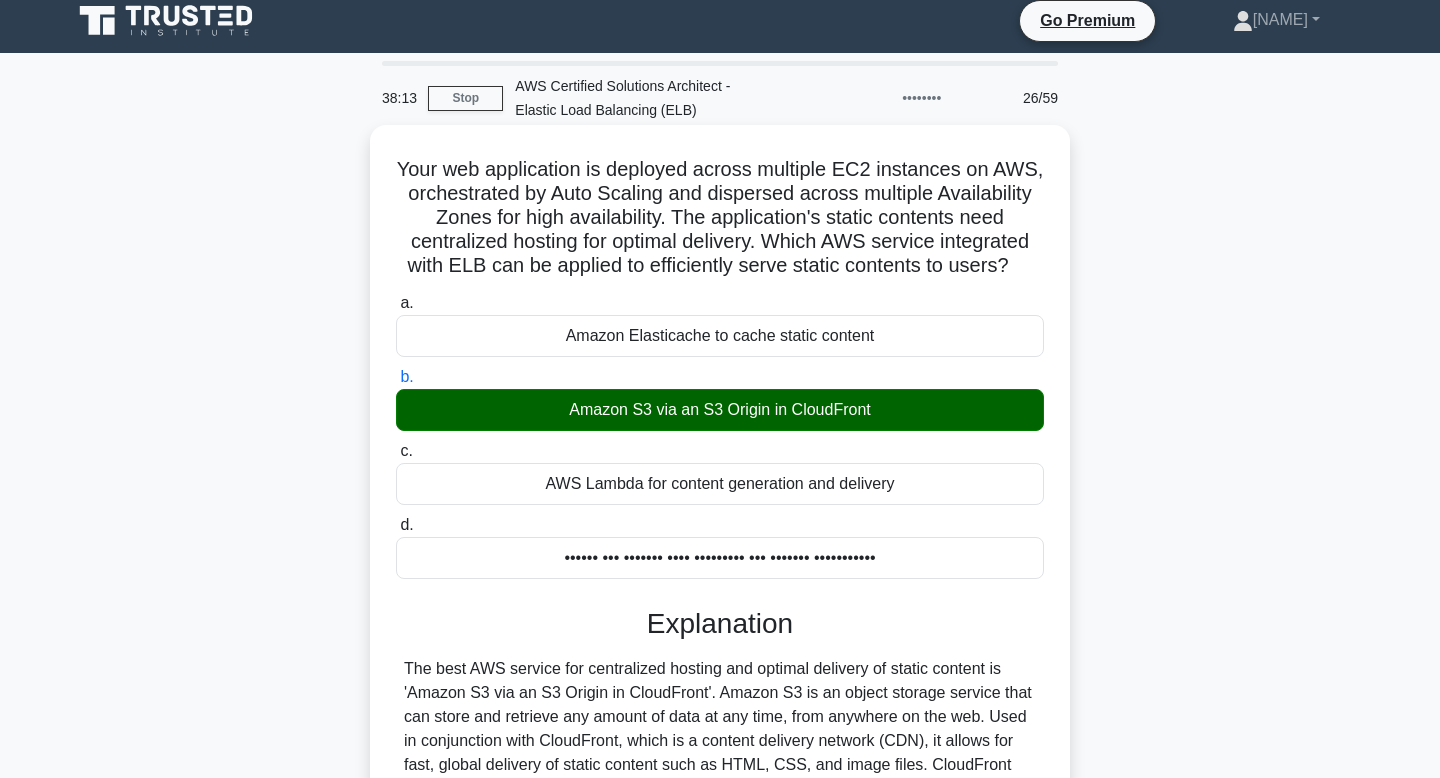 click on "Your web application is deployed across multiple EC2 instances on AWS, orchestrated by Auto Scaling and dispersed across multiple Availability Zones for high availability. The application's static contents need centralized hosting for optimal delivery. Which AWS service integrated with ELB can be applied to efficiently serve static contents to users?
.spinner_0XTQ{transform-origin:center;animation:spinner_y6GP .75s linear infinite}@keyframes spinner_y6GP{100%{transform:rotate(360deg)}}" at bounding box center [720, 218] 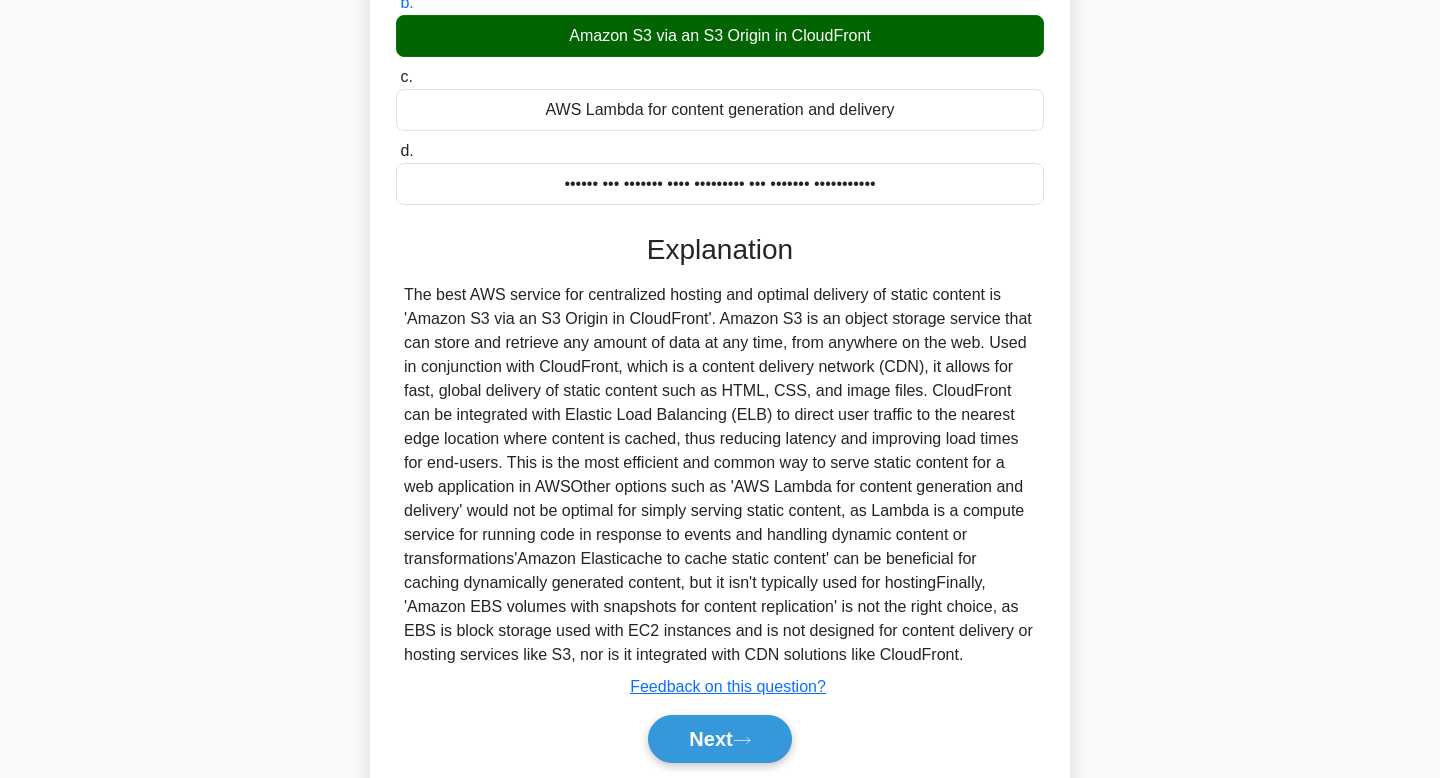 scroll, scrollTop: 433, scrollLeft: 0, axis: vertical 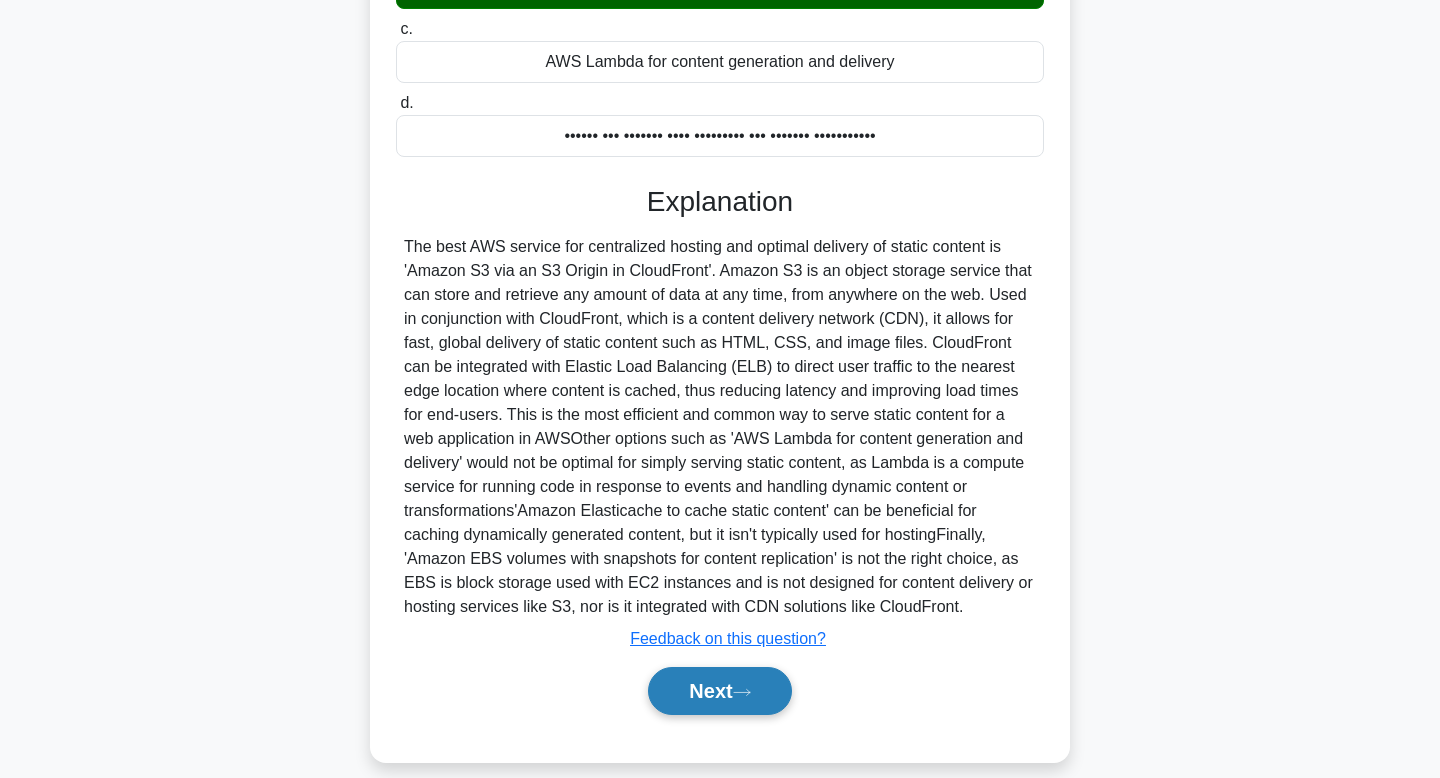 click on "Next" at bounding box center (719, 691) 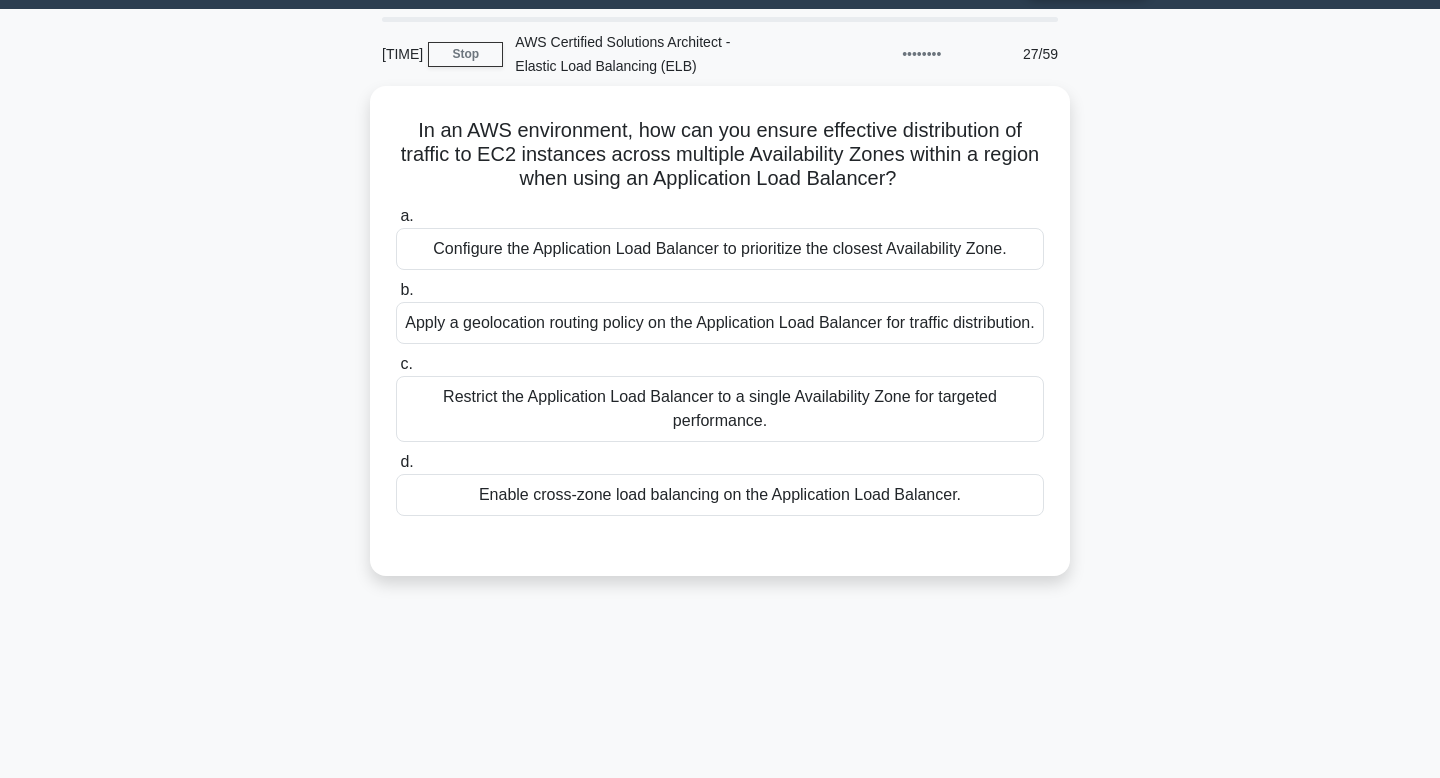 scroll, scrollTop: 0, scrollLeft: 0, axis: both 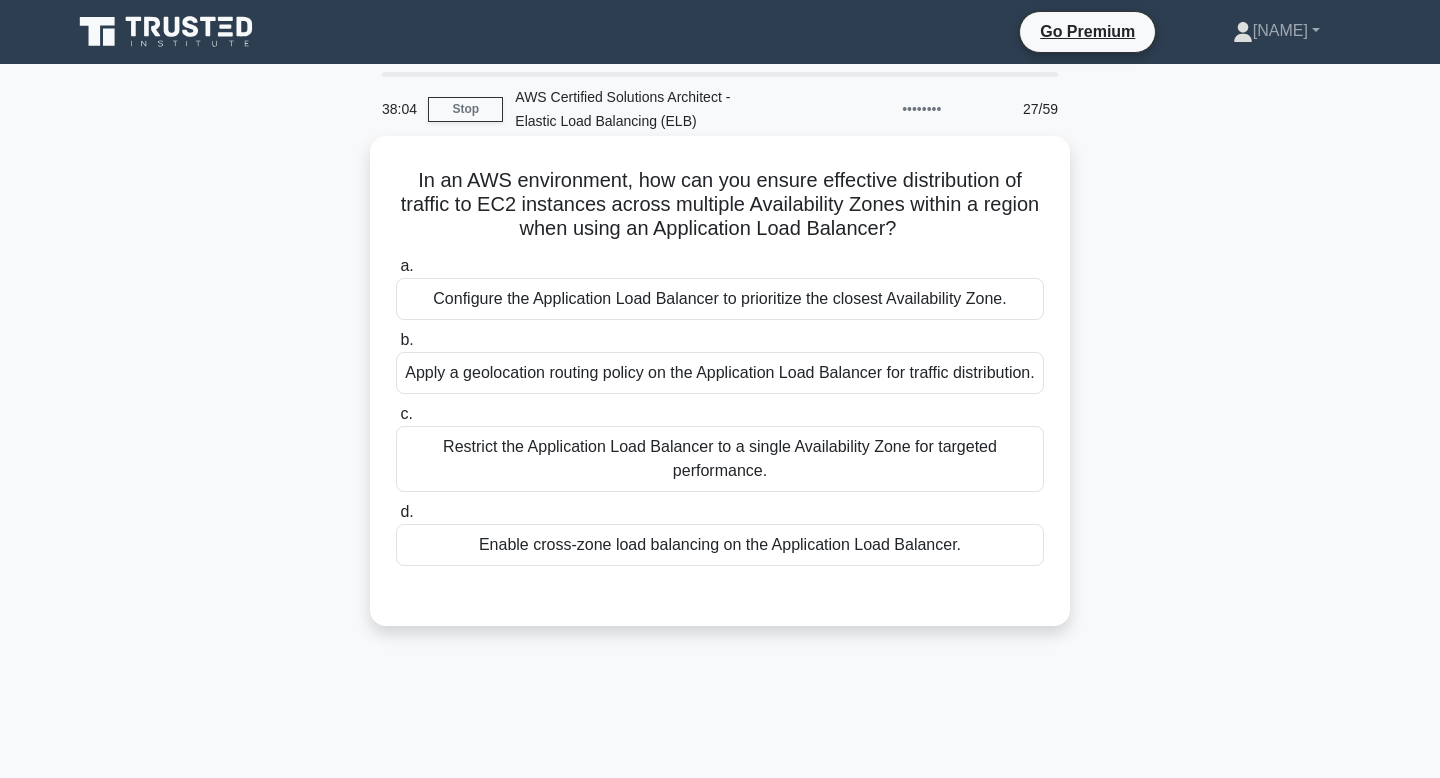 click on "In an AWS environment, how can you ensure effective distribution of traffic to EC2 instances across multiple Availability Zones within a region when using an Application Load Balancer?
.spinner_0XTQ{transform-origin:center;animation:spinner_y6GP .75s linear infinite}@keyframes spinner_y6GP{100%{transform:rotate(360deg)}}" at bounding box center (720, 205) 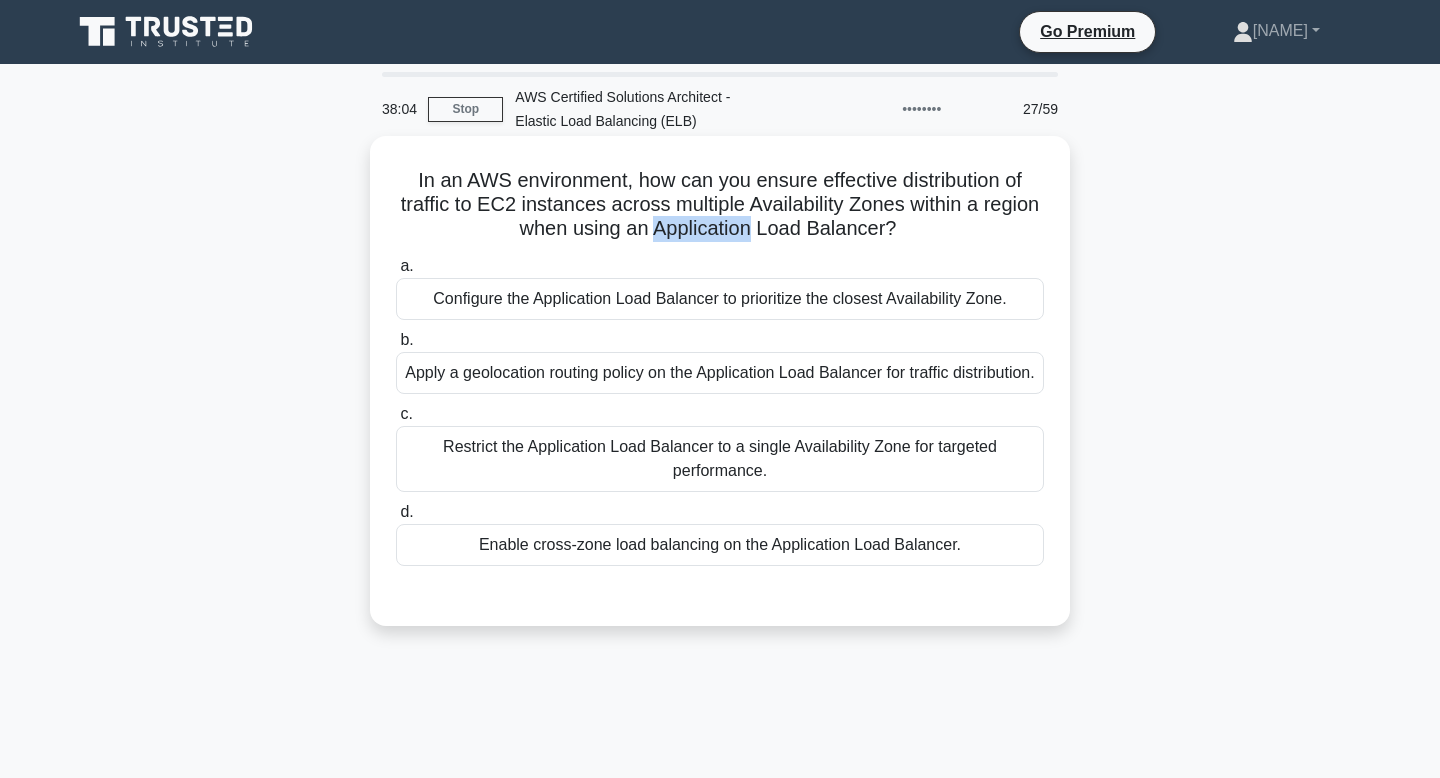 click on "In an AWS environment, how can you ensure effective distribution of traffic to EC2 instances across multiple Availability Zones within a region when using an Application Load Balancer?
.spinner_0XTQ{transform-origin:center;animation:spinner_y6GP .75s linear infinite}@keyframes spinner_y6GP{100%{transform:rotate(360deg)}}" at bounding box center [720, 205] 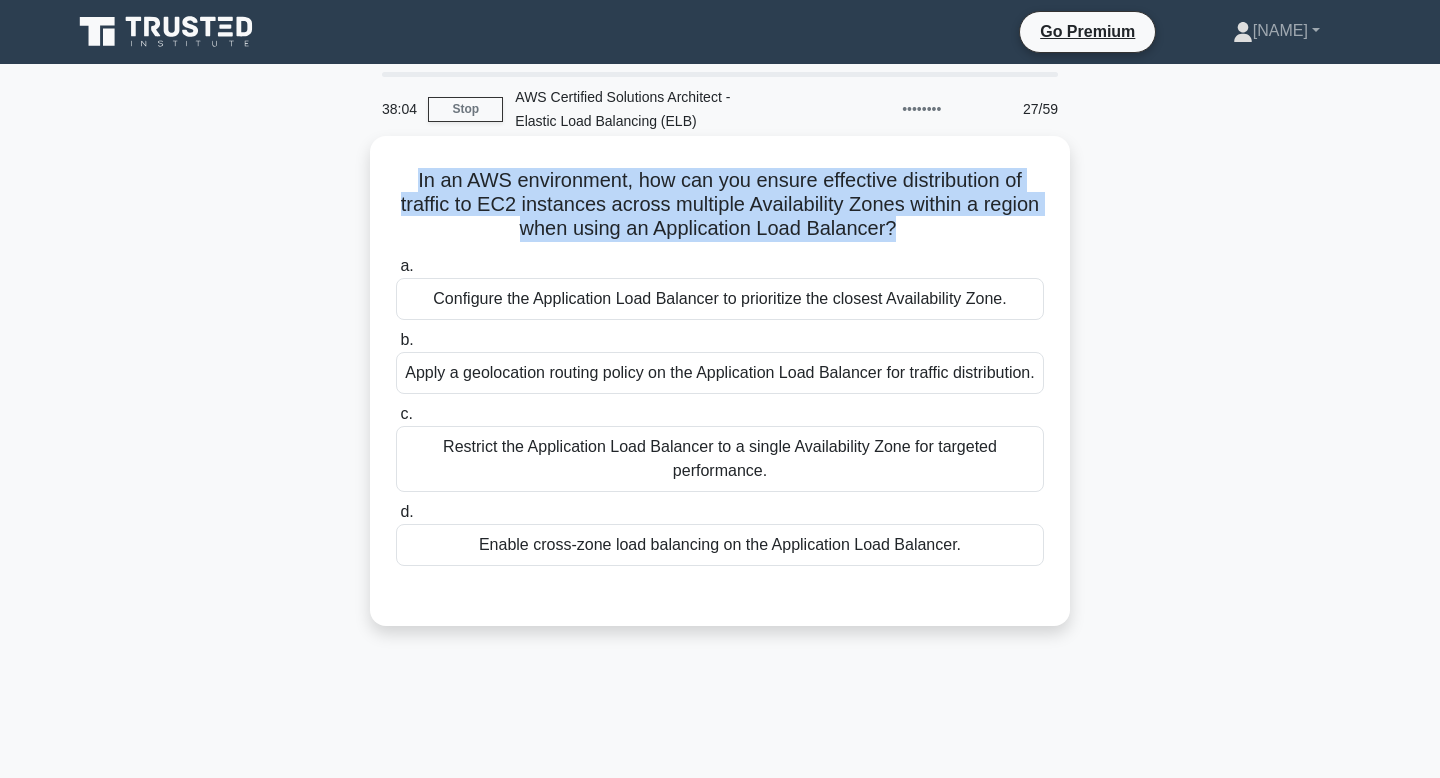 click on "In an AWS environment, how can you ensure effective distribution of traffic to EC2 instances across multiple Availability Zones within a region when using an Application Load Balancer?
.spinner_0XTQ{transform-origin:center;animation:spinner_y6GP .75s linear infinite}@keyframes spinner_y6GP{100%{transform:rotate(360deg)}}" at bounding box center [720, 205] 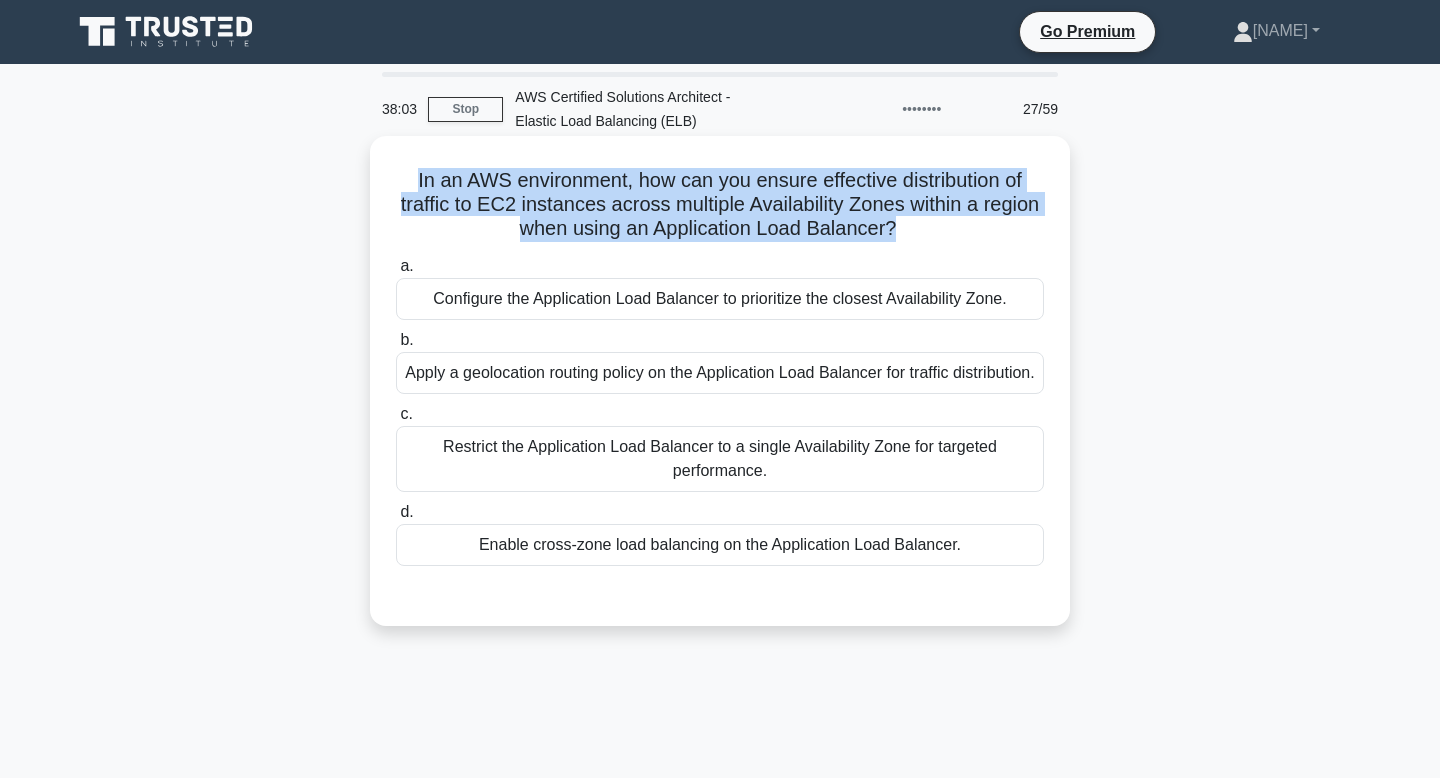 click on "In an AWS environment, how can you ensure effective distribution of traffic to EC2 instances across multiple Availability Zones within a region when using an Application Load Balancer?
.spinner_0XTQ{transform-origin:center;animation:spinner_y6GP .75s linear infinite}@keyframes spinner_y6GP{100%{transform:rotate(360deg)}}" at bounding box center (720, 205) 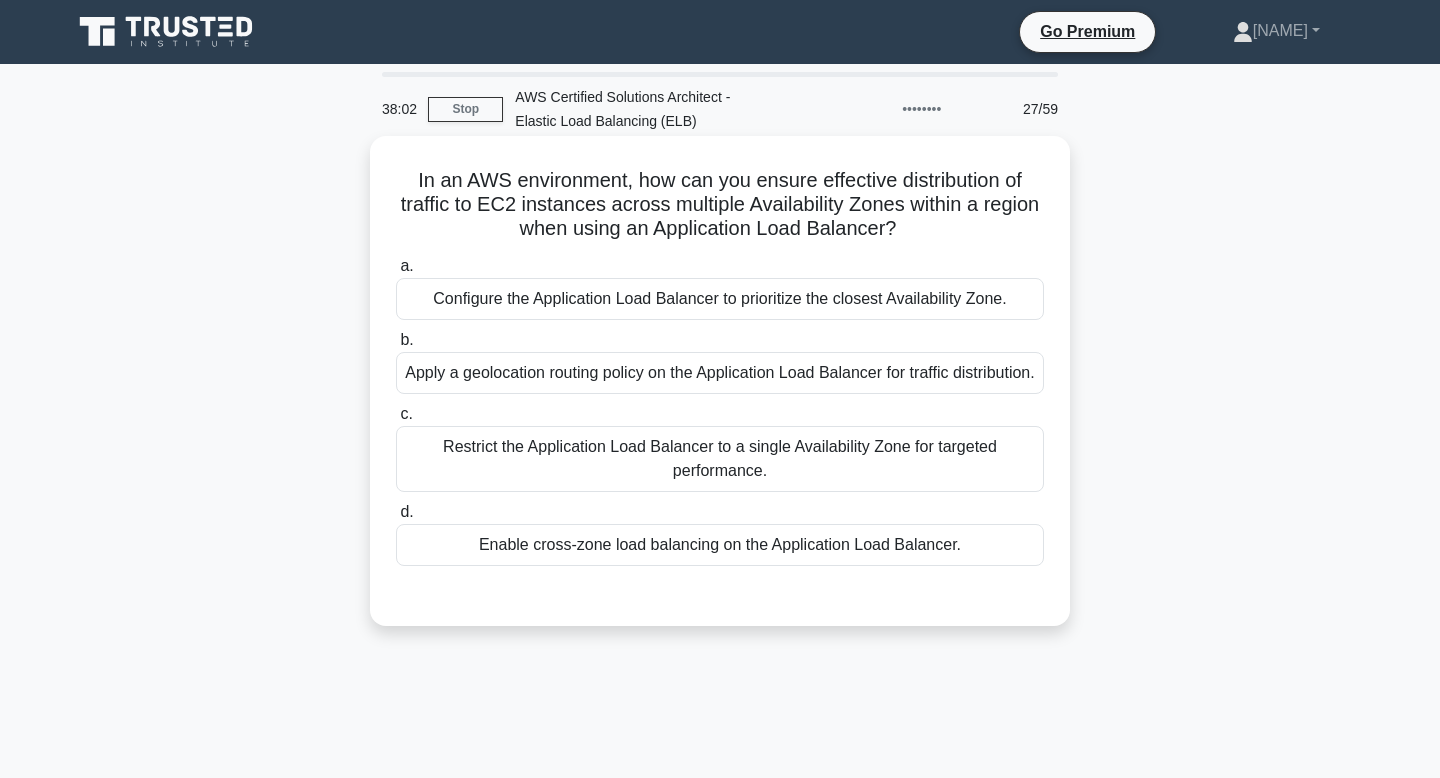 click on "In an AWS environment, how can you ensure effective distribution of traffic to EC2 instances across multiple Availability Zones within a region when using an Application Load Balancer?
.spinner_0XTQ{transform-origin:center;animation:spinner_y6GP .75s linear infinite}@keyframes spinner_y6GP{100%{transform:rotate(360deg)}}" at bounding box center (720, 205) 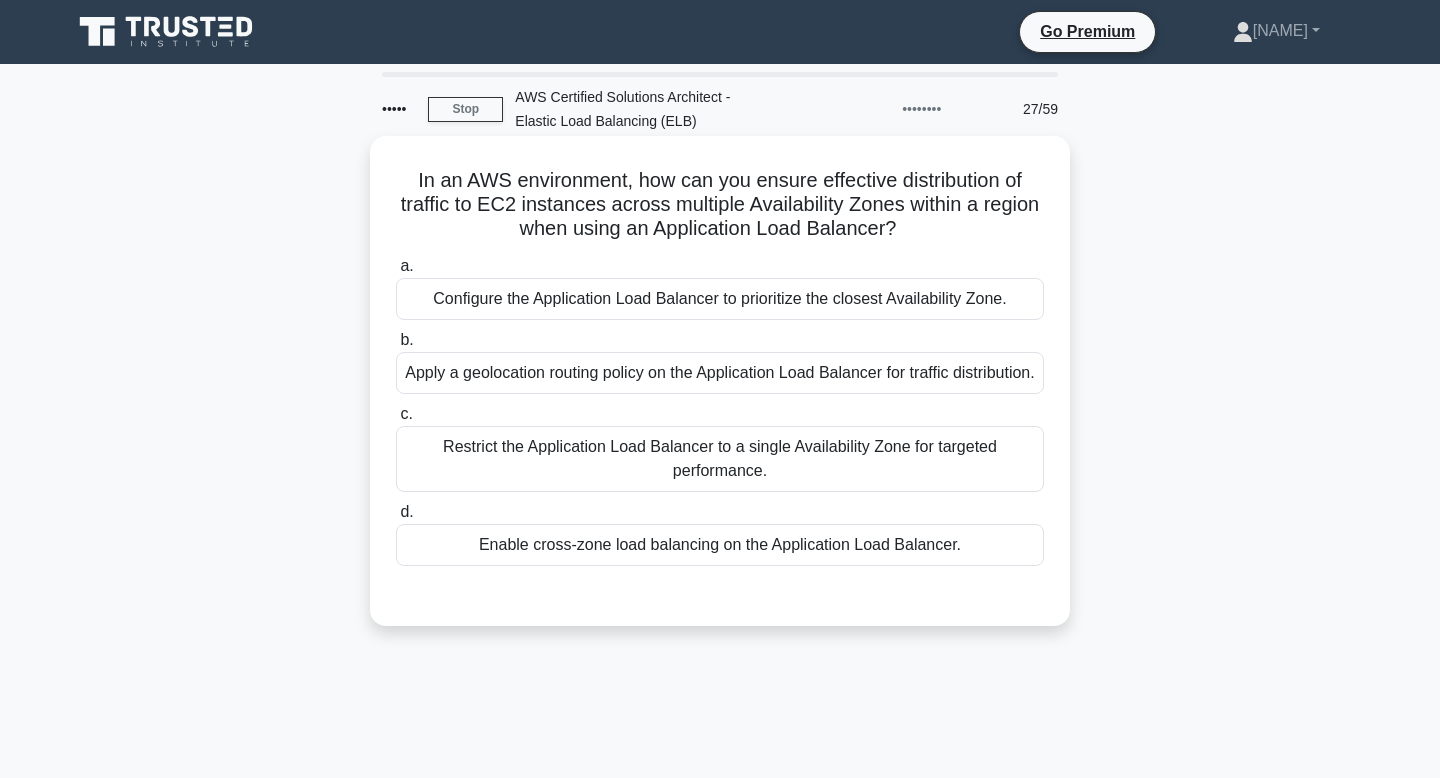 click on "In an AWS environment, how can you ensure effective distribution of traffic to EC2 instances across multiple Availability Zones within a region when using an Application Load Balancer?
.spinner_0XTQ{transform-origin:center;animation:spinner_y6GP .75s linear infinite}@keyframes spinner_y6GP{100%{transform:rotate(360deg)}}" at bounding box center [720, 205] 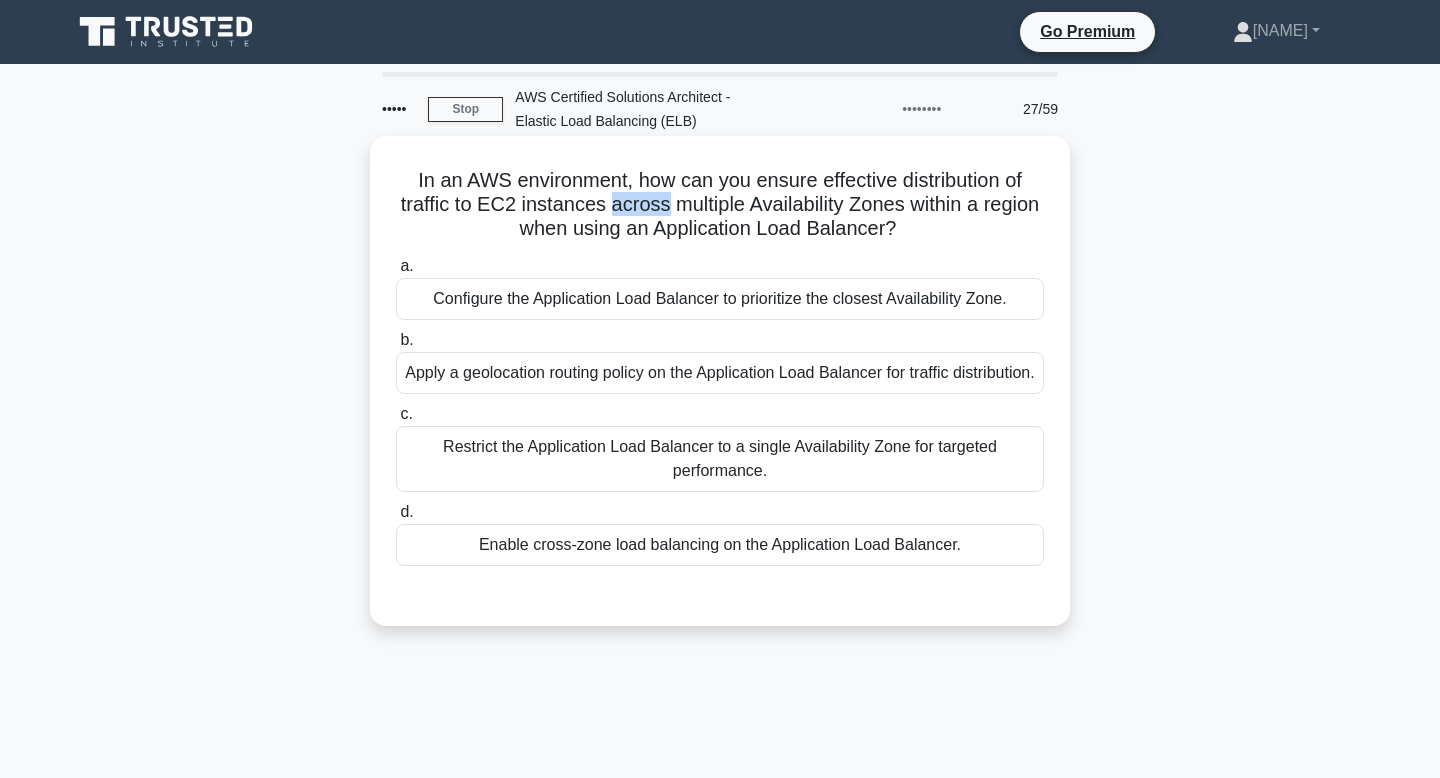 click on "In an AWS environment, how can you ensure effective distribution of traffic to EC2 instances across multiple Availability Zones within a region when using an Application Load Balancer?
.spinner_0XTQ{transform-origin:center;animation:spinner_y6GP .75s linear infinite}@keyframes spinner_y6GP{100%{transform:rotate(360deg)}}" at bounding box center [720, 205] 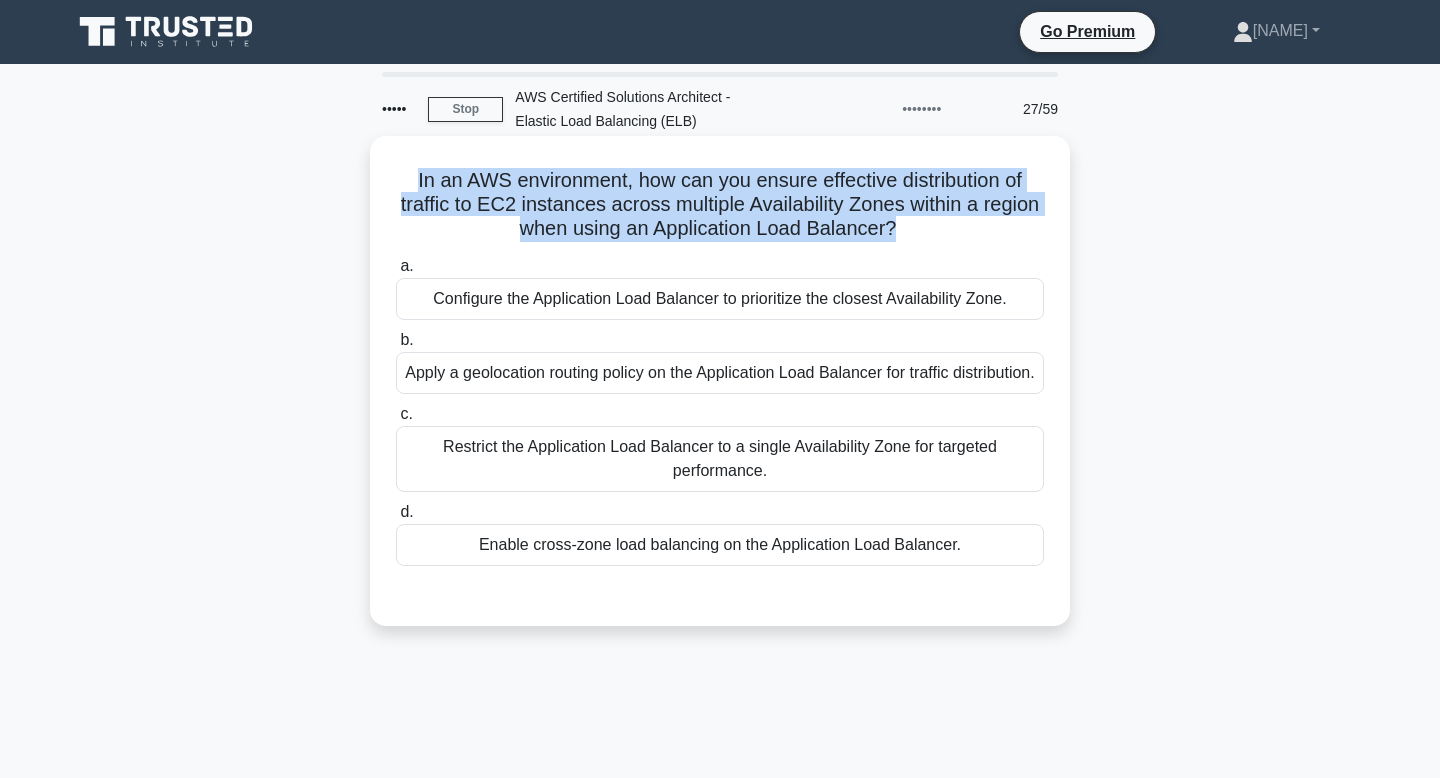 click on "In an AWS environment, how can you ensure effective distribution of traffic to EC2 instances across multiple Availability Zones within a region when using an Application Load Balancer?
.spinner_0XTQ{transform-origin:center;animation:spinner_y6GP .75s linear infinite}@keyframes spinner_y6GP{100%{transform:rotate(360deg)}}" at bounding box center (720, 205) 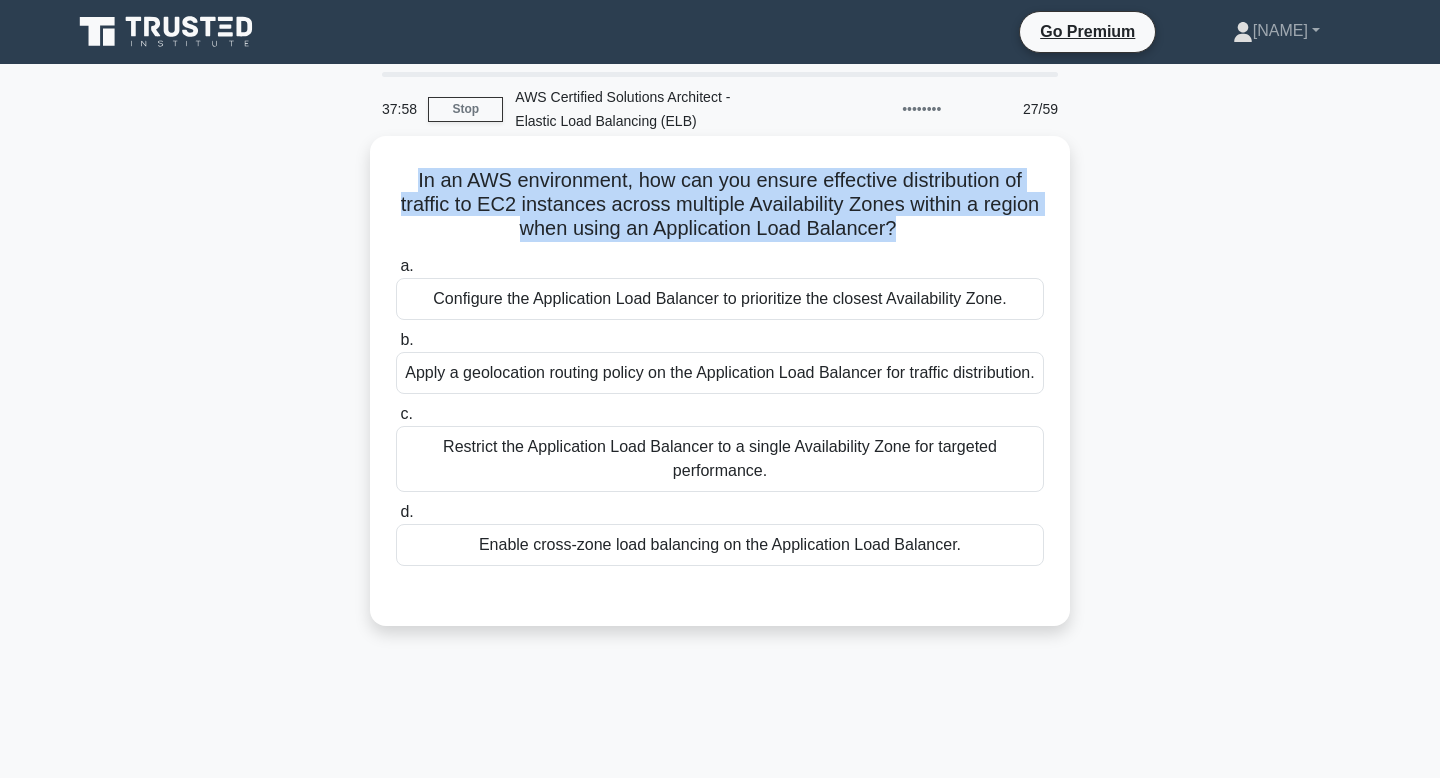 click on "Enable cross-zone load balancing on the Application Load Balancer." at bounding box center (720, 545) 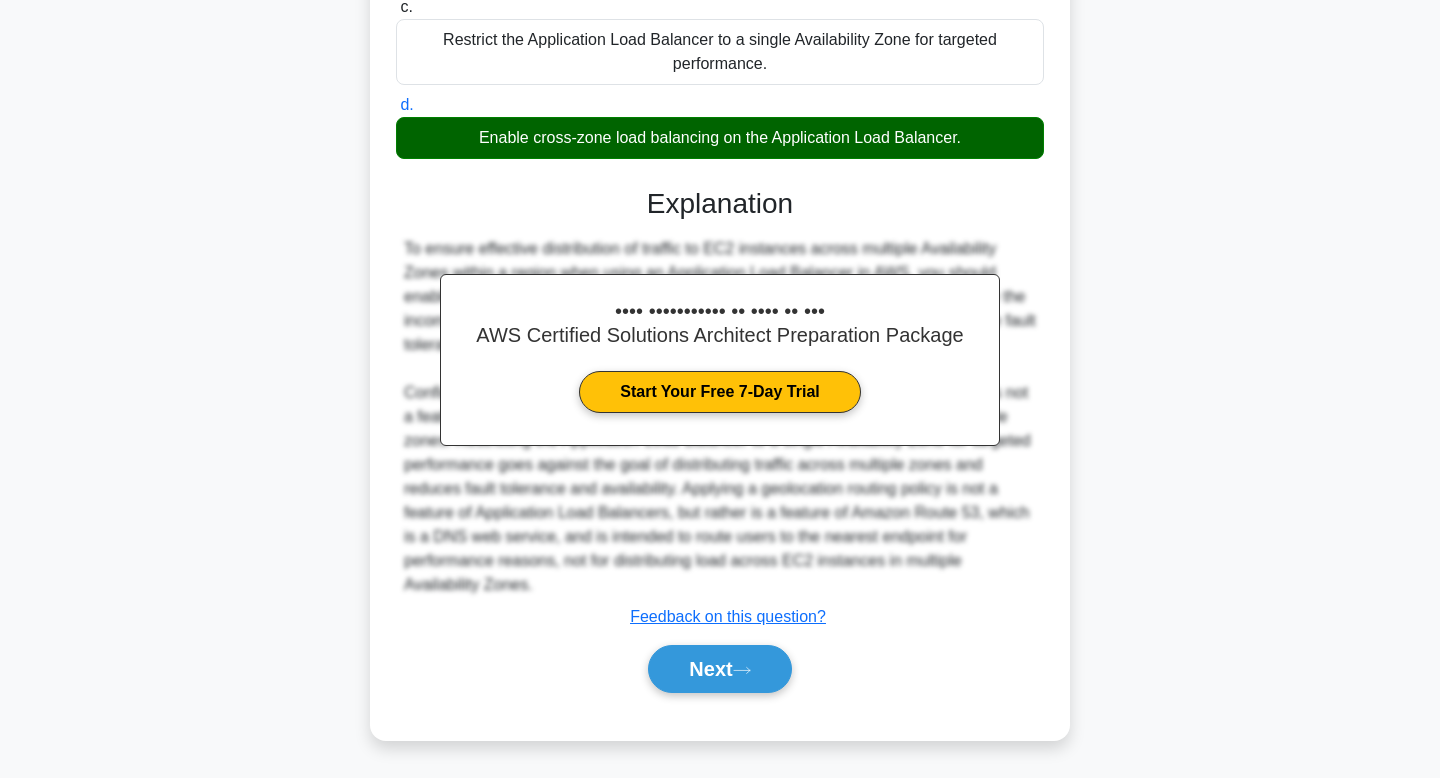 scroll, scrollTop: 432, scrollLeft: 0, axis: vertical 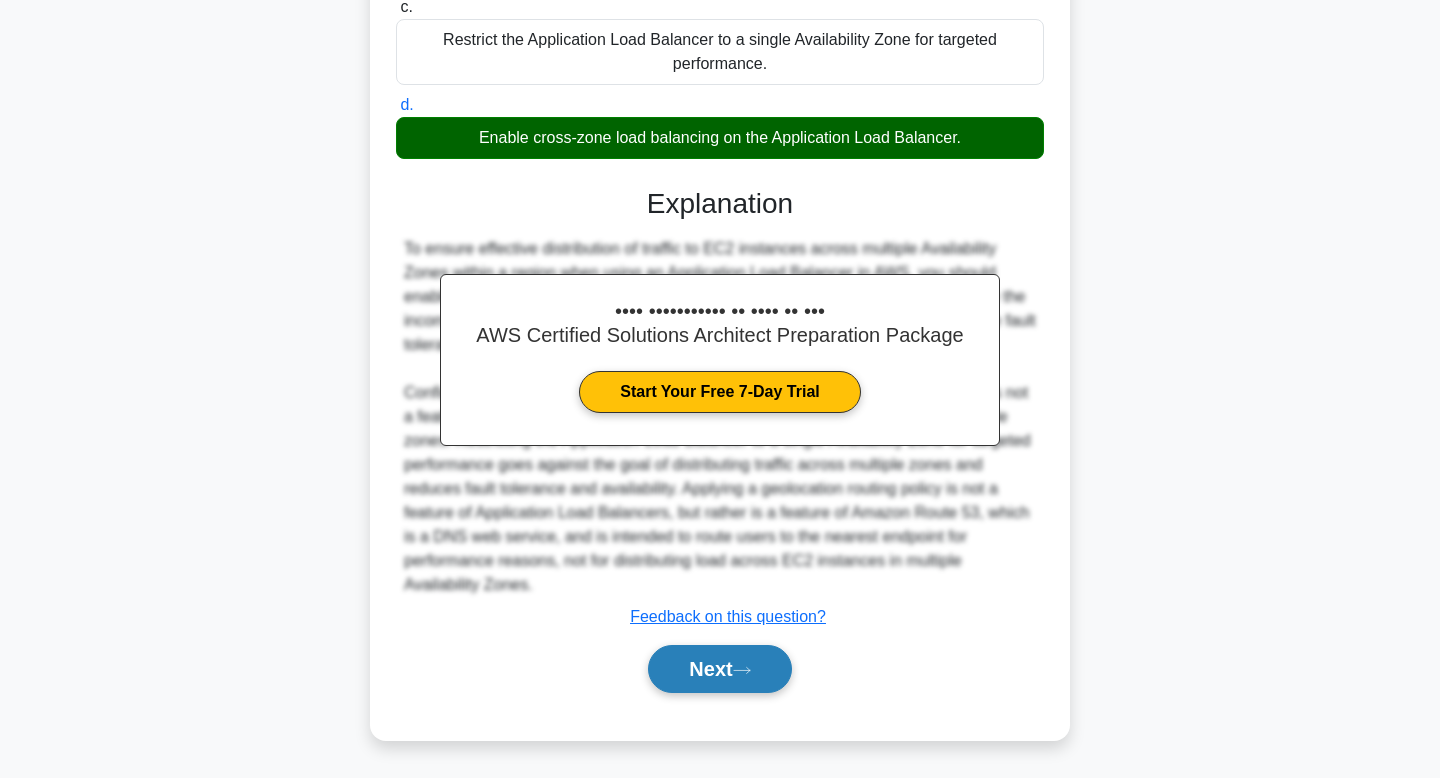click on "Next" at bounding box center (719, 669) 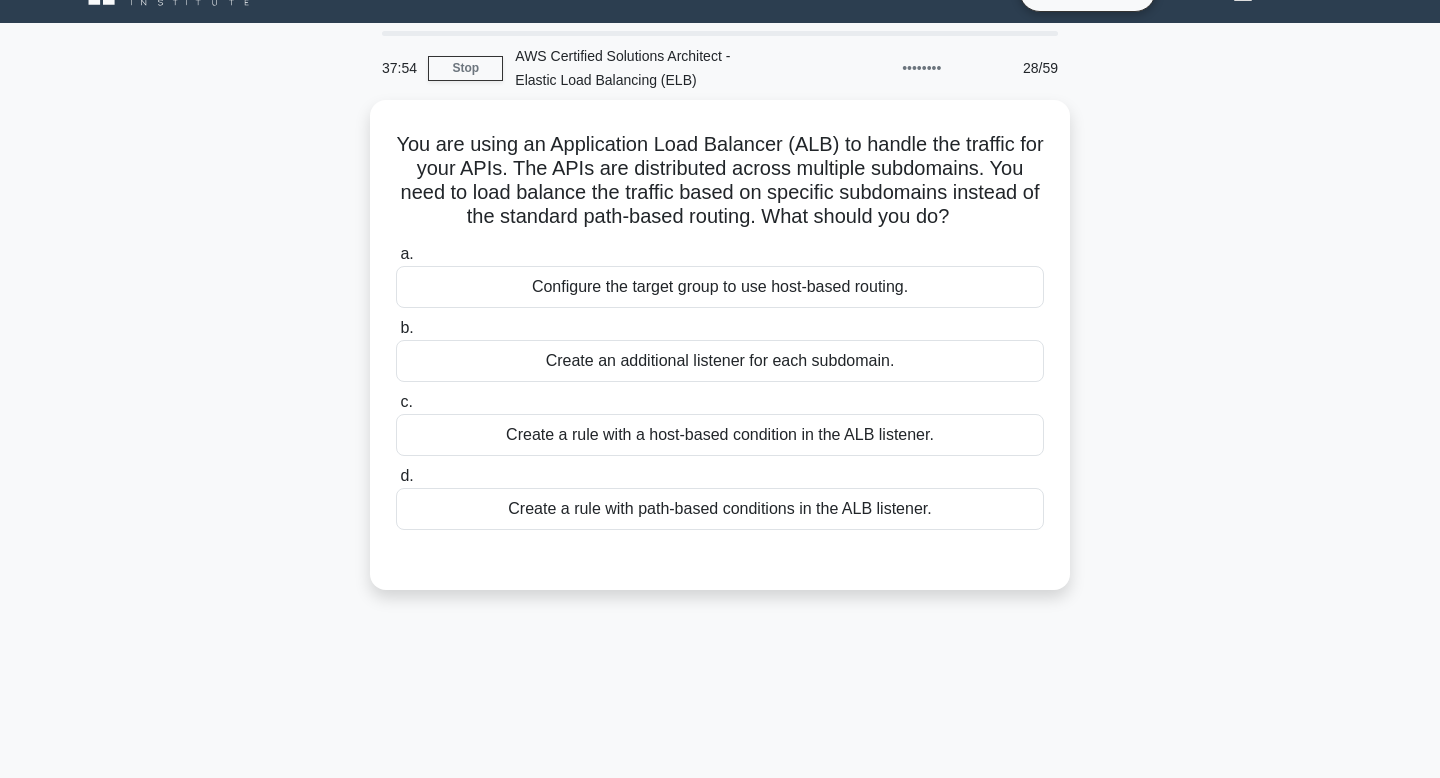 scroll, scrollTop: 33, scrollLeft: 0, axis: vertical 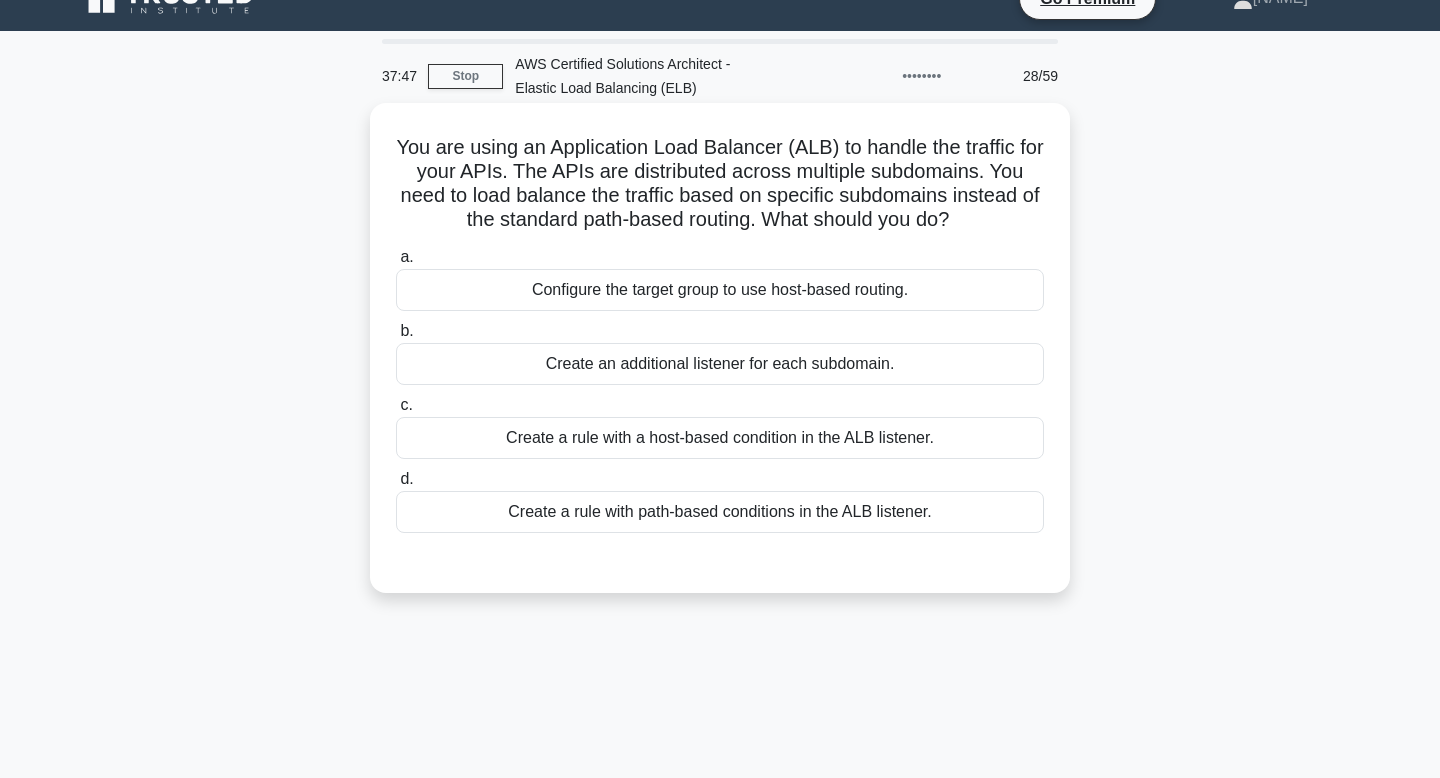 click on "You are using an Application Load Balancer (ALB) to handle the traffic for your APIs. The APIs are distributed across multiple subdomains. You need to load balance the traffic based on specific subdomains instead of the standard path-based routing. What should you do?
.spinner_0XTQ{transform-origin:center;animation:spinner_y6GP .75s linear infinite}@keyframes spinner_y6GP{100%{transform:rotate(360deg)}}" at bounding box center (720, 184) 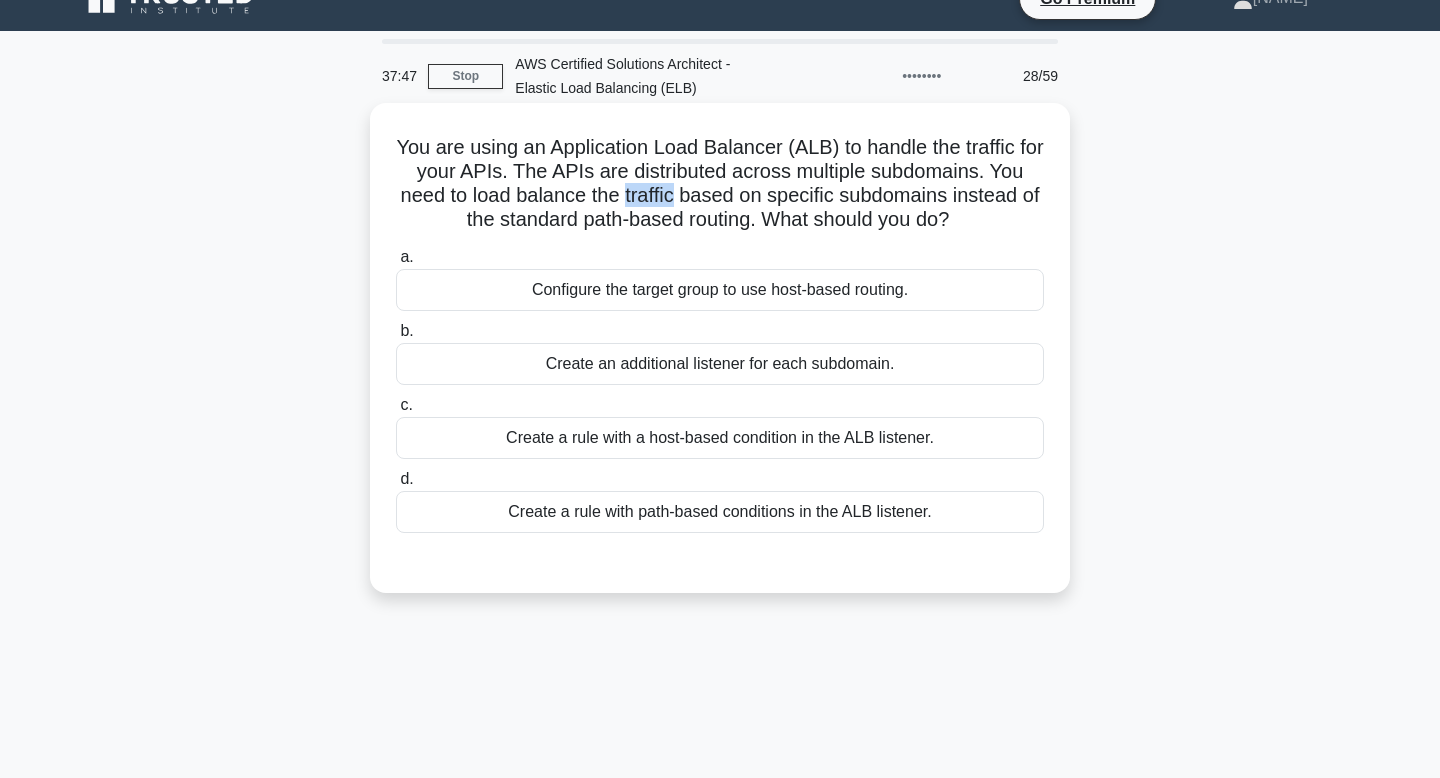 click on "You are using an Application Load Balancer (ALB) to handle the traffic for your APIs. The APIs are distributed across multiple subdomains. You need to load balance the traffic based on specific subdomains instead of the standard path-based routing. What should you do?
.spinner_0XTQ{transform-origin:center;animation:spinner_y6GP .75s linear infinite}@keyframes spinner_y6GP{100%{transform:rotate(360deg)}}" at bounding box center (720, 184) 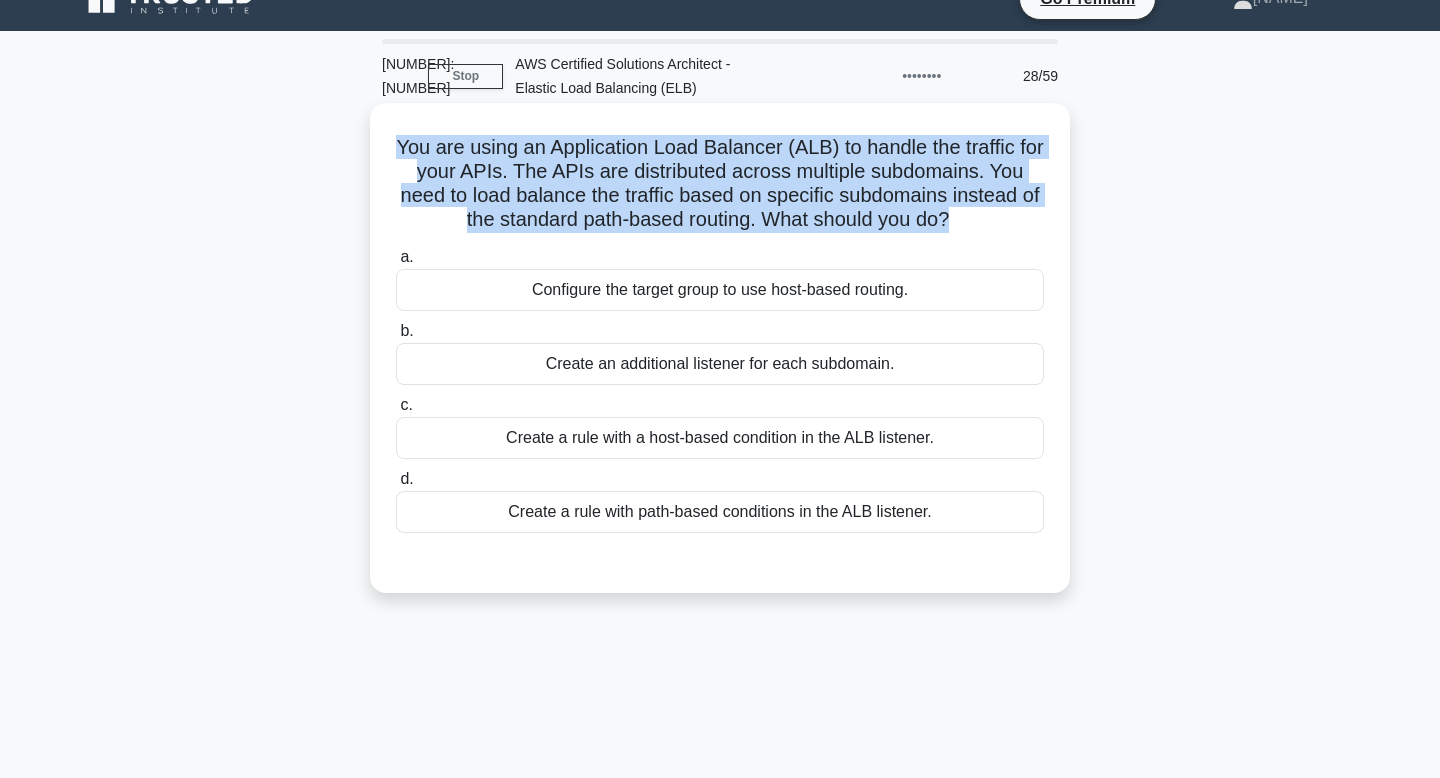 click on "You are using an Application Load Balancer (ALB) to handle the traffic for your APIs. The APIs are distributed across multiple subdomains. You need to load balance the traffic based on specific subdomains instead of the standard path-based routing. What should you do?
.spinner_0XTQ{transform-origin:center;animation:spinner_y6GP .75s linear infinite}@keyframes spinner_y6GP{100%{transform:rotate(360deg)}}" at bounding box center [720, 184] 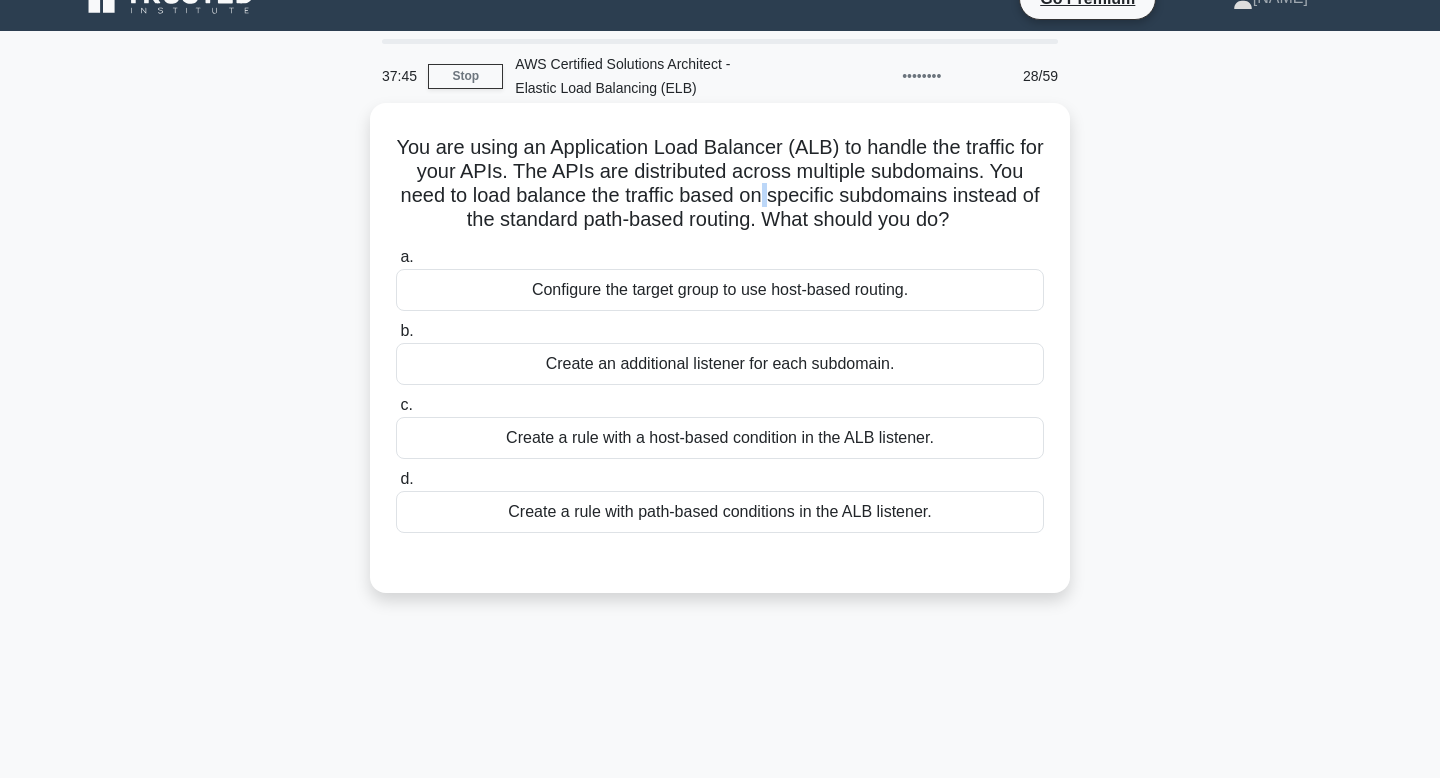 click on "You are using an Application Load Balancer (ALB) to handle the traffic for your APIs. The APIs are distributed across multiple subdomains. You need to load balance the traffic based on specific subdomains instead of the standard path-based routing. What should you do?
.spinner_0XTQ{transform-origin:center;animation:spinner_y6GP .75s linear infinite}@keyframes spinner_y6GP{100%{transform:rotate(360deg)}}" at bounding box center [720, 184] 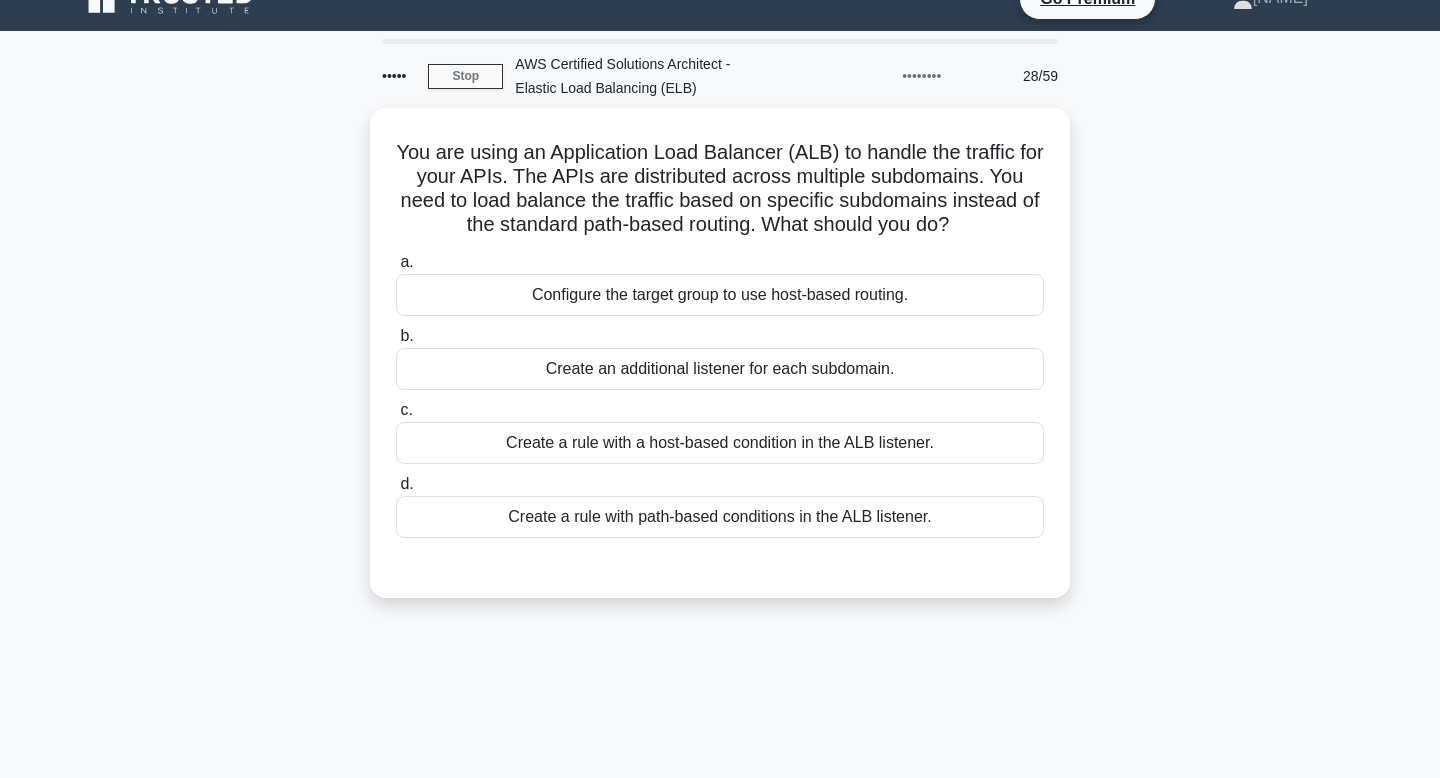 click on "You are using an Application Load Balancer (ALB) to handle the traffic for your APIs. The APIs are distributed across multiple subdomains. You need to load balance the traffic based on specific subdomains instead of the standard path-based routing. What should you do?
.spinner_0XTQ{transform-origin:center;animation:spinner_y6GP .75s linear infinite}@keyframes spinner_y6GP{100%{transform:rotate(360deg)}}
a." at bounding box center [720, 365] 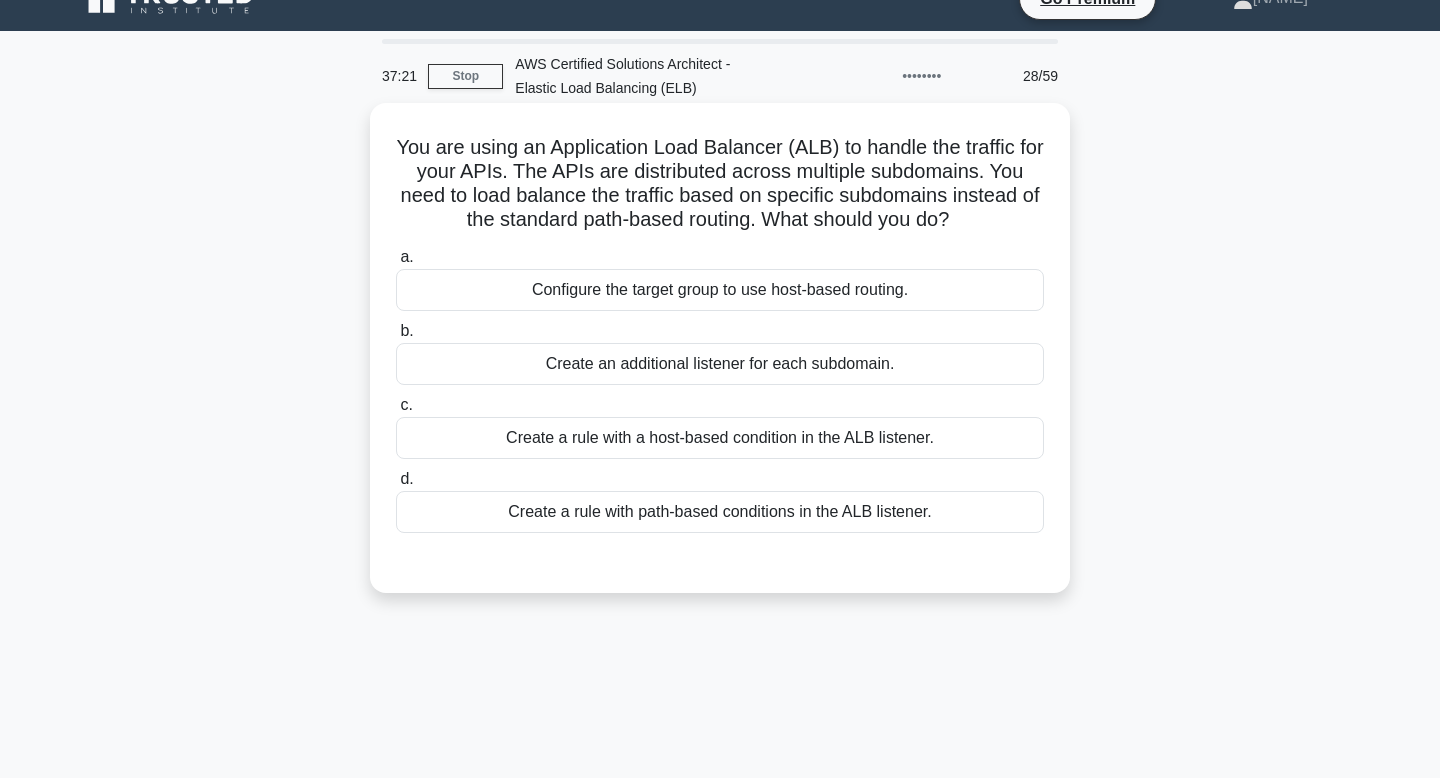 click on "Configure the target group to use host-based routing." at bounding box center [720, 290] 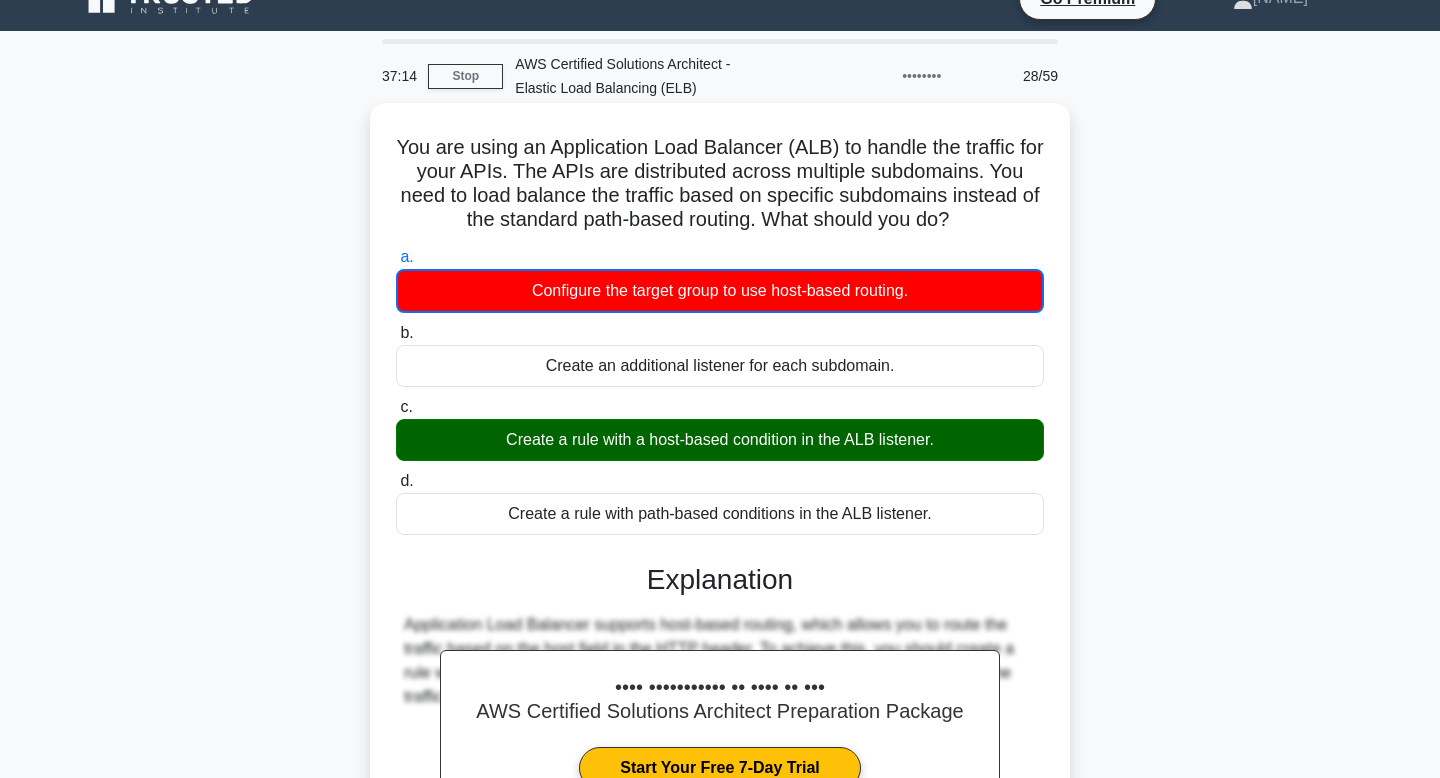 drag, startPoint x: 961, startPoint y: 226, endPoint x: 396, endPoint y: 150, distance: 570.08856 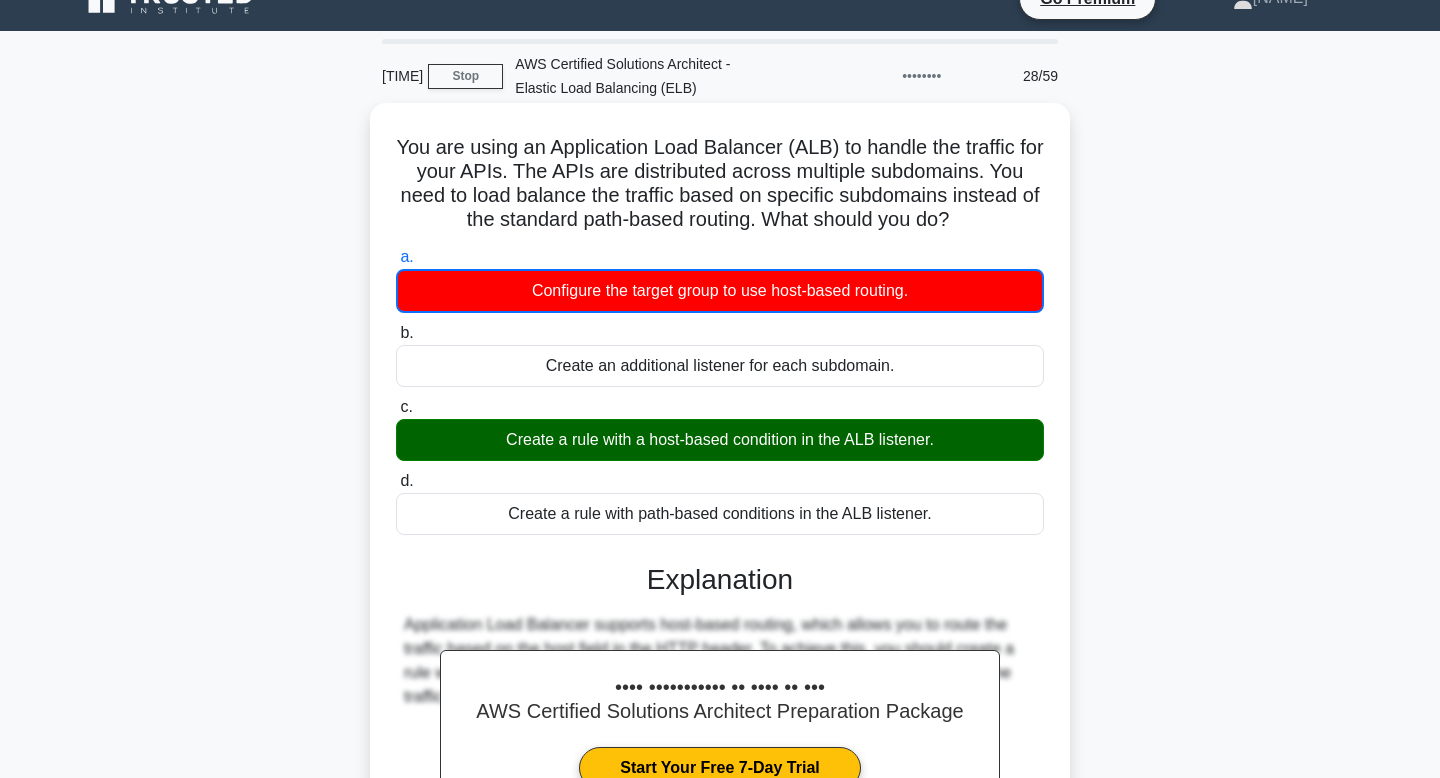 click on "You are using an Application Load Balancer (ALB) to handle the traffic for your APIs. The APIs are distributed across multiple subdomains. You need to load balance the traffic based on specific subdomains instead of the standard path-based routing. What should you do?
.spinner_0XTQ{transform-origin:center;animation:spinner_y6GP .75s linear infinite}@keyframes spinner_y6GP{100%{transform:rotate(360deg)}}" at bounding box center [720, 184] 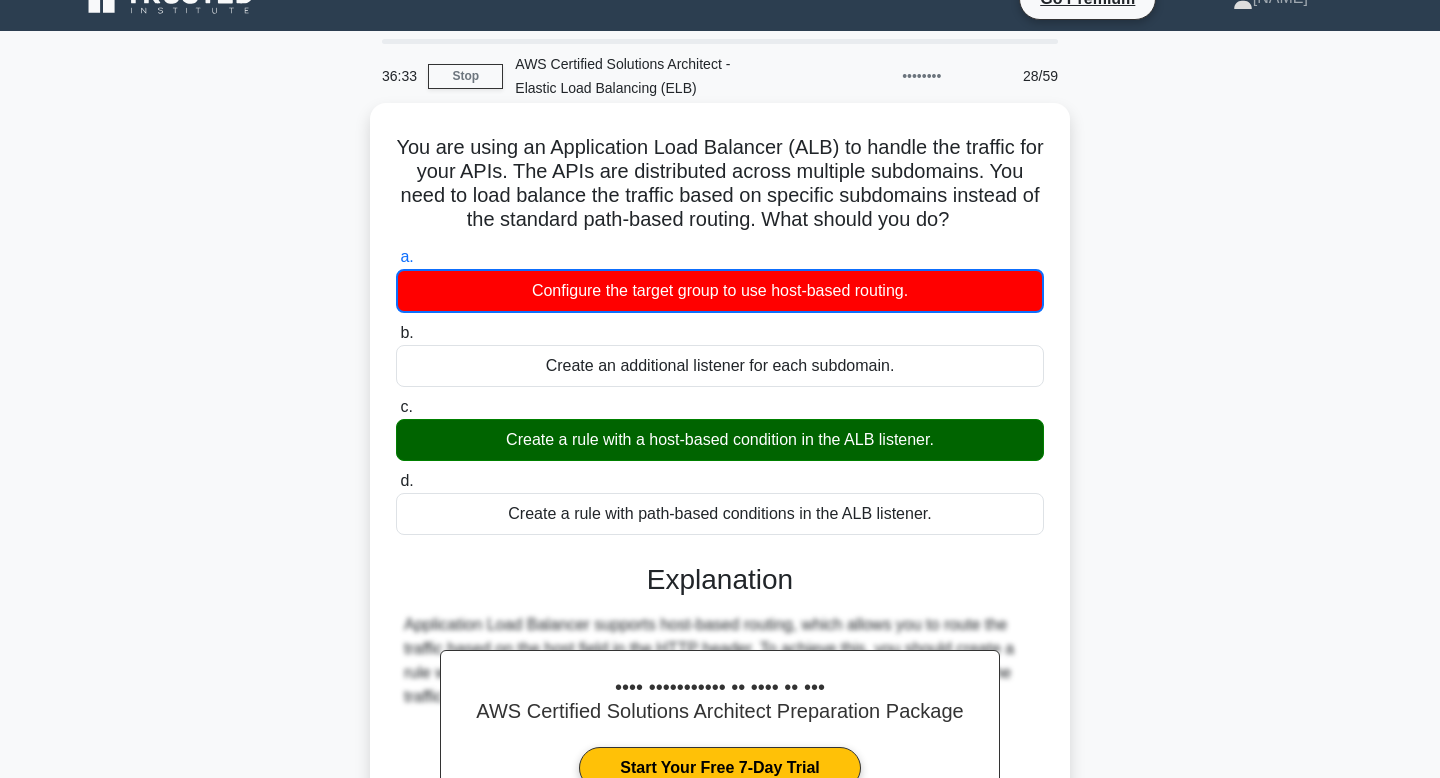 scroll, scrollTop: 302, scrollLeft: 0, axis: vertical 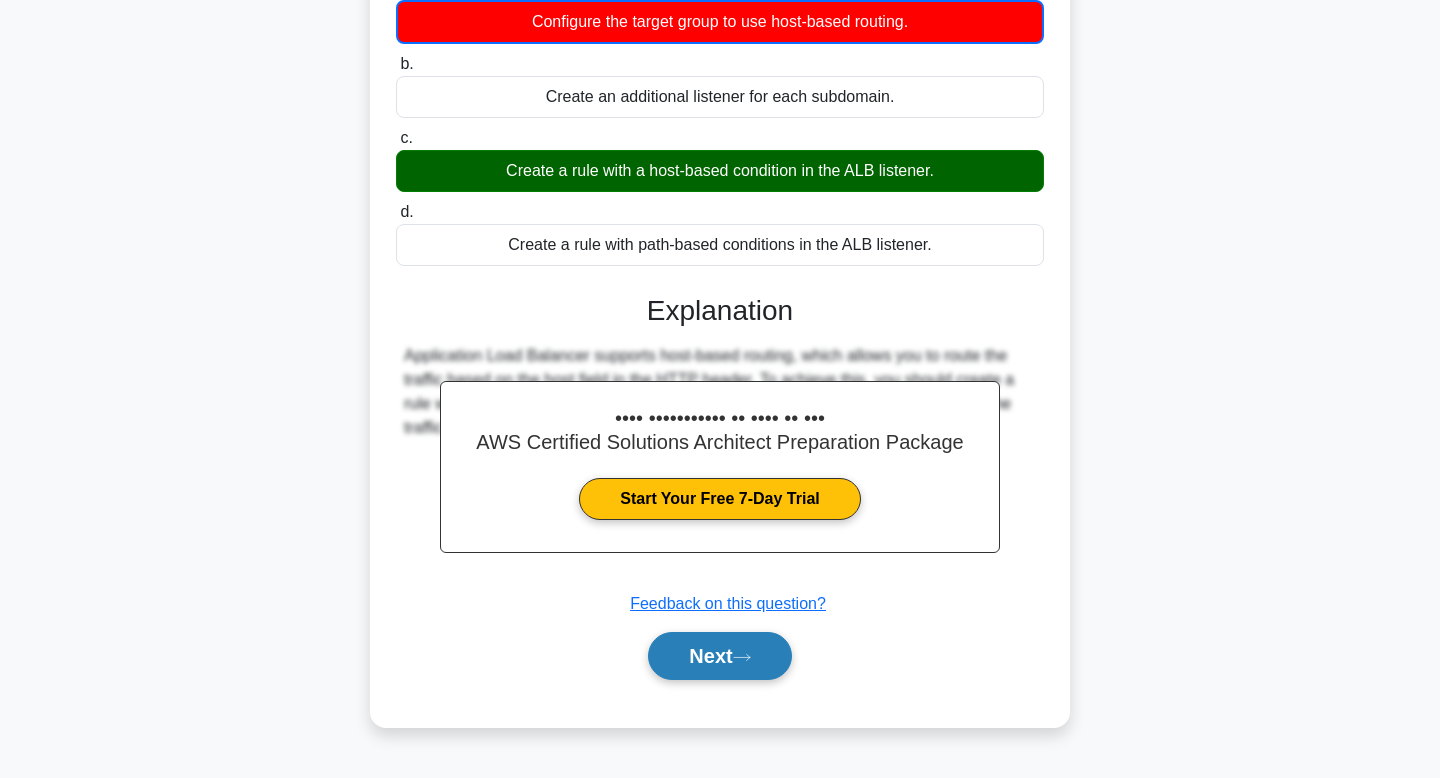 click on "Next" at bounding box center (719, 656) 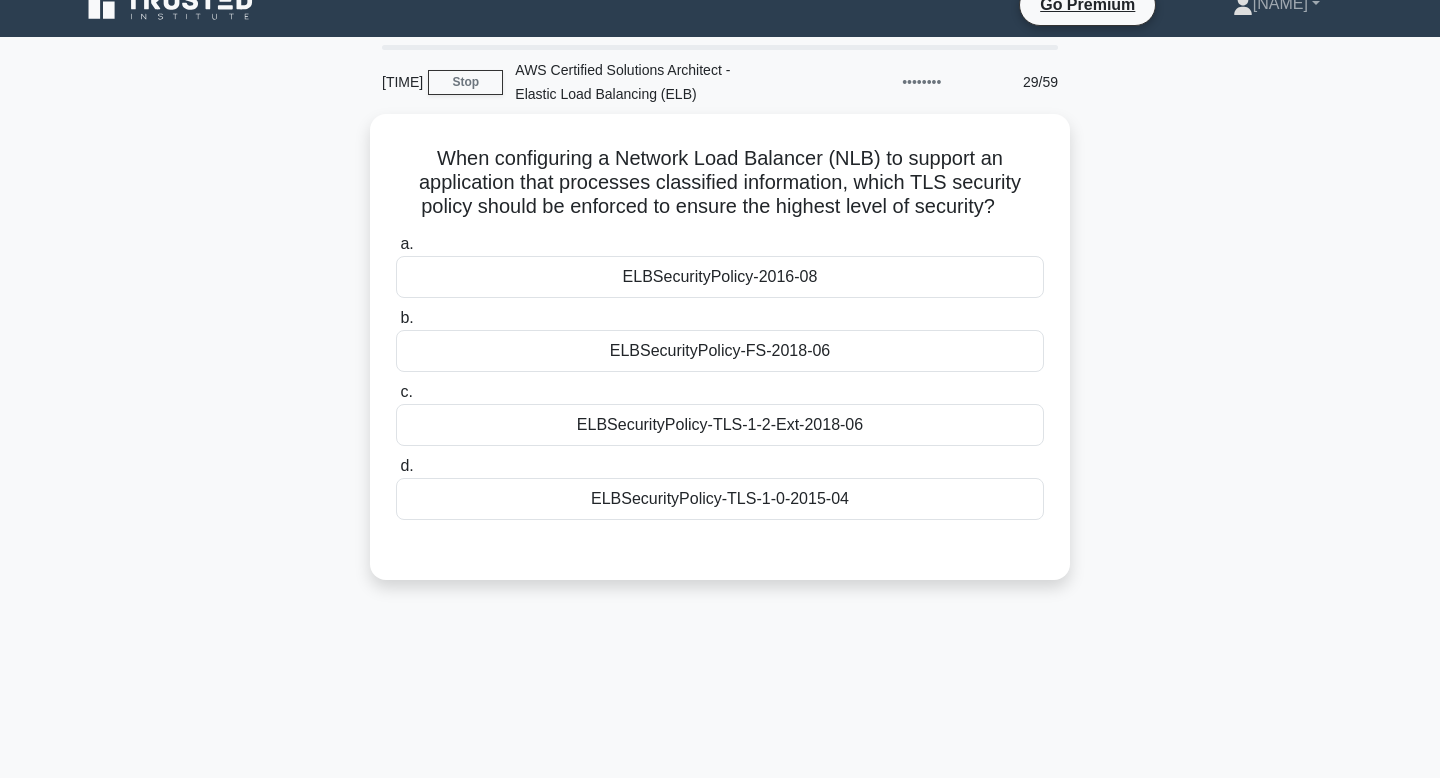 scroll, scrollTop: 20, scrollLeft: 0, axis: vertical 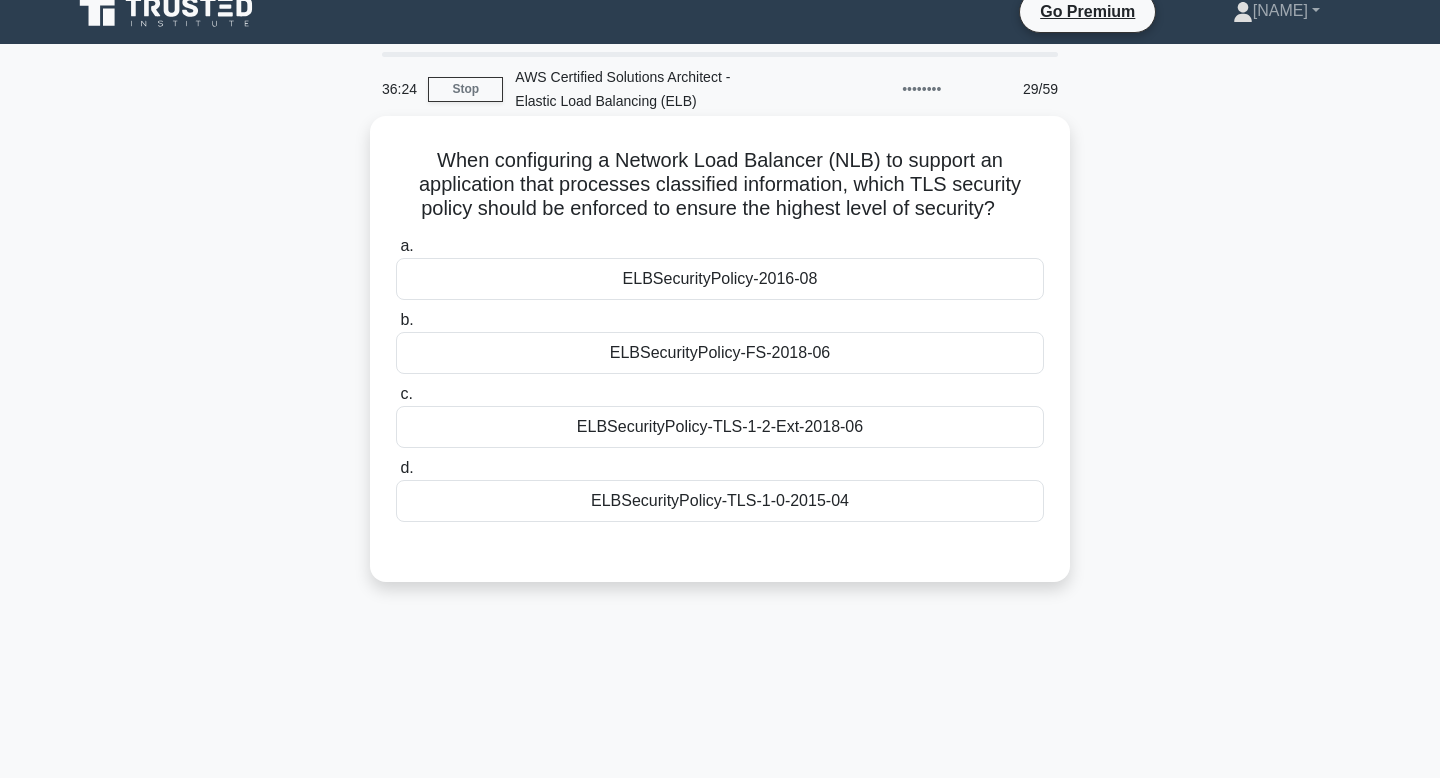 click on "ELBSecurityPolicy-TLS-1-2-Ext-2018-06" at bounding box center [720, 427] 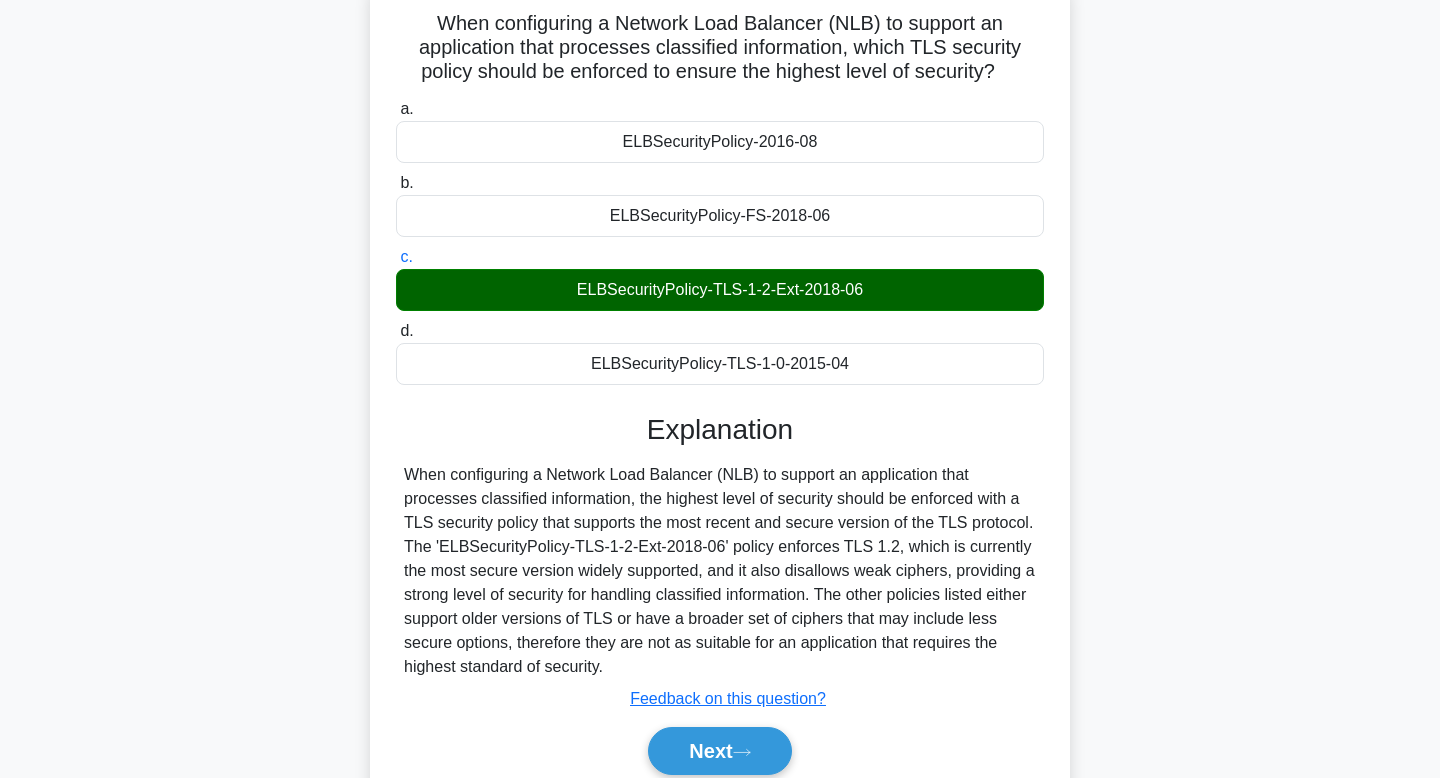 scroll, scrollTop: 302, scrollLeft: 0, axis: vertical 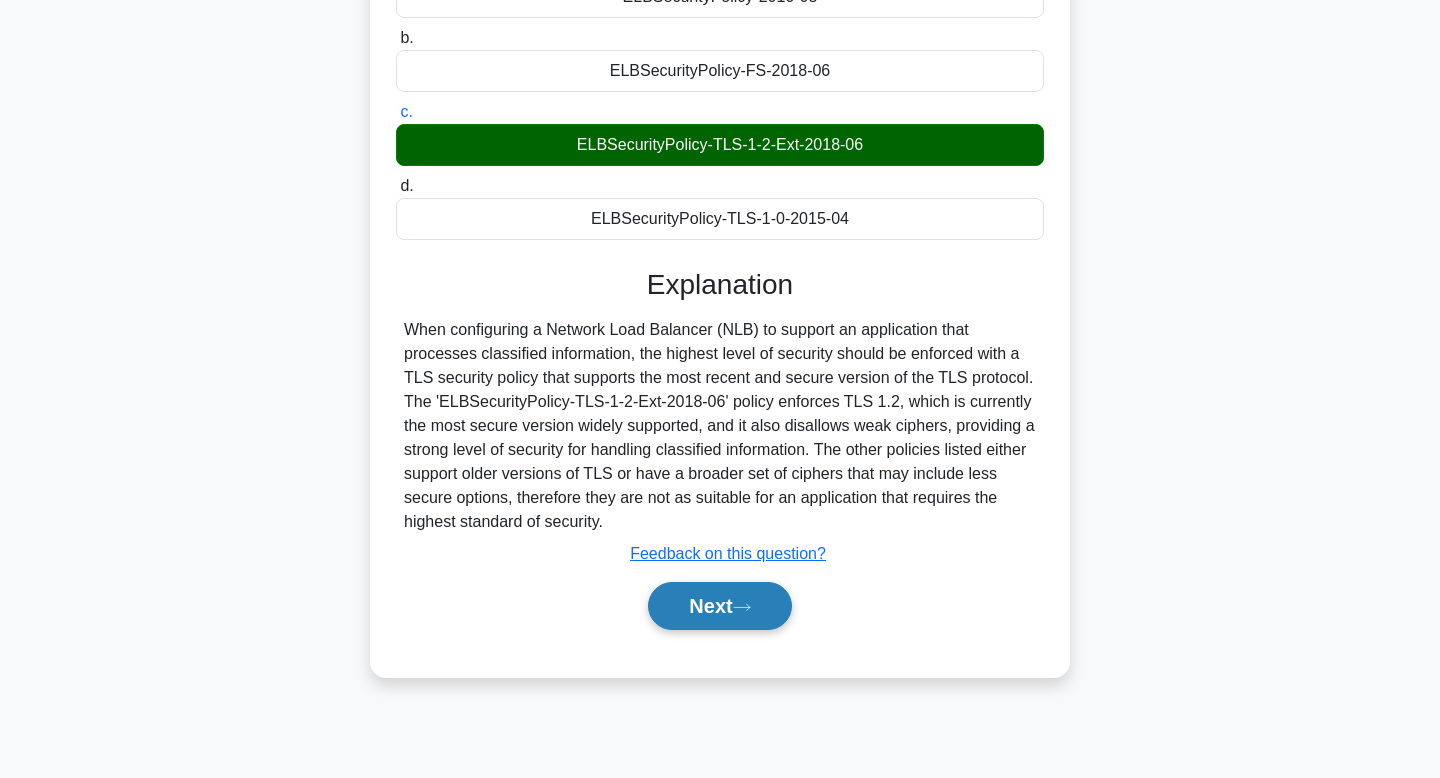 click on "Next" at bounding box center (719, 606) 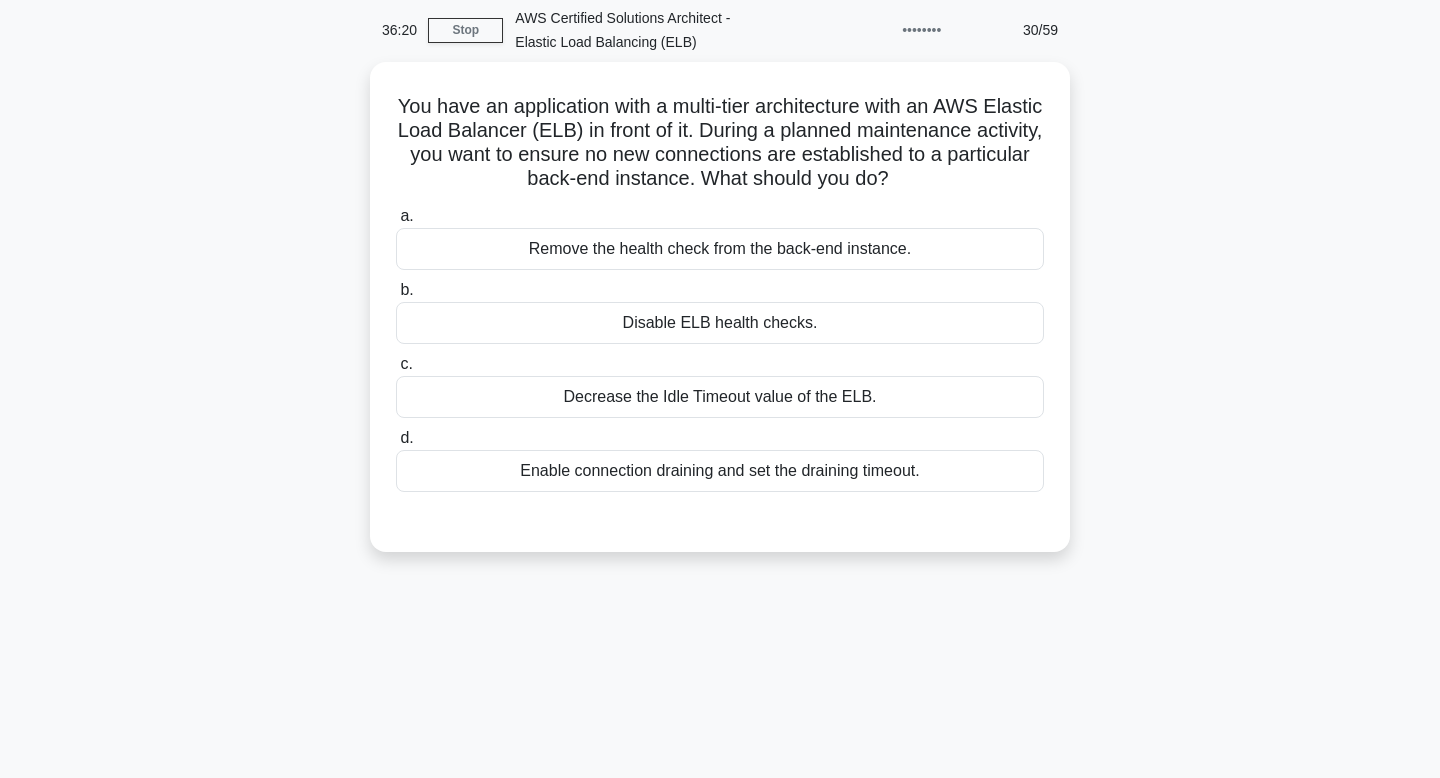 scroll, scrollTop: 0, scrollLeft: 0, axis: both 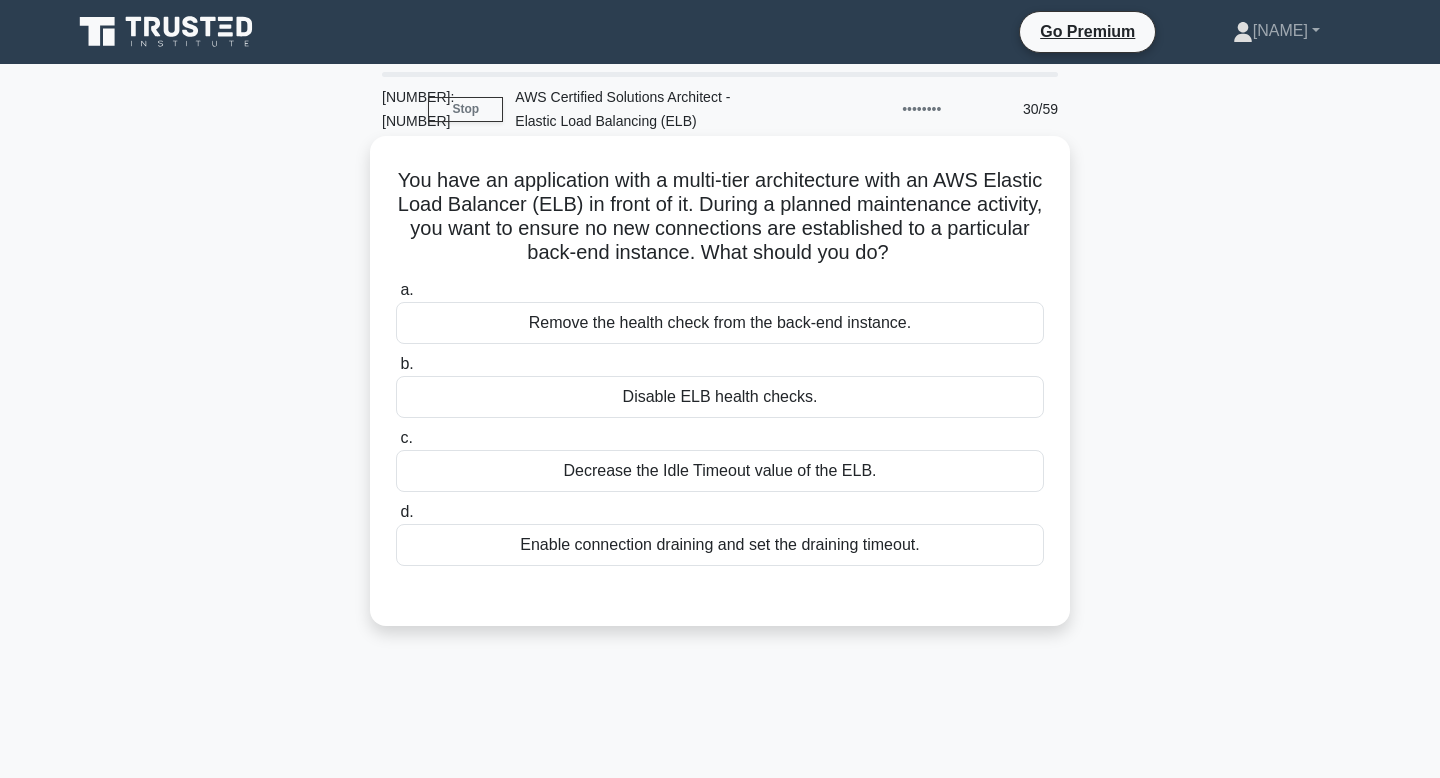 click on "You have an application with a multi-tier architecture with an AWS Elastic Load Balancer (ELB) in front of it. During a planned maintenance activity, you want to ensure no new connections are established to a particular back-end instance. What should you do?
.spinner_0XTQ{transform-origin:center;animation:spinner_y6GP .75s linear infinite}@keyframes spinner_y6GP{100%{transform:rotate(360deg)}}" at bounding box center (720, 217) 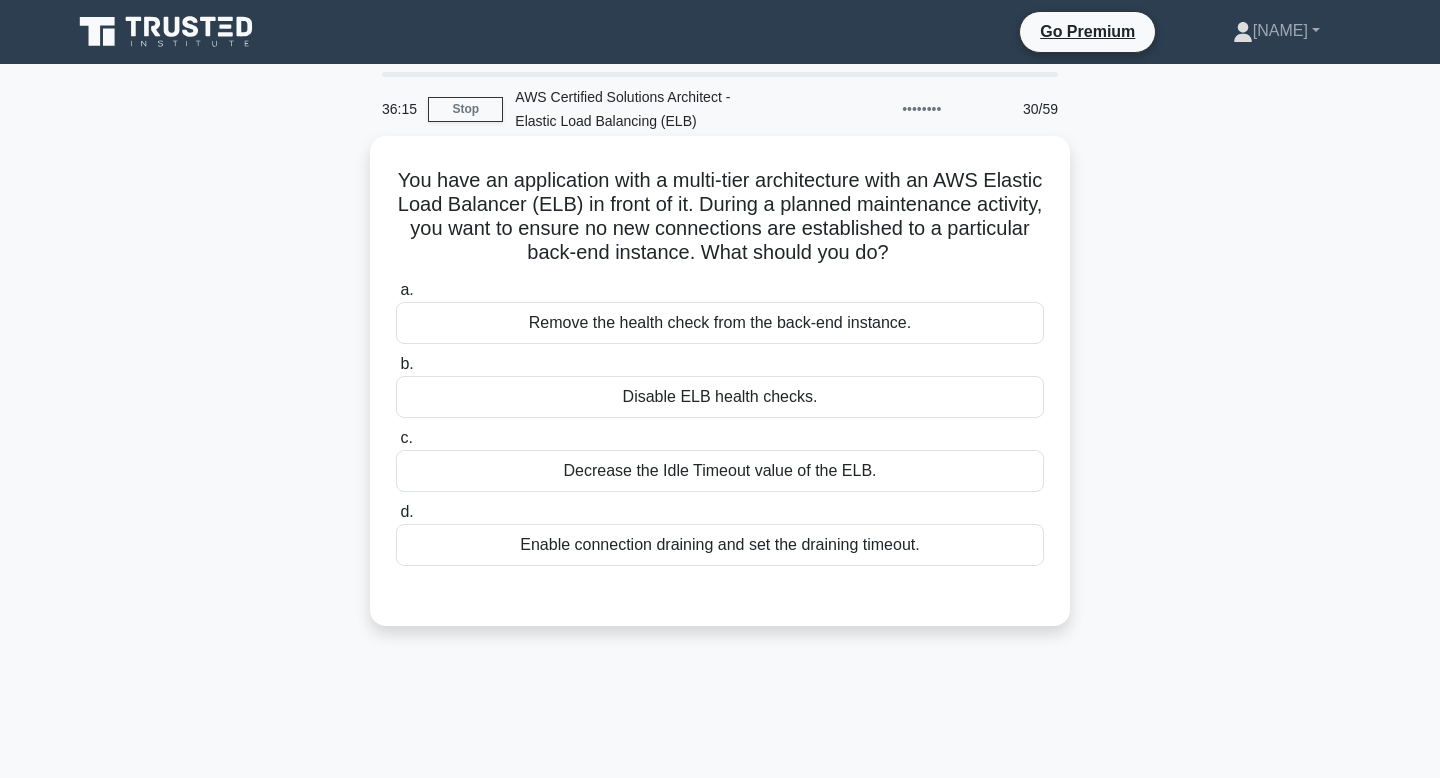click on "You have an application with a multi-tier architecture with an AWS Elastic Load Balancer (ELB) in front of it. During a planned maintenance activity, you want to ensure no new connections are established to a particular back-end instance. What should you do?
.spinner_0XTQ{transform-origin:center;animation:spinner_y6GP .75s linear infinite}@keyframes spinner_y6GP{100%{transform:rotate(360deg)}}" at bounding box center [720, 217] 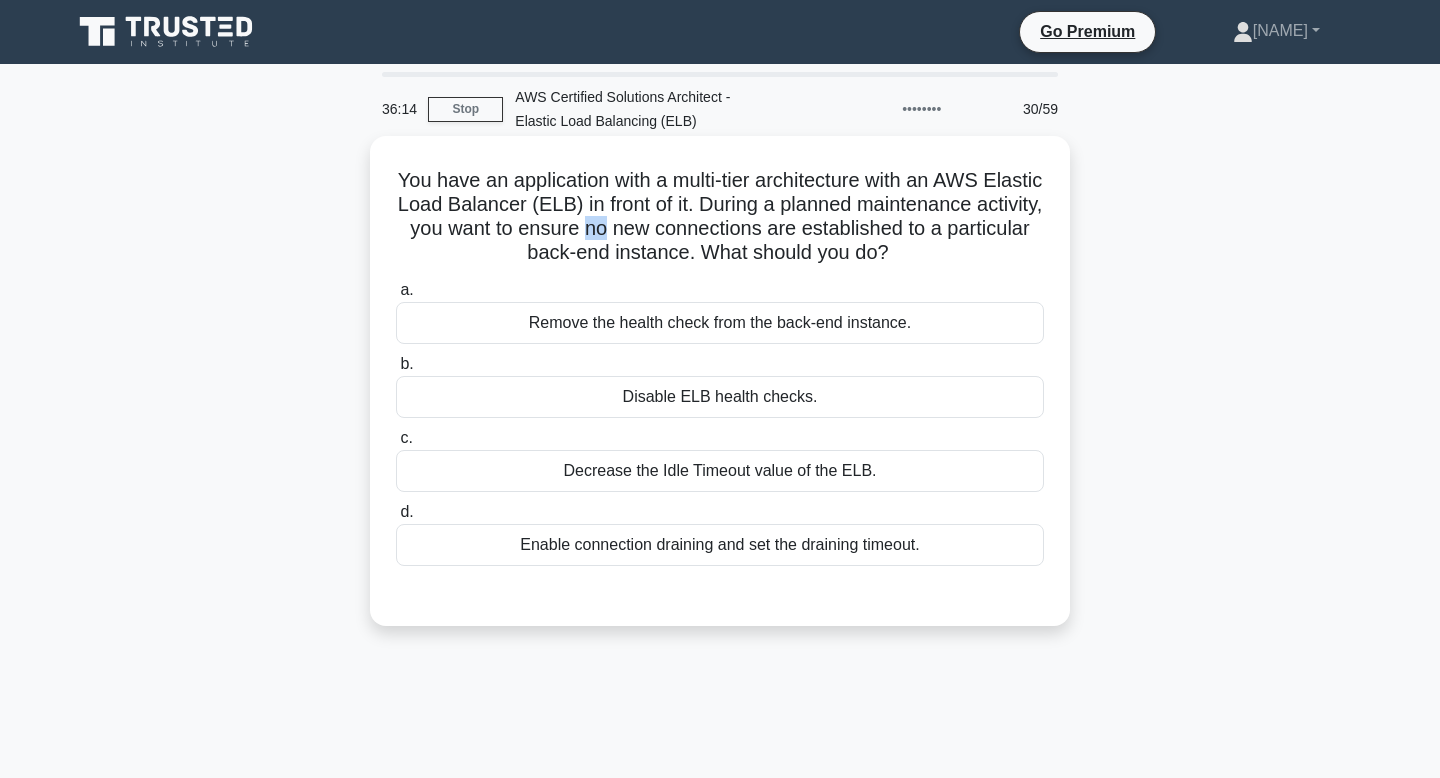 click on "You have an application with a multi-tier architecture with an AWS Elastic Load Balancer (ELB) in front of it. During a planned maintenance activity, you want to ensure no new connections are established to a particular back-end instance. What should you do?
.spinner_0XTQ{transform-origin:center;animation:spinner_y6GP .75s linear infinite}@keyframes spinner_y6GP{100%{transform:rotate(360deg)}}" at bounding box center (720, 217) 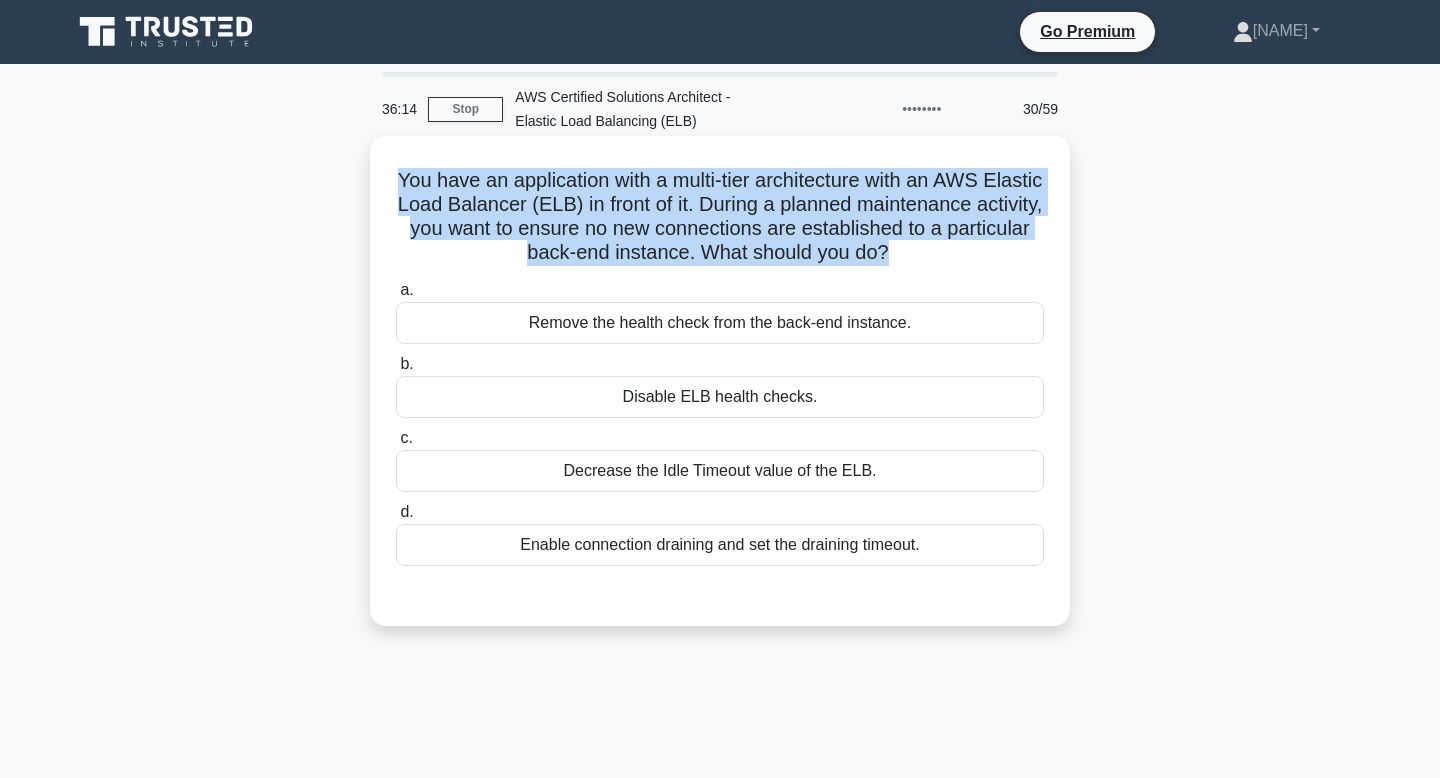 click on "You have an application with a multi-tier architecture with an AWS Elastic Load Balancer (ELB) in front of it. During a planned maintenance activity, you want to ensure no new connections are established to a particular back-end instance. What should you do?
.spinner_0XTQ{transform-origin:center;animation:spinner_y6GP .75s linear infinite}@keyframes spinner_y6GP{100%{transform:rotate(360deg)}}" at bounding box center (720, 217) 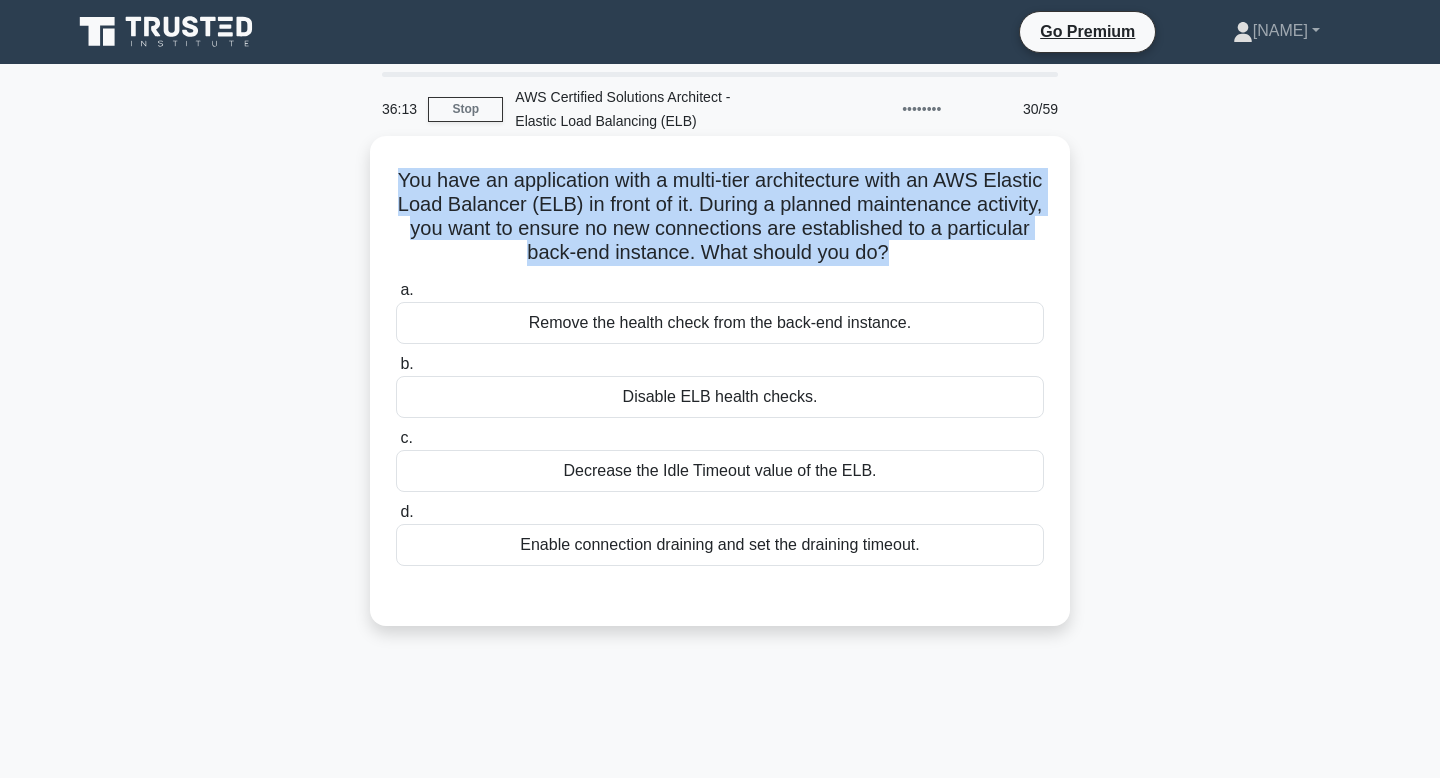 click on "You have an application with a multi-tier architecture with an AWS Elastic Load Balancer (ELB) in front of it. During a planned maintenance activity, you want to ensure no new connections are established to a particular back-end instance. What should you do?
.spinner_0XTQ{transform-origin:center;animation:spinner_y6GP .75s linear infinite}@keyframes spinner_y6GP{100%{transform:rotate(360deg)}}" at bounding box center [720, 217] 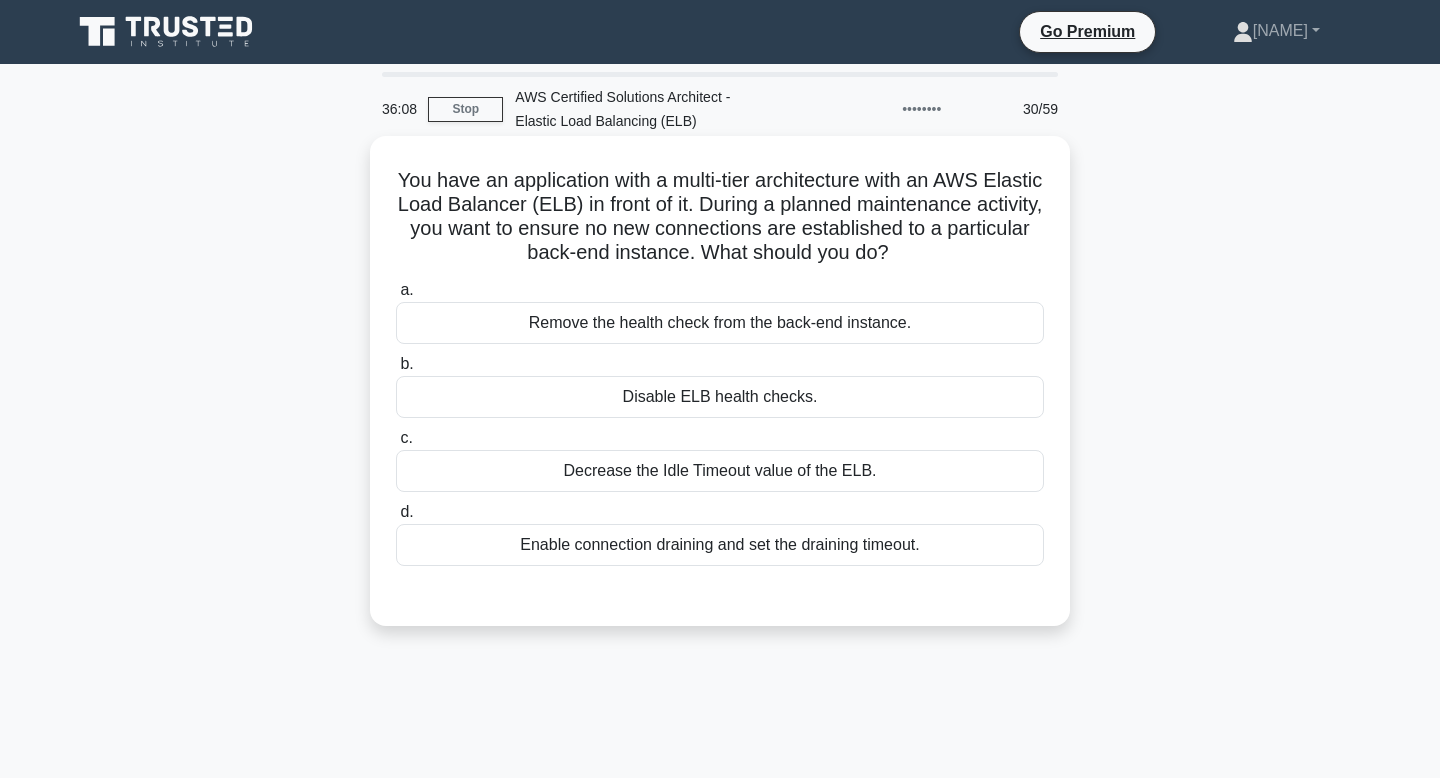 click on "Enable connection draining and set the draining timeout." at bounding box center [720, 545] 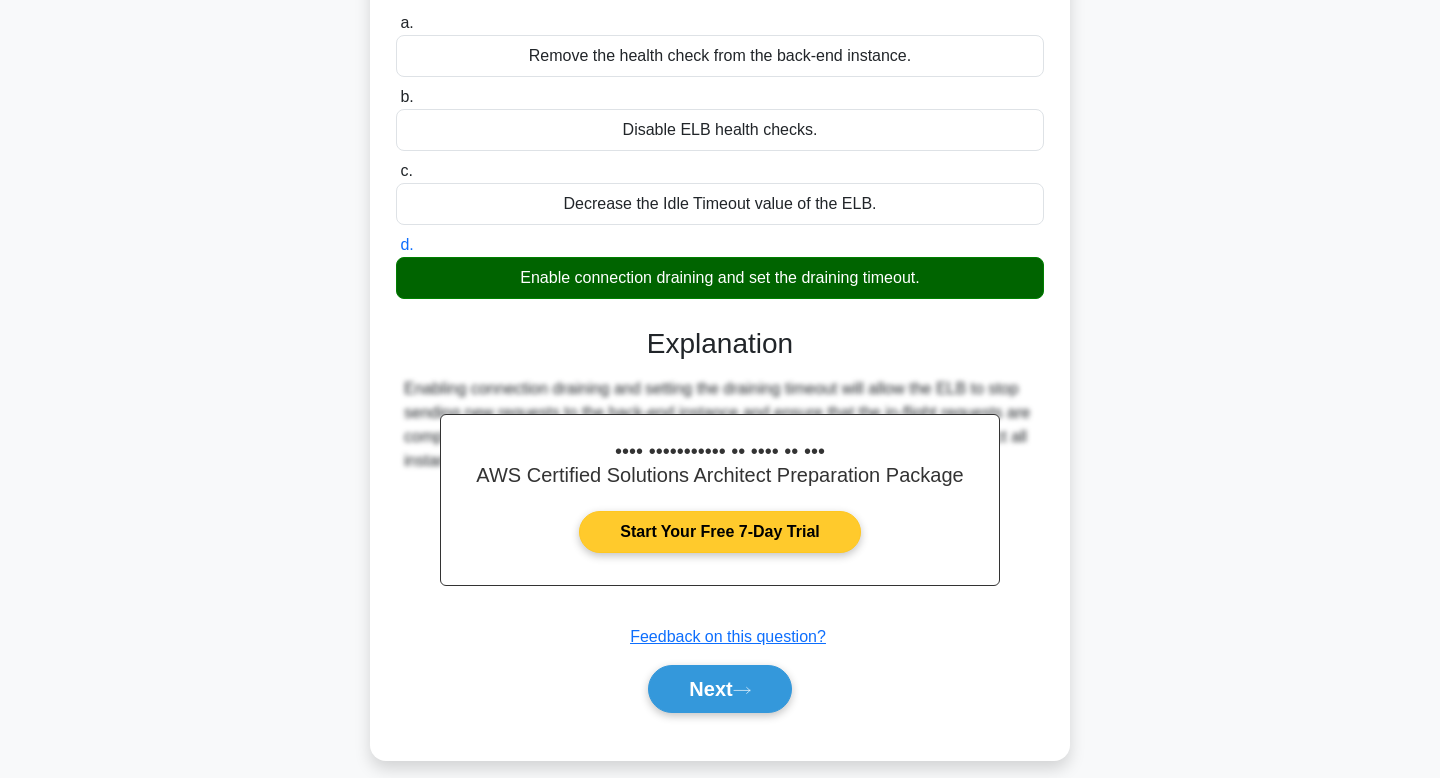 scroll, scrollTop: 281, scrollLeft: 0, axis: vertical 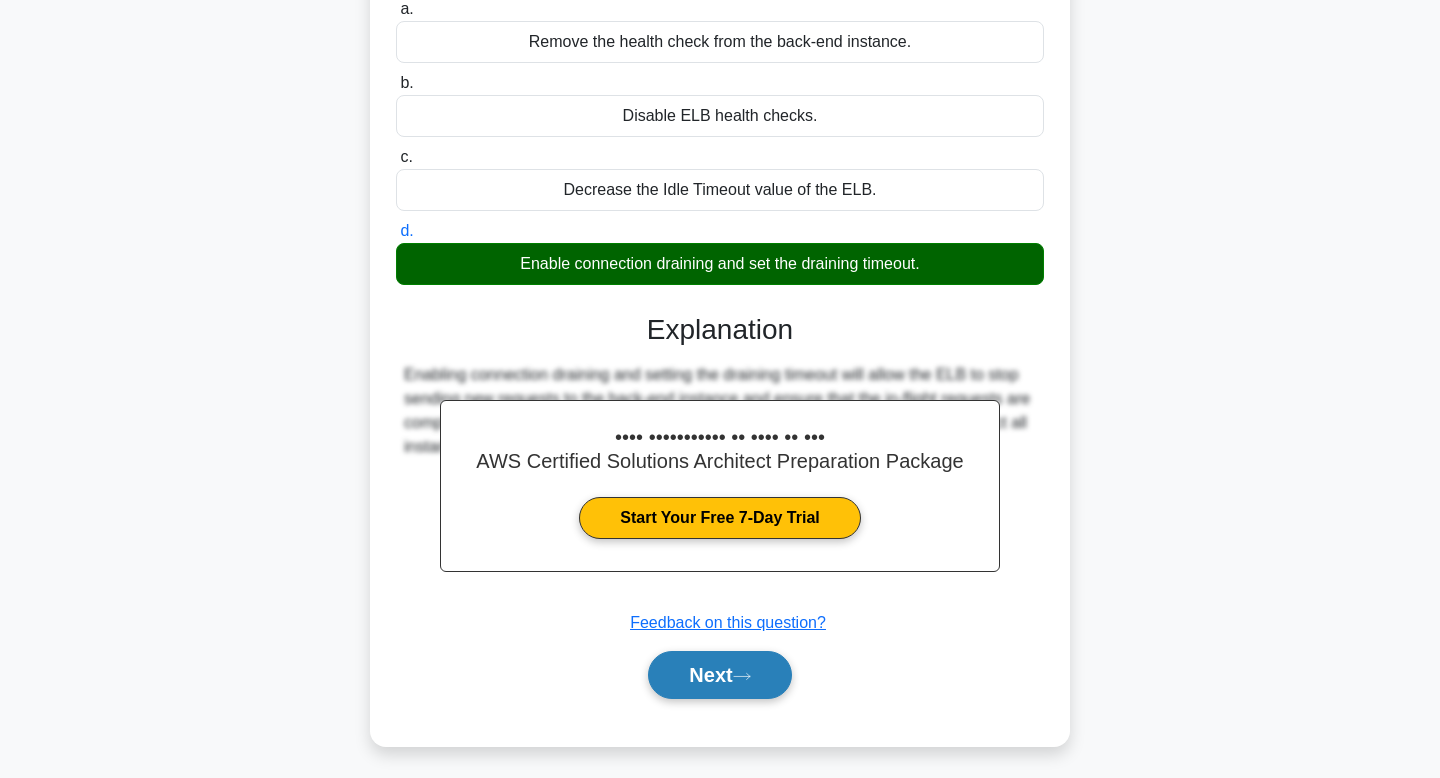 click on "Next" at bounding box center (719, 675) 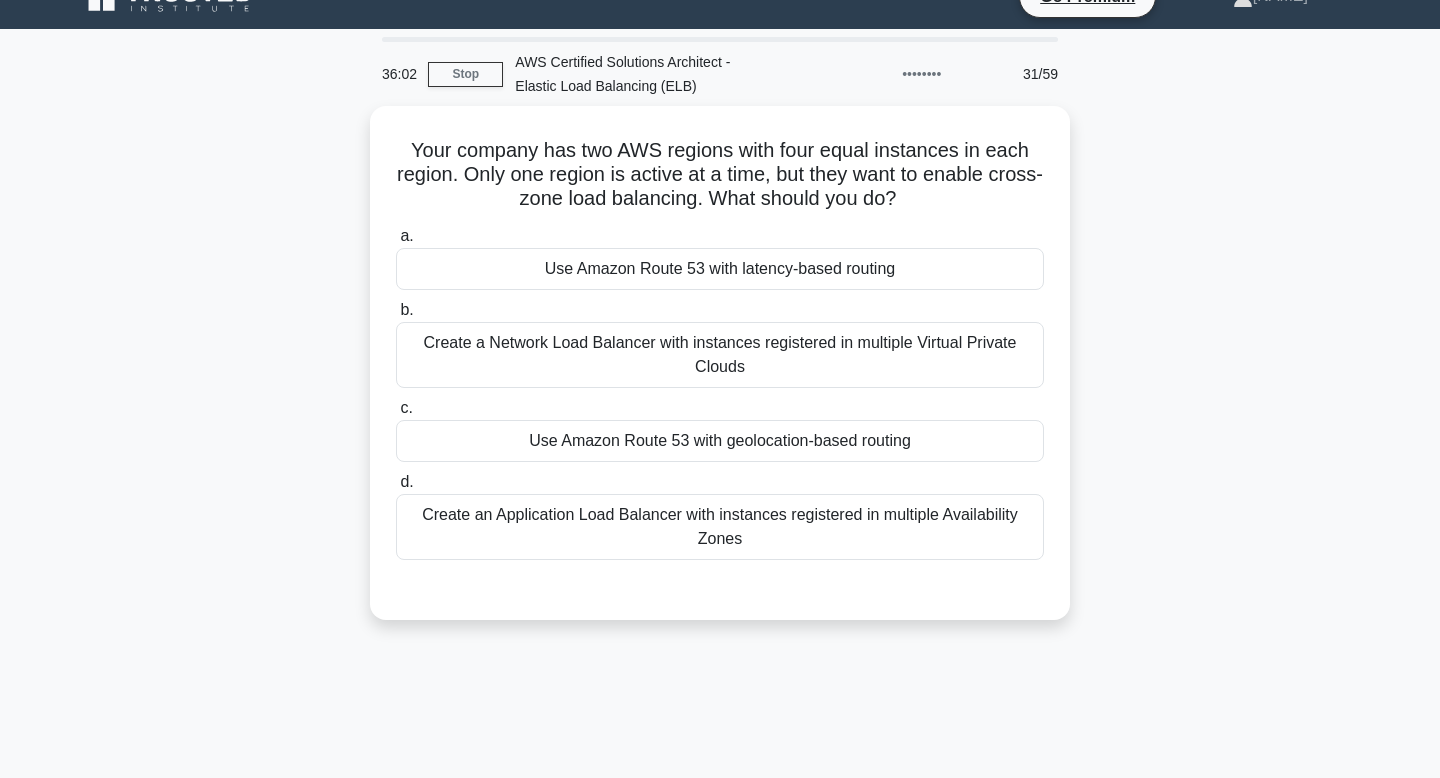 scroll, scrollTop: 16, scrollLeft: 0, axis: vertical 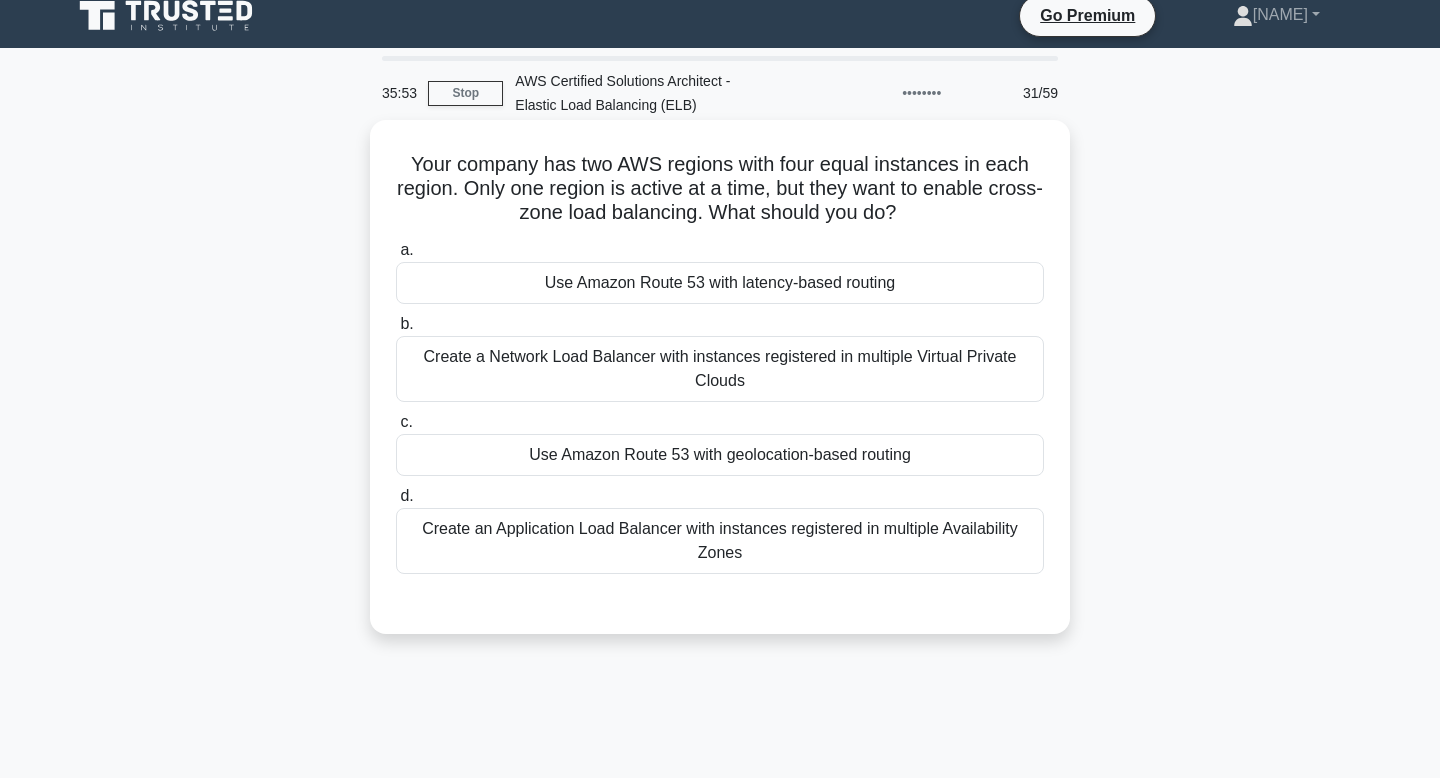 click on "Your company has two AWS regions with four equal instances in each region. Only one region is active at a time, but they want to enable cross-zone load balancing. What should you do?
.spinner_0XTQ{transform-origin:center;animation:spinner_y6GP .75s linear infinite}@keyframes spinner_y6GP{100%{transform:rotate(360deg)}}" at bounding box center (720, 189) 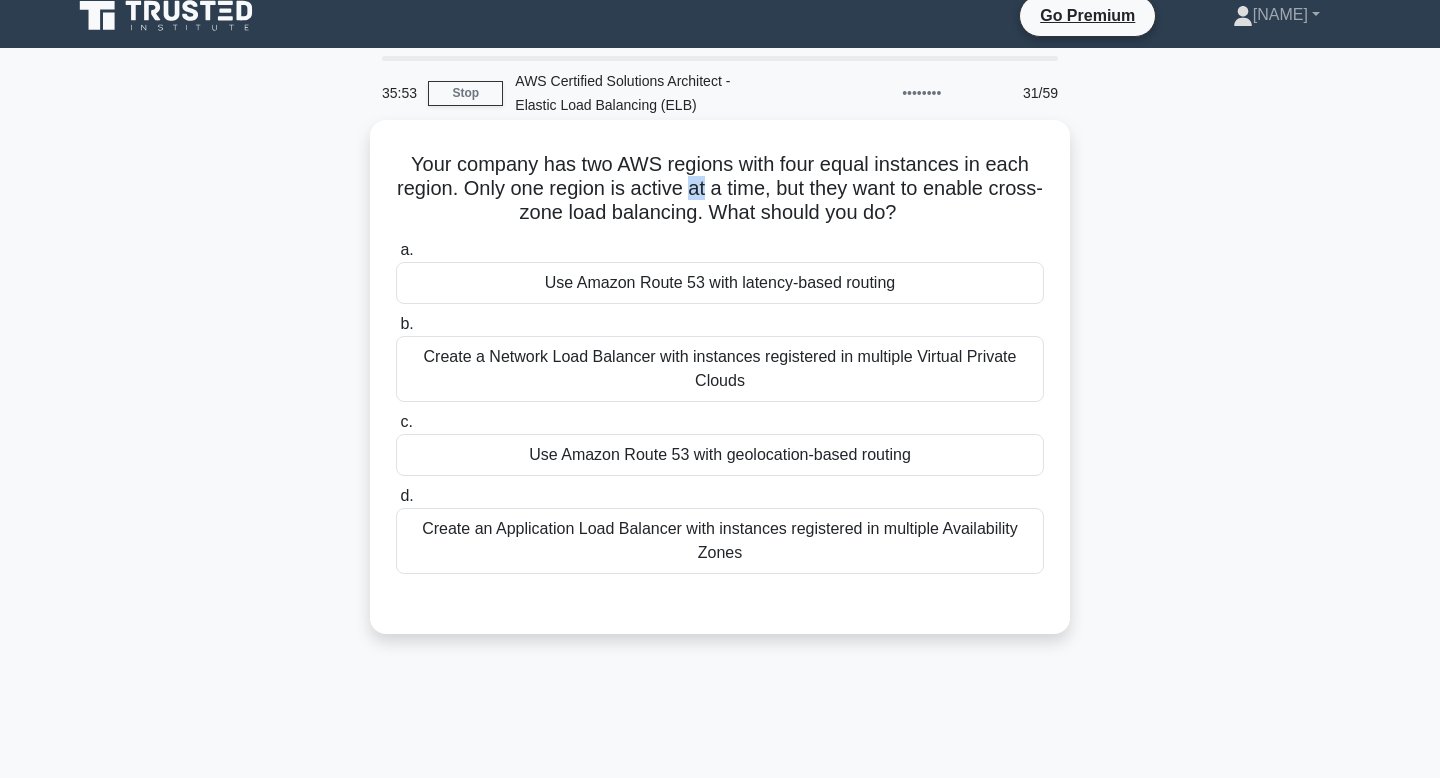 click on "Your company has two AWS regions with four equal instances in each region. Only one region is active at a time, but they want to enable cross-zone load balancing. What should you do?
.spinner_0XTQ{transform-origin:center;animation:spinner_y6GP .75s linear infinite}@keyframes spinner_y6GP{100%{transform:rotate(360deg)}}" at bounding box center [720, 189] 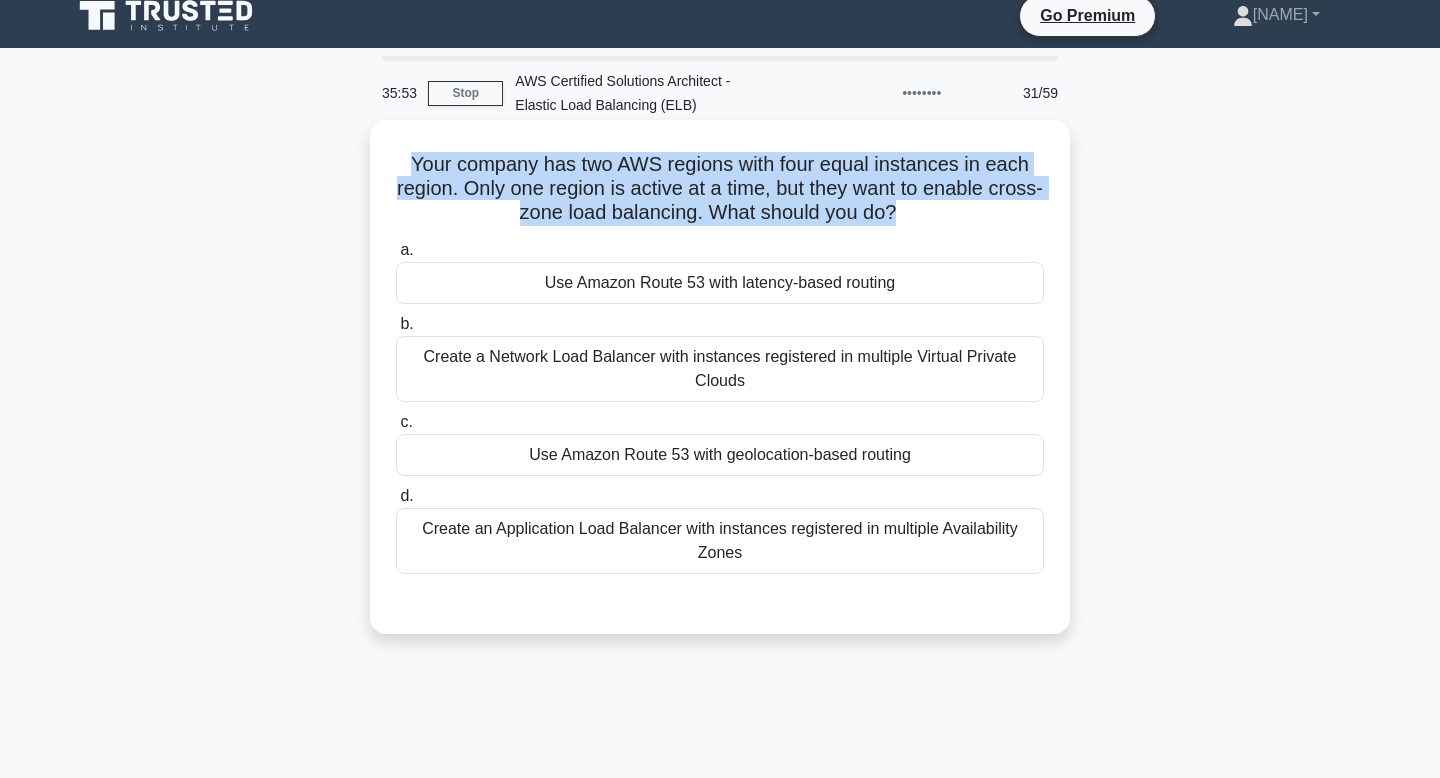 click on "Your company has two AWS regions with four equal instances in each region. Only one region is active at a time, but they want to enable cross-zone load balancing. What should you do?
.spinner_0XTQ{transform-origin:center;animation:spinner_y6GP .75s linear infinite}@keyframes spinner_y6GP{100%{transform:rotate(360deg)}}" at bounding box center (720, 189) 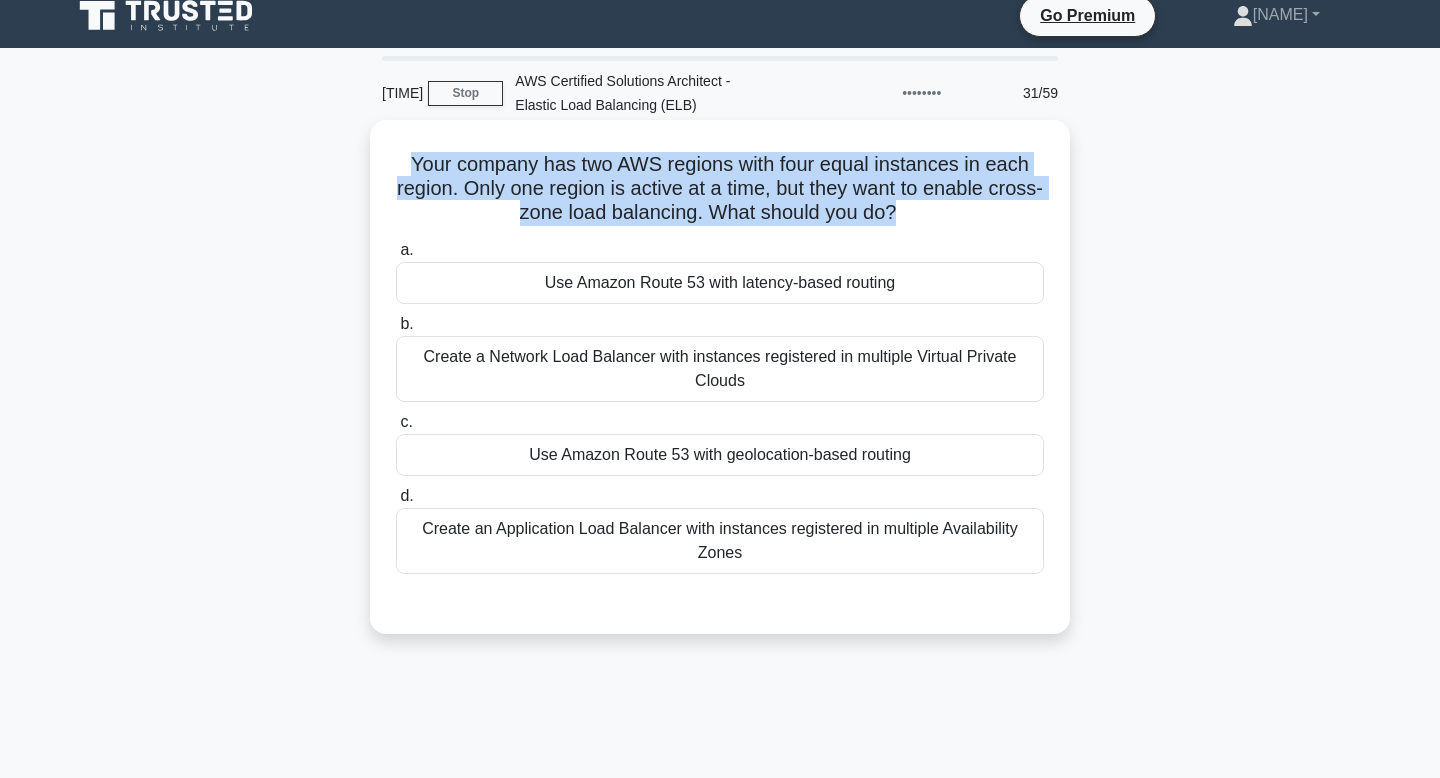 click on "Create an Application Load Balancer with instances registered in multiple Availability Zones" at bounding box center (720, 541) 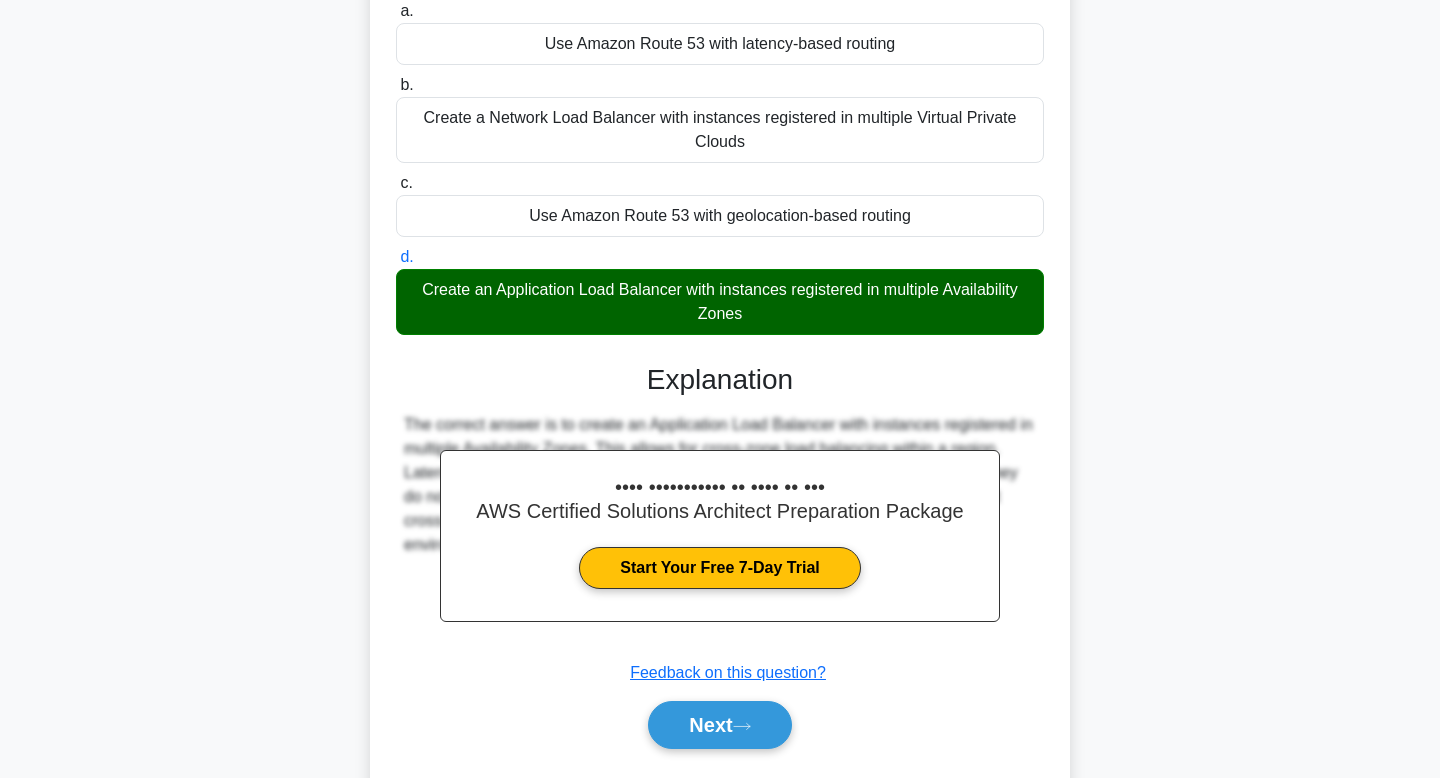 scroll, scrollTop: 312, scrollLeft: 0, axis: vertical 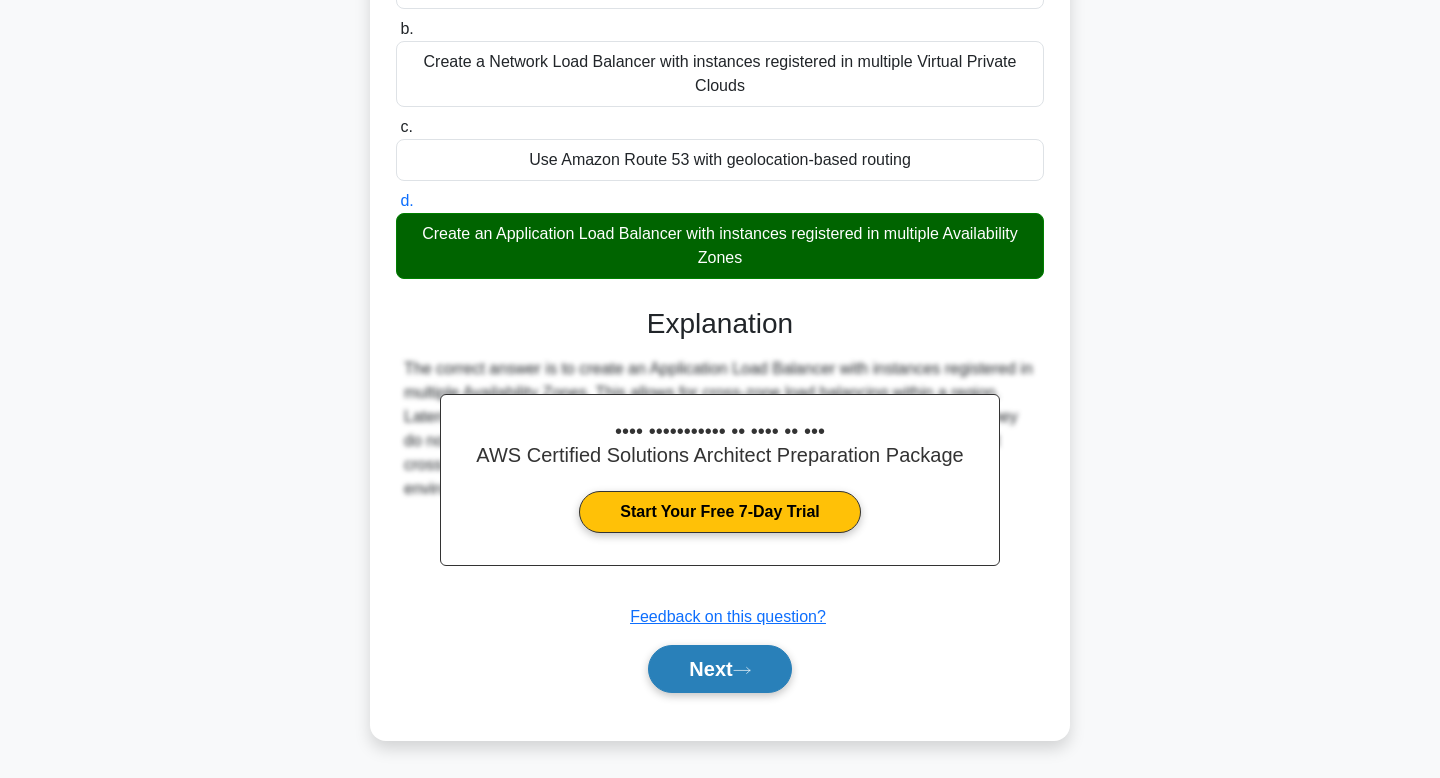 click on "Next" at bounding box center (719, 669) 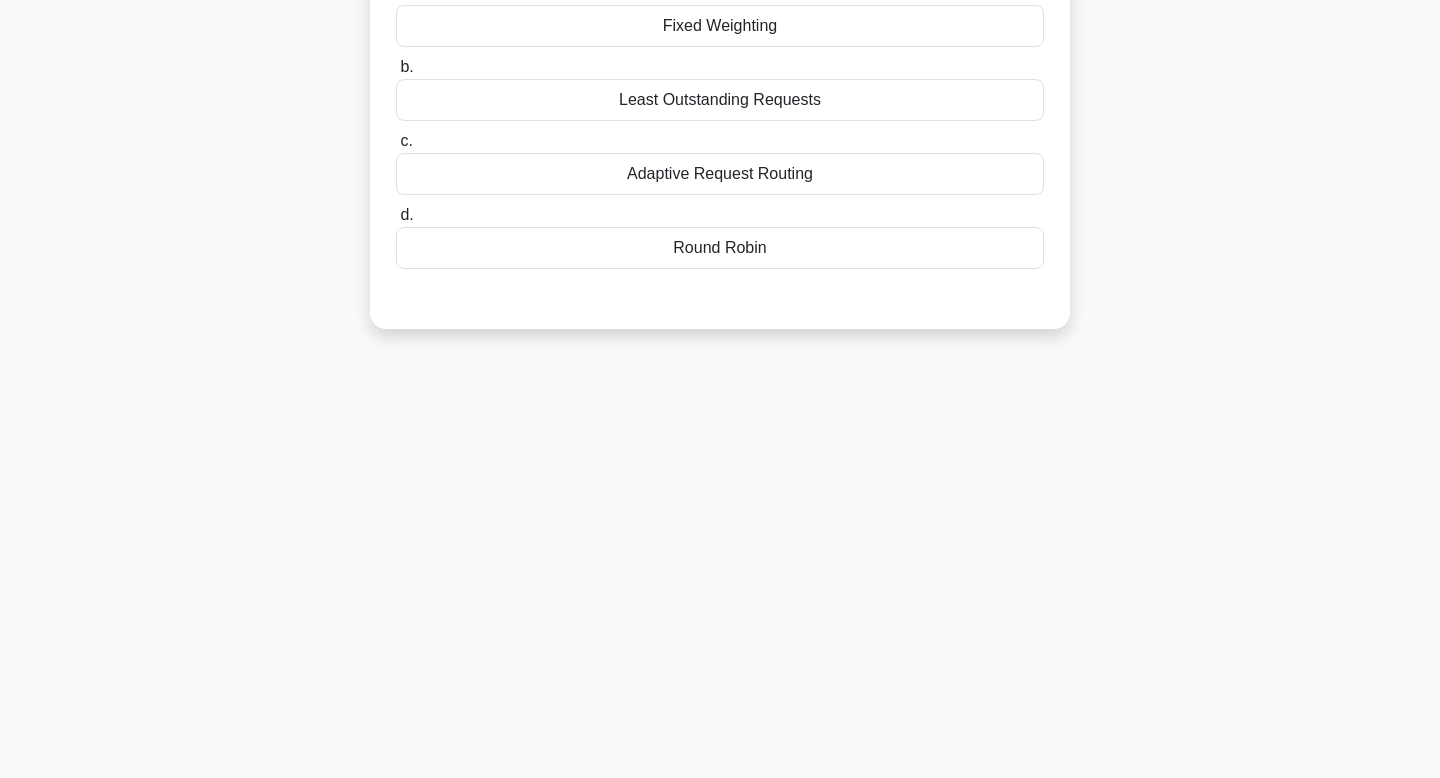 scroll, scrollTop: 0, scrollLeft: 0, axis: both 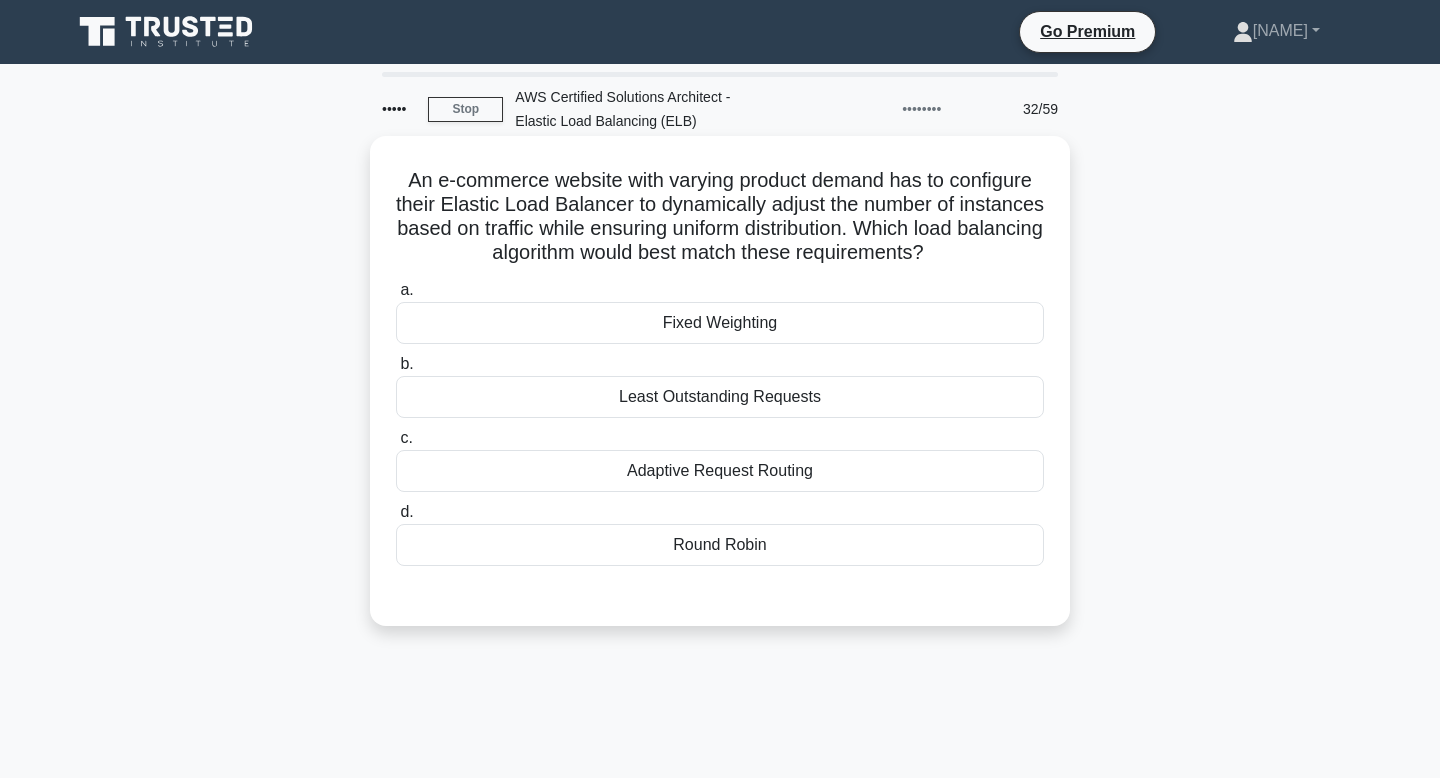 click on "An e-commerce website with varying product demand has to configure their Elastic Load Balancer to dynamically adjust the number of instances based on traffic while ensuring uniform distribution. Which load balancing algorithm would best match these requirements?
.spinner_0XTQ{transform-origin:center;animation:spinner_y6GP .75s linear infinite}@keyframes spinner_y6GP{100%{transform:rotate(360deg)}}" at bounding box center (720, 217) 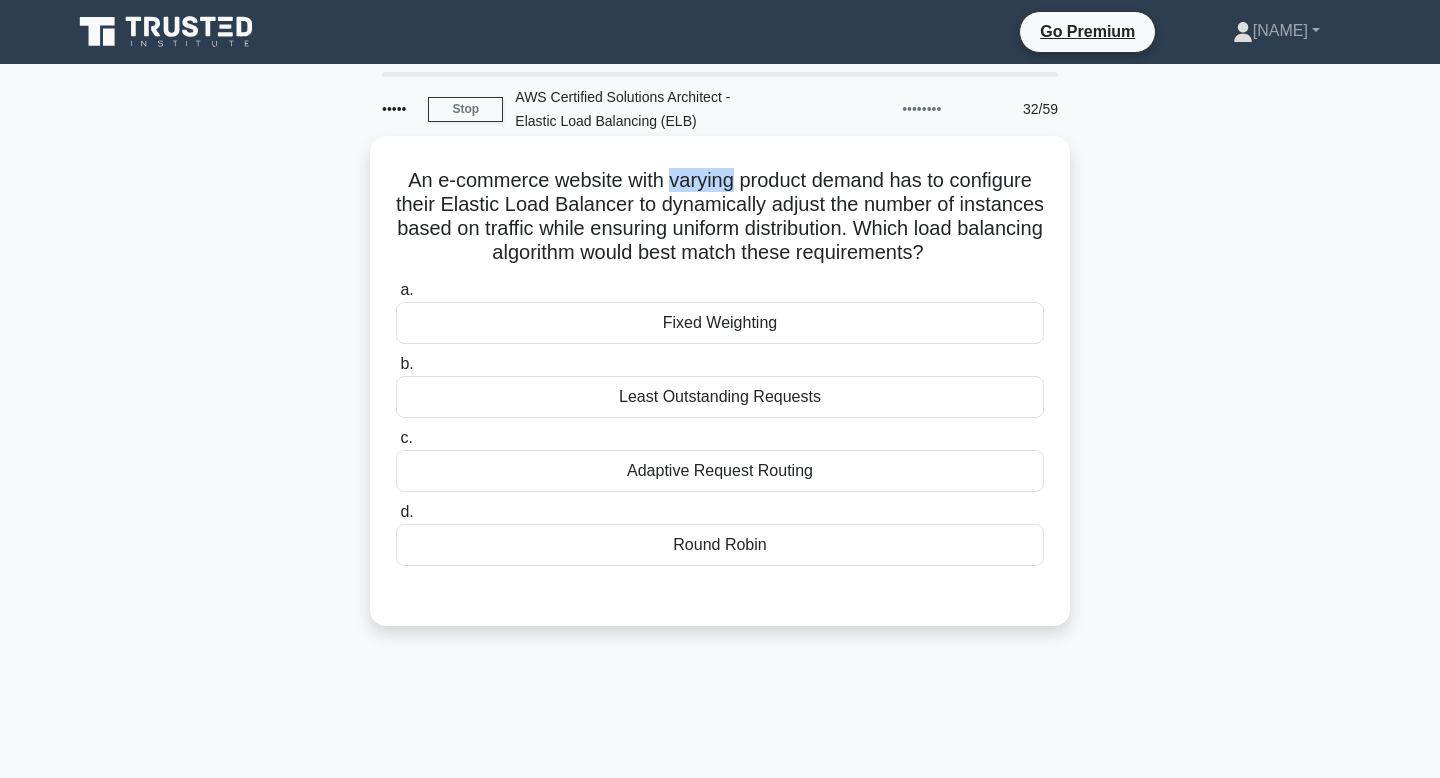 click on "An e-commerce website with varying product demand has to configure their Elastic Load Balancer to dynamically adjust the number of instances based on traffic while ensuring uniform distribution. Which load balancing algorithm would best match these requirements?
.spinner_0XTQ{transform-origin:center;animation:spinner_y6GP .75s linear infinite}@keyframes spinner_y6GP{100%{transform:rotate(360deg)}}" at bounding box center [720, 217] 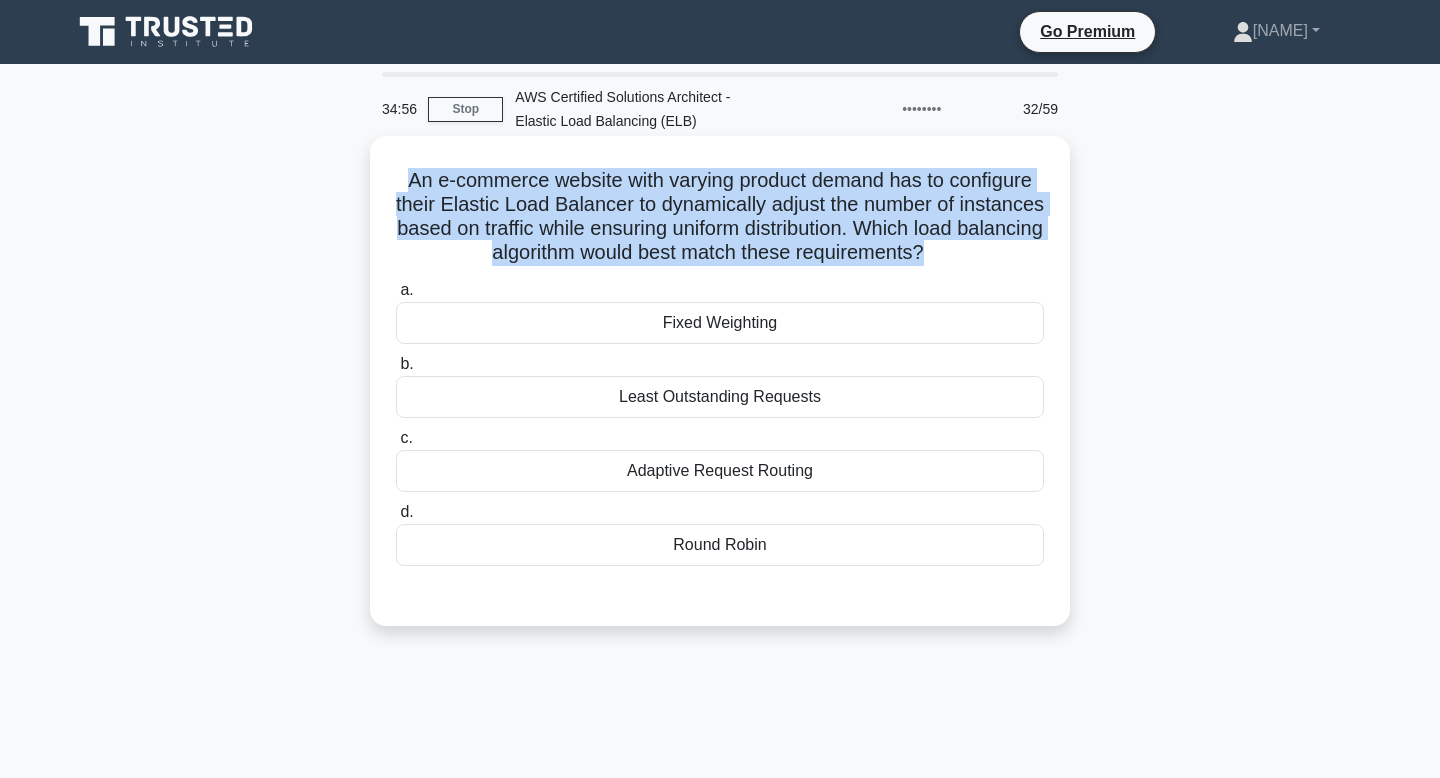 click on "An e-commerce website with varying product demand has to configure their Elastic Load Balancer to dynamically adjust the number of instances based on traffic while ensuring uniform distribution. Which load balancing algorithm would best match these requirements?
.spinner_0XTQ{transform-origin:center;animation:spinner_y6GP .75s linear infinite}@keyframes spinner_y6GP{100%{transform:rotate(360deg)}}" at bounding box center (720, 217) 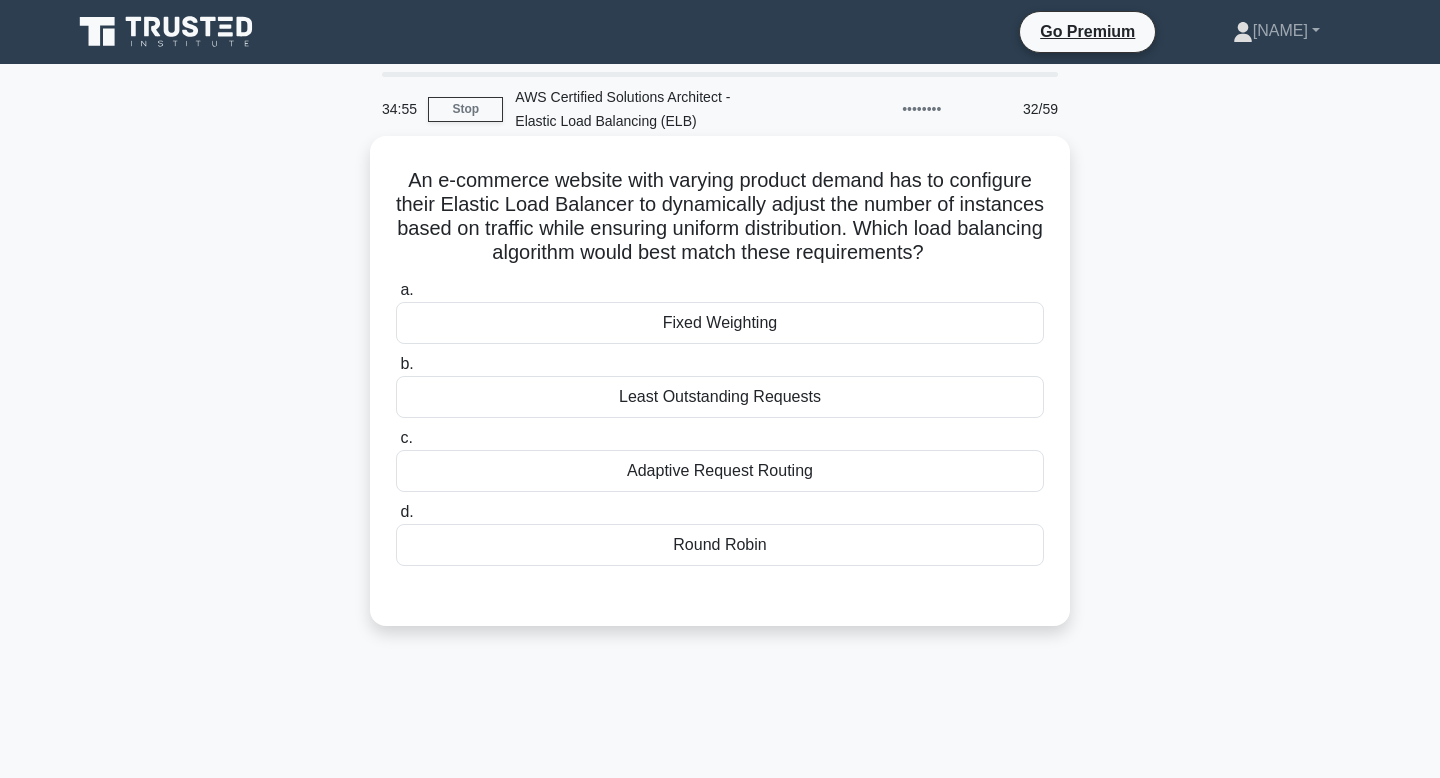 click on "Adaptive Request Routing" at bounding box center (720, 471) 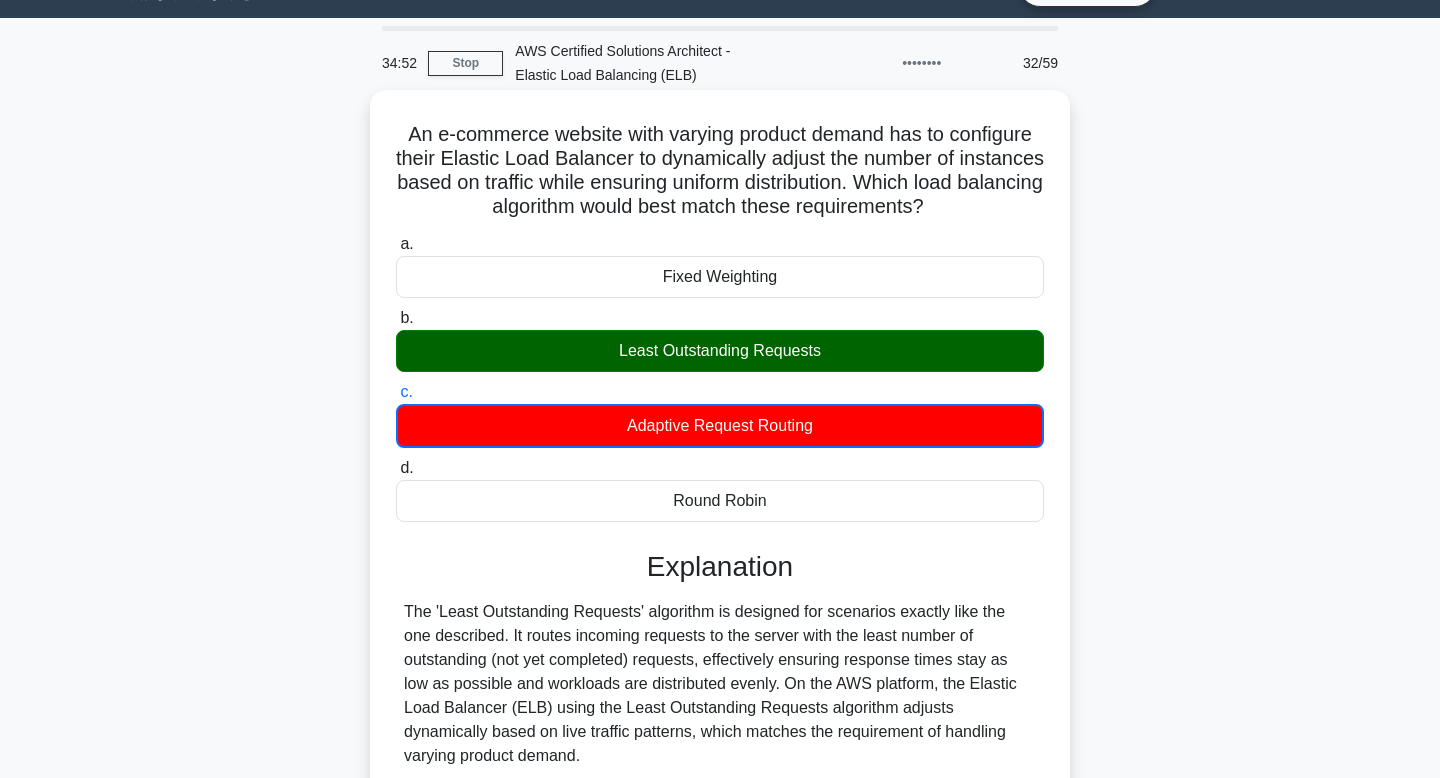scroll, scrollTop: 55, scrollLeft: 0, axis: vertical 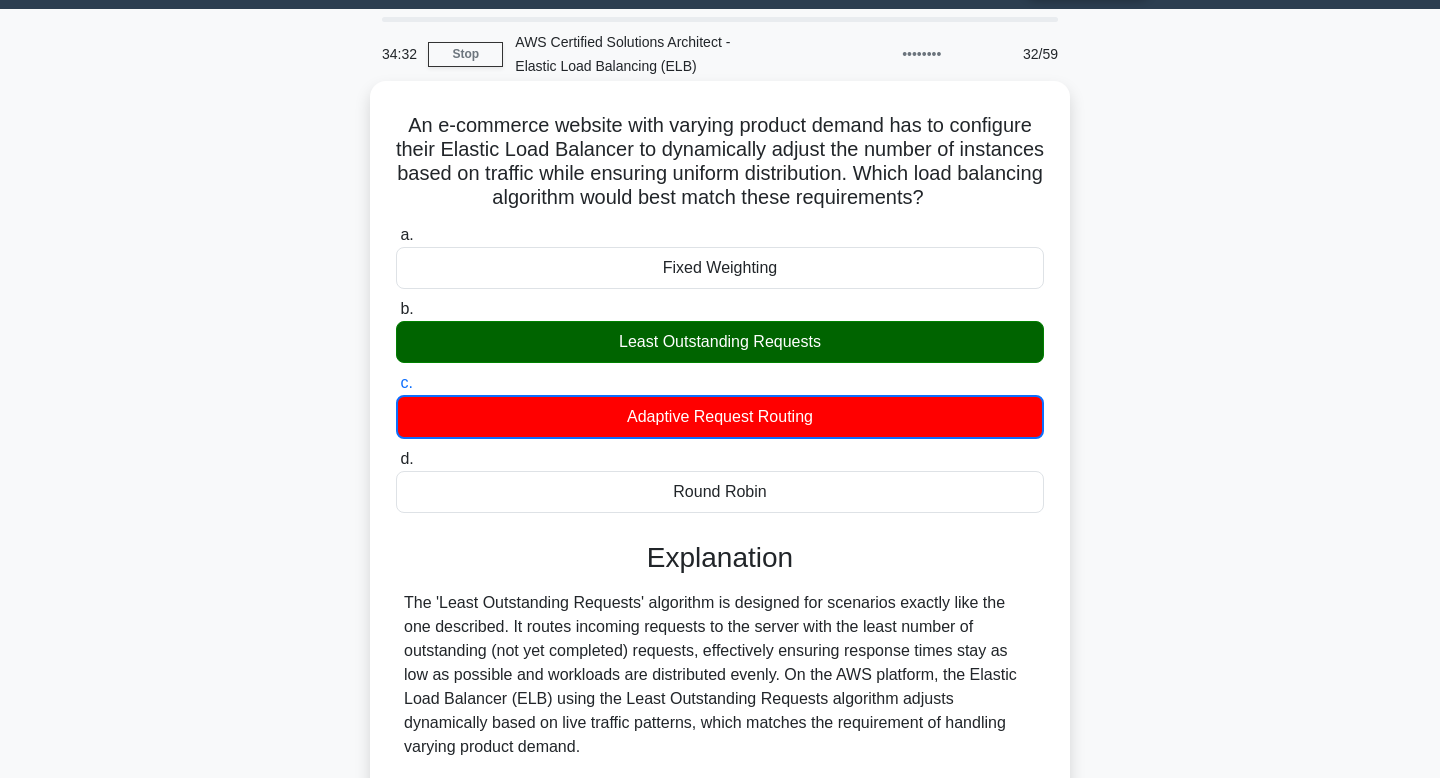 click on "An e-commerce website with varying product demand has to configure their Elastic Load Balancer to dynamically adjust the number of instances based on traffic while ensuring uniform distribution. Which load balancing algorithm would best match these requirements?
.spinner_0XTQ{transform-origin:center;animation:spinner_y6GP .75s linear infinite}@keyframes spinner_y6GP{100%{transform:rotate(360deg)}}" at bounding box center (720, 162) 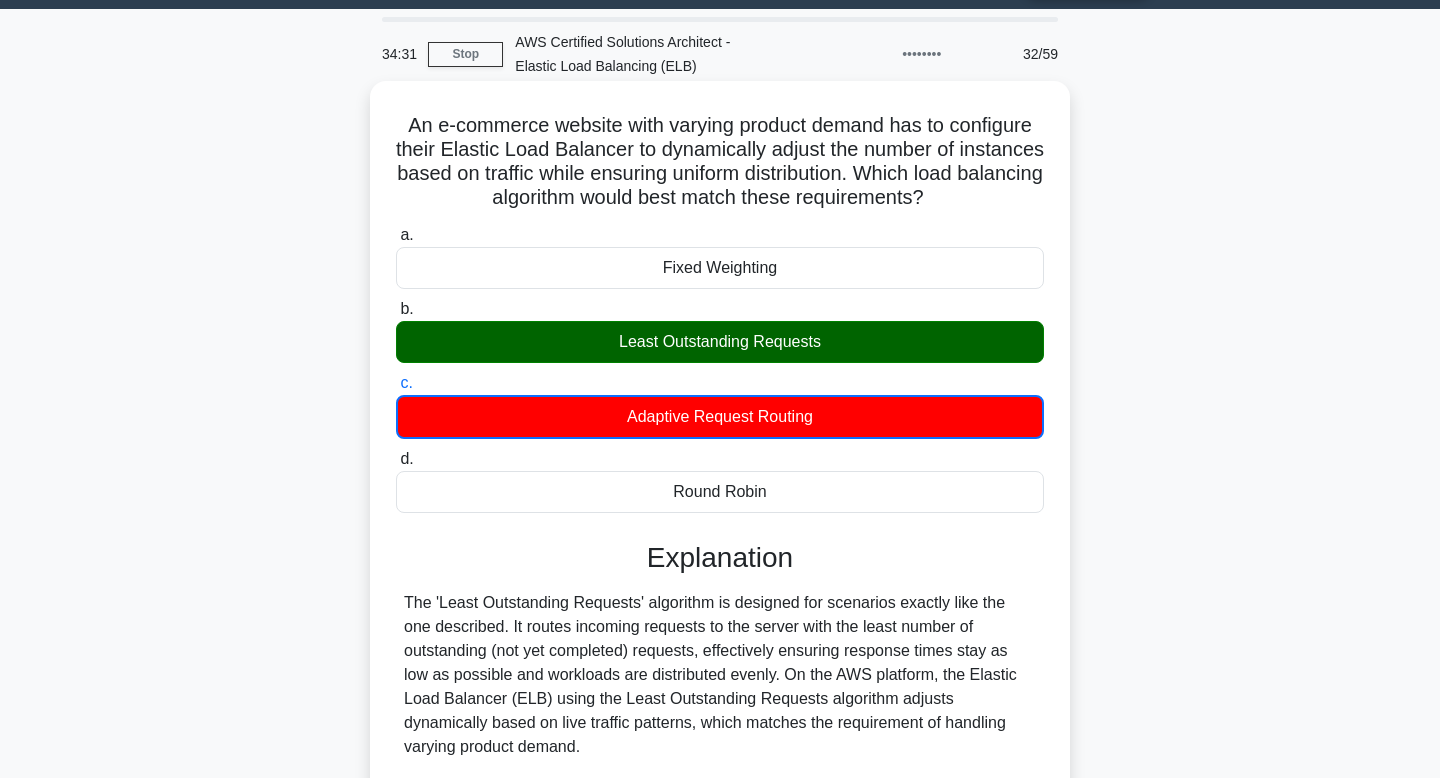 click on "An e-commerce website with varying product demand has to configure their Elastic Load Balancer to dynamically adjust the number of instances based on traffic while ensuring uniform distribution. Which load balancing algorithm would best match these requirements?
.spinner_0XTQ{transform-origin:center;animation:spinner_y6GP .75s linear infinite}@keyframes spinner_y6GP{100%{transform:rotate(360deg)}}" at bounding box center (720, 162) 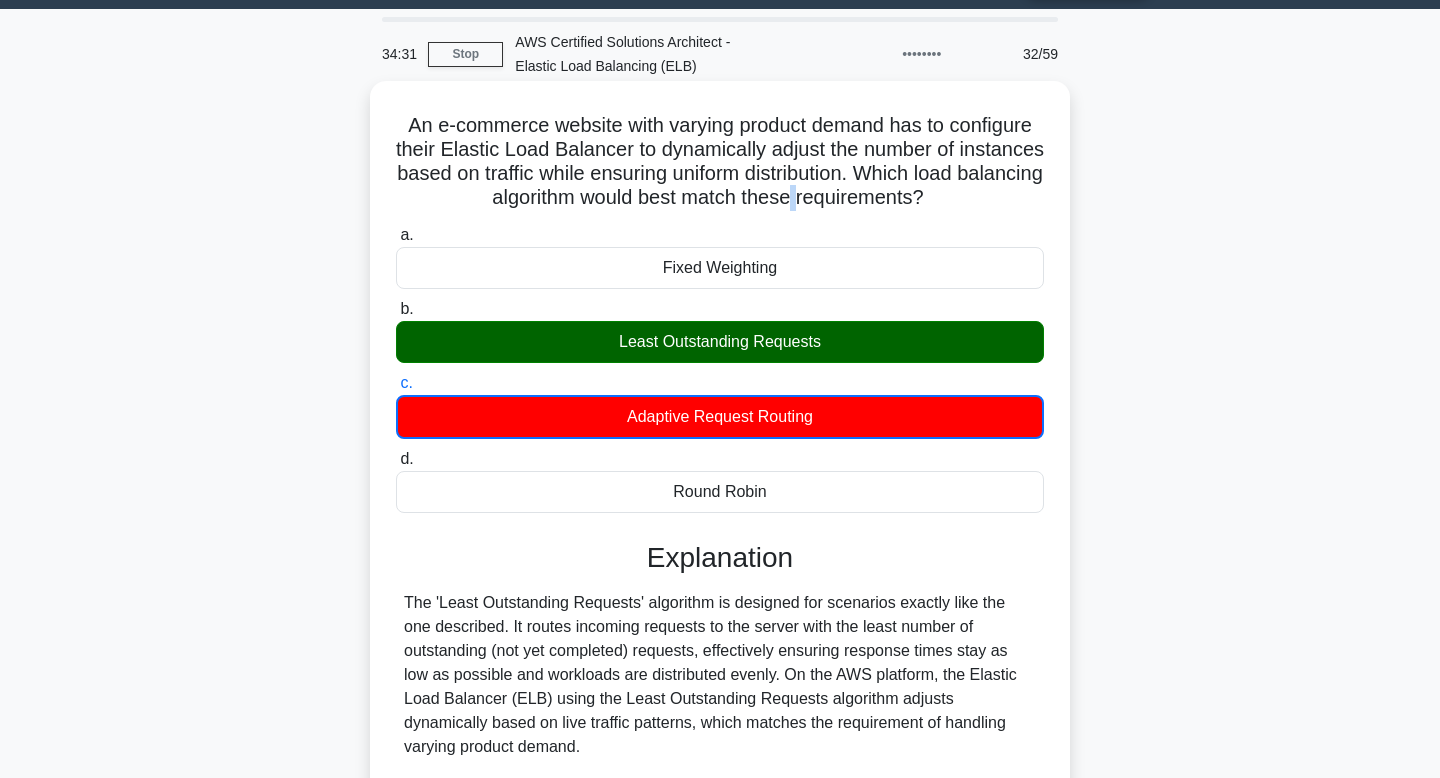 click on "An e-commerce website with varying product demand has to configure their Elastic Load Balancer to dynamically adjust the number of instances based on traffic while ensuring uniform distribution. Which load balancing algorithm would best match these requirements?
.spinner_0XTQ{transform-origin:center;animation:spinner_y6GP .75s linear infinite}@keyframes spinner_y6GP{100%{transform:rotate(360deg)}}" at bounding box center [720, 162] 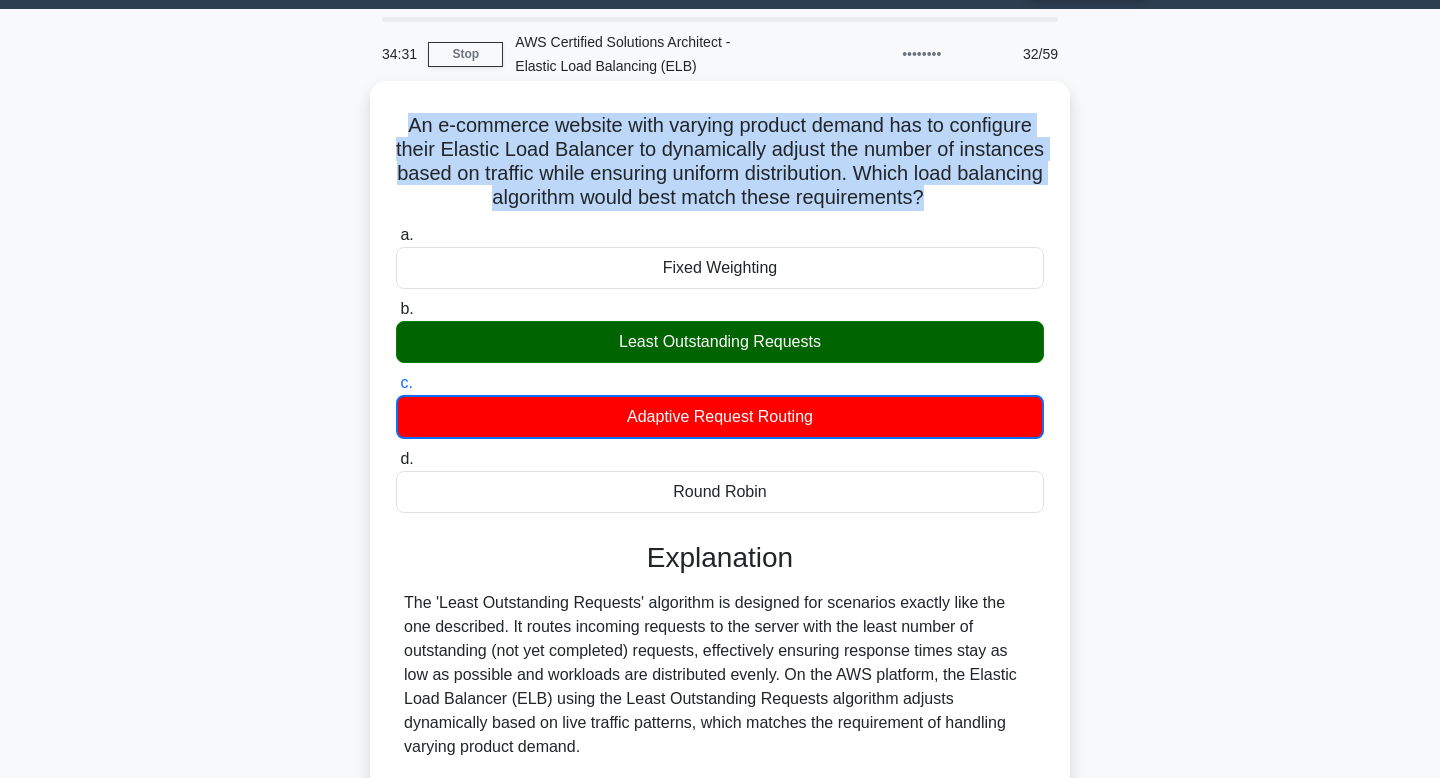 click on "An e-commerce website with varying product demand has to configure their Elastic Load Balancer to dynamically adjust the number of instances based on traffic while ensuring uniform distribution. Which load balancing algorithm would best match these requirements?
.spinner_0XTQ{transform-origin:center;animation:spinner_y6GP .75s linear infinite}@keyframes spinner_y6GP{100%{transform:rotate(360deg)}}" at bounding box center (720, 162) 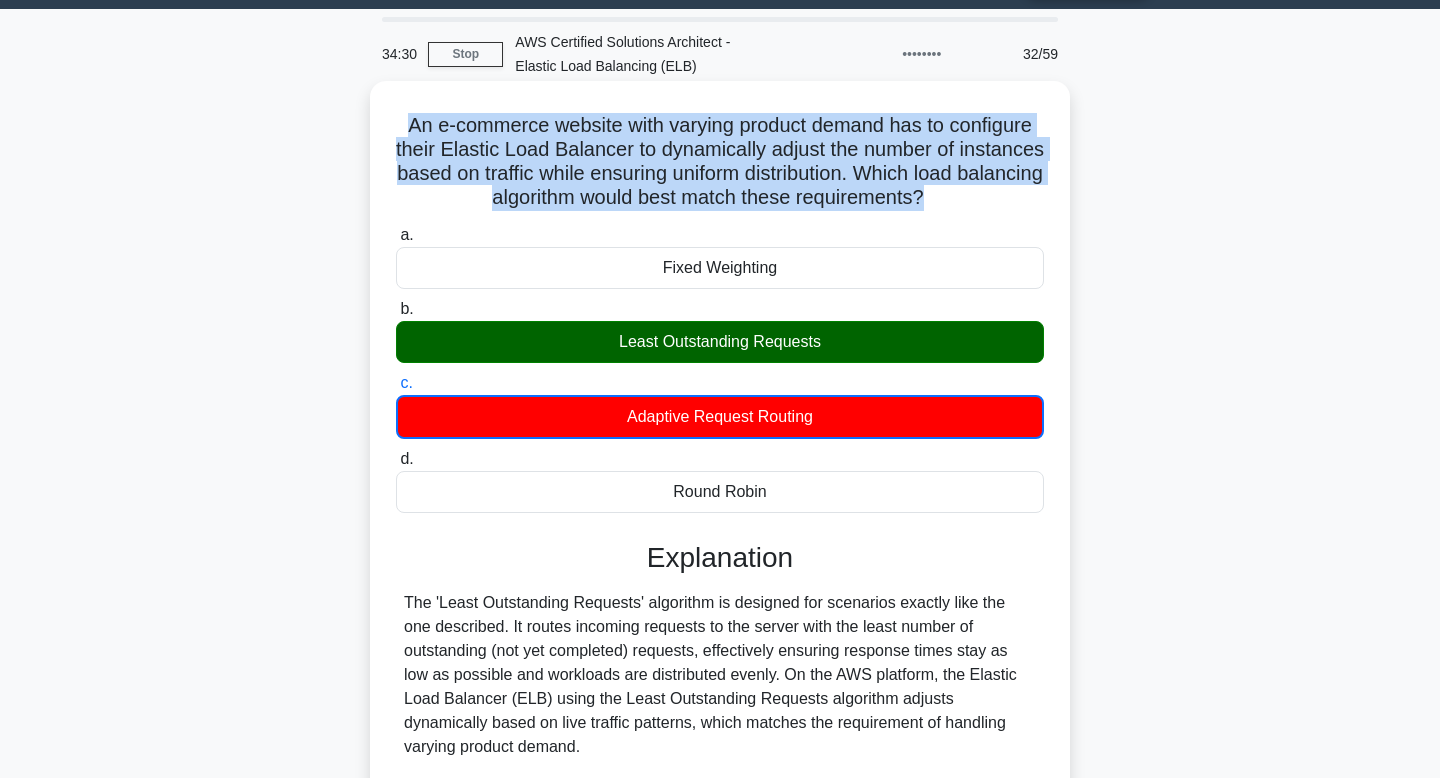 click on "An e-commerce website with varying product demand has to configure their Elastic Load Balancer to dynamically adjust the number of instances based on traffic while ensuring uniform distribution. Which load balancing algorithm would best match these requirements?
.spinner_0XTQ{transform-origin:center;animation:spinner_y6GP .75s linear infinite}@keyframes spinner_y6GP{100%{transform:rotate(360deg)}}" at bounding box center [720, 162] 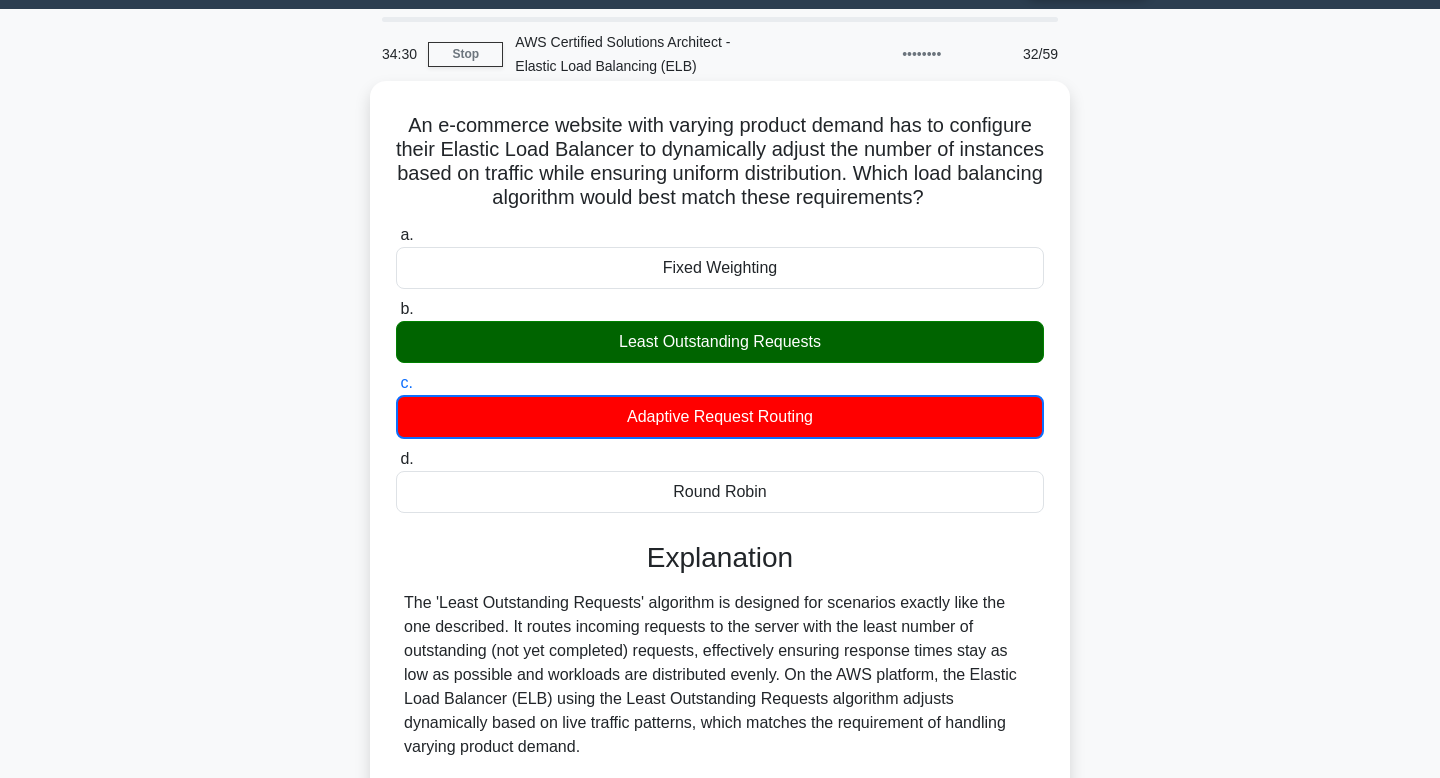 click on "An e-commerce website with varying product demand has to configure their Elastic Load Balancer to dynamically adjust the number of instances based on traffic while ensuring uniform distribution. Which load balancing algorithm would best match these requirements?
.spinner_0XTQ{transform-origin:center;animation:spinner_y6GP .75s linear infinite}@keyframes spinner_y6GP{100%{transform:rotate(360deg)}}" at bounding box center [720, 162] 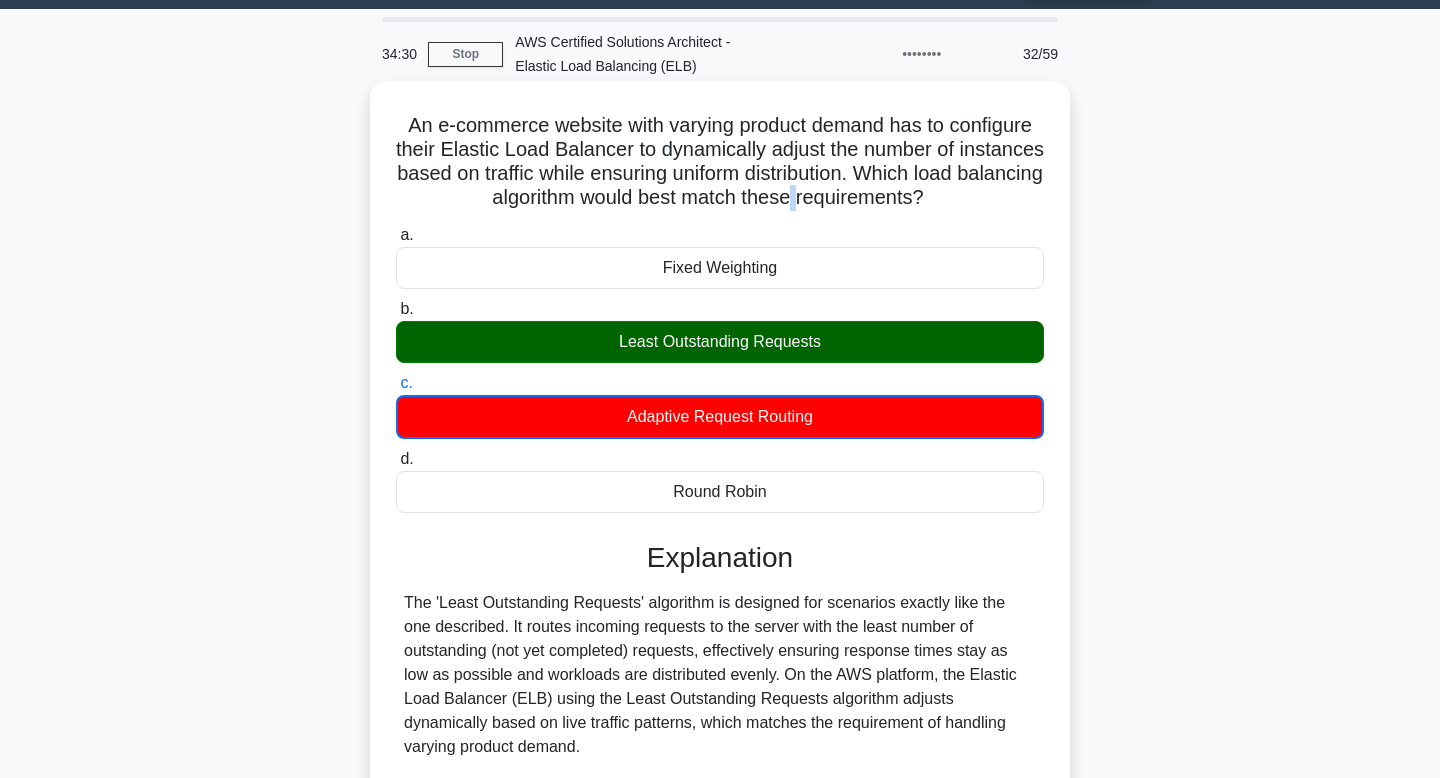 click on "An e-commerce website with varying product demand has to configure their Elastic Load Balancer to dynamically adjust the number of instances based on traffic while ensuring uniform distribution. Which load balancing algorithm would best match these requirements?
.spinner_0XTQ{transform-origin:center;animation:spinner_y6GP .75s linear infinite}@keyframes spinner_y6GP{100%{transform:rotate(360deg)}}" at bounding box center [720, 162] 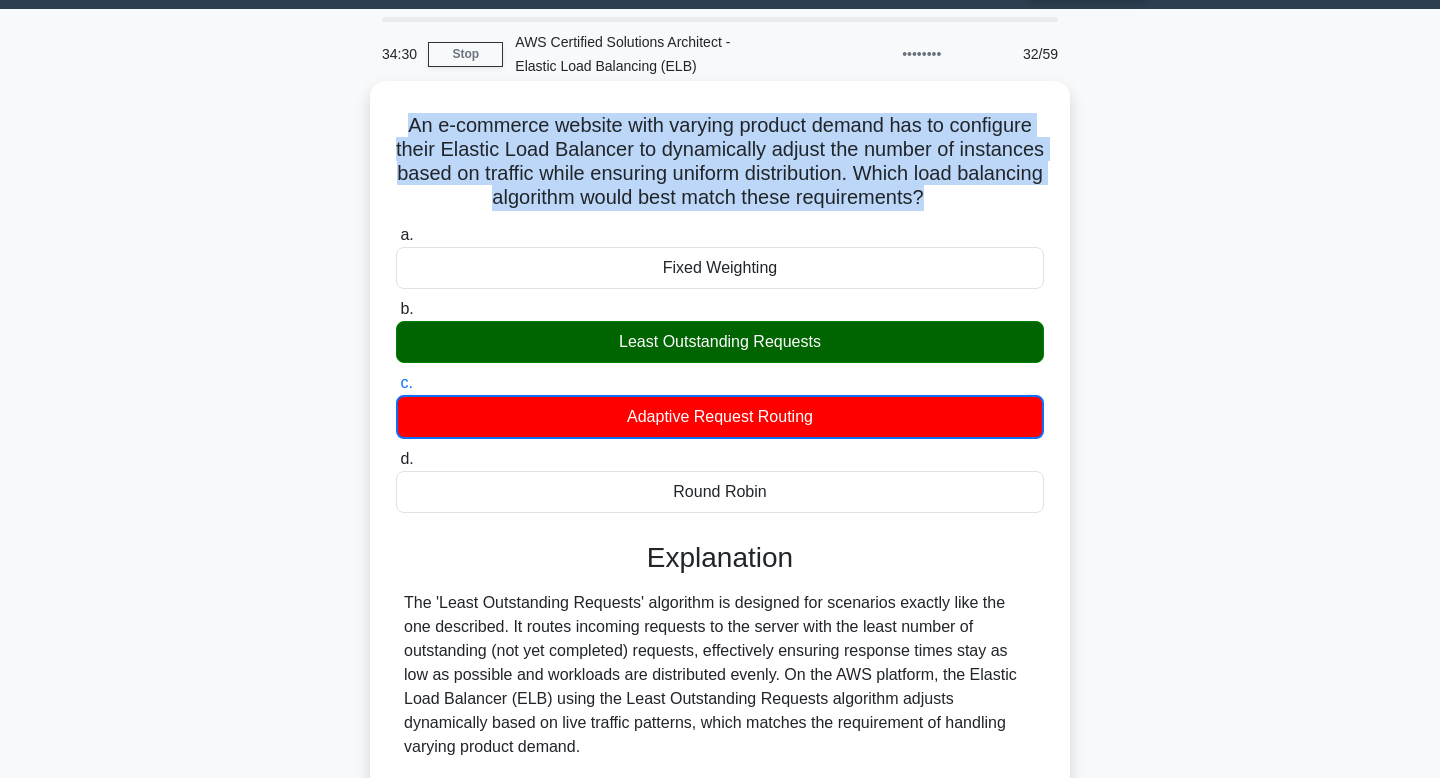 click on "An e-commerce website with varying product demand has to configure their Elastic Load Balancer to dynamically adjust the number of instances based on traffic while ensuring uniform distribution. Which load balancing algorithm would best match these requirements?
.spinner_0XTQ{transform-origin:center;animation:spinner_y6GP .75s linear infinite}@keyframes spinner_y6GP{100%{transform:rotate(360deg)}}" at bounding box center (720, 162) 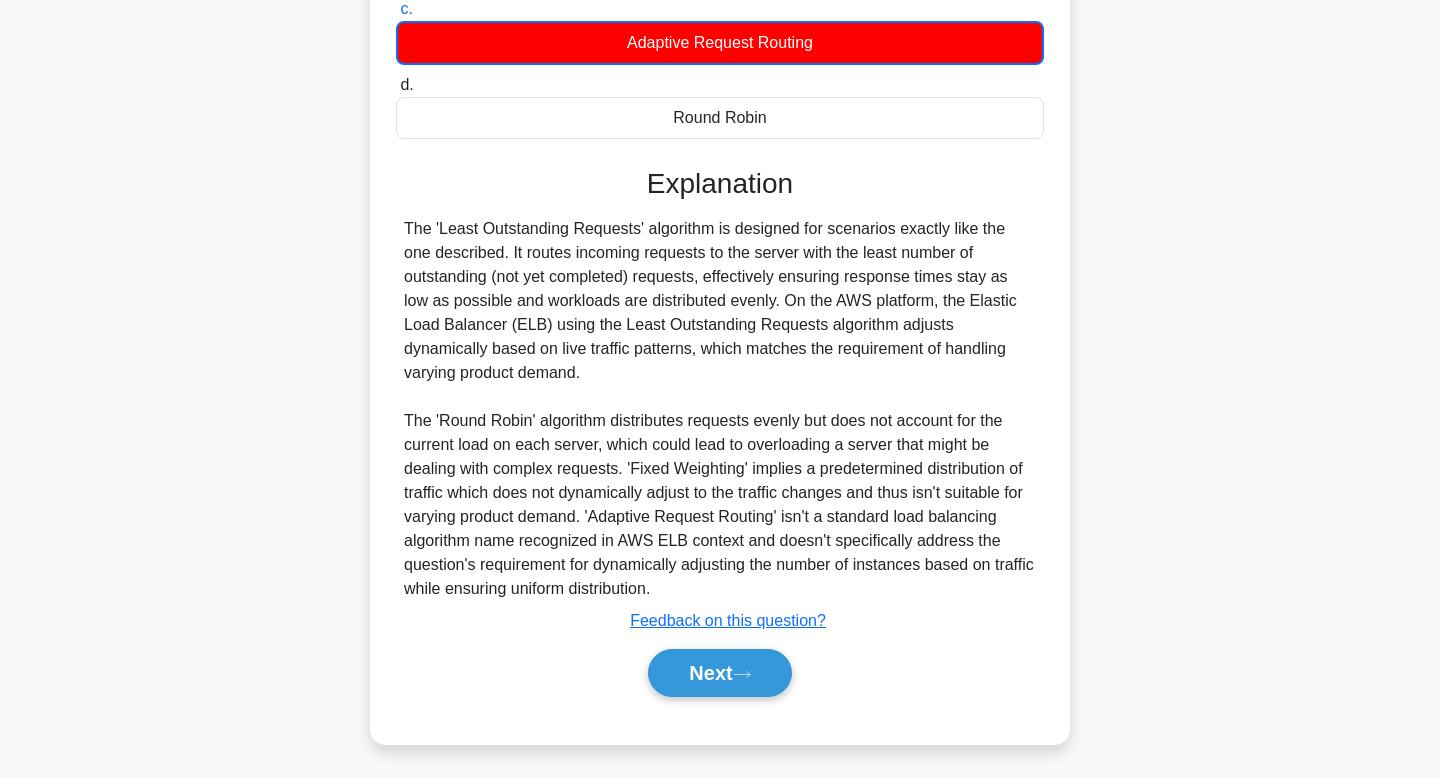 scroll, scrollTop: 434, scrollLeft: 0, axis: vertical 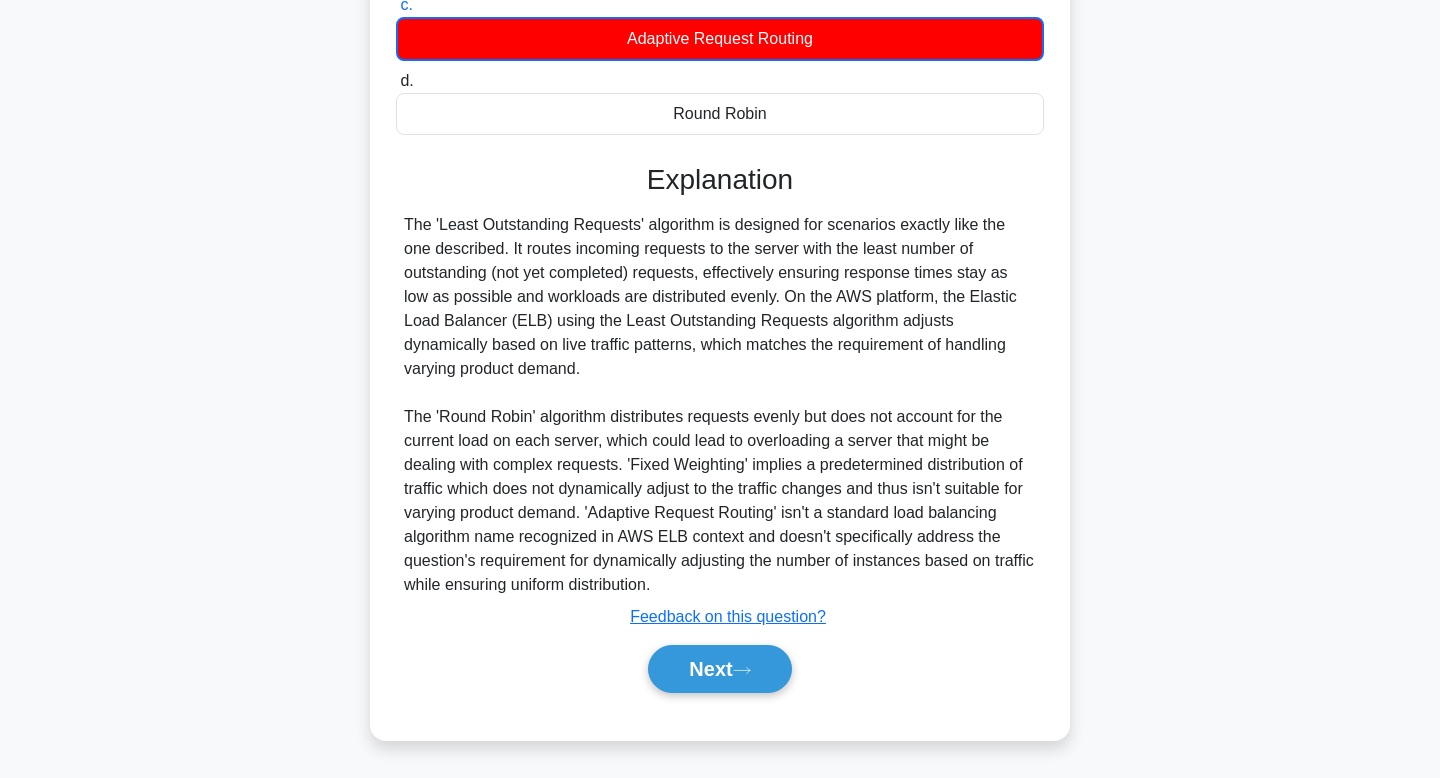 click on "Next" at bounding box center [720, 669] 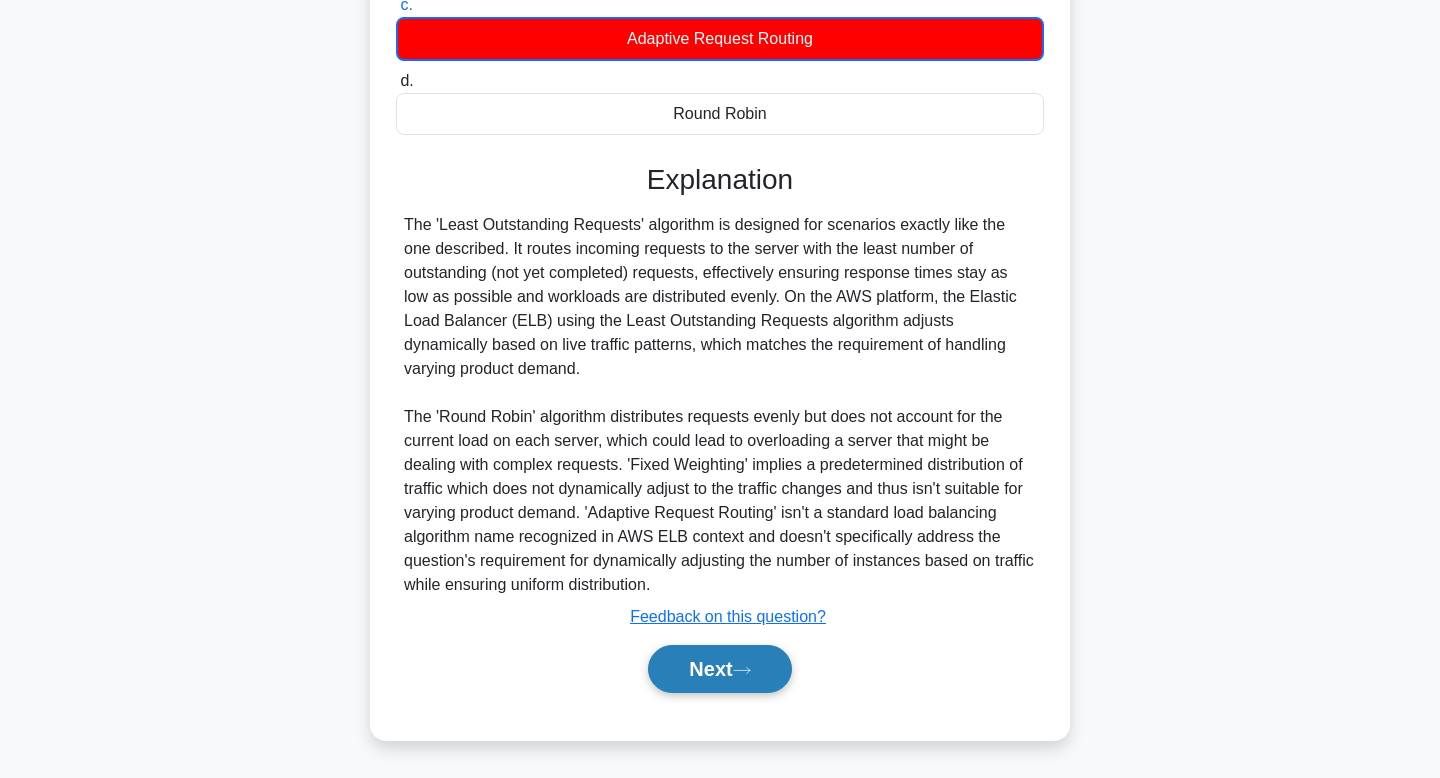 click on "Next" at bounding box center [719, 669] 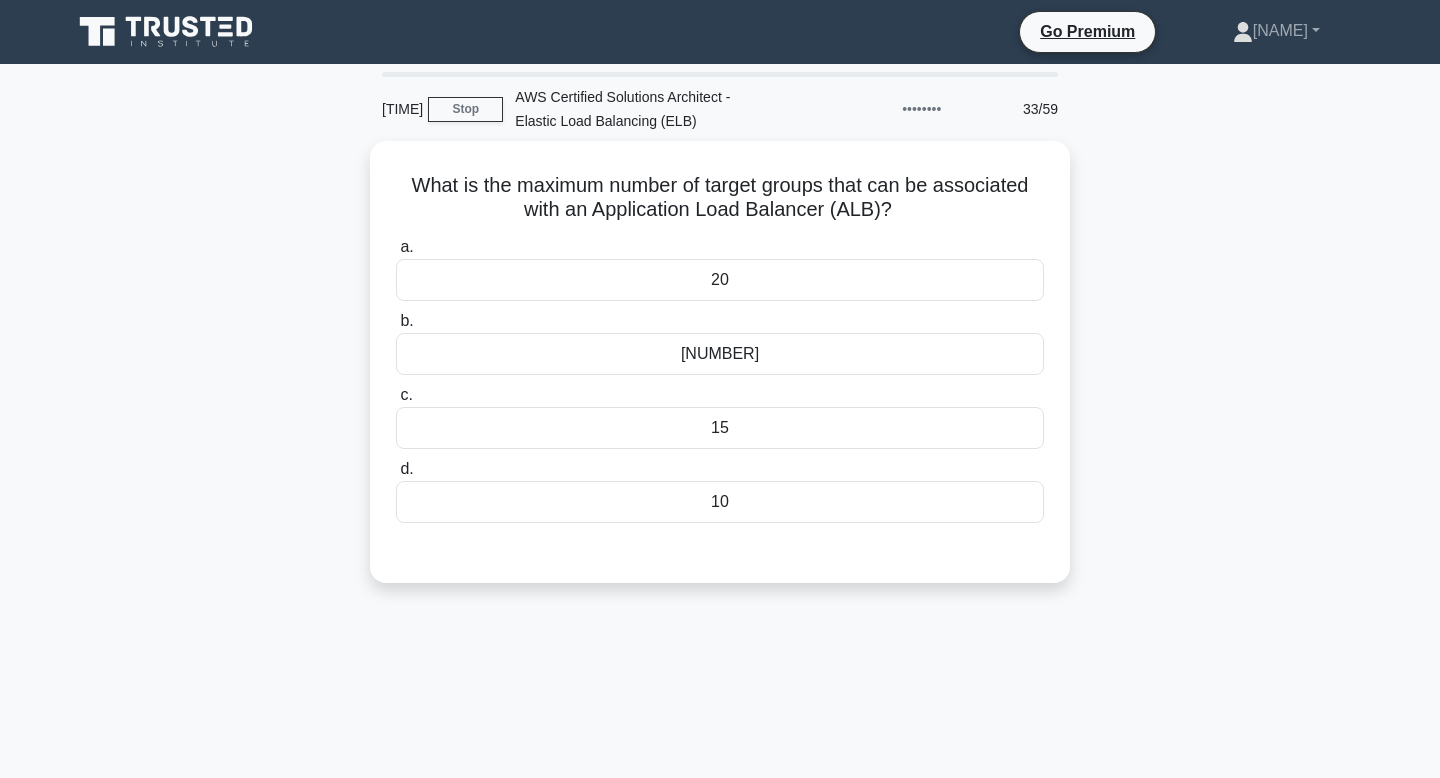 scroll, scrollTop: 1, scrollLeft: 0, axis: vertical 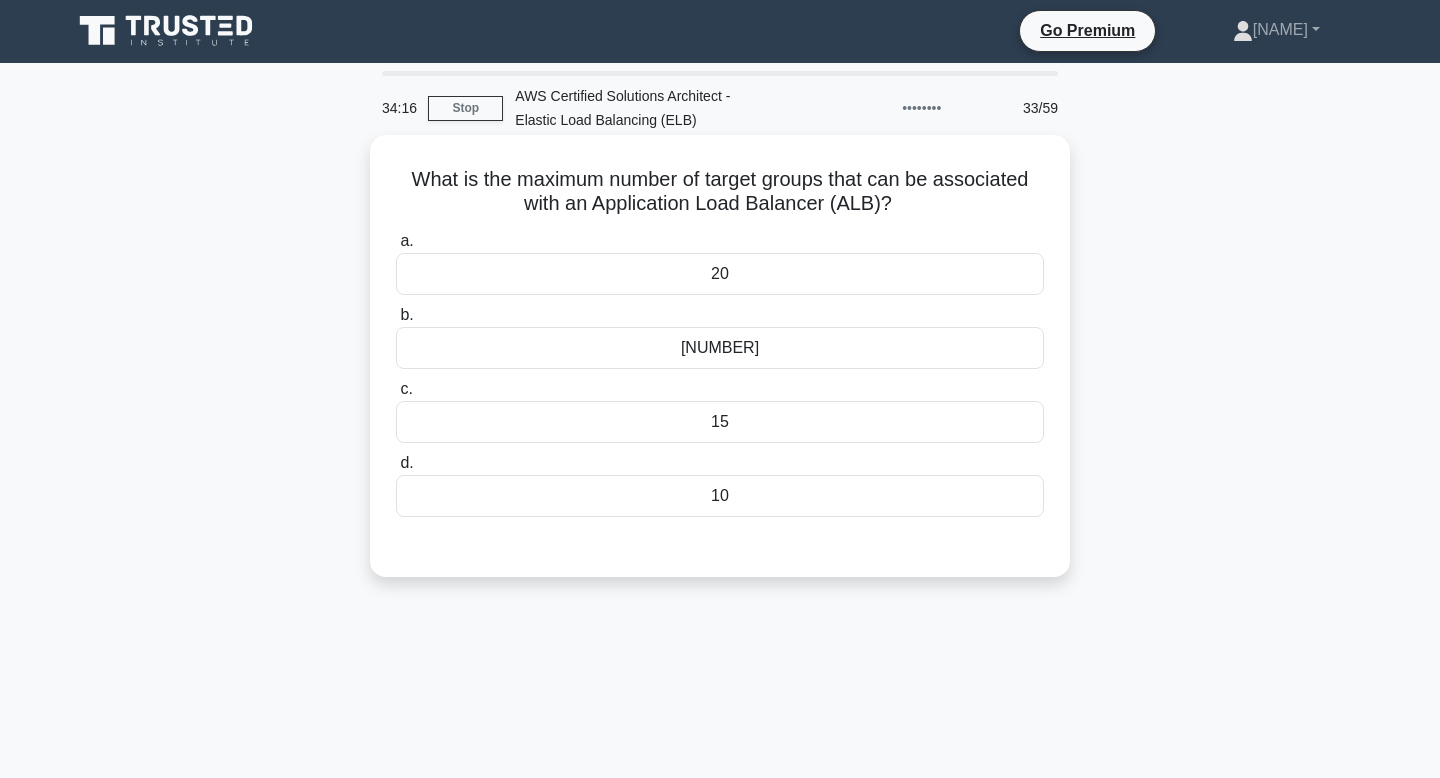 click on "20" at bounding box center [720, 274] 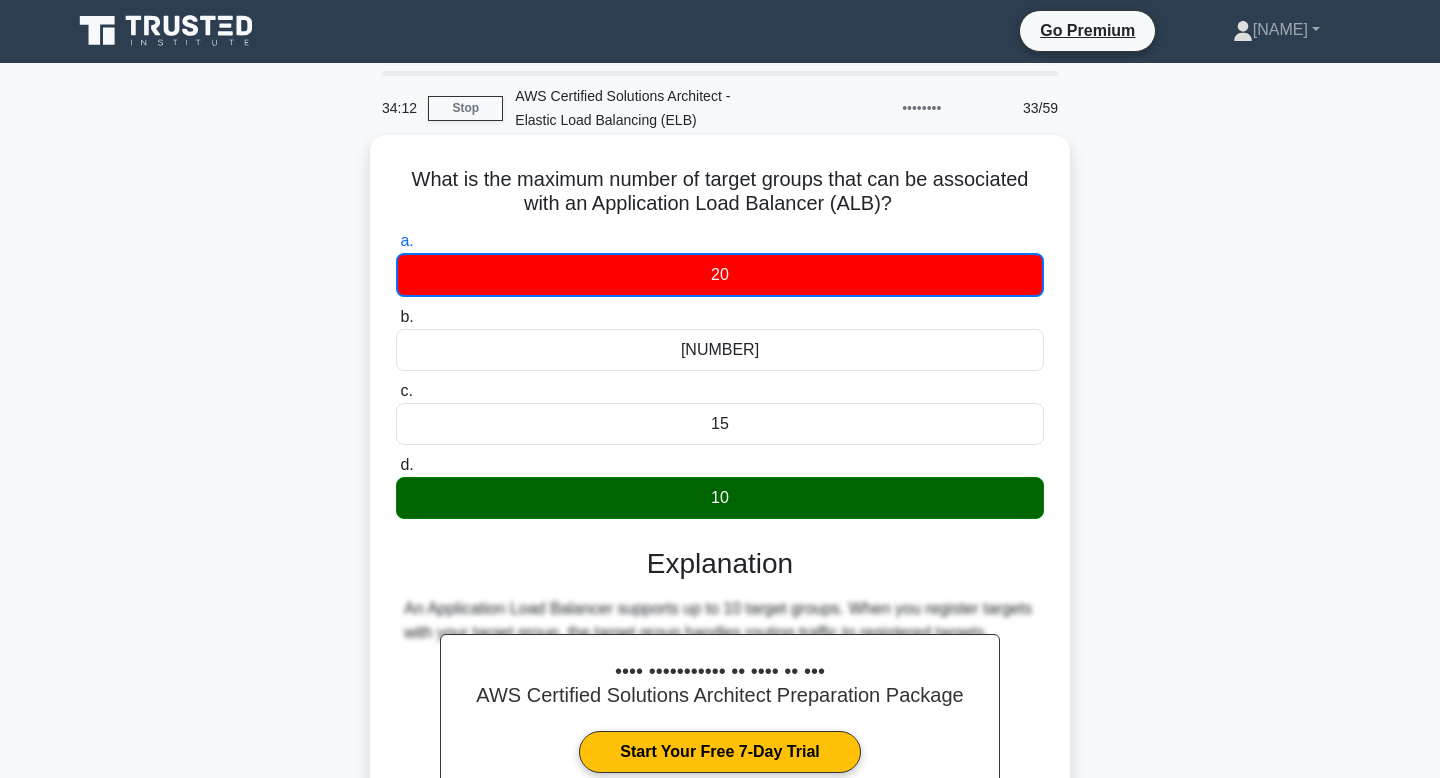 drag, startPoint x: 916, startPoint y: 206, endPoint x: 415, endPoint y: 173, distance: 502.08566 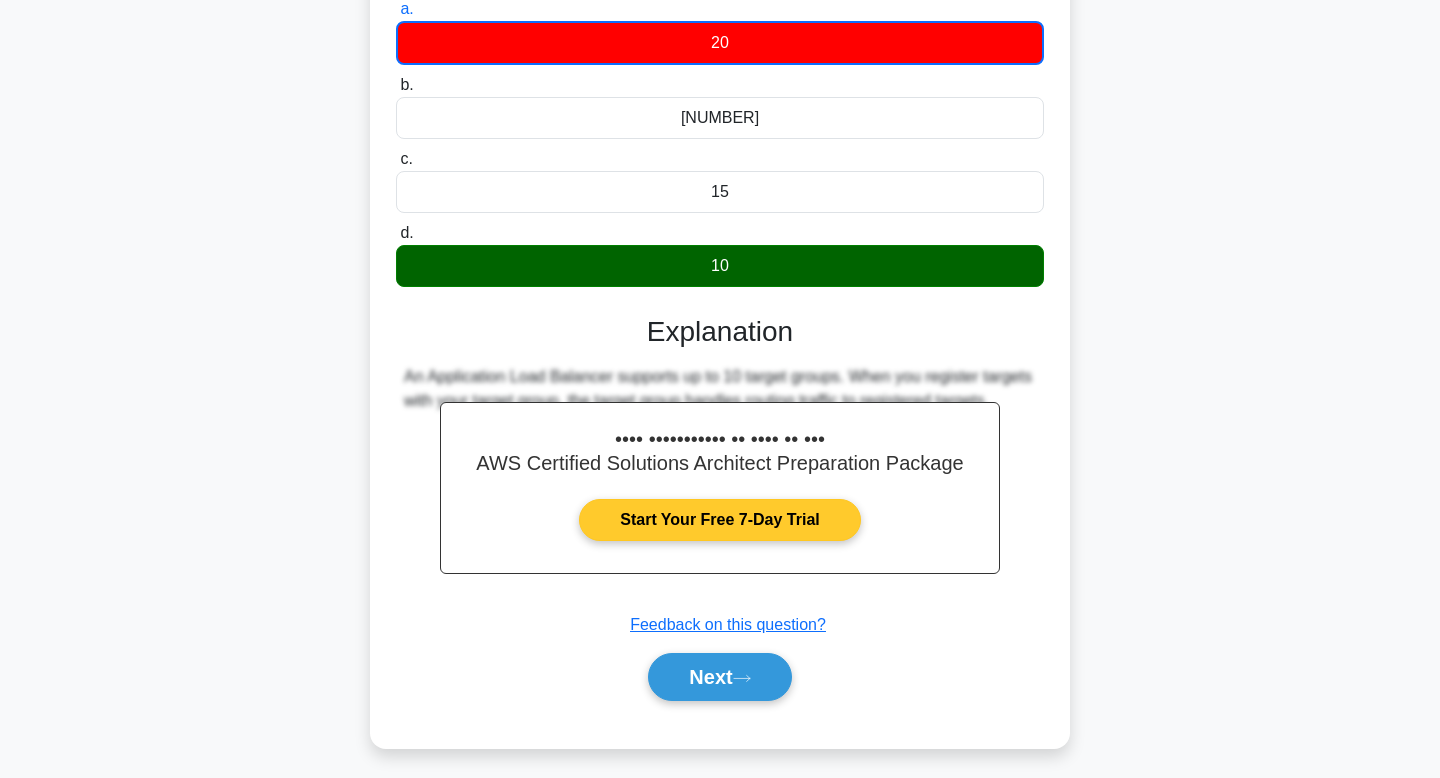 scroll, scrollTop: 287, scrollLeft: 0, axis: vertical 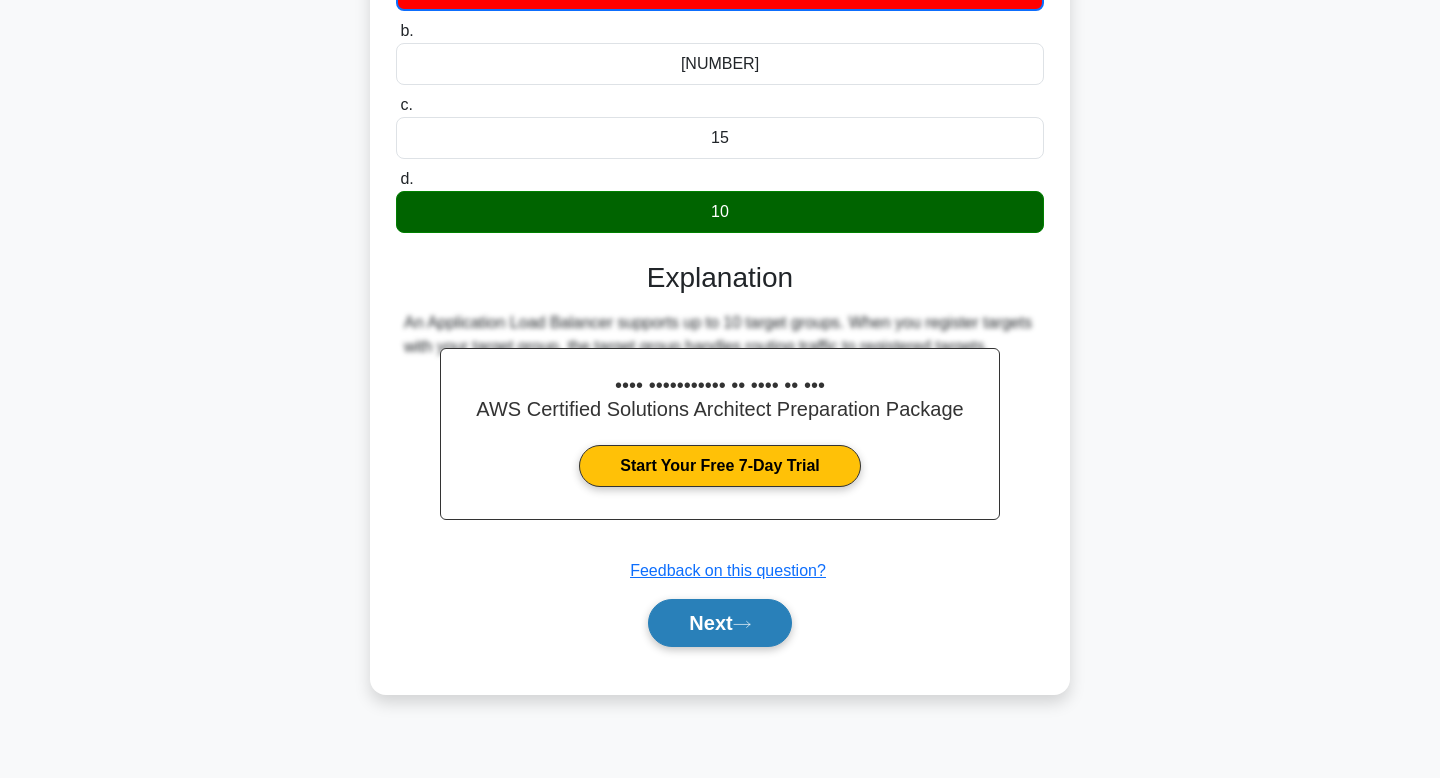 click on "Next" at bounding box center (719, 623) 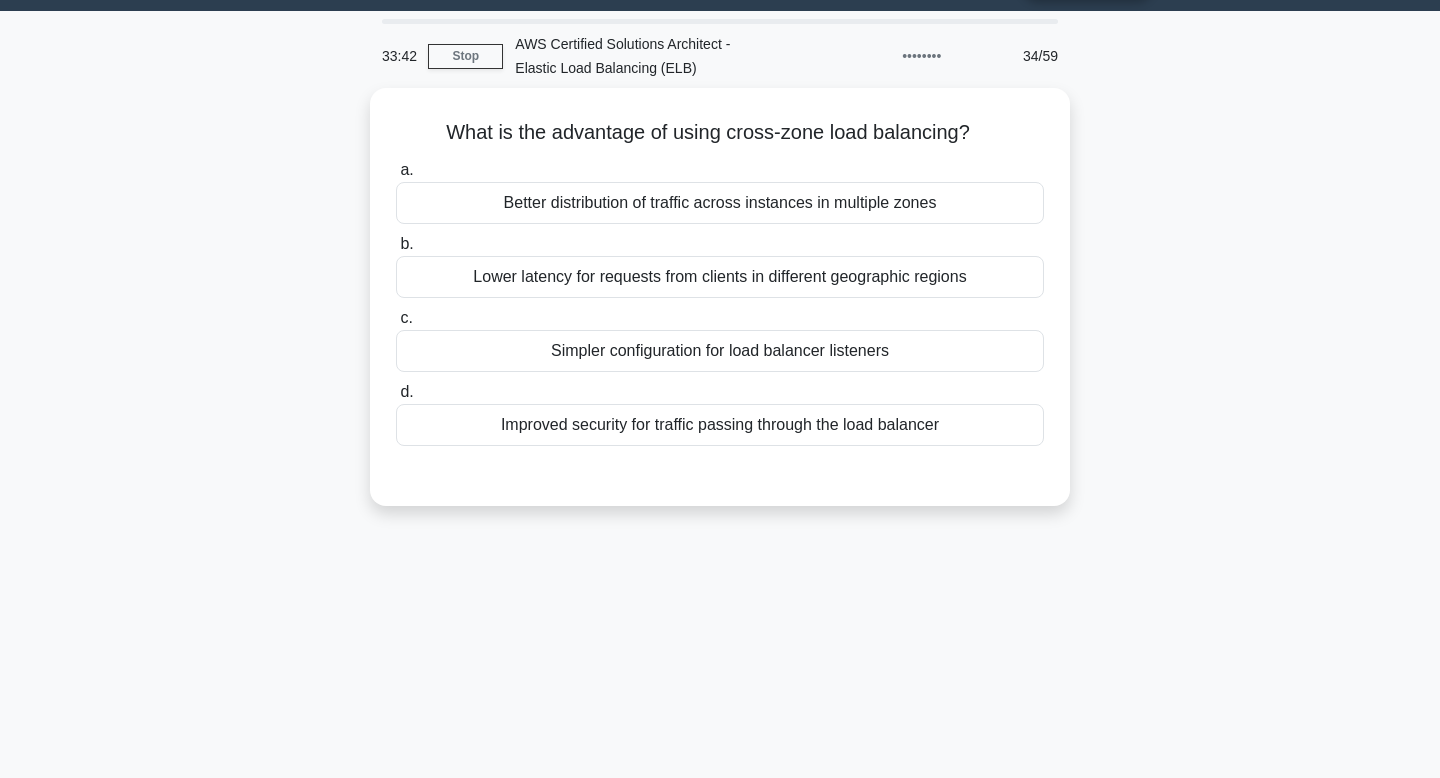 scroll, scrollTop: 6, scrollLeft: 0, axis: vertical 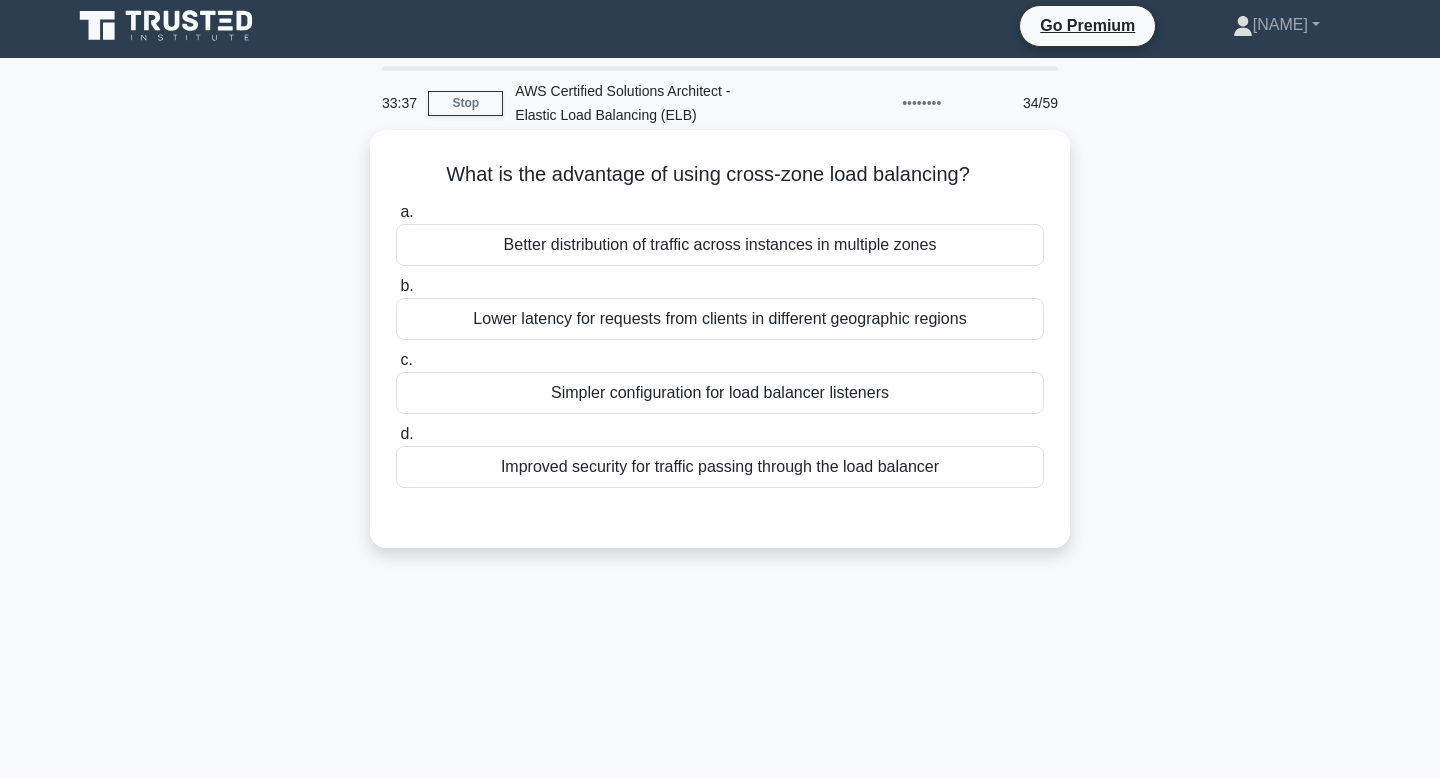 click on "Better distribution of traffic across instances in multiple zones" at bounding box center [720, 245] 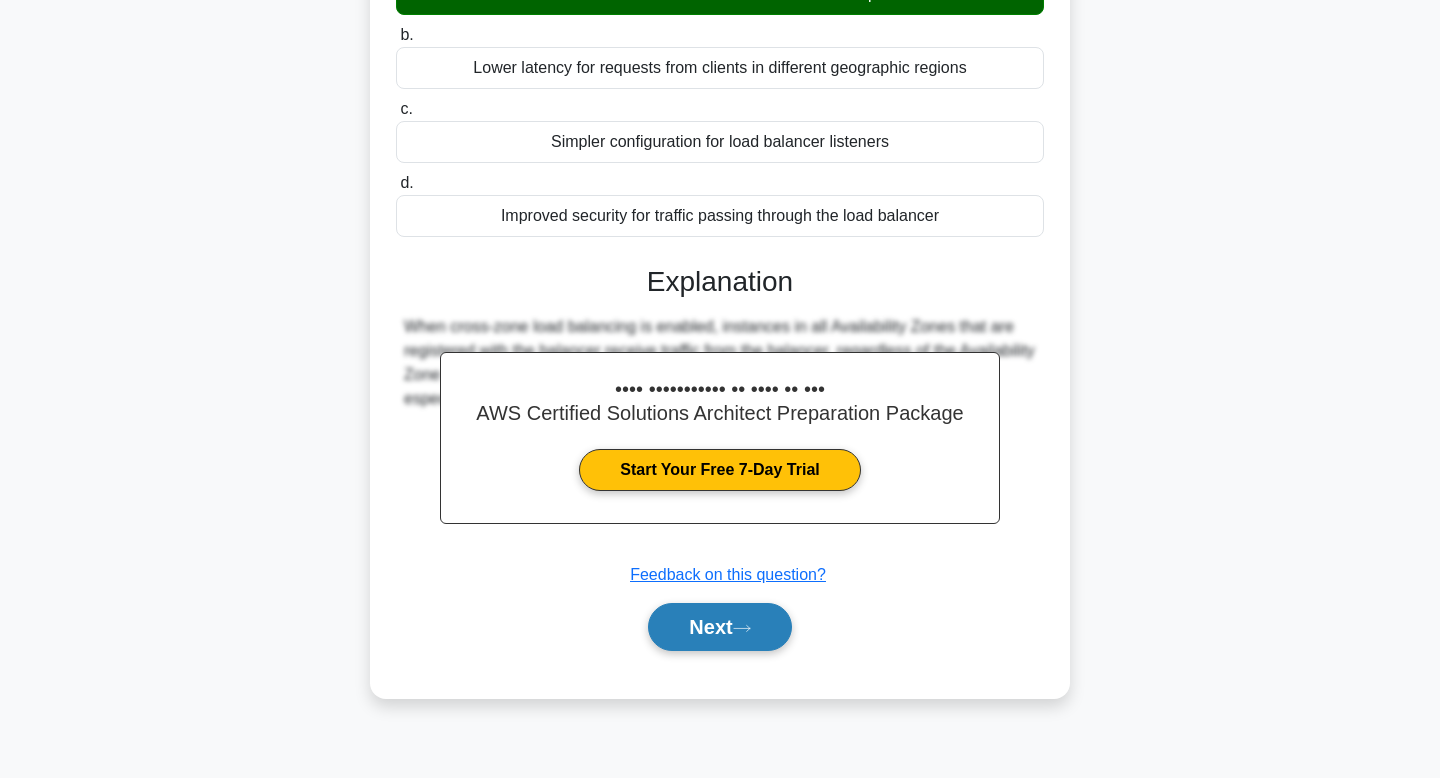 scroll, scrollTop: 274, scrollLeft: 0, axis: vertical 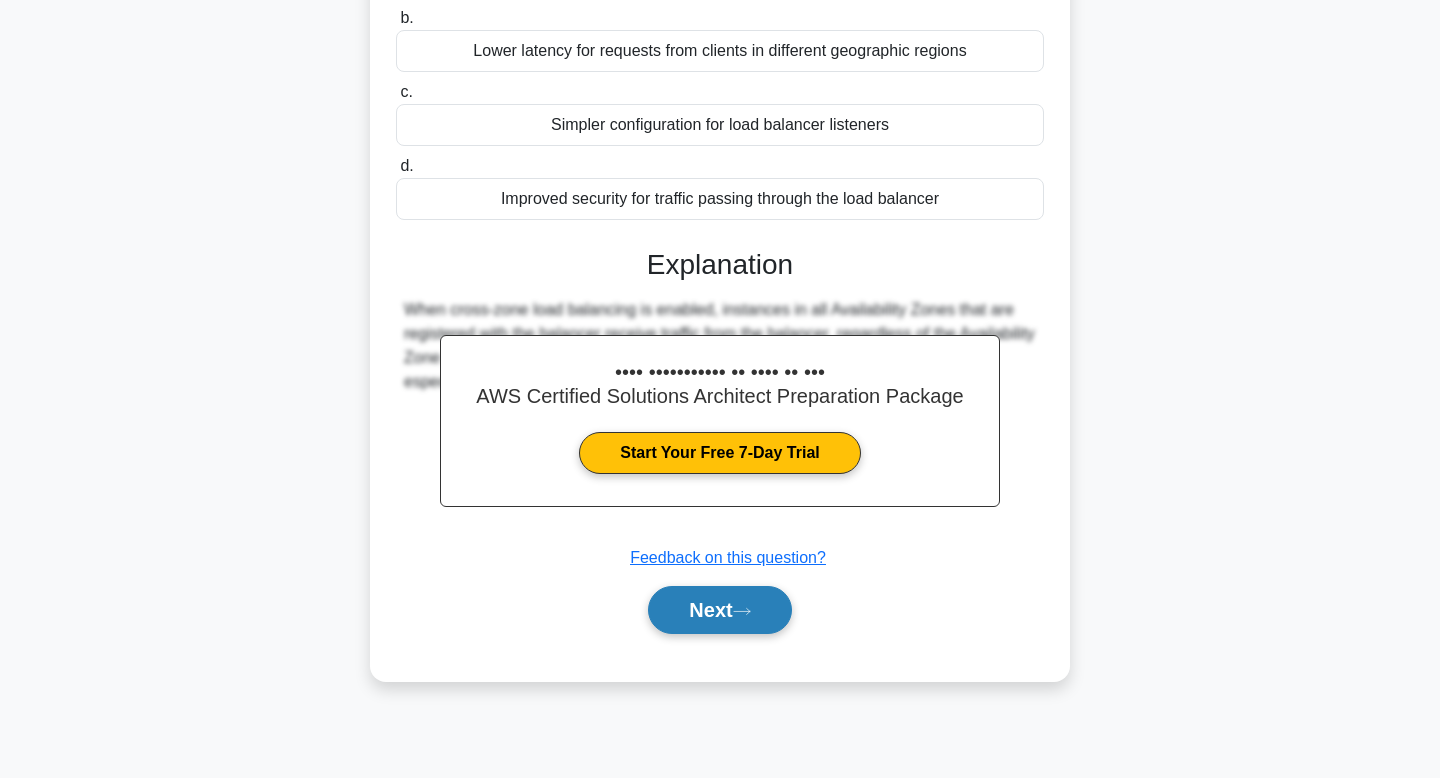 click on "Next" at bounding box center (719, 610) 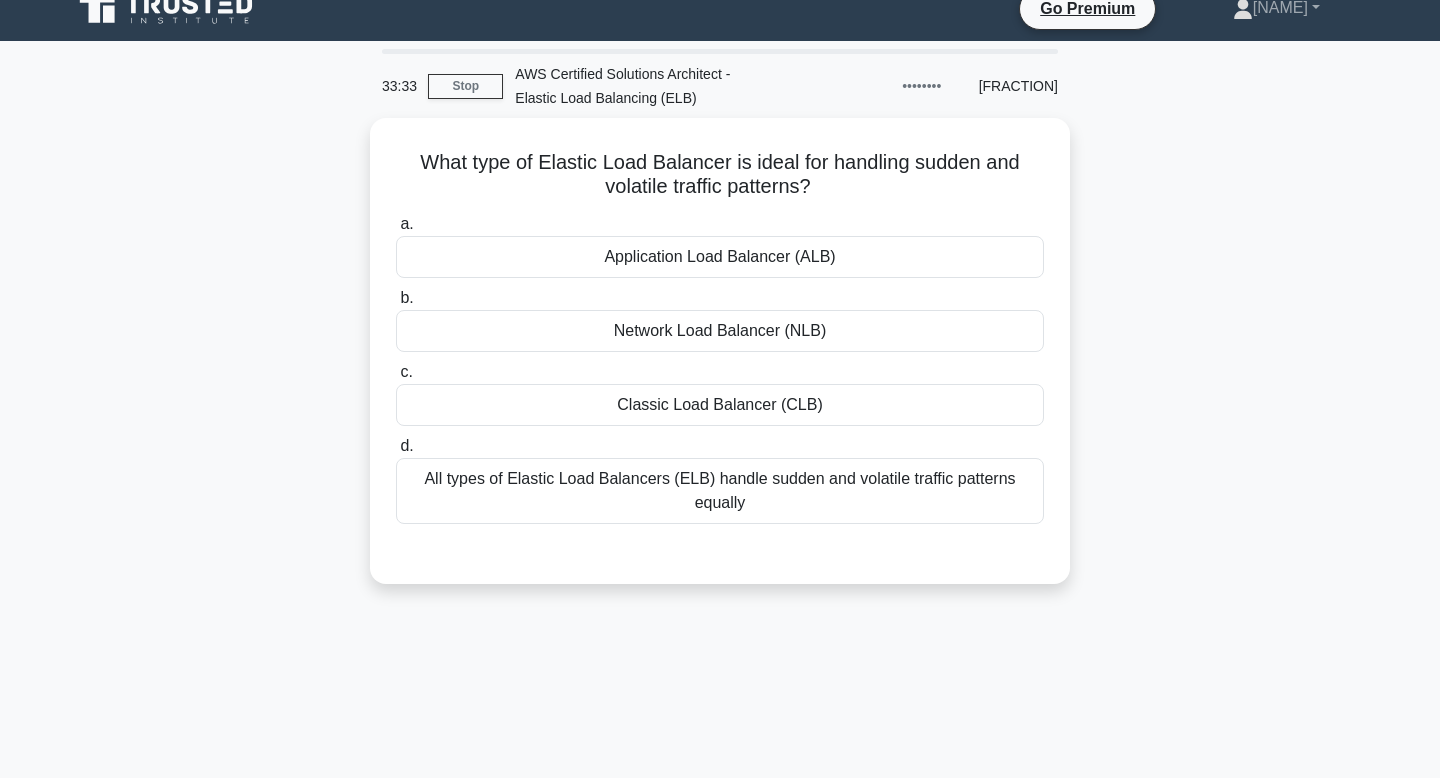 scroll, scrollTop: 18, scrollLeft: 0, axis: vertical 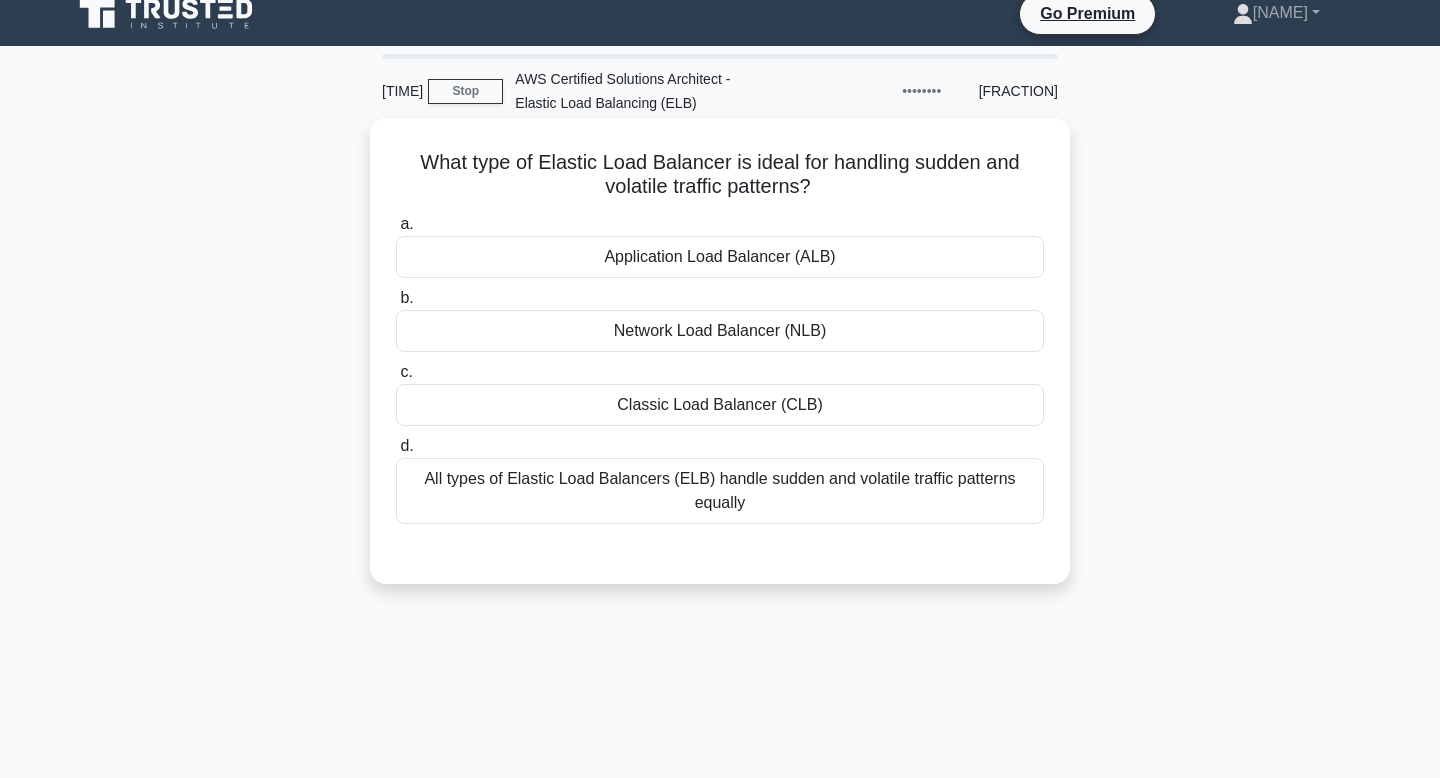 click on "All types of Elastic Load Balancers (ELB) handle sudden and volatile traffic patterns equally" at bounding box center [720, 491] 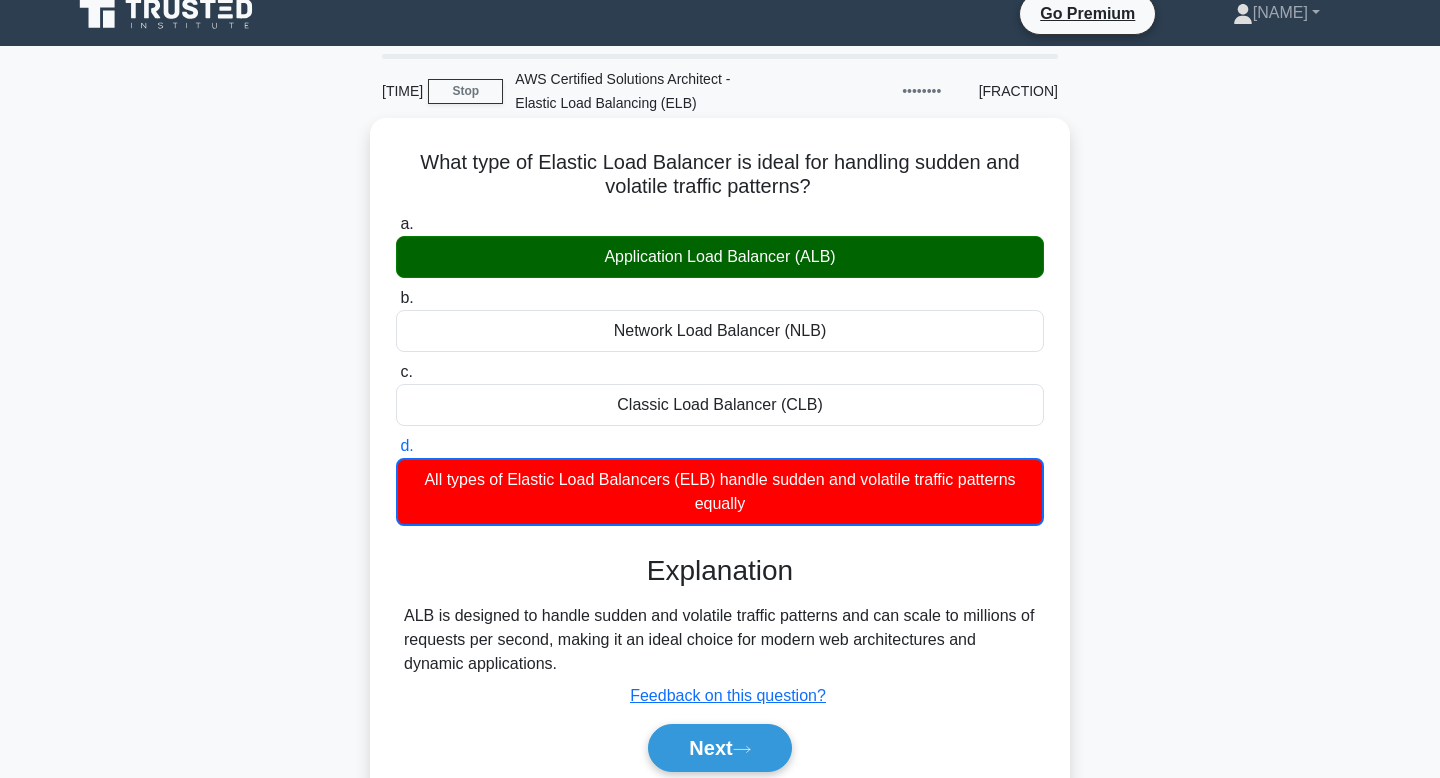 click on "ALB is designed to handle sudden and volatile traffic patterns and can scale to millions of requests per second, making it an ideal choice for modern web architectures and dynamic applications." at bounding box center (720, 640) 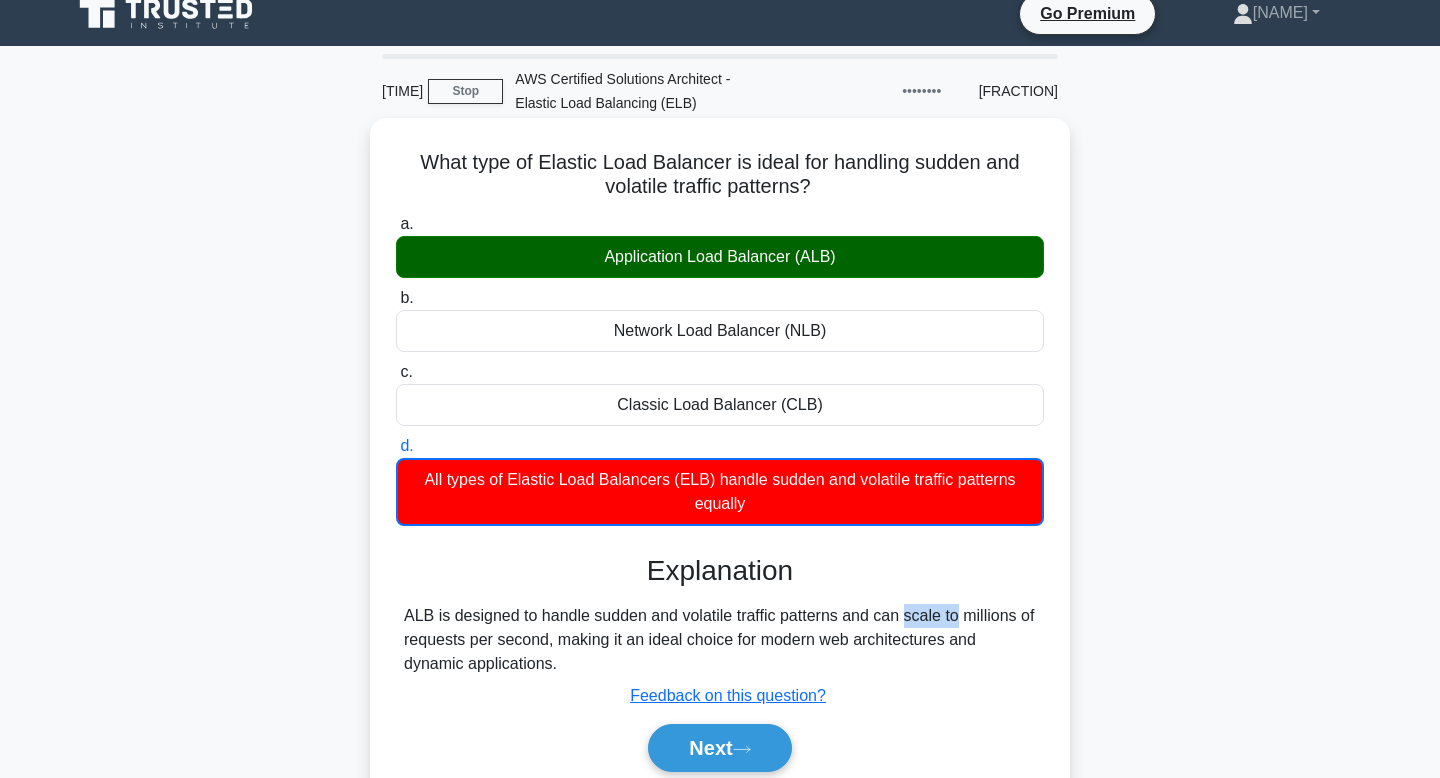 click on "ALB is designed to handle sudden and volatile traffic patterns and can scale to millions of requests per second, making it an ideal choice for modern web architectures and dynamic applications." at bounding box center [720, 640] 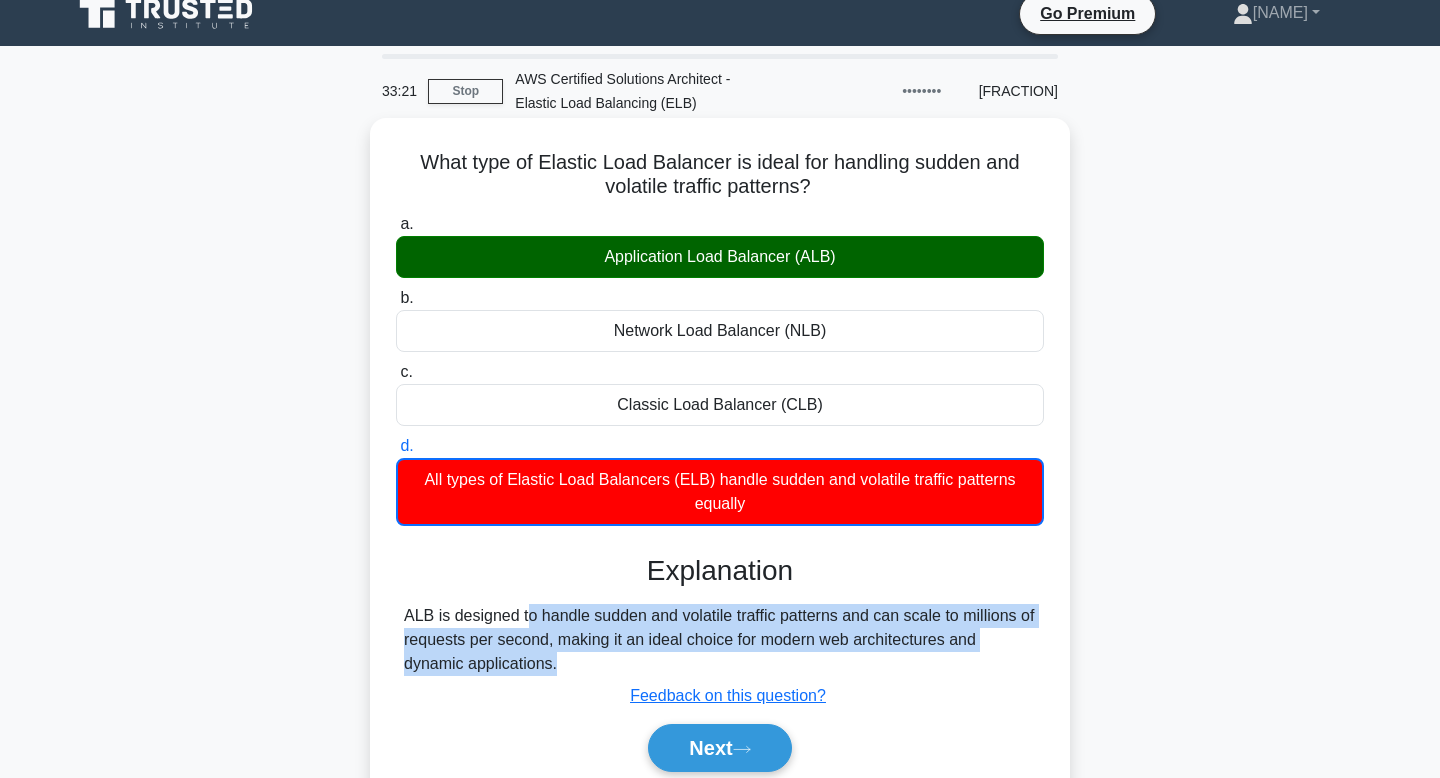 click on "ALB is designed to handle sudden and volatile traffic patterns and can scale to millions of requests per second, making it an ideal choice for modern web architectures and dynamic applications." at bounding box center (720, 640) 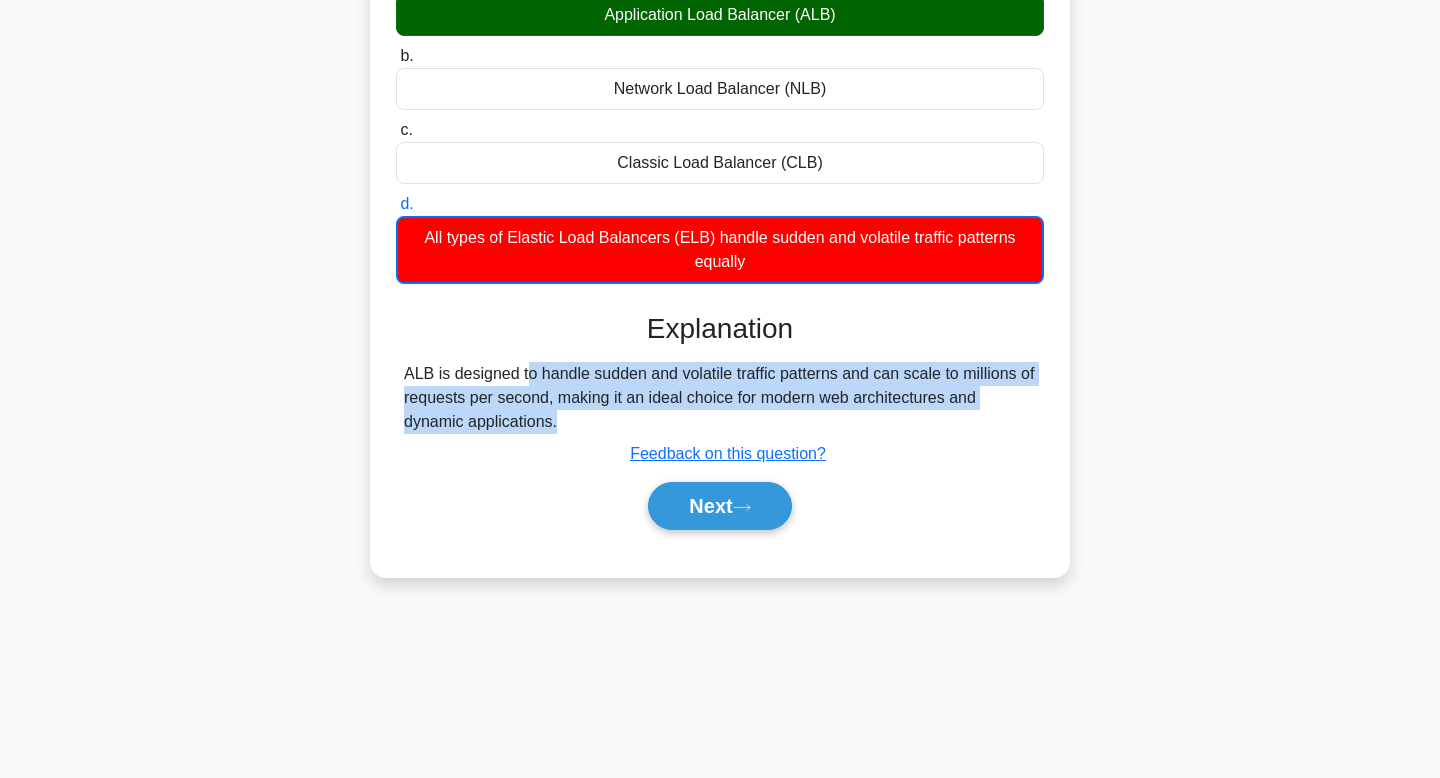 scroll, scrollTop: 264, scrollLeft: 0, axis: vertical 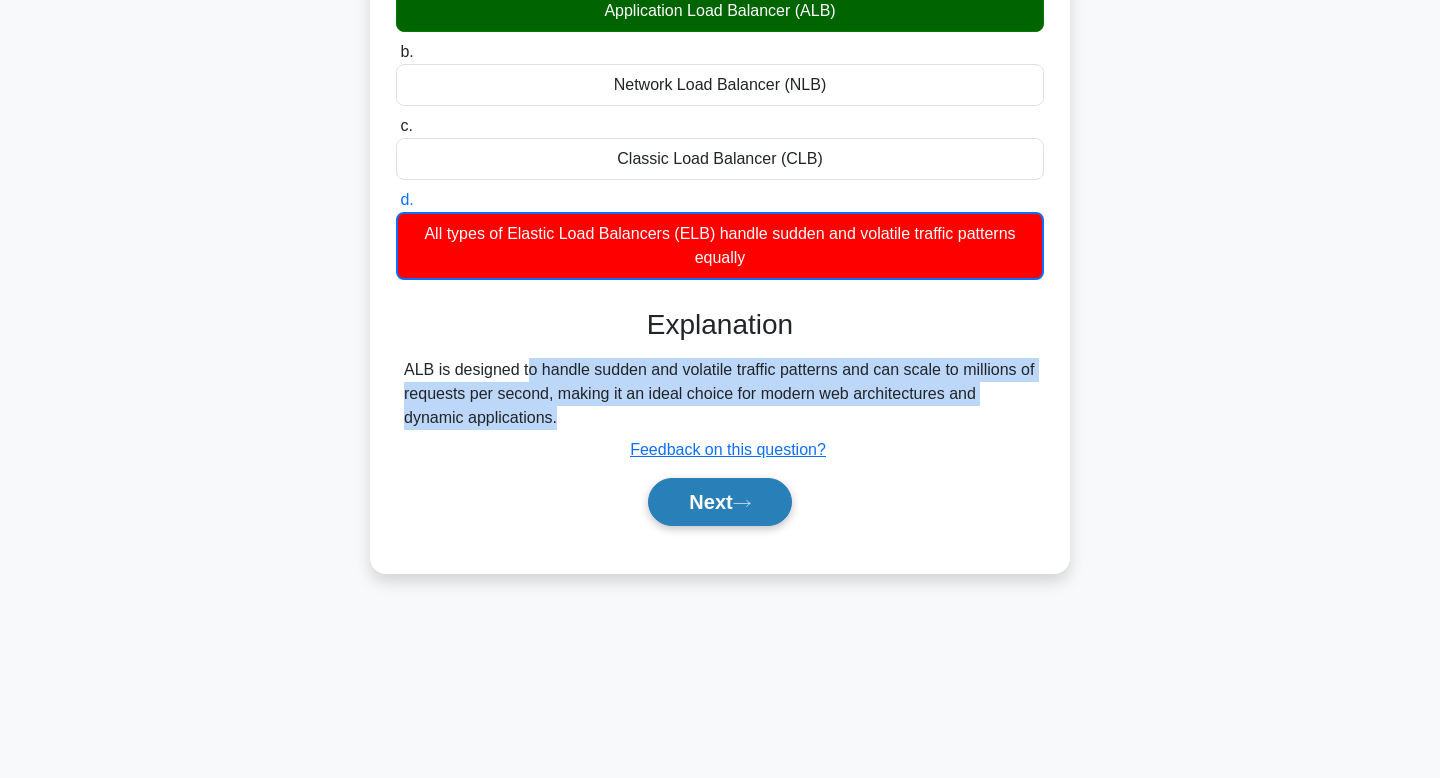 click on "Next" at bounding box center (719, 502) 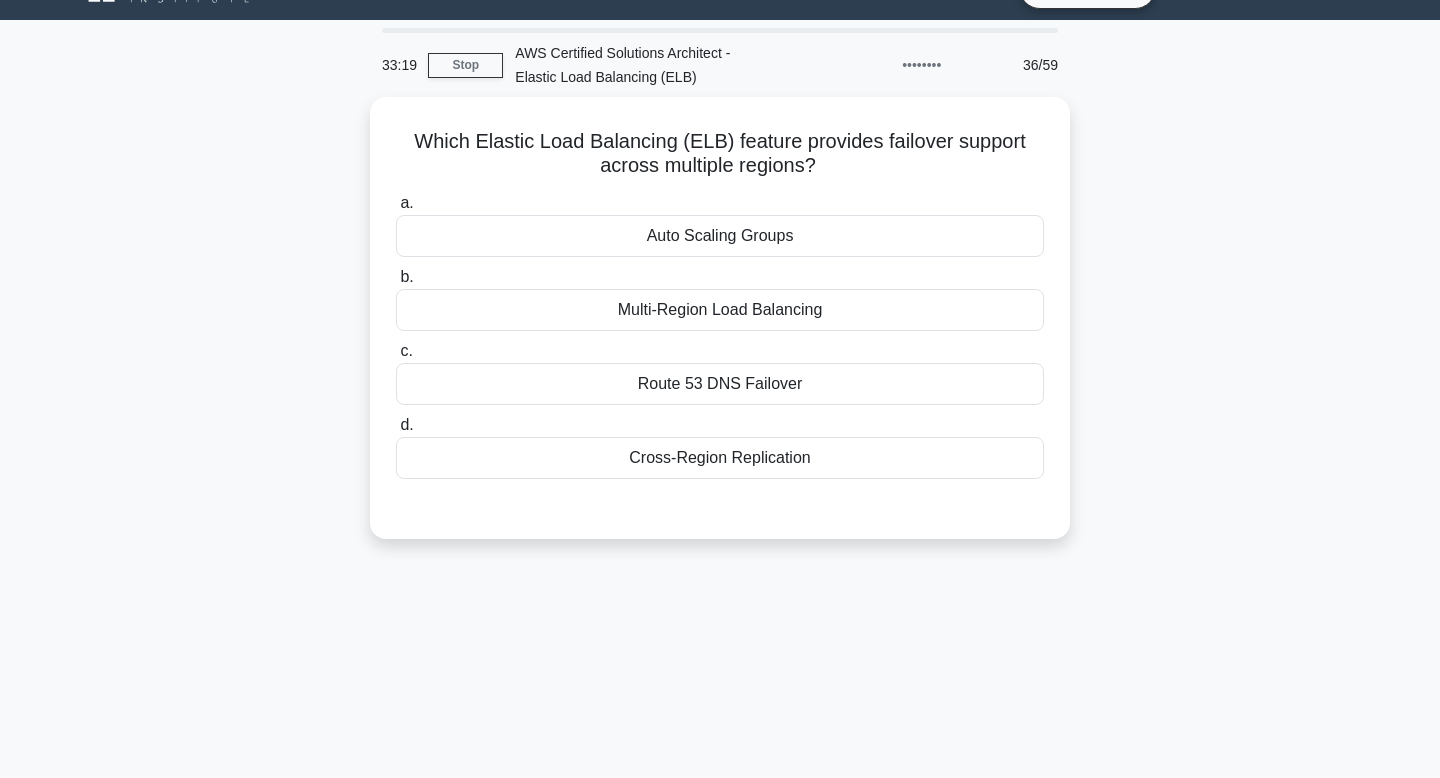 scroll, scrollTop: 0, scrollLeft: 0, axis: both 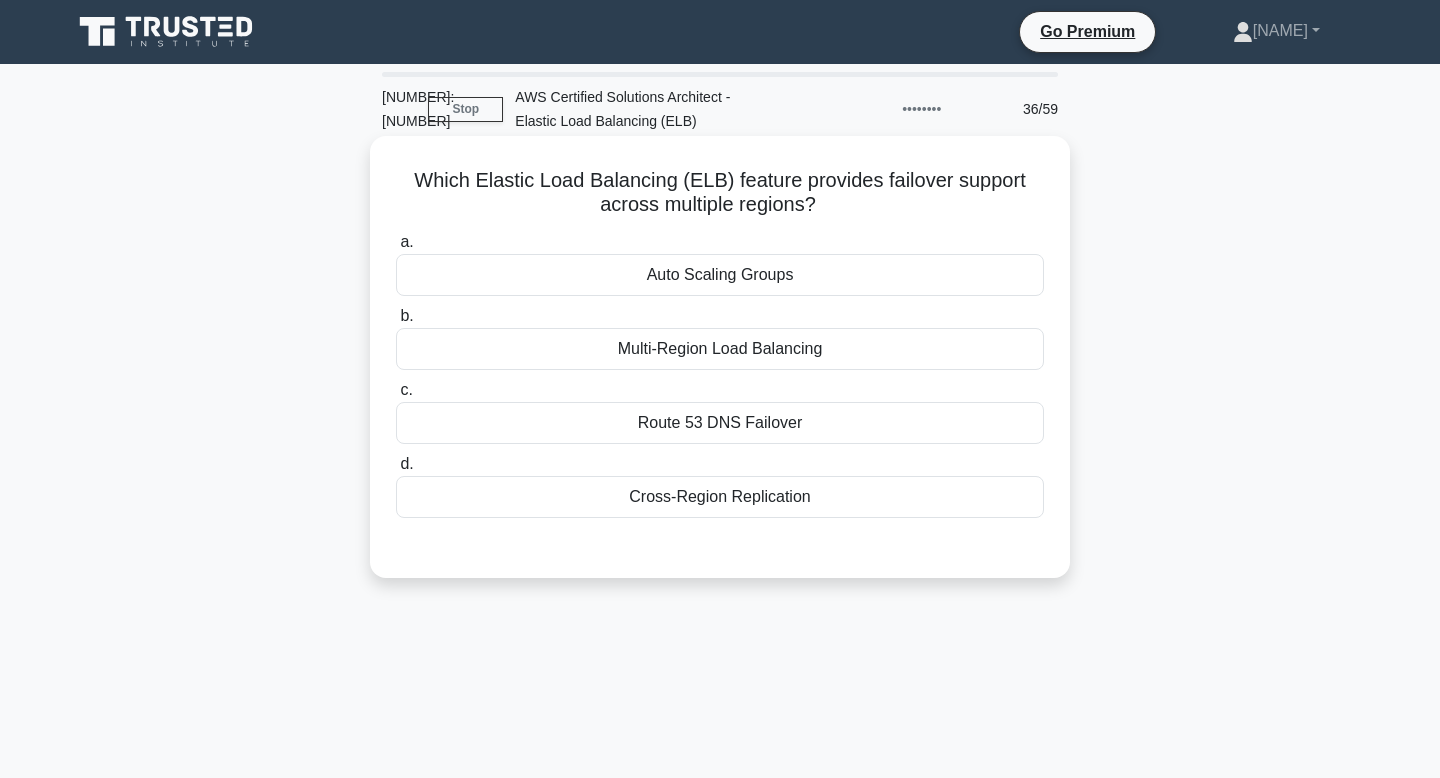click on "Multi-Region Load Balancing" at bounding box center (720, 349) 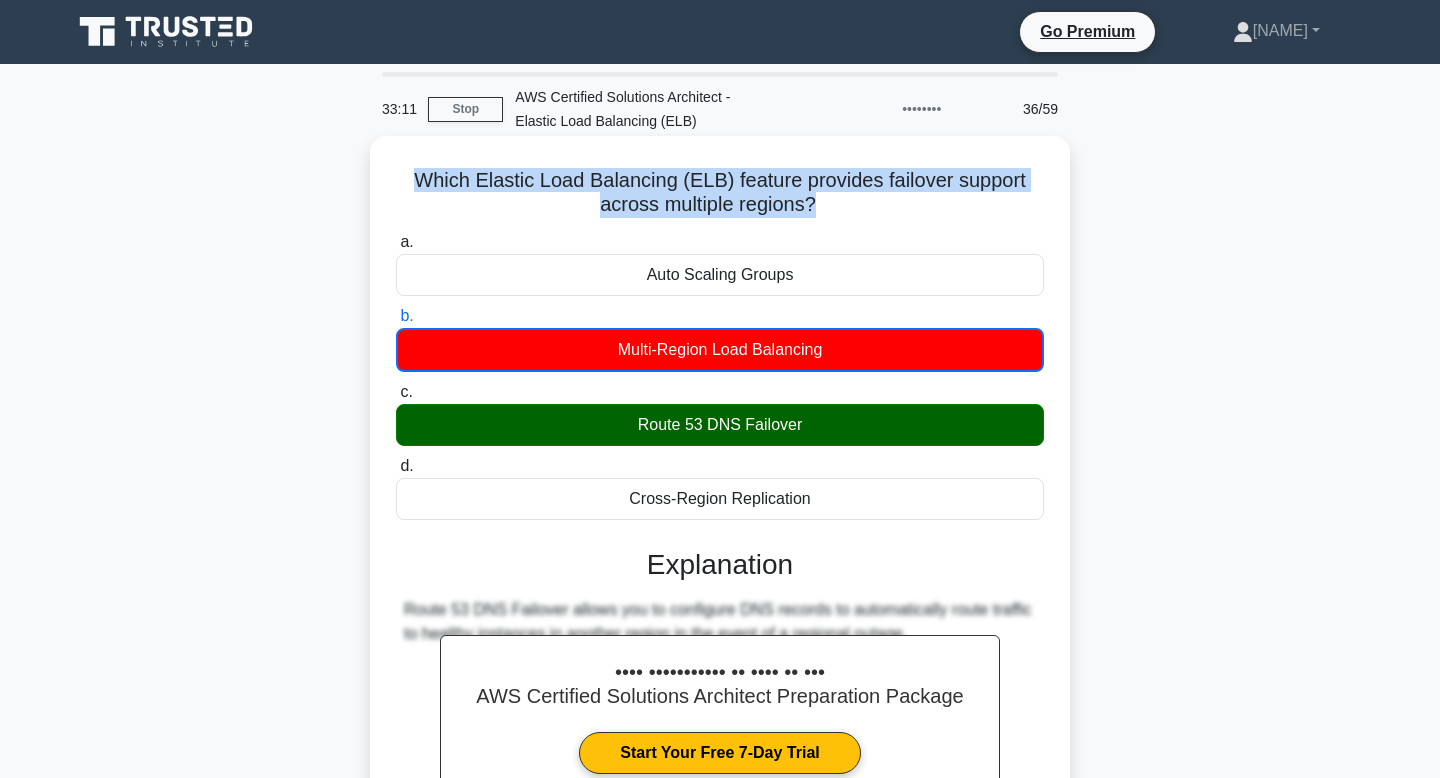 drag, startPoint x: 819, startPoint y: 223, endPoint x: 396, endPoint y: 184, distance: 424.79407 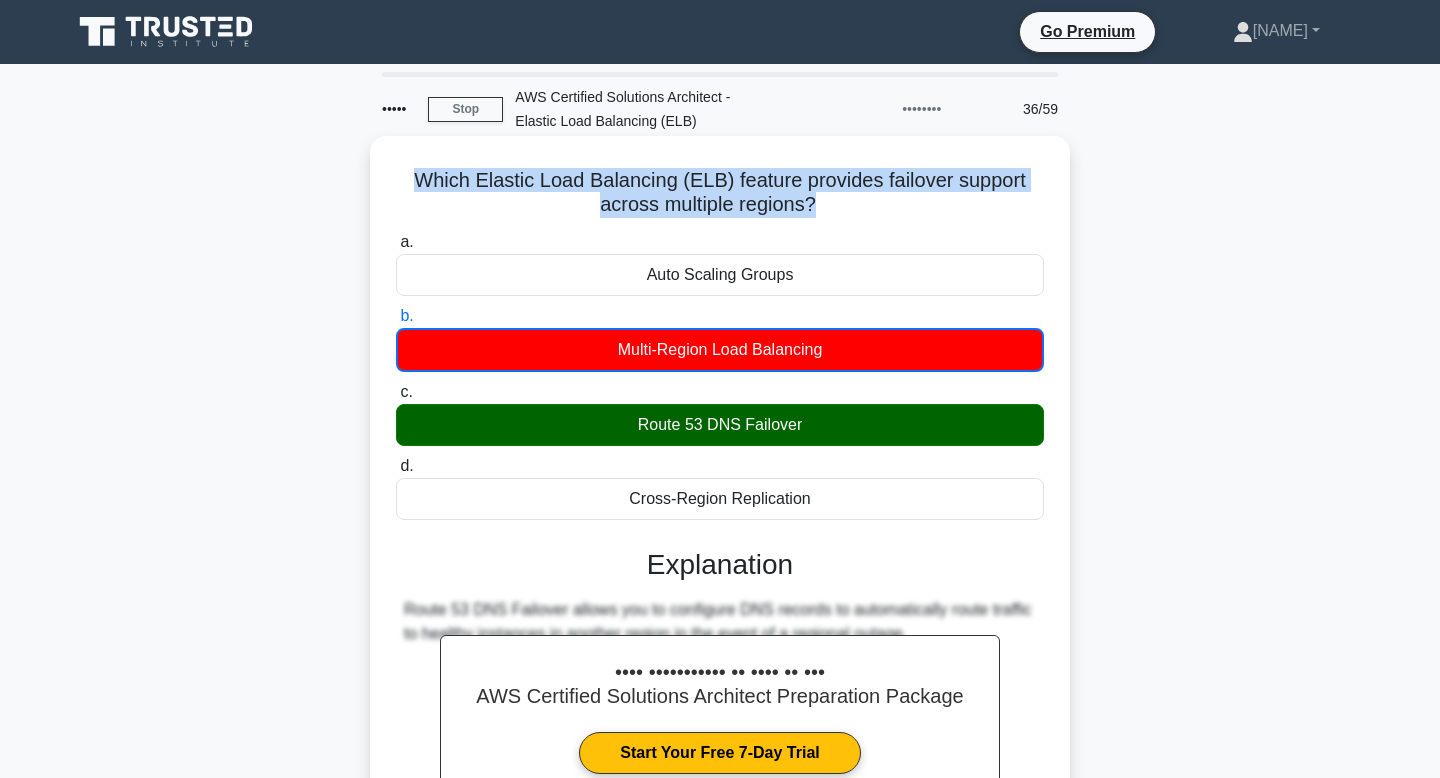 click on "a.
Auto Scaling Groups" at bounding box center [720, 263] 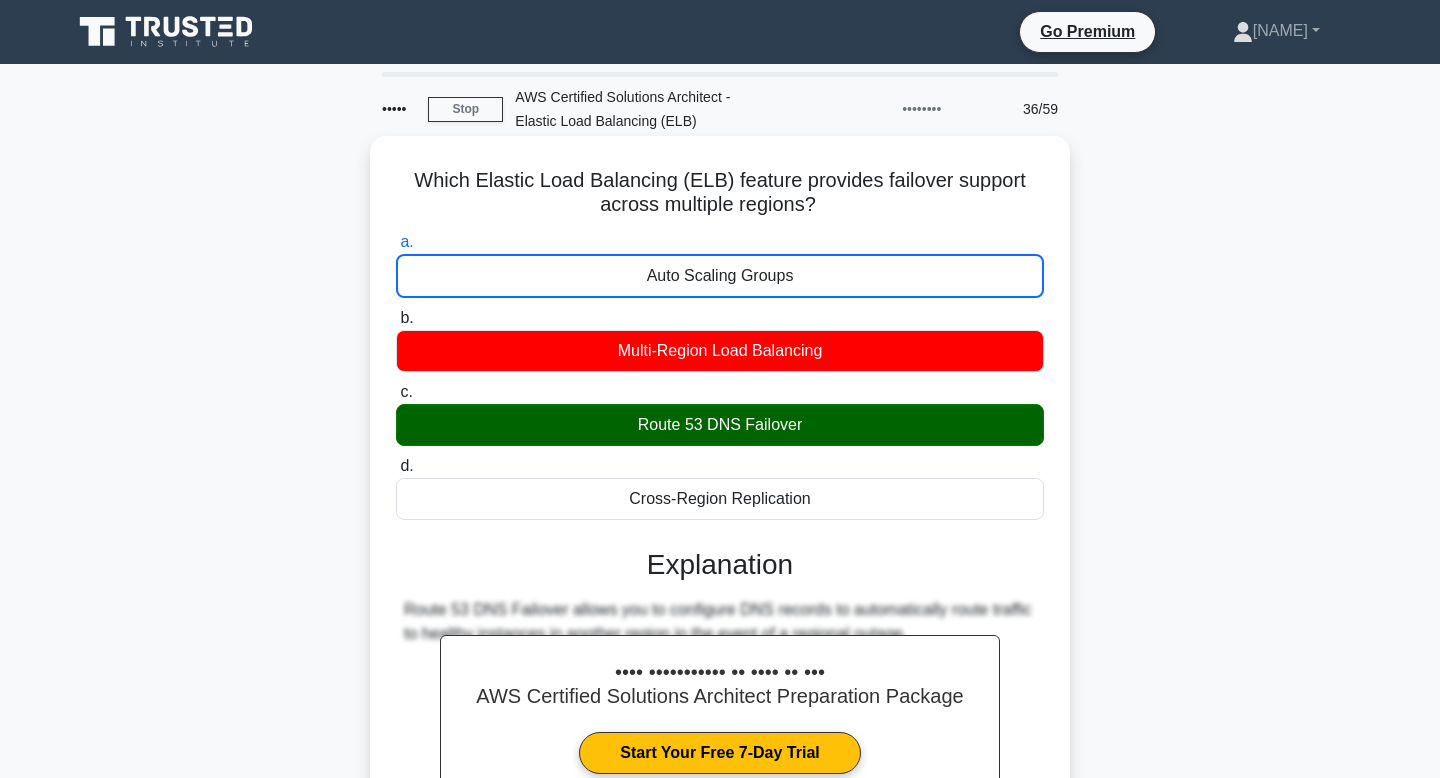 click on "a.
Auto Scaling Groups" at bounding box center [720, 264] 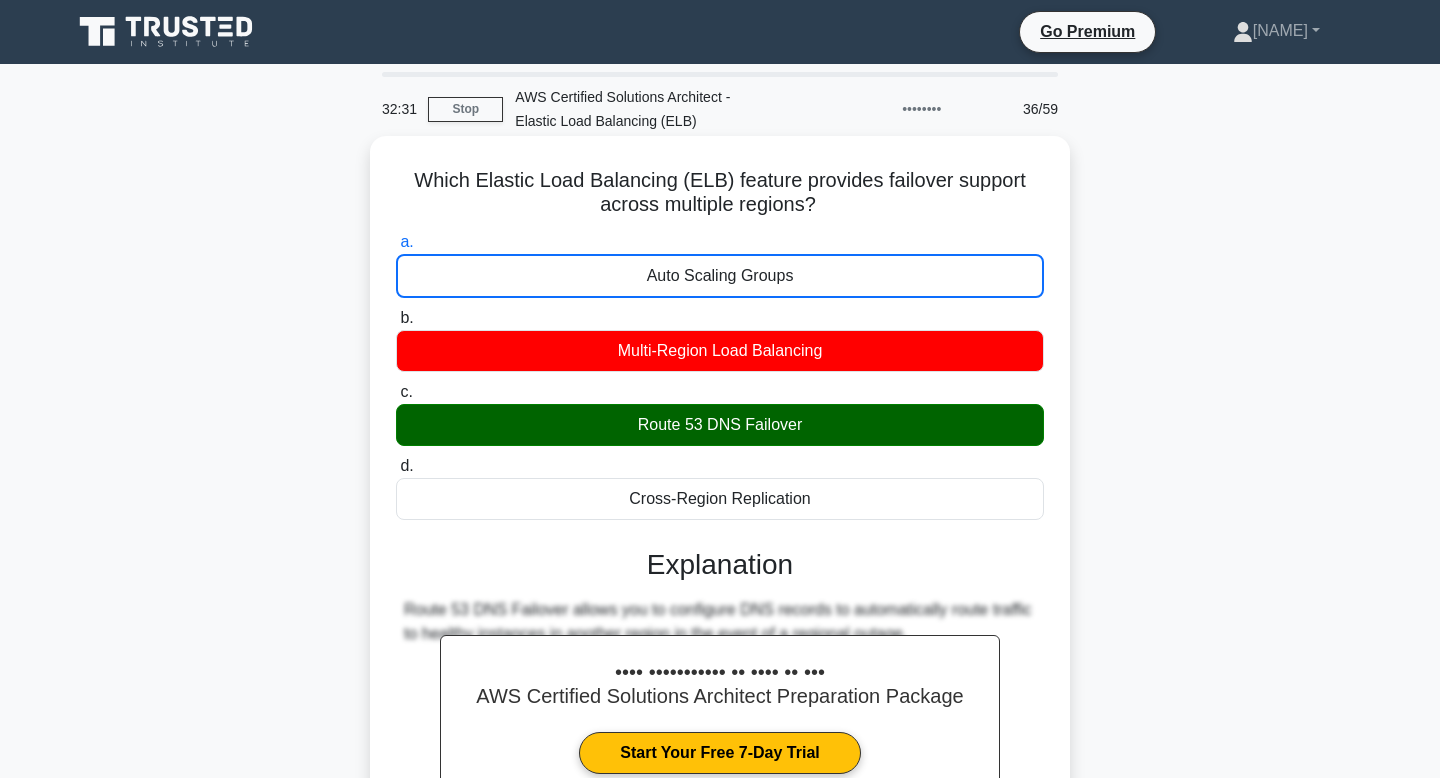 click on "a.
Auto Scaling Groups" at bounding box center (720, 264) 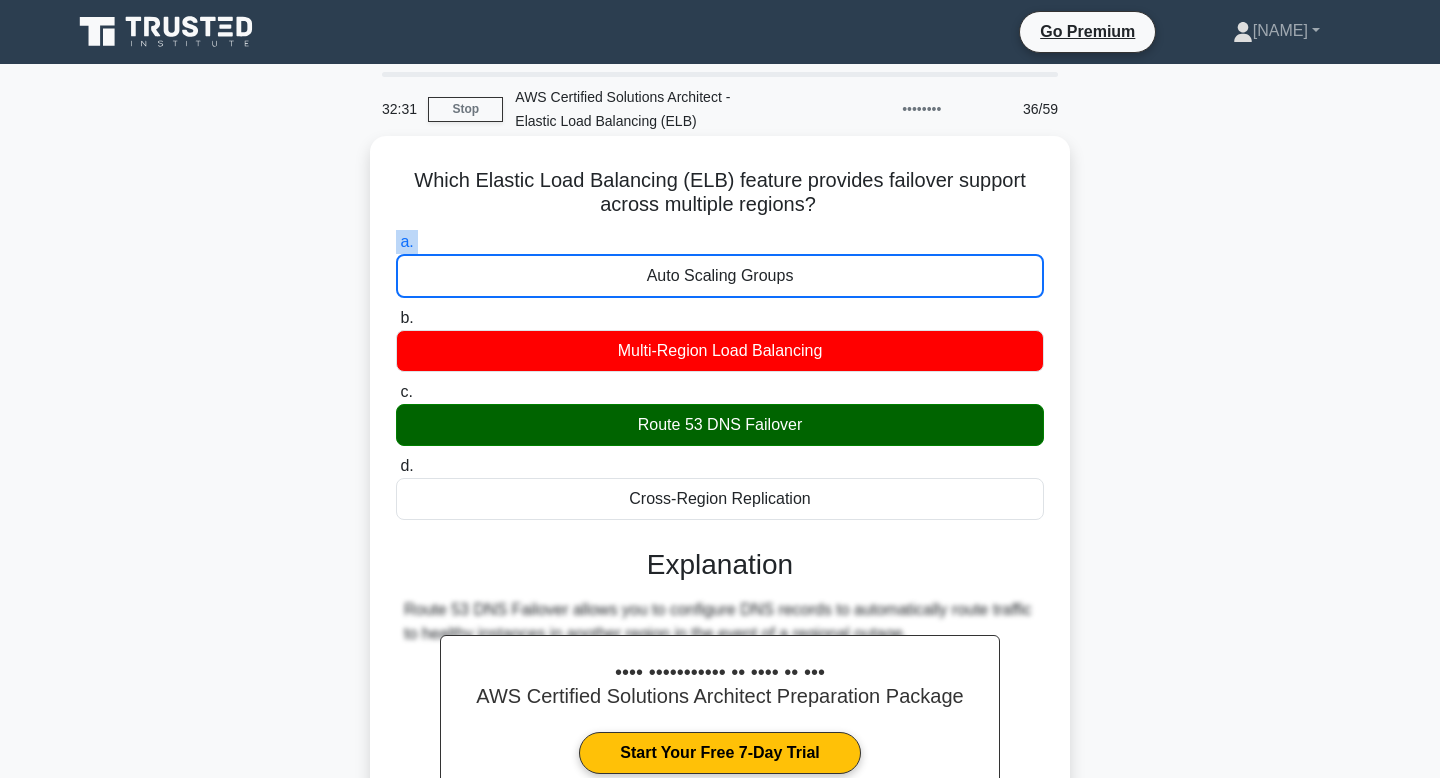 scroll, scrollTop: 302, scrollLeft: 0, axis: vertical 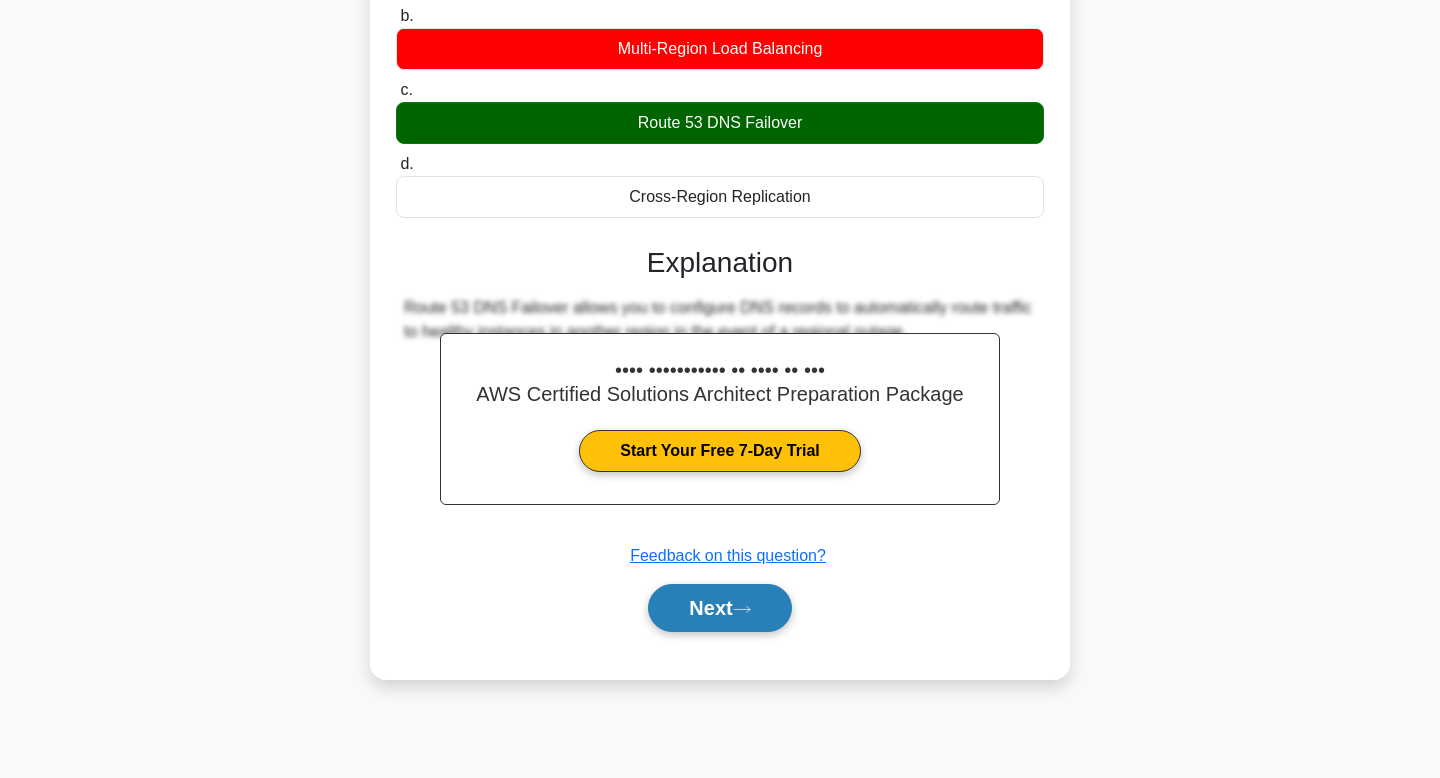 click on "Next" at bounding box center (719, 608) 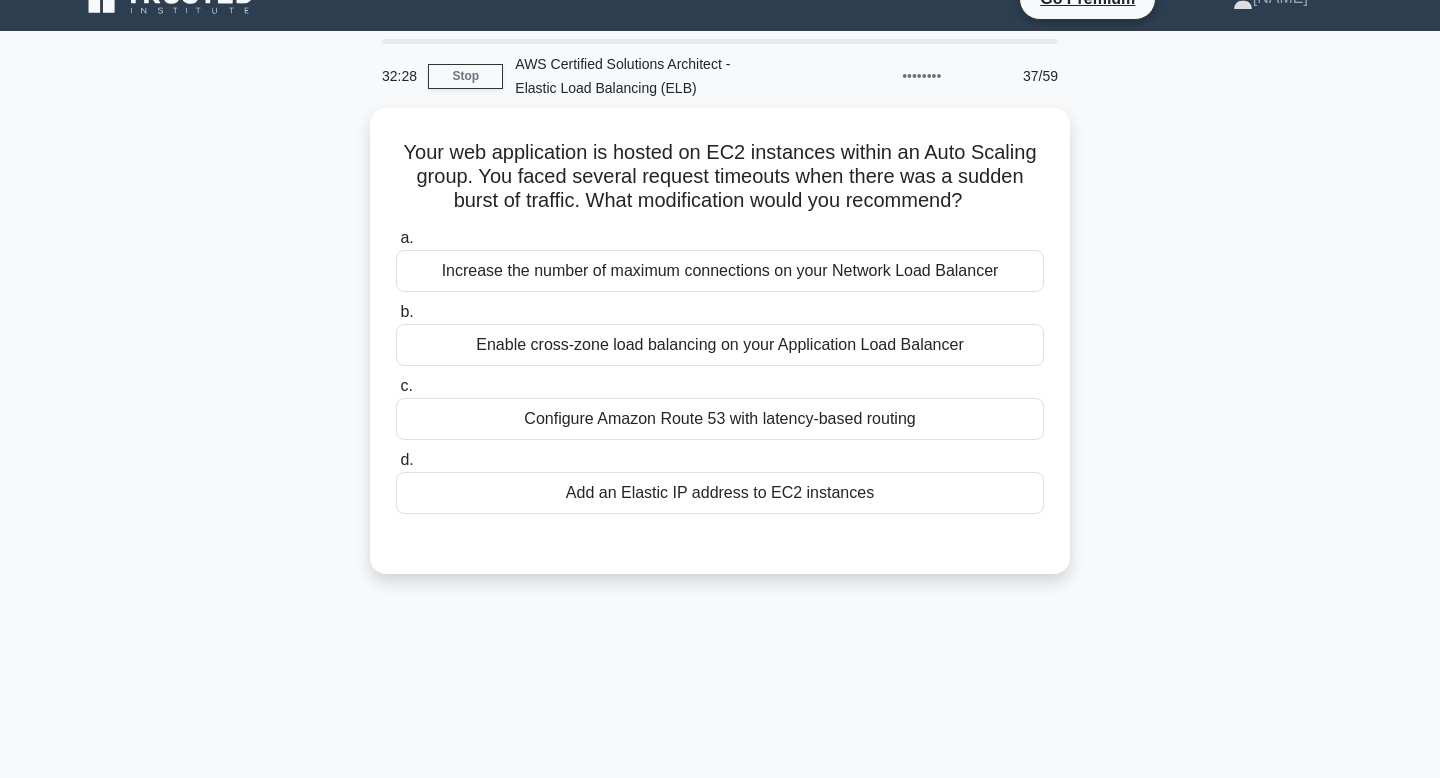 scroll, scrollTop: 26, scrollLeft: 0, axis: vertical 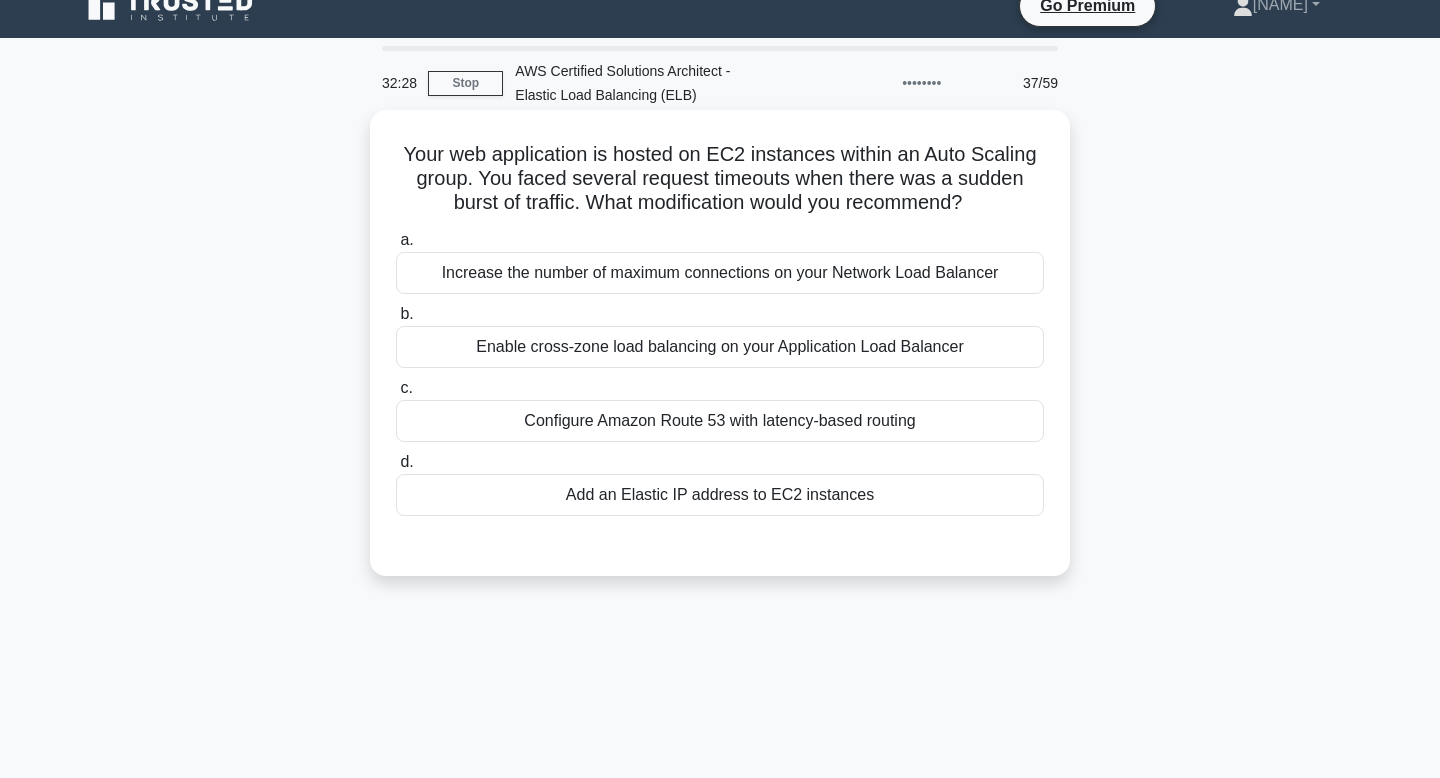 click on "Your web application is hosted on EC2 instances within an Auto Scaling group. You faced several request timeouts when there was a sudden burst of traffic. What modification would you recommend?
.spinner_0XTQ{transform-origin:center;animation:spinner_y6GP .75s linear infinite}@keyframes spinner_y6GP{100%{transform:rotate(360deg)}}" at bounding box center (720, 179) 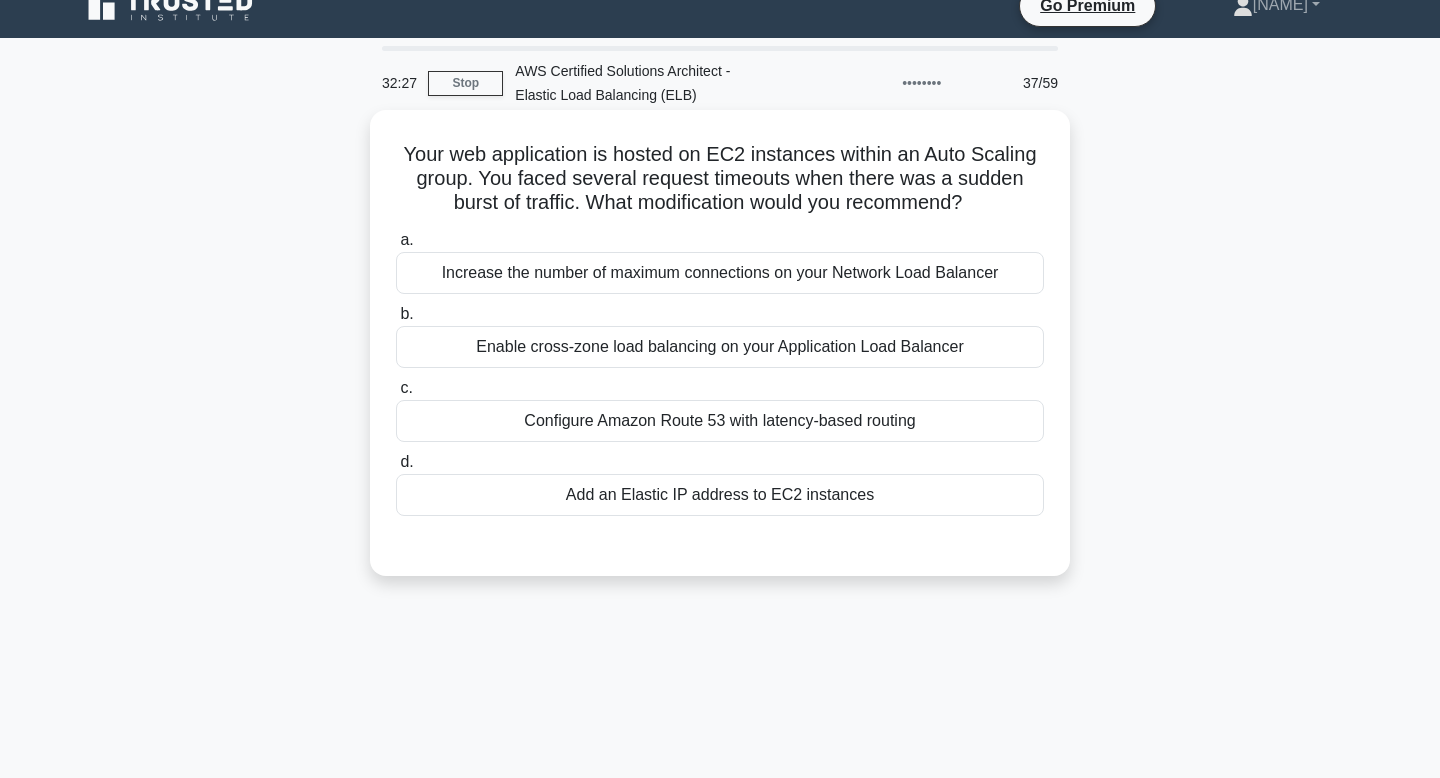 click on "Your web application is hosted on EC2 instances within an Auto Scaling group. You faced several request timeouts when there was a sudden burst of traffic. What modification would you recommend?
.spinner_0XTQ{transform-origin:center;animation:spinner_y6GP .75s linear infinite}@keyframes spinner_y6GP{100%{transform:rotate(360deg)}}" at bounding box center [720, 179] 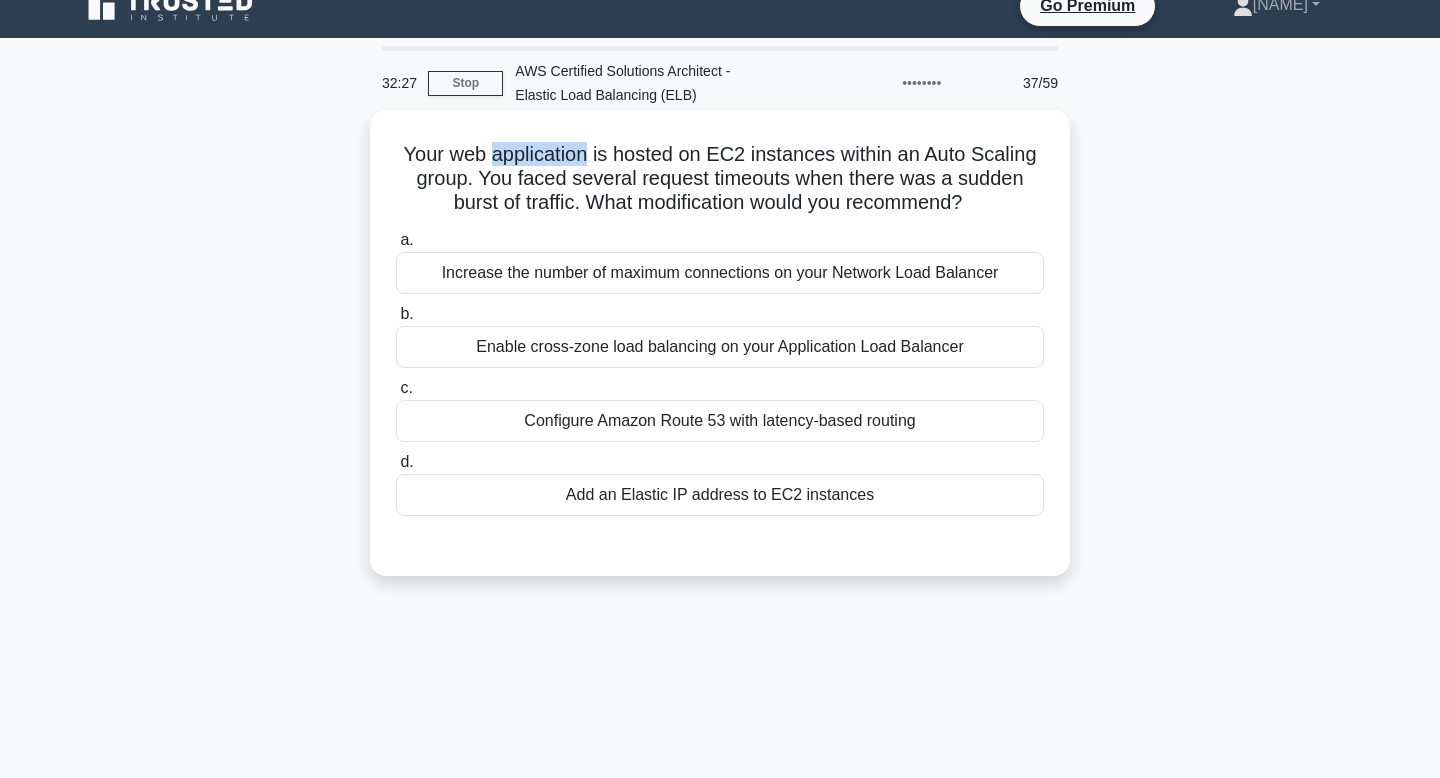 click on "Your web application is hosted on EC2 instances within an Auto Scaling group. You faced several request timeouts when there was a sudden burst of traffic. What modification would you recommend?
.spinner_0XTQ{transform-origin:center;animation:spinner_y6GP .75s linear infinite}@keyframes spinner_y6GP{100%{transform:rotate(360deg)}}" at bounding box center (720, 179) 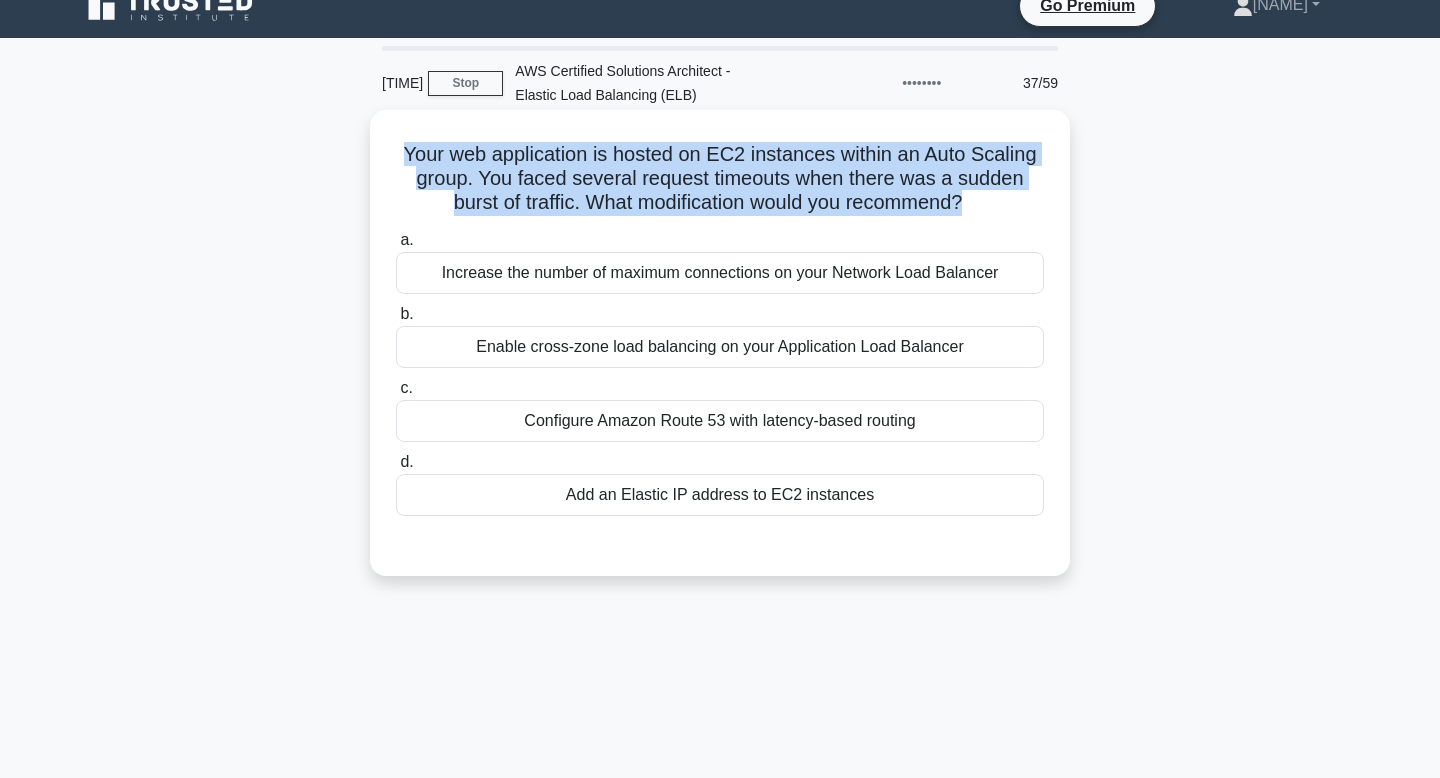 click on "Your web application is hosted on EC2 instances within an Auto Scaling group. You faced several request timeouts when there was a sudden burst of traffic. What modification would you recommend?
.spinner_0XTQ{transform-origin:center;animation:spinner_y6GP .75s linear infinite}@keyframes spinner_y6GP{100%{transform:rotate(360deg)}}" at bounding box center (720, 179) 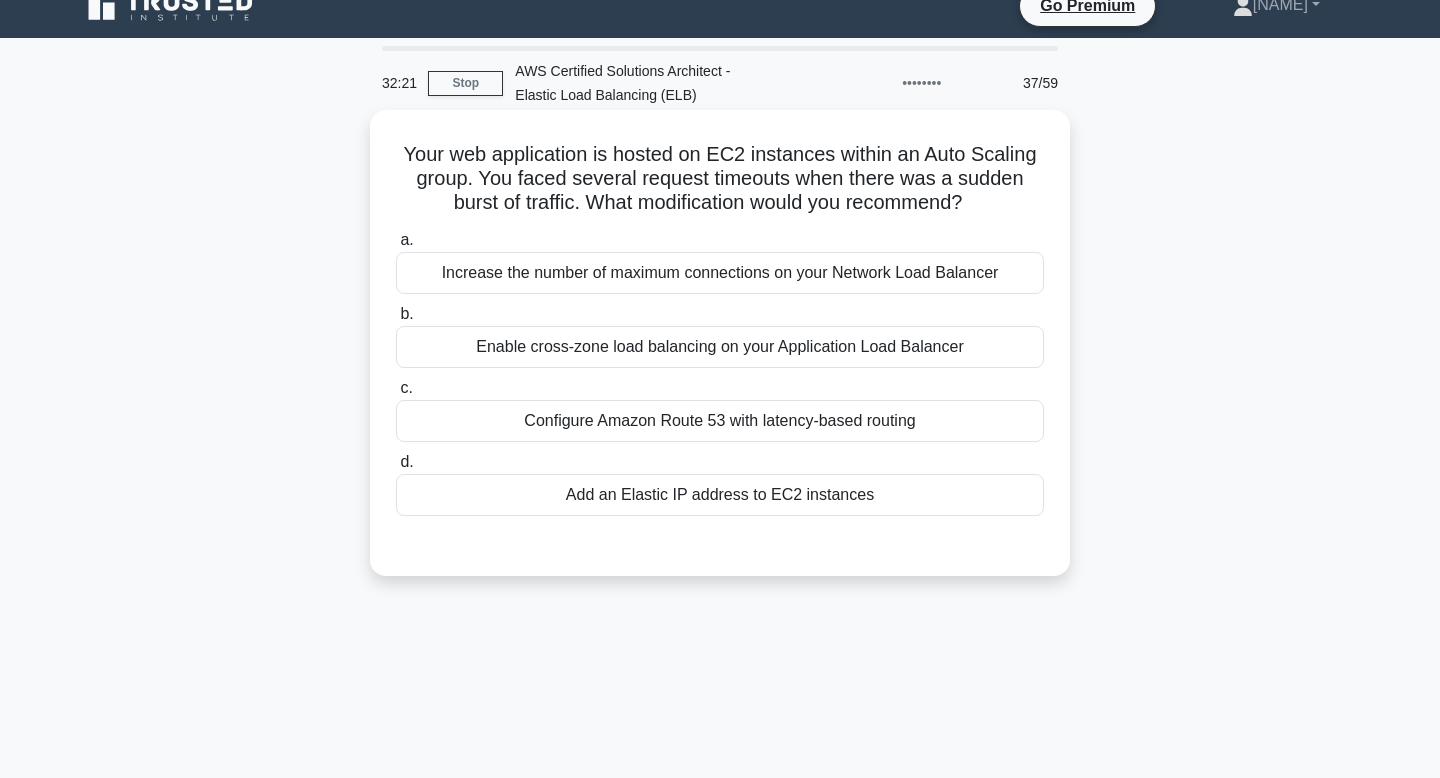 click on "Your web application is hosted on EC2 instances within an Auto Scaling group. You faced several request timeouts when there was a sudden burst of traffic. What modification would you recommend?
.spinner_0XTQ{transform-origin:center;animation:spinner_y6GP .75s linear infinite}@keyframes spinner_y6GP{100%{transform:rotate(360deg)}}" at bounding box center [720, 179] 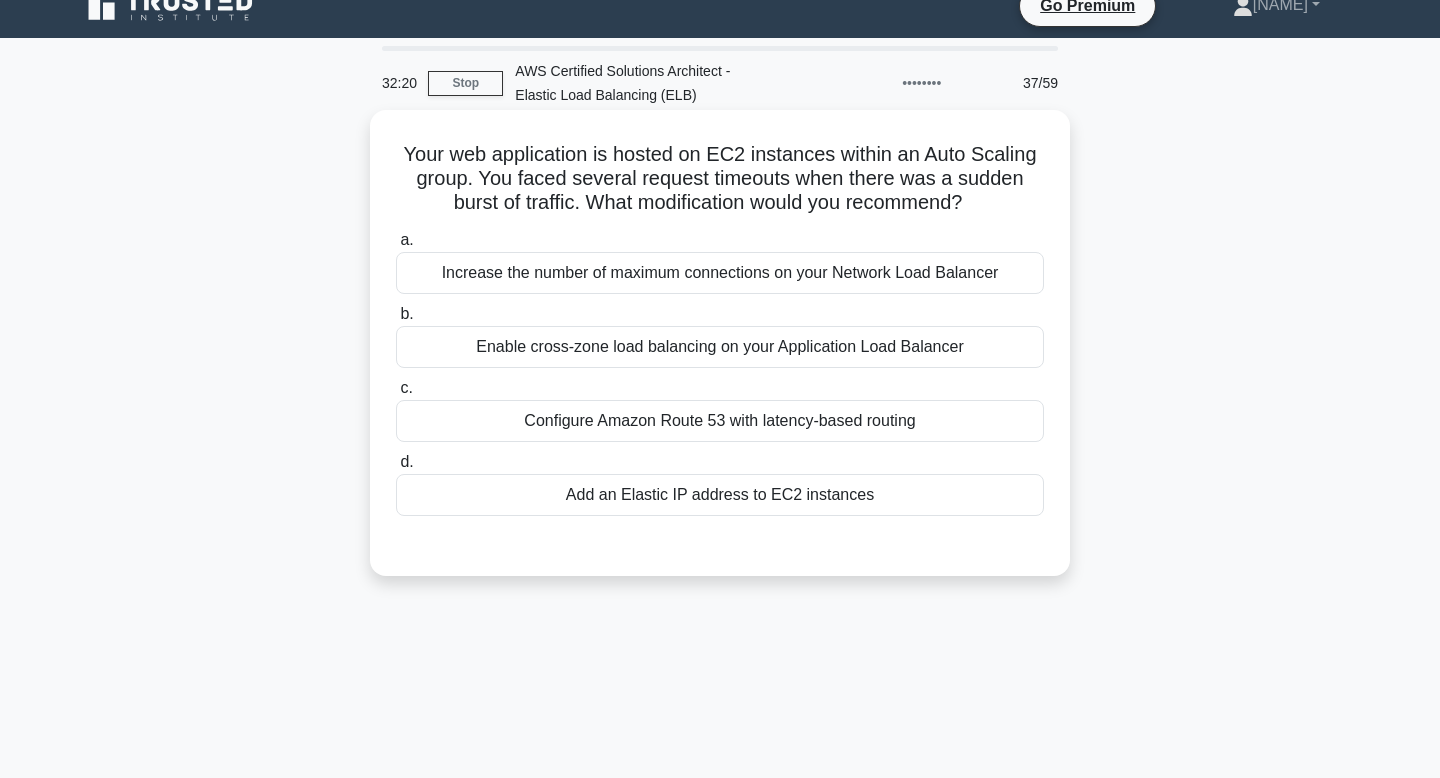 click on "Your web application is hosted on EC2 instances within an Auto Scaling group. You faced several request timeouts when there was a sudden burst of traffic. What modification would you recommend?
.spinner_0XTQ{transform-origin:center;animation:spinner_y6GP .75s linear infinite}@keyframes spinner_y6GP{100%{transform:rotate(360deg)}}" at bounding box center [720, 179] 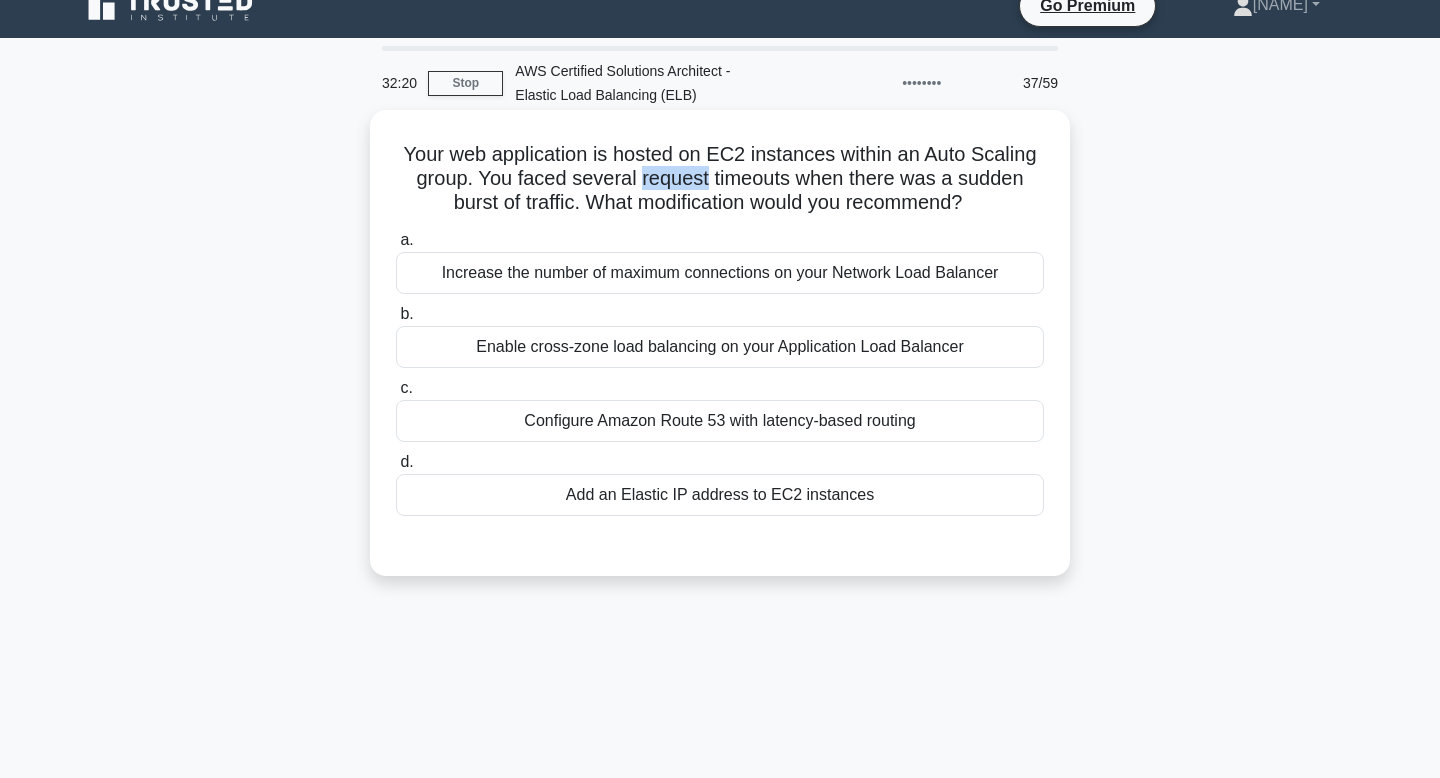 click on "Your web application is hosted on EC2 instances within an Auto Scaling group. You faced several request timeouts when there was a sudden burst of traffic. What modification would you recommend?
.spinner_0XTQ{transform-origin:center;animation:spinner_y6GP .75s linear infinite}@keyframes spinner_y6GP{100%{transform:rotate(360deg)}}" at bounding box center (720, 179) 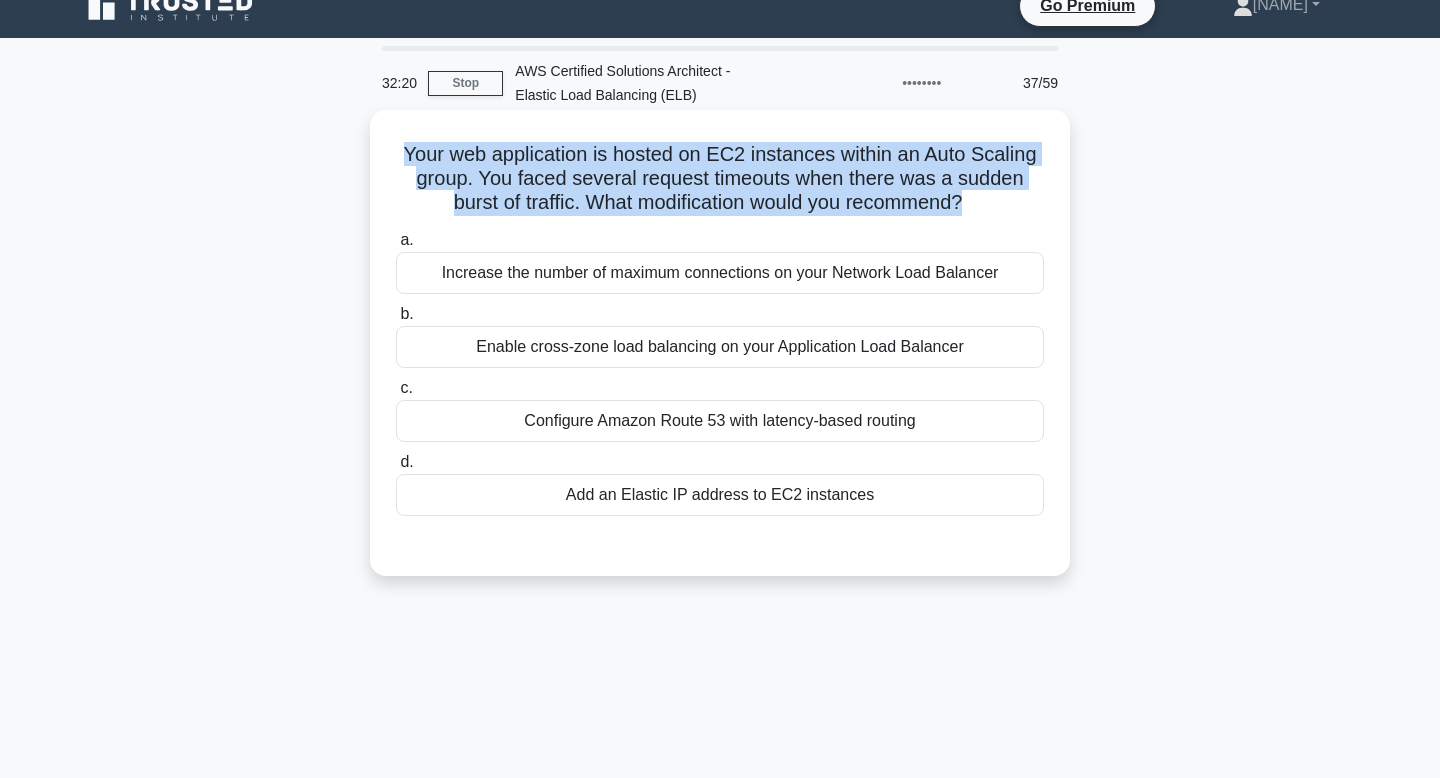 click on "Your web application is hosted on EC2 instances within an Auto Scaling group. You faced several request timeouts when there was a sudden burst of traffic. What modification would you recommend?
.spinner_0XTQ{transform-origin:center;animation:spinner_y6GP .75s linear infinite}@keyframes spinner_y6GP{100%{transform:rotate(360deg)}}" at bounding box center (720, 179) 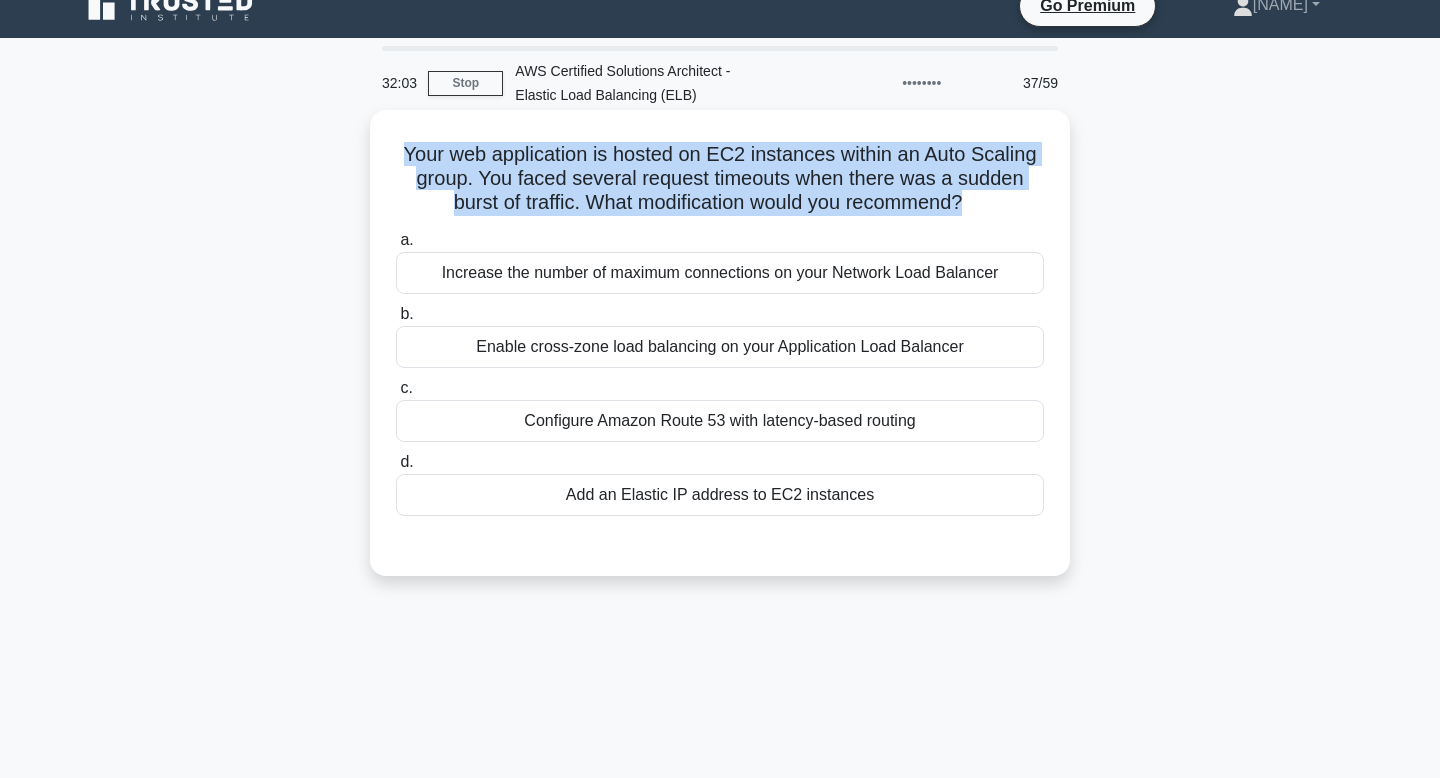 click on "Enable cross-zone load balancing on your Application Load Balancer" at bounding box center [720, 347] 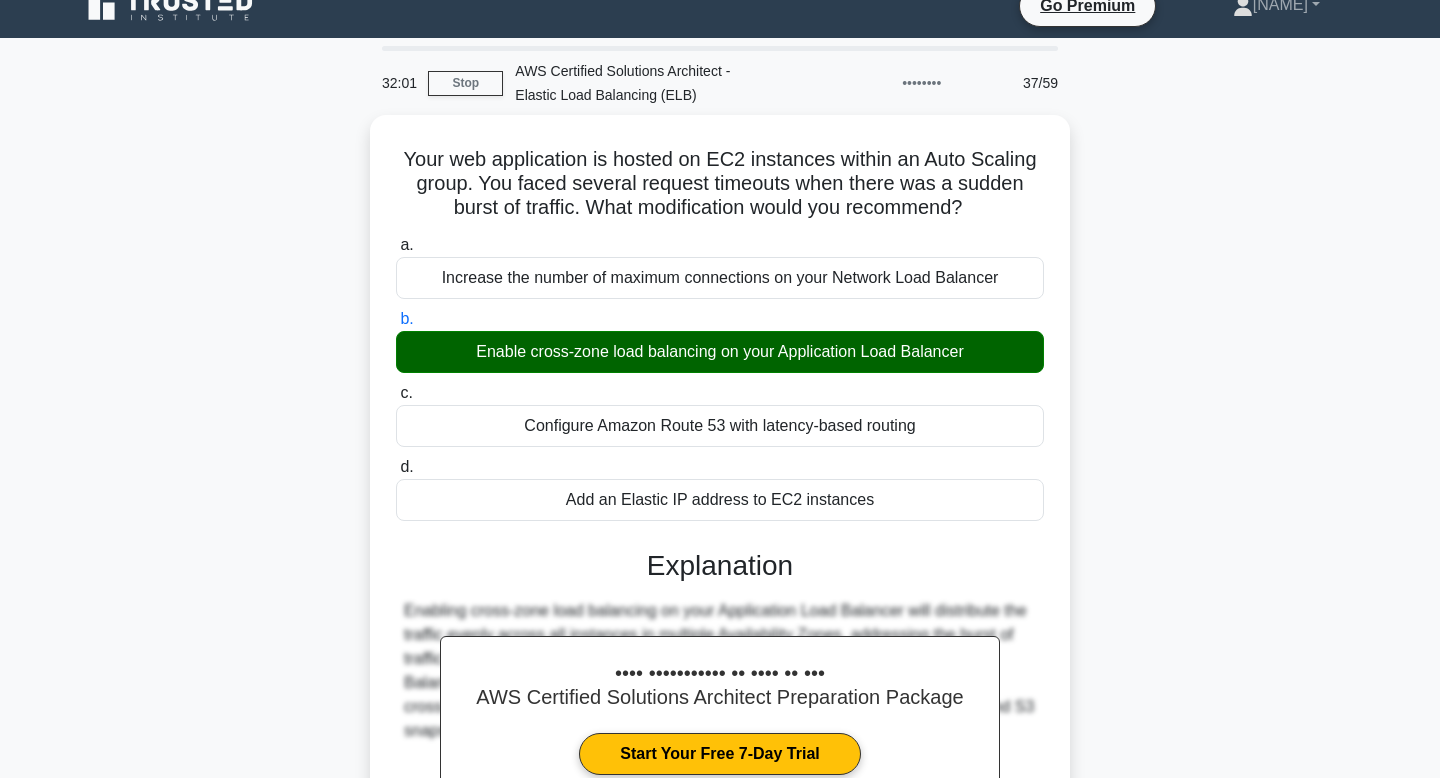 click on "Your web application is hosted on EC2 instances within an Auto Scaling group. You faced several request timeouts when there was a sudden burst of traffic. What modification would you recommend?
.spinner_0XTQ{transform-origin:center;animation:spinner_y6GP .75s linear infinite}@keyframes spinner_y6GP{100%{transform:rotate(360deg)}}
a.
b.
c." at bounding box center (720, 560) 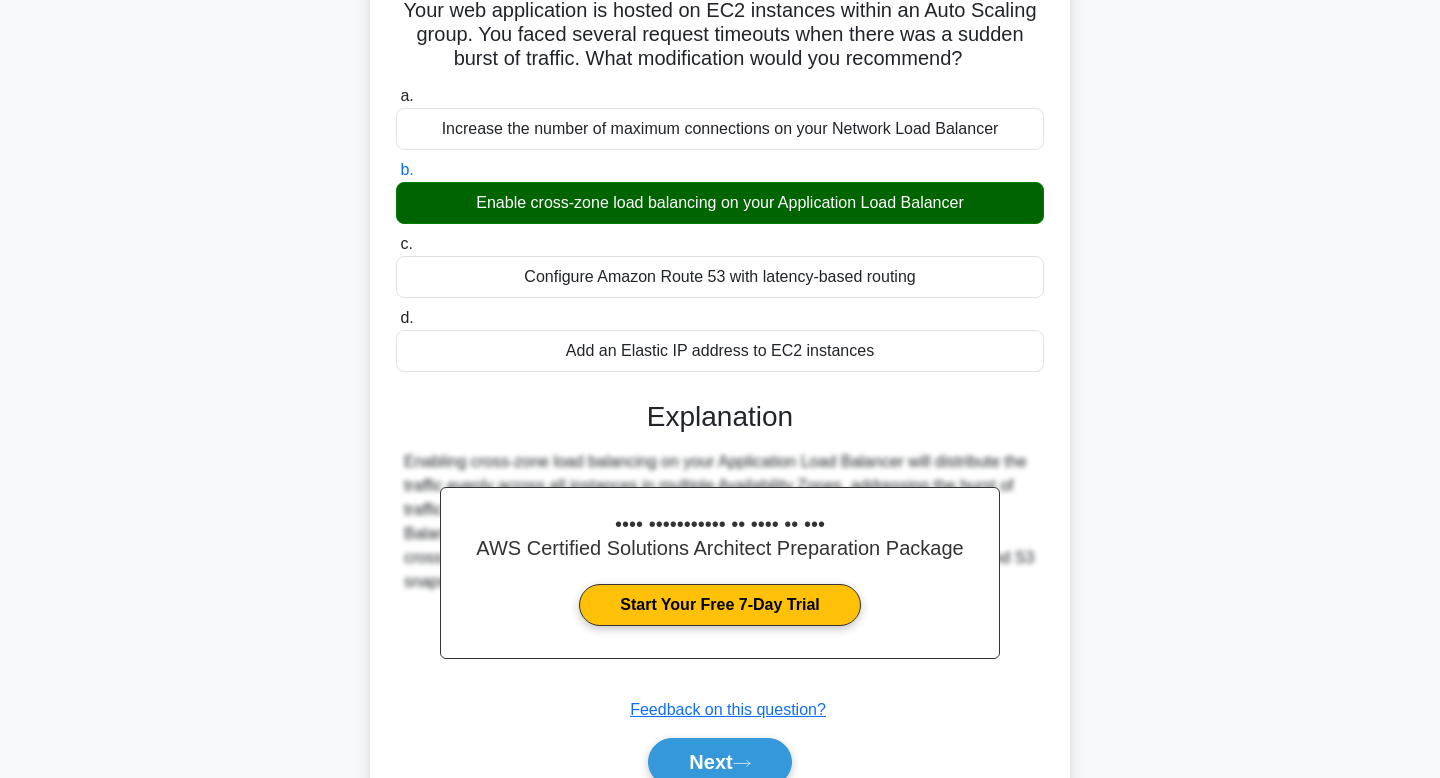 scroll, scrollTop: 302, scrollLeft: 0, axis: vertical 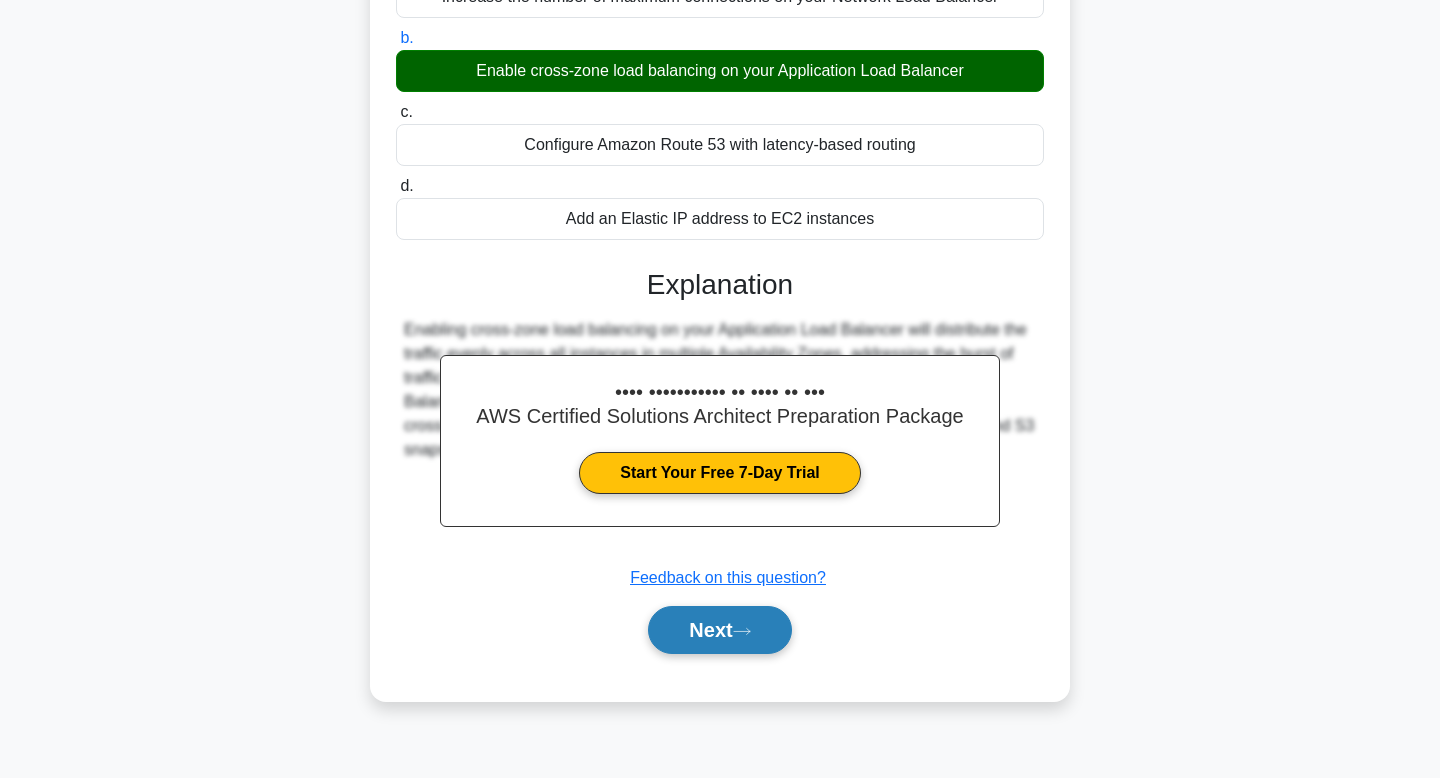 click on "Next" at bounding box center [719, 630] 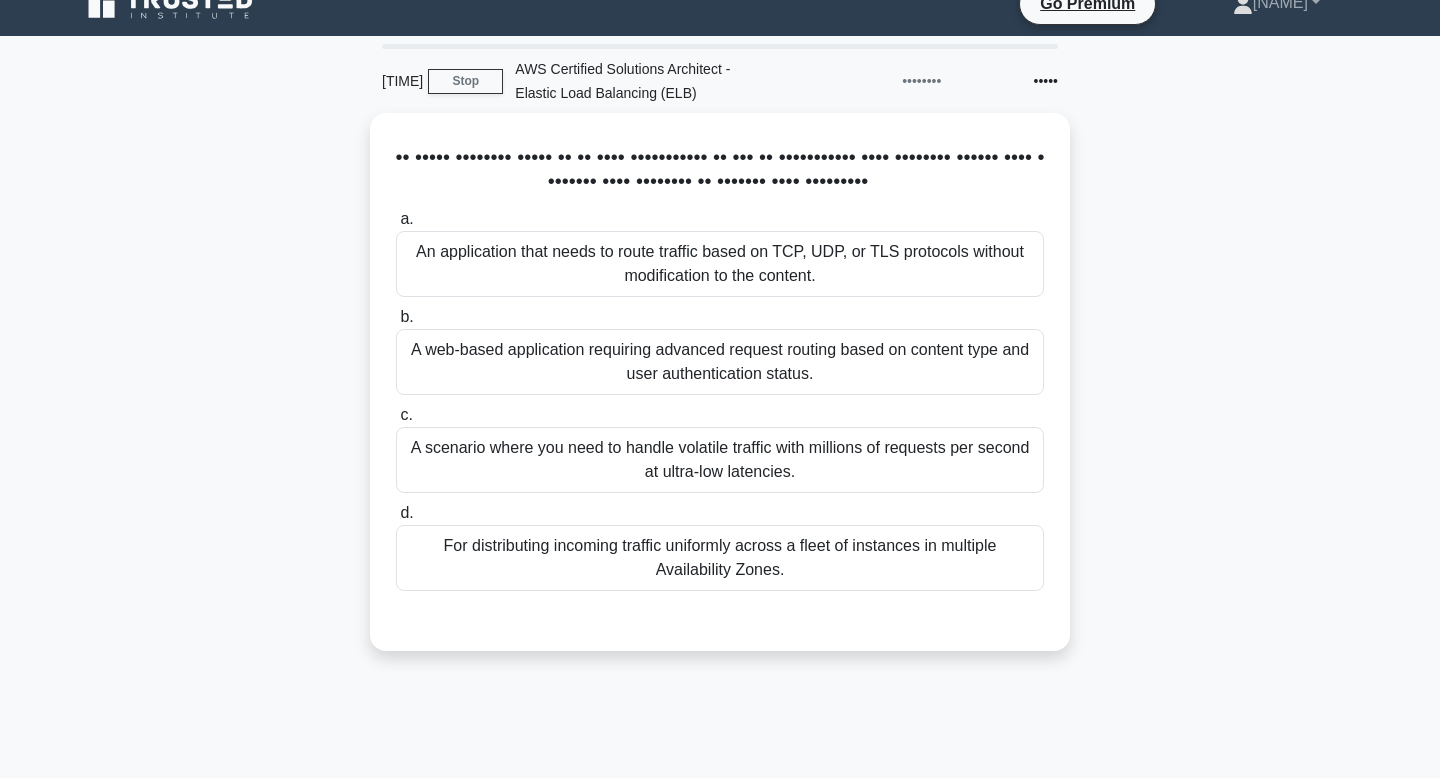scroll, scrollTop: 22, scrollLeft: 0, axis: vertical 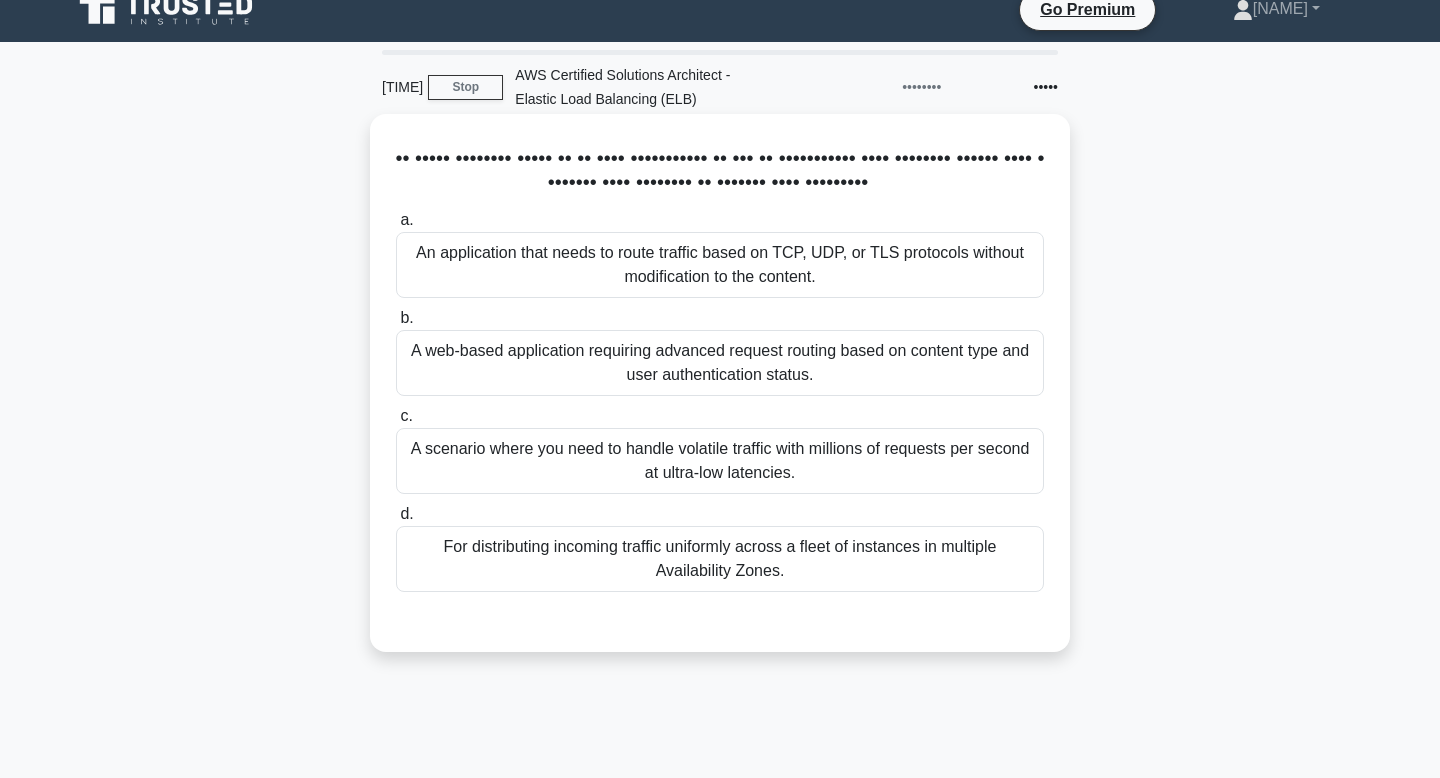click on "A web-based application requiring advanced request routing based on content type and user authentication status." at bounding box center (720, 363) 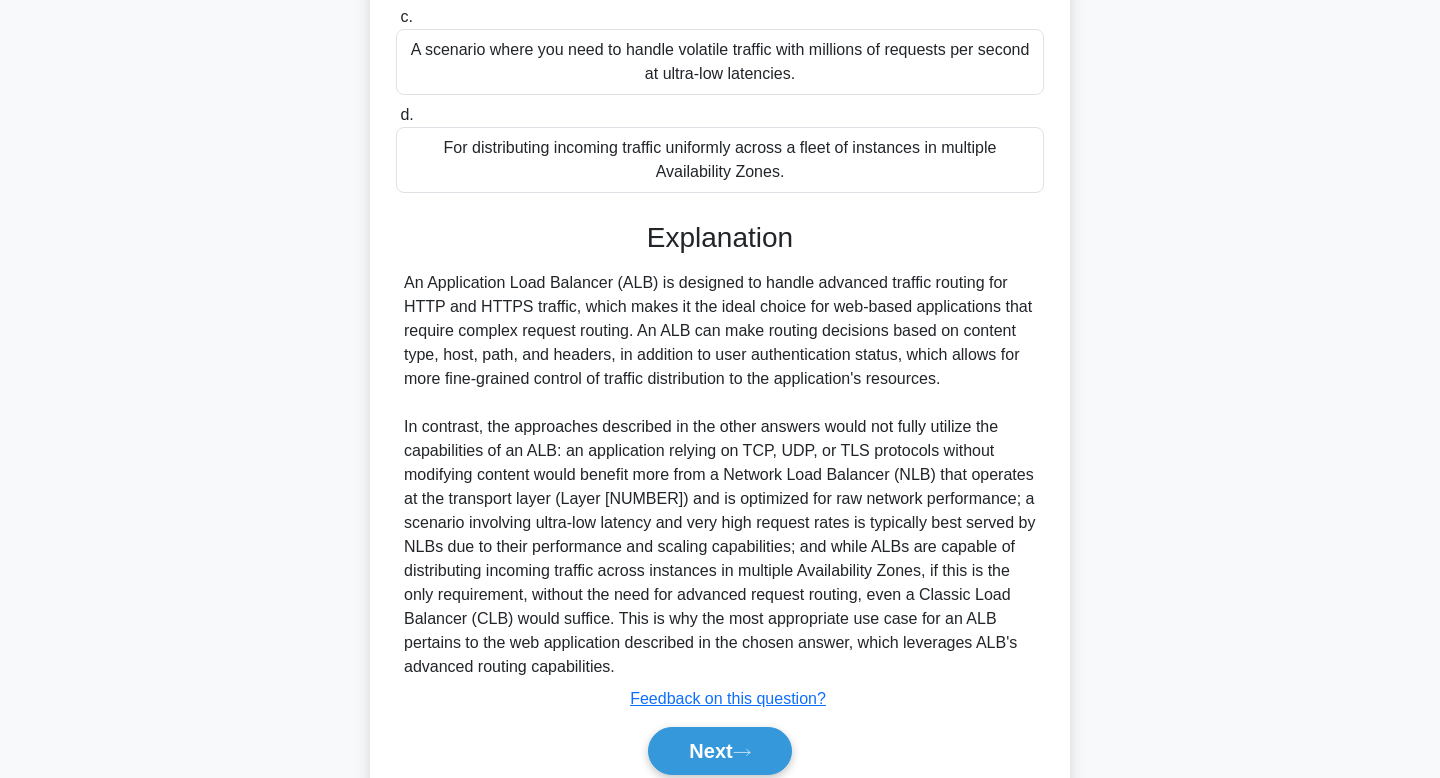 scroll, scrollTop: 419, scrollLeft: 0, axis: vertical 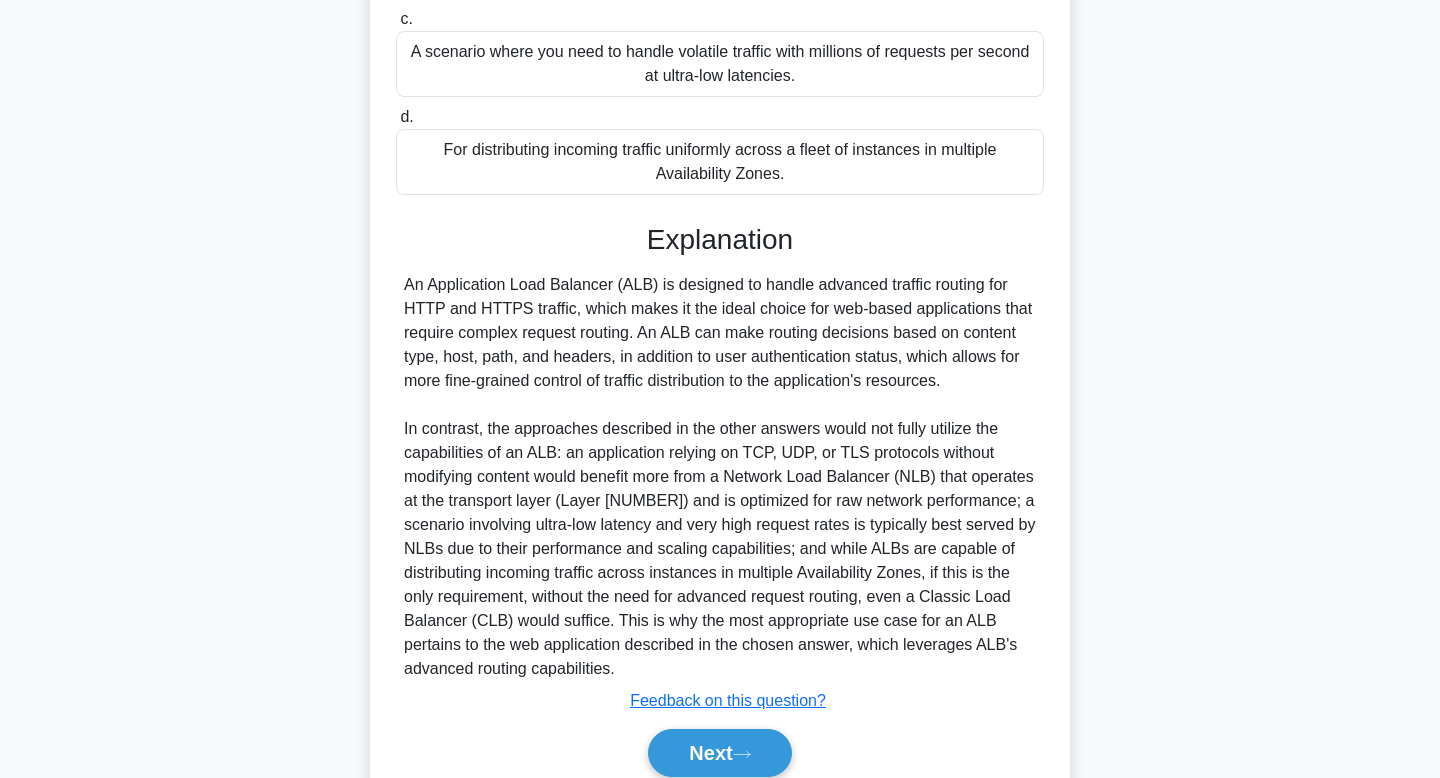 click on "An Application Load Balancer (ALB) is designed to handle advanced traffic routing for HTTP and HTTPS traffic, which makes it the ideal choice for web-based applications that require complex request routing. An ALB can make routing decisions based on content type, host, path, and headers, in addition to user authentication status, which allows for more fine-grained control of traffic distribution to the application's resources." at bounding box center [720, 477] 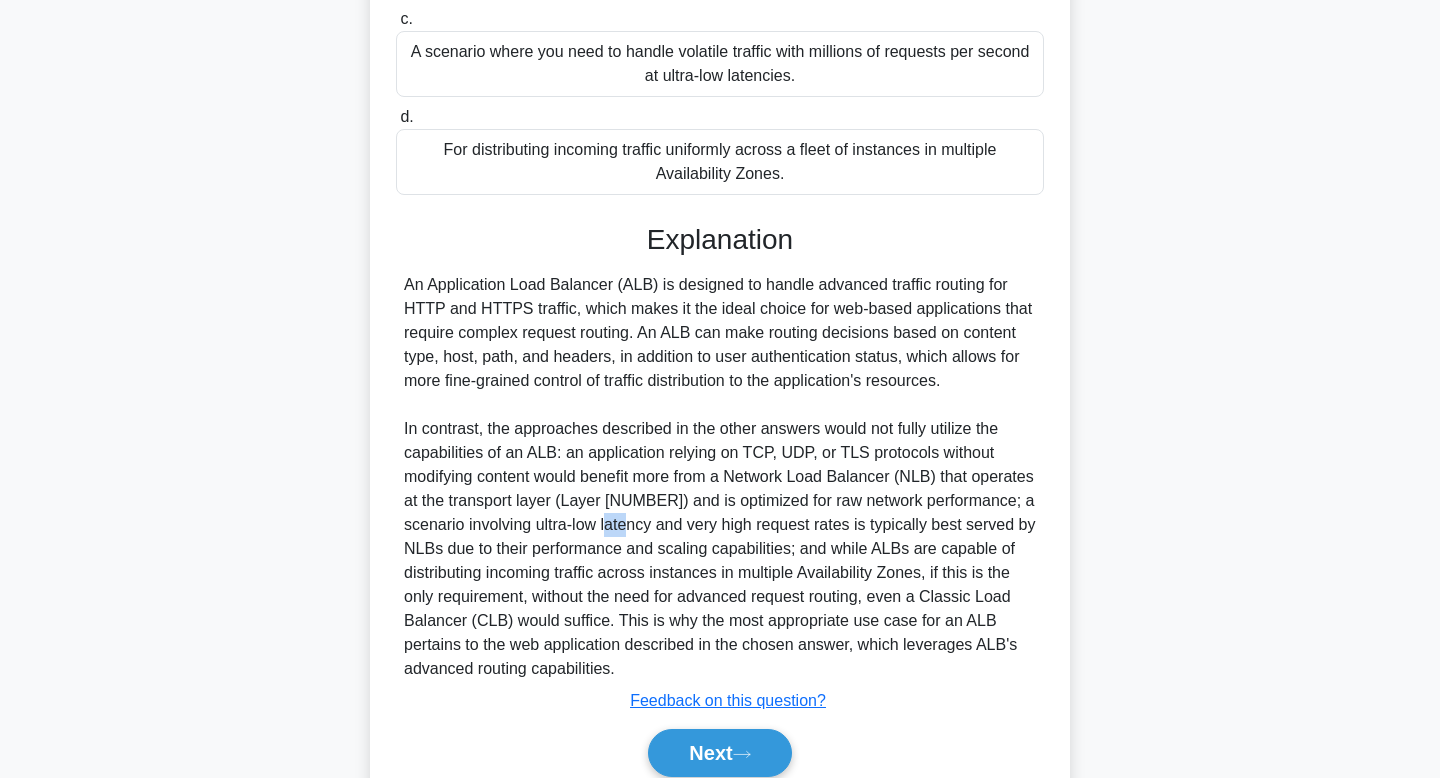 click on "An Application Load Balancer (ALB) is designed to handle advanced traffic routing for HTTP and HTTPS traffic, which makes it the ideal choice for web-based applications that require complex request routing. An ALB can make routing decisions based on content type, host, path, and headers, in addition to user authentication status, which allows for more fine-grained control of traffic distribution to the application's resources." at bounding box center [720, 477] 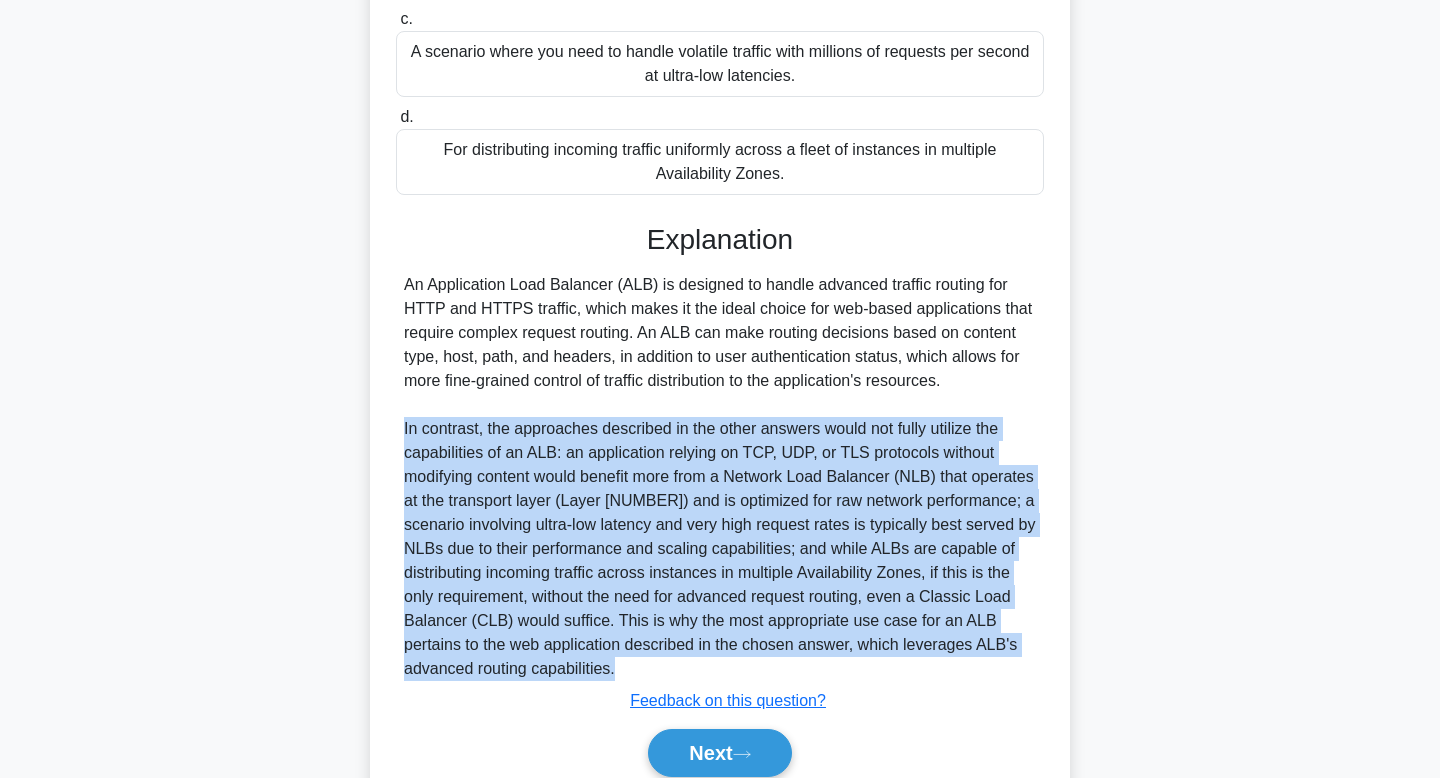 click on "An Application Load Balancer (ALB) is designed to handle advanced traffic routing for HTTP and HTTPS traffic, which makes it the ideal choice for web-based applications that require complex request routing. An ALB can make routing decisions based on content type, host, path, and headers, in addition to user authentication status, which allows for more fine-grained control of traffic distribution to the application's resources." at bounding box center (720, 477) 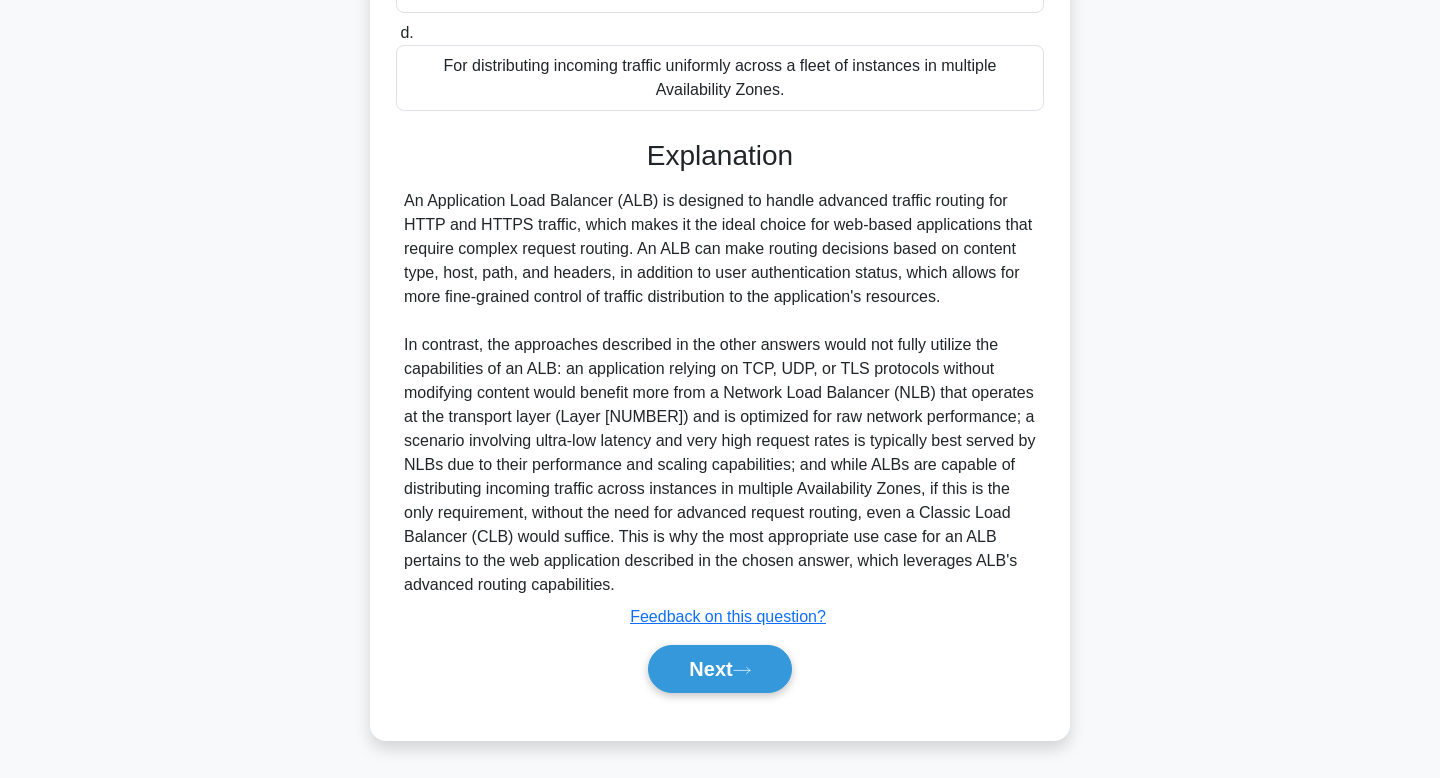 scroll, scrollTop: 510, scrollLeft: 0, axis: vertical 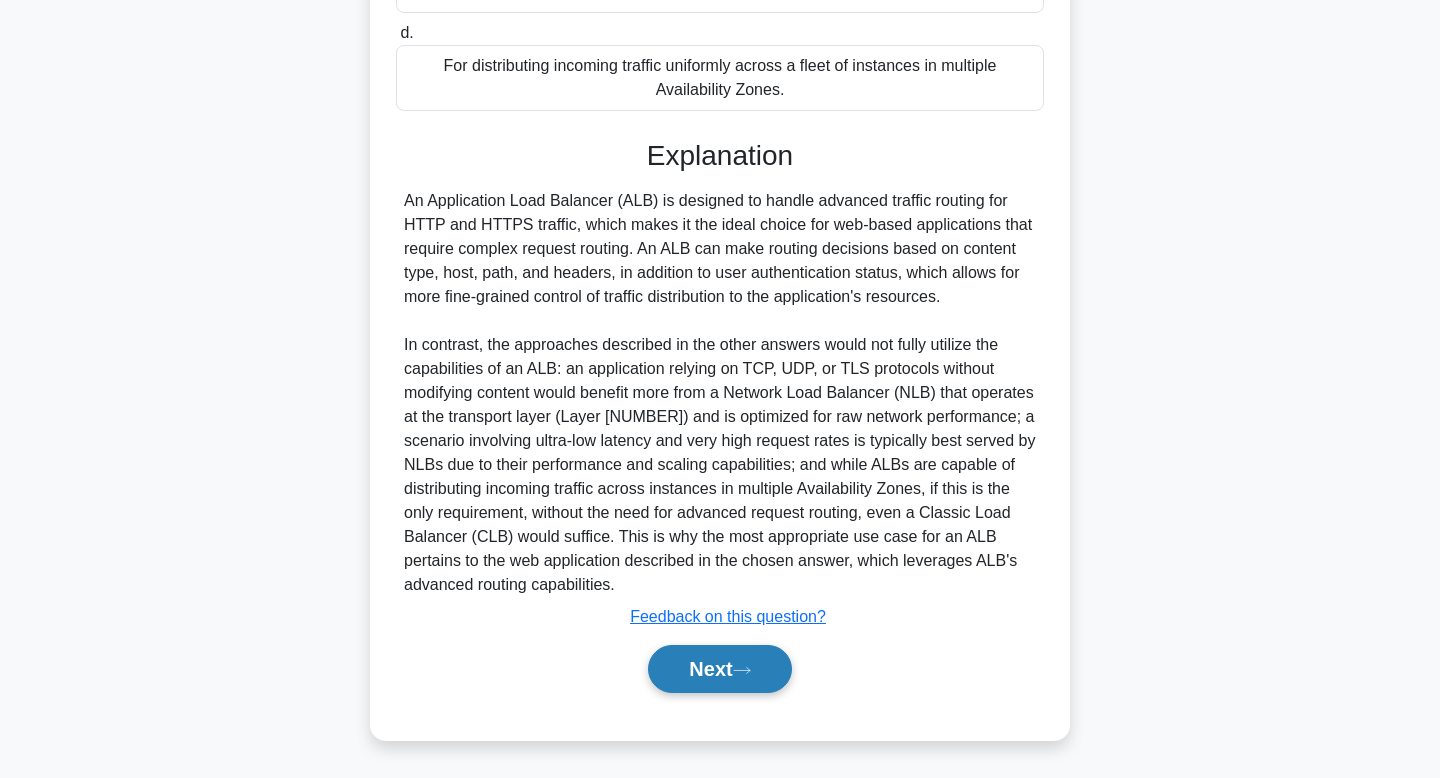 click on "Next" at bounding box center (719, 669) 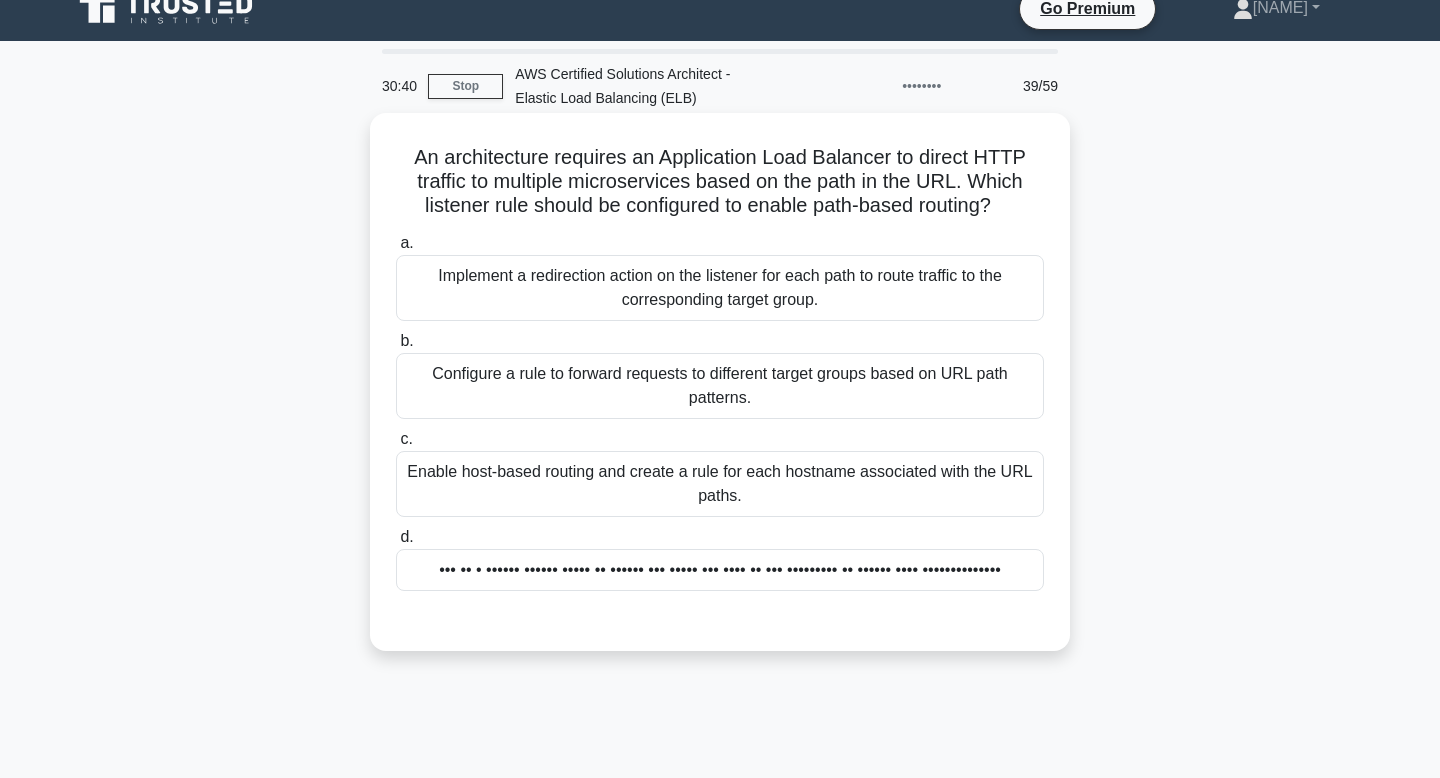 scroll, scrollTop: 22, scrollLeft: 0, axis: vertical 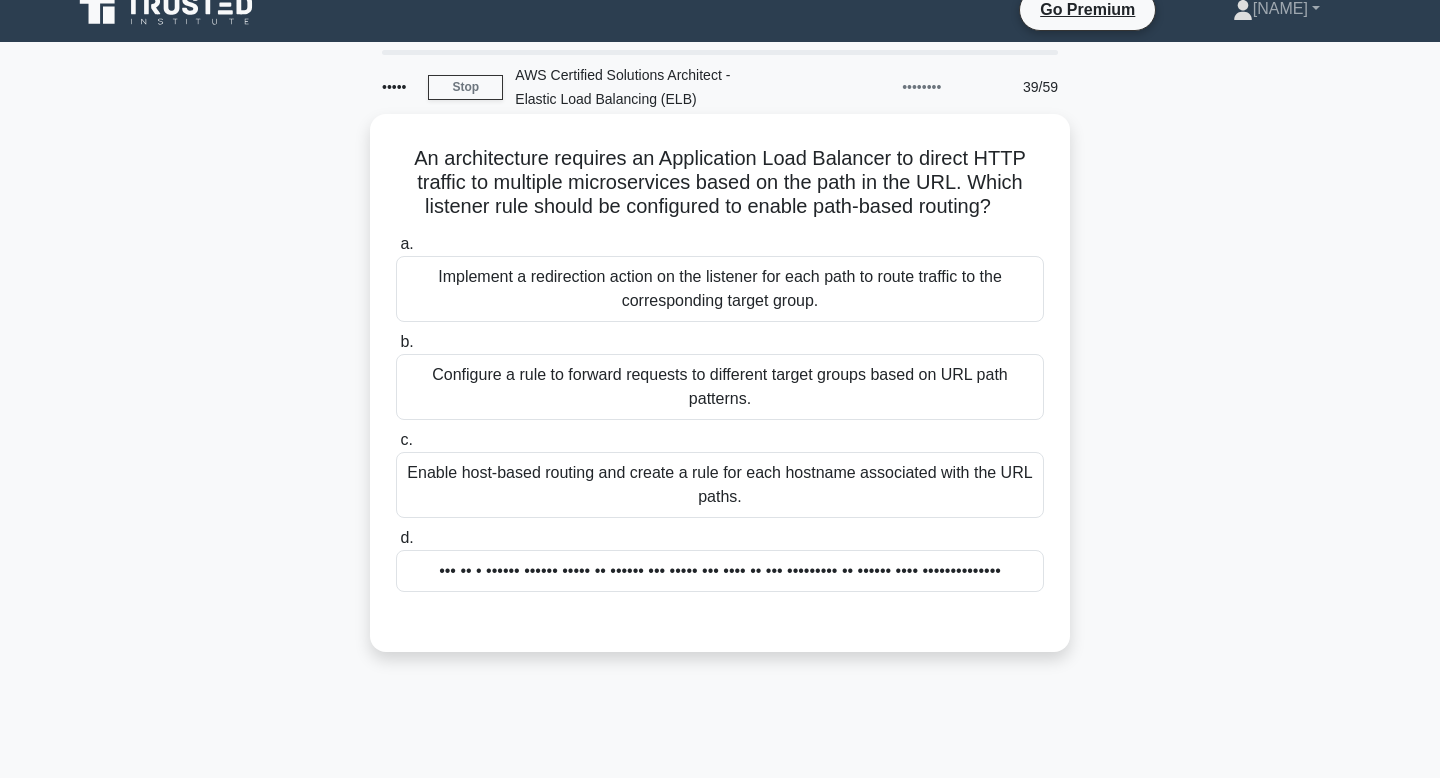 click on "Enable host-based routing and create a rule for each hostname associated with the URL paths." at bounding box center (720, 485) 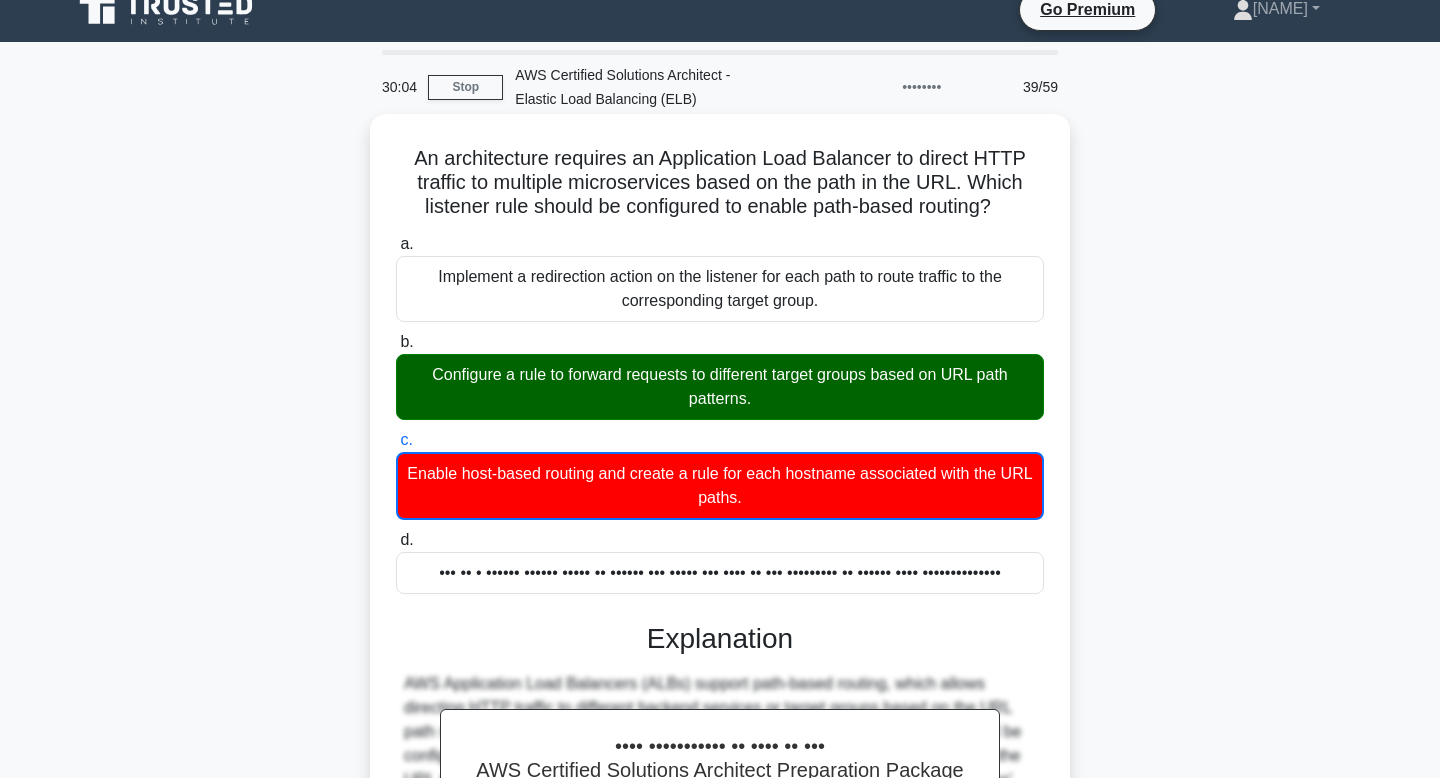 click on "•• •••••••••••• •••••••• •• ••••••••••• •••• •••••••• •• •••••• •••• ••••••• •• •••••••• ••••••••••••• ••••• •• ••• •••• •• ••• •••• ••••• •••••••• •••• •••••• •• •••••••••• •• •••••• •••••••••• ••••••••
•••••••••••••••••••••••••••••••••••••••••••••••••••••••••••• •••• •••••• ••••••••••••••••••• ••••••••••••••••••••••••••••••••••••••••••••" at bounding box center [720, 183] 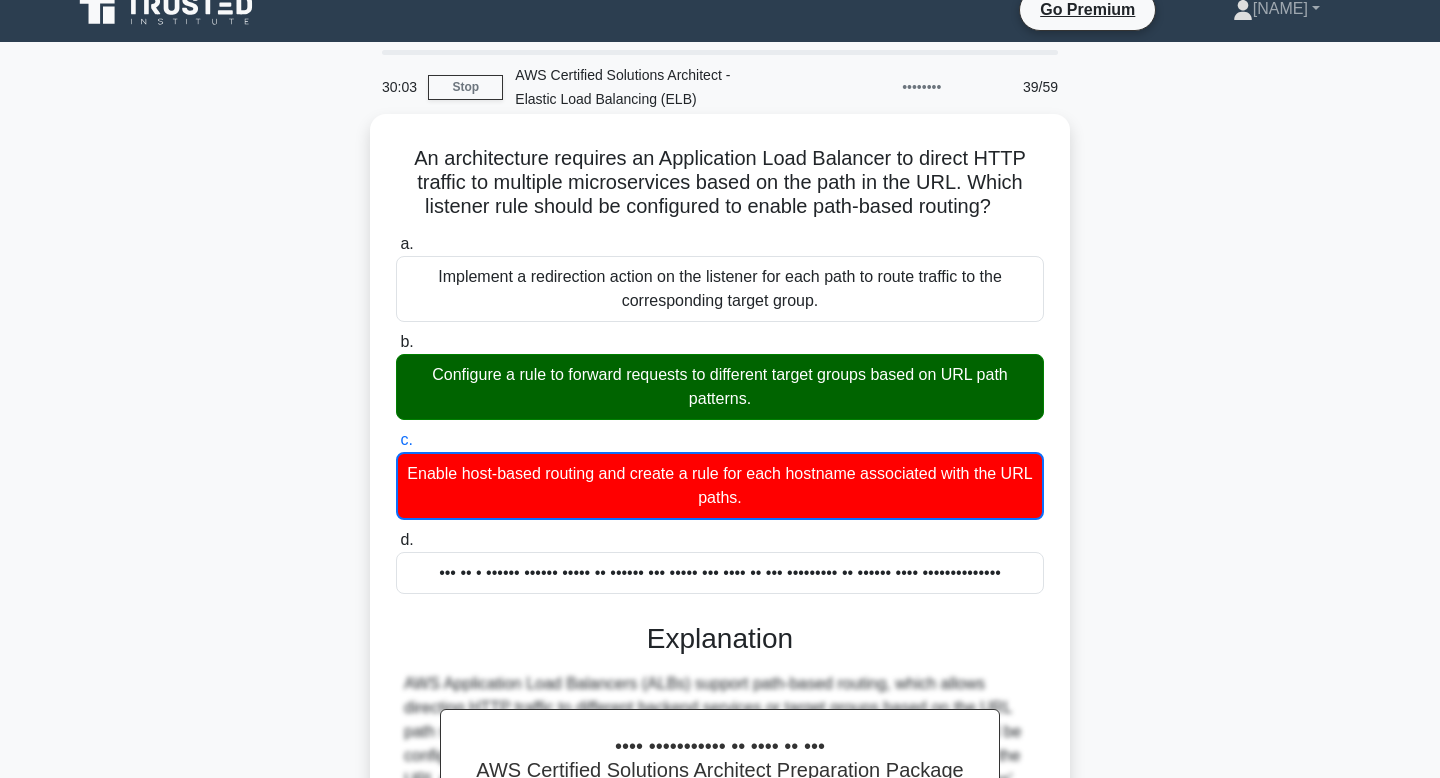click on "•• •••••••••••• •••••••• •• ••••••••••• •••• •••••••• •• •••••• •••• ••••••• •• •••••••• ••••••••••••• ••••• •• ••• •••• •• ••• •••• ••••• •••••••• •••• •••••• •• •••••••••• •• •••••• •••••••••• ••••••••
•••••••••••••••••••••••••••••••••••••••••••••••••••••••••••• •••• •••••• ••••••••••••••••••• ••••••••••••••••••••••••••••••••••••••••••••" at bounding box center [720, 183] 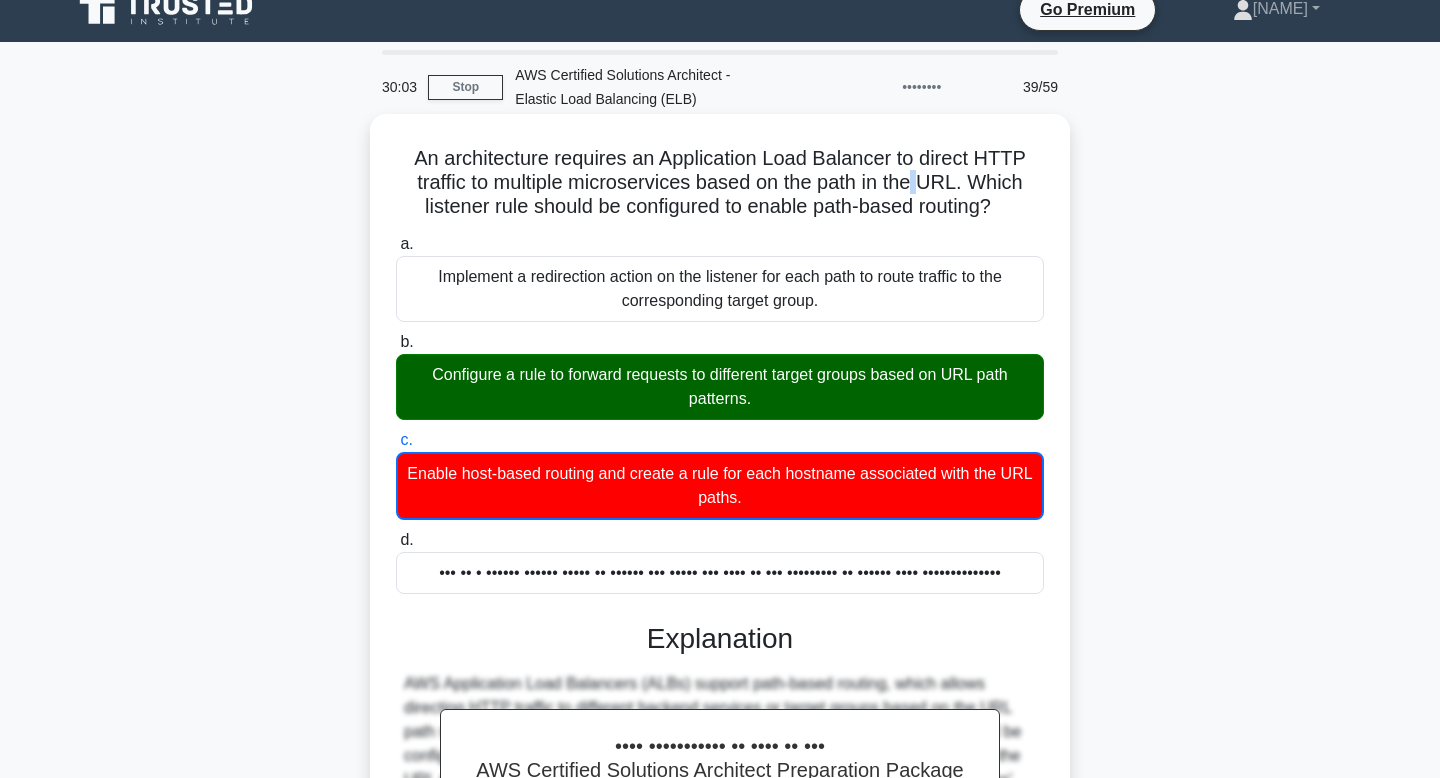 click on "•• •••••••••••• •••••••• •• ••••••••••• •••• •••••••• •• •••••• •••• ••••••• •• •••••••• ••••••••••••• ••••• •• ••• •••• •• ••• •••• ••••• •••••••• •••• •••••• •• •••••••••• •• •••••• •••••••••• ••••••••
•••••••••••••••••••••••••••••••••••••••••••••••••••••••••••• •••• •••••• ••••••••••••••••••• ••••••••••••••••••••••••••••••••••••••••••••" at bounding box center (720, 183) 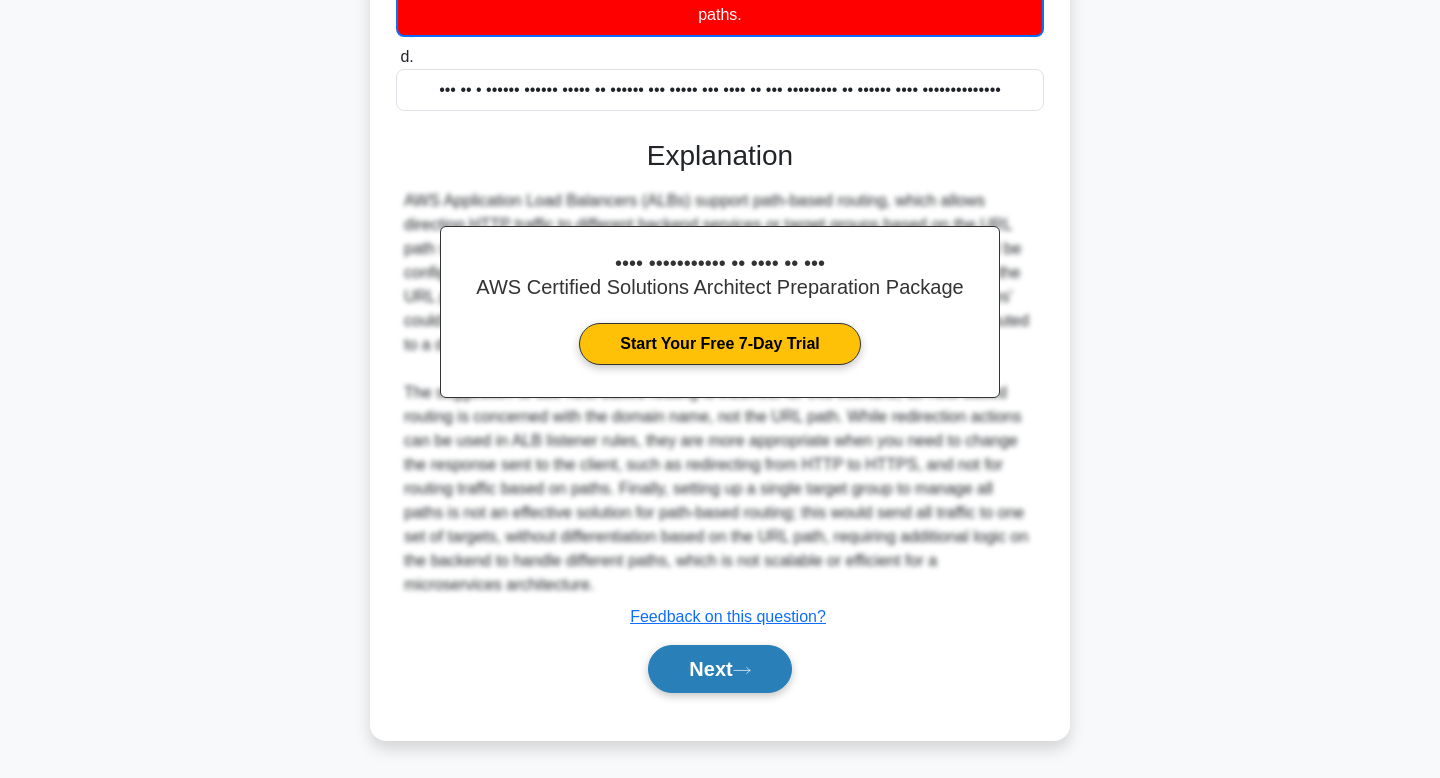 click on "Next" at bounding box center (719, 669) 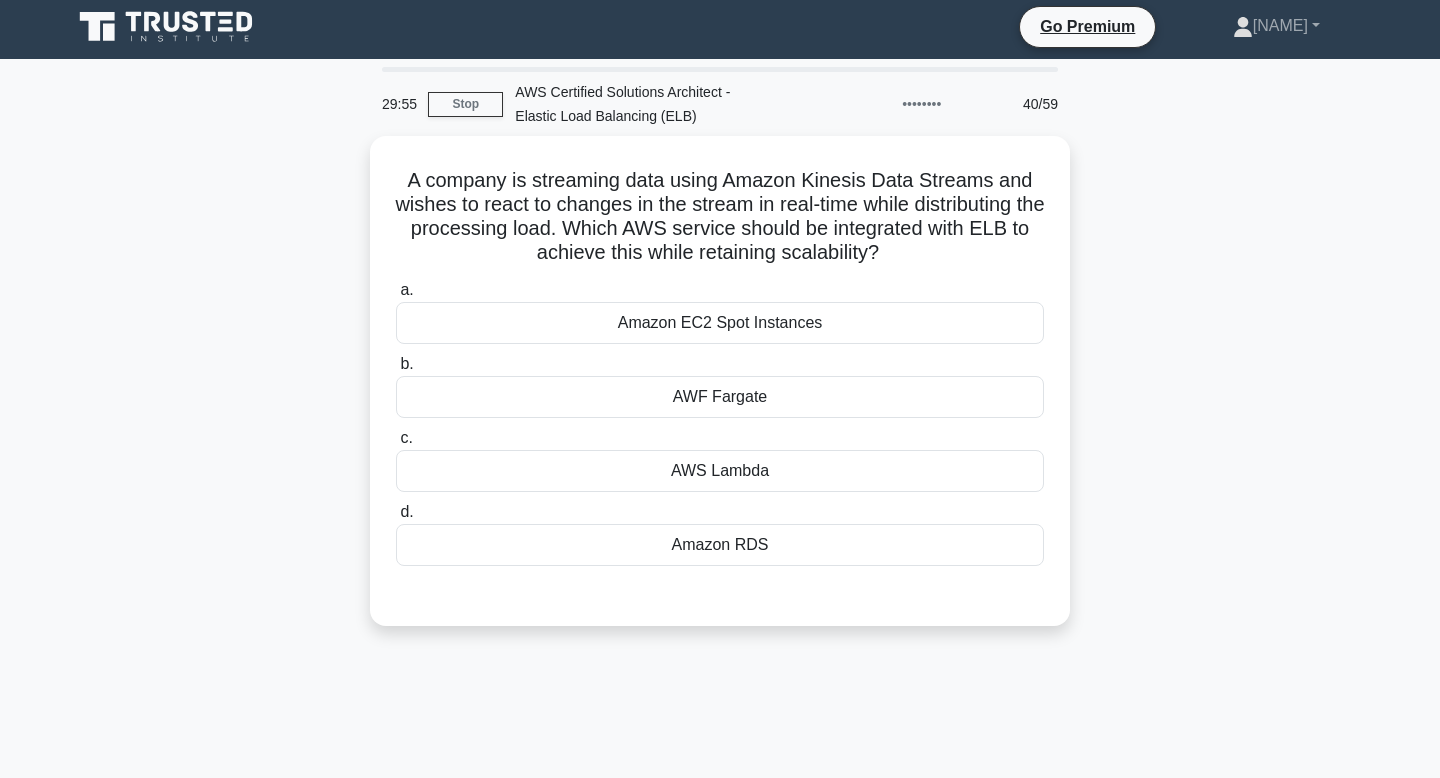 scroll, scrollTop: 4, scrollLeft: 0, axis: vertical 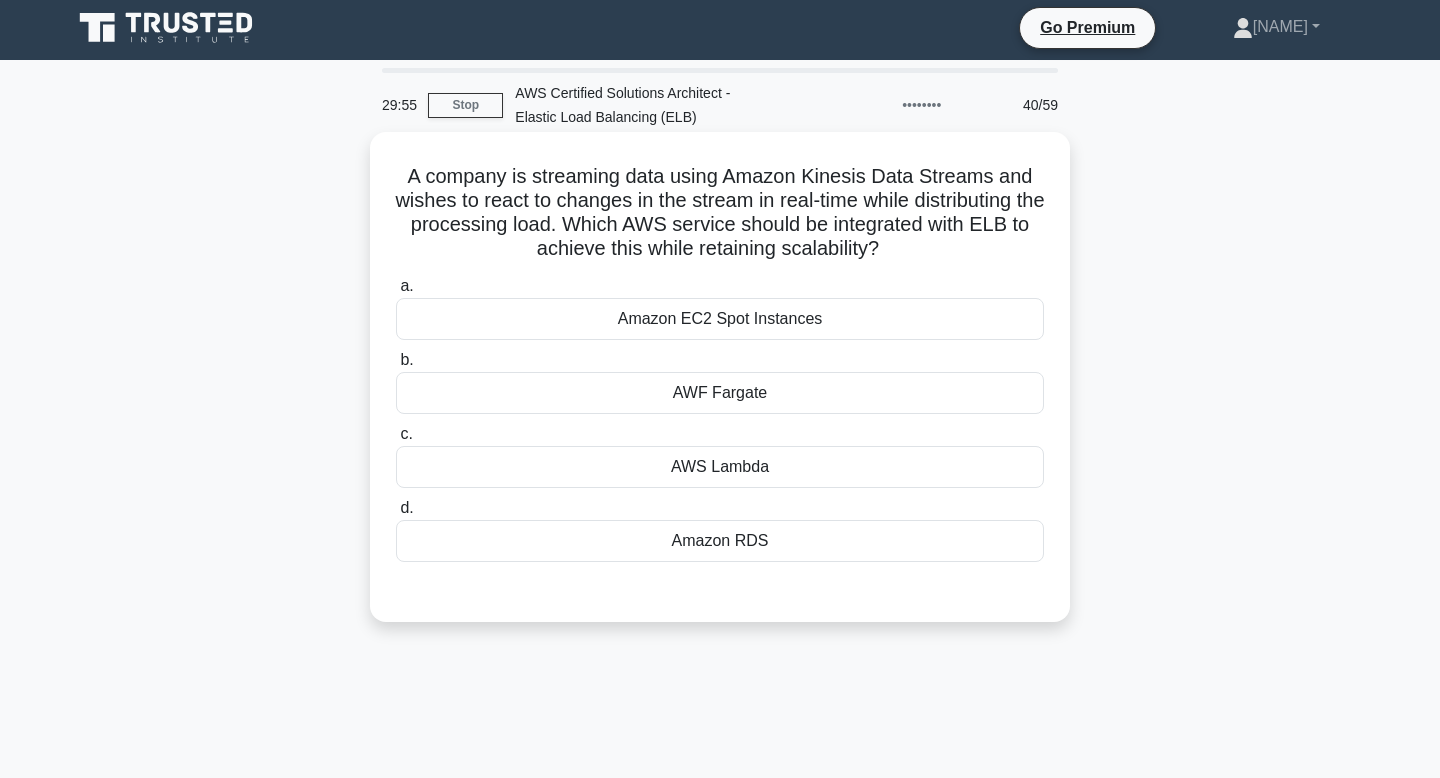 click on "A company is streaming data using Amazon Kinesis Data Streams and wishes to react to changes in the stream in real-time while distributing the processing load. Which AWS service should be integrated with ELB to achieve this while retaining scalability?
.spinner_0XTQ{transform-origin:center;animation:spinner_y6GP .75s linear infinite}@keyframes spinner_y6GP{100%{transform:rotate(360deg)}}" at bounding box center (720, 213) 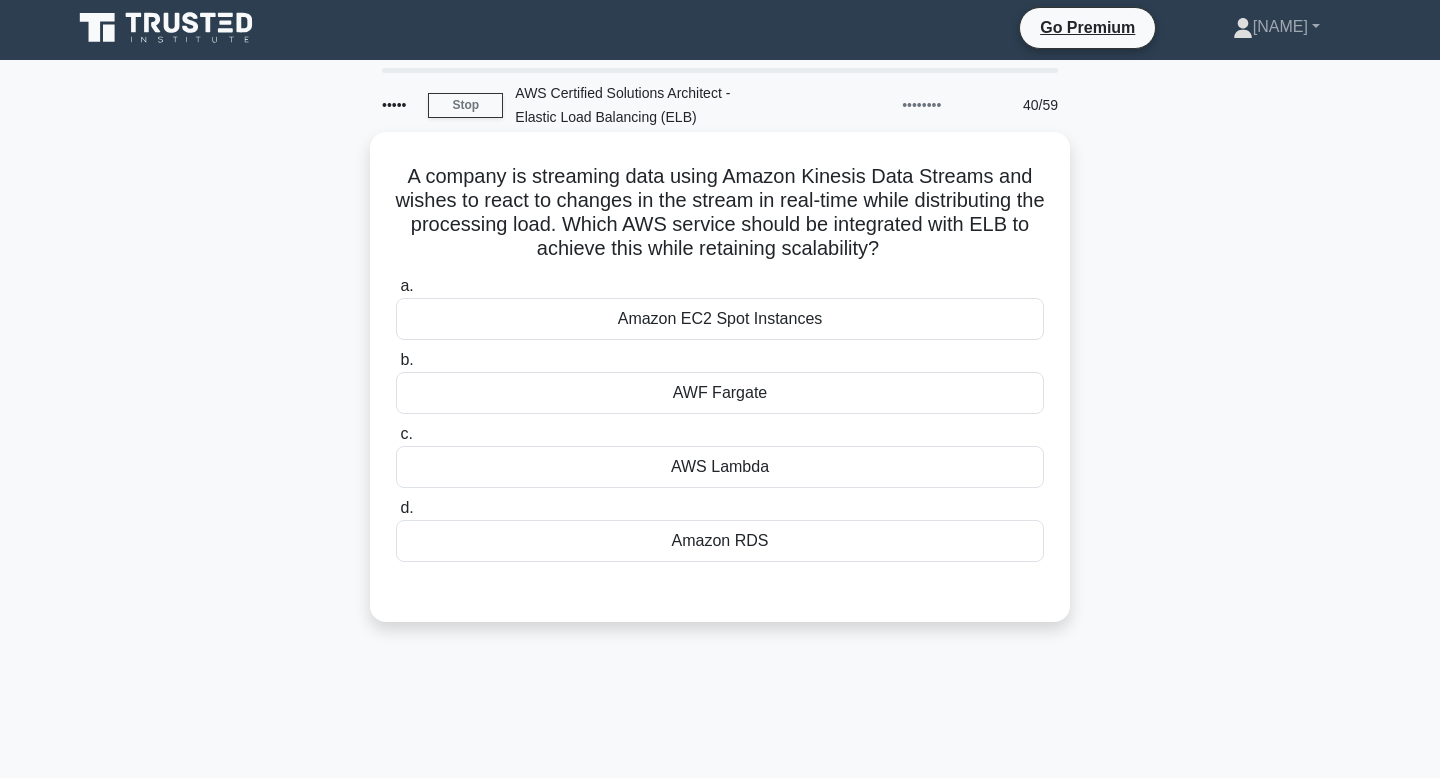 click on "A company is streaming data using Amazon Kinesis Data Streams and wishes to react to changes in the stream in real-time while distributing the processing load. Which AWS service should be integrated with ELB to achieve this while retaining scalability?
.spinner_0XTQ{transform-origin:center;animation:spinner_y6GP .75s linear infinite}@keyframes spinner_y6GP{100%{transform:rotate(360deg)}}" at bounding box center (720, 213) 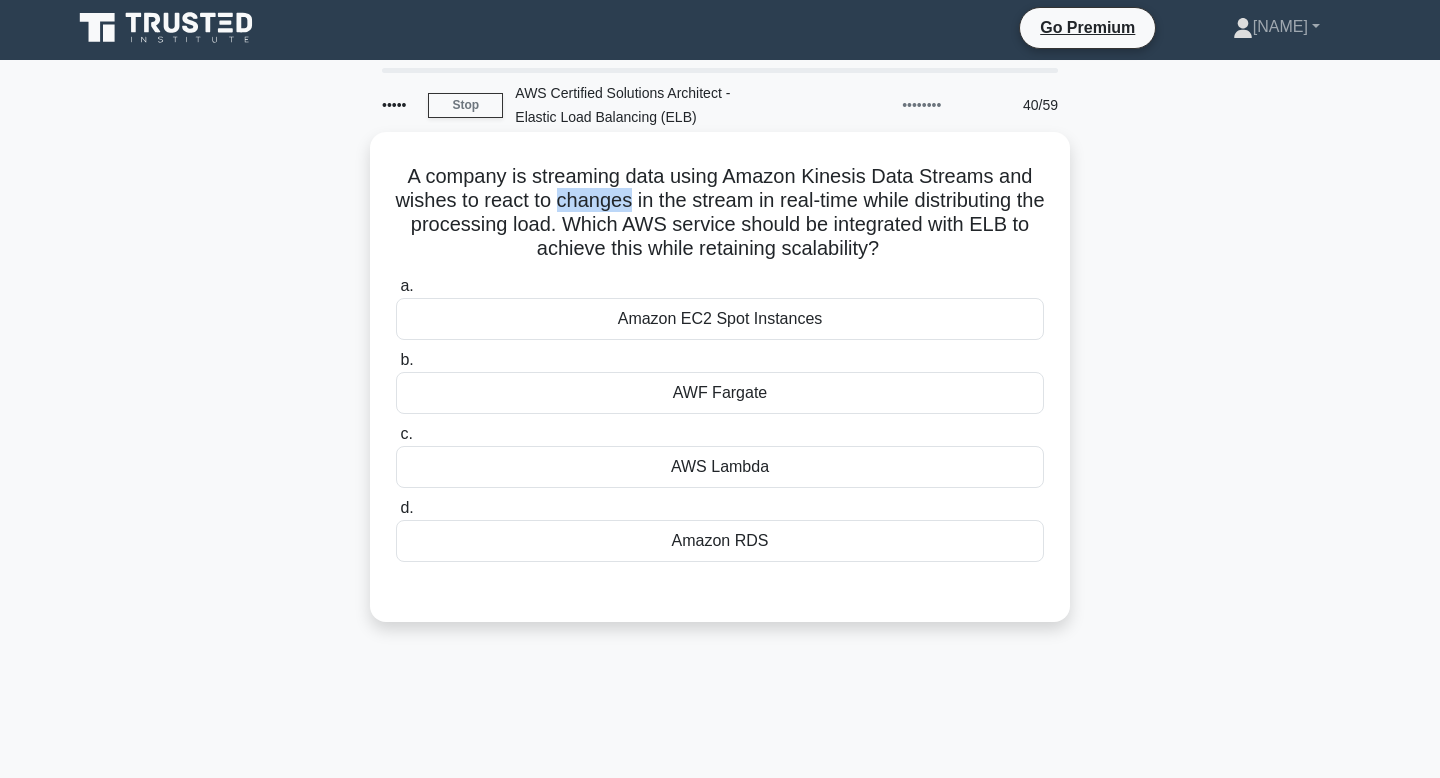 click on "A company is streaming data using Amazon Kinesis Data Streams and wishes to react to changes in the stream in real-time while distributing the processing load. Which AWS service should be integrated with ELB to achieve this while retaining scalability?
.spinner_0XTQ{transform-origin:center;animation:spinner_y6GP .75s linear infinite}@keyframes spinner_y6GP{100%{transform:rotate(360deg)}}" at bounding box center (720, 213) 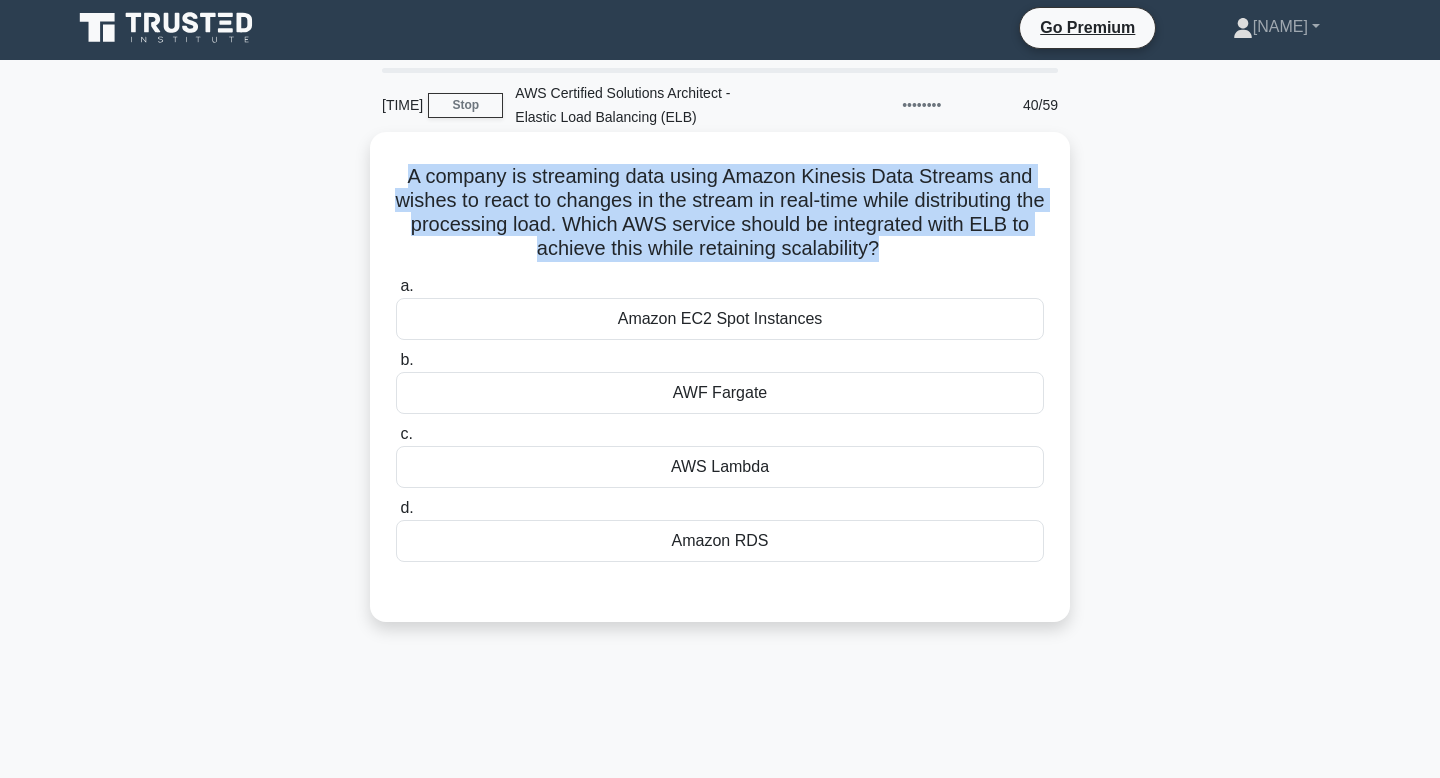 click on "A company is streaming data using Amazon Kinesis Data Streams and wishes to react to changes in the stream in real-time while distributing the processing load. Which AWS service should be integrated with ELB to achieve this while retaining scalability?
.spinner_0XTQ{transform-origin:center;animation:spinner_y6GP .75s linear infinite}@keyframes spinner_y6GP{100%{transform:rotate(360deg)}}" at bounding box center [720, 213] 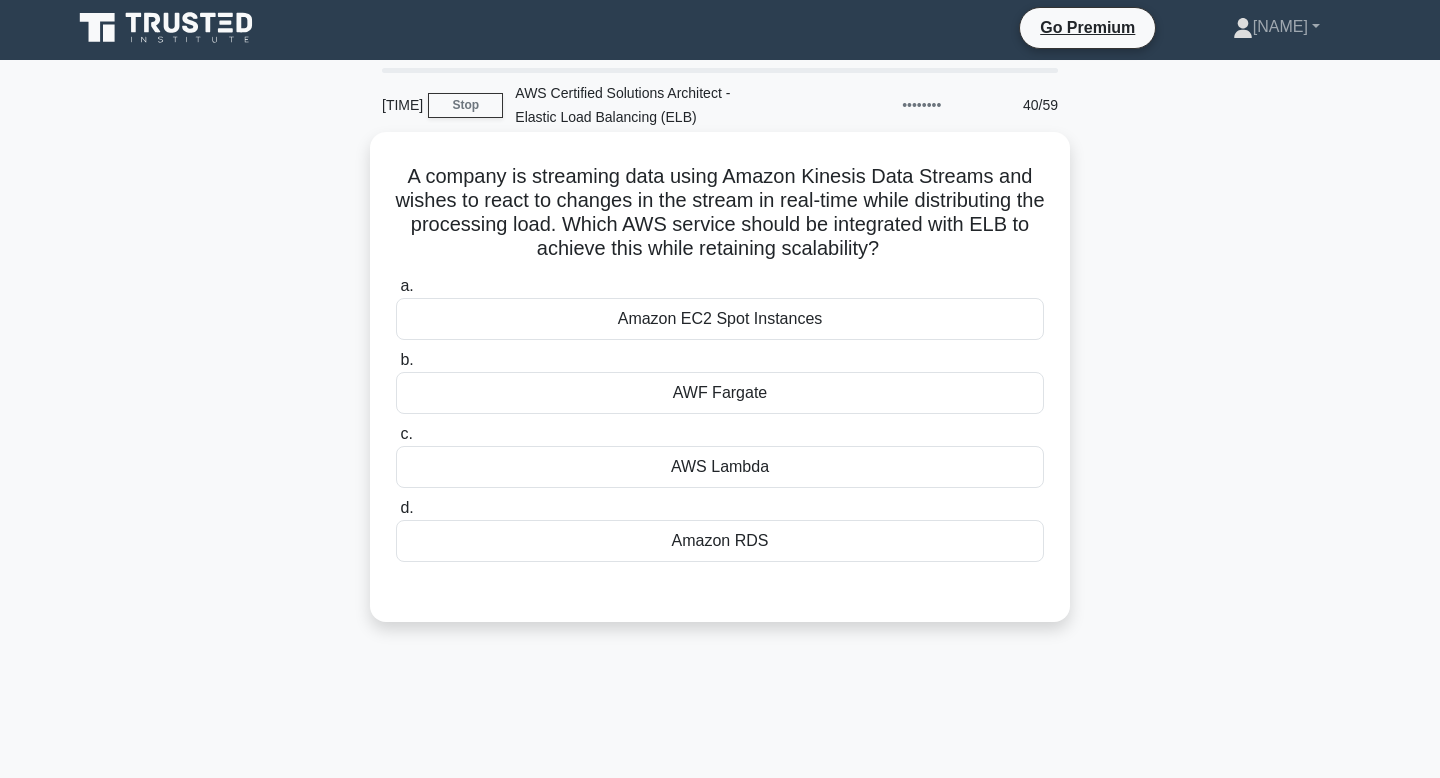 click on "A company is streaming data using Amazon Kinesis Data Streams and wishes to react to changes in the stream in real-time while distributing the processing load. Which AWS service should be integrated with ELB to achieve this while retaining scalability?
.spinner_0XTQ{transform-origin:center;animation:spinner_y6GP .75s linear infinite}@keyframes spinner_y6GP{100%{transform:rotate(360deg)}}" at bounding box center (720, 213) 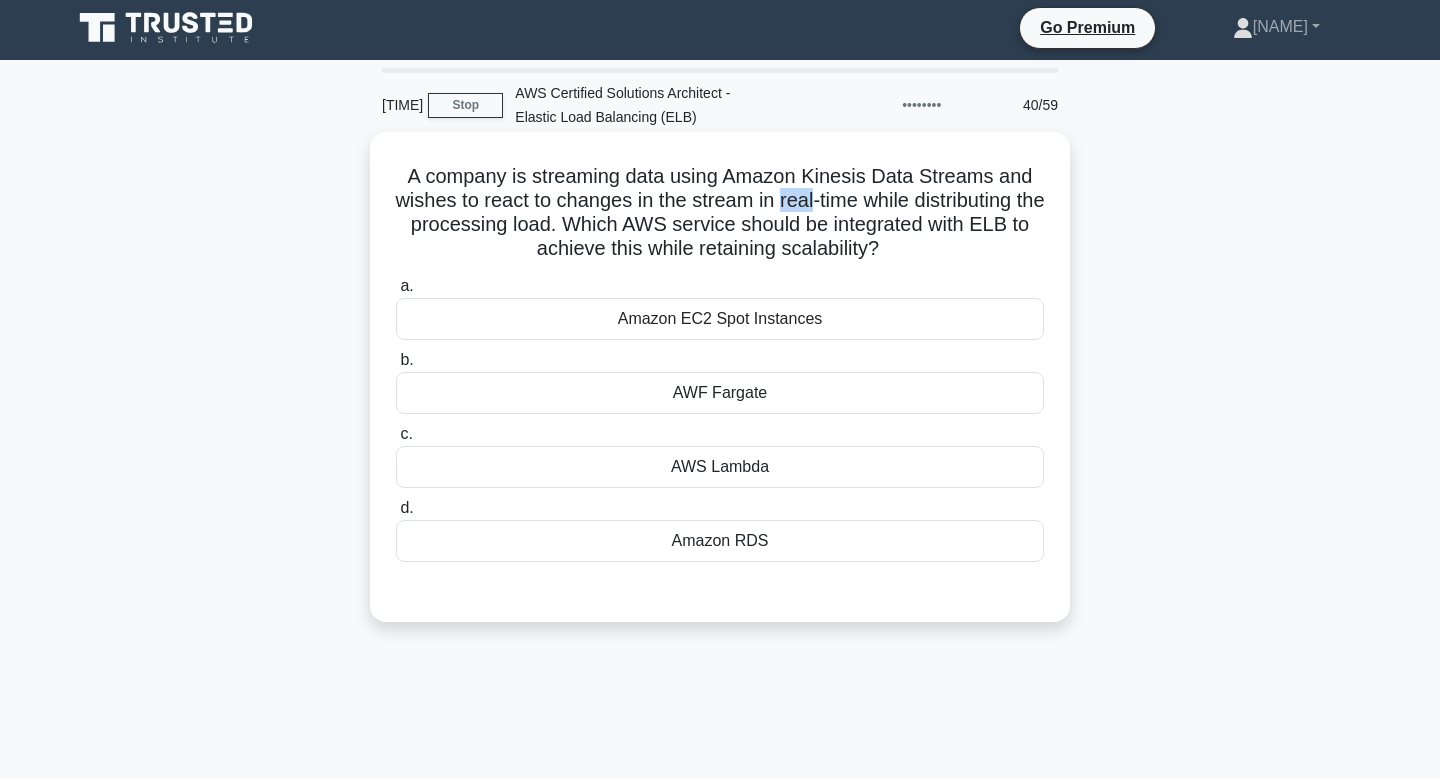 click on "A company is streaming data using Amazon Kinesis Data Streams and wishes to react to changes in the stream in real-time while distributing the processing load. Which AWS service should be integrated with ELB to achieve this while retaining scalability?
.spinner_0XTQ{transform-origin:center;animation:spinner_y6GP .75s linear infinite}@keyframes spinner_y6GP{100%{transform:rotate(360deg)}}" at bounding box center (720, 213) 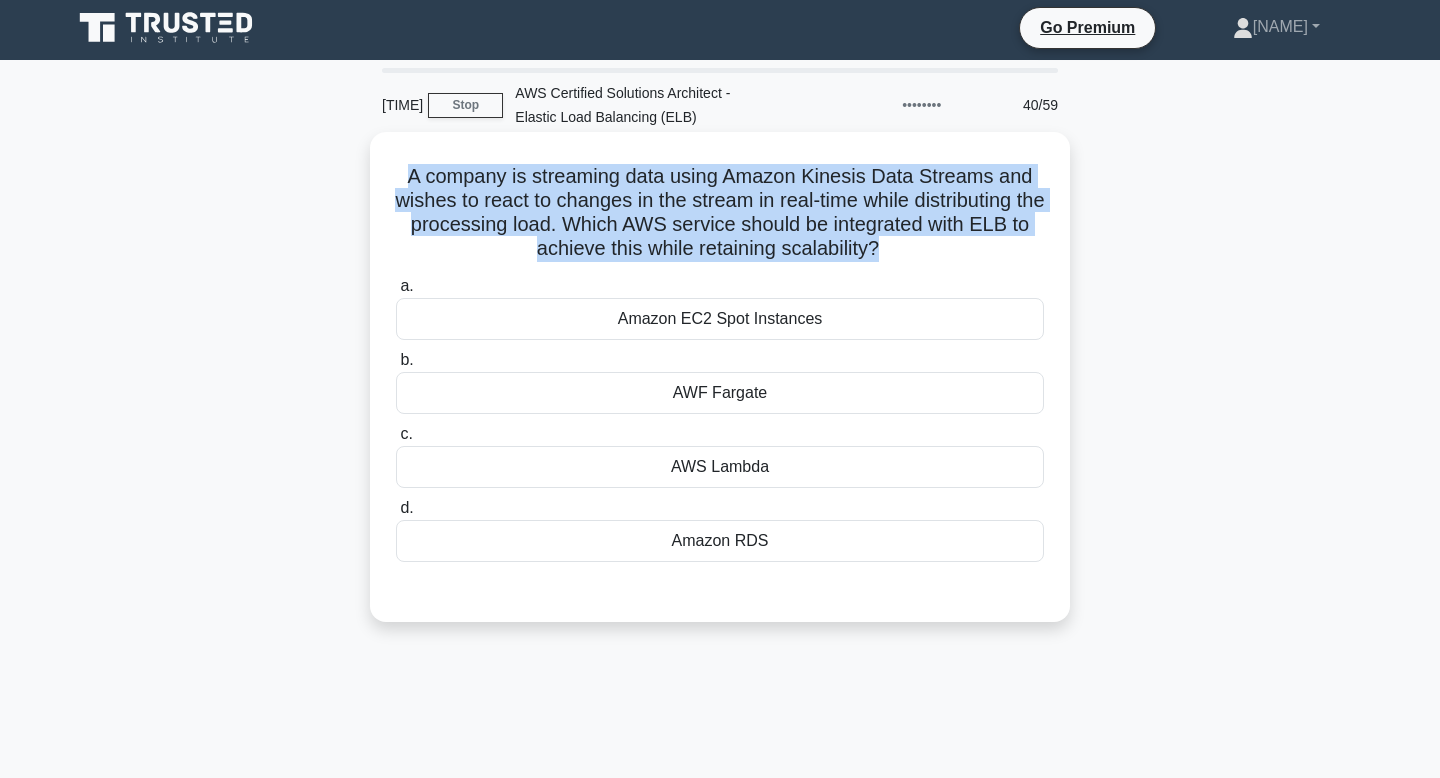 click on "A company is streaming data using Amazon Kinesis Data Streams and wishes to react to changes in the stream in real-time while distributing the processing load. Which AWS service should be integrated with ELB to achieve this while retaining scalability?
.spinner_0XTQ{transform-origin:center;animation:spinner_y6GP .75s linear infinite}@keyframes spinner_y6GP{100%{transform:rotate(360deg)}}" at bounding box center (720, 213) 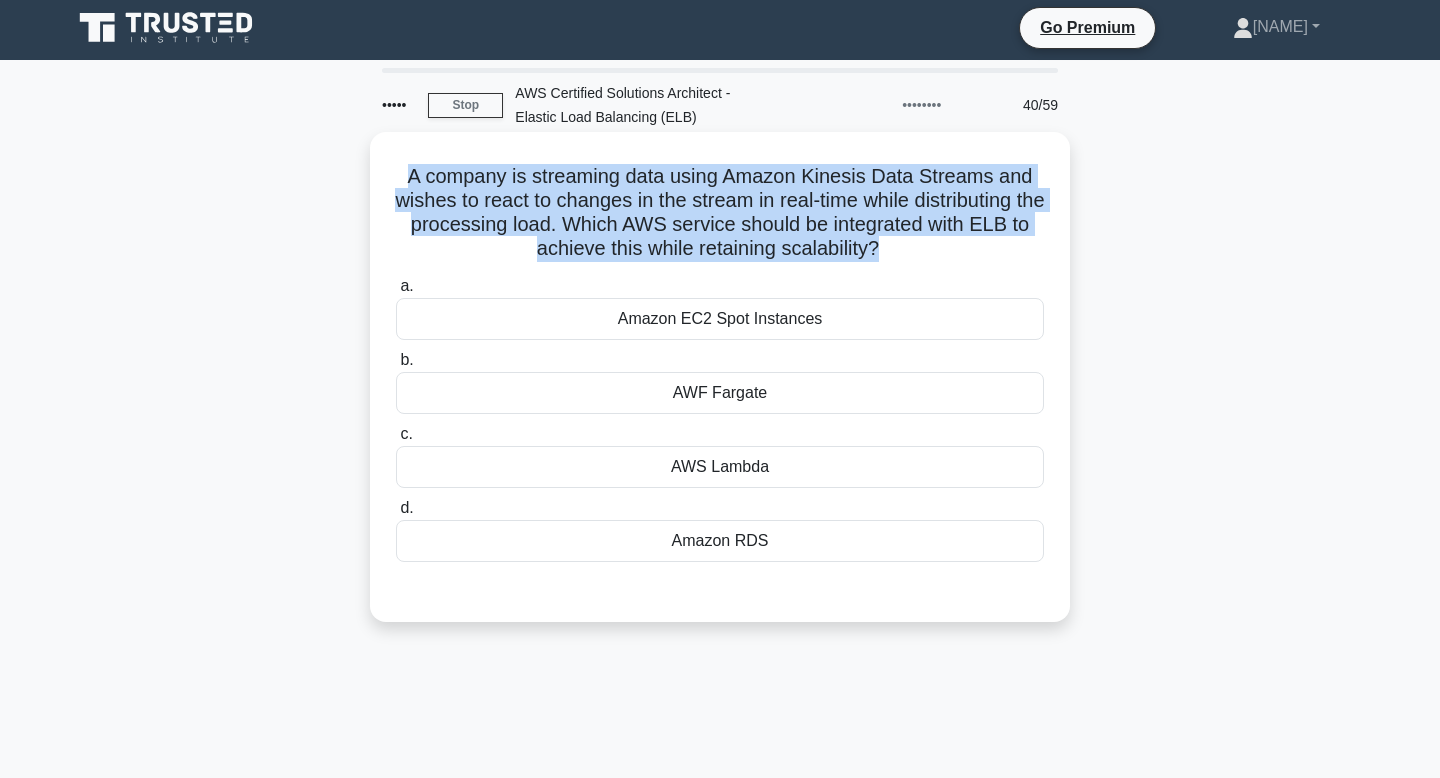 click on "A company is streaming data using Amazon Kinesis Data Streams and wishes to react to changes in the stream in real-time while distributing the processing load. Which AWS service should be integrated with ELB to achieve this while retaining scalability?
.spinner_0XTQ{transform-origin:center;animation:spinner_y6GP .75s linear infinite}@keyframes spinner_y6GP{100%{transform:rotate(360deg)}}" at bounding box center (720, 213) 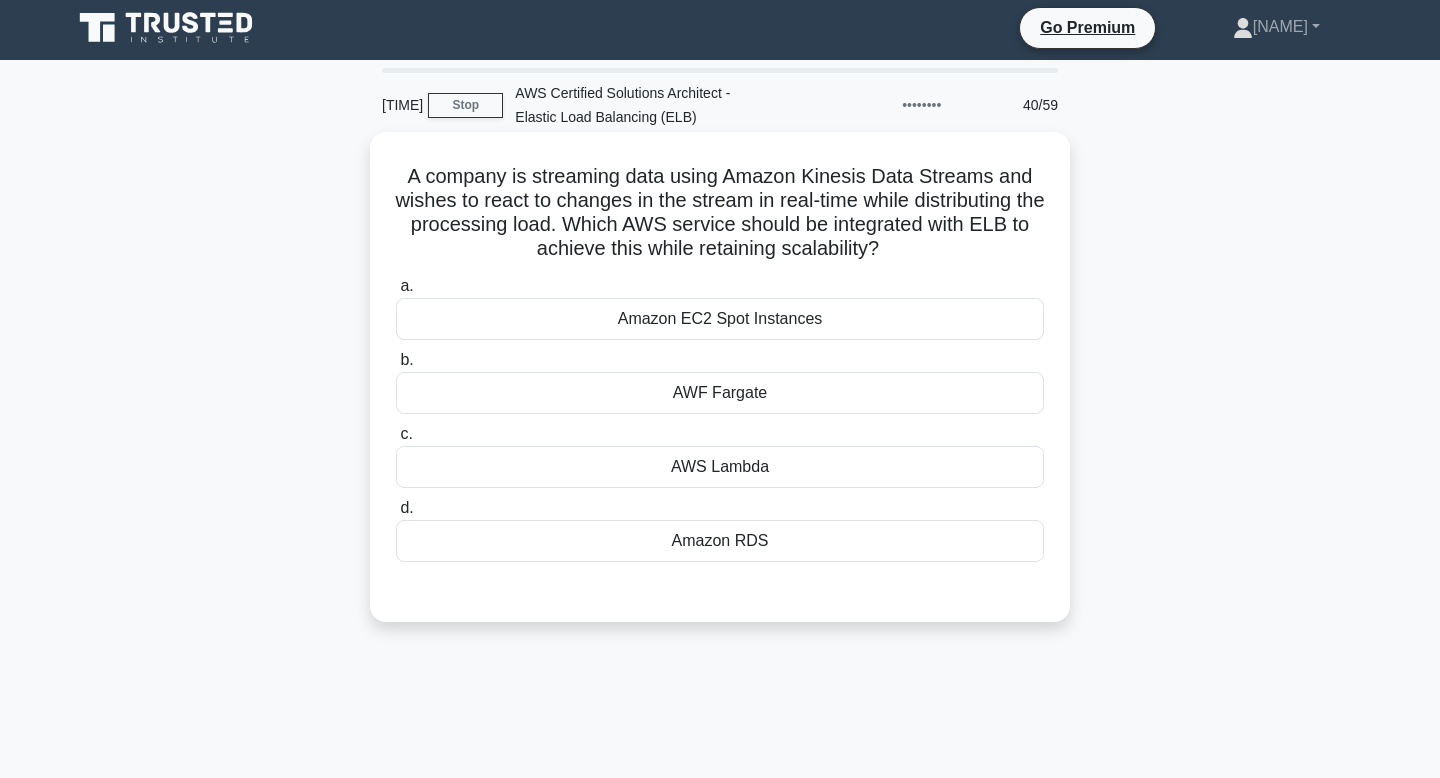 click on "A company is streaming data using Amazon Kinesis Data Streams and wishes to react to changes in the stream in real-time while distributing the processing load. Which AWS service should be integrated with ELB to achieve this while retaining scalability?
.spinner_0XTQ{transform-origin:center;animation:spinner_y6GP .75s linear infinite}@keyframes spinner_y6GP{100%{transform:rotate(360deg)}}" at bounding box center [720, 213] 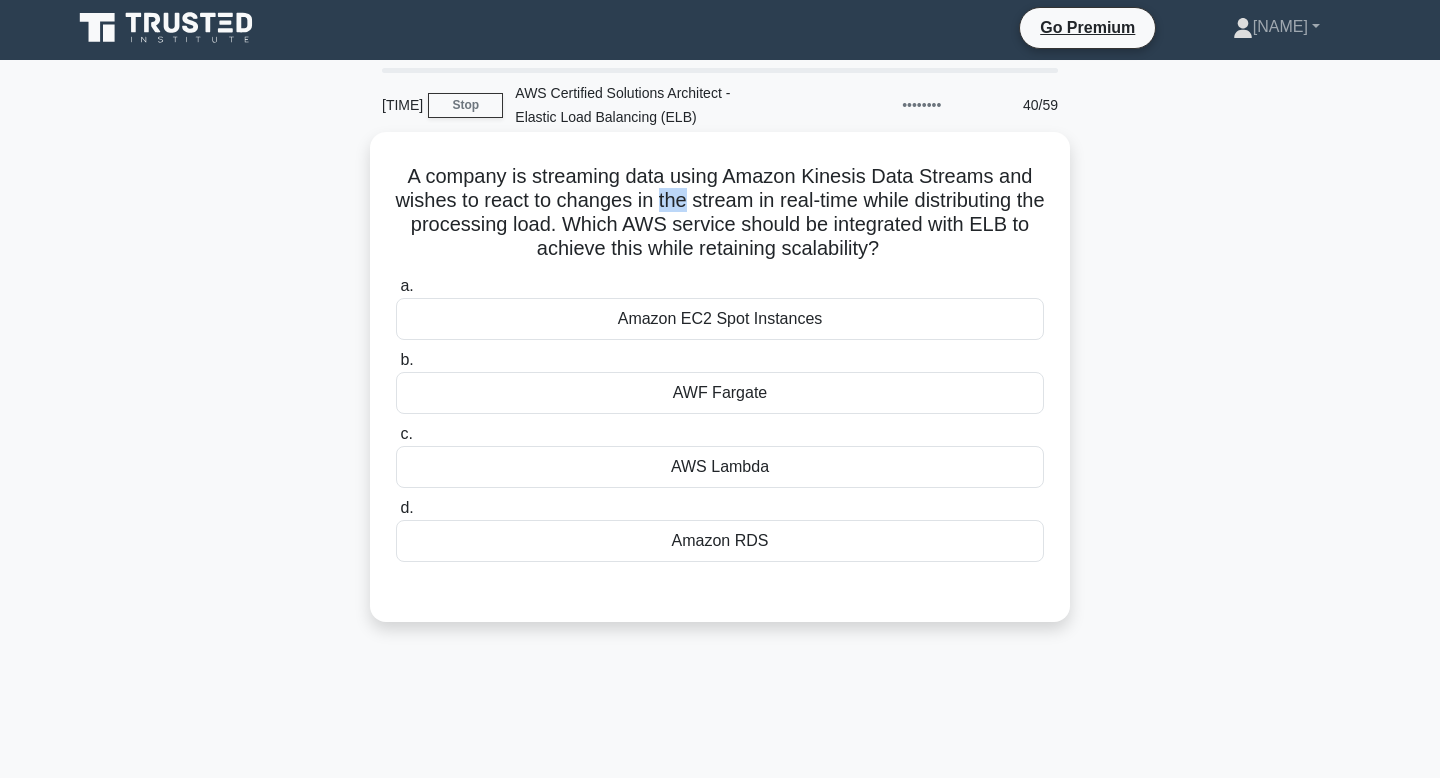 click on "A company is streaming data using Amazon Kinesis Data Streams and wishes to react to changes in the stream in real-time while distributing the processing load. Which AWS service should be integrated with ELB to achieve this while retaining scalability?
.spinner_0XTQ{transform-origin:center;animation:spinner_y6GP .75s linear infinite}@keyframes spinner_y6GP{100%{transform:rotate(360deg)}}" at bounding box center (720, 213) 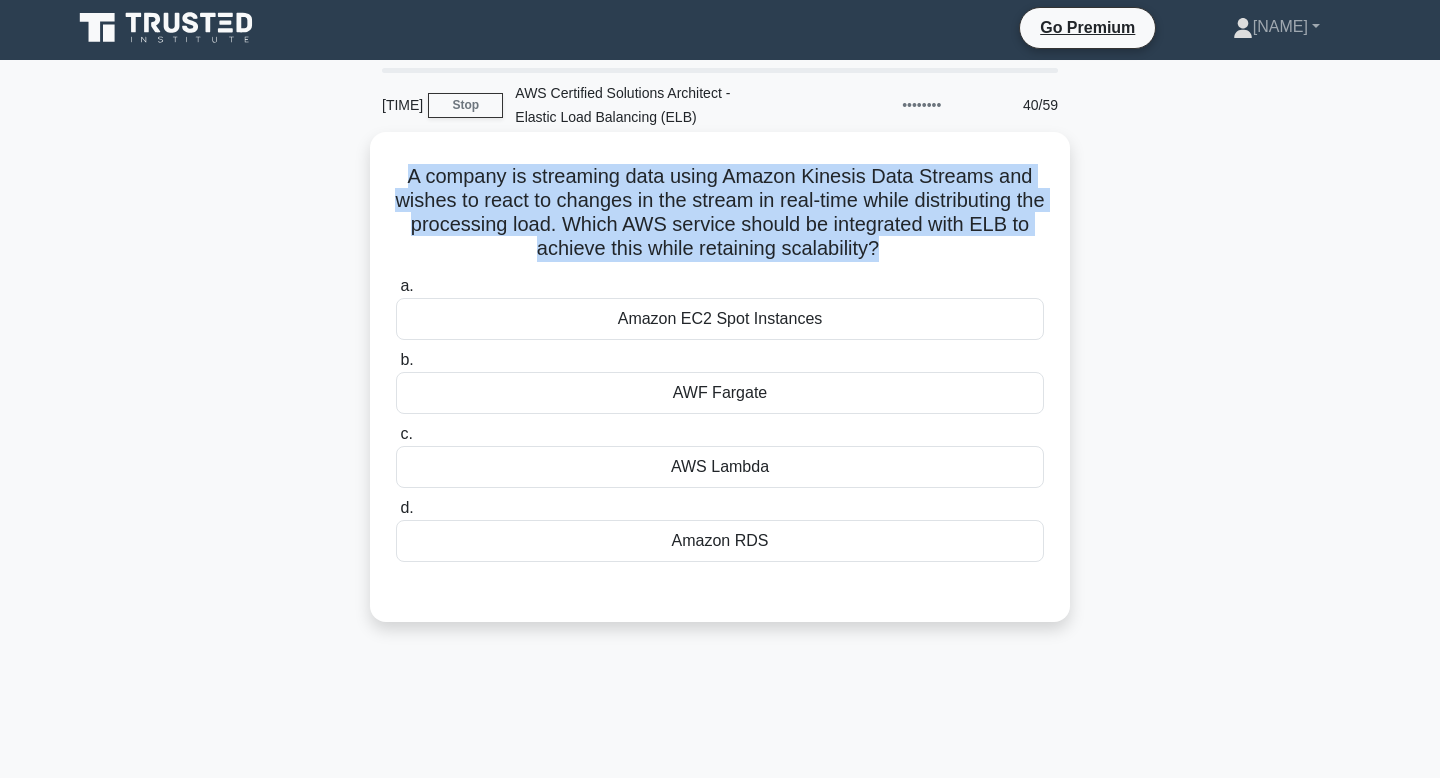 click on "A company is streaming data using Amazon Kinesis Data Streams and wishes to react to changes in the stream in real-time while distributing the processing load. Which AWS service should be integrated with ELB to achieve this while retaining scalability?
.spinner_0XTQ{transform-origin:center;animation:spinner_y6GP .75s linear infinite}@keyframes spinner_y6GP{100%{transform:rotate(360deg)}}" at bounding box center (720, 213) 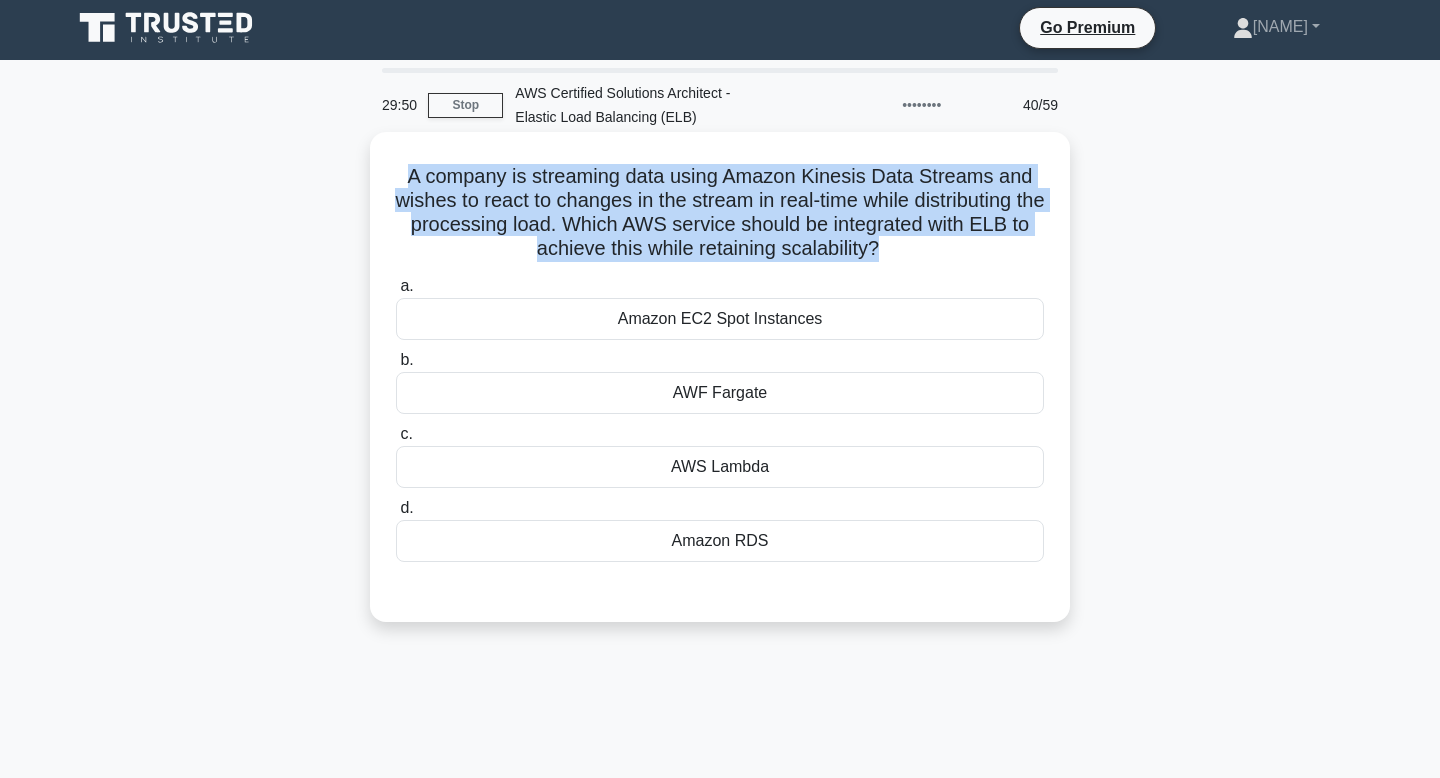 click on "A company is streaming data using Amazon Kinesis Data Streams and wishes to react to changes in the stream in real-time while distributing the processing load. Which AWS service should be integrated with ELB to achieve this while retaining scalability?
.spinner_0XTQ{transform-origin:center;animation:spinner_y6GP .75s linear infinite}@keyframes spinner_y6GP{100%{transform:rotate(360deg)}}" at bounding box center (720, 213) 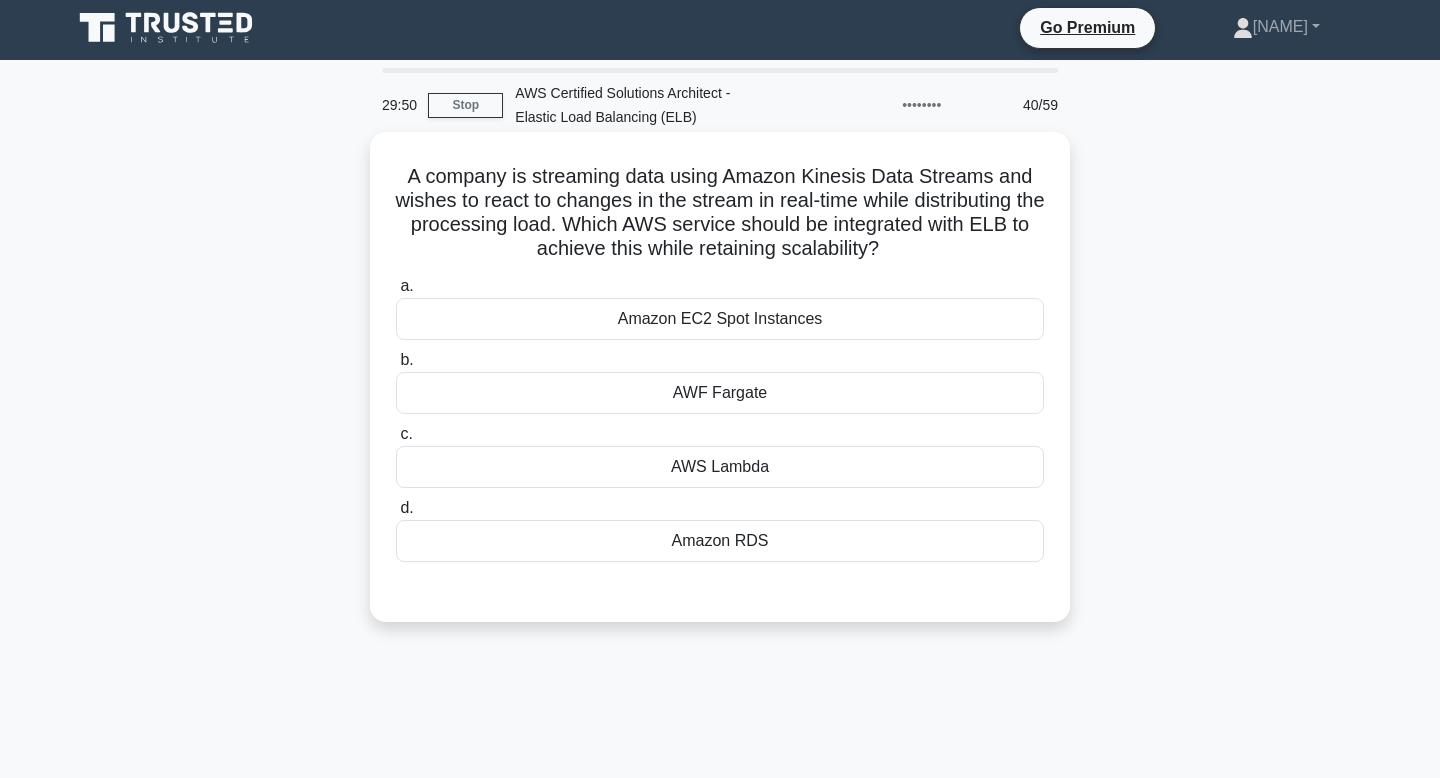 click on "A company is streaming data using Amazon Kinesis Data Streams and wishes to react to changes in the stream in real-time while distributing the processing load. Which AWS service should be integrated with ELB to achieve this while retaining scalability?
.spinner_0XTQ{transform-origin:center;animation:spinner_y6GP .75s linear infinite}@keyframes spinner_y6GP{100%{transform:rotate(360deg)}}" at bounding box center (720, 213) 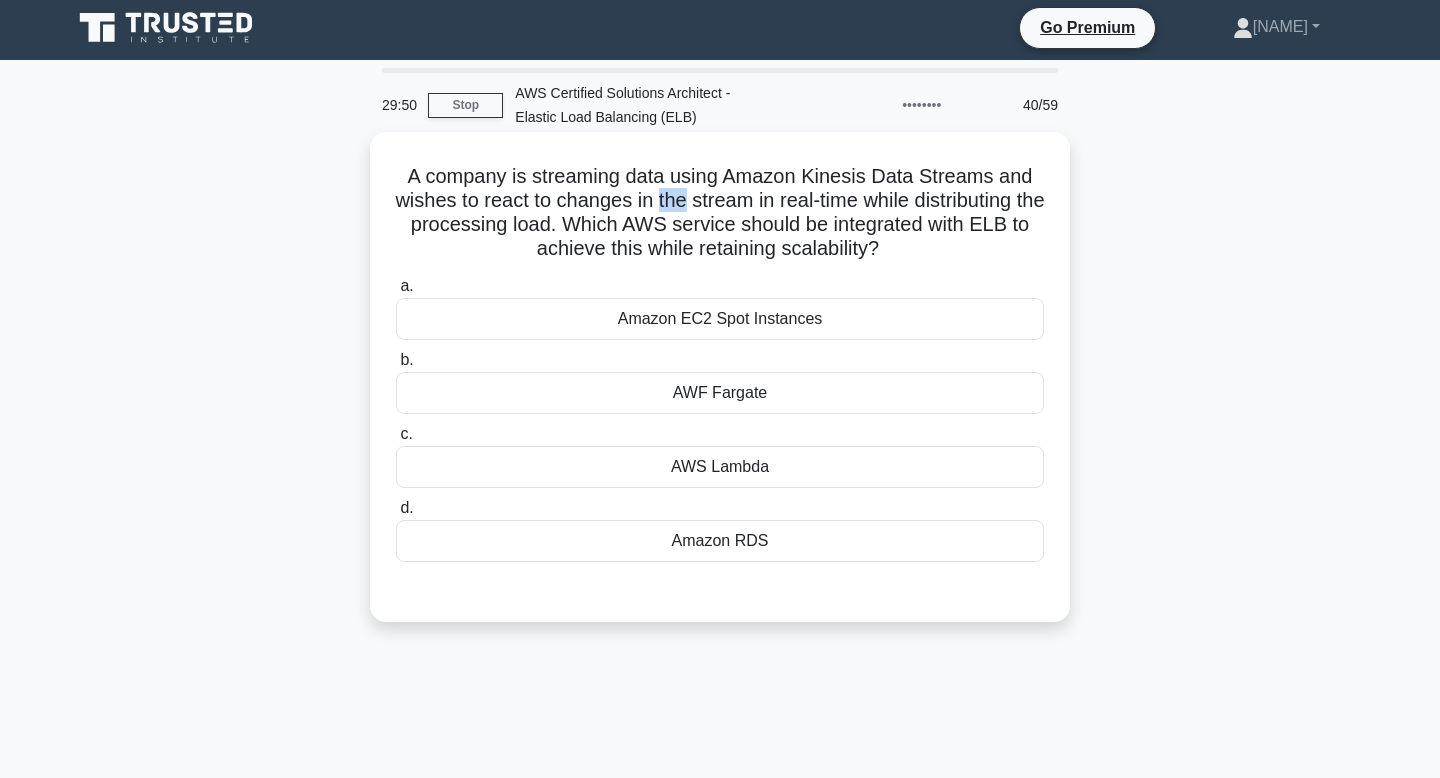 click on "A company is streaming data using Amazon Kinesis Data Streams and wishes to react to changes in the stream in real-time while distributing the processing load. Which AWS service should be integrated with ELB to achieve this while retaining scalability?
.spinner_0XTQ{transform-origin:center;animation:spinner_y6GP .75s linear infinite}@keyframes spinner_y6GP{100%{transform:rotate(360deg)}}" at bounding box center (720, 213) 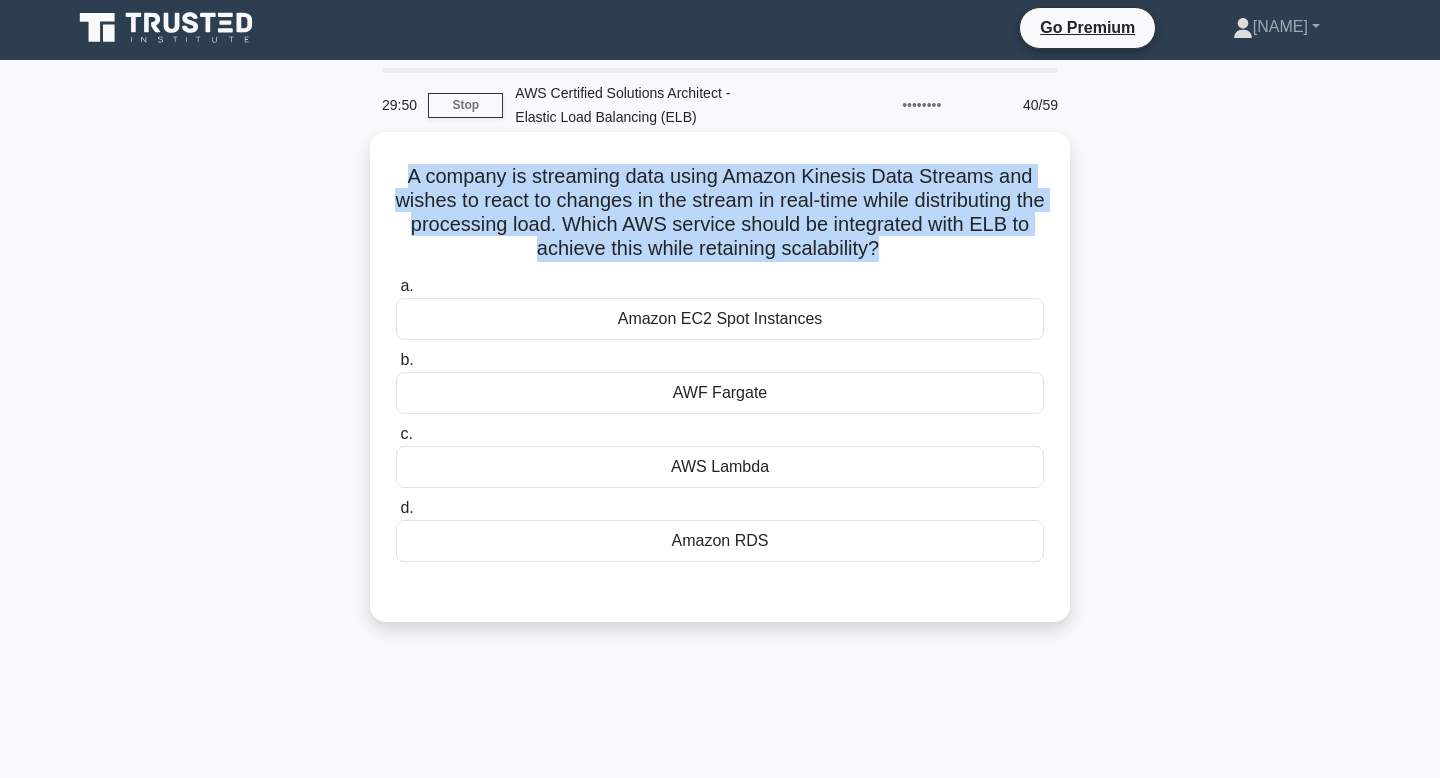 click on "A company is streaming data using Amazon Kinesis Data Streams and wishes to react to changes in the stream in real-time while distributing the processing load. Which AWS service should be integrated with ELB to achieve this while retaining scalability?
.spinner_0XTQ{transform-origin:center;animation:spinner_y6GP .75s linear infinite}@keyframes spinner_y6GP{100%{transform:rotate(360deg)}}" at bounding box center (720, 213) 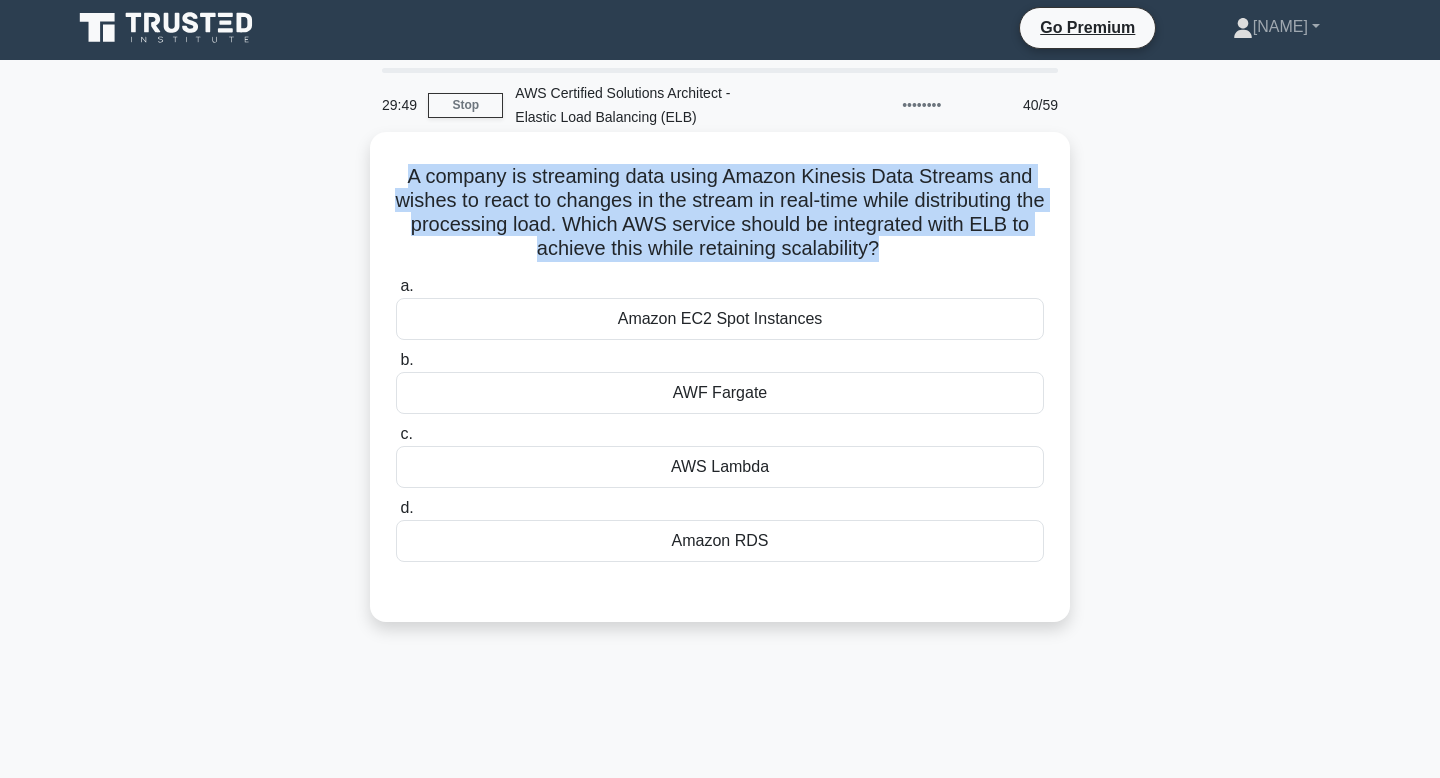 click on "A company is streaming data using Amazon Kinesis Data Streams and wishes to react to changes in the stream in real-time while distributing the processing load. Which AWS service should be integrated with ELB to achieve this while retaining scalability?
.spinner_0XTQ{transform-origin:center;animation:spinner_y6GP .75s linear infinite}@keyframes spinner_y6GP{100%{transform:rotate(360deg)}}" at bounding box center [720, 213] 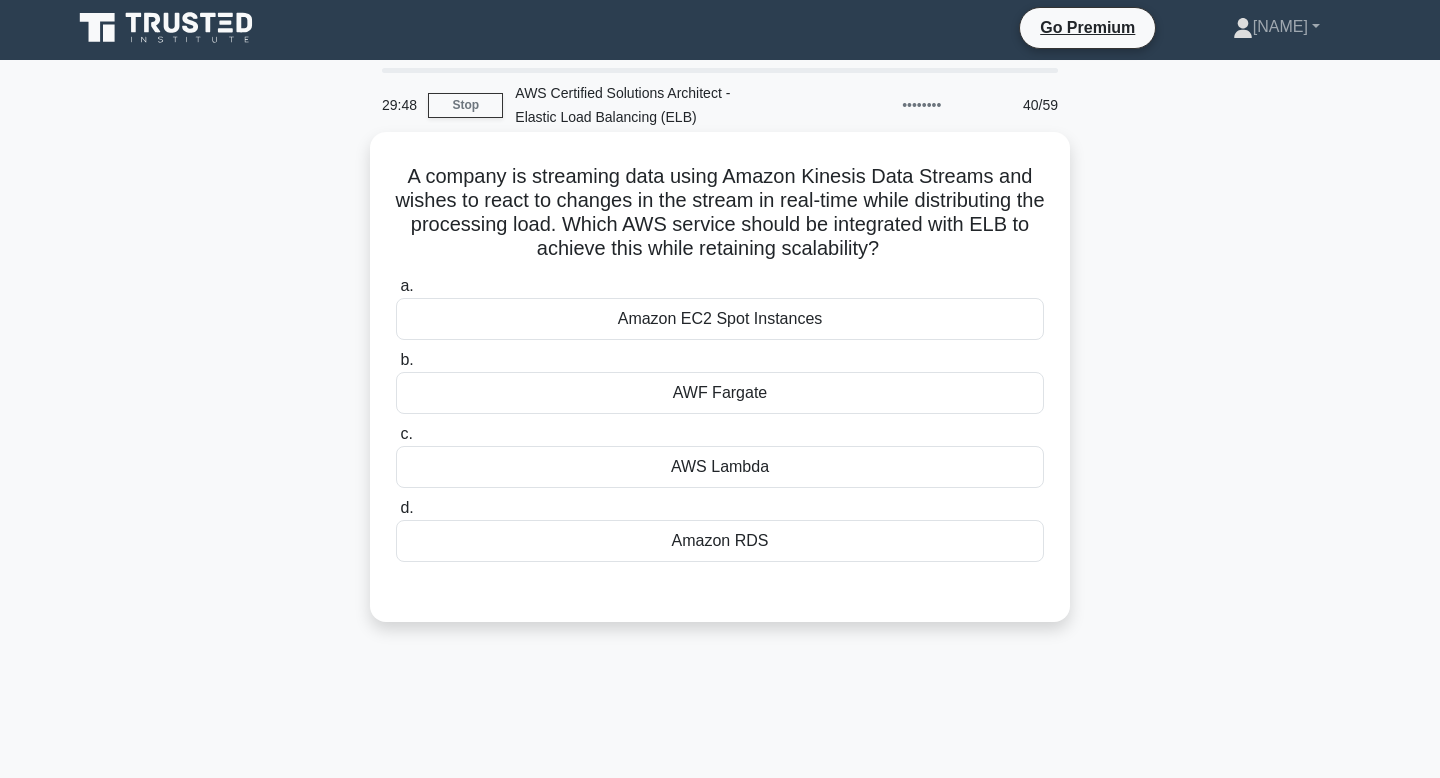 click on "A company is streaming data using Amazon Kinesis Data Streams and wishes to react to changes in the stream in real-time while distributing the processing load. Which AWS service should be integrated with ELB to achieve this while retaining scalability?
.spinner_0XTQ{transform-origin:center;animation:spinner_y6GP .75s linear infinite}@keyframes spinner_y6GP{100%{transform:rotate(360deg)}}" at bounding box center (720, 213) 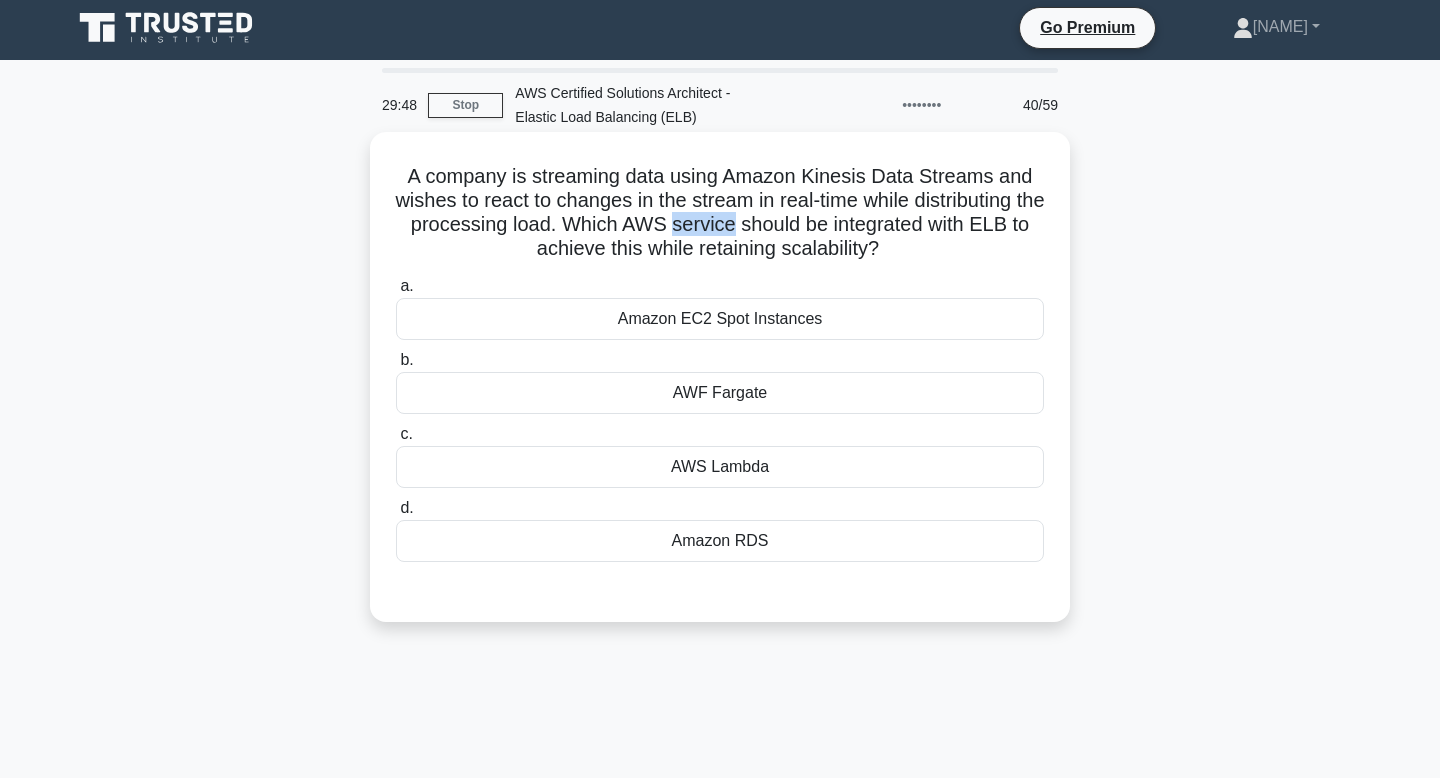 click on "A company is streaming data using Amazon Kinesis Data Streams and wishes to react to changes in the stream in real-time while distributing the processing load. Which AWS service should be integrated with ELB to achieve this while retaining scalability?
.spinner_0XTQ{transform-origin:center;animation:spinner_y6GP .75s linear infinite}@keyframes spinner_y6GP{100%{transform:rotate(360deg)}}" at bounding box center (720, 213) 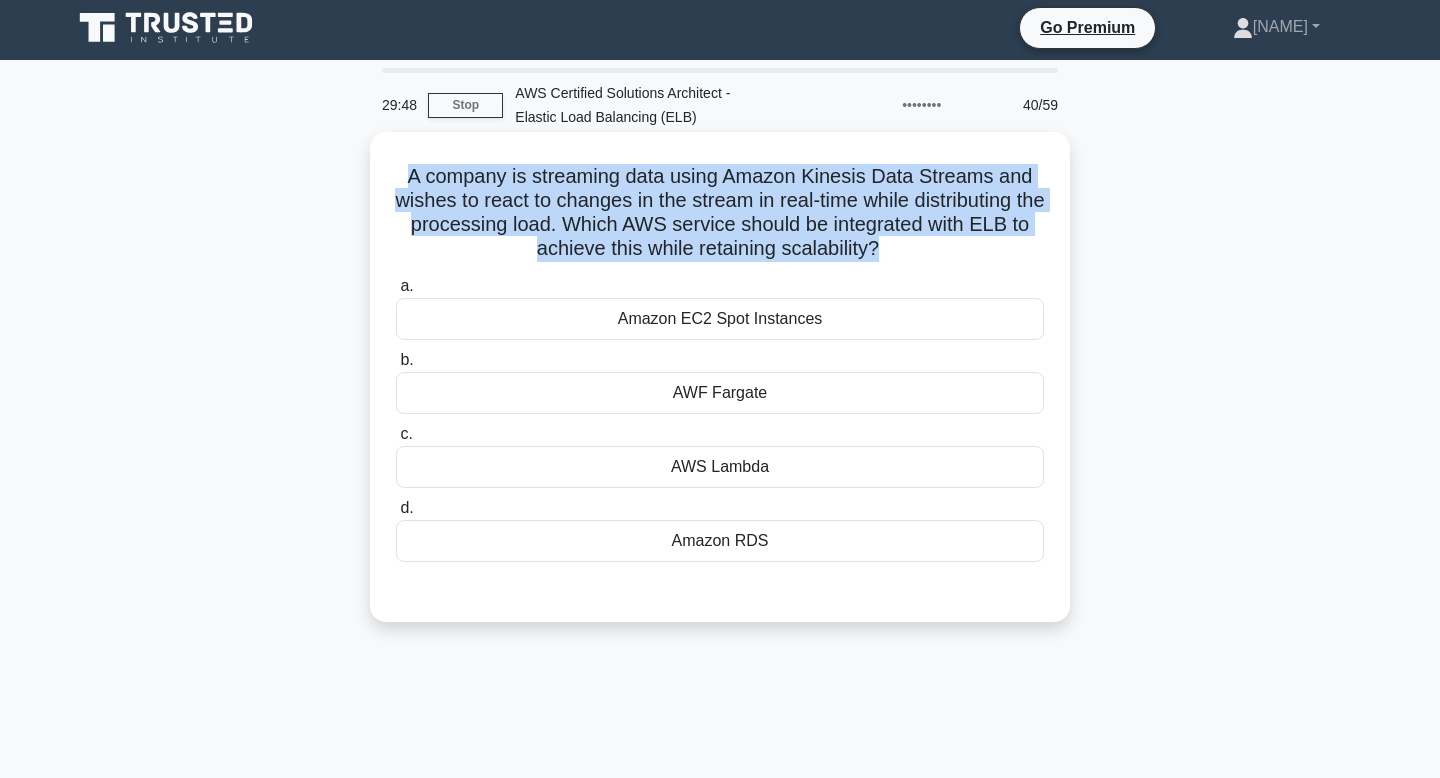 click on "A company is streaming data using Amazon Kinesis Data Streams and wishes to react to changes in the stream in real-time while distributing the processing load. Which AWS service should be integrated with ELB to achieve this while retaining scalability?
.spinner_0XTQ{transform-origin:center;animation:spinner_y6GP .75s linear infinite}@keyframes spinner_y6GP{100%{transform:rotate(360deg)}}" at bounding box center (720, 213) 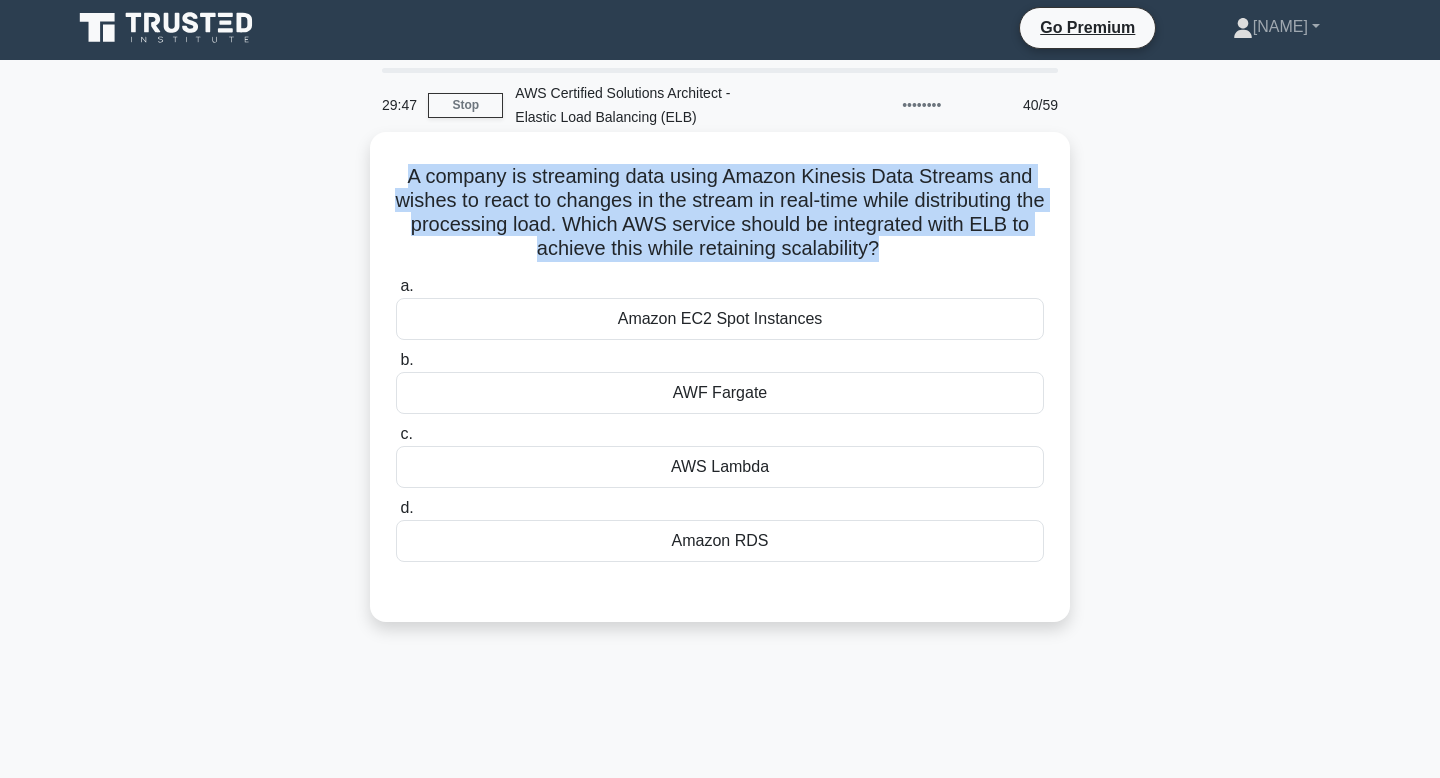 click on "A company is streaming data using Amazon Kinesis Data Streams and wishes to react to changes in the stream in real-time while distributing the processing load. Which AWS service should be integrated with ELB to achieve this while retaining scalability?
.spinner_0XTQ{transform-origin:center;animation:spinner_y6GP .75s linear infinite}@keyframes spinner_y6GP{100%{transform:rotate(360deg)}}" at bounding box center (720, 213) 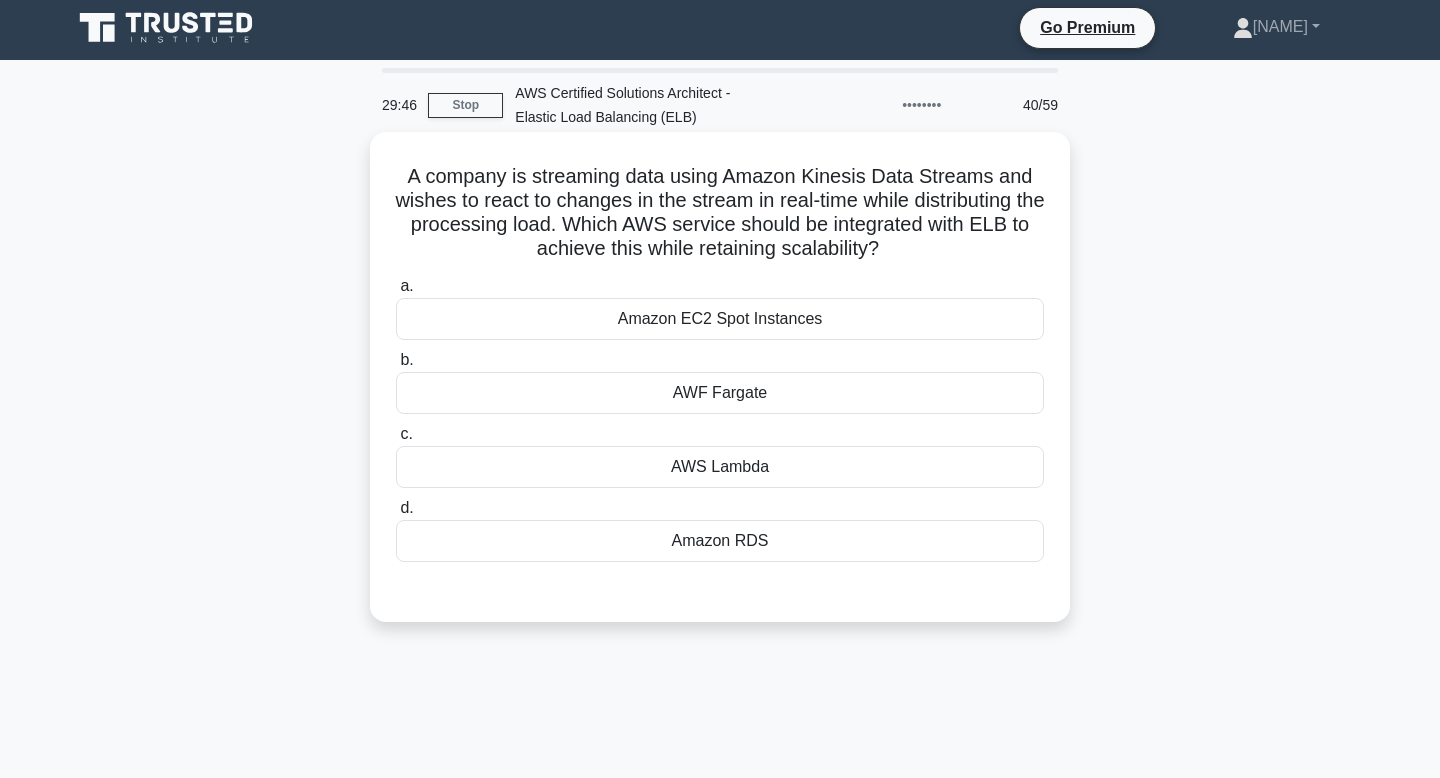 click on "A company is streaming data using Amazon Kinesis Data Streams and wishes to react to changes in the stream in real-time while distributing the processing load. Which AWS service should be integrated with ELB to achieve this while retaining scalability?
.spinner_0XTQ{transform-origin:center;animation:spinner_y6GP .75s linear infinite}@keyframes spinner_y6GP{100%{transform:rotate(360deg)}}" at bounding box center [720, 213] 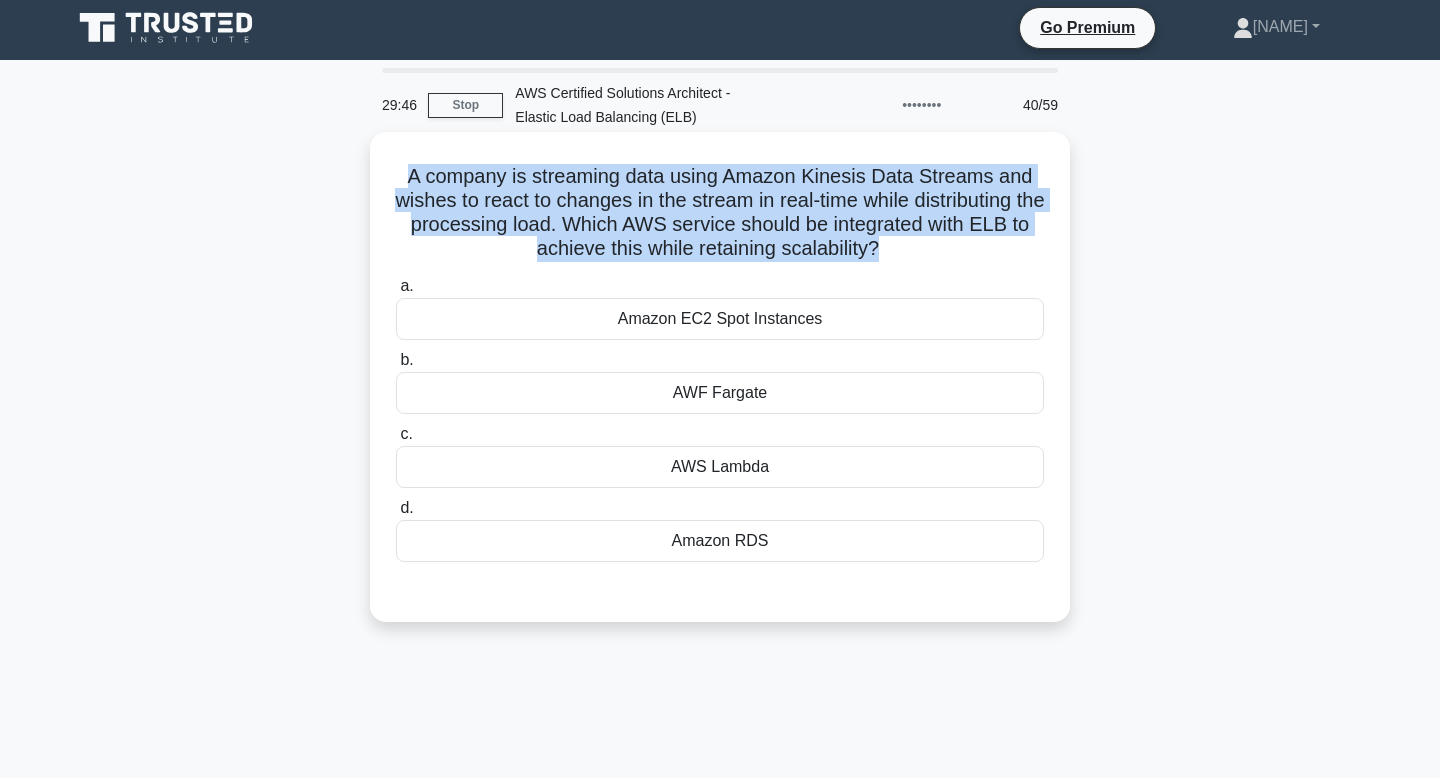 click on "A company is streaming data using Amazon Kinesis Data Streams and wishes to react to changes in the stream in real-time while distributing the processing load. Which AWS service should be integrated with ELB to achieve this while retaining scalability?
.spinner_0XTQ{transform-origin:center;animation:spinner_y6GP .75s linear infinite}@keyframes spinner_y6GP{100%{transform:rotate(360deg)}}" at bounding box center [720, 213] 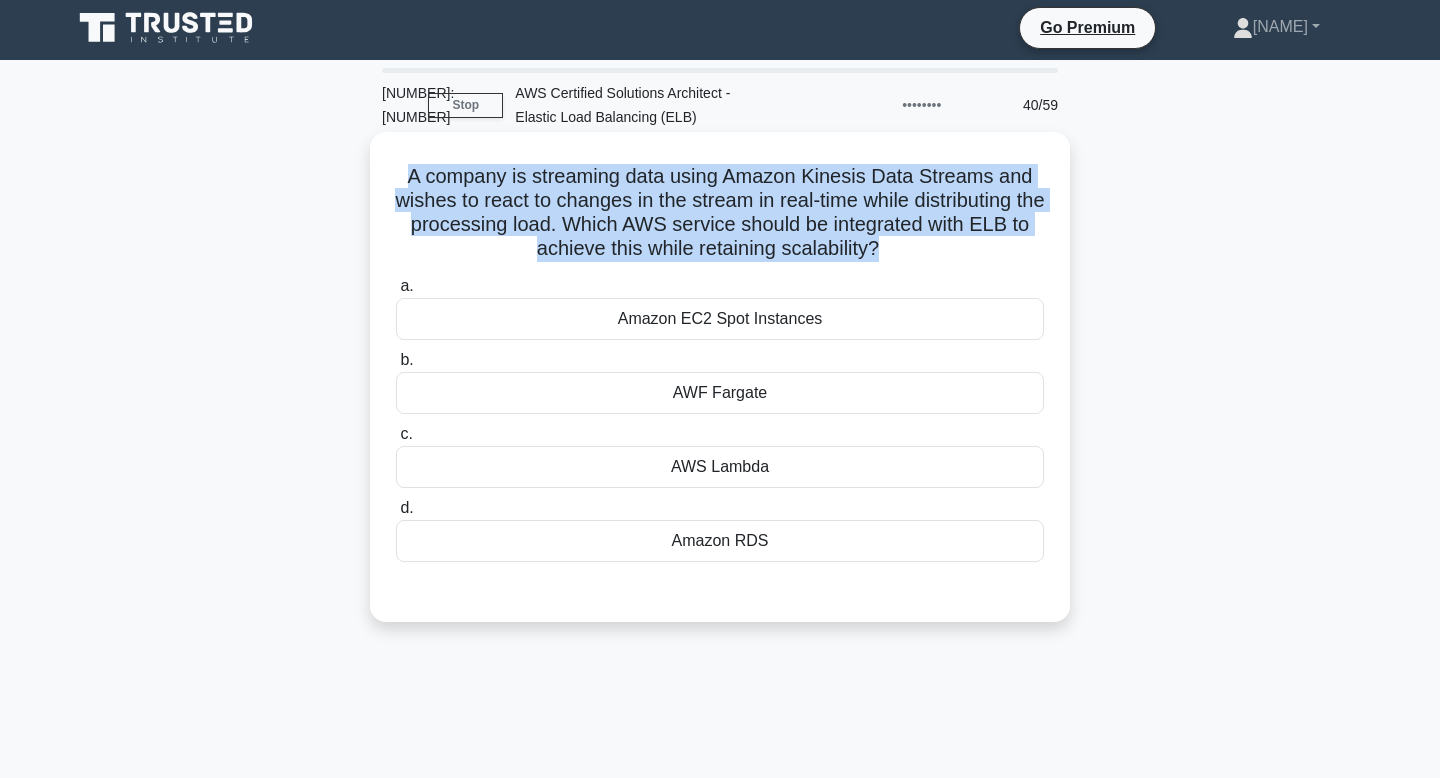 click on "A company is streaming data using Amazon Kinesis Data Streams and wishes to react to changes in the stream in real-time while distributing the processing load. Which AWS service should be integrated with ELB to achieve this while retaining scalability?
.spinner_0XTQ{transform-origin:center;animation:spinner_y6GP .75s linear infinite}@keyframes spinner_y6GP{100%{transform:rotate(360deg)}}" at bounding box center (720, 213) 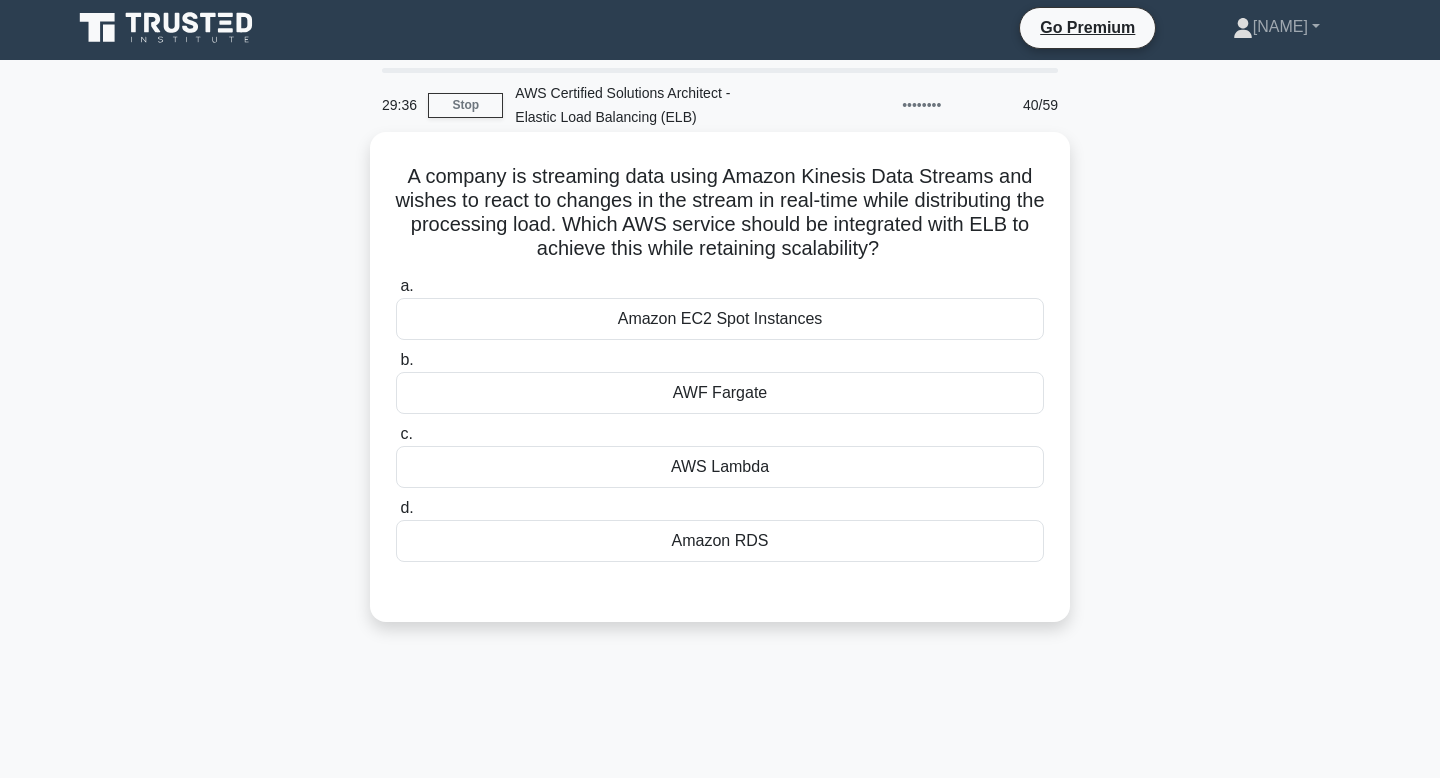 click on "AWS Lambda" at bounding box center (720, 467) 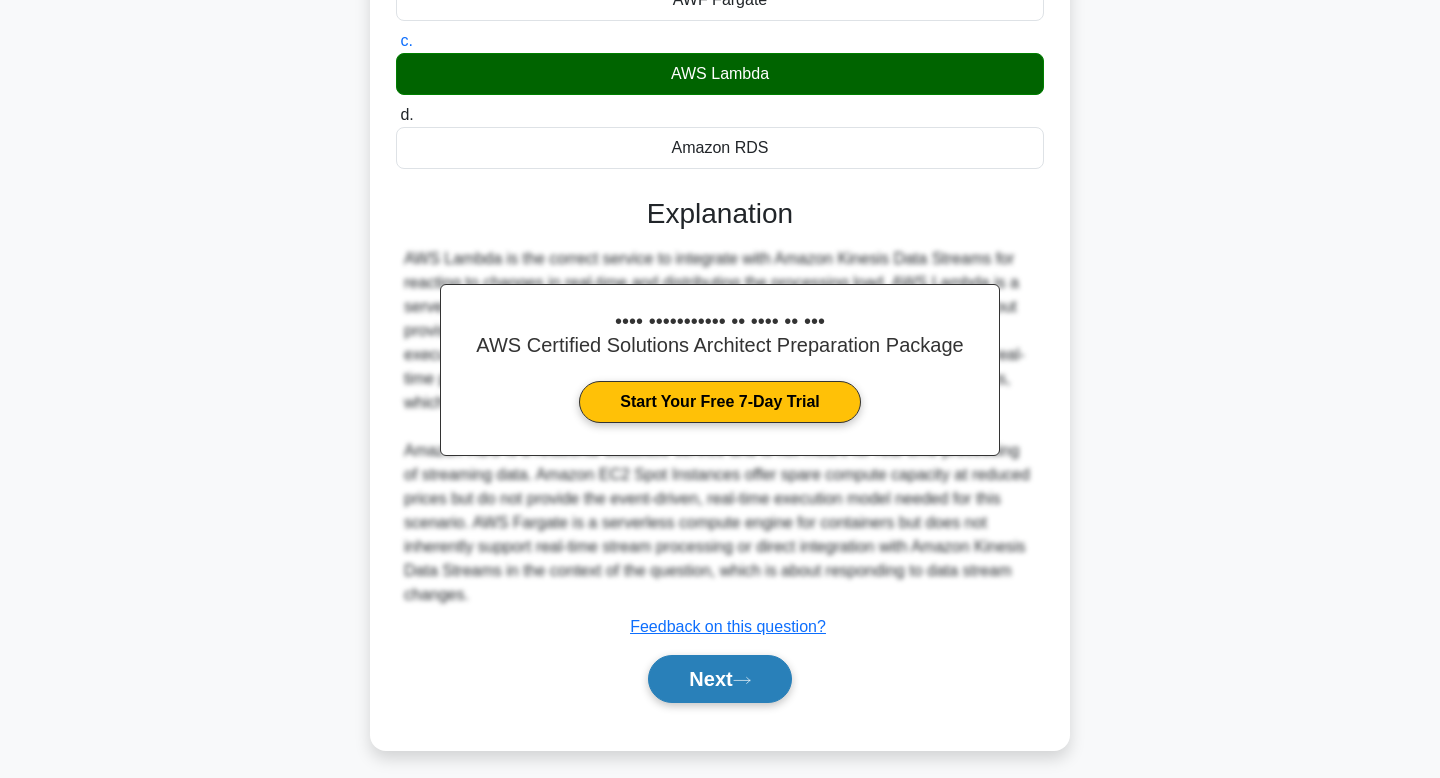 click on "Next" at bounding box center (719, 679) 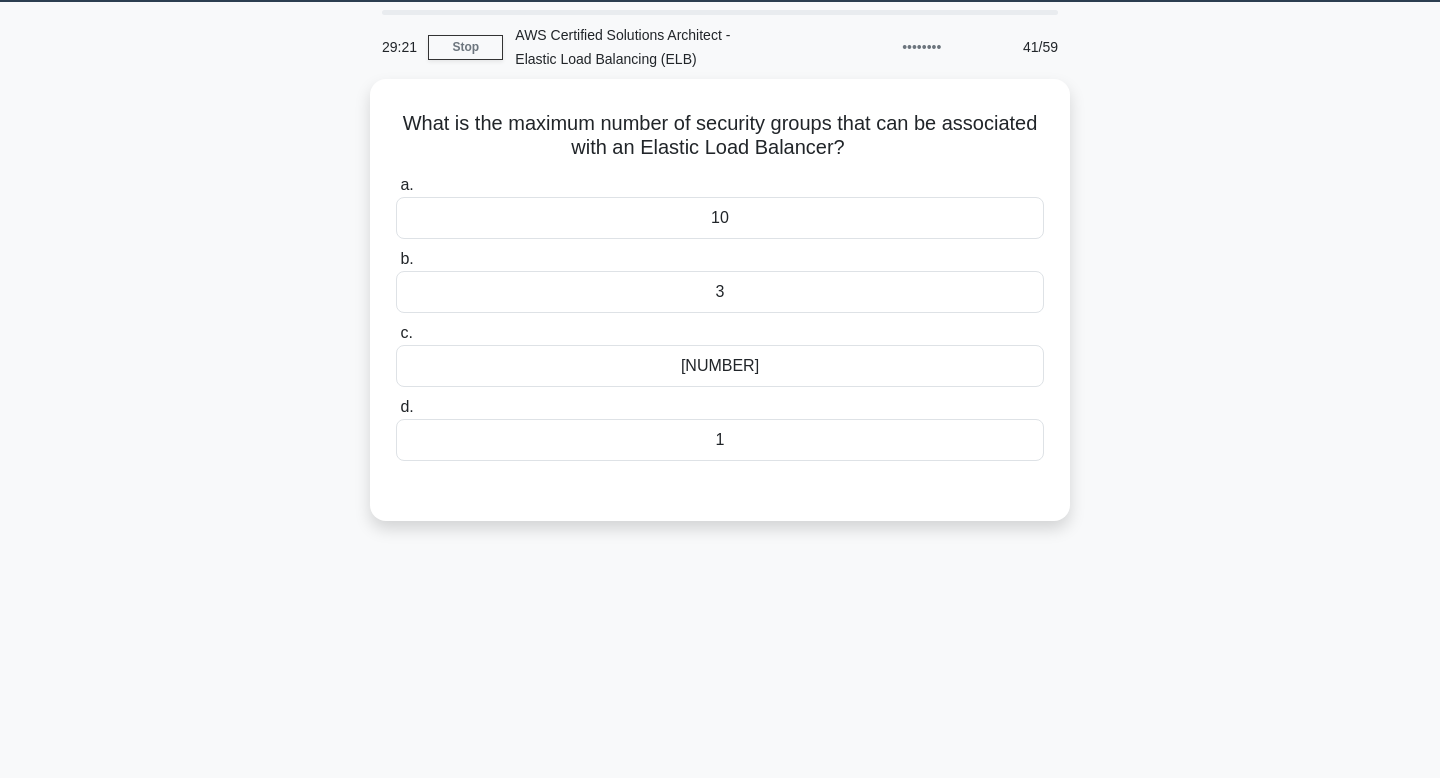 scroll, scrollTop: 0, scrollLeft: 0, axis: both 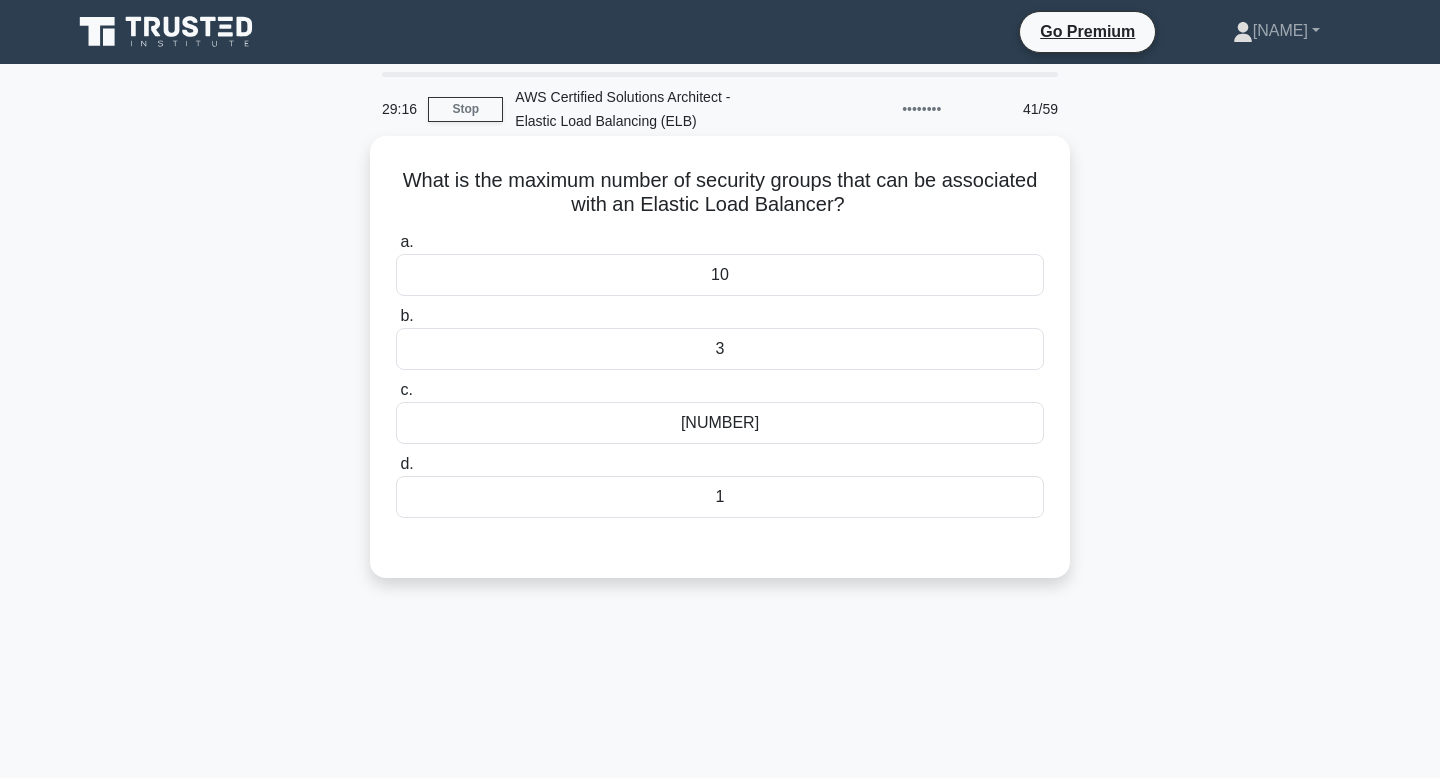 click on "[NUMBER]" at bounding box center [720, 423] 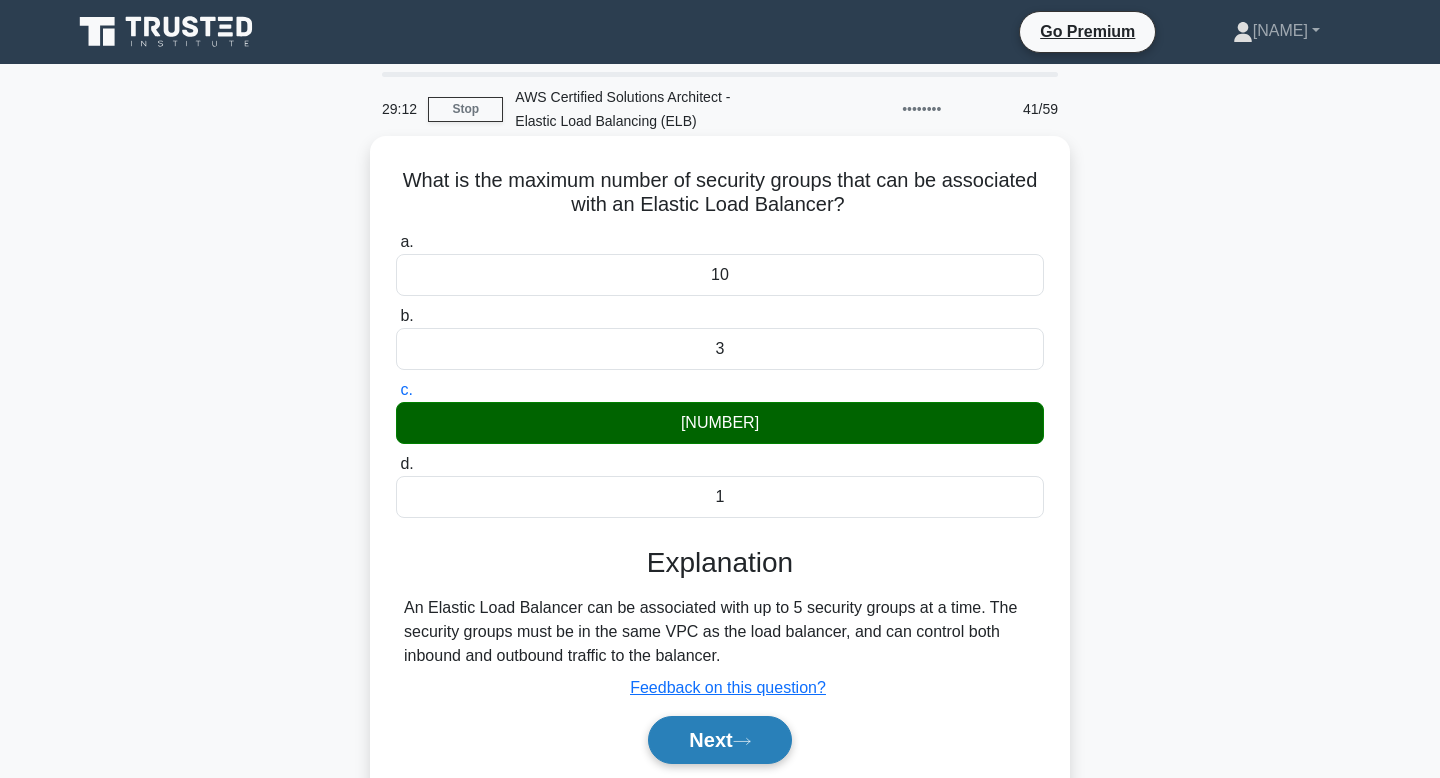 click on "Next" at bounding box center [719, 740] 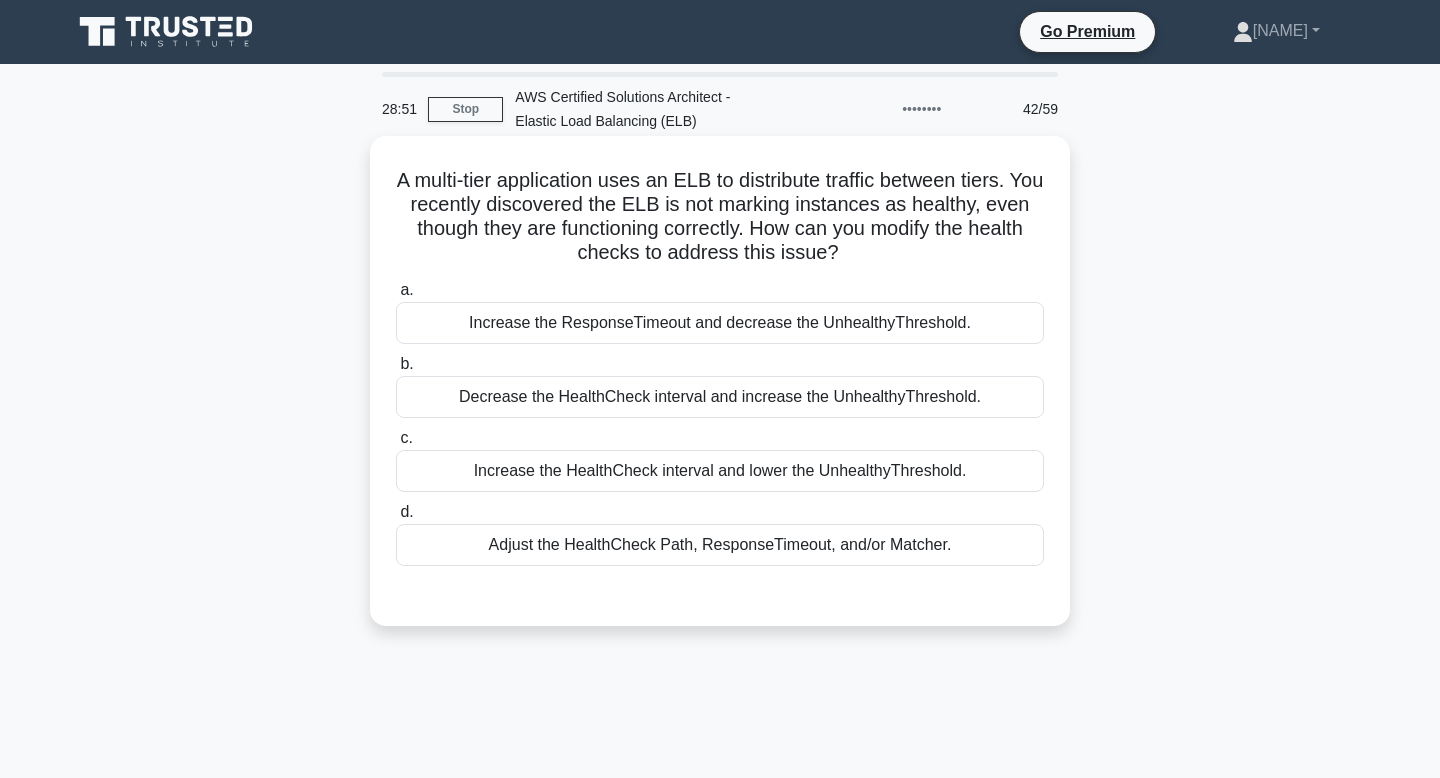 click on "Adjust the HealthCheck Path, ResponseTimeout, and/or Matcher." at bounding box center (720, 545) 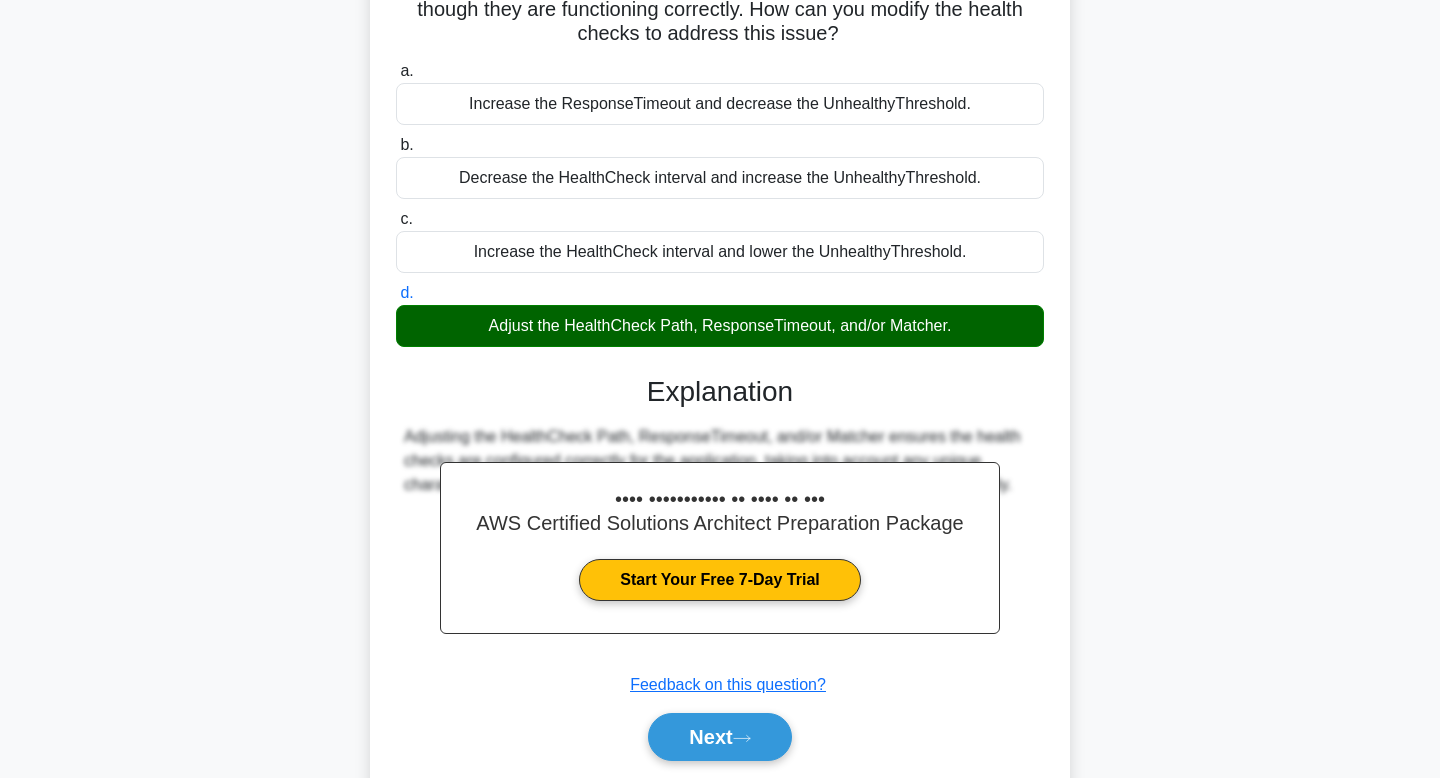 scroll, scrollTop: 302, scrollLeft: 0, axis: vertical 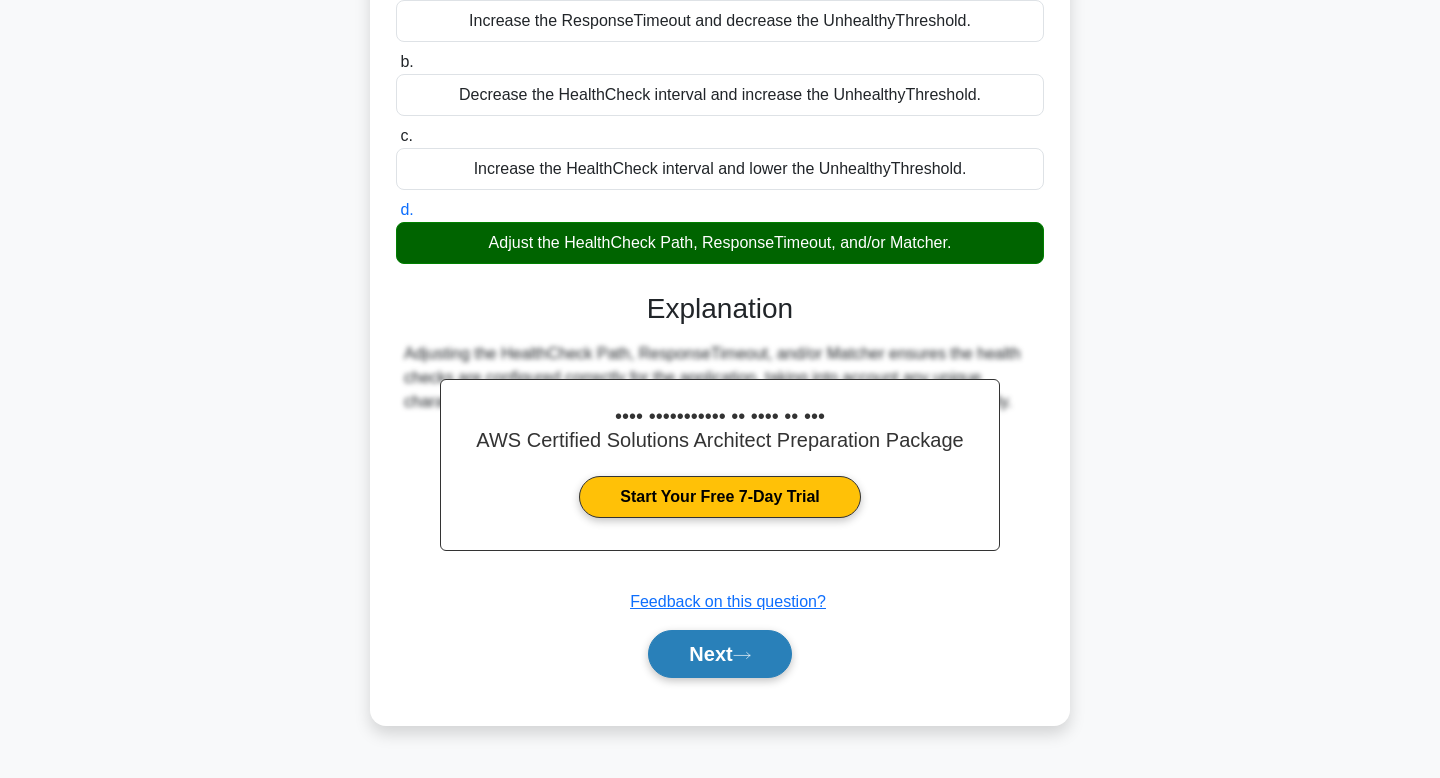 click on "Next" at bounding box center (719, 654) 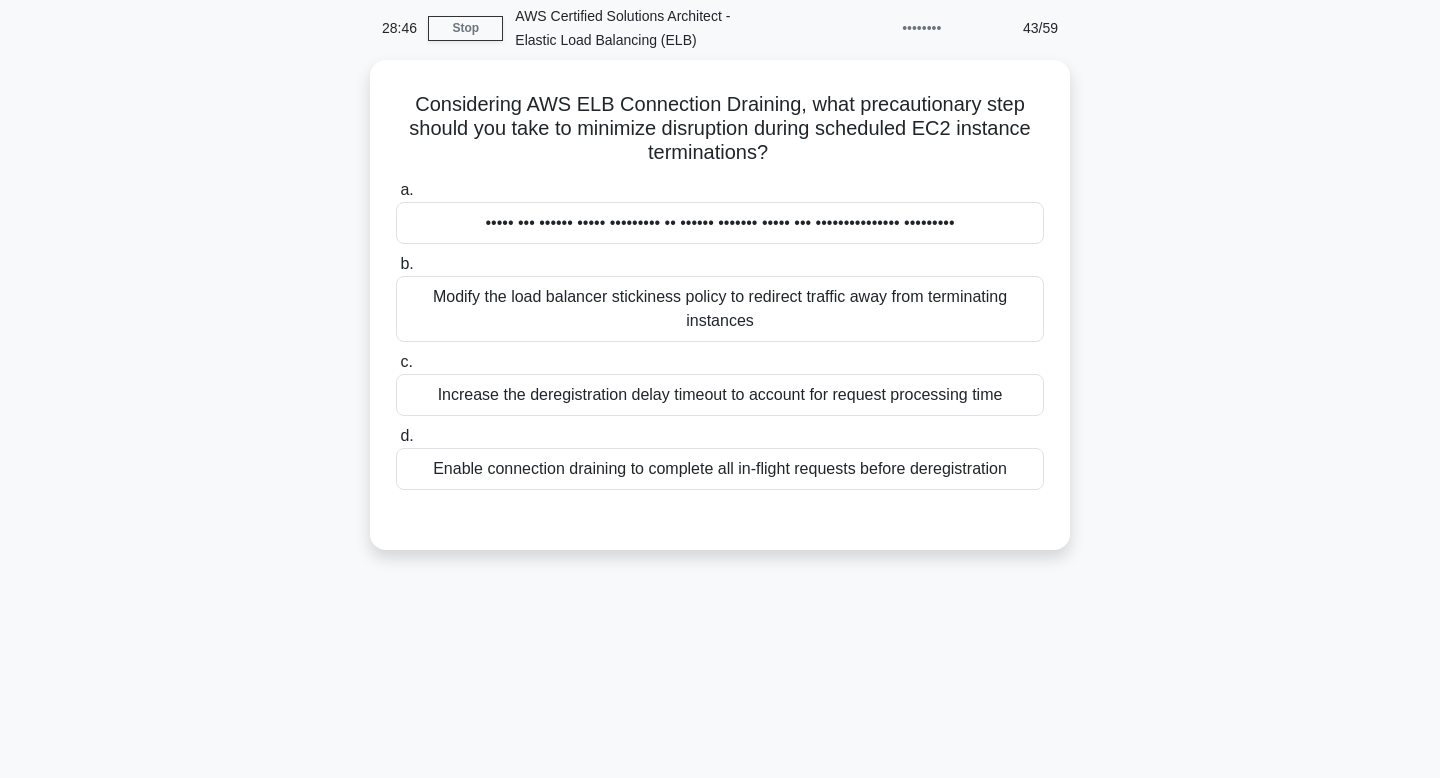 scroll, scrollTop: 65, scrollLeft: 0, axis: vertical 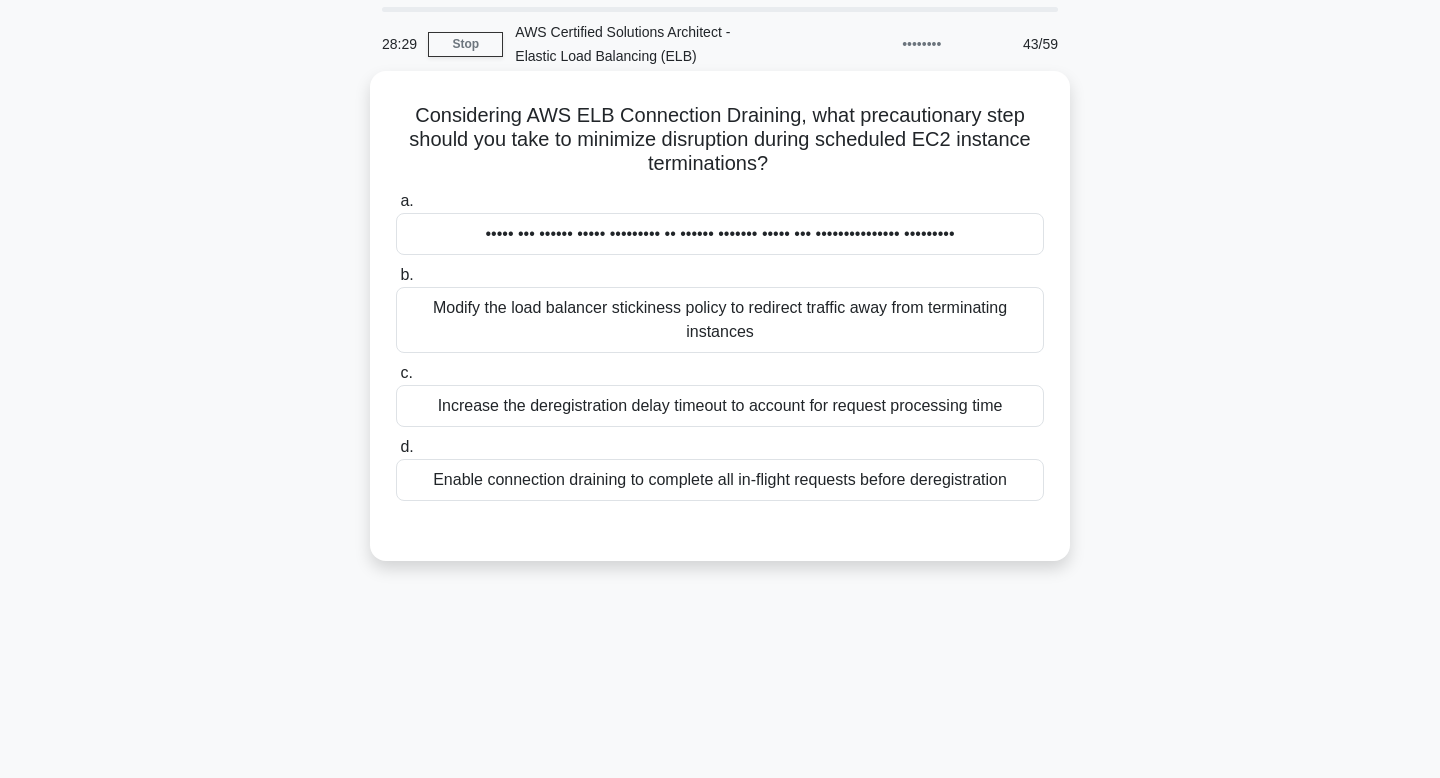 click on "Enable connection draining to complete all in-flight requests before deregistration" at bounding box center (720, 480) 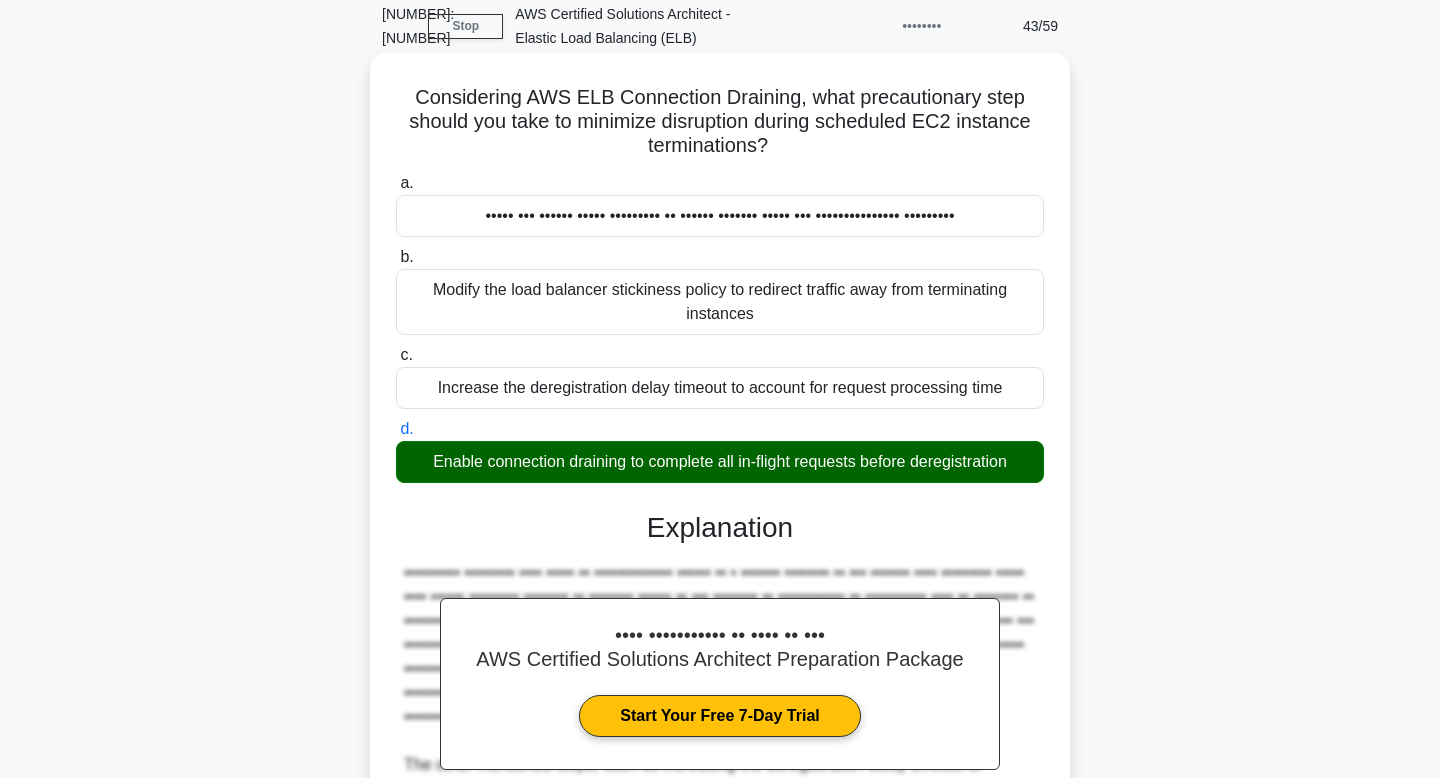scroll, scrollTop: 480, scrollLeft: 0, axis: vertical 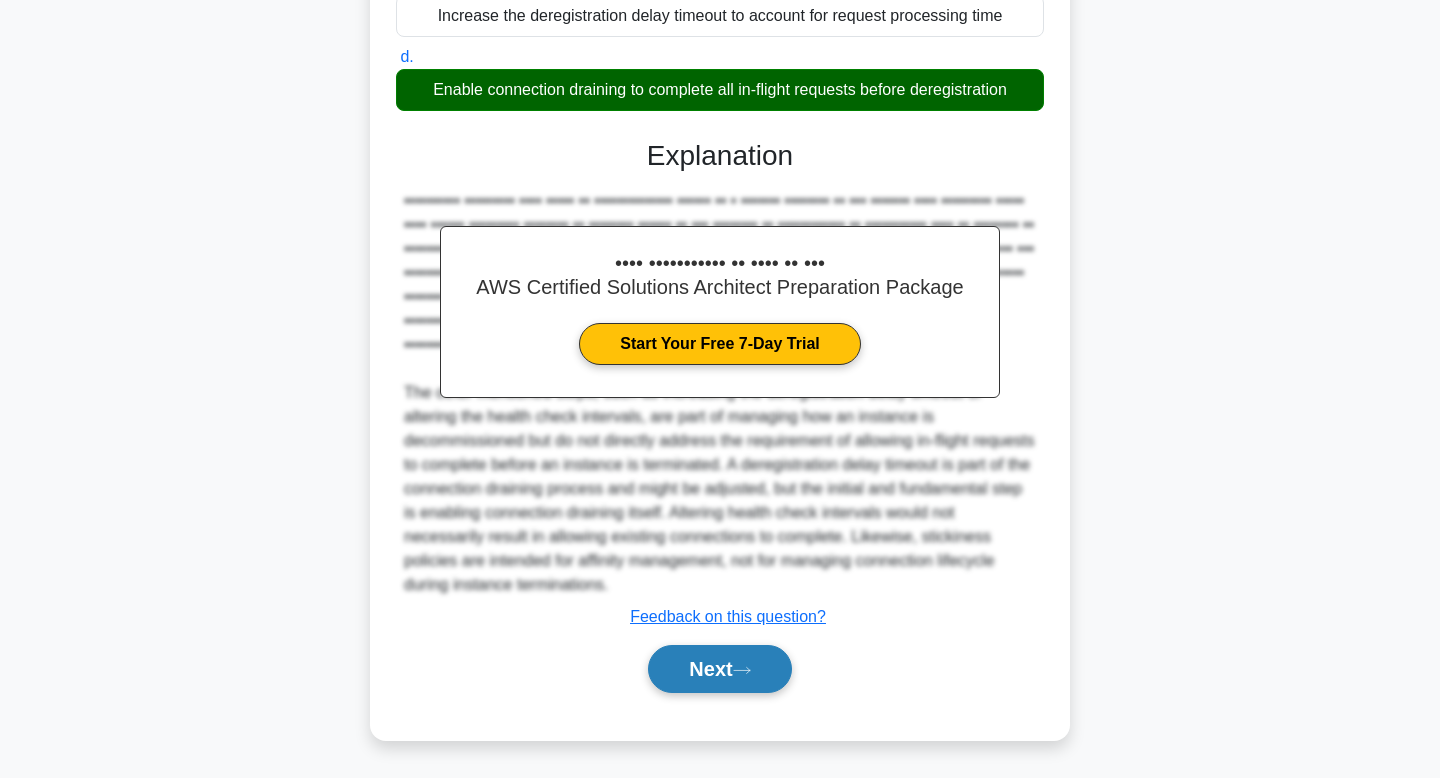 click on "Next" at bounding box center (719, 669) 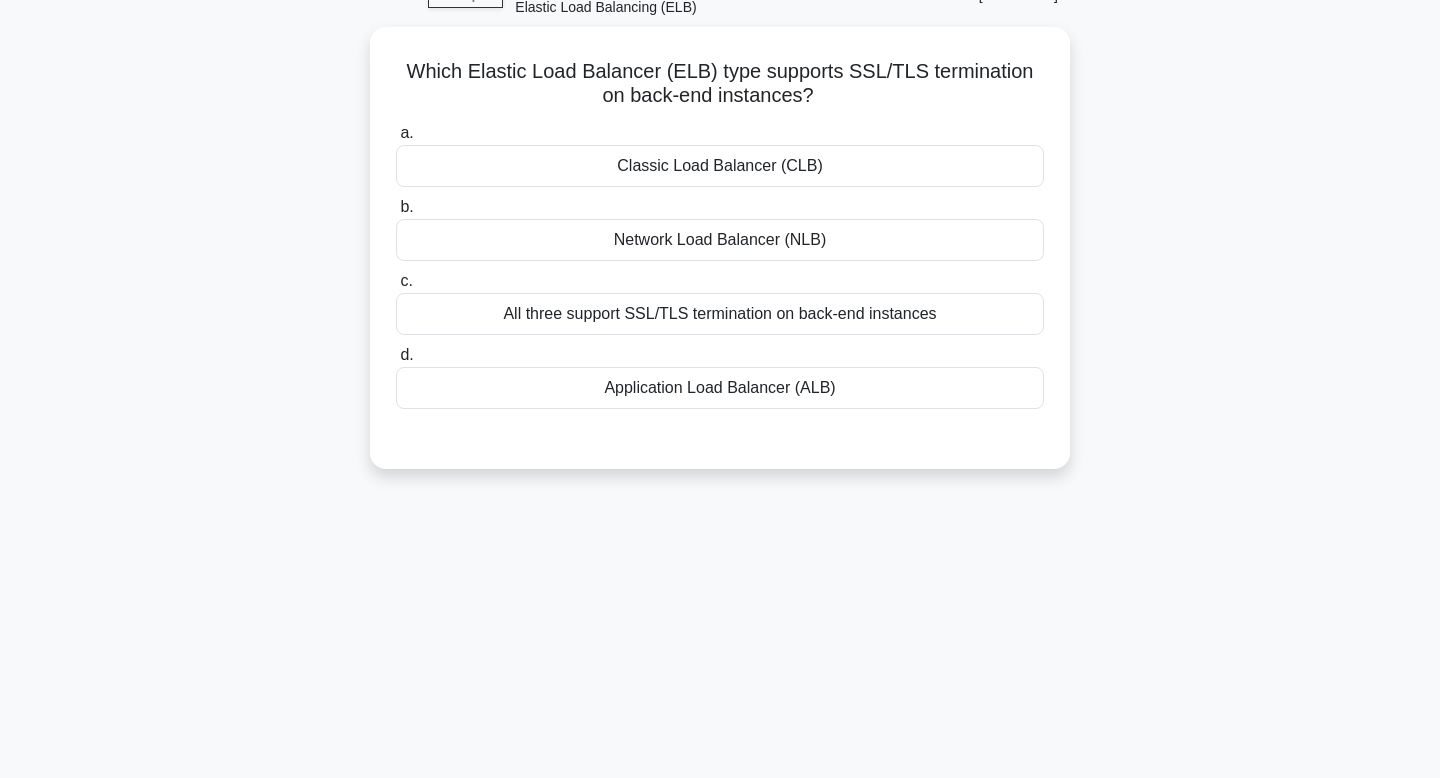 scroll, scrollTop: 15, scrollLeft: 0, axis: vertical 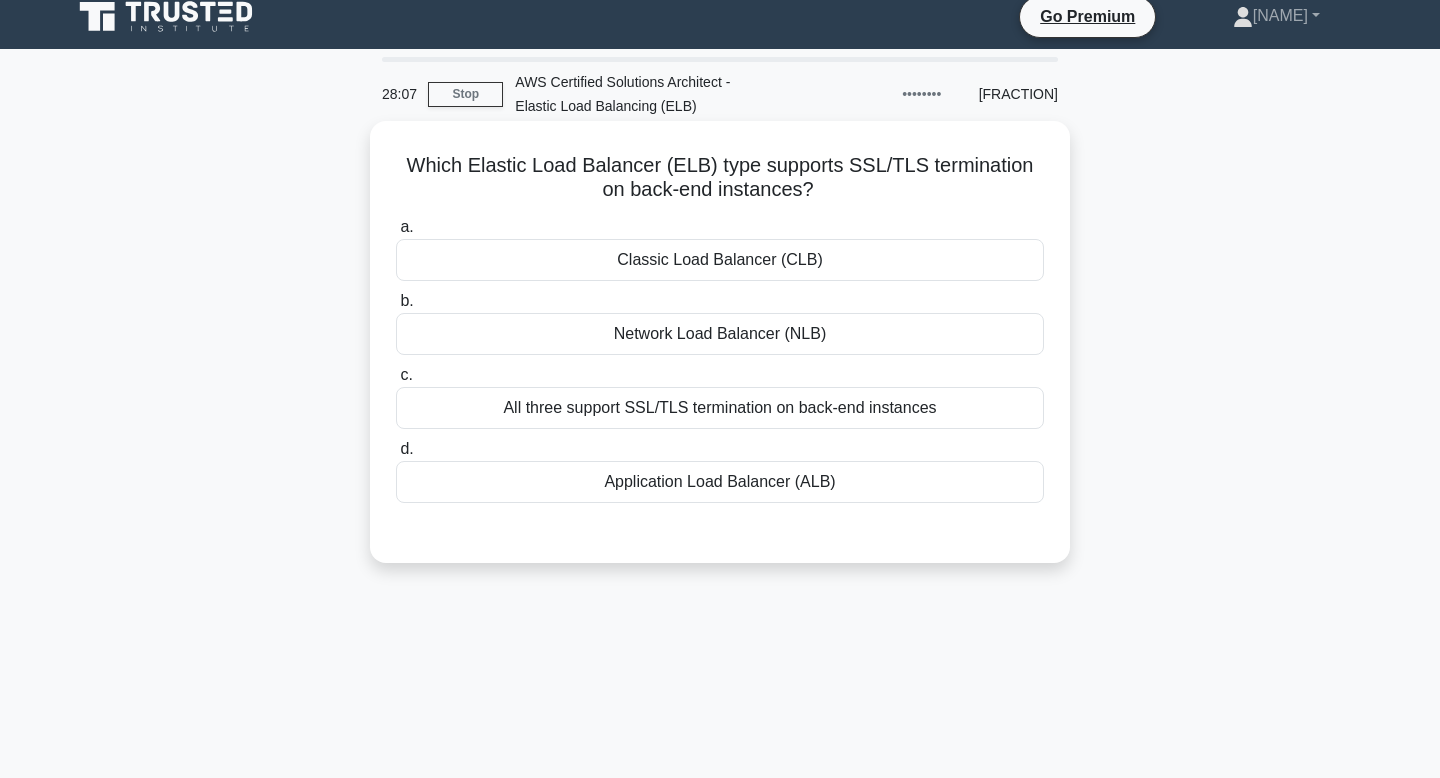 click on "Which Elastic Load Balancer (ELB) type supports SSL/TLS termination on back-end instances?
.spinner_0XTQ{transform-origin:center;animation:spinner_y6GP .75s linear infinite}@keyframes spinner_y6GP{100%{transform:rotate(360deg)}}" at bounding box center (720, 178) 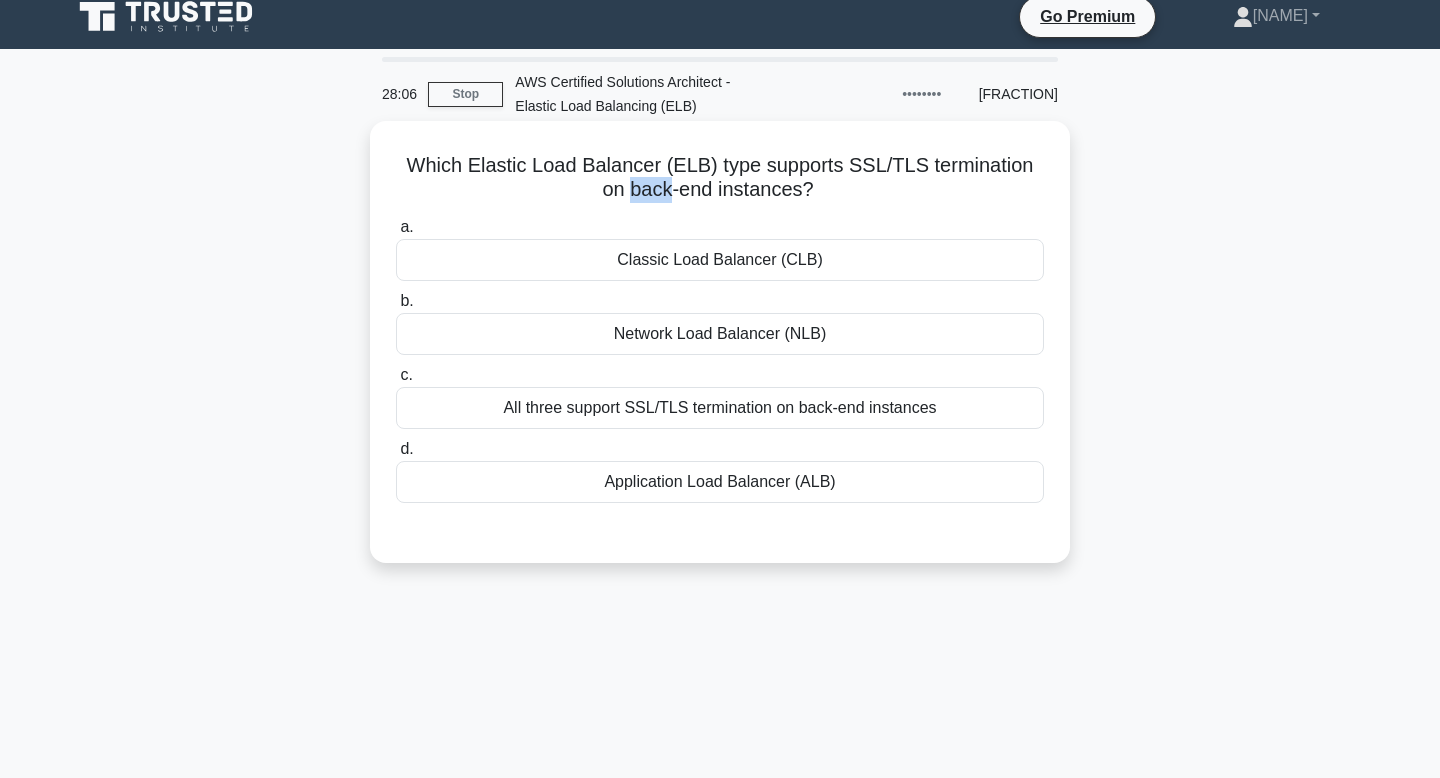 click on "Which Elastic Load Balancer (ELB) type supports SSL/TLS termination on back-end instances?
.spinner_0XTQ{transform-origin:center;animation:spinner_y6GP .75s linear infinite}@keyframes spinner_y6GP{100%{transform:rotate(360deg)}}" at bounding box center (720, 178) 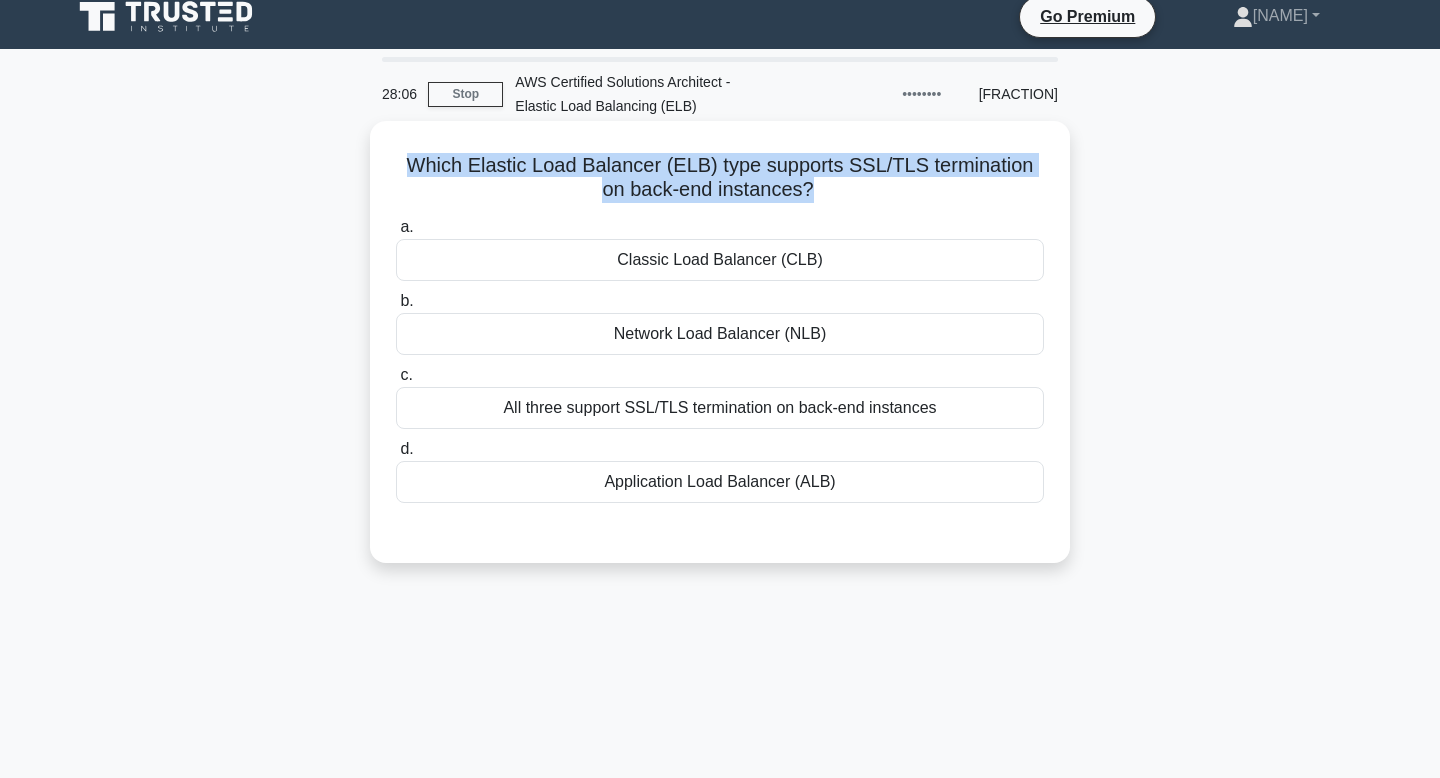 click on "Which Elastic Load Balancer (ELB) type supports SSL/TLS termination on back-end instances?
.spinner_0XTQ{transform-origin:center;animation:spinner_y6GP .75s linear infinite}@keyframes spinner_y6GP{100%{transform:rotate(360deg)}}" at bounding box center [720, 178] 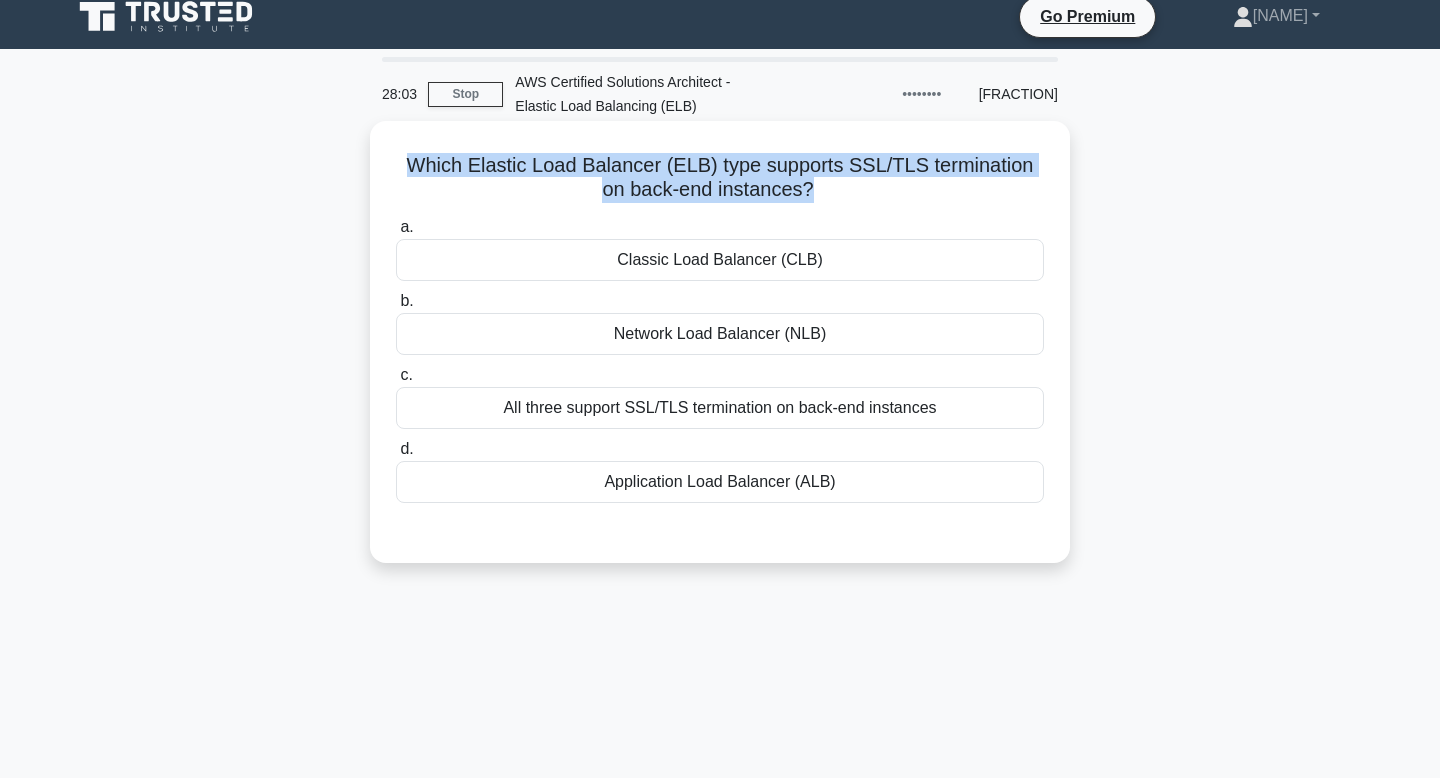click on "Which Elastic Load Balancer (ELB) type supports SSL/TLS termination on back-end instances?
.spinner_0XTQ{transform-origin:center;animation:spinner_y6GP .75s linear infinite}@keyframes spinner_y6GP{100%{transform:rotate(360deg)}}" at bounding box center [720, 178] 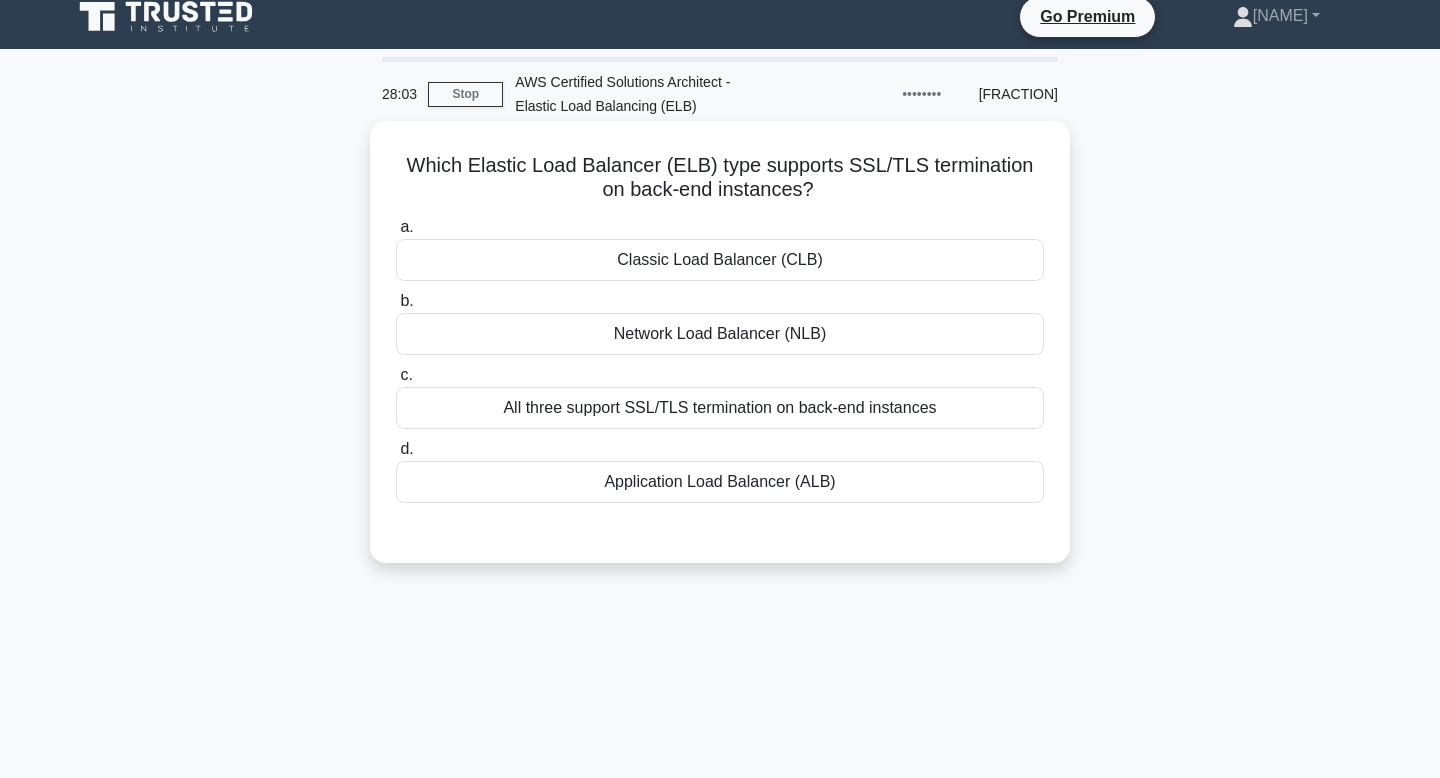click on "Which Elastic Load Balancer (ELB) type supports SSL/TLS termination on back-end instances?
.spinner_0XTQ{transform-origin:center;animation:spinner_y6GP .75s linear infinite}@keyframes spinner_y6GP{100%{transform:rotate(360deg)}}" at bounding box center [720, 178] 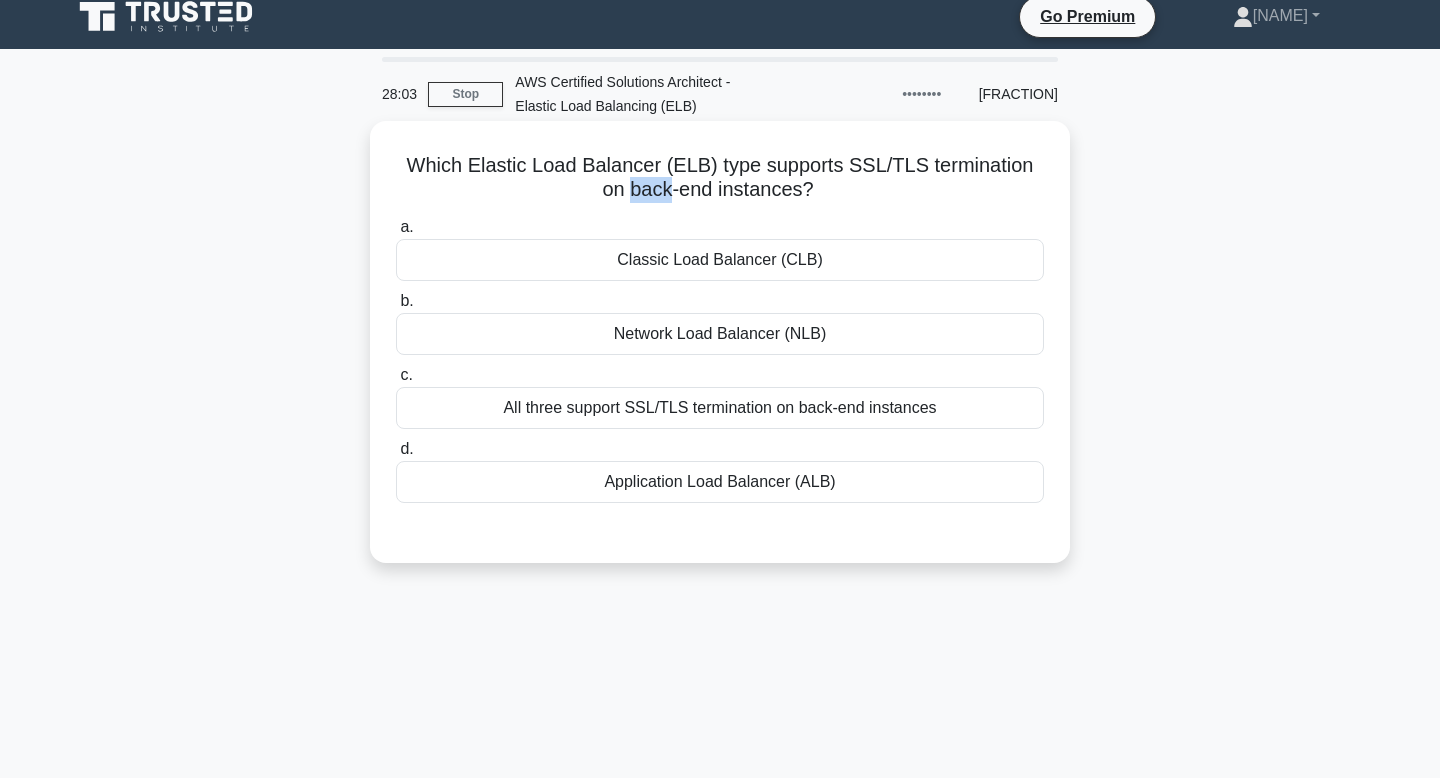 click on "Which Elastic Load Balancer (ELB) type supports SSL/TLS termination on back-end instances?
.spinner_0XTQ{transform-origin:center;animation:spinner_y6GP .75s linear infinite}@keyframes spinner_y6GP{100%{transform:rotate(360deg)}}" at bounding box center [720, 178] 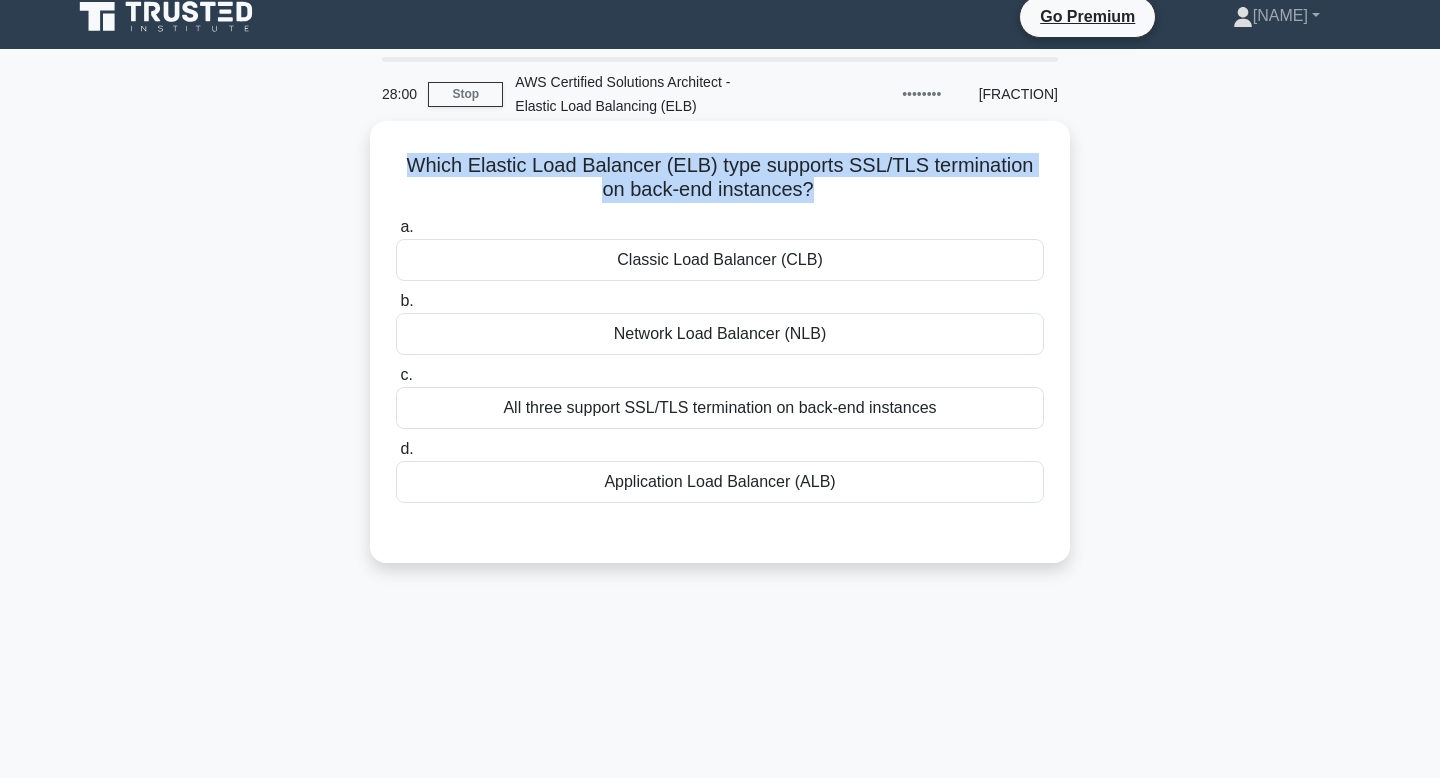 click on "Which Elastic Load Balancer (ELB) type supports SSL/TLS termination on back-end instances?
.spinner_0XTQ{transform-origin:center;animation:spinner_y6GP .75s linear infinite}@keyframes spinner_y6GP{100%{transform:rotate(360deg)}}" at bounding box center (720, 178) 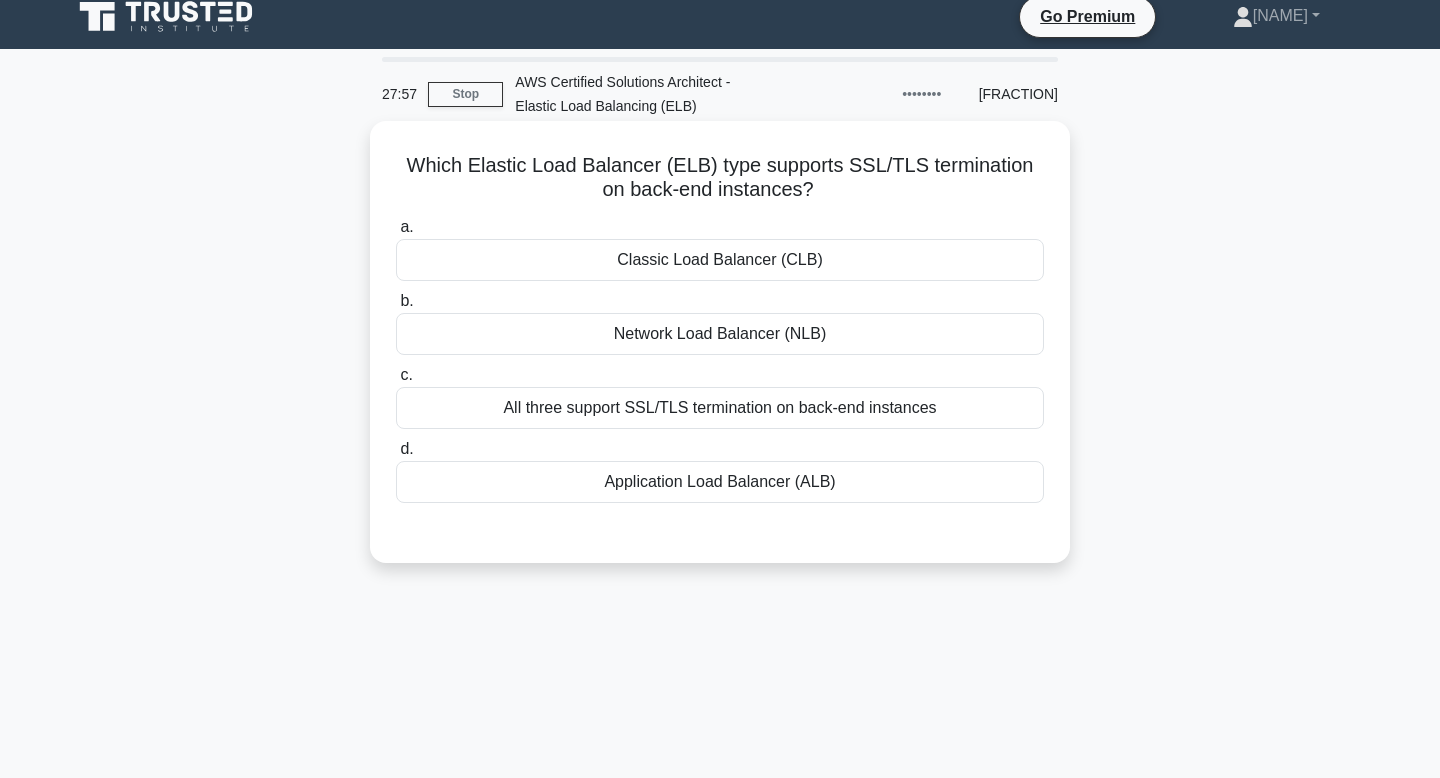 click on "Application Load Balancer (ALB)" at bounding box center (720, 482) 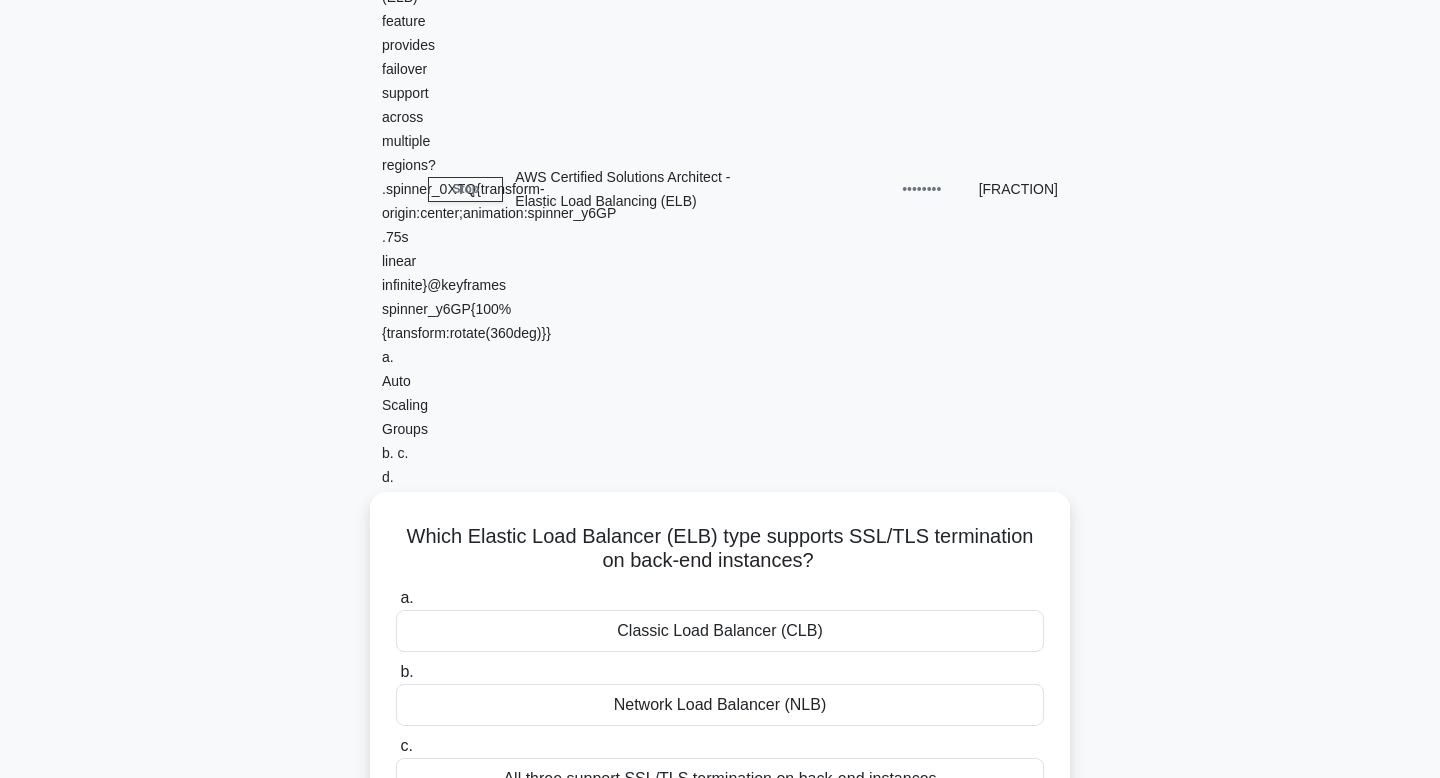 scroll, scrollTop: 237, scrollLeft: 0, axis: vertical 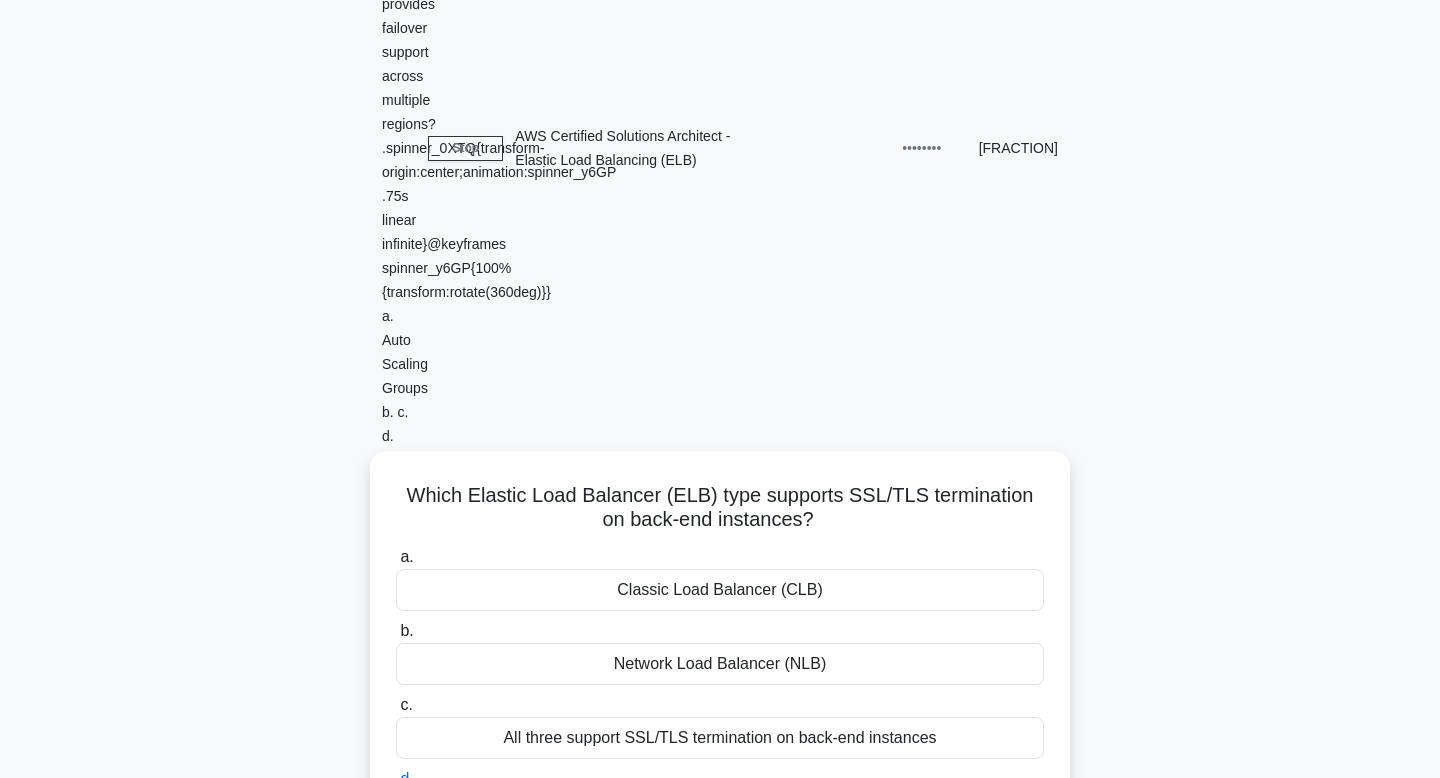 click on "Next" at bounding box center (719, 1031) 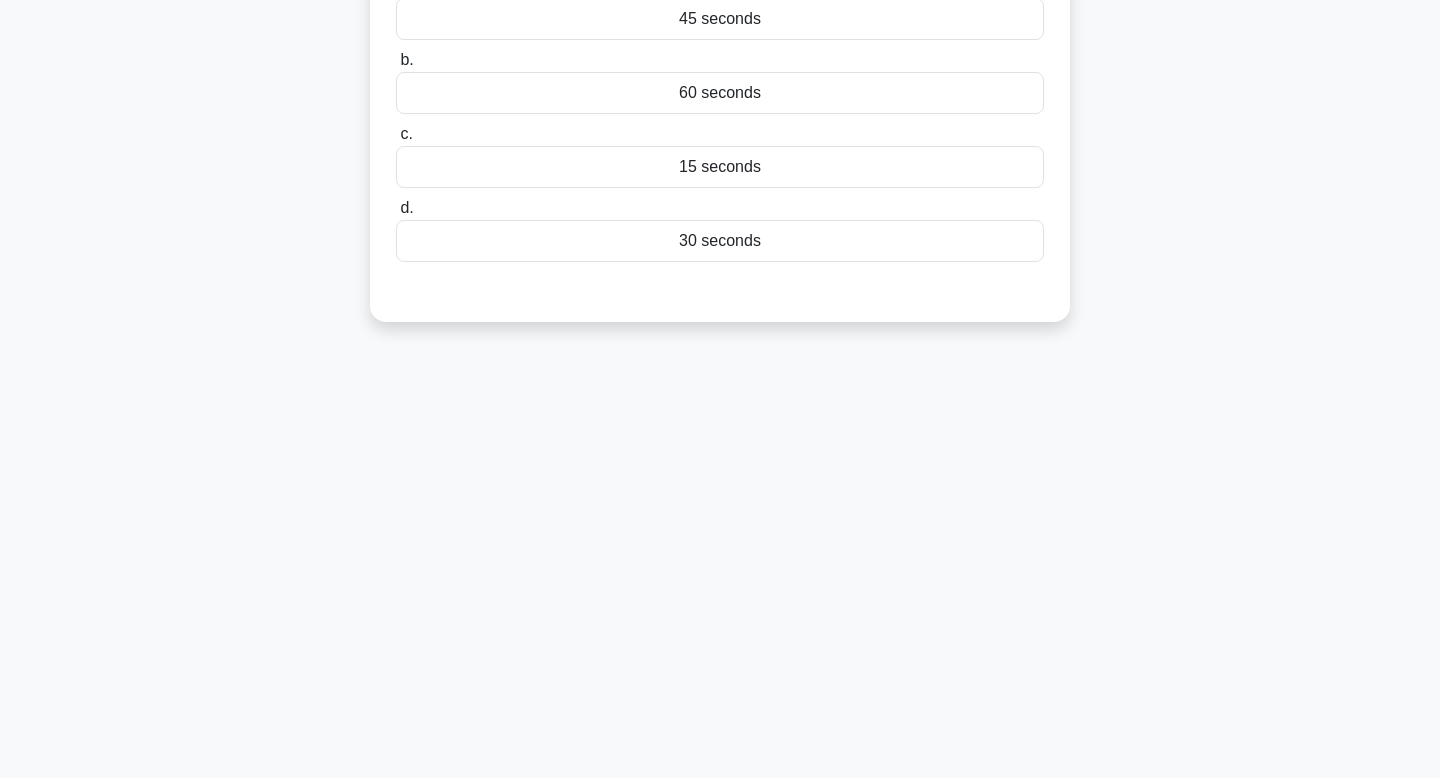 scroll, scrollTop: 0, scrollLeft: 0, axis: both 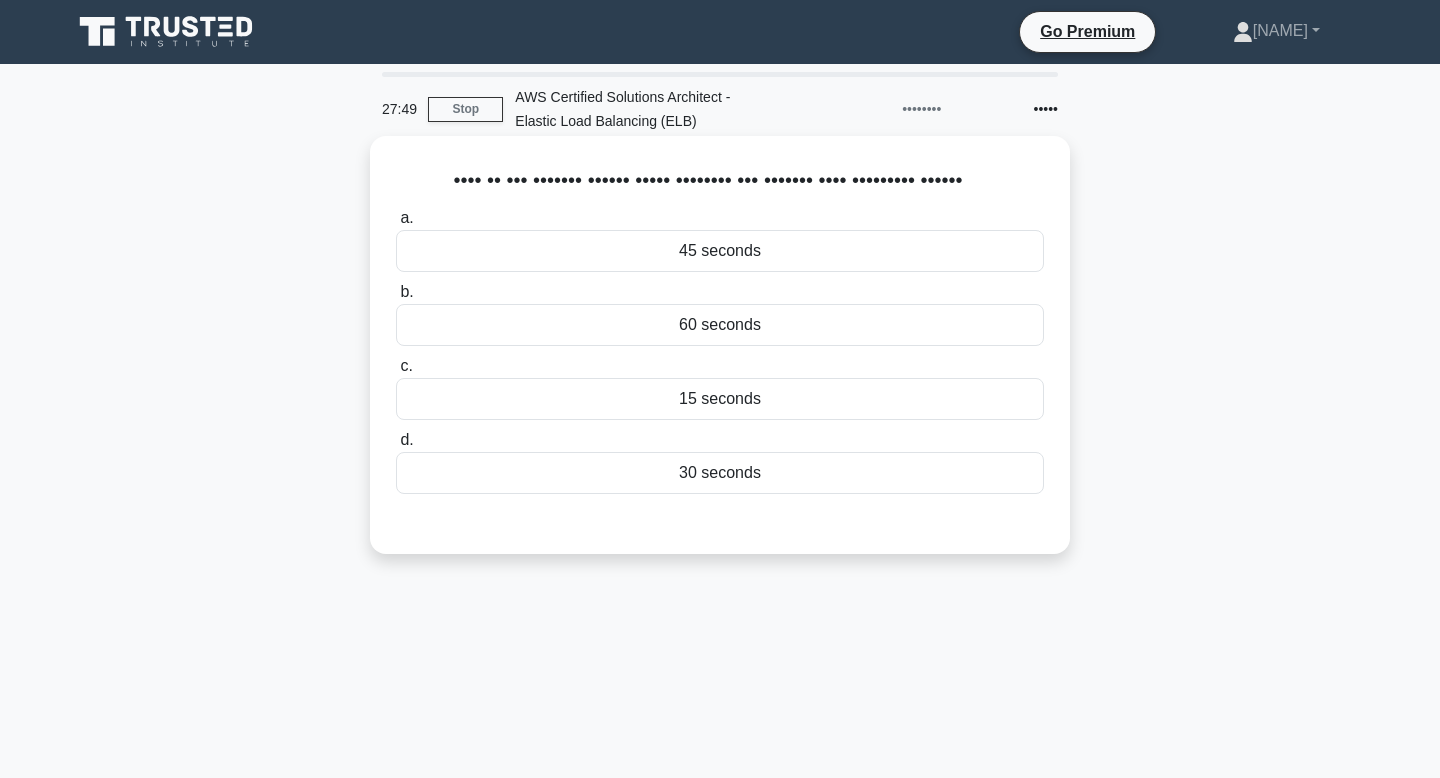 click on "60 seconds" at bounding box center (720, 325) 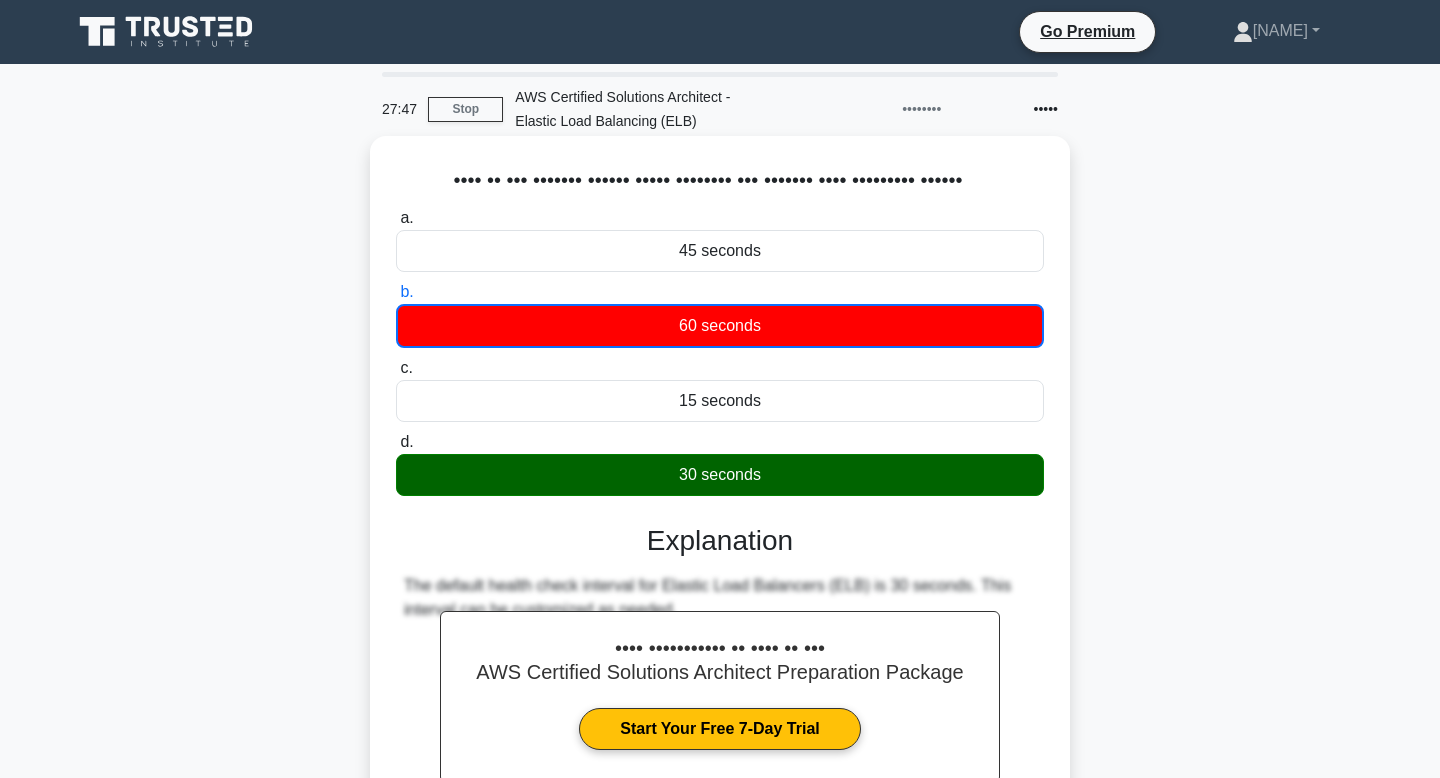 click on "What is the default health check interval for Elastic Load Balancers (ELB)?
.spinner_0XTQ{transform-origin:center;animation:spinner_y6GP .75s linear infinite}@keyframes spinner_y6GP{100%{transform:rotate(360deg)}}" at bounding box center [720, 181] 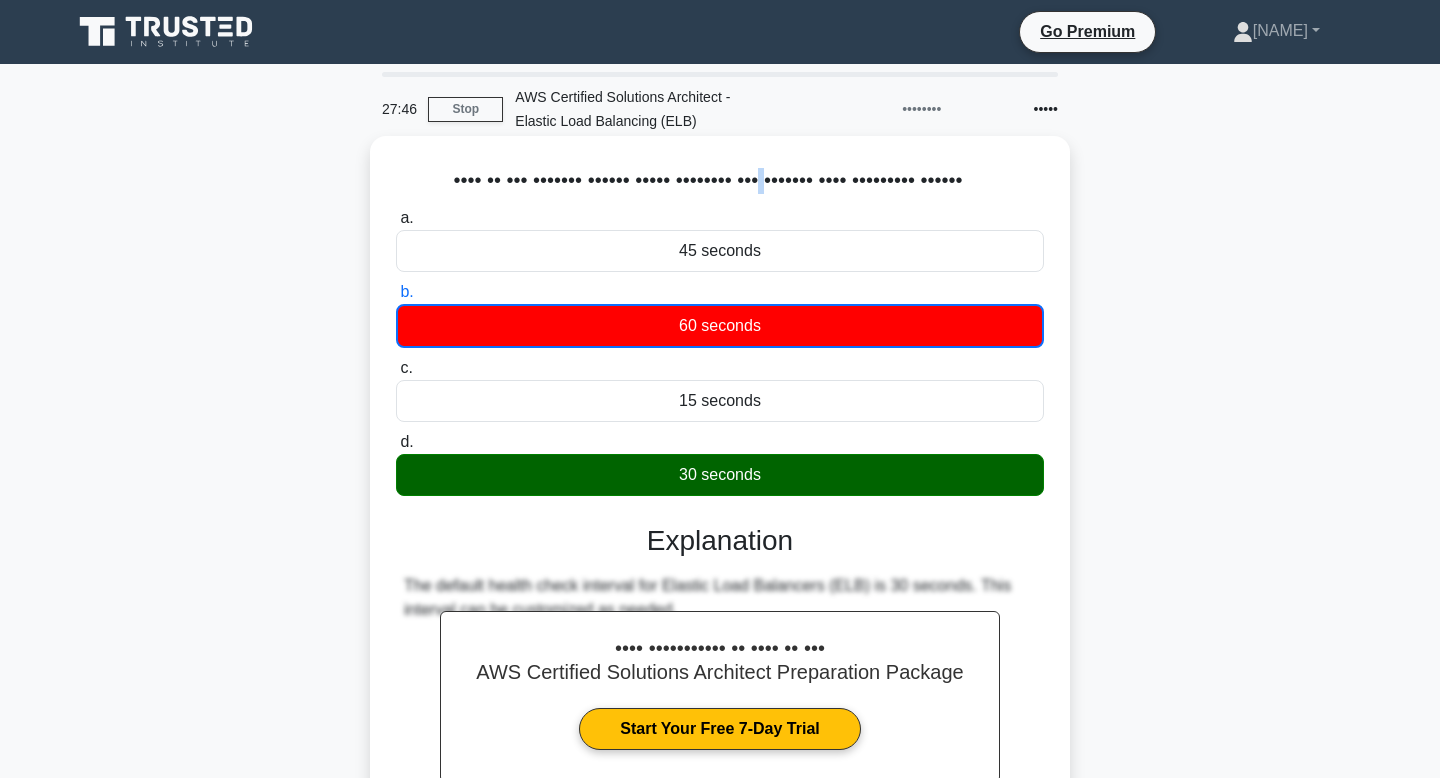 click on "What is the default health check interval for Elastic Load Balancers (ELB)?
.spinner_0XTQ{transform-origin:center;animation:spinner_y6GP .75s linear infinite}@keyframes spinner_y6GP{100%{transform:rotate(360deg)}}" at bounding box center (720, 181) 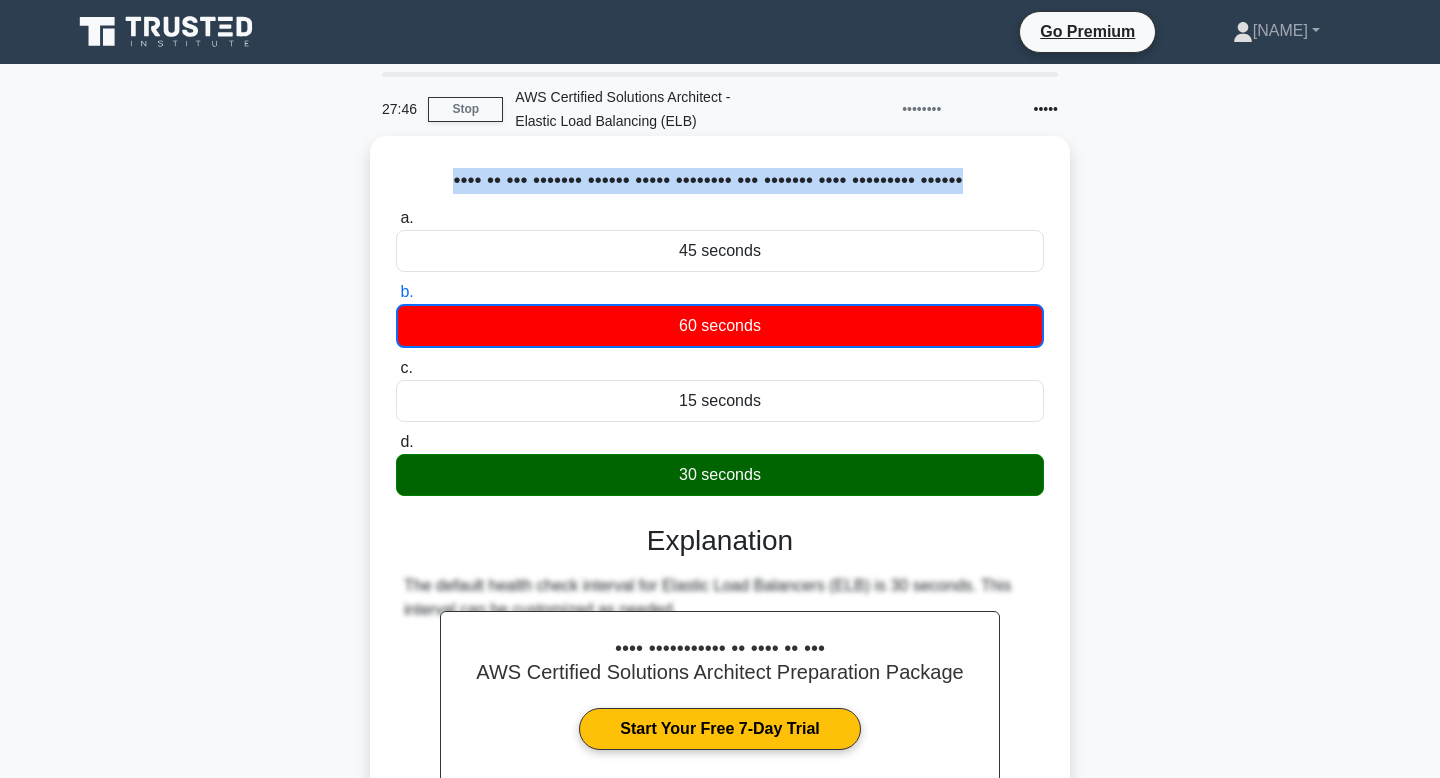 click on "What is the default health check interval for Elastic Load Balancers (ELB)?
.spinner_0XTQ{transform-origin:center;animation:spinner_y6GP .75s linear infinite}@keyframes spinner_y6GP{100%{transform:rotate(360deg)}}" at bounding box center [720, 181] 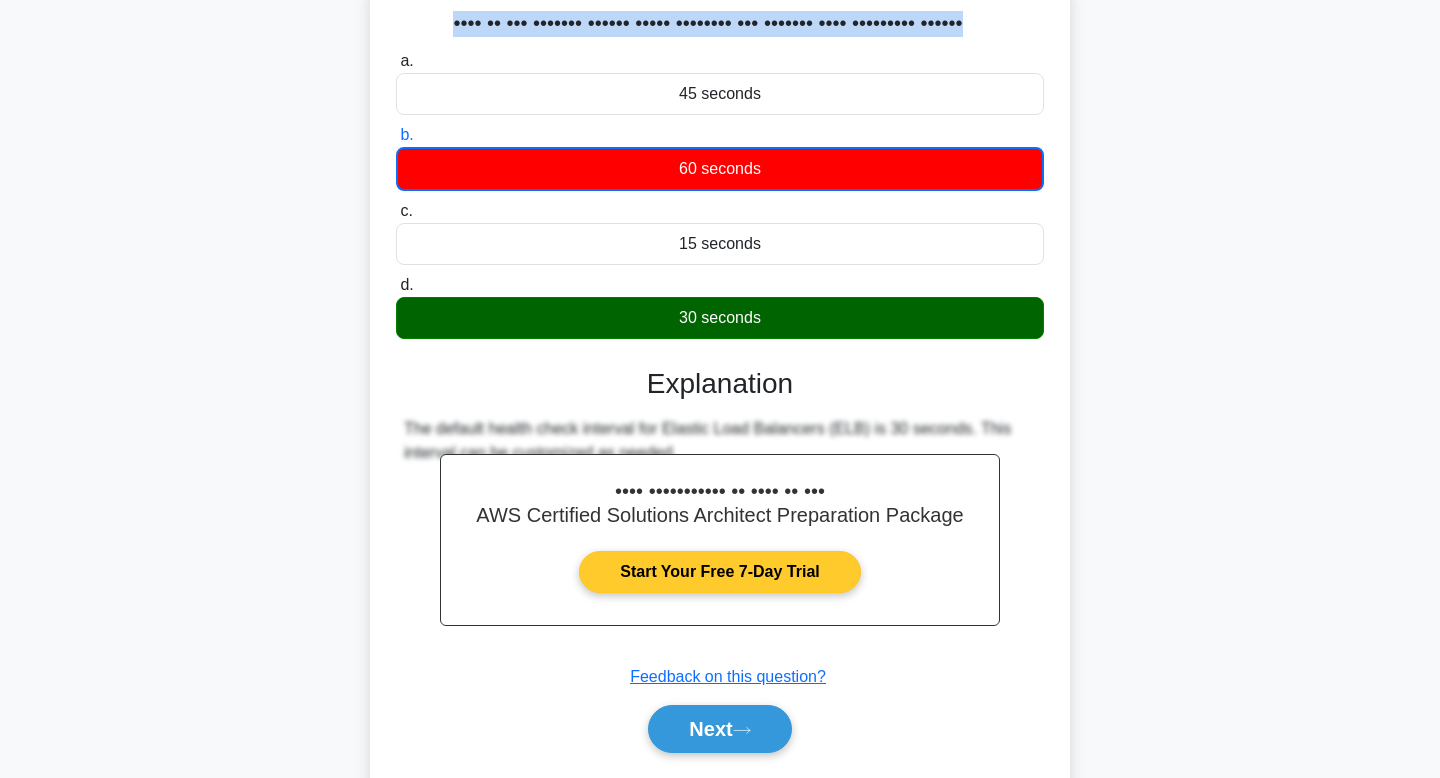 scroll, scrollTop: 158, scrollLeft: 0, axis: vertical 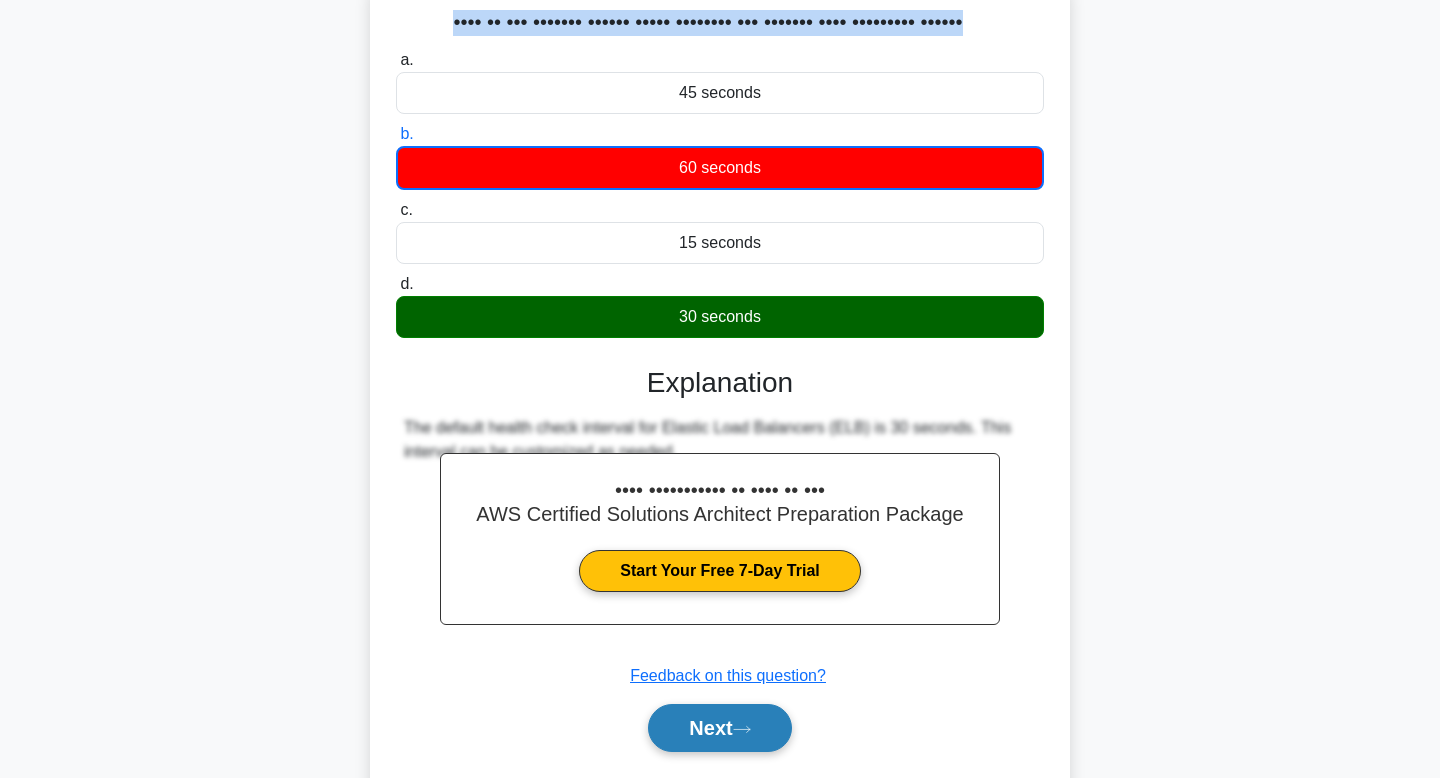 click on "Next" at bounding box center [719, 728] 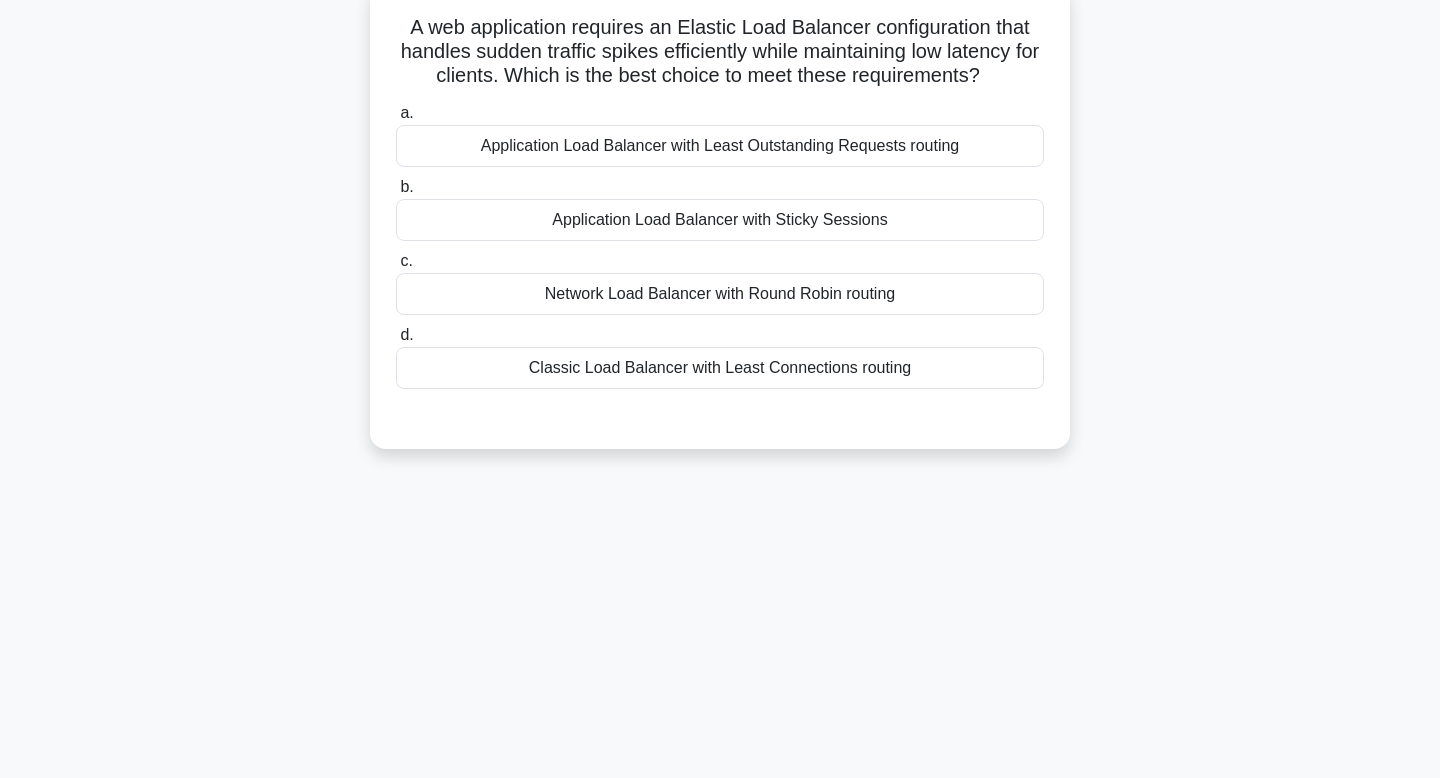 scroll, scrollTop: 0, scrollLeft: 0, axis: both 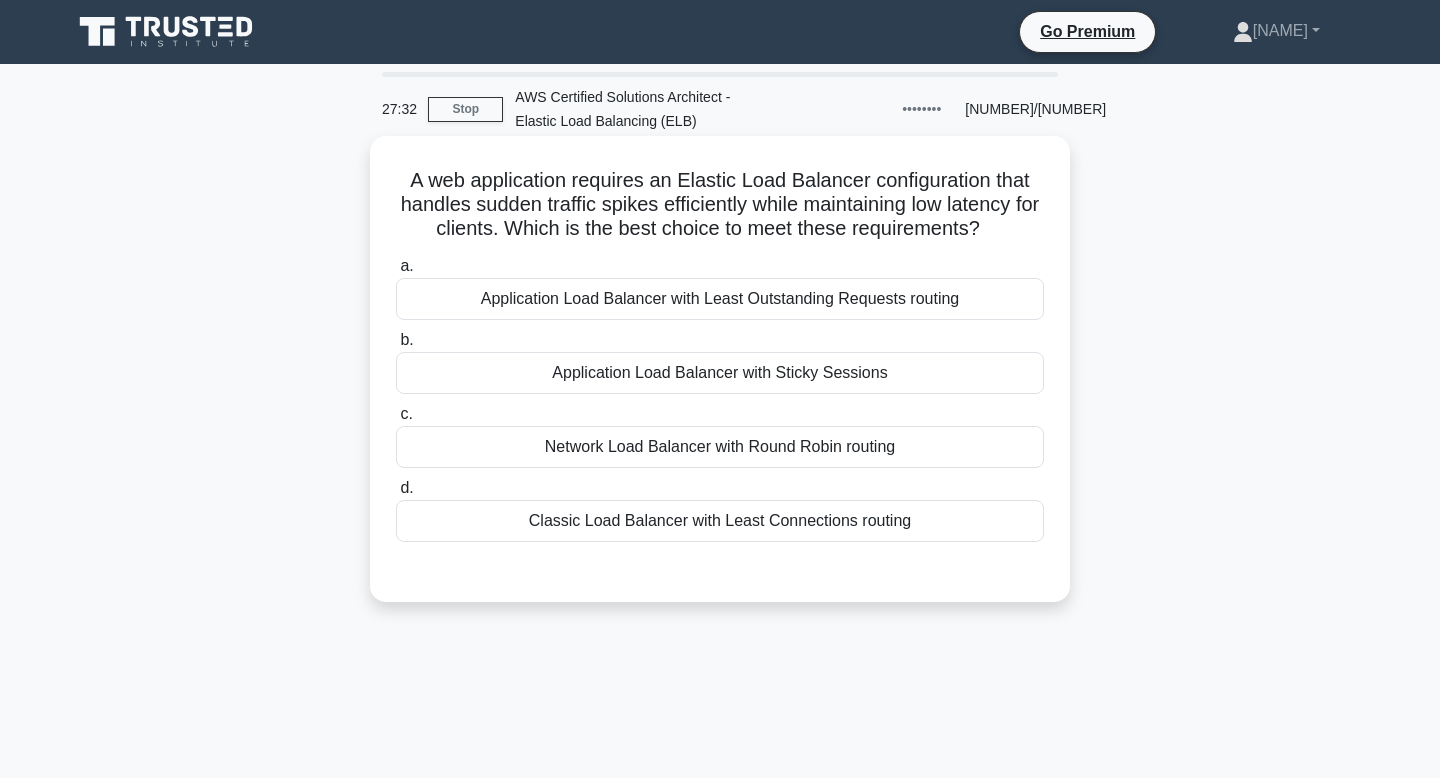 click on "Network Load Balancer with Round Robin routing" at bounding box center [720, 447] 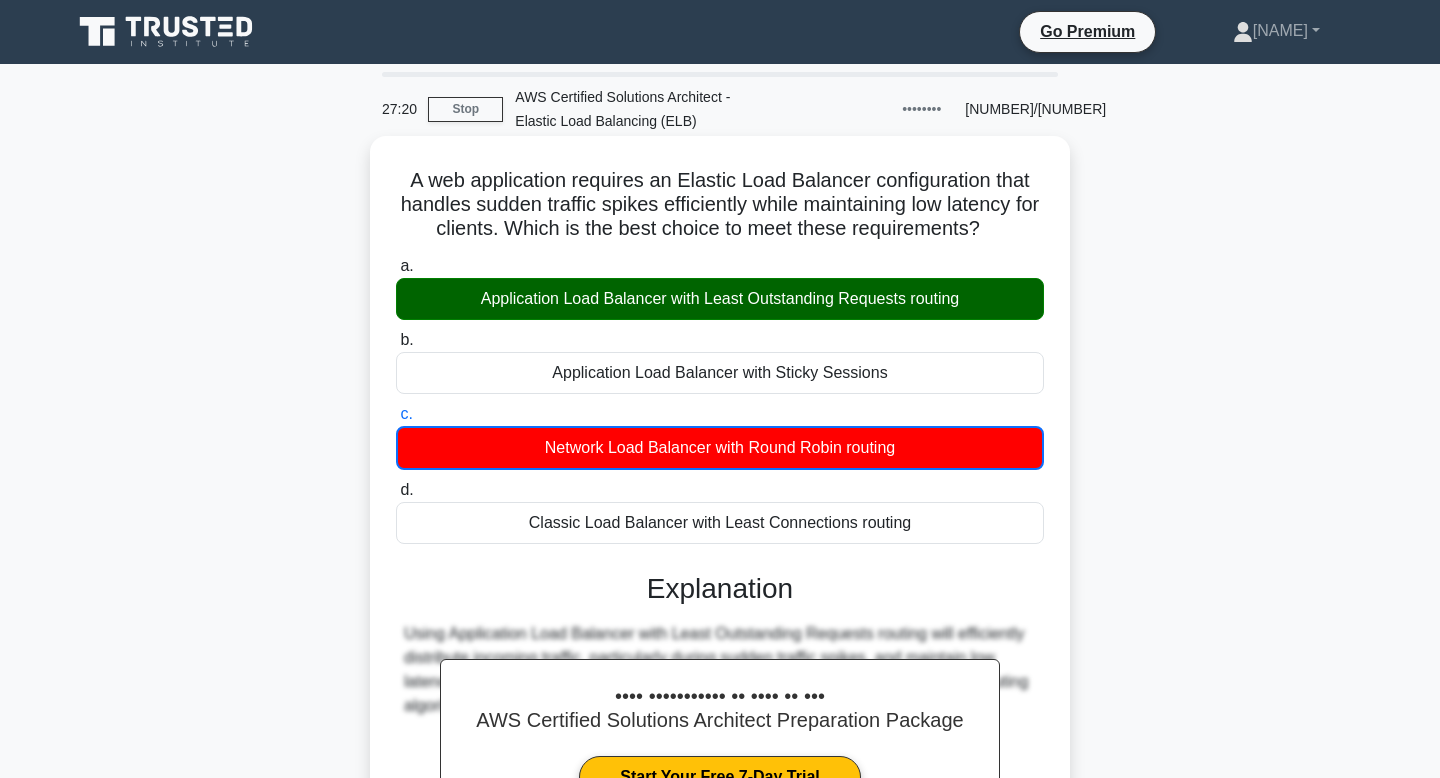 drag, startPoint x: 983, startPoint y: 231, endPoint x: 438, endPoint y: 174, distance: 547.97266 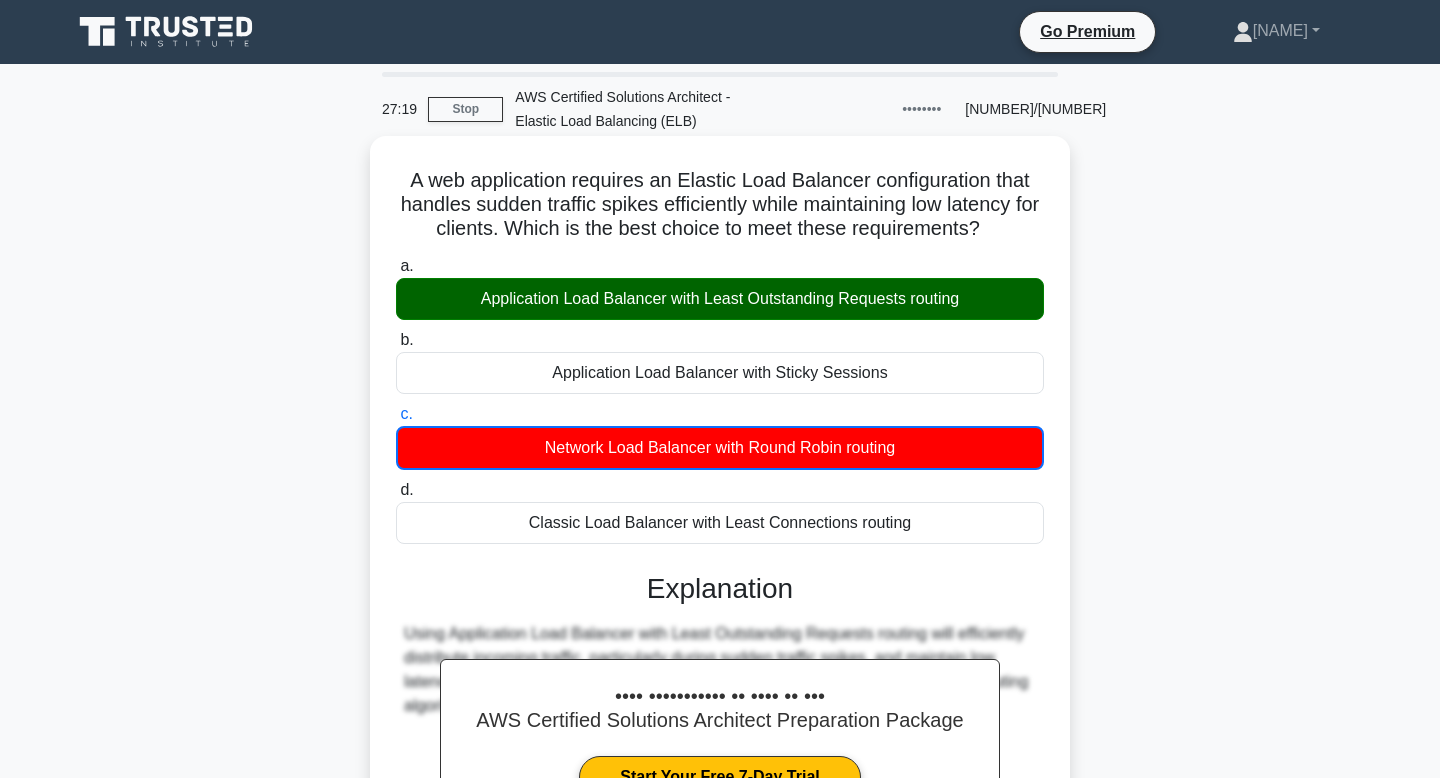 click on "A web application requires an Elastic Load Balancer configuration that handles sudden traffic spikes efficiently while maintaining low latency for clients. Which is the best choice to meet these requirements?
.spinner_0XTQ{transform-origin:center;animation:spinner_y6GP .75s linear infinite}@keyframes spinner_y6GP{100%{transform:rotate(360deg)}}" at bounding box center [720, 205] 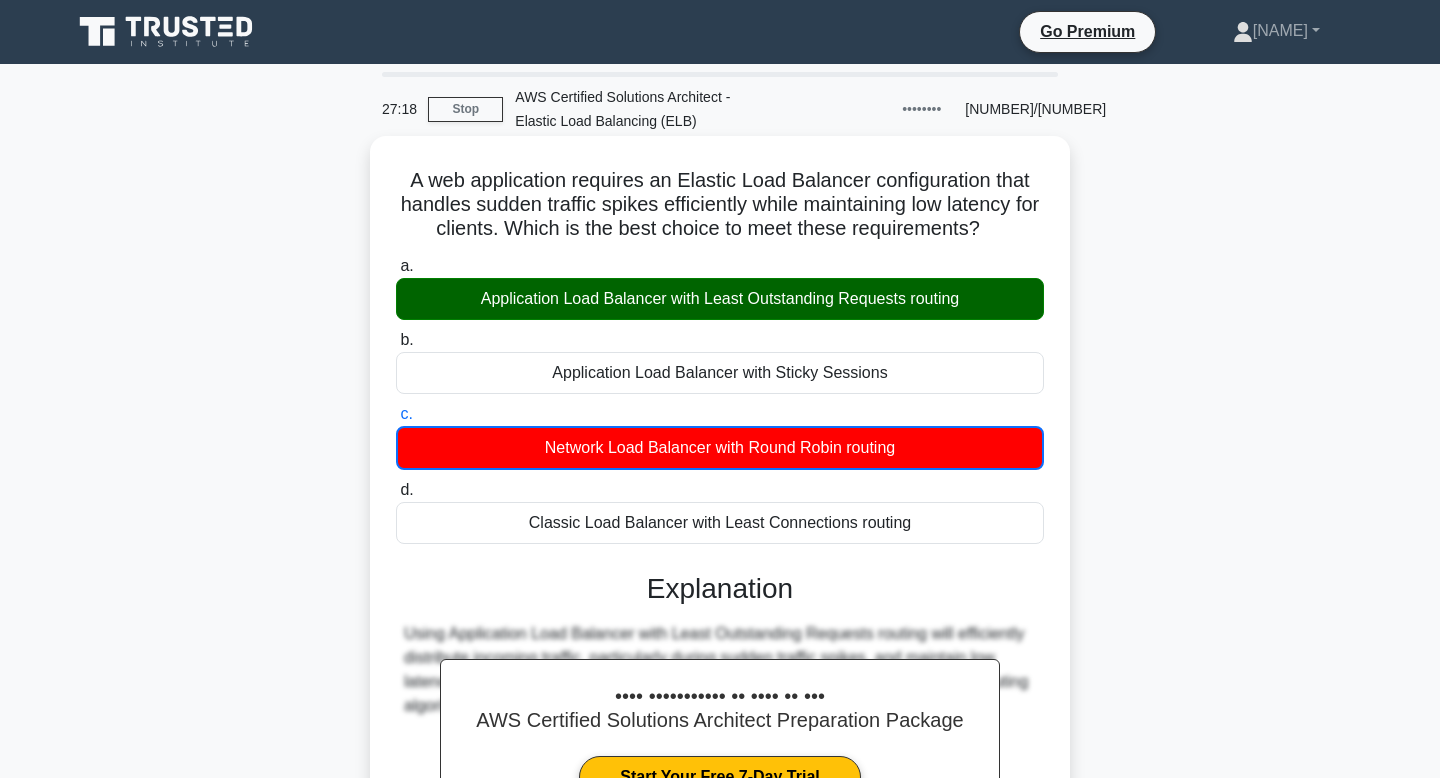 drag, startPoint x: 984, startPoint y: 226, endPoint x: 445, endPoint y: 176, distance: 541.31415 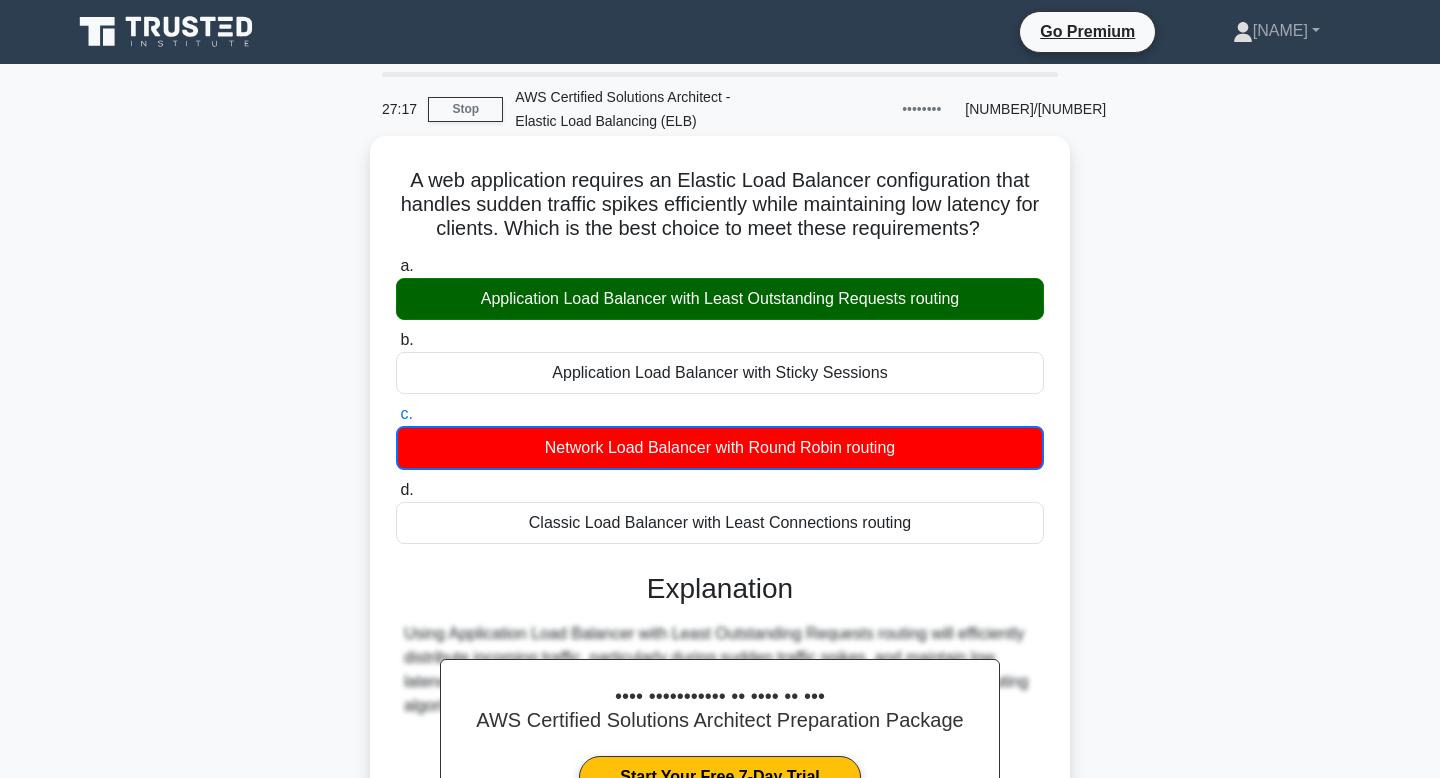 click on "A web application requires an Elastic Load Balancer configuration that handles sudden traffic spikes efficiently while maintaining low latency for clients. Which is the best choice to meet these requirements?
.spinner_0XTQ{transform-origin:center;animation:spinner_y6GP .75s linear infinite}@keyframes spinner_y6GP{100%{transform:rotate(360deg)}}" at bounding box center [720, 205] 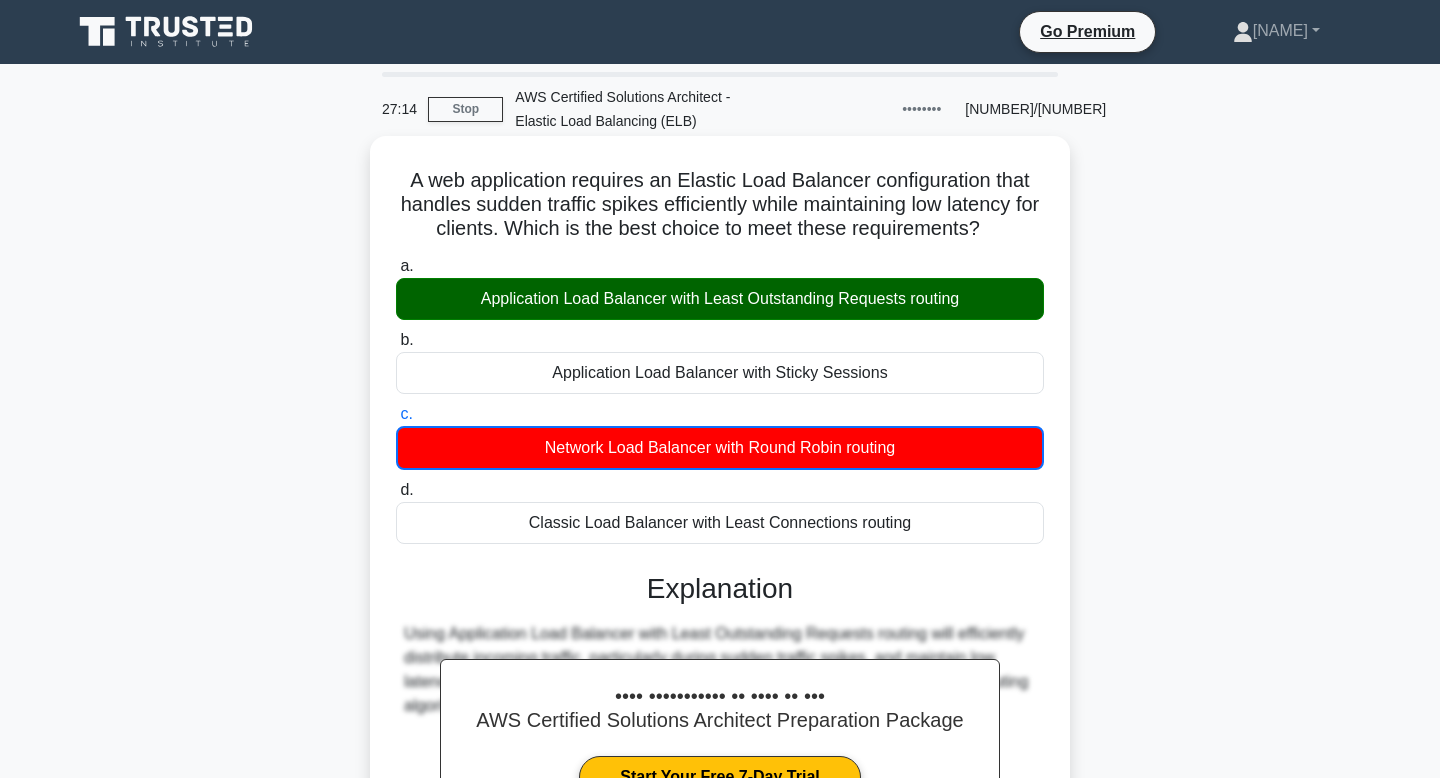 drag, startPoint x: 981, startPoint y: 234, endPoint x: 410, endPoint y: 181, distance: 573.45447 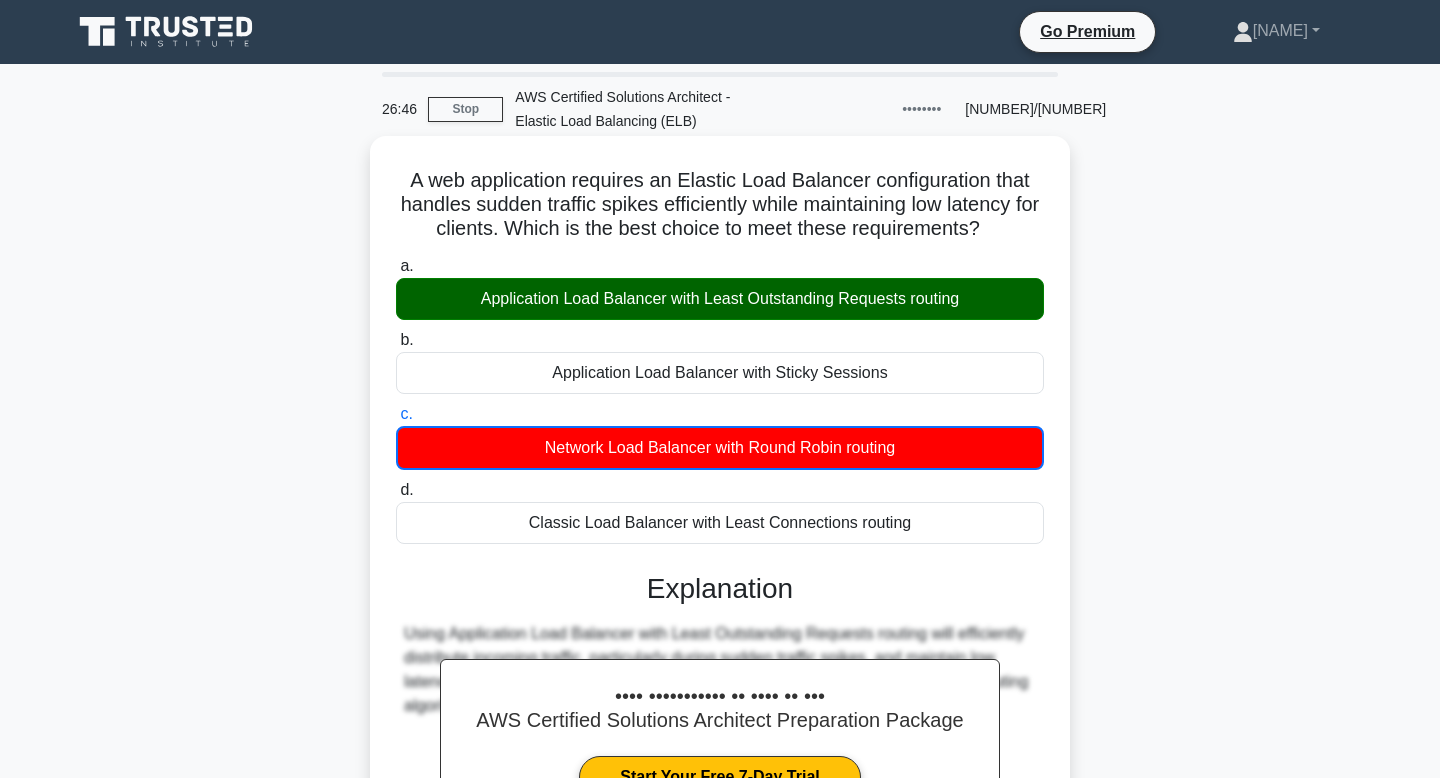 click on "A web application requires an Elastic Load Balancer configuration that handles sudden traffic spikes efficiently while maintaining low latency for clients. Which is the best choice to meet these requirements?
.spinner_0XTQ{transform-origin:center;animation:spinner_y6GP .75s linear infinite}@keyframes spinner_y6GP{100%{transform:rotate(360deg)}}" at bounding box center [720, 205] 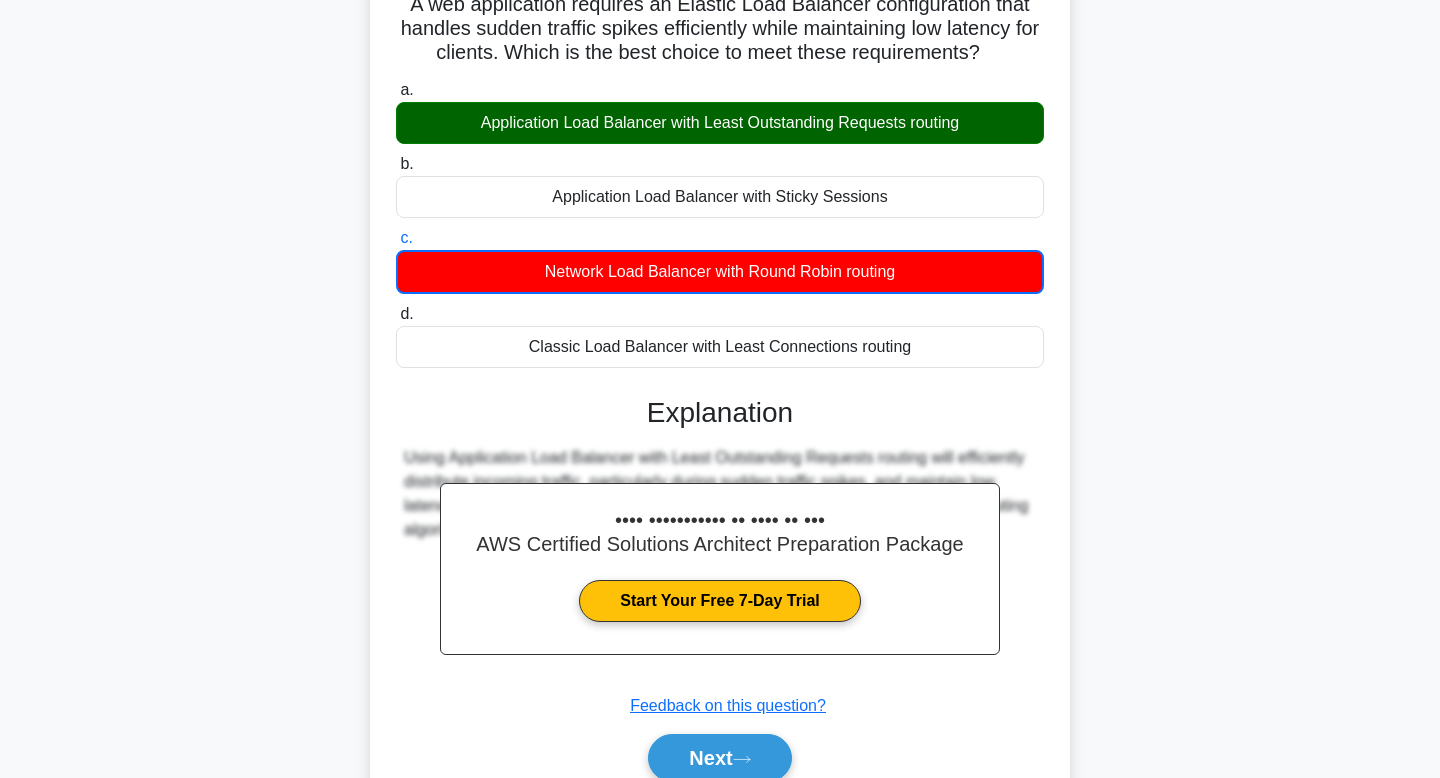 scroll, scrollTop: 188, scrollLeft: 0, axis: vertical 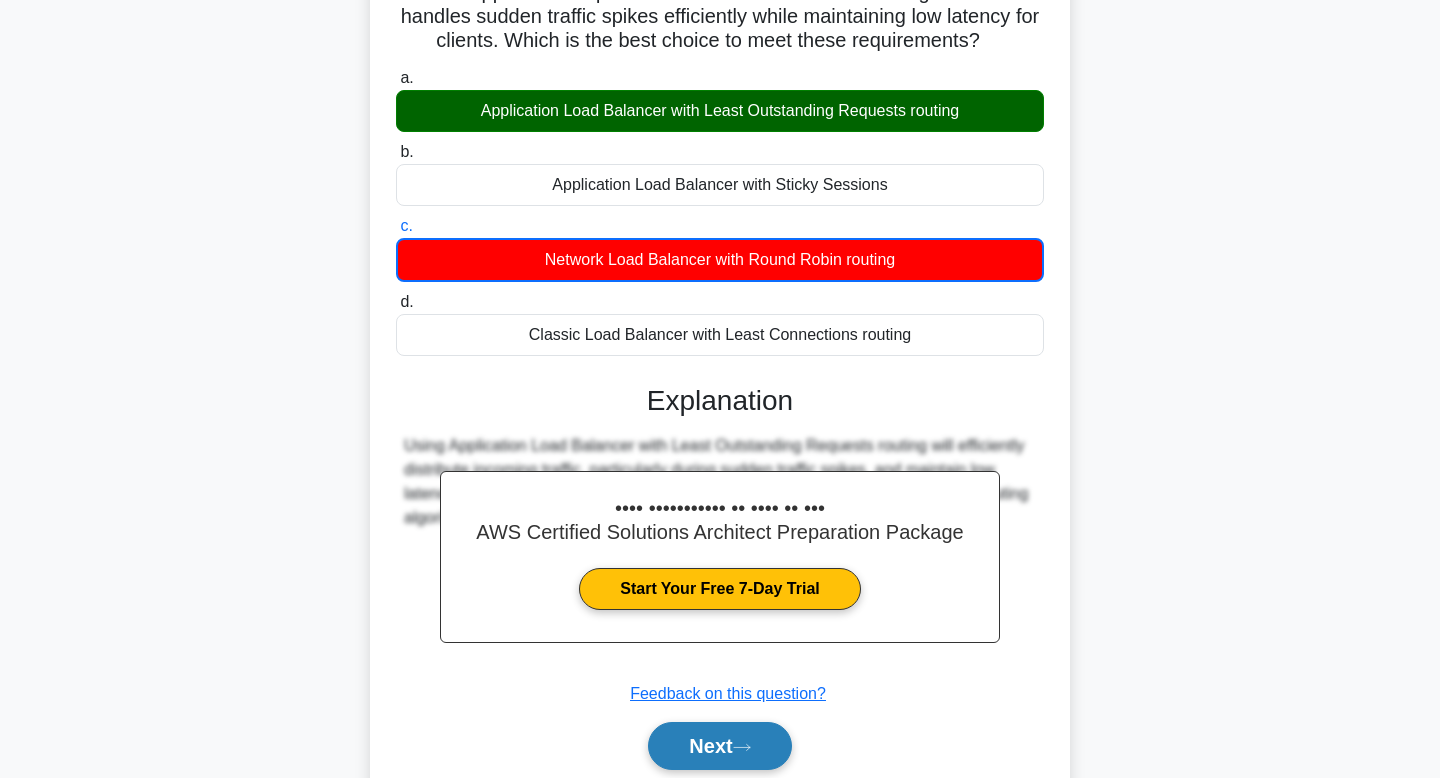 click on "Next" at bounding box center [719, 746] 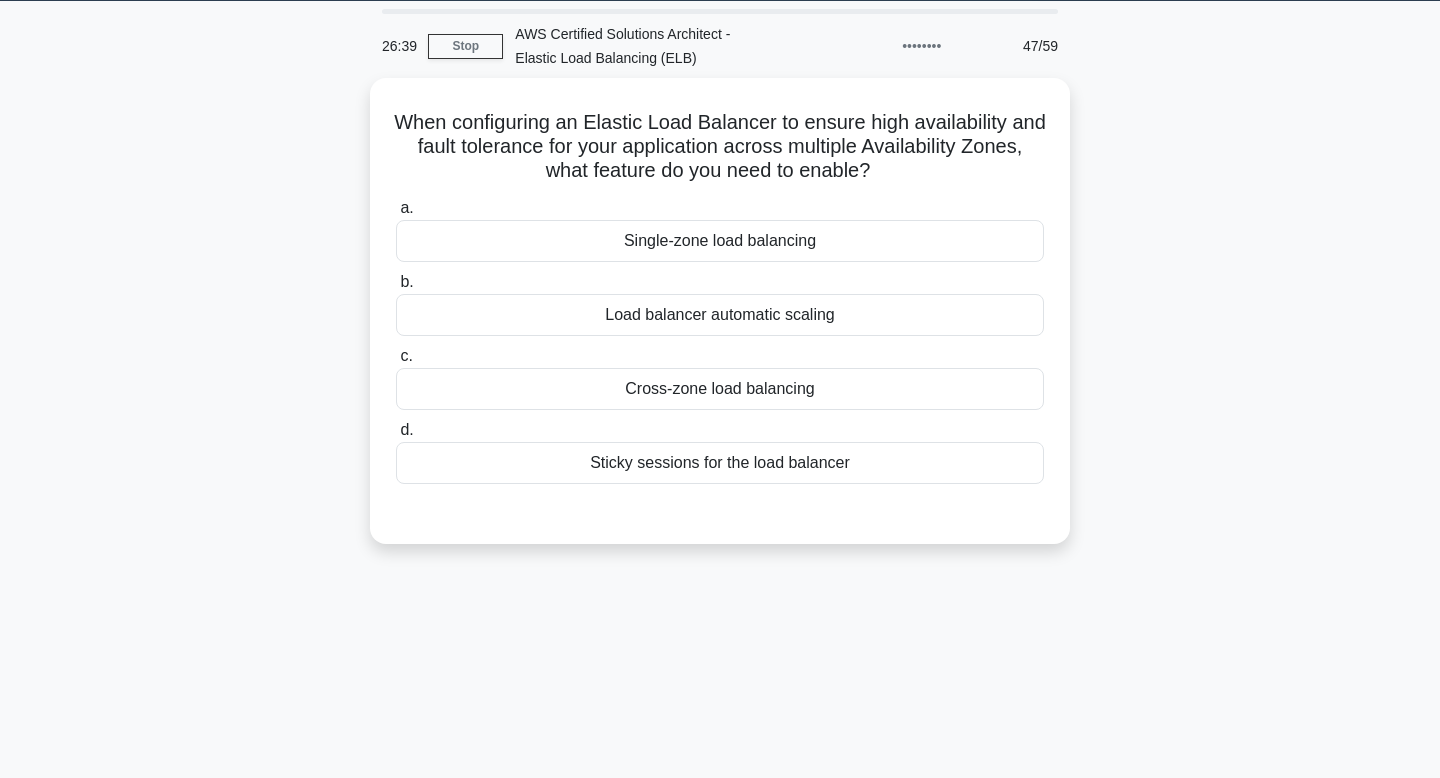 scroll, scrollTop: 0, scrollLeft: 0, axis: both 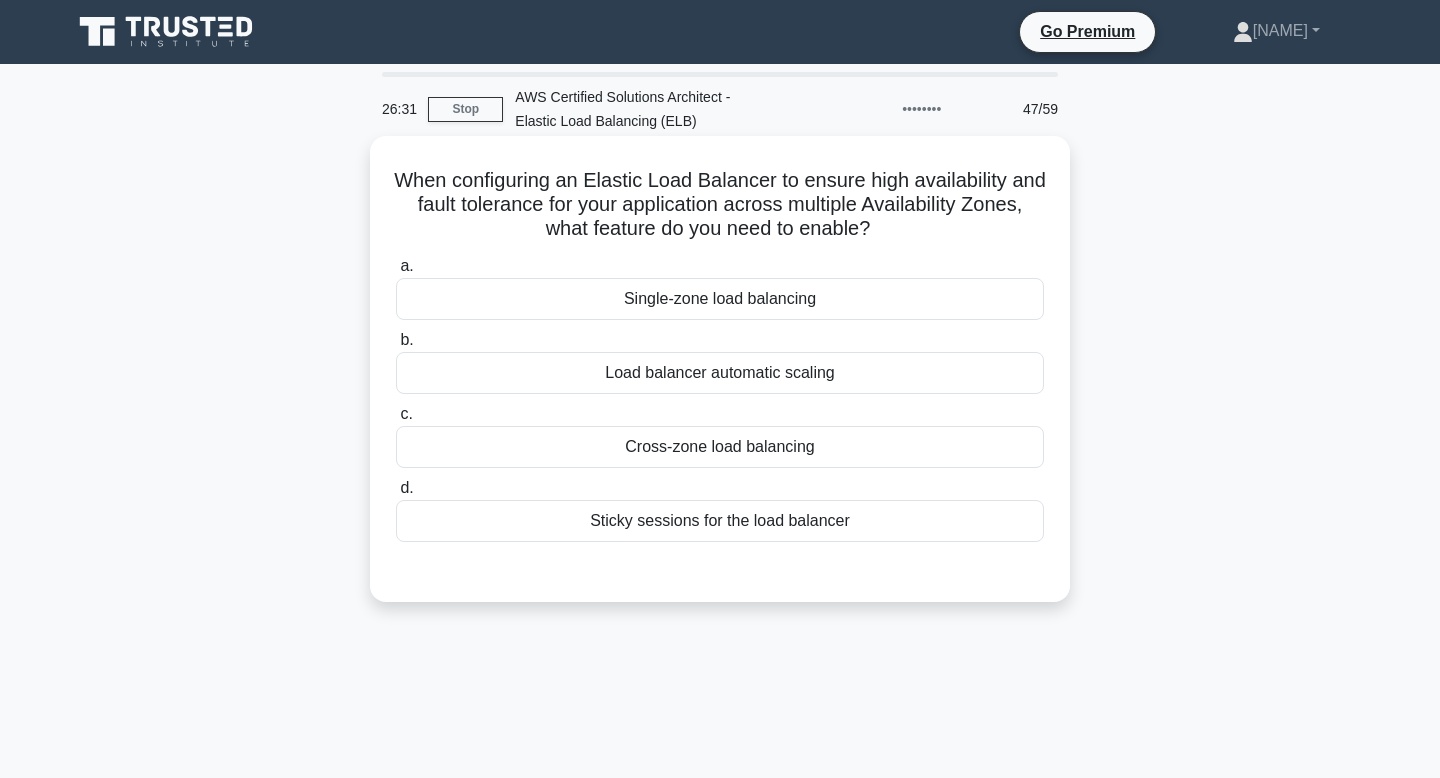 click on "Cross-zone load balancing" at bounding box center (720, 447) 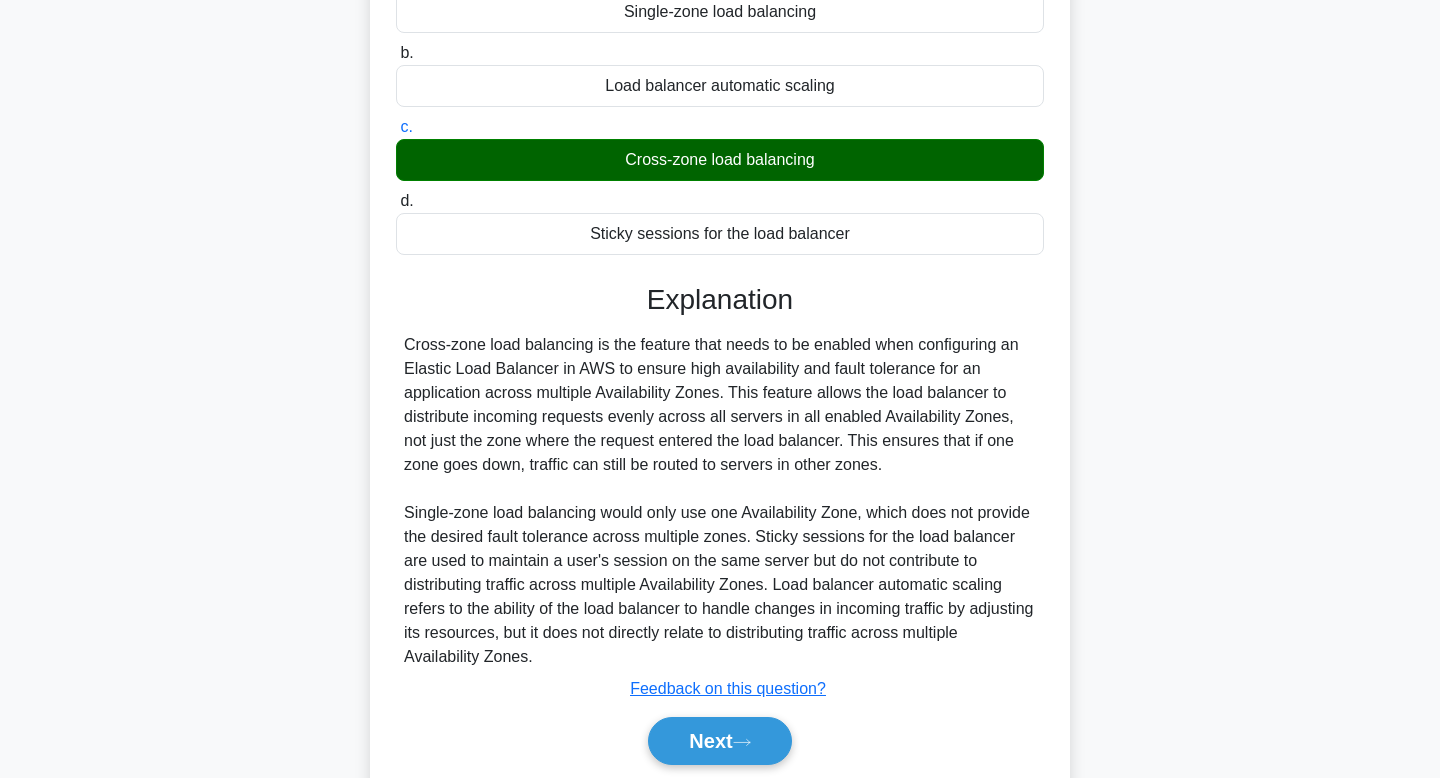 scroll, scrollTop: 294, scrollLeft: 0, axis: vertical 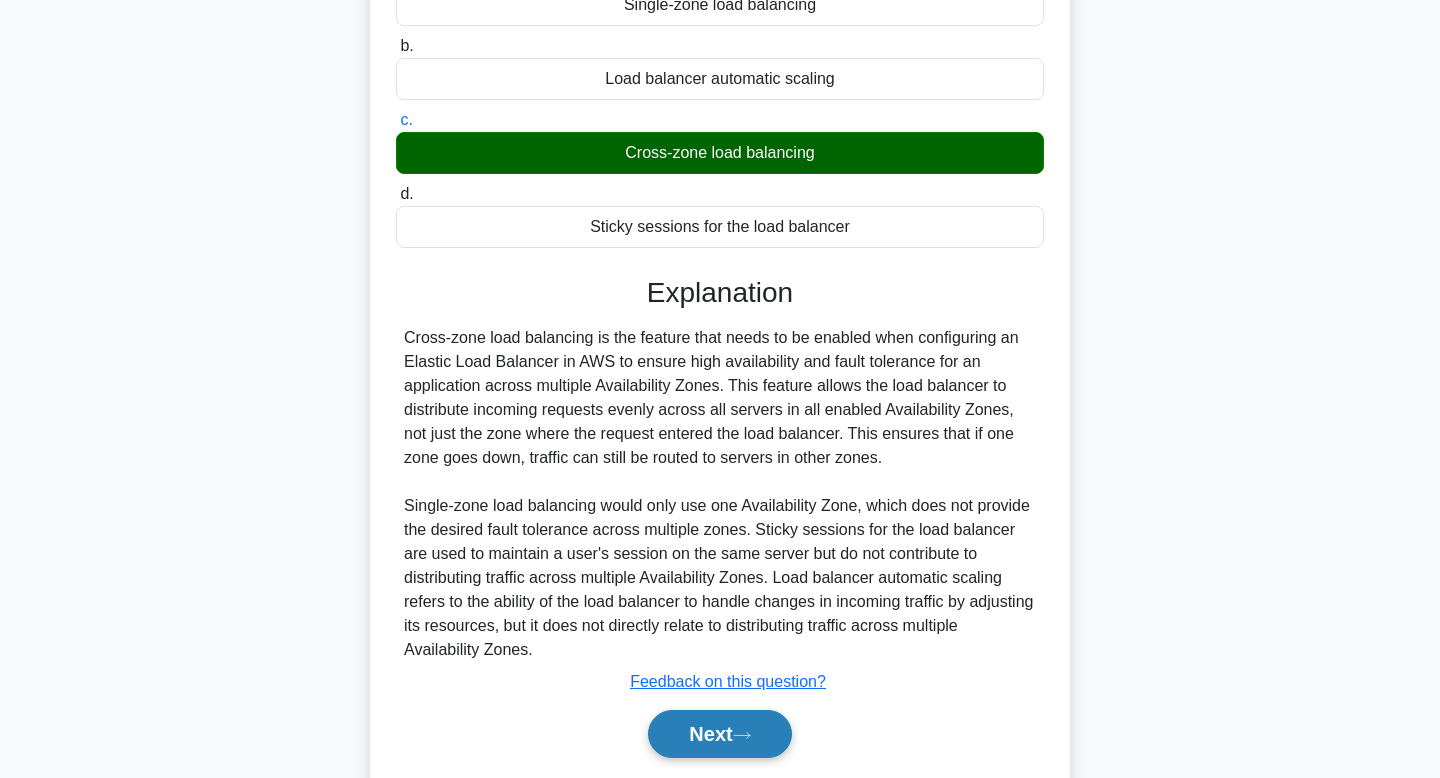 click on "Next" at bounding box center (719, 734) 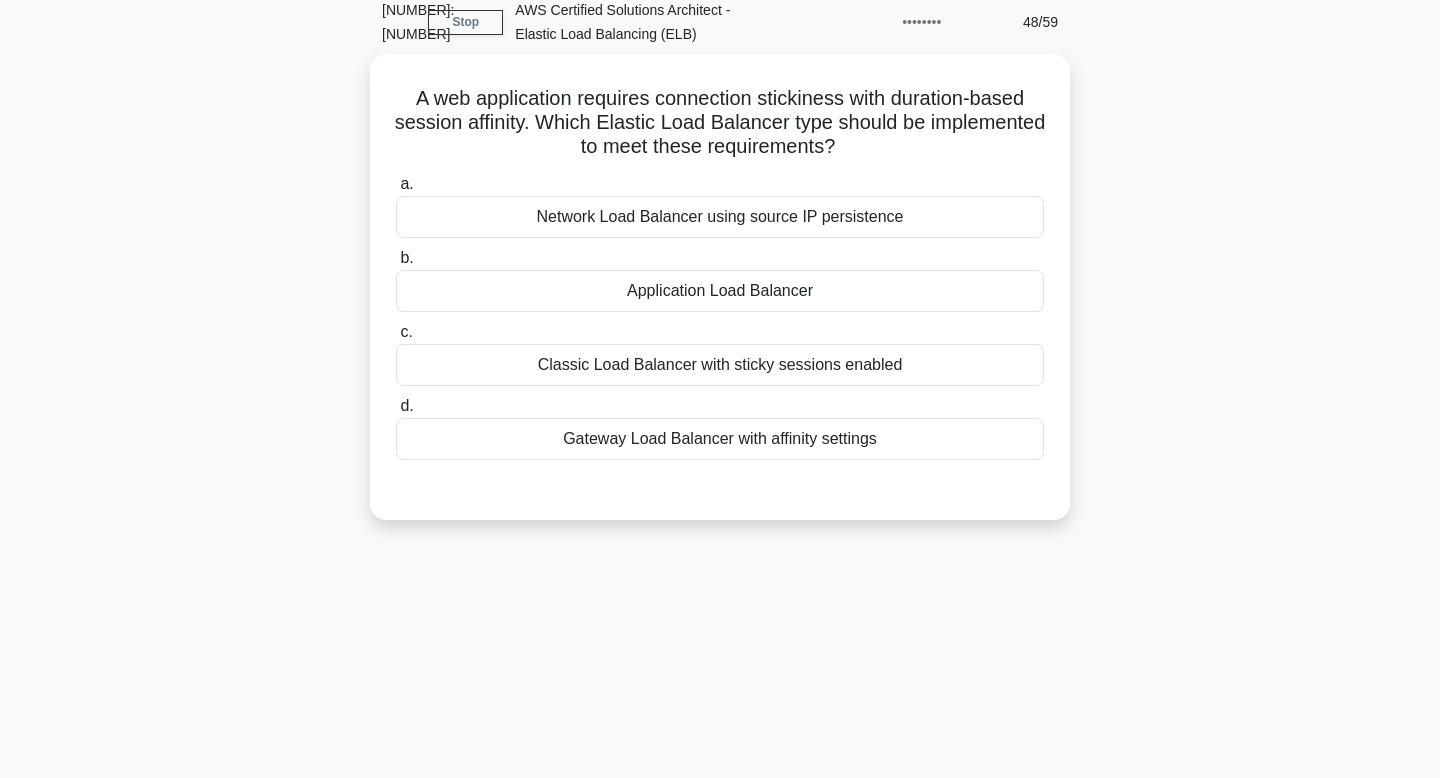 scroll, scrollTop: 81, scrollLeft: 0, axis: vertical 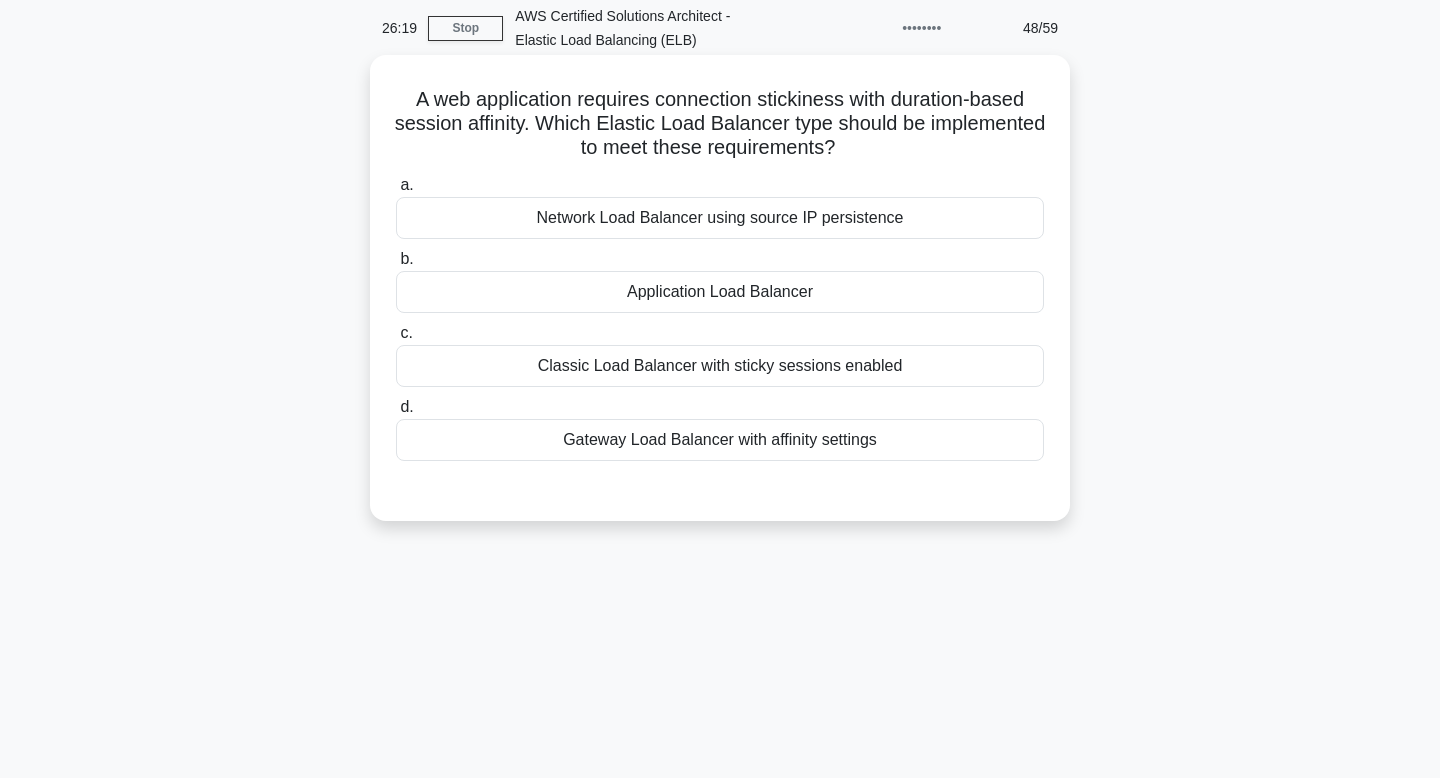 click on "Application Load Balancer" at bounding box center [720, 292] 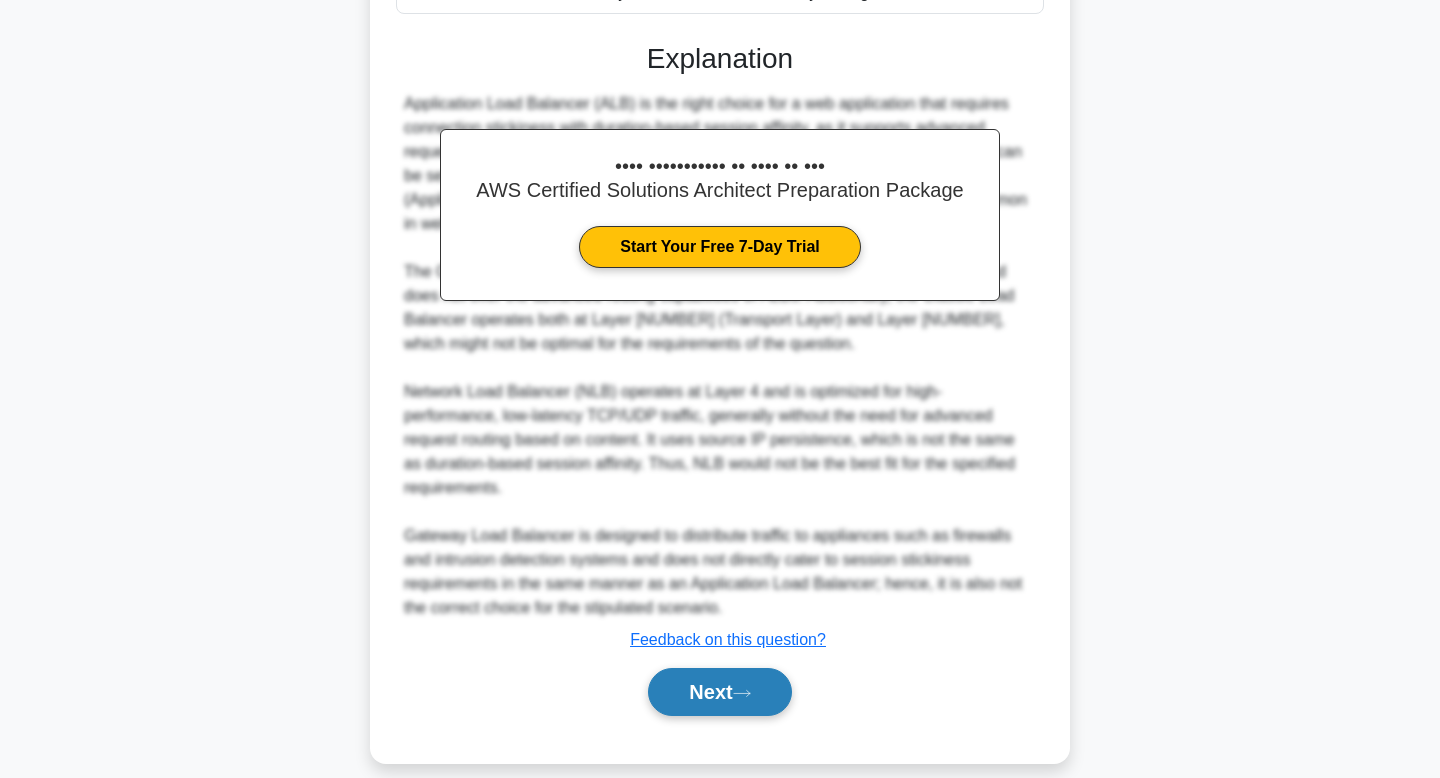 click on "Next" at bounding box center [719, 692] 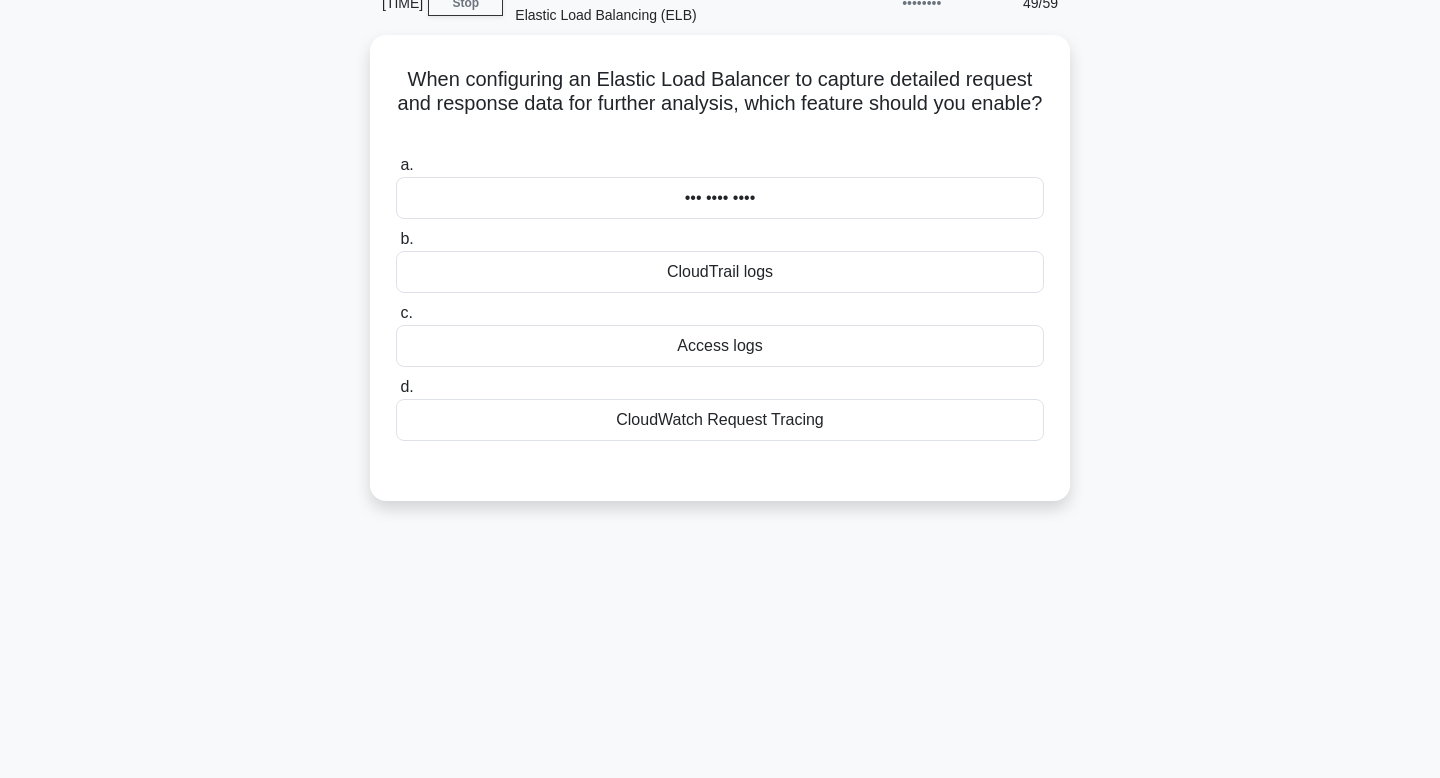 scroll, scrollTop: 100, scrollLeft: 0, axis: vertical 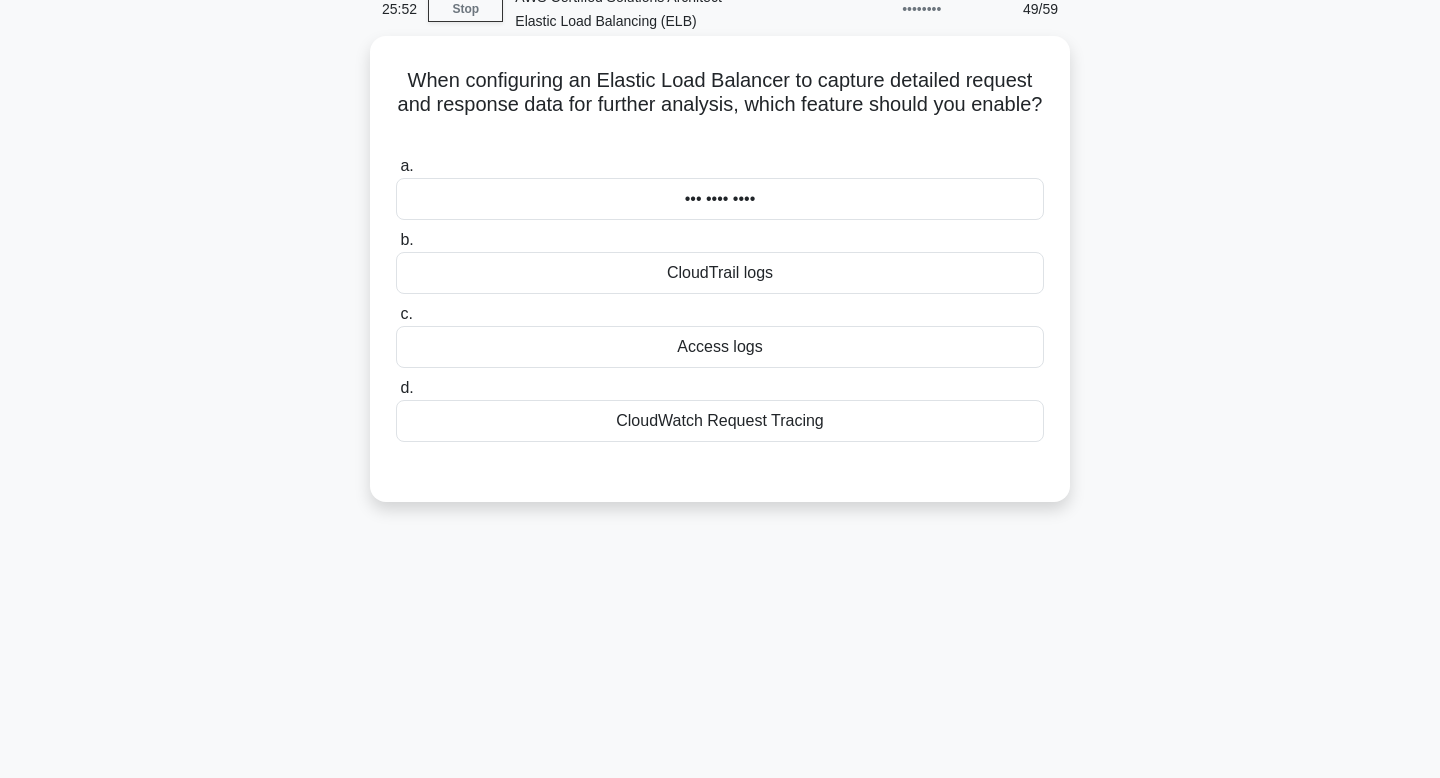 click on "CloudWatch Request Tracing" at bounding box center [720, 421] 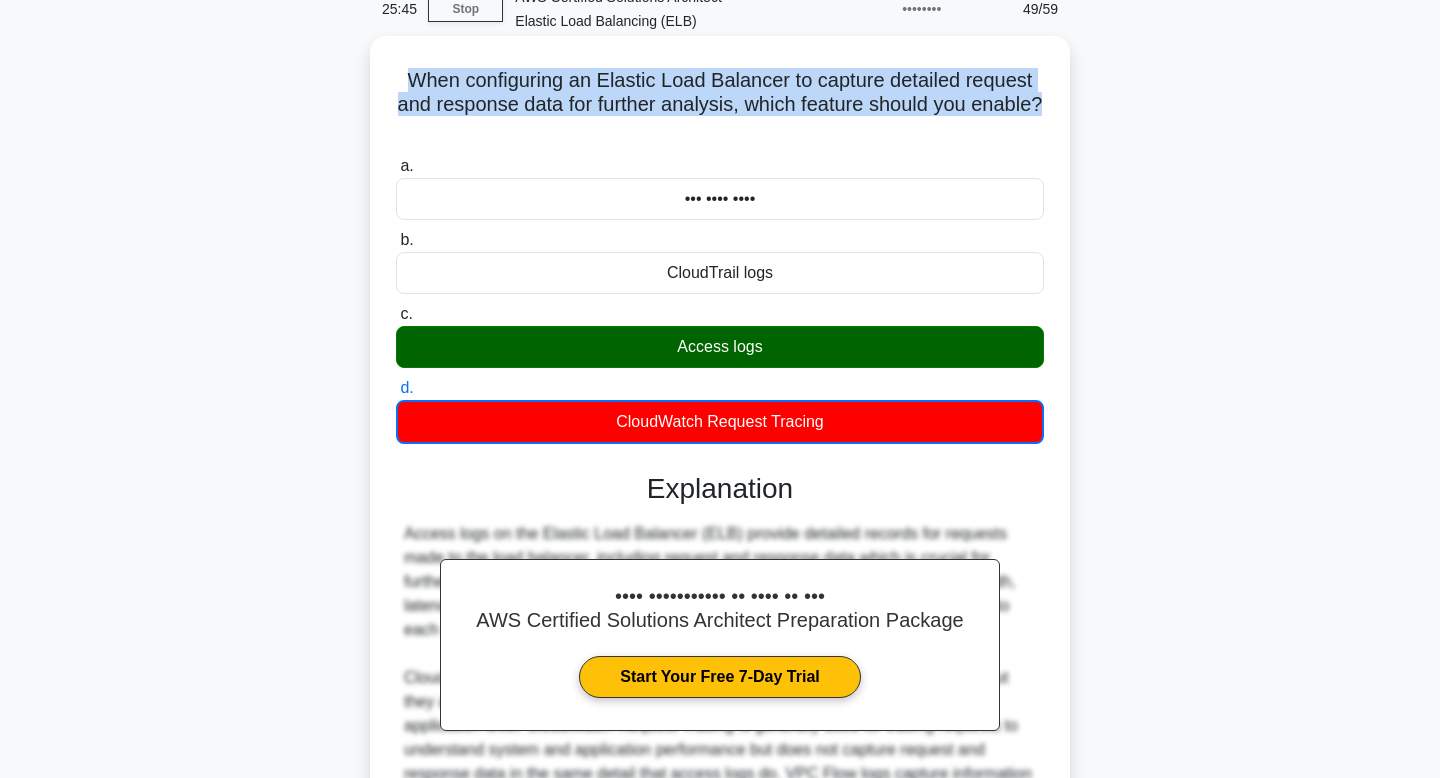 drag, startPoint x: 1056, startPoint y: 111, endPoint x: 415, endPoint y: 81, distance: 641.70166 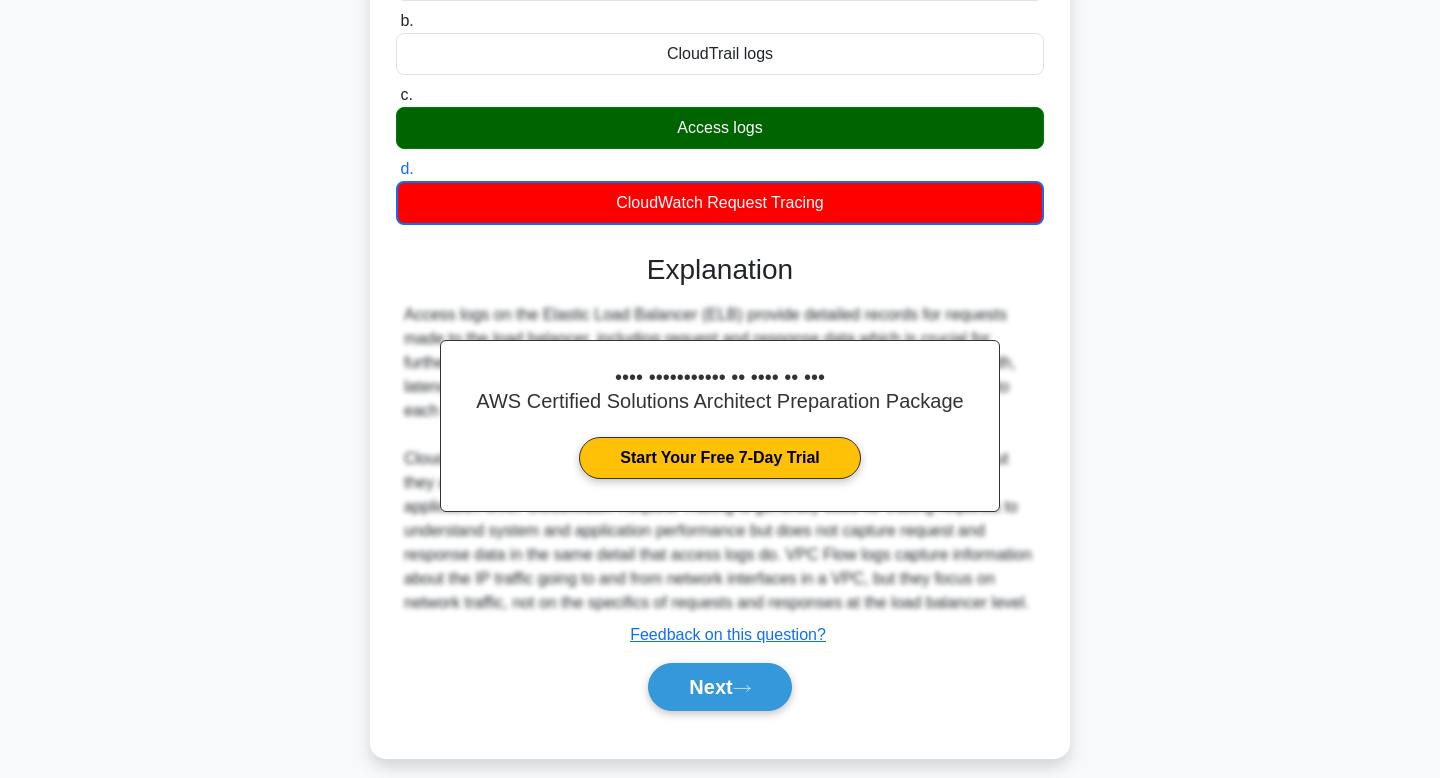 scroll, scrollTop: 338, scrollLeft: 0, axis: vertical 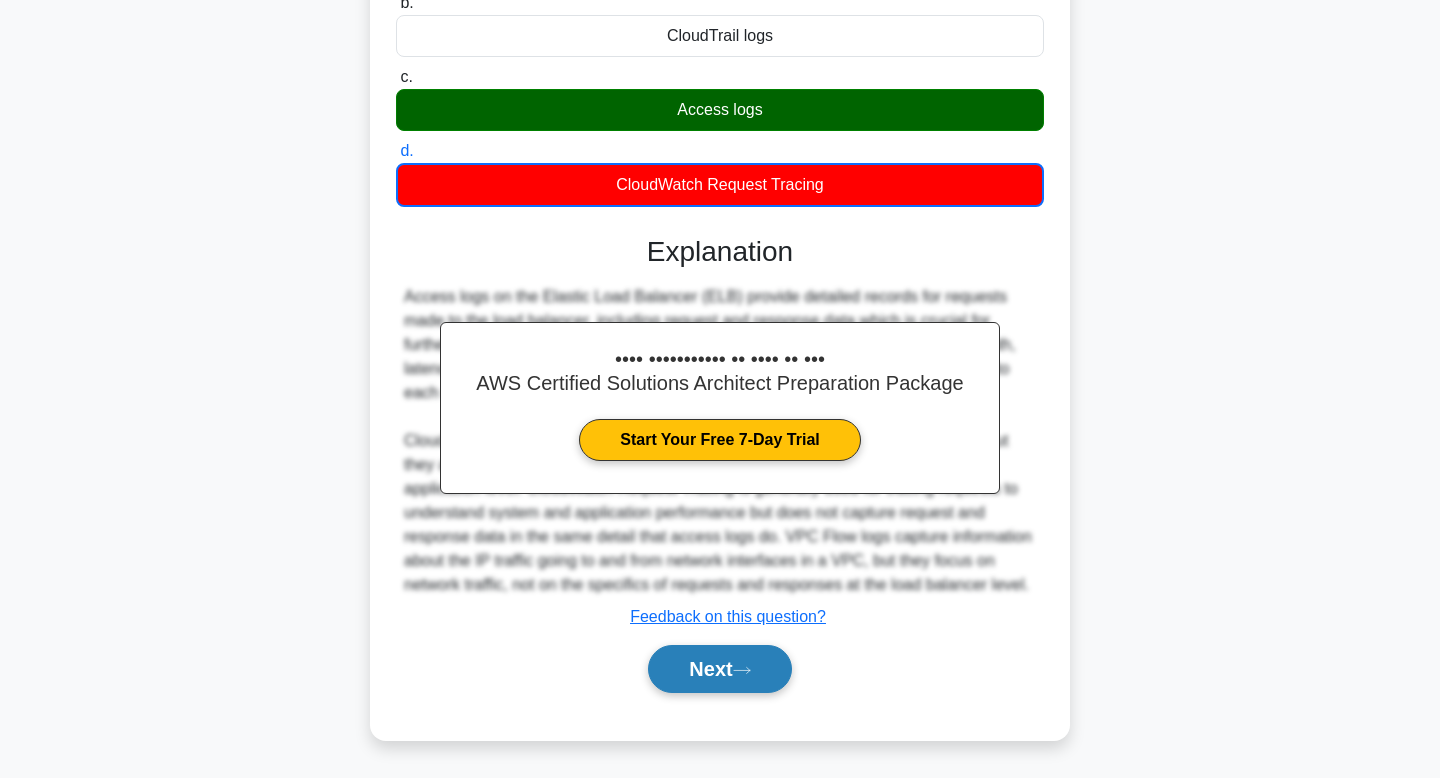 click on "Next" at bounding box center (719, 669) 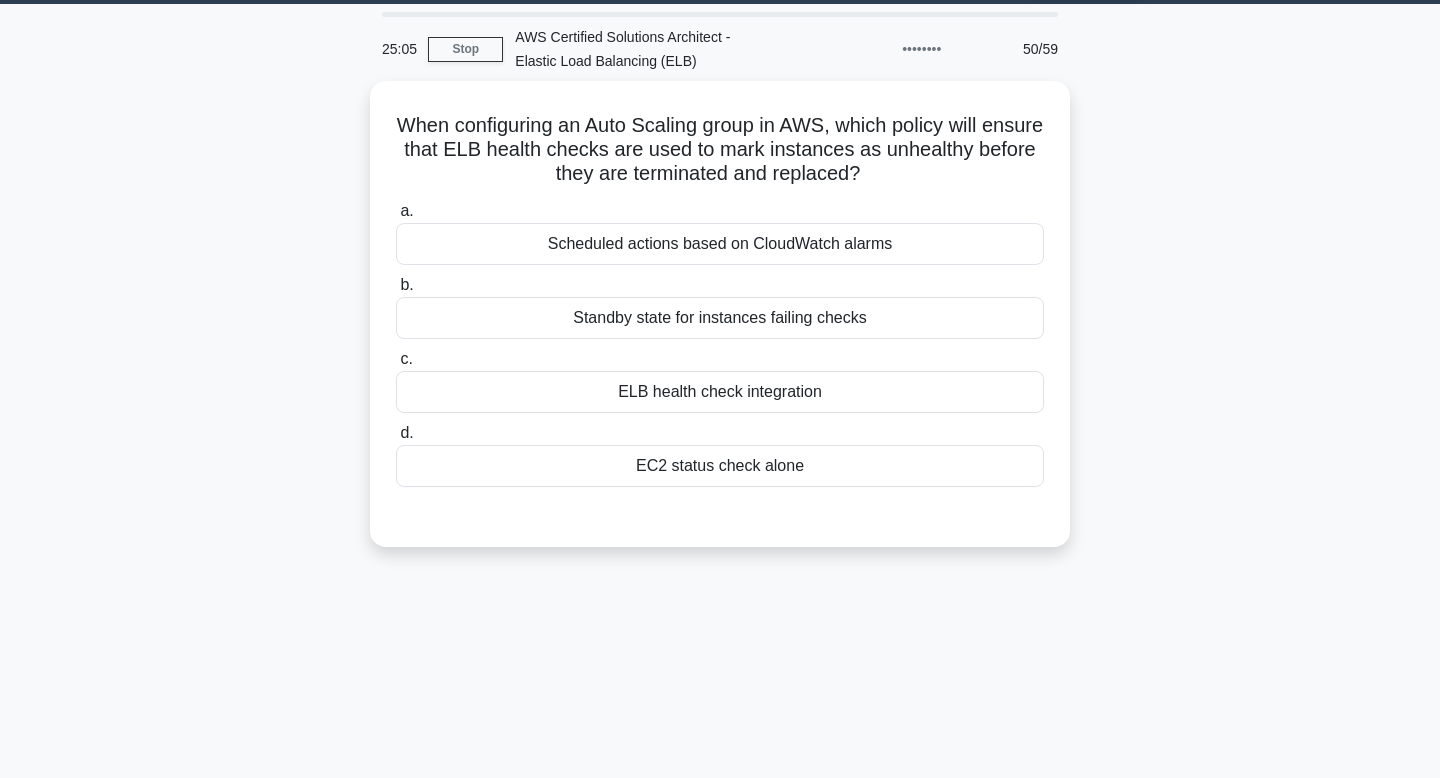 scroll, scrollTop: 55, scrollLeft: 0, axis: vertical 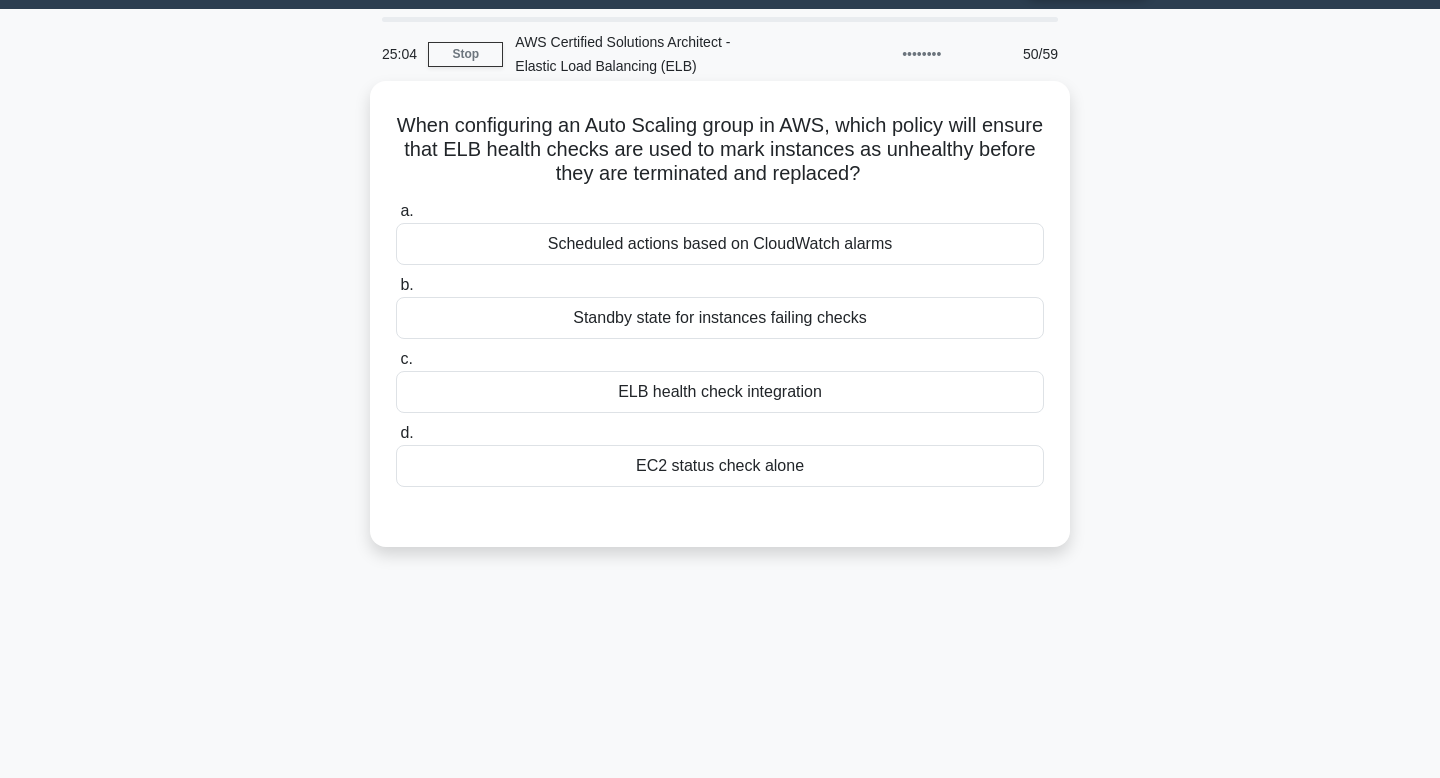 click on "When configuring an Auto Scaling group in AWS, which policy will ensure that ELB health checks are used to mark instances as unhealthy before they are terminated and replaced?
.spinner_0XTQ{transform-origin:center;animation:spinner_y6GP .75s linear infinite}@keyframes spinner_y6GP{100%{transform:rotate(360deg)}}" at bounding box center [720, 150] 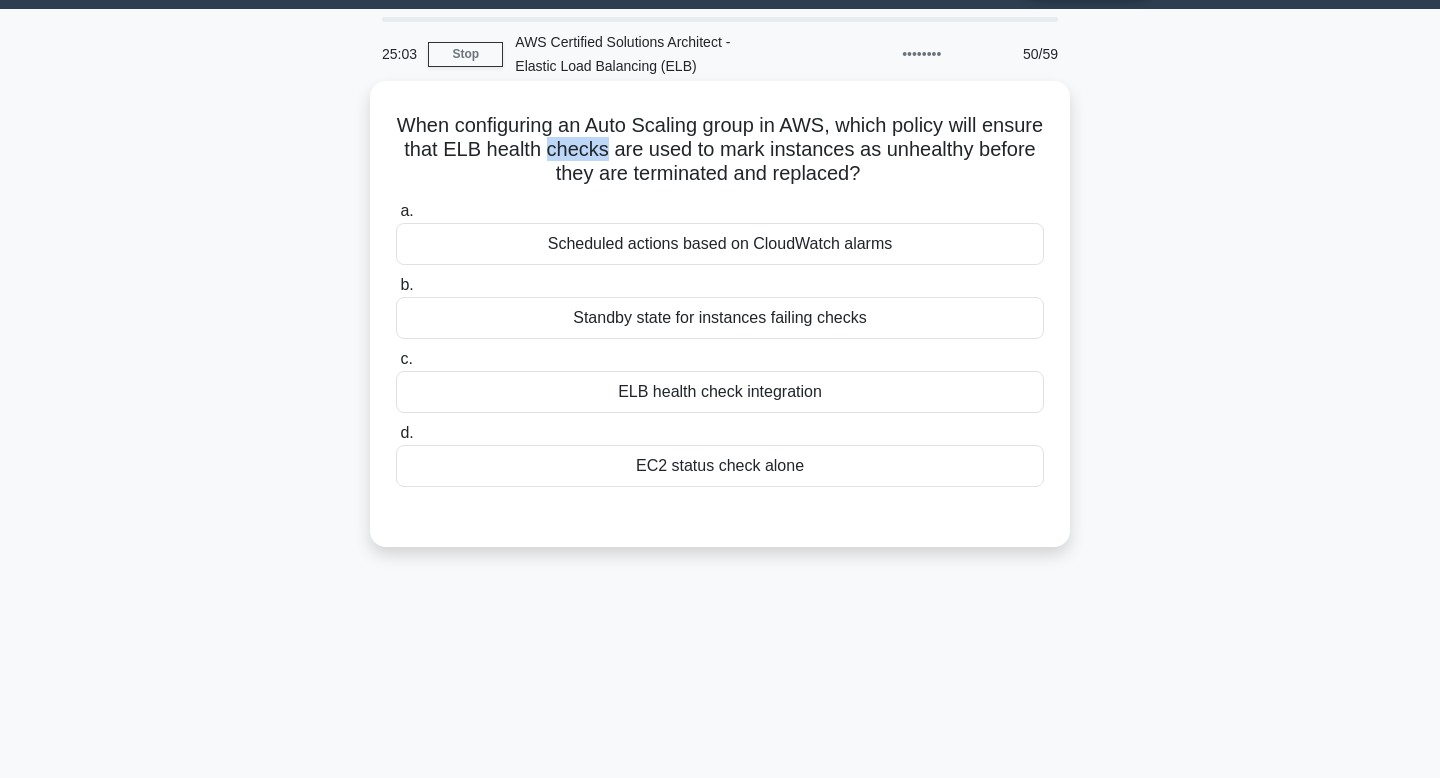 click on "When configuring an Auto Scaling group in AWS, which policy will ensure that ELB health checks are used to mark instances as unhealthy before they are terminated and replaced?
.spinner_0XTQ{transform-origin:center;animation:spinner_y6GP .75s linear infinite}@keyframes spinner_y6GP{100%{transform:rotate(360deg)}}" at bounding box center [720, 150] 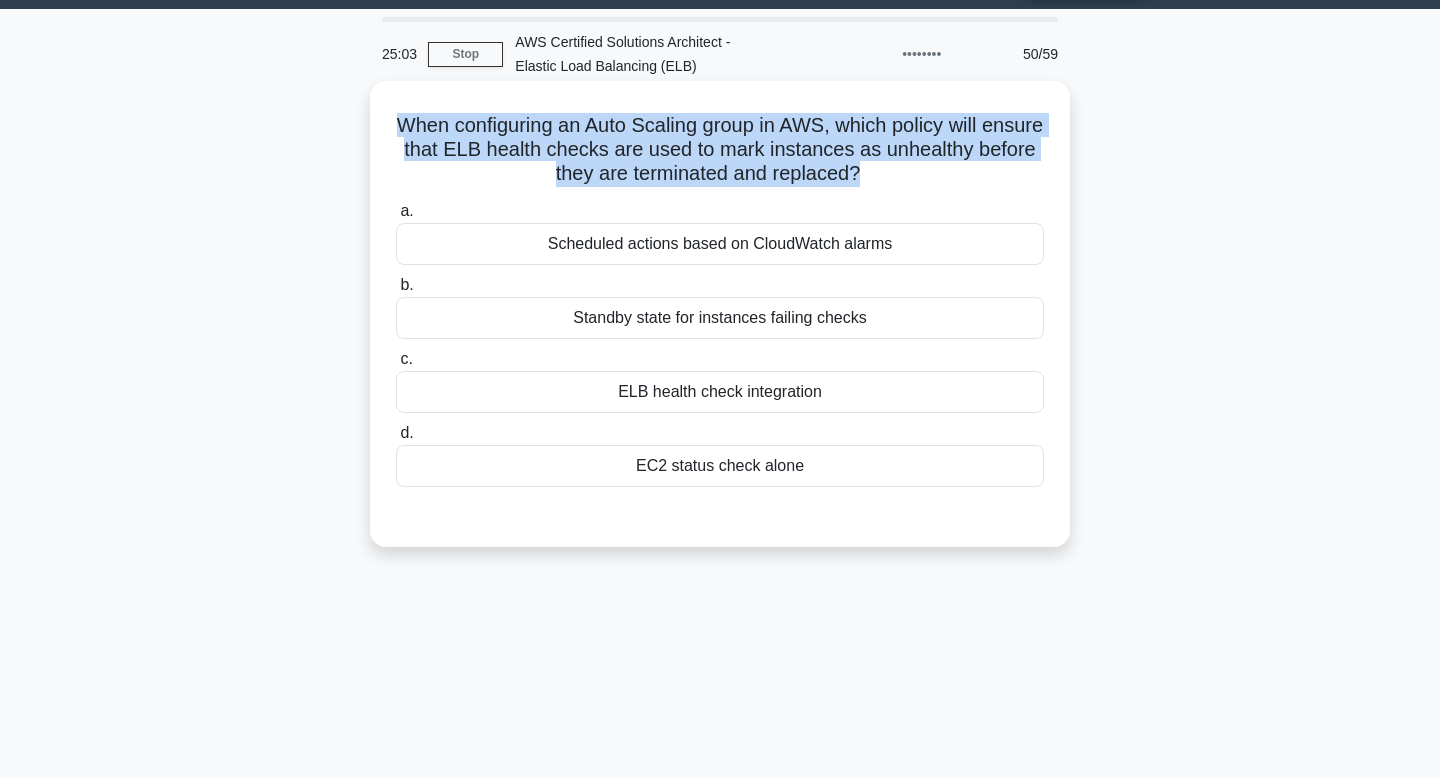 click on "When configuring an Auto Scaling group in AWS, which policy will ensure that ELB health checks are used to mark instances as unhealthy before they are terminated and replaced?
.spinner_0XTQ{transform-origin:center;animation:spinner_y6GP .75s linear infinite}@keyframes spinner_y6GP{100%{transform:rotate(360deg)}}" at bounding box center (720, 150) 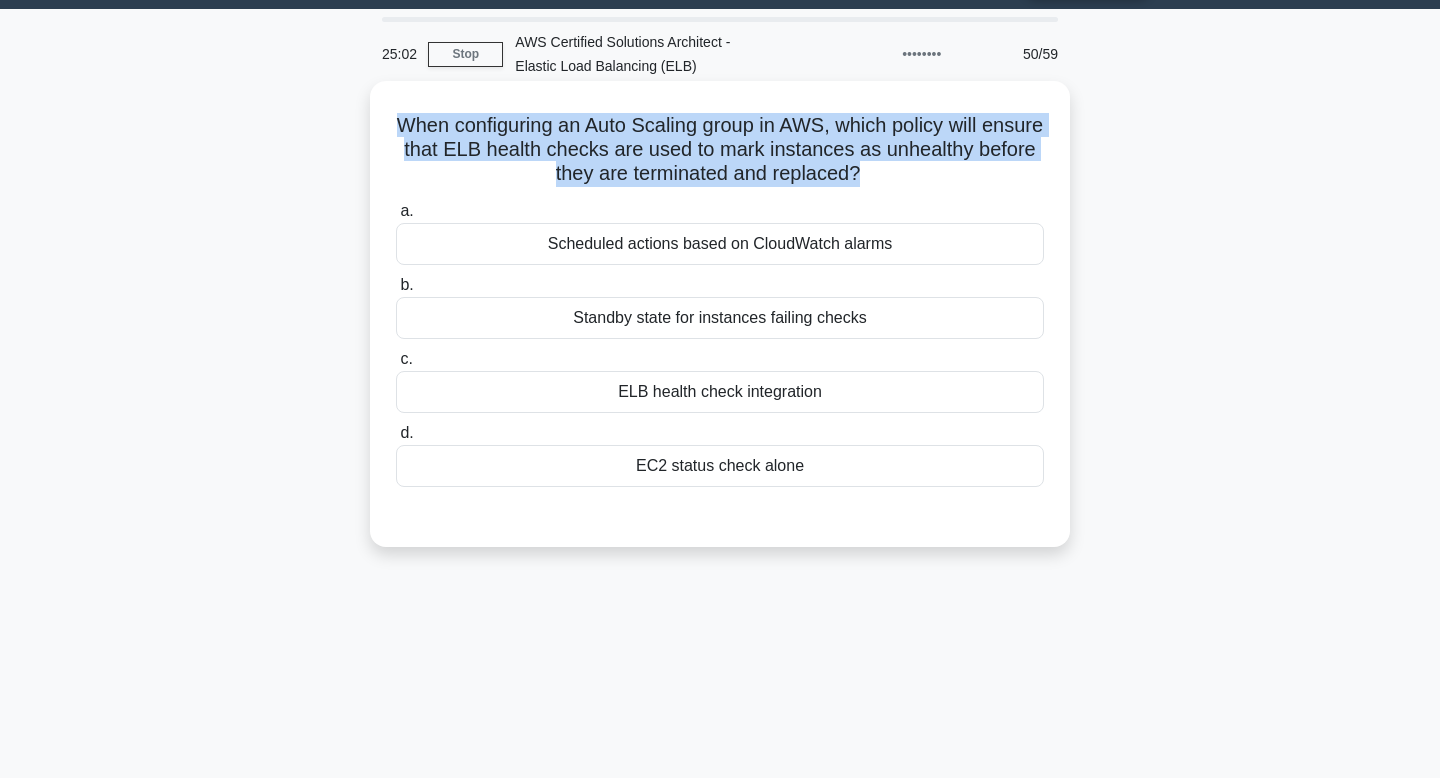 click on "When configuring an Auto Scaling group in AWS, which policy will ensure that ELB health checks are used to mark instances as unhealthy before they are terminated and replaced?
.spinner_0XTQ{transform-origin:center;animation:spinner_y6GP .75s linear infinite}@keyframes spinner_y6GP{100%{transform:rotate(360deg)}}" at bounding box center (720, 150) 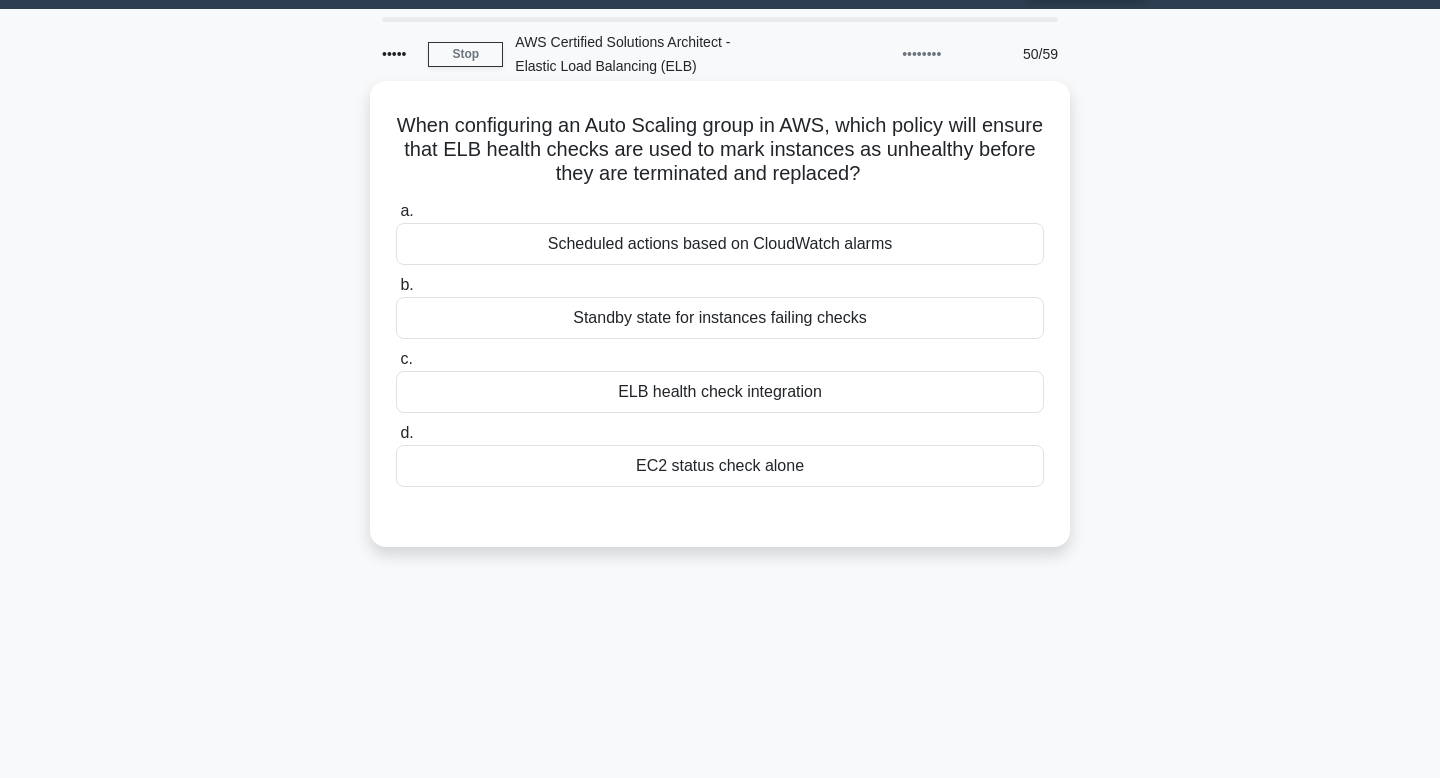 click on "When configuring an Auto Scaling group in AWS, which policy will ensure that ELB health checks are used to mark instances as unhealthy before they are terminated and replaced?
.spinner_0XTQ{transform-origin:center;animation:spinner_y6GP .75s linear infinite}@keyframes spinner_y6GP{100%{transform:rotate(360deg)}}" at bounding box center [720, 150] 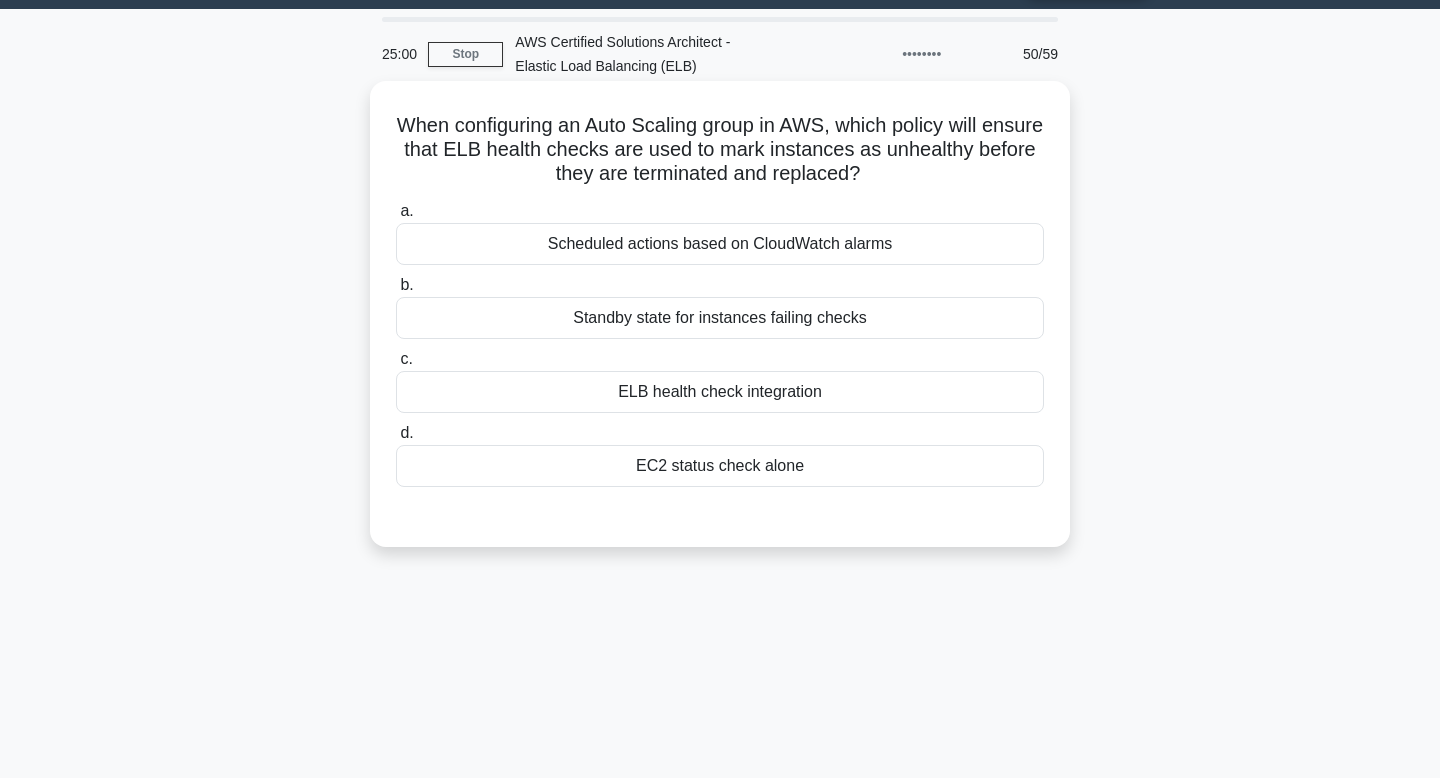 click on "When configuring an Auto Scaling group in AWS, which policy will ensure that ELB health checks are used to mark instances as unhealthy before they are terminated and replaced?
.spinner_0XTQ{transform-origin:center;animation:spinner_y6GP .75s linear infinite}@keyframes spinner_y6GP{100%{transform:rotate(360deg)}}" at bounding box center [720, 150] 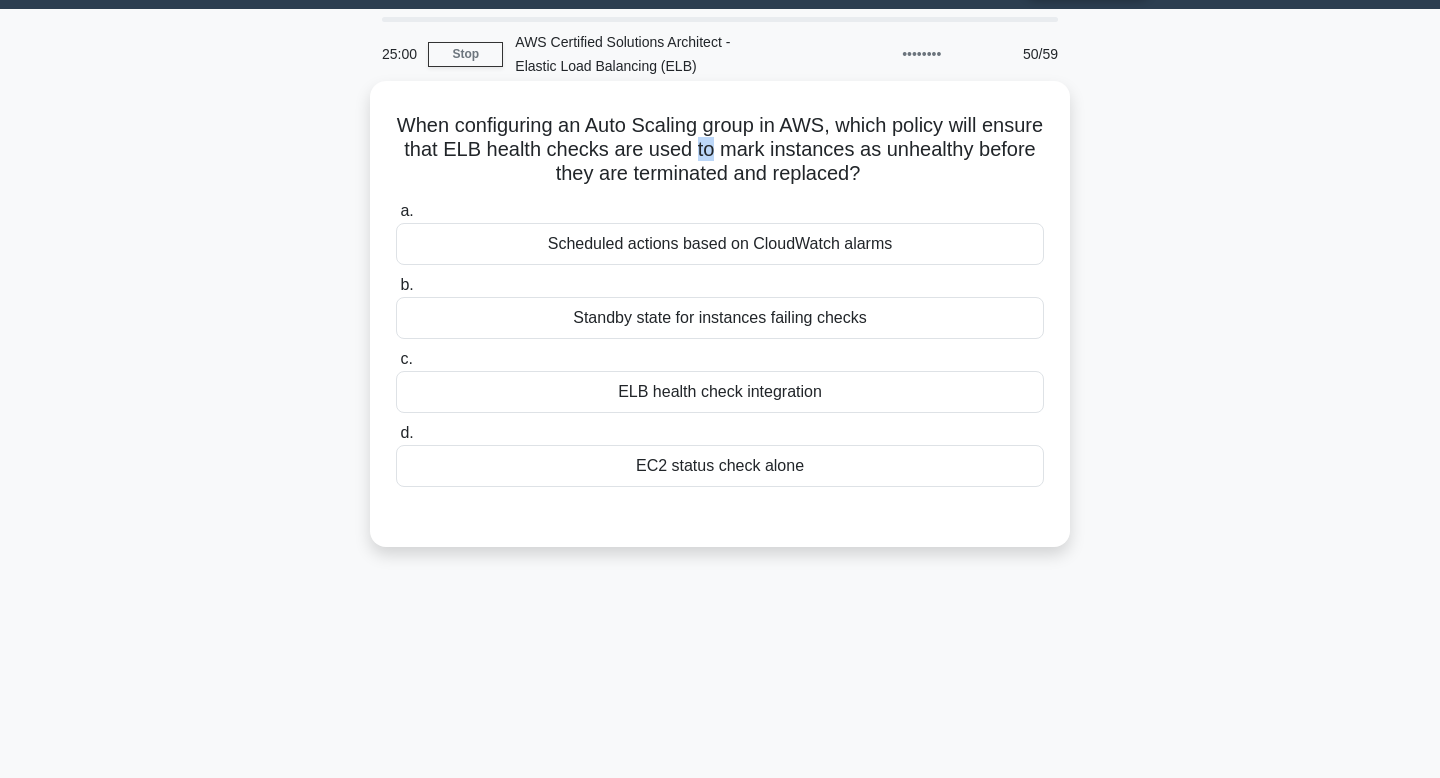 click on "When configuring an Auto Scaling group in AWS, which policy will ensure that ELB health checks are used to mark instances as unhealthy before they are terminated and replaced?
.spinner_0XTQ{transform-origin:center;animation:spinner_y6GP .75s linear infinite}@keyframes spinner_y6GP{100%{transform:rotate(360deg)}}" at bounding box center (720, 150) 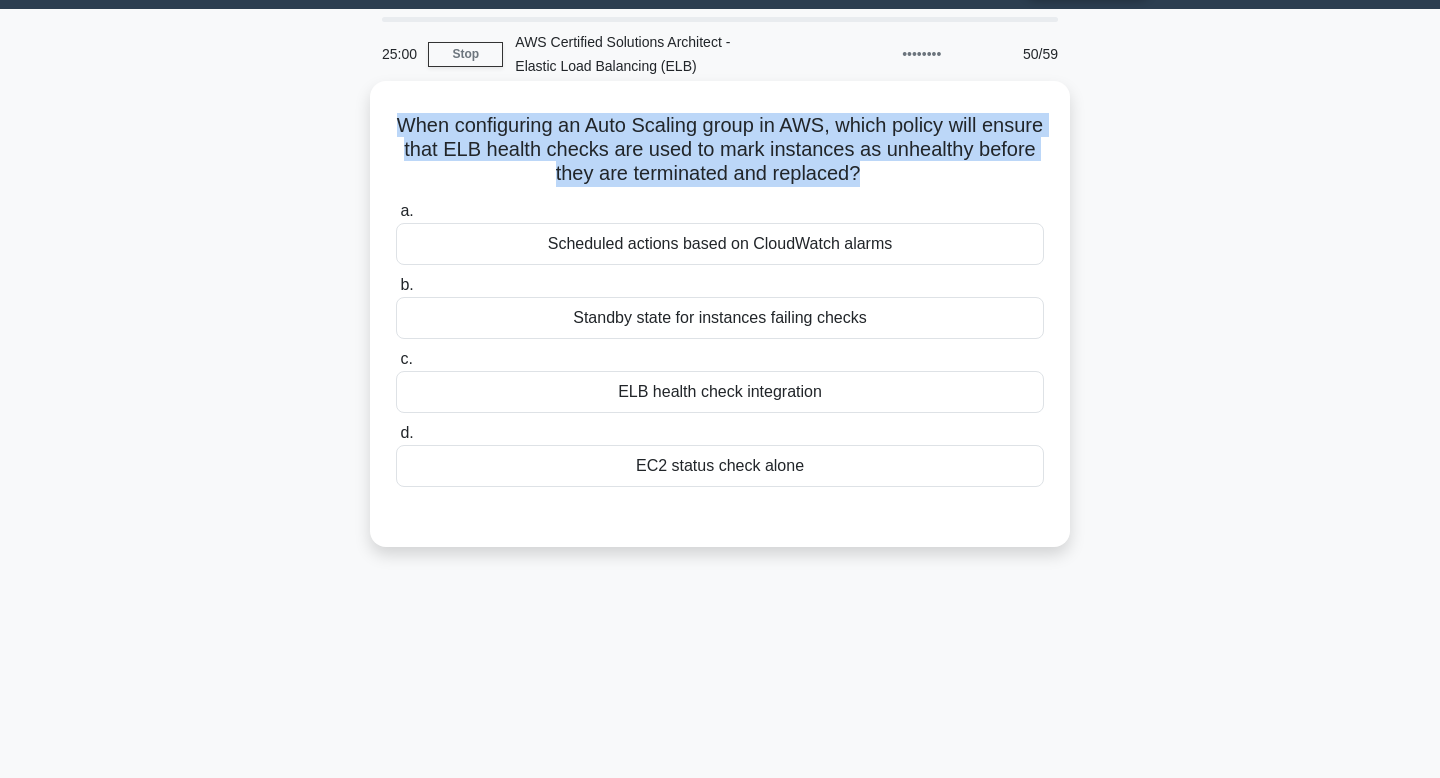 click on "When configuring an Auto Scaling group in AWS, which policy will ensure that ELB health checks are used to mark instances as unhealthy before they are terminated and replaced?
.spinner_0XTQ{transform-origin:center;animation:spinner_y6GP .75s linear infinite}@keyframes spinner_y6GP{100%{transform:rotate(360deg)}}" at bounding box center [720, 150] 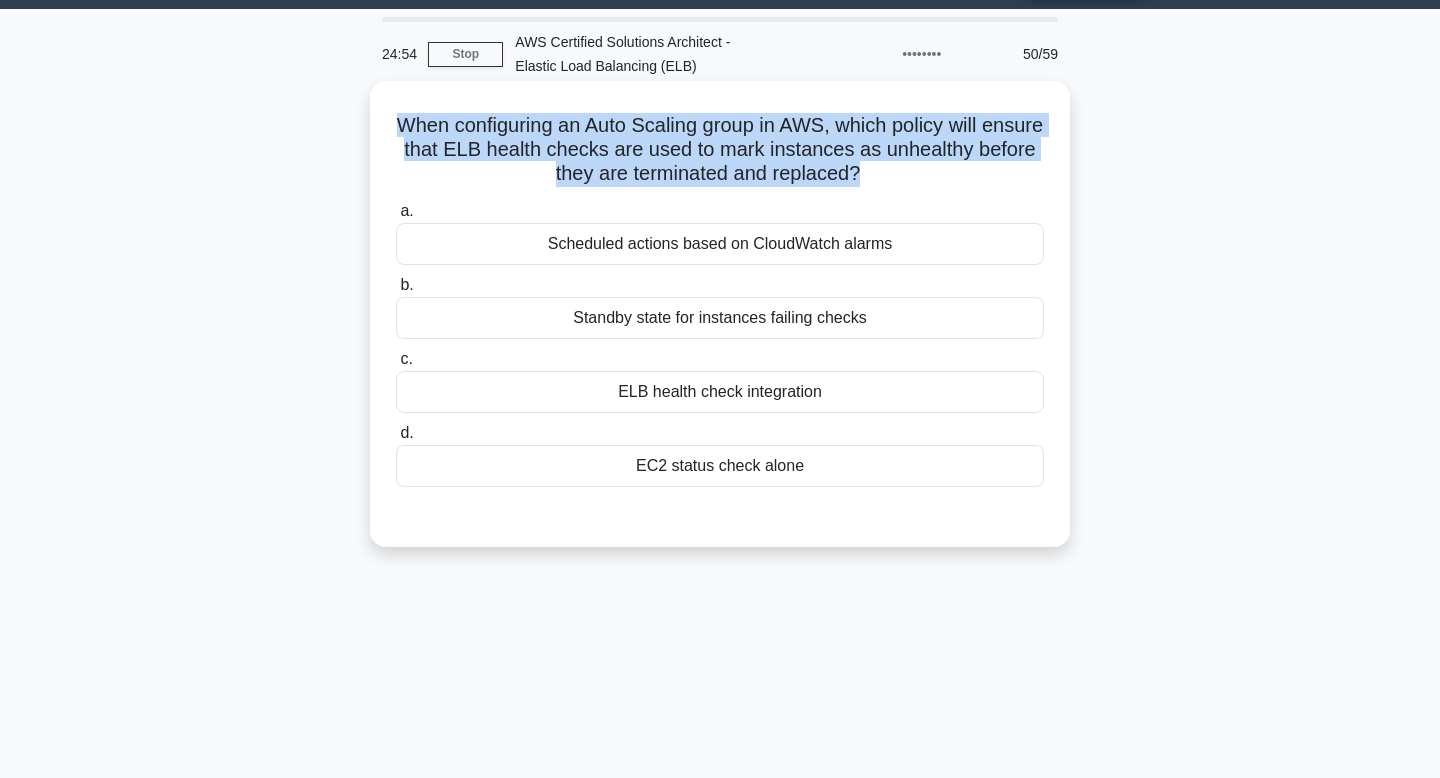 click on "When configuring an Auto Scaling group in AWS, which policy will ensure that ELB health checks are used to mark instances as unhealthy before they are terminated and replaced?
.spinner_0XTQ{transform-origin:center;animation:spinner_y6GP .75s linear infinite}@keyframes spinner_y6GP{100%{transform:rotate(360deg)}}" at bounding box center (720, 150) 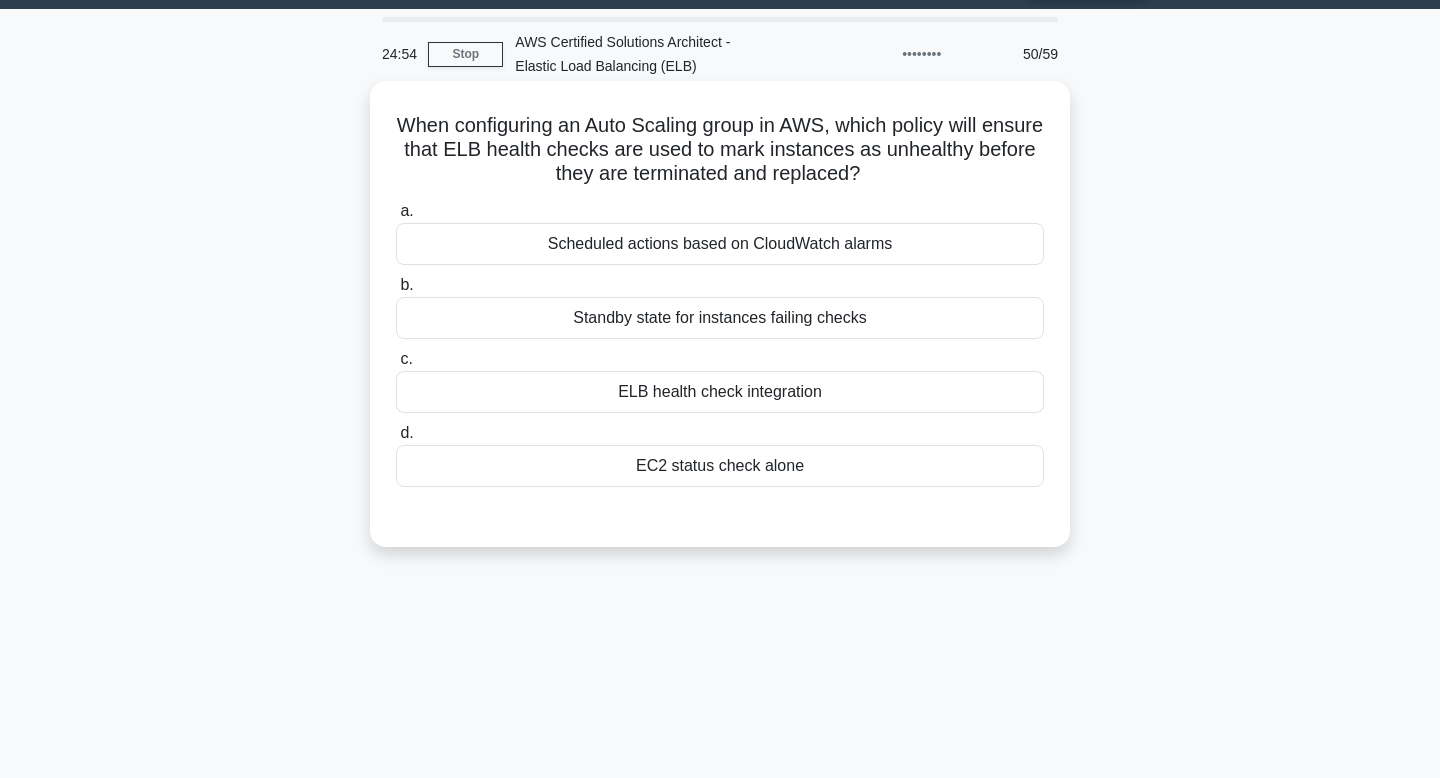 click on "When configuring an Auto Scaling group in AWS, which policy will ensure that ELB health checks are used to mark instances as unhealthy before they are terminated and replaced?
.spinner_0XTQ{transform-origin:center;animation:spinner_y6GP .75s linear infinite}@keyframes spinner_y6GP{100%{transform:rotate(360deg)}}" at bounding box center (720, 150) 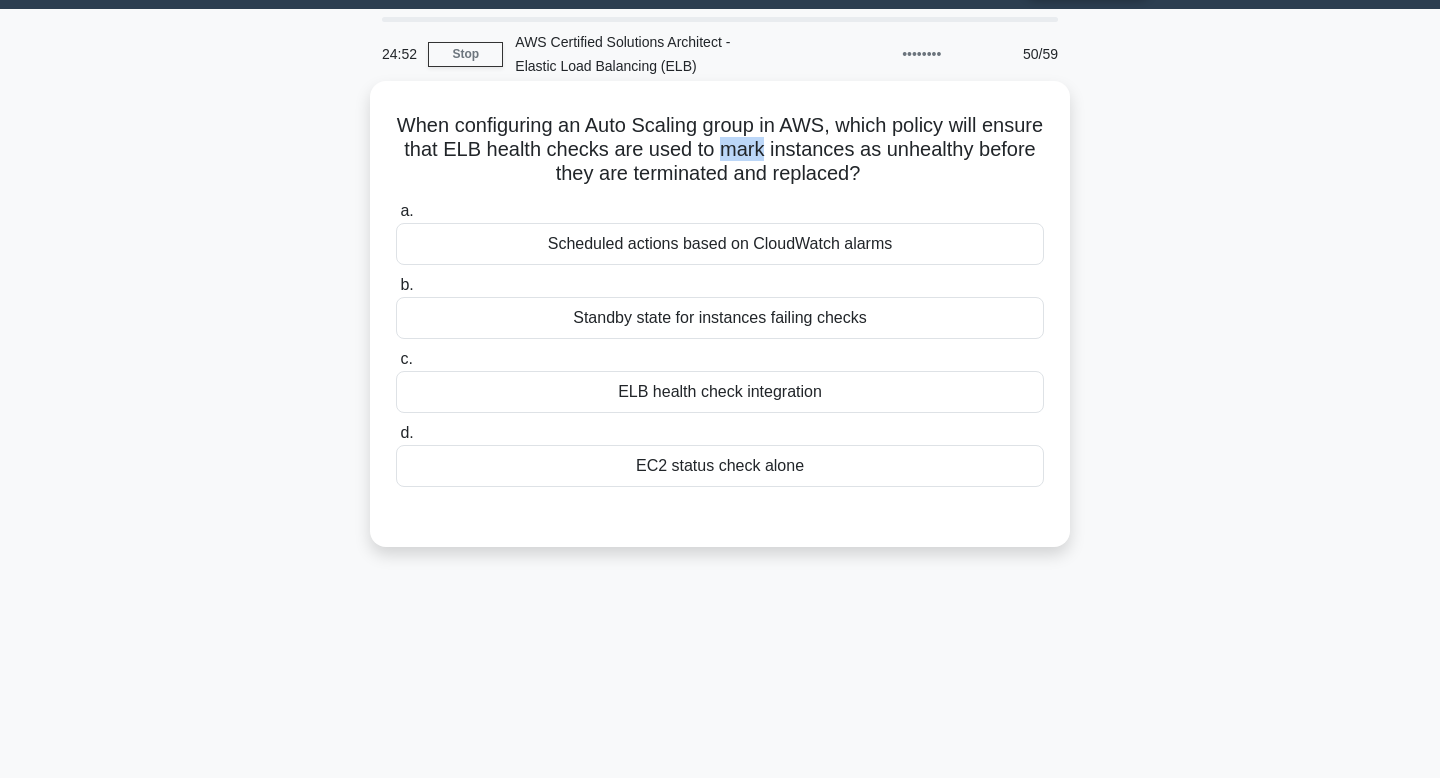 click on "When configuring an Auto Scaling group in AWS, which policy will ensure that ELB health checks are used to mark instances as unhealthy before they are terminated and replaced?
.spinner_0XTQ{transform-origin:center;animation:spinner_y6GP .75s linear infinite}@keyframes spinner_y6GP{100%{transform:rotate(360deg)}}" at bounding box center [720, 150] 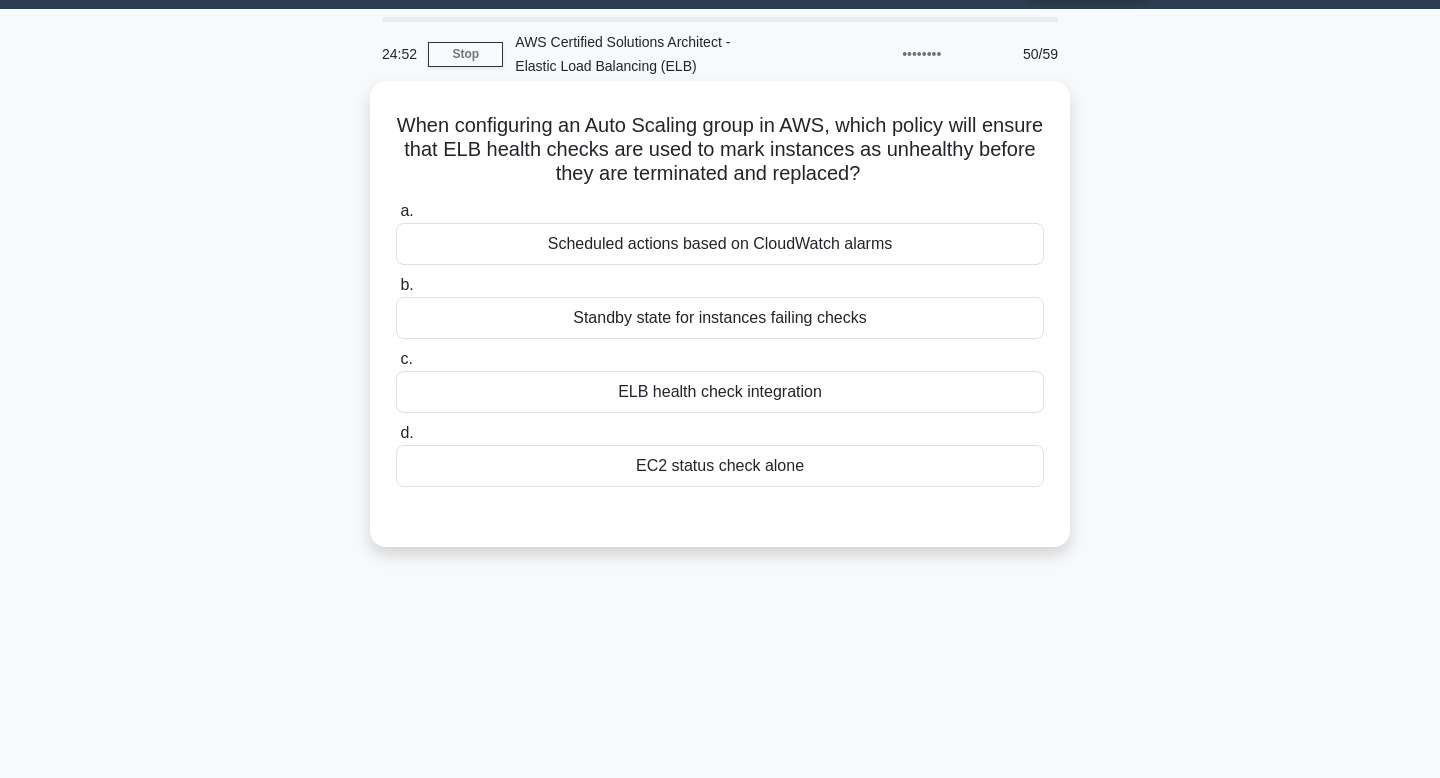 click on "When configuring an Auto Scaling group in AWS, which policy will ensure that ELB health checks are used to mark instances as unhealthy before they are terminated and replaced?
.spinner_0XTQ{transform-origin:center;animation:spinner_y6GP .75s linear infinite}@keyframes spinner_y6GP{100%{transform:rotate(360deg)}}" at bounding box center [720, 150] 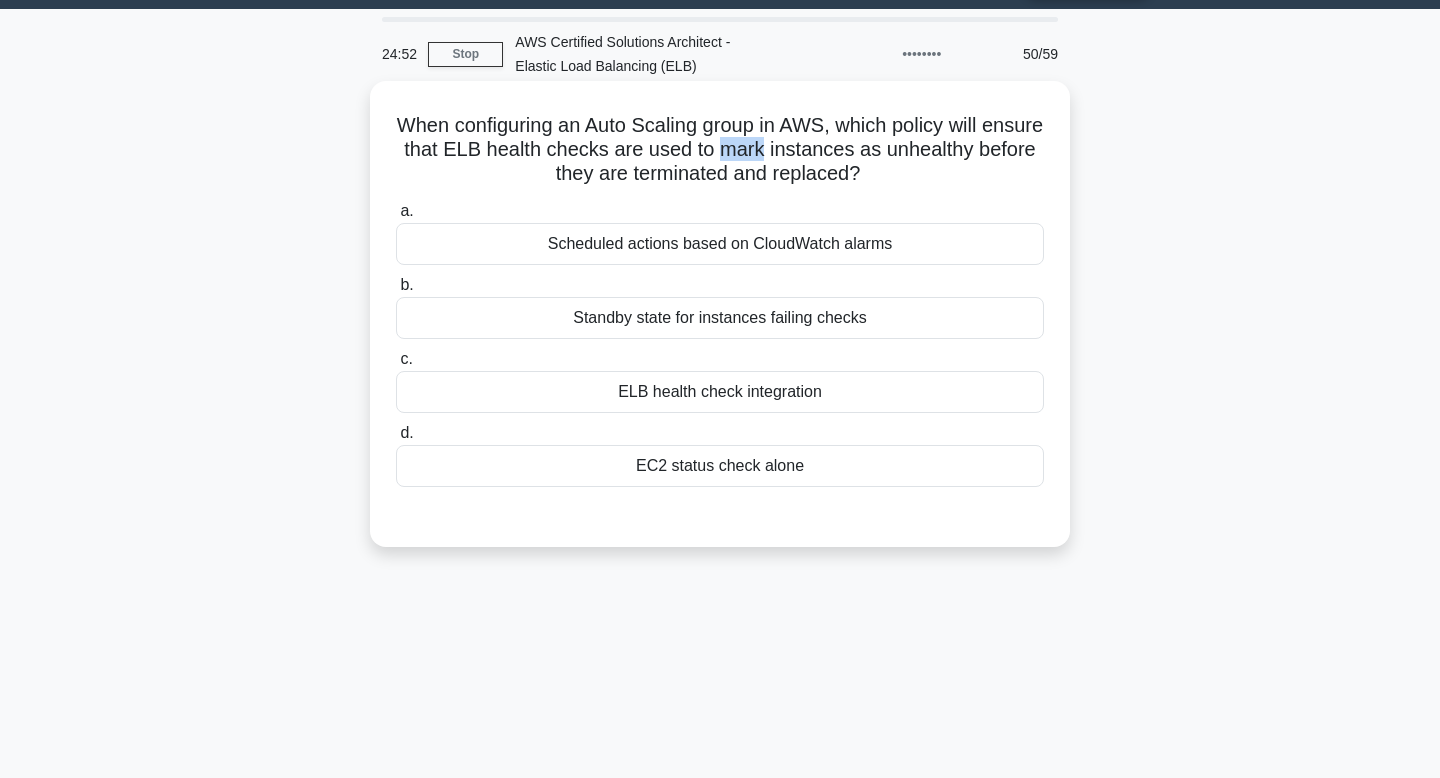 click on "When configuring an Auto Scaling group in AWS, which policy will ensure that ELB health checks are used to mark instances as unhealthy before they are terminated and replaced?
.spinner_0XTQ{transform-origin:center;animation:spinner_y6GP .75s linear infinite}@keyframes spinner_y6GP{100%{transform:rotate(360deg)}}" at bounding box center [720, 150] 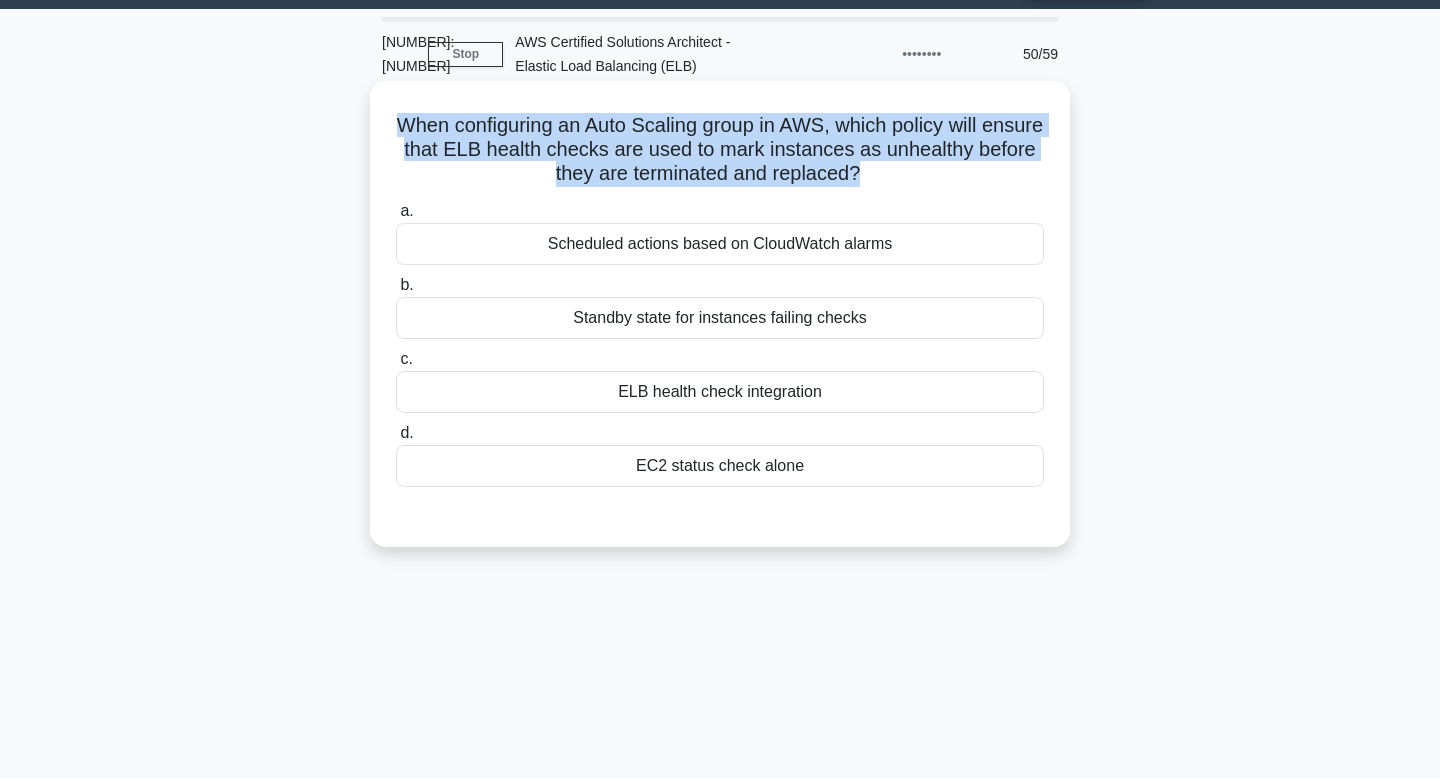 click on "When configuring an Auto Scaling group in AWS, which policy will ensure that ELB health checks are used to mark instances as unhealthy before they are terminated and replaced?
.spinner_0XTQ{transform-origin:center;animation:spinner_y6GP .75s linear infinite}@keyframes spinner_y6GP{100%{transform:rotate(360deg)}}" at bounding box center [720, 150] 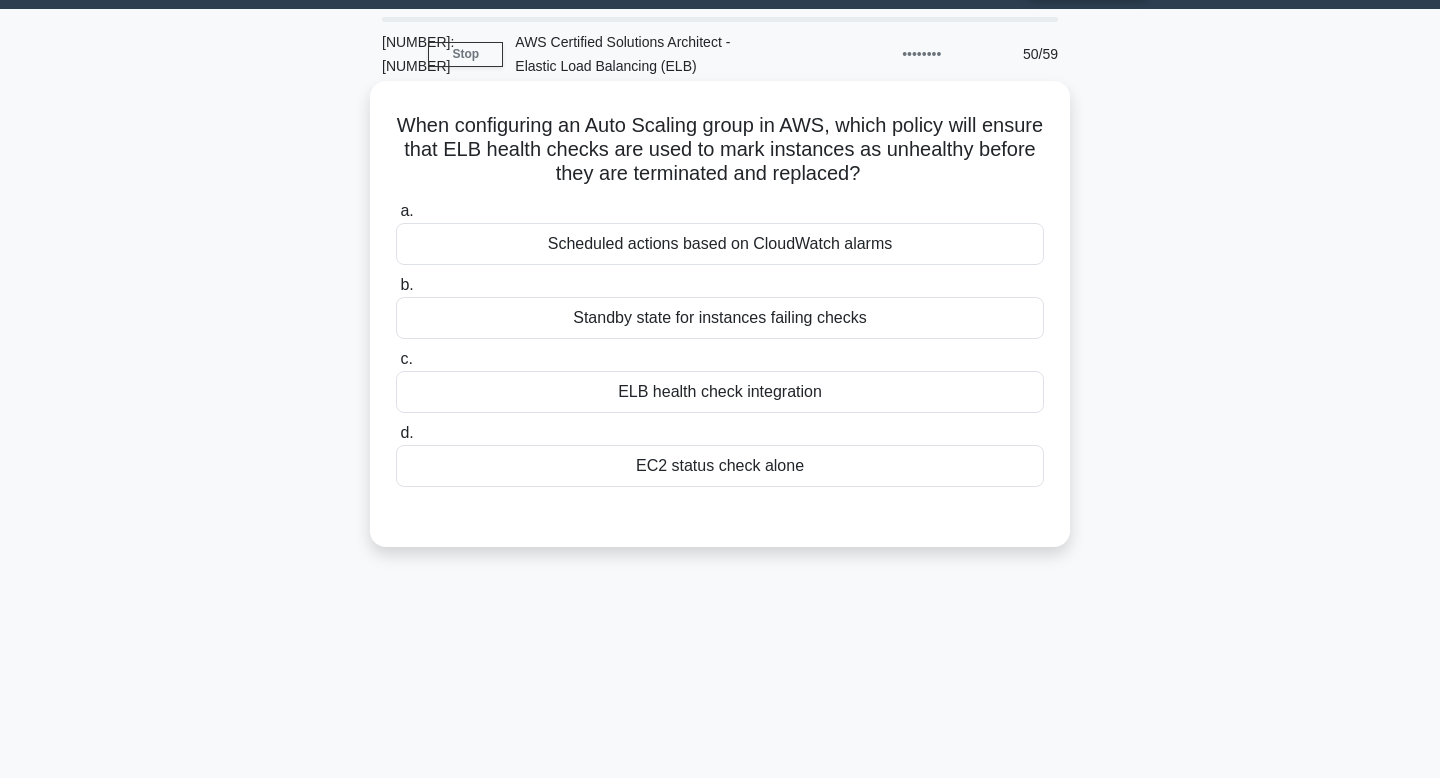 click on "When configuring an Auto Scaling group in AWS, which policy will ensure that ELB health checks are used to mark instances as unhealthy before they are terminated and replaced?
.spinner_0XTQ{transform-origin:center;animation:spinner_y6GP .75s linear infinite}@keyframes spinner_y6GP{100%{transform:rotate(360deg)}}" at bounding box center (720, 150) 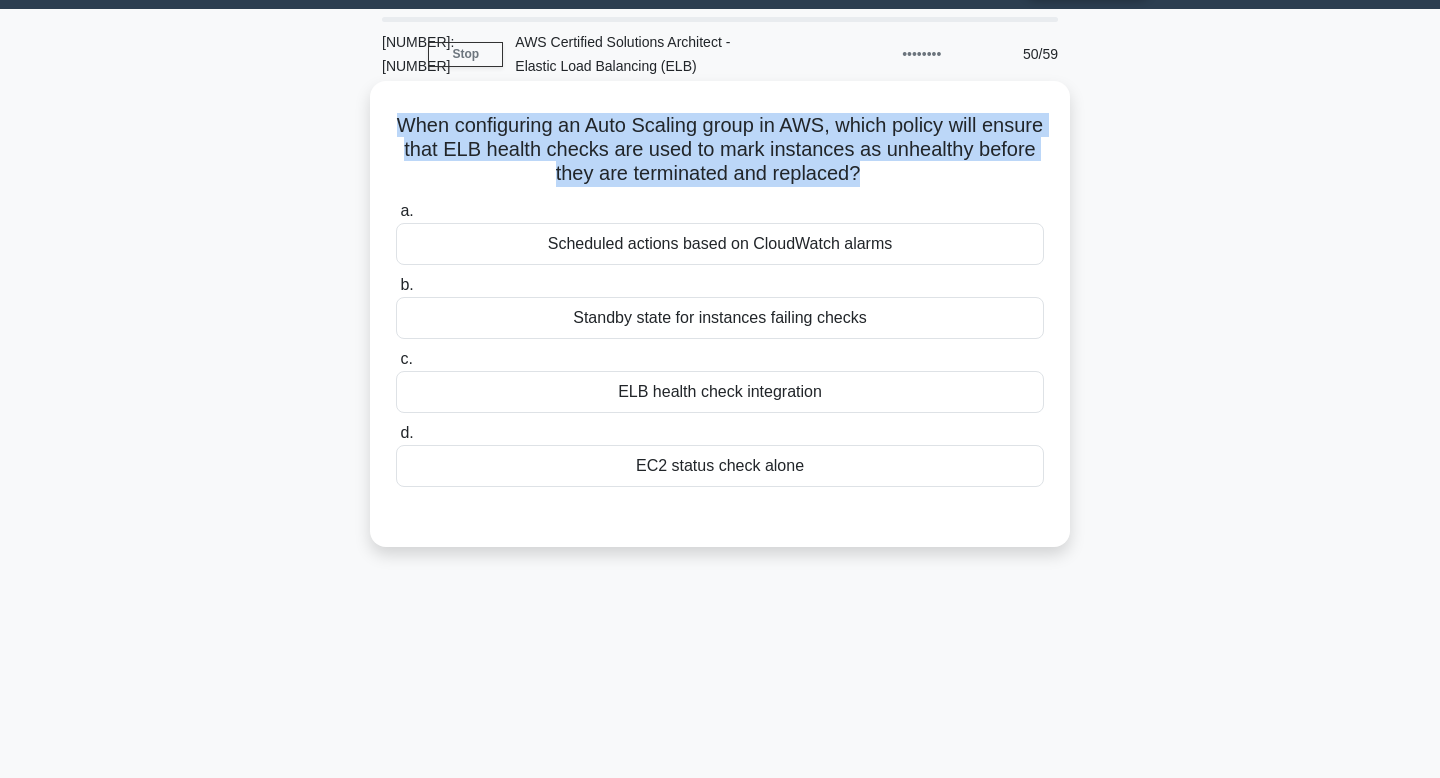 click on "When configuring an Auto Scaling group in AWS, which policy will ensure that ELB health checks are used to mark instances as unhealthy before they are terminated and replaced?
.spinner_0XTQ{transform-origin:center;animation:spinner_y6GP .75s linear infinite}@keyframes spinner_y6GP{100%{transform:rotate(360deg)}}" at bounding box center (720, 150) 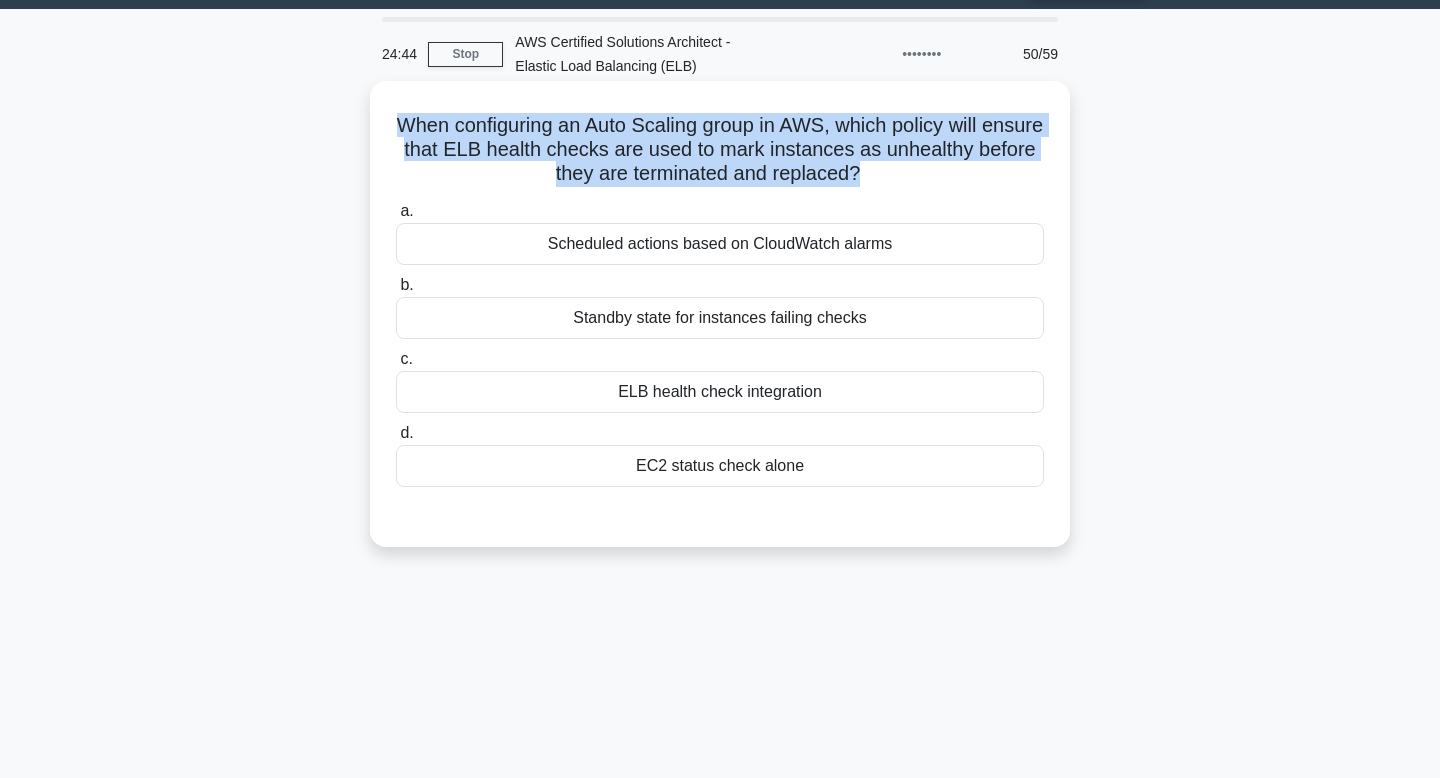 click on "When configuring an Auto Scaling group in AWS, which policy will ensure that ELB health checks are used to mark instances as unhealthy before they are terminated and replaced?
.spinner_0XTQ{transform-origin:center;animation:spinner_y6GP .75s linear infinite}@keyframes spinner_y6GP{100%{transform:rotate(360deg)}}" at bounding box center [720, 150] 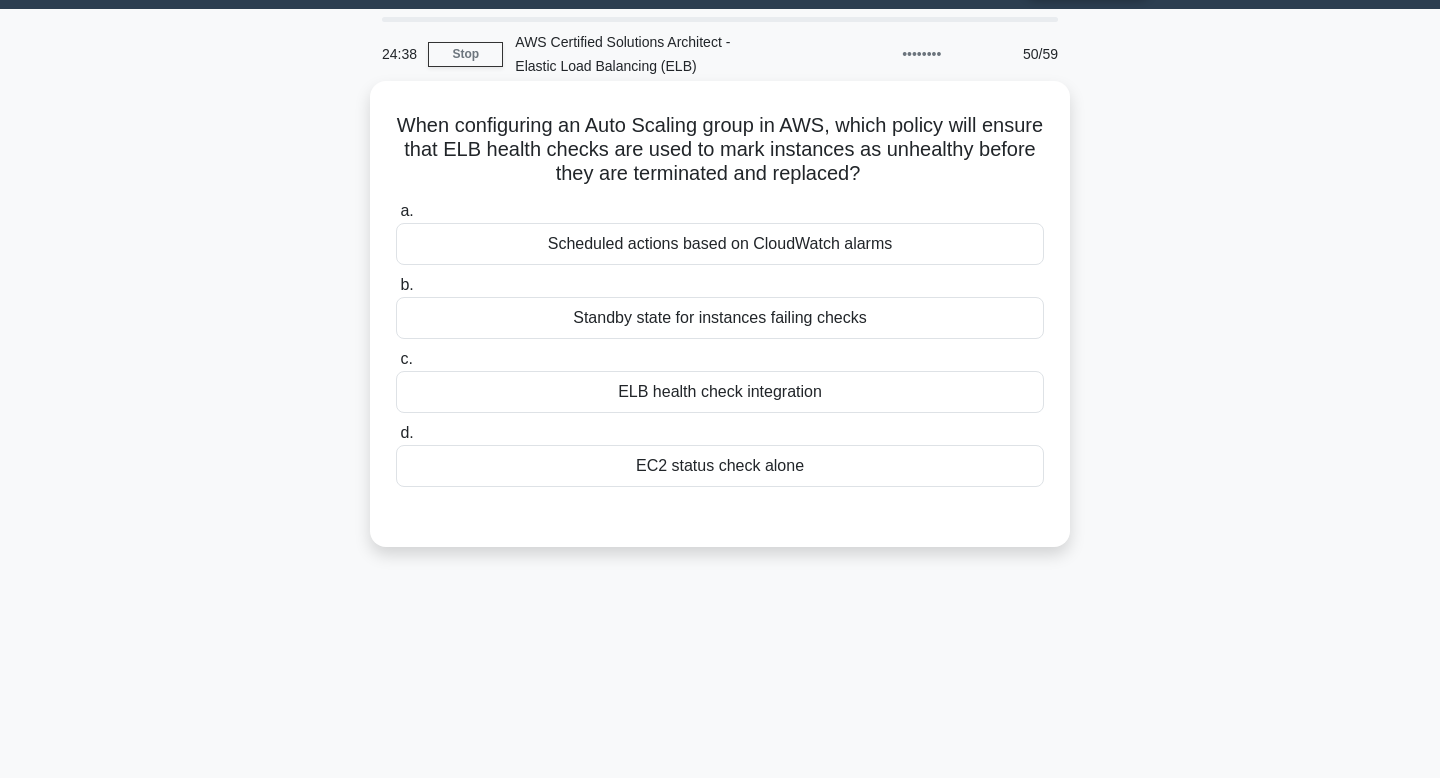 click on "d.
EC2 status check alone" at bounding box center [720, 454] 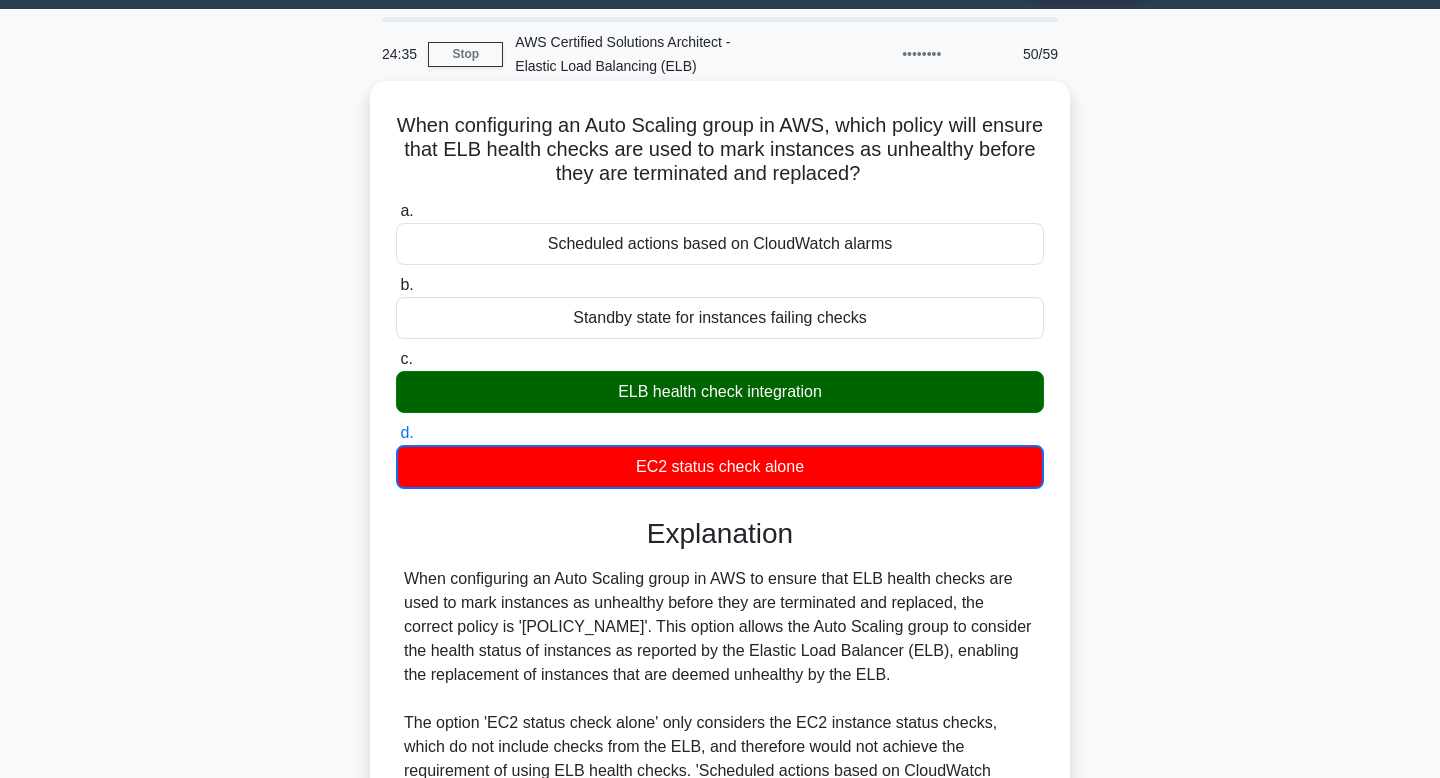 click on "ELB health check integration" at bounding box center [720, 392] 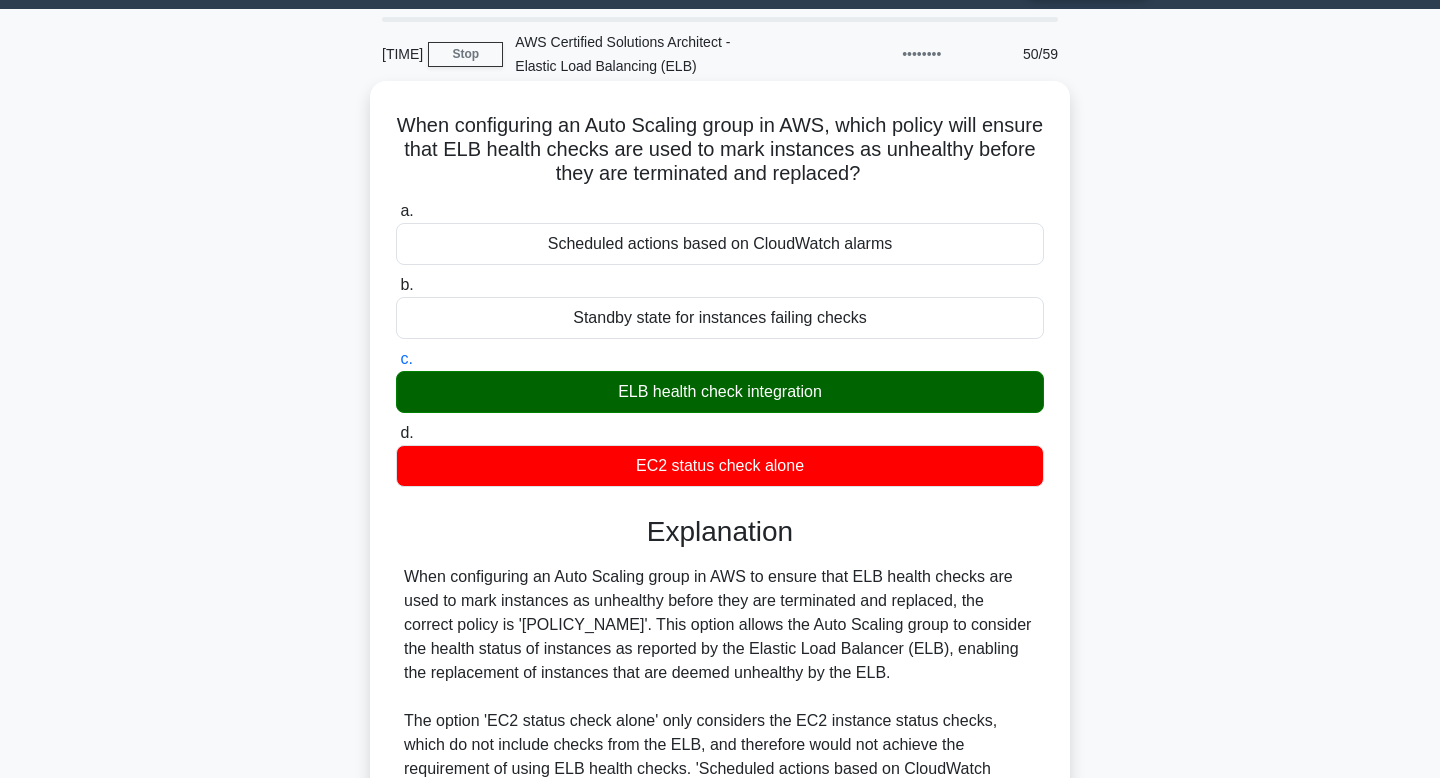 click on "ELB health check integration" at bounding box center (720, 392) 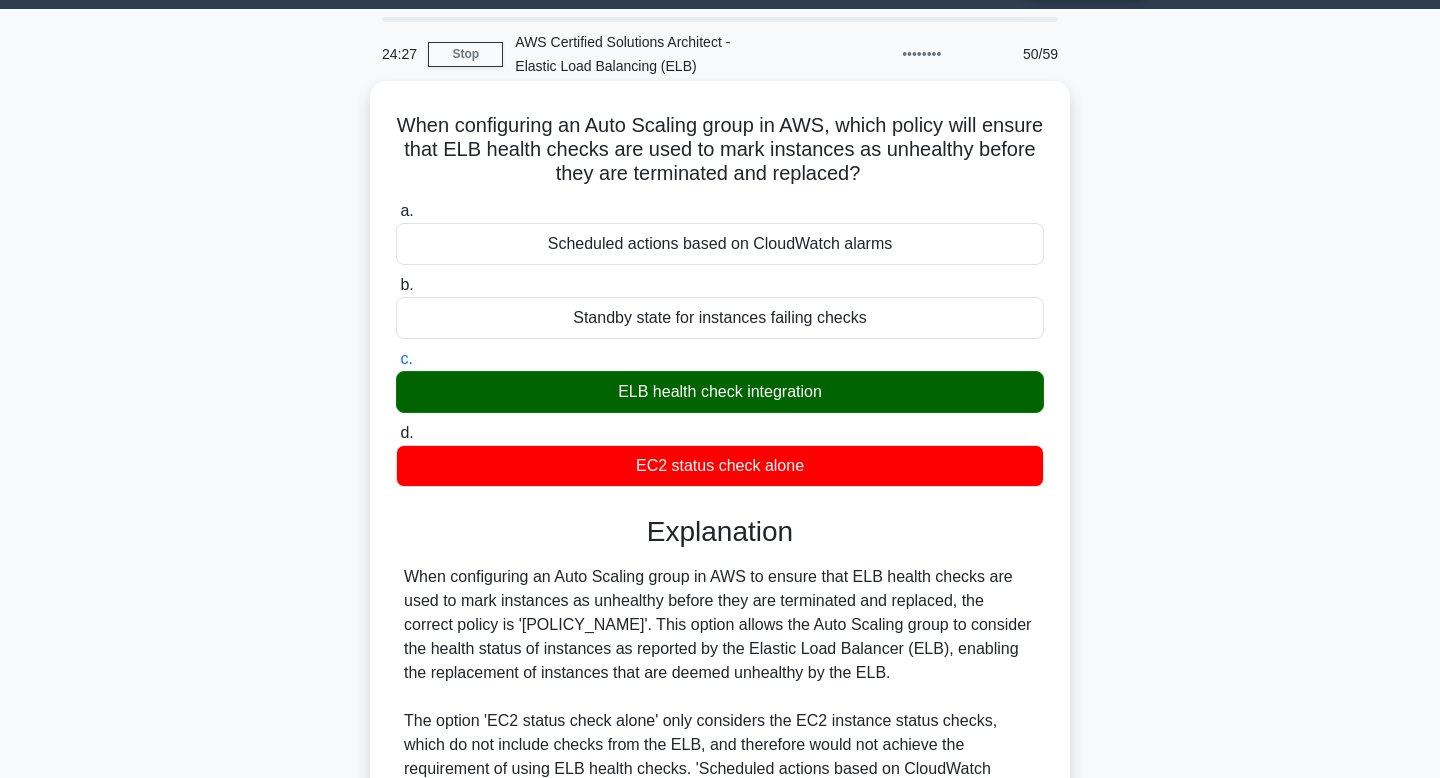 scroll, scrollTop: 384, scrollLeft: 0, axis: vertical 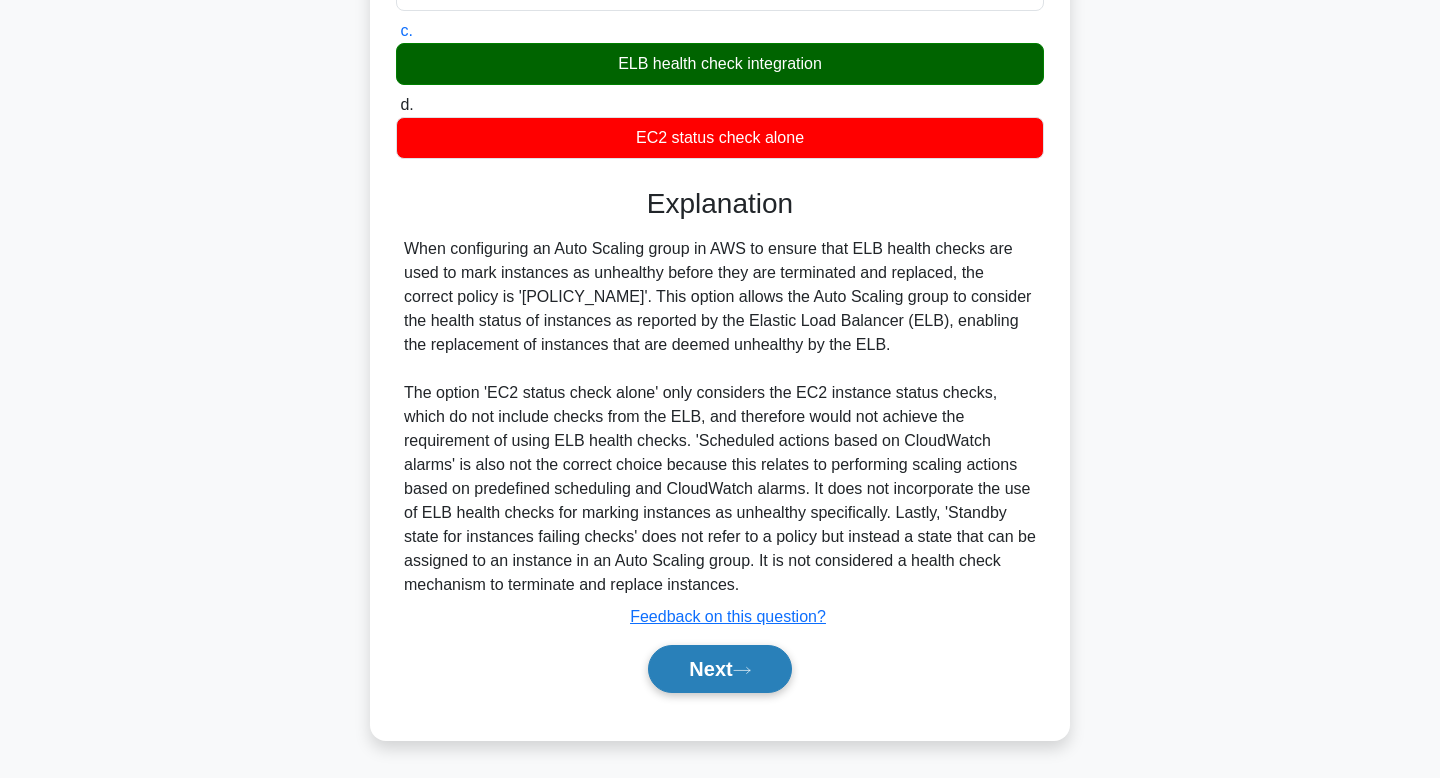 click on "Next" at bounding box center [719, 669] 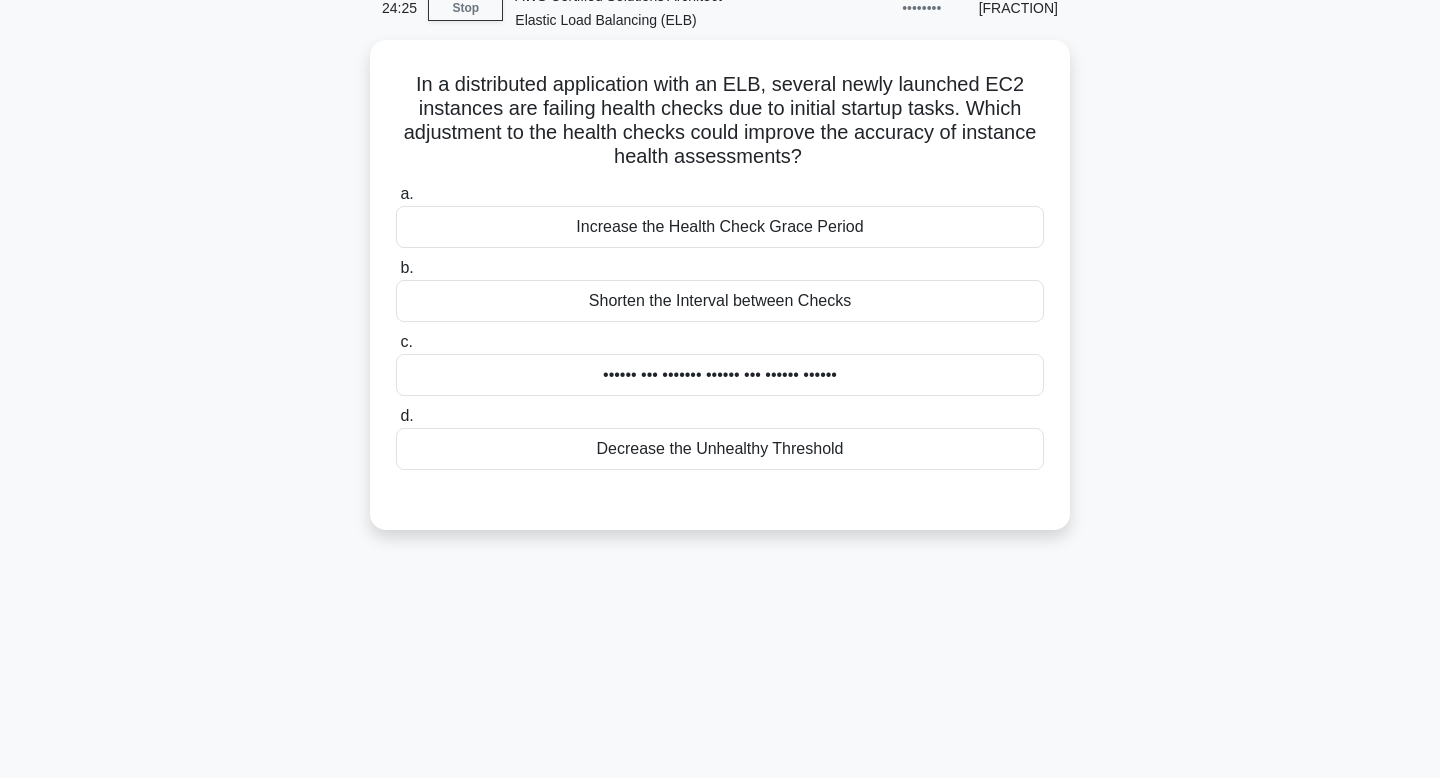scroll, scrollTop: 92, scrollLeft: 0, axis: vertical 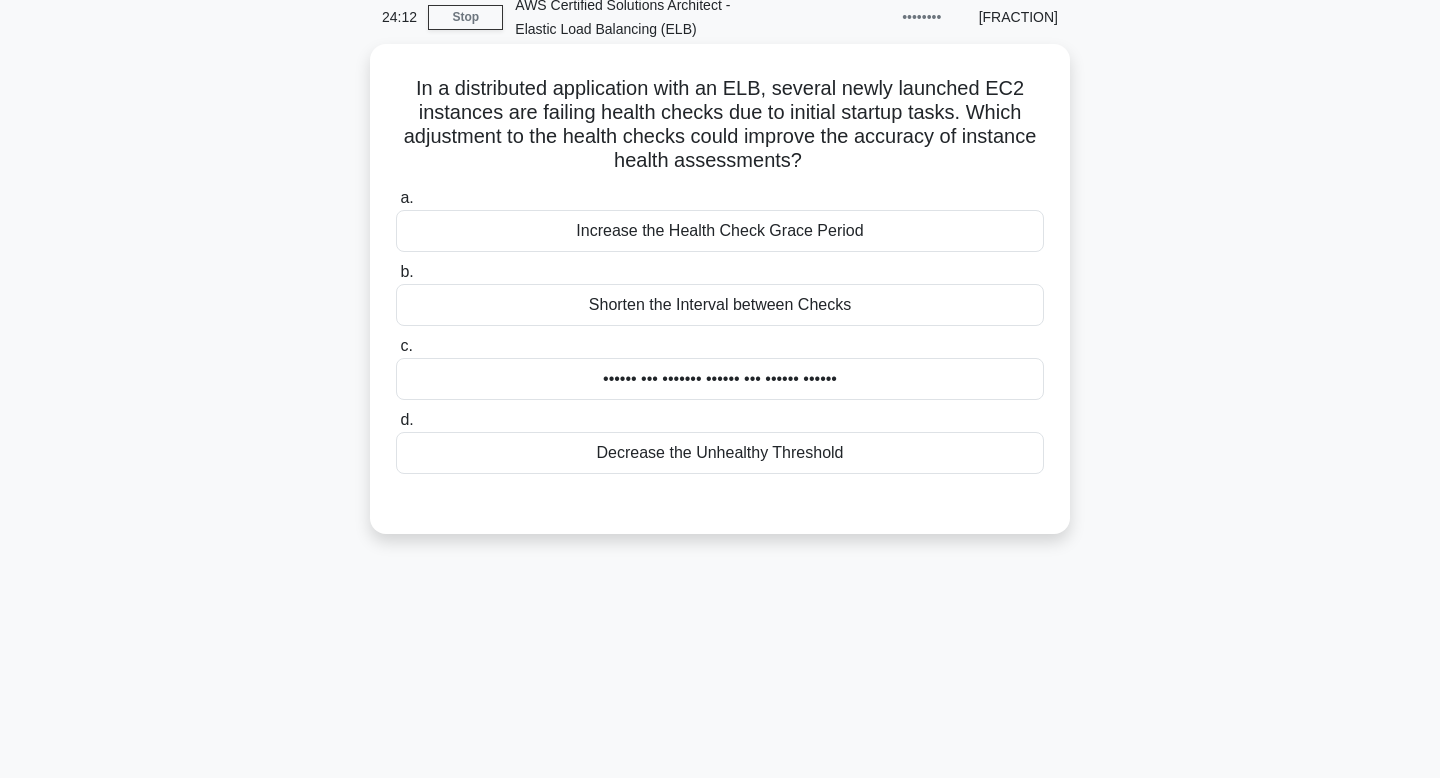 click on "Increase the Health Check Grace Period" at bounding box center (720, 231) 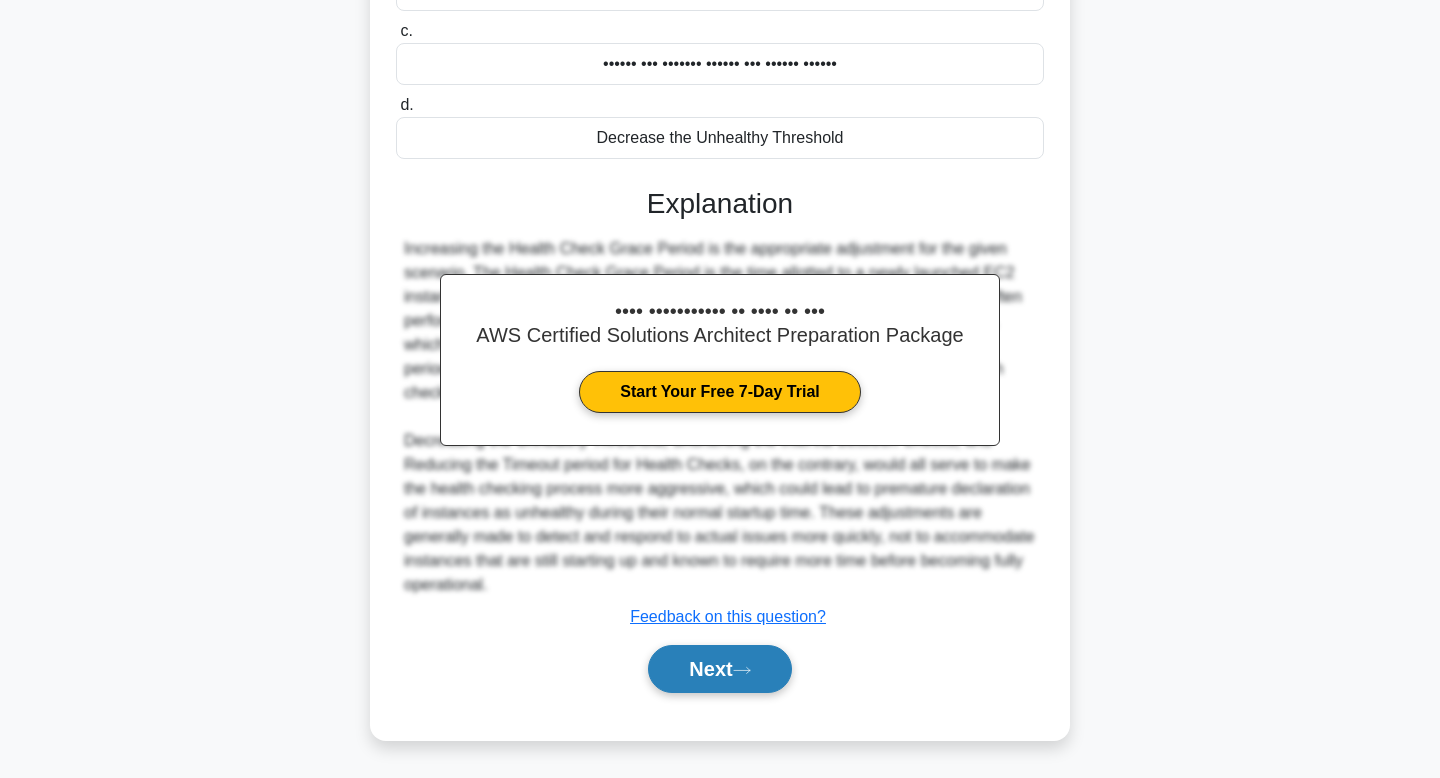 click on "Next" at bounding box center (719, 669) 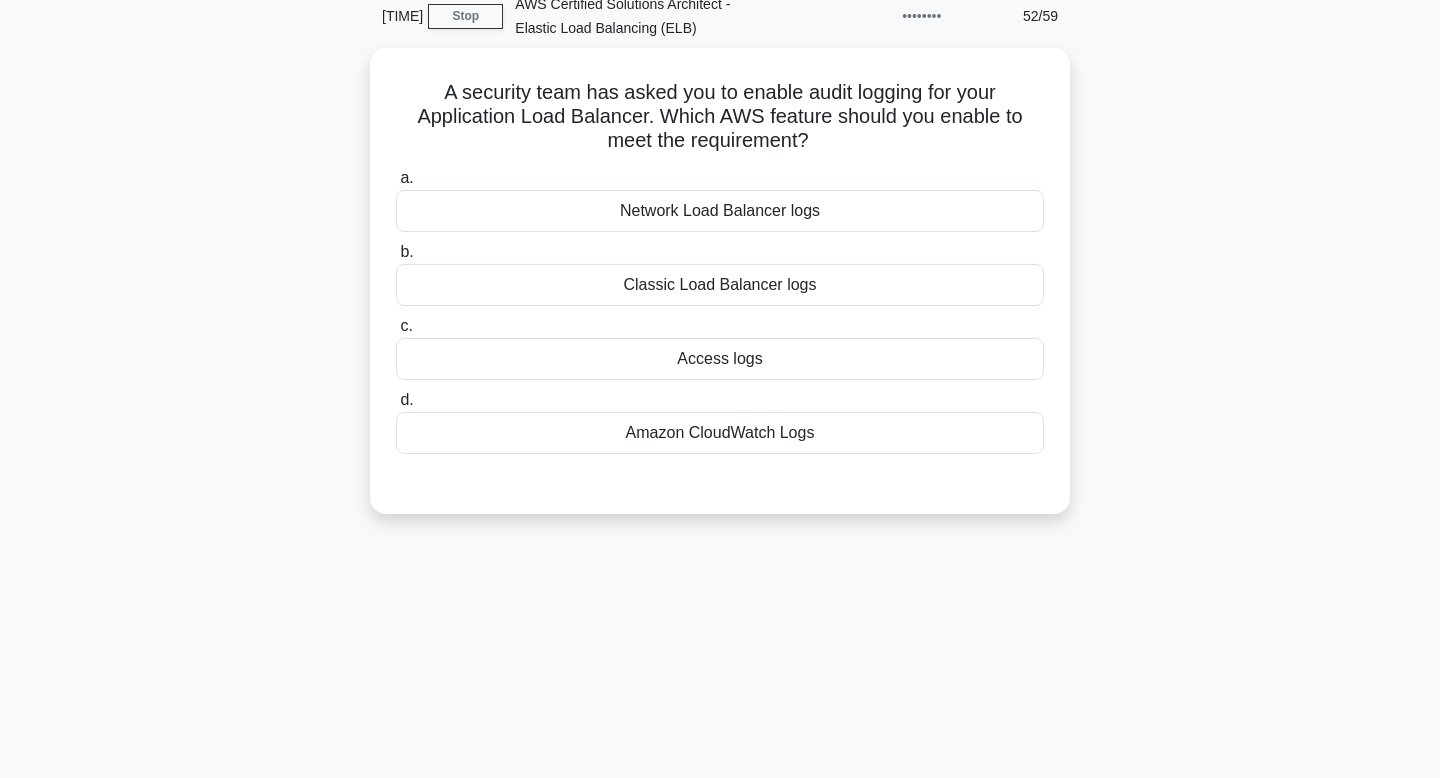 scroll, scrollTop: 79, scrollLeft: 0, axis: vertical 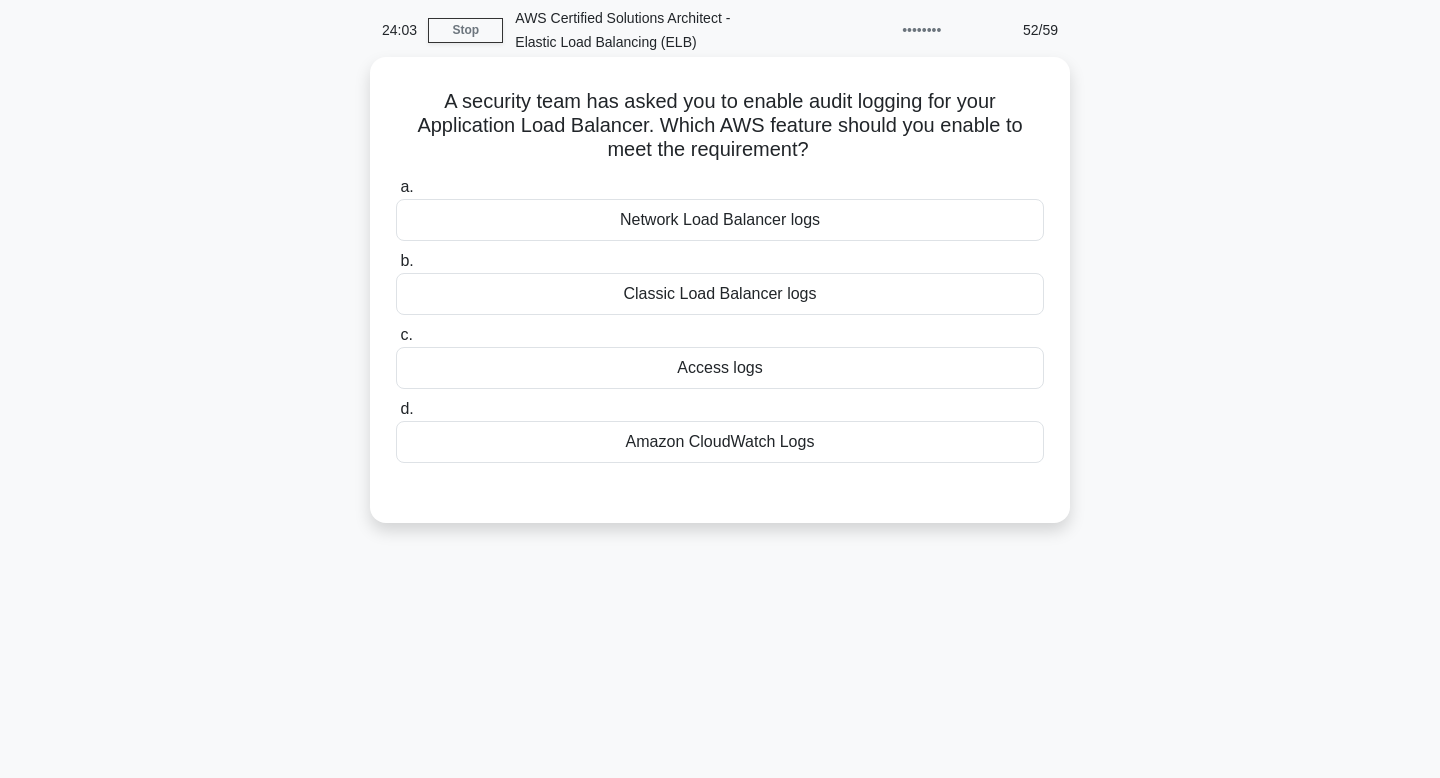 click on "Access logs" at bounding box center [720, 368] 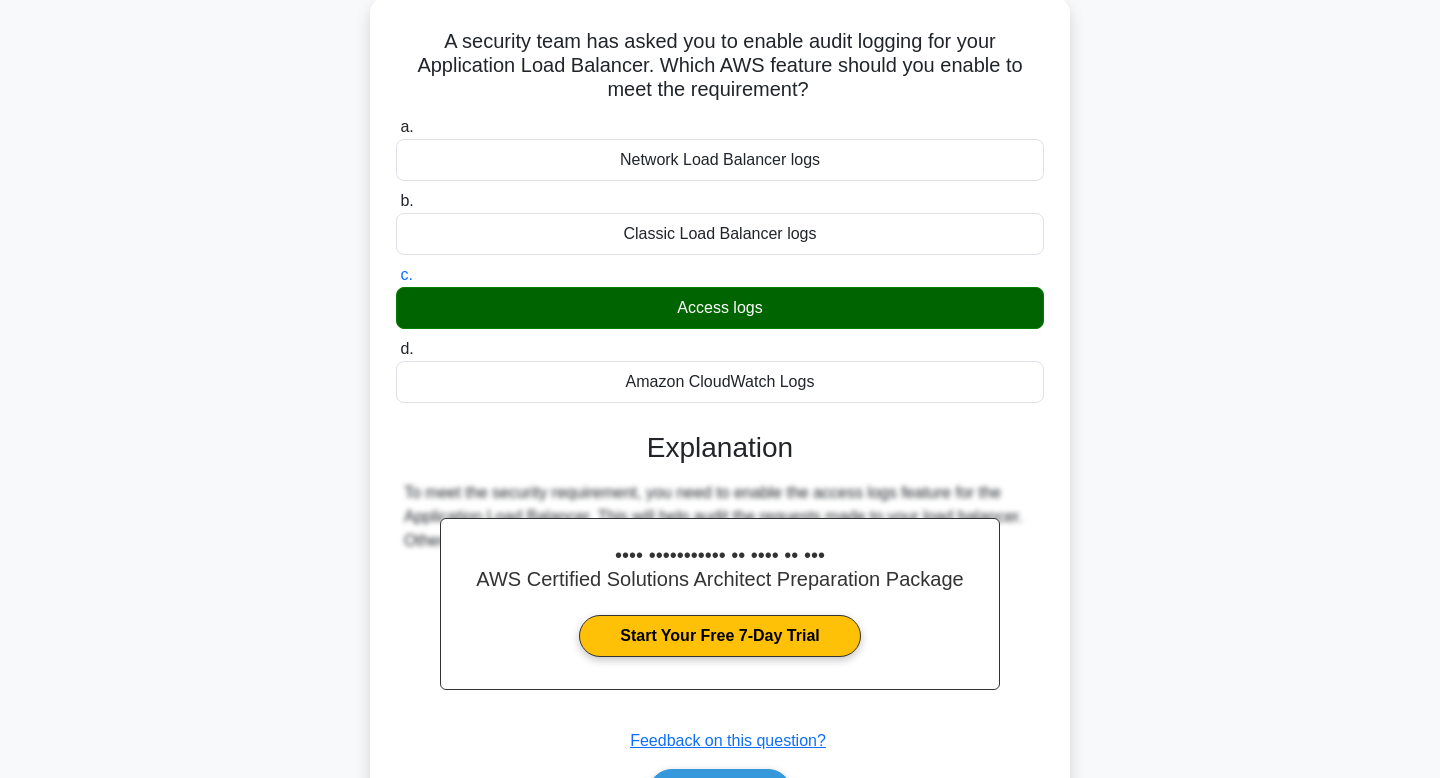 scroll, scrollTop: 302, scrollLeft: 0, axis: vertical 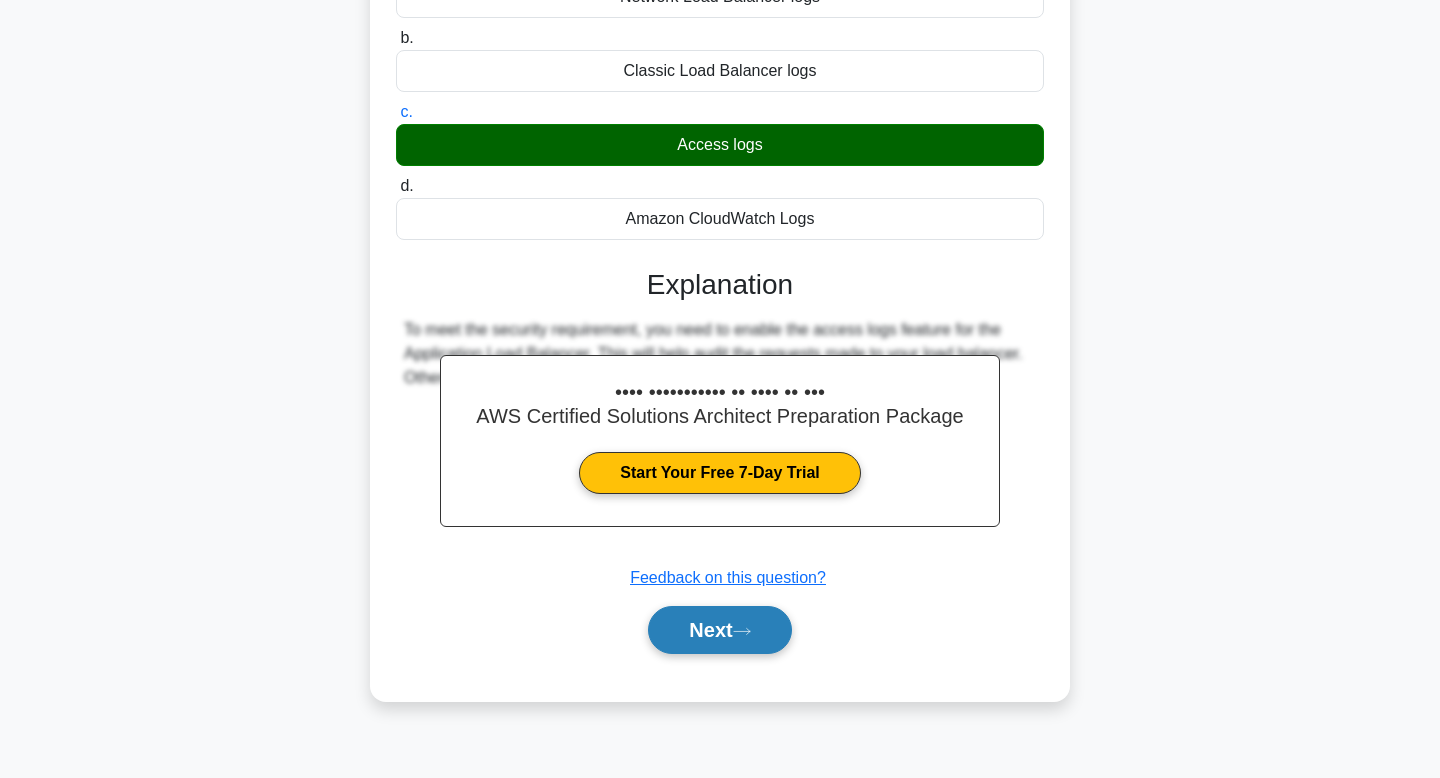 click on "Next" at bounding box center [719, 630] 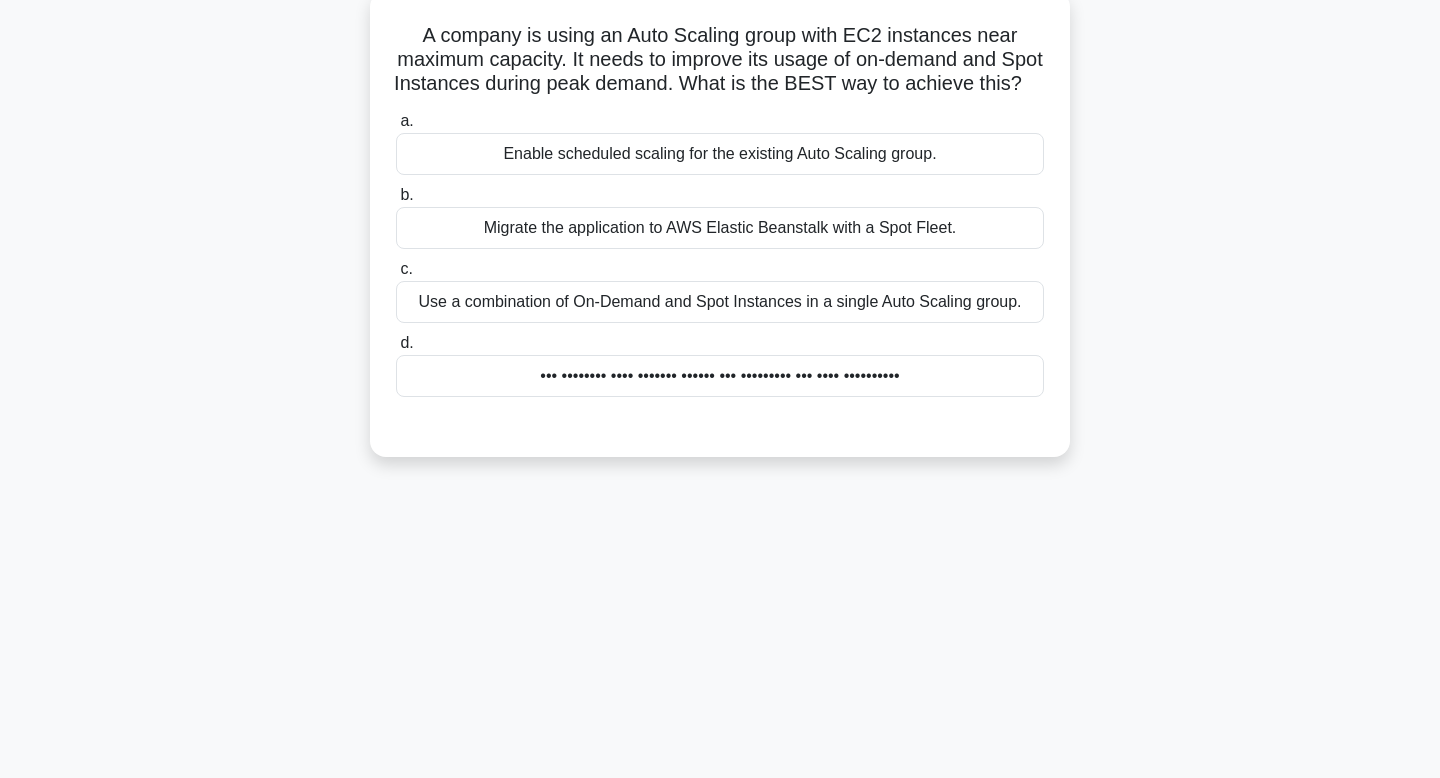 scroll, scrollTop: 149, scrollLeft: 0, axis: vertical 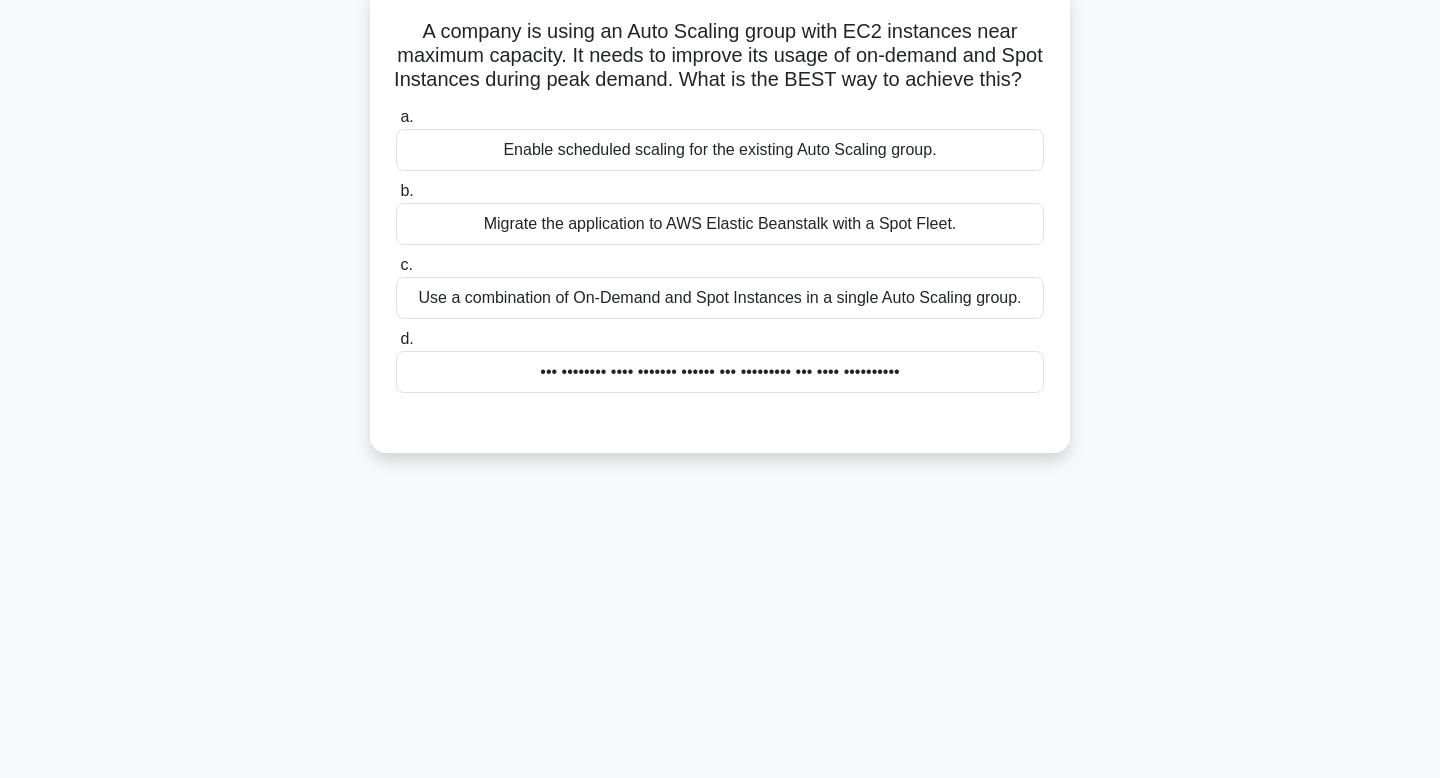 click on "a.
Enable scheduled scaling for the existing Auto Scaling group.
b.
Migrate the application to AWS Elastic Beanstalk with a Spot Fleet.
c. d." at bounding box center [720, 249] 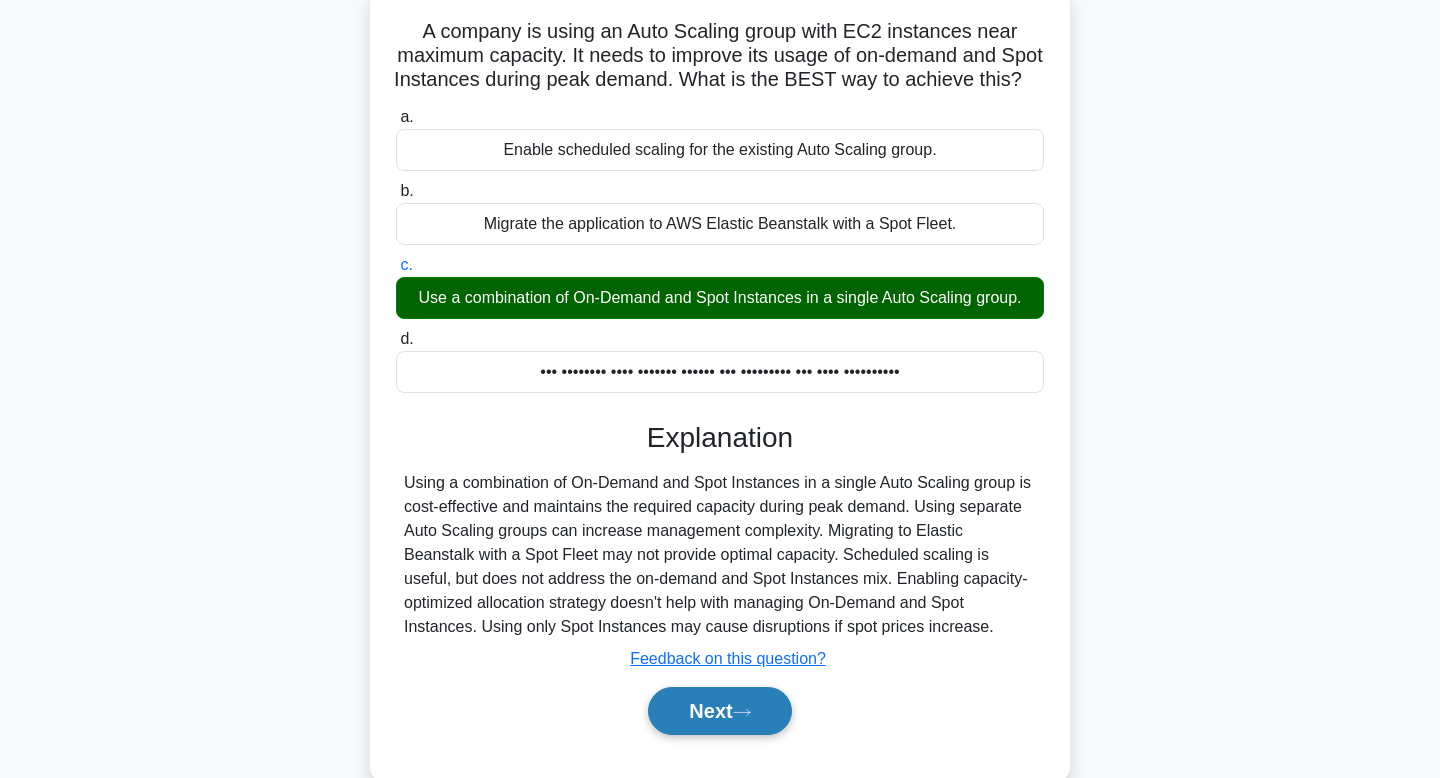 click at bounding box center [742, 712] 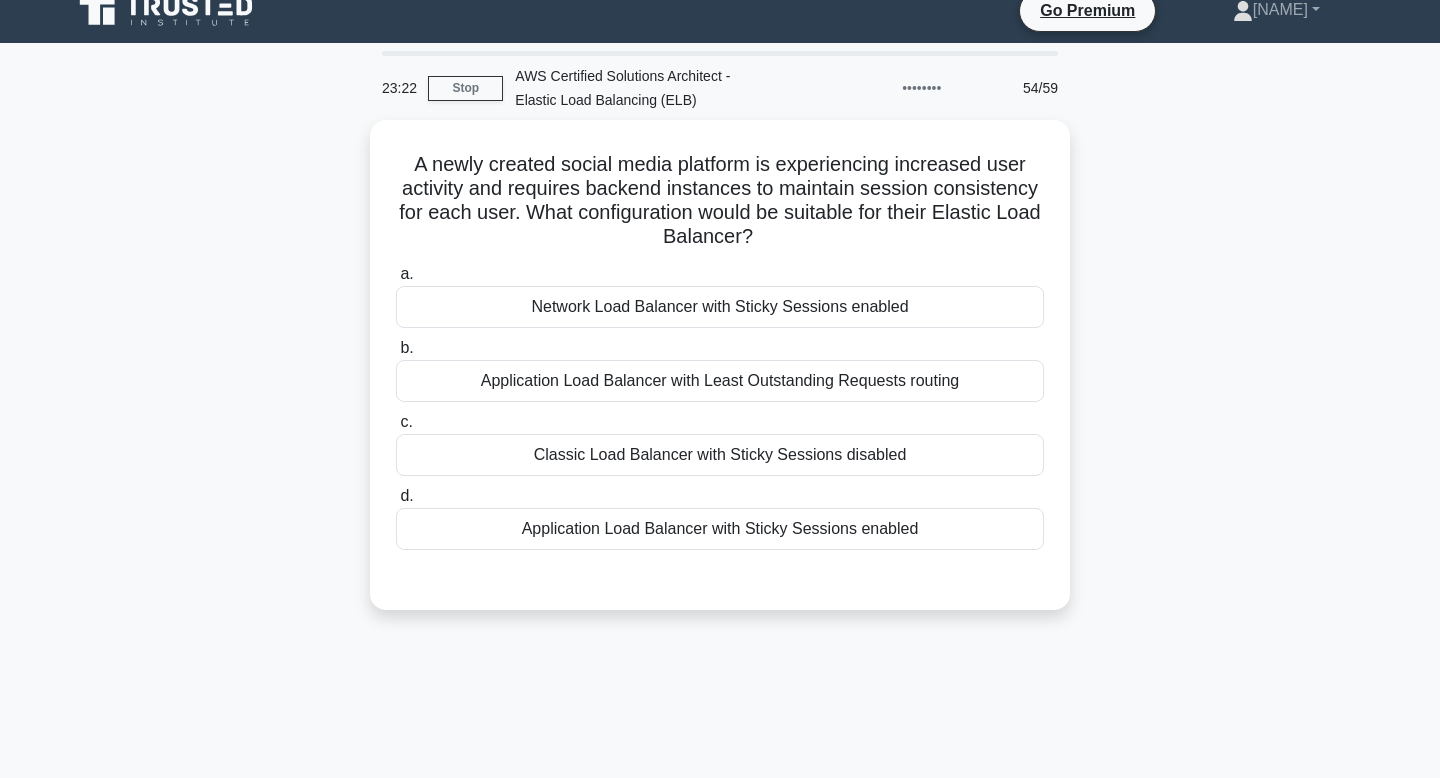 scroll, scrollTop: 19, scrollLeft: 0, axis: vertical 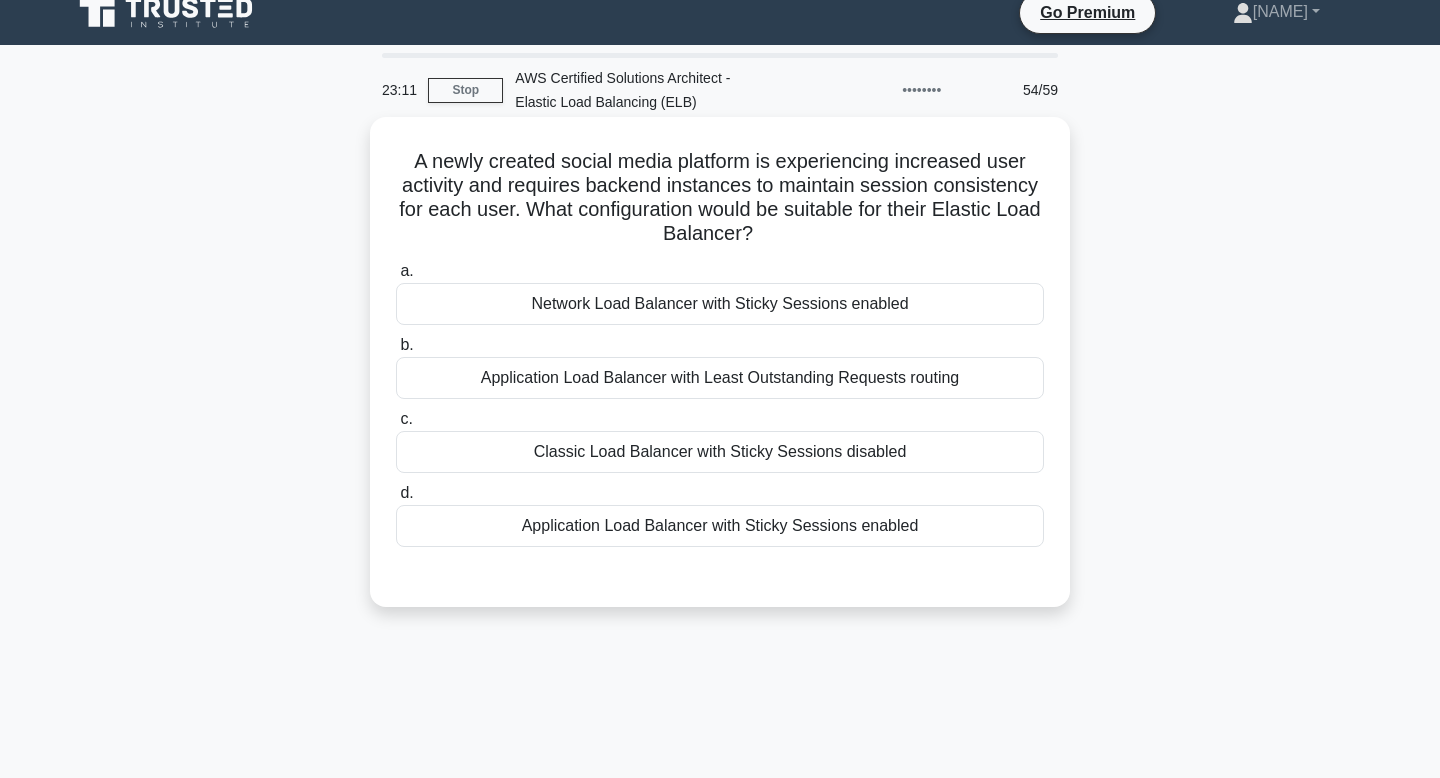 click on "Application Load Balancer with Sticky Sessions enabled" at bounding box center [720, 526] 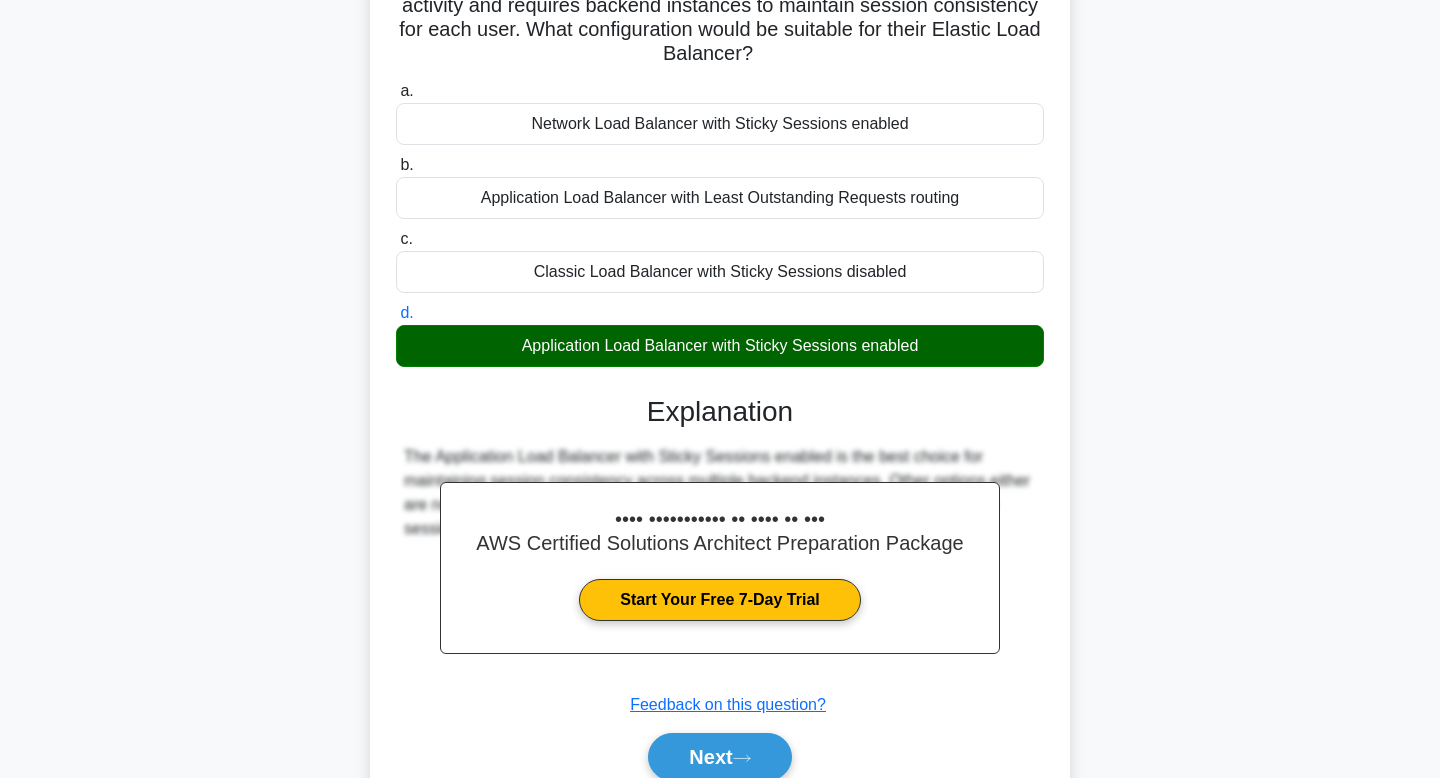 scroll, scrollTop: 302, scrollLeft: 0, axis: vertical 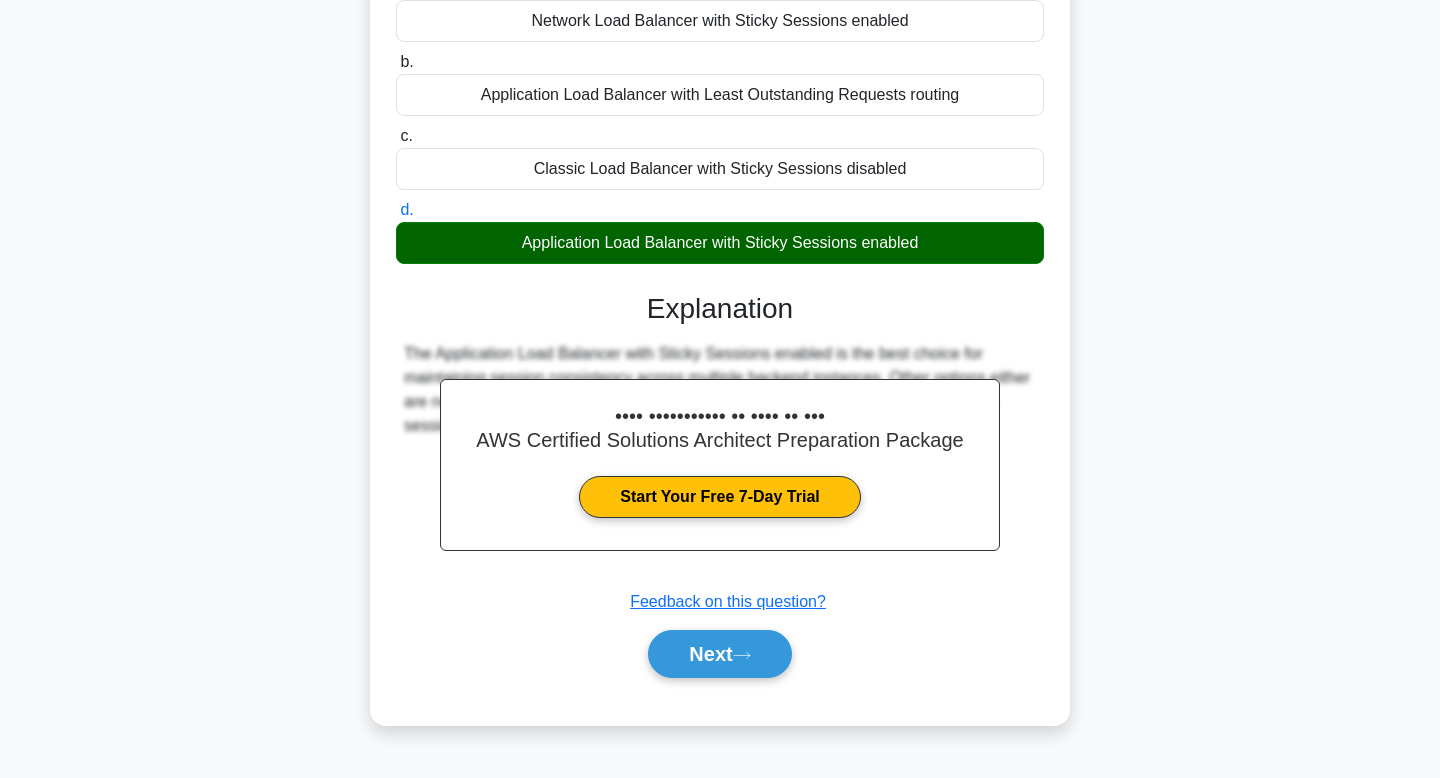 click on "Next" at bounding box center [720, 654] 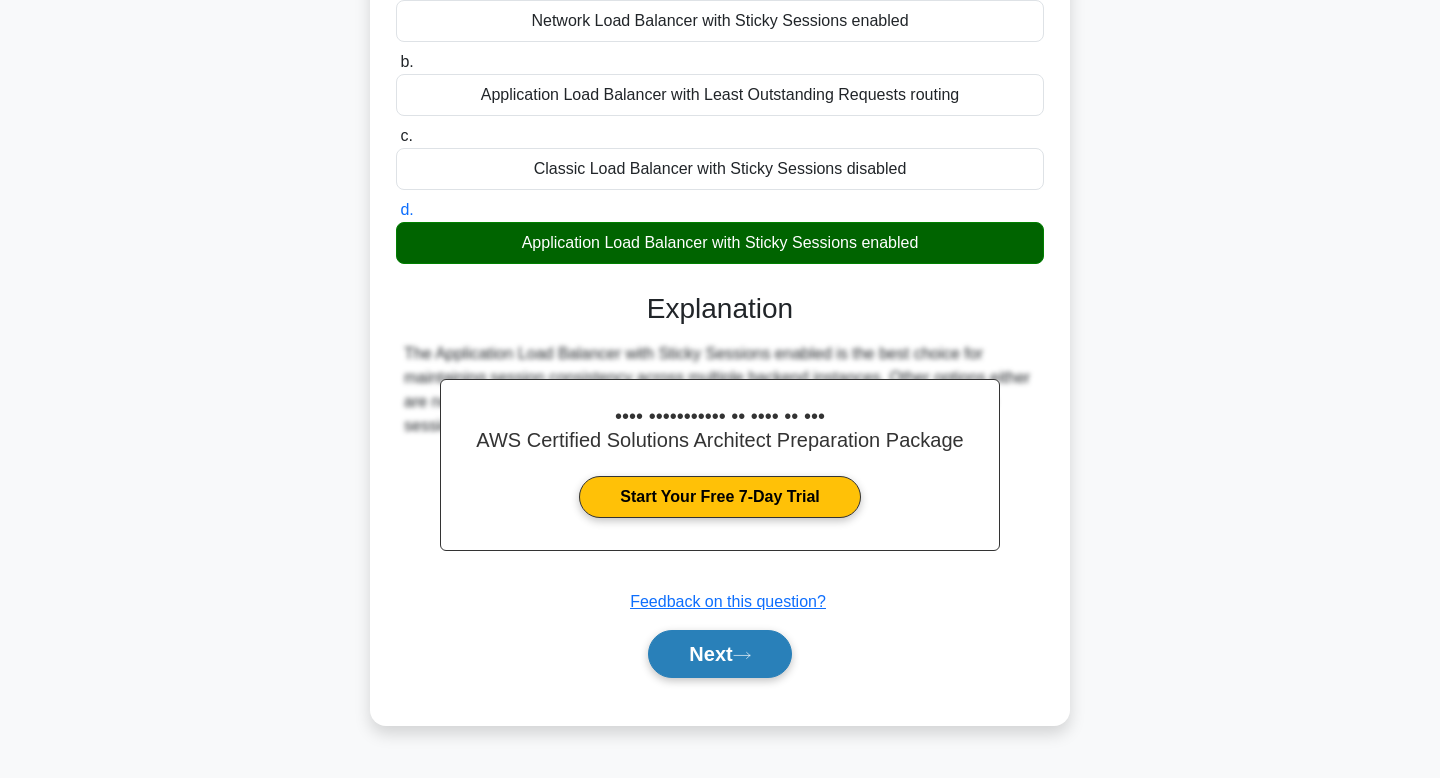 click on "Next" at bounding box center [719, 654] 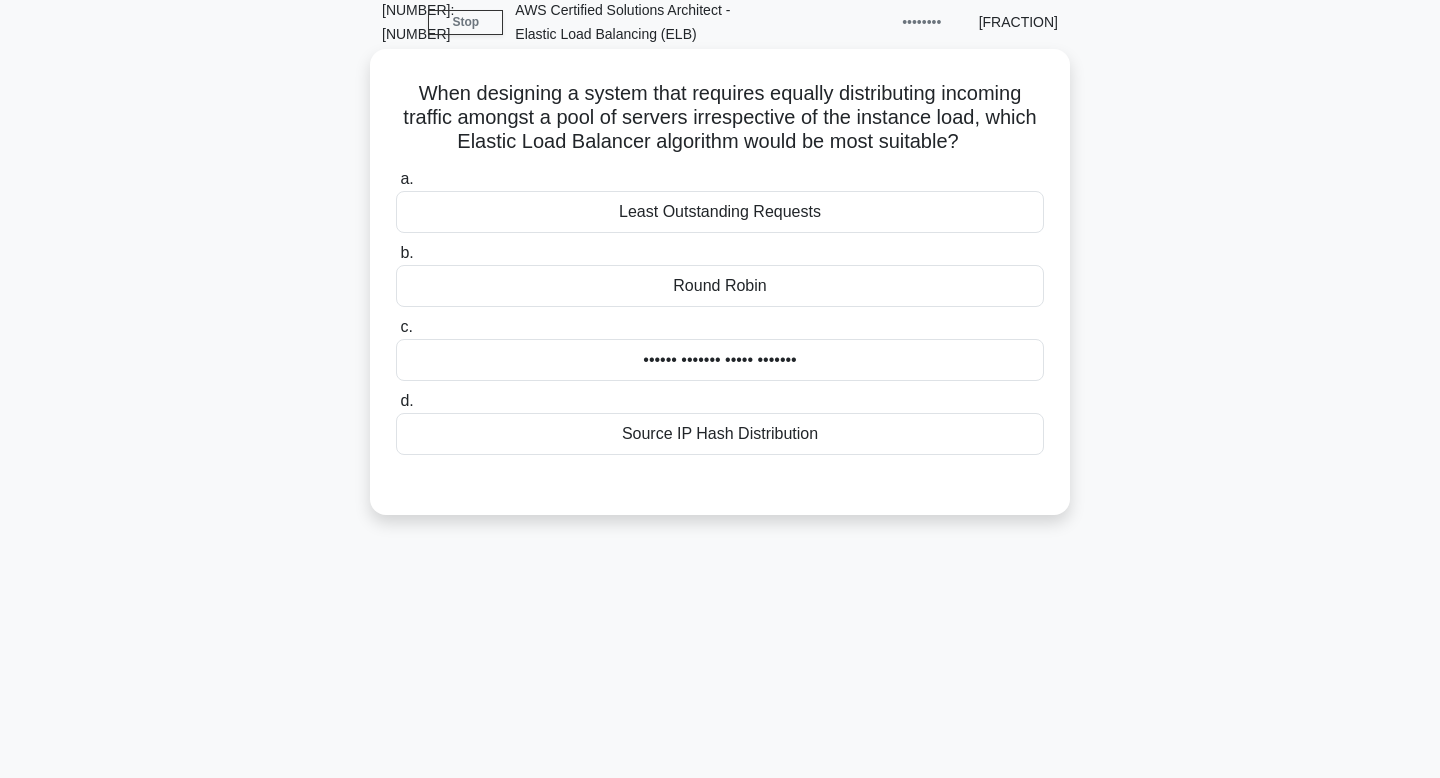 scroll, scrollTop: 72, scrollLeft: 0, axis: vertical 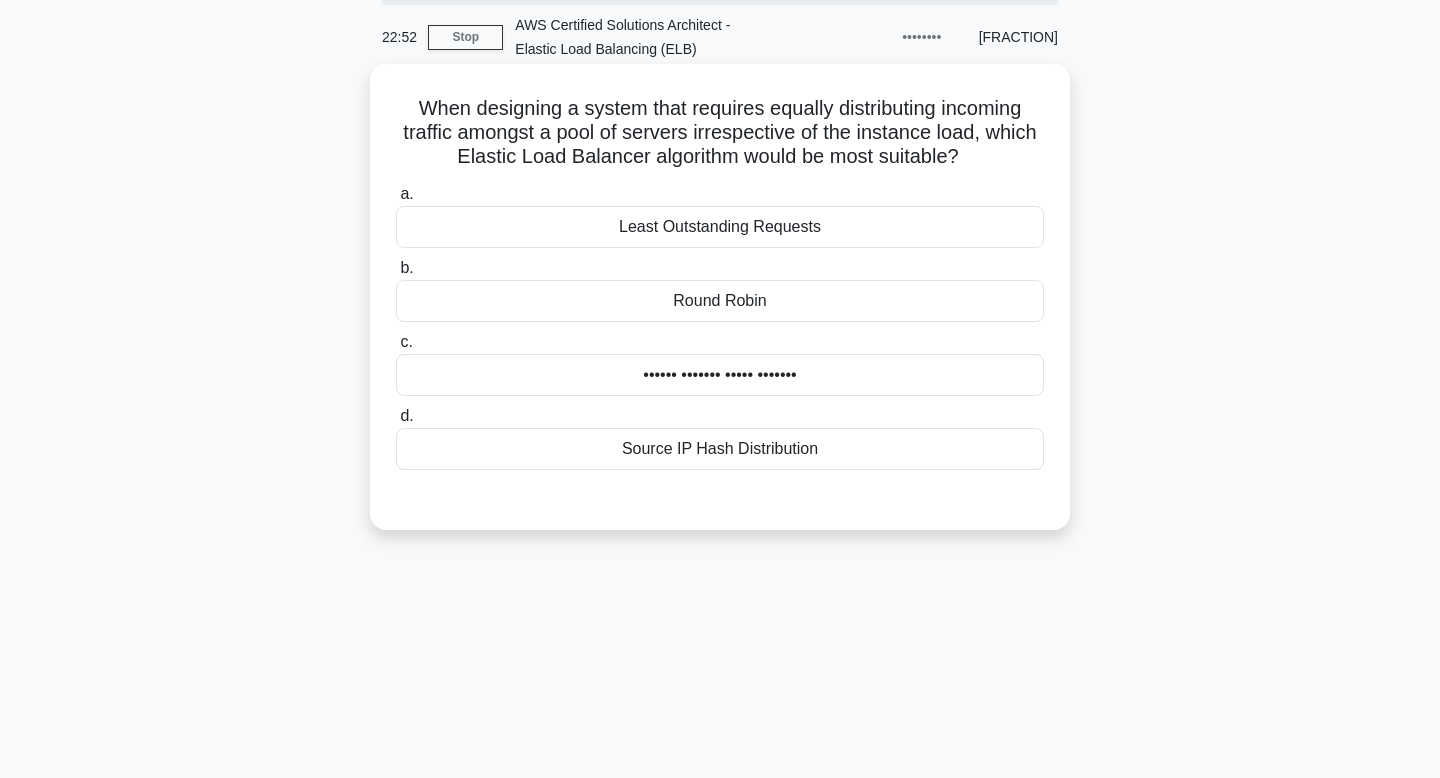click on "Round Robin" at bounding box center (720, 301) 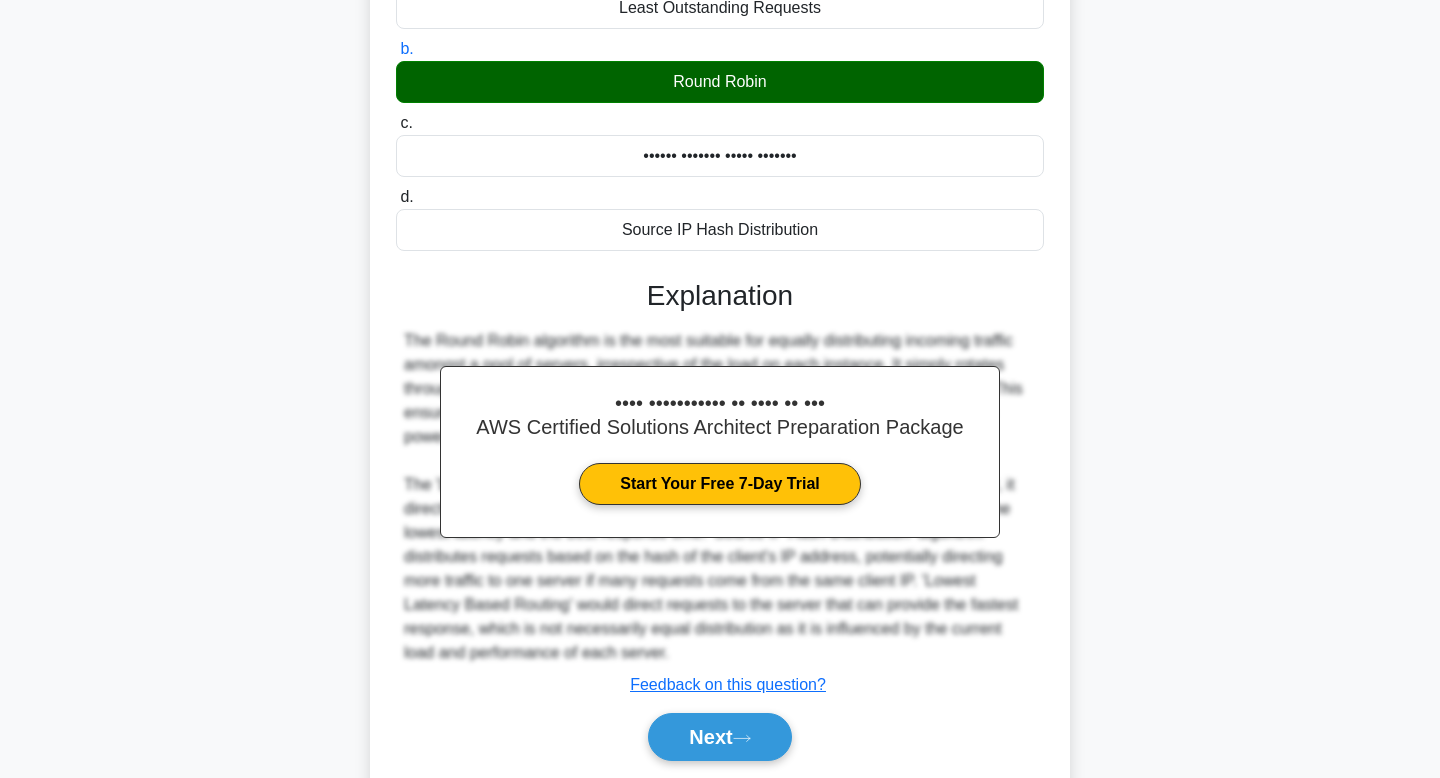 scroll, scrollTop: 297, scrollLeft: 0, axis: vertical 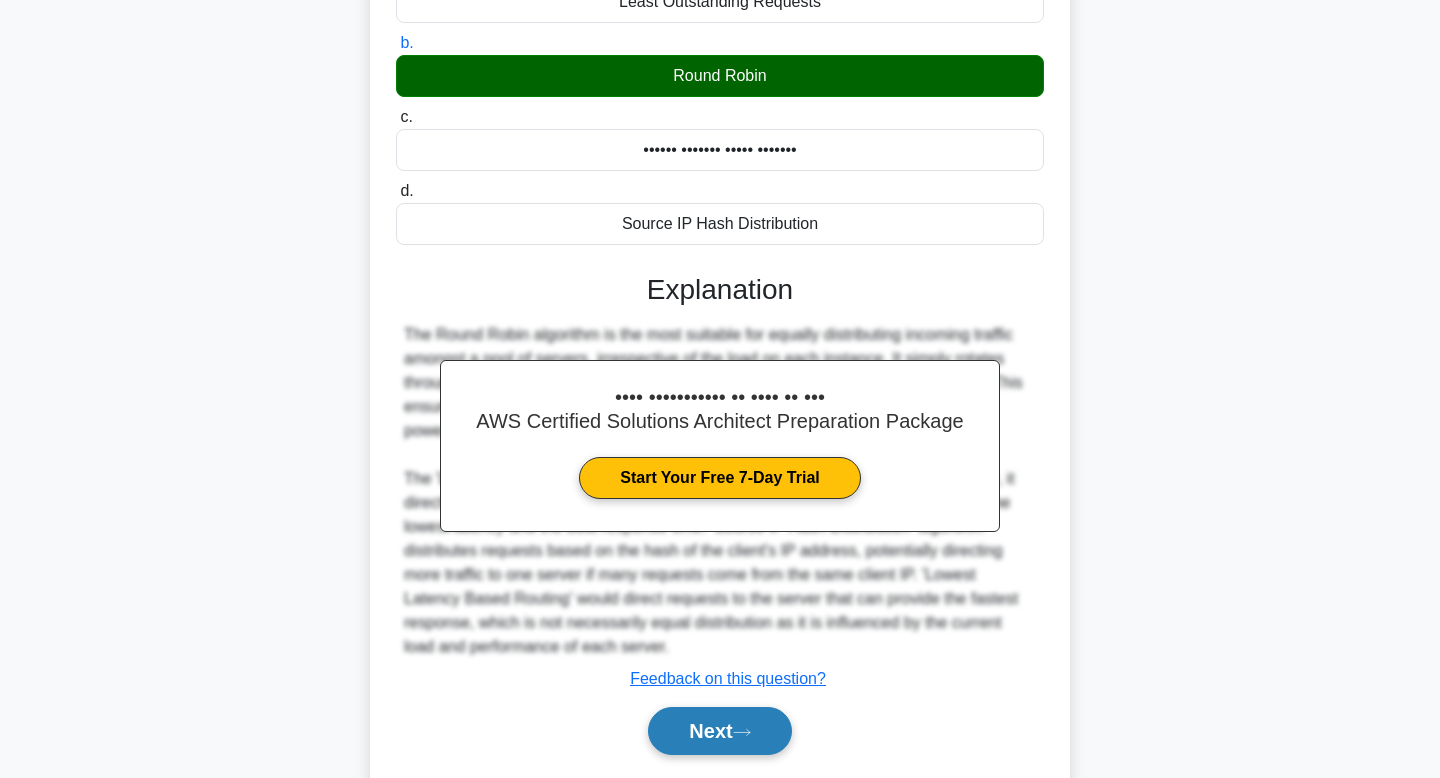 click on "Next" at bounding box center (719, 731) 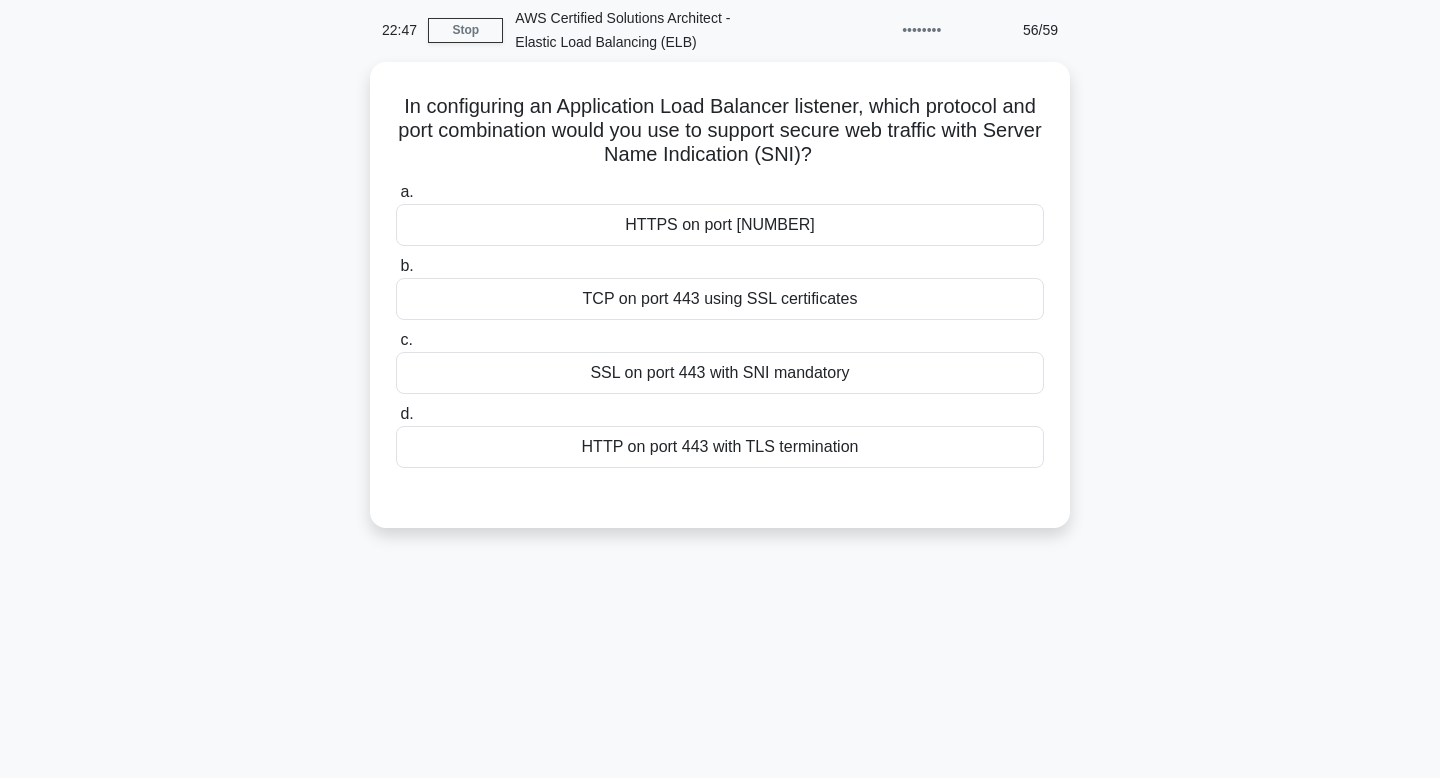 scroll, scrollTop: 77, scrollLeft: 0, axis: vertical 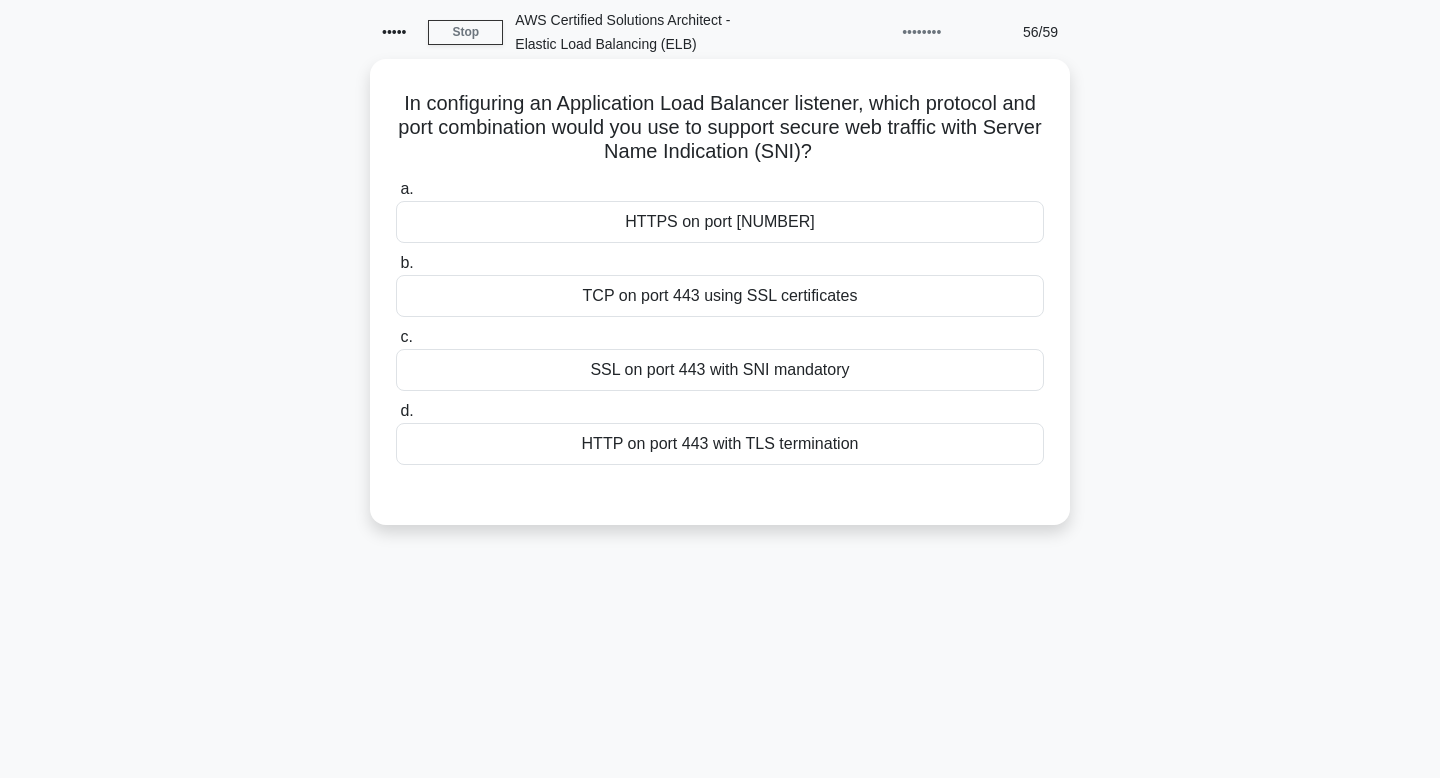 click on "HTTP on port 443 with TLS termination" at bounding box center (720, 444) 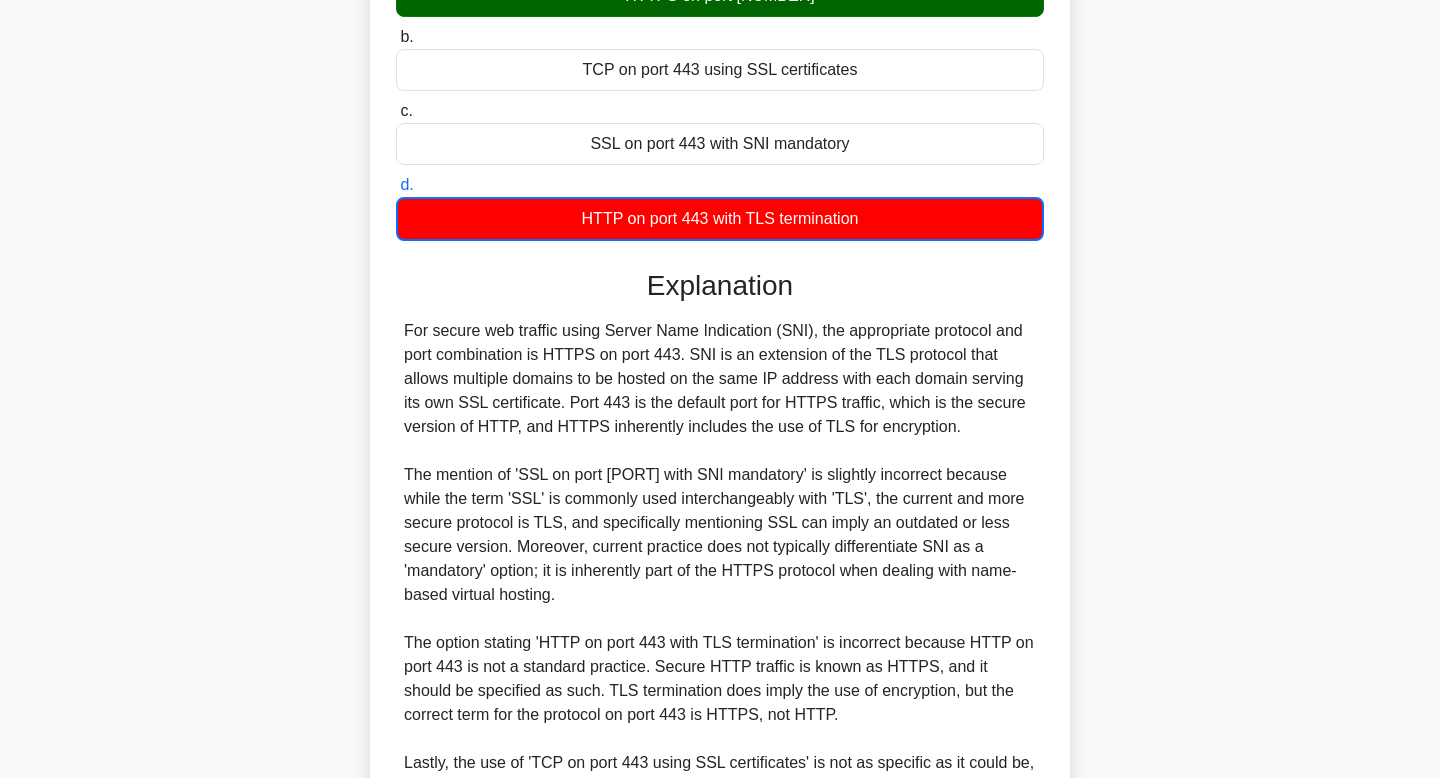 scroll, scrollTop: 308, scrollLeft: 0, axis: vertical 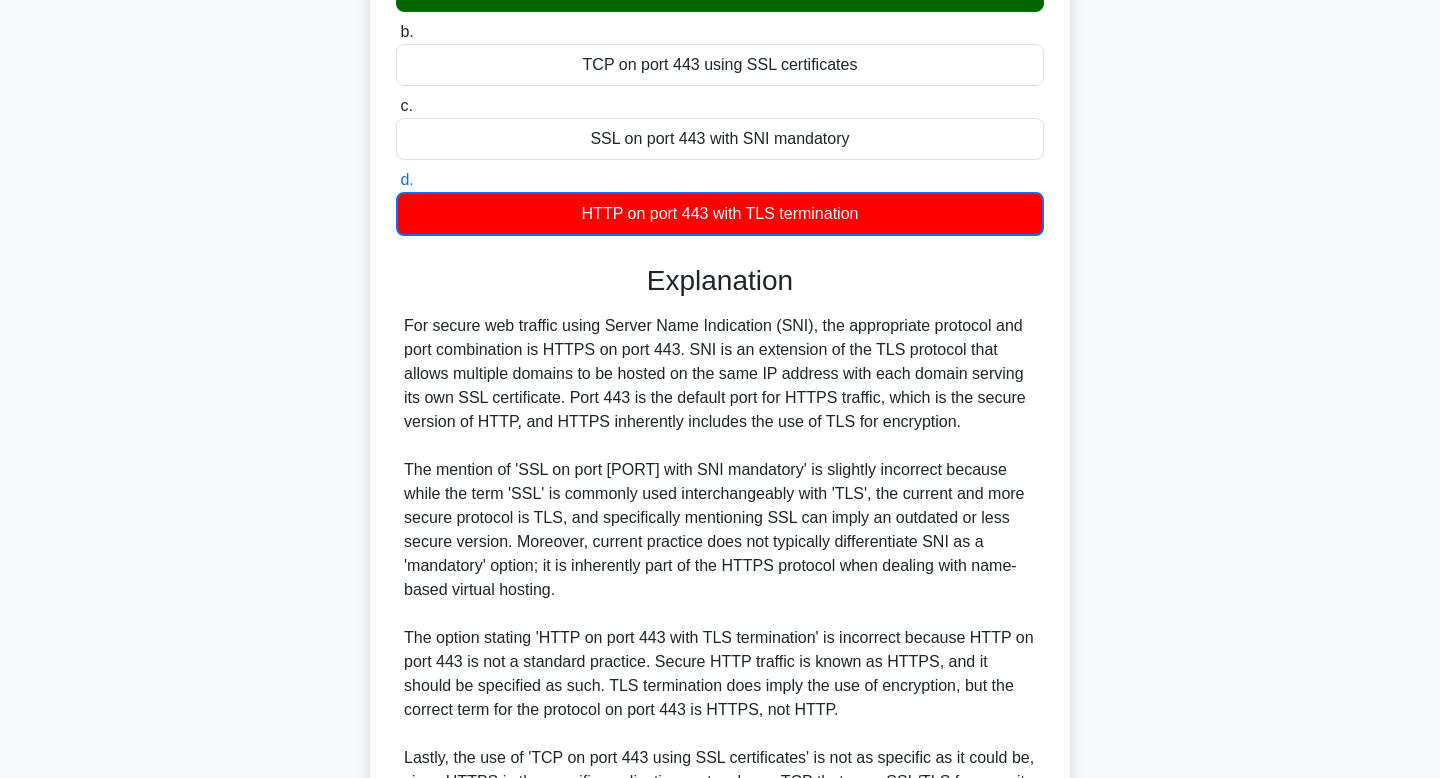 click on "For secure web traffic using Server Name Indication (SNI), the appropriate protocol and port combination is HTTPS on port 443. SNI is an extension of the TLS protocol that allows multiple domains to be hosted on the same IP address with each domain serving its own SSL certificate. Port 443 is the default port for HTTPS traffic, which is the secure version of HTTP, and HTTPS inherently includes the use of TLS for encryption. The mention of 'SSL on port 443 with SNI mandatory' is slightly incorrect because while the term 'SSL' is commonly used interchangeably with 'TLS', the current and more secure protocol is TLS, and specifically mentioning SSL can imply an outdated or less secure version. Moreover, current practice does not typically differentiate SNI as a 'mandatory' option; it is inherently part of the HTTPS protocol when dealing with name-based virtual hosting." at bounding box center [720, 590] 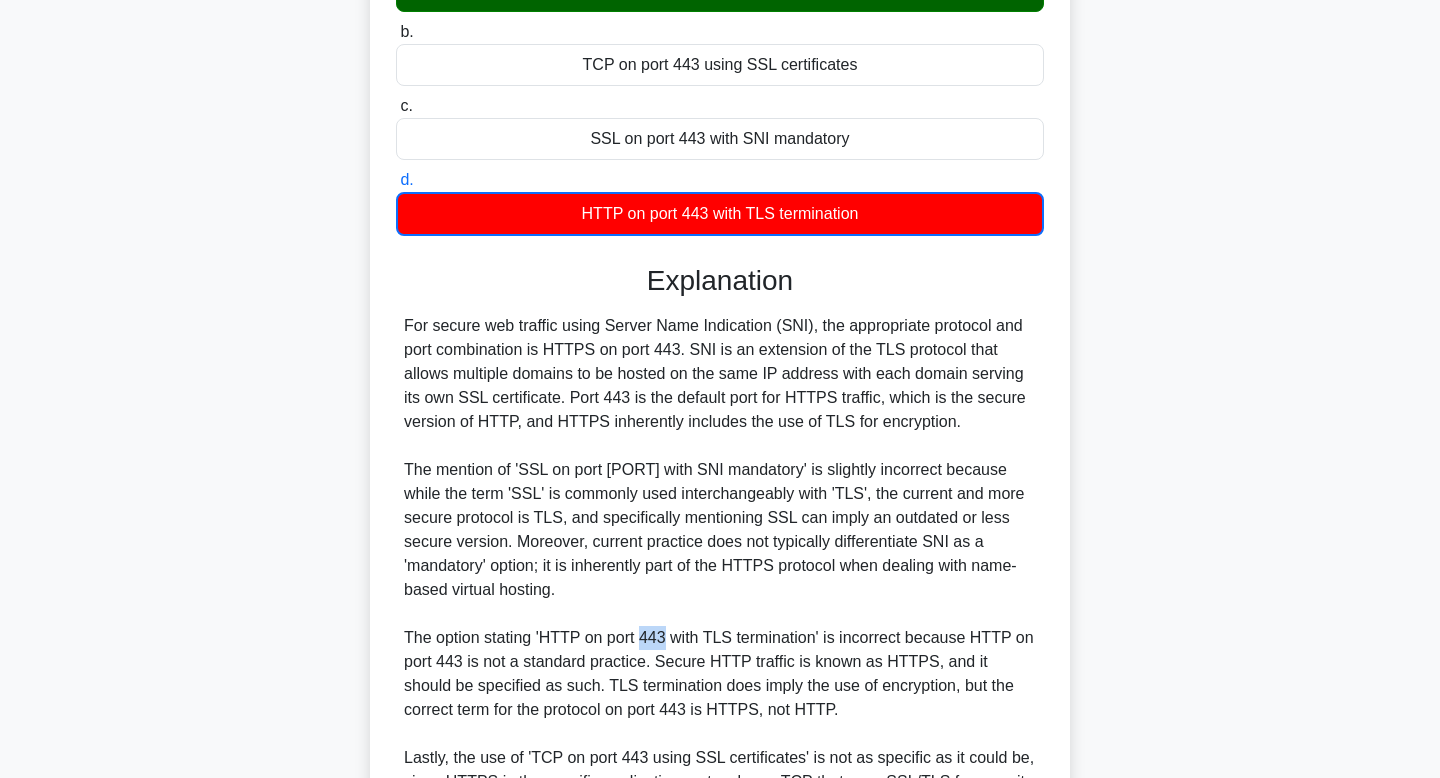 click on "For secure web traffic using Server Name Indication (SNI), the appropriate protocol and port combination is HTTPS on port 443. SNI is an extension of the TLS protocol that allows multiple domains to be hosted on the same IP address with each domain serving its own SSL certificate. Port 443 is the default port for HTTPS traffic, which is the secure version of HTTP, and HTTPS inherently includes the use of TLS for encryption. The mention of 'SSL on port 443 with SNI mandatory' is slightly incorrect because while the term 'SSL' is commonly used interchangeably with 'TLS', the current and more secure protocol is TLS, and specifically mentioning SSL can imply an outdated or less secure version. Moreover, current practice does not typically differentiate SNI as a 'mandatory' option; it is inherently part of the HTTPS protocol when dealing with name-based virtual hosting." at bounding box center [720, 590] 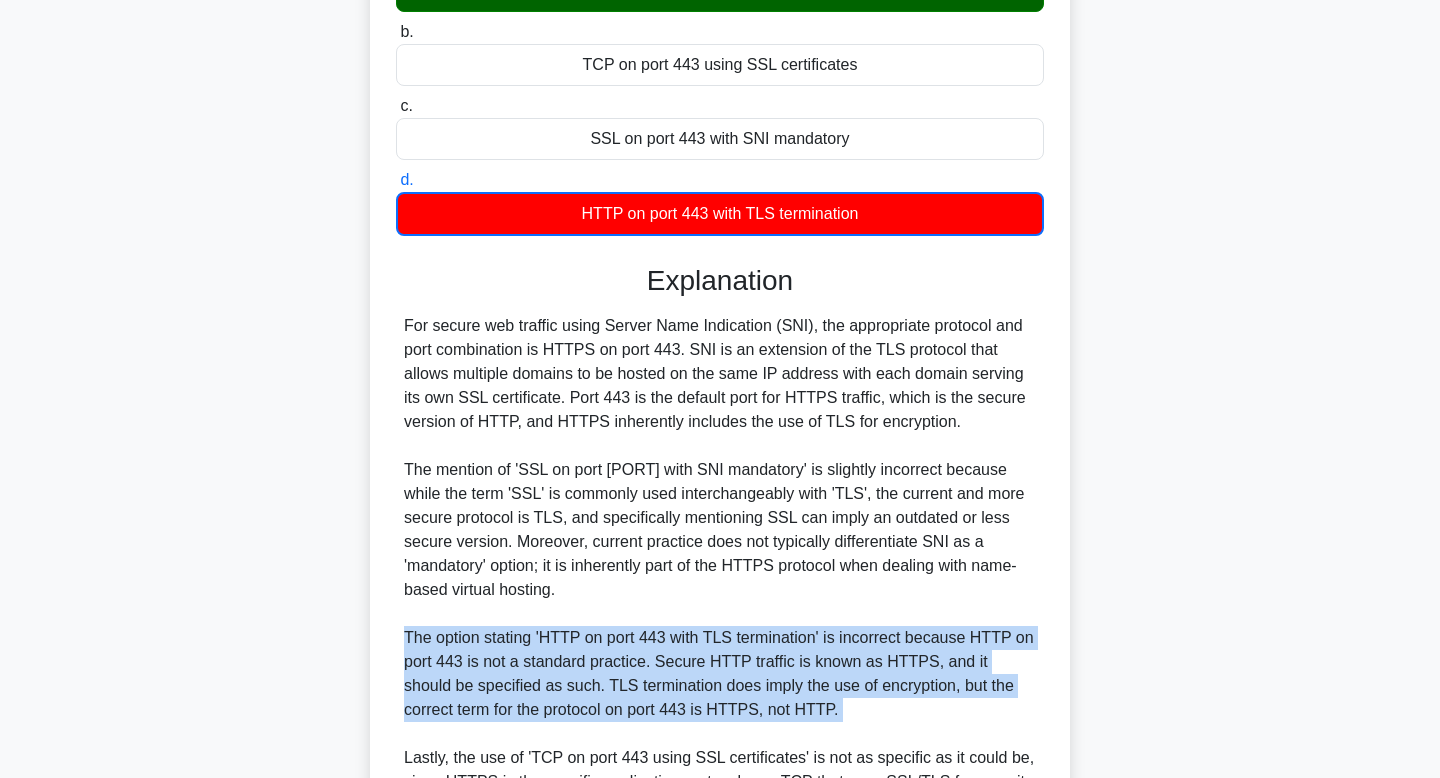 click on "For secure web traffic using Server Name Indication (SNI), the appropriate protocol and port combination is HTTPS on port 443. SNI is an extension of the TLS protocol that allows multiple domains to be hosted on the same IP address with each domain serving its own SSL certificate. Port 443 is the default port for HTTPS traffic, which is the secure version of HTTP, and HTTPS inherently includes the use of TLS for encryption. The mention of 'SSL on port 443 with SNI mandatory' is slightly incorrect because while the term 'SSL' is commonly used interchangeably with 'TLS', the current and more secure protocol is TLS, and specifically mentioning SSL can imply an outdated or less secure version. Moreover, current practice does not typically differentiate SNI as a 'mandatory' option; it is inherently part of the HTTPS protocol when dealing with name-based virtual hosting." at bounding box center [720, 590] 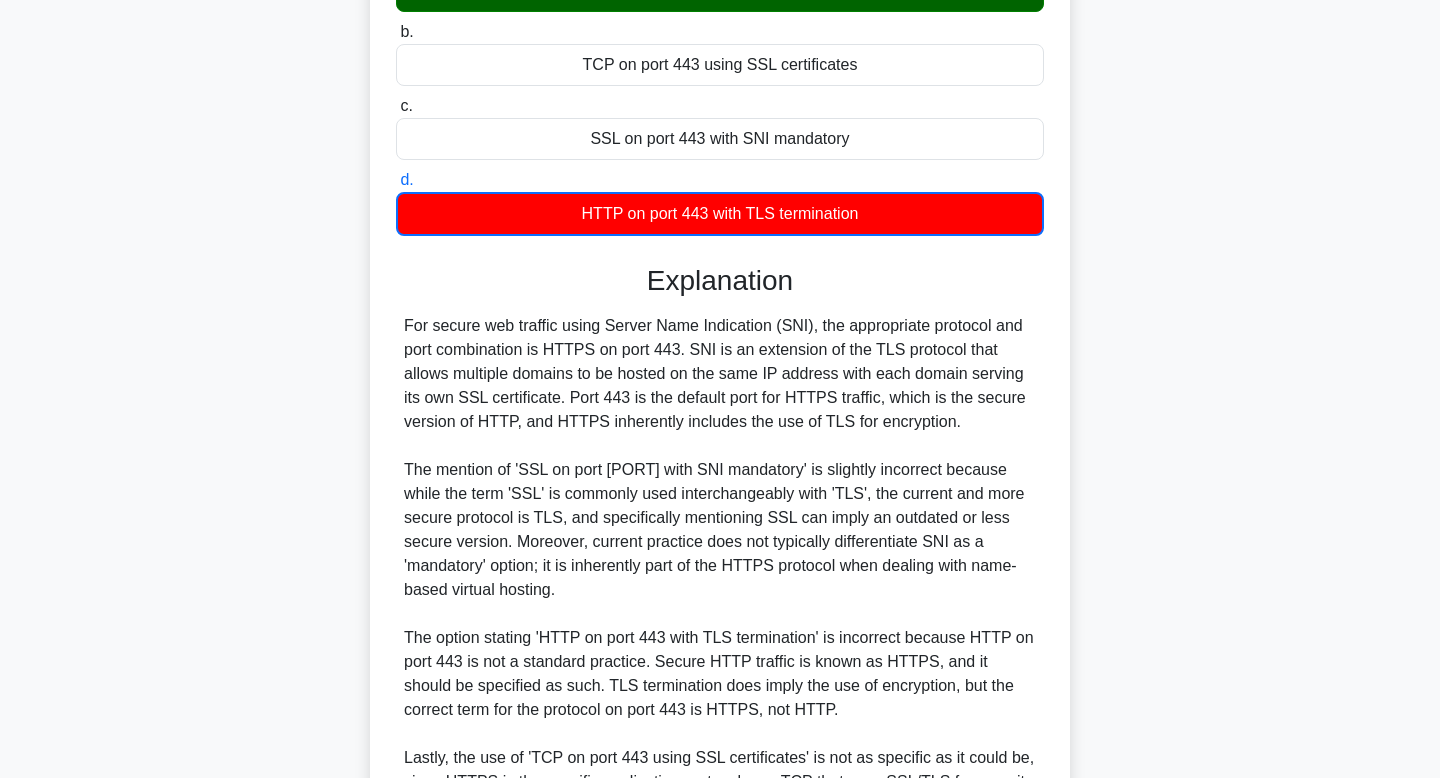 click on "For secure web traffic using Server Name Indication (SNI), the appropriate protocol and port combination is HTTPS on port 443. SNI is an extension of the TLS protocol that allows multiple domains to be hosted on the same IP address with each domain serving its own SSL certificate. Port 443 is the default port for HTTPS traffic, which is the secure version of HTTP, and HTTPS inherently includes the use of TLS for encryption. The mention of 'SSL on port 443 with SNI mandatory' is slightly incorrect because while the term 'SSL' is commonly used interchangeably with 'TLS', the current and more secure protocol is TLS, and specifically mentioning SSL can imply an outdated or less secure version. Moreover, current practice does not typically differentiate SNI as a 'mandatory' option; it is inherently part of the HTTPS protocol when dealing with name-based virtual hosting." at bounding box center [720, 590] 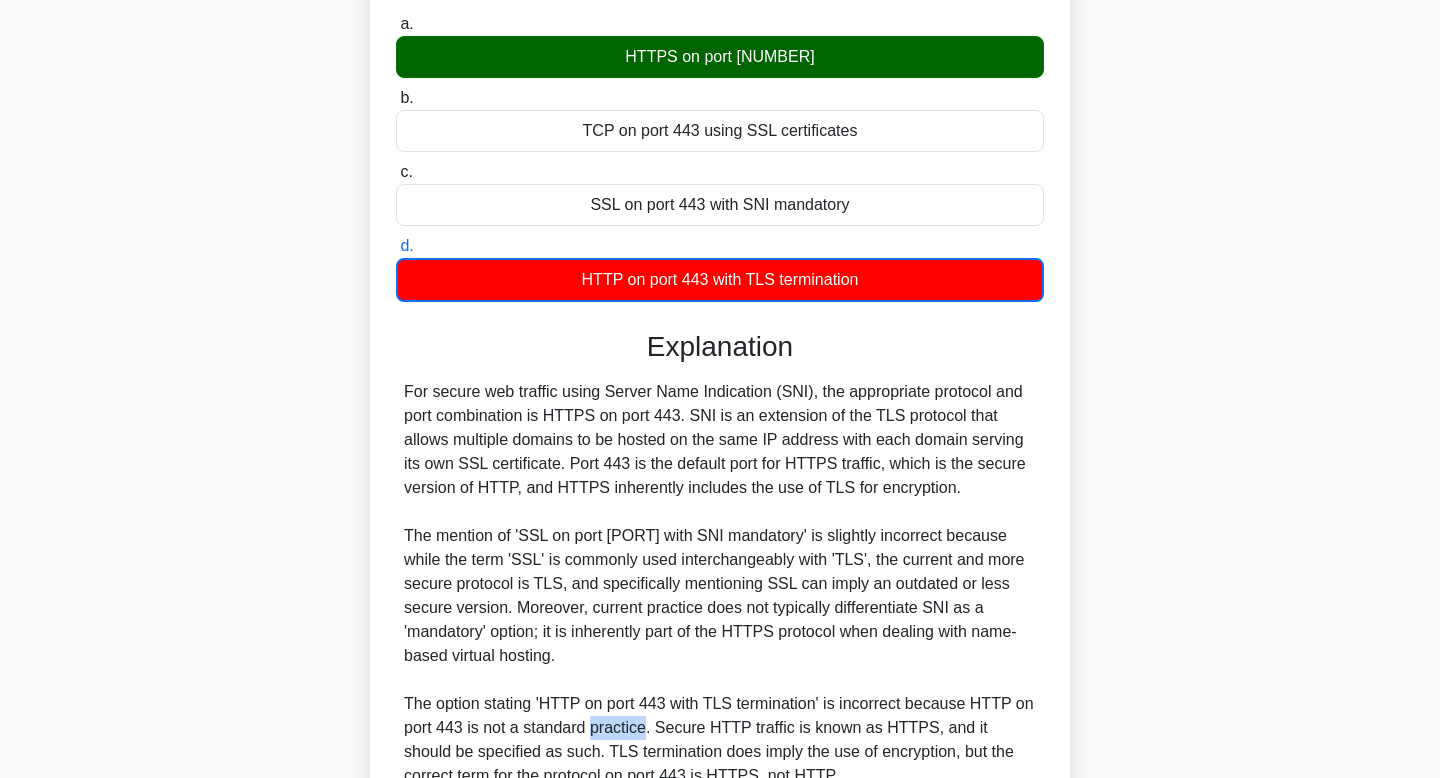 scroll, scrollTop: 238, scrollLeft: 0, axis: vertical 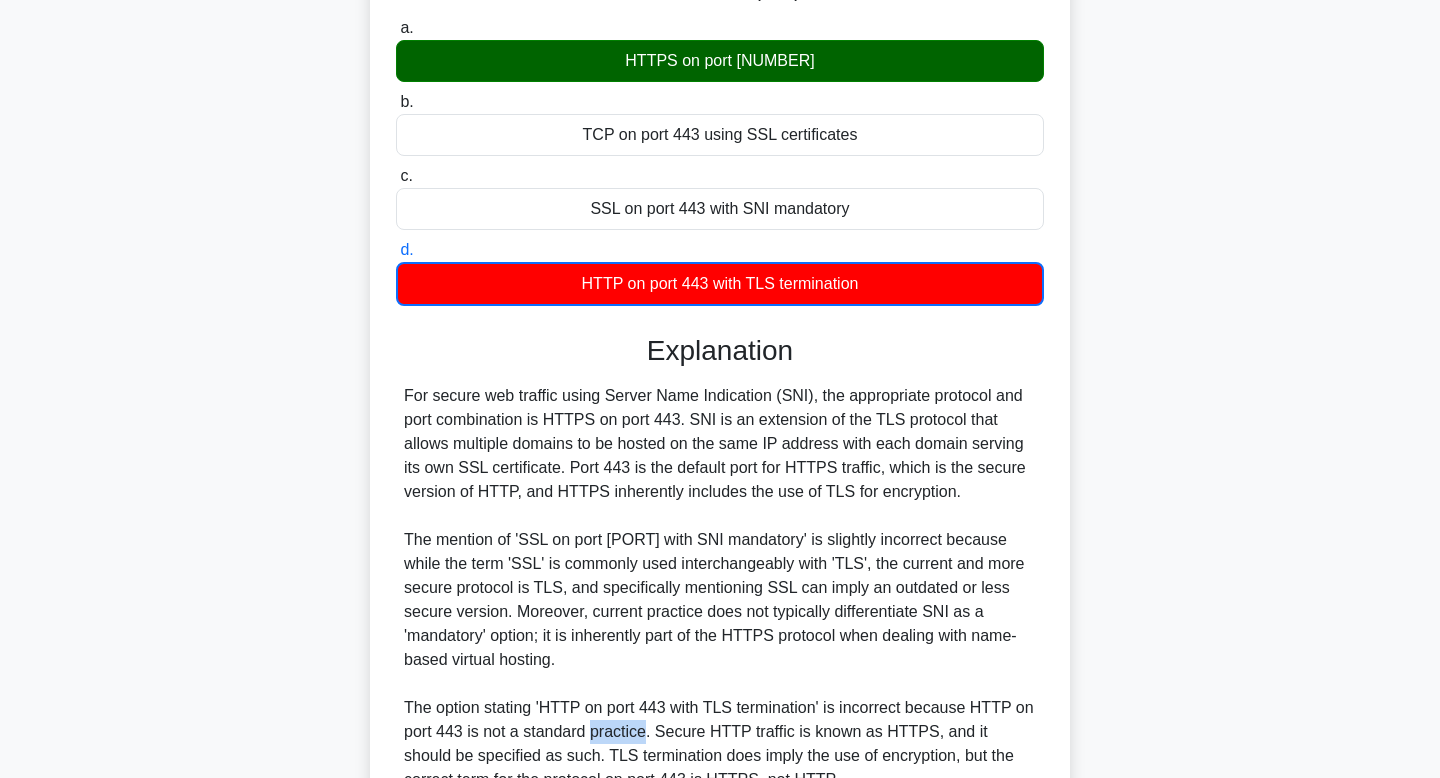 click on "HTTPS on port [NUMBER]" at bounding box center [720, 61] 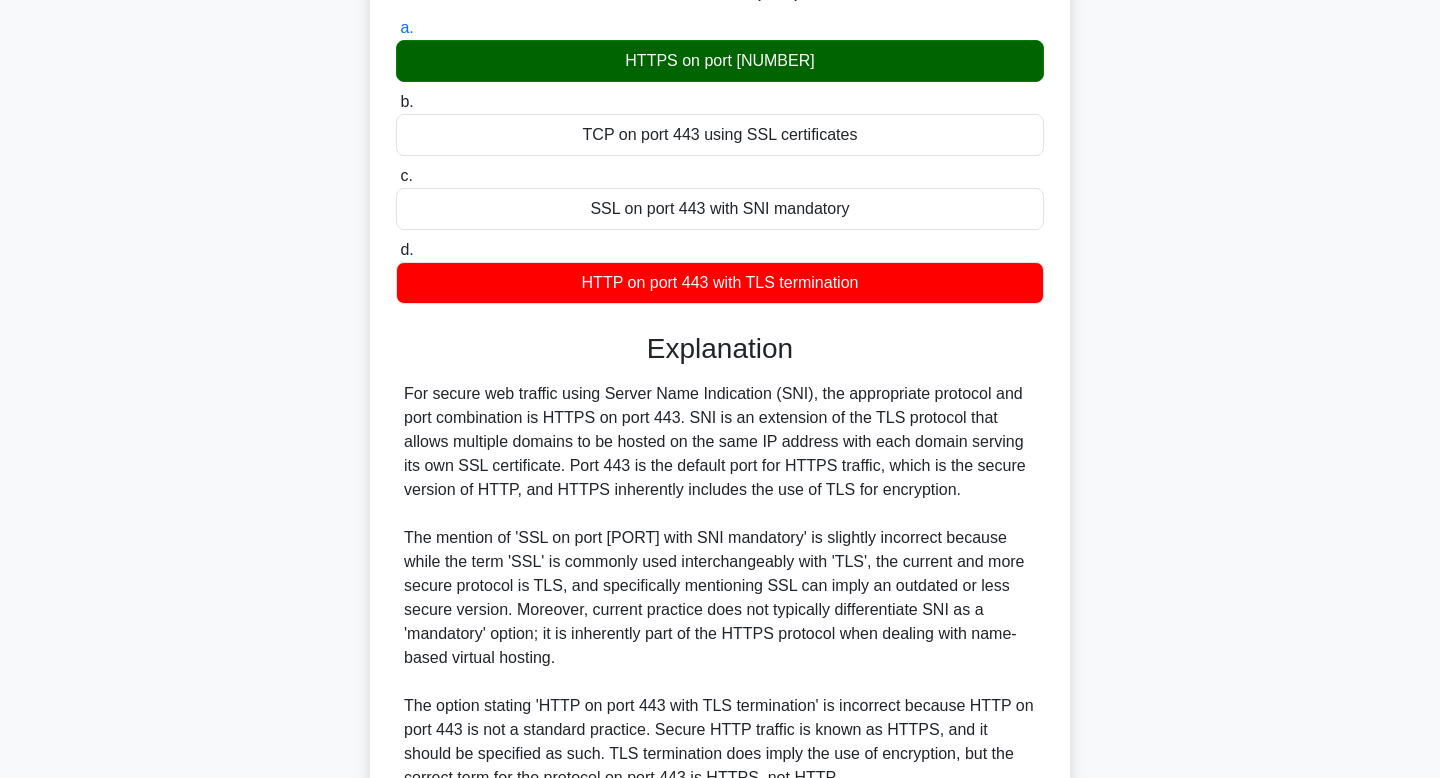 click on "HTTPS on port [NUMBER]" at bounding box center [720, 61] 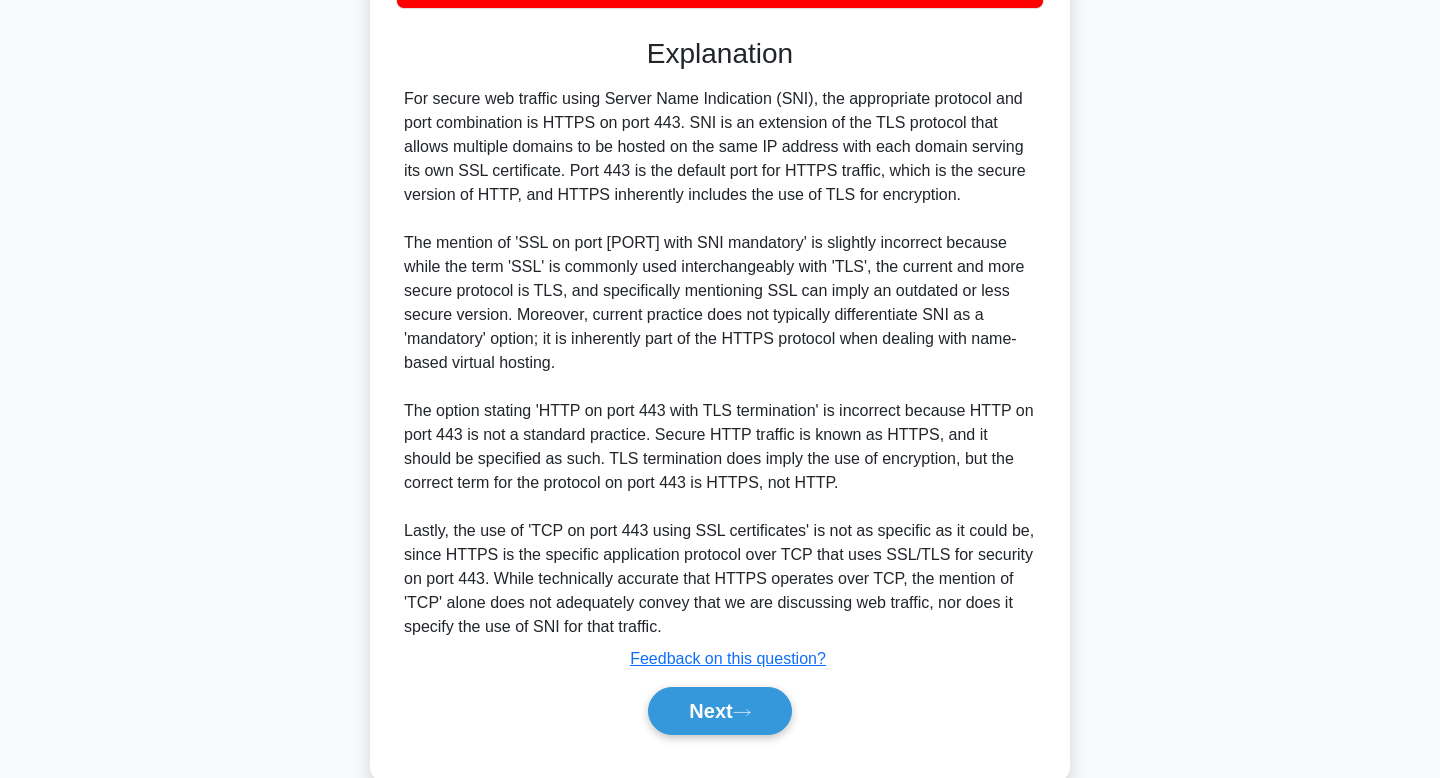 scroll, scrollTop: 576, scrollLeft: 0, axis: vertical 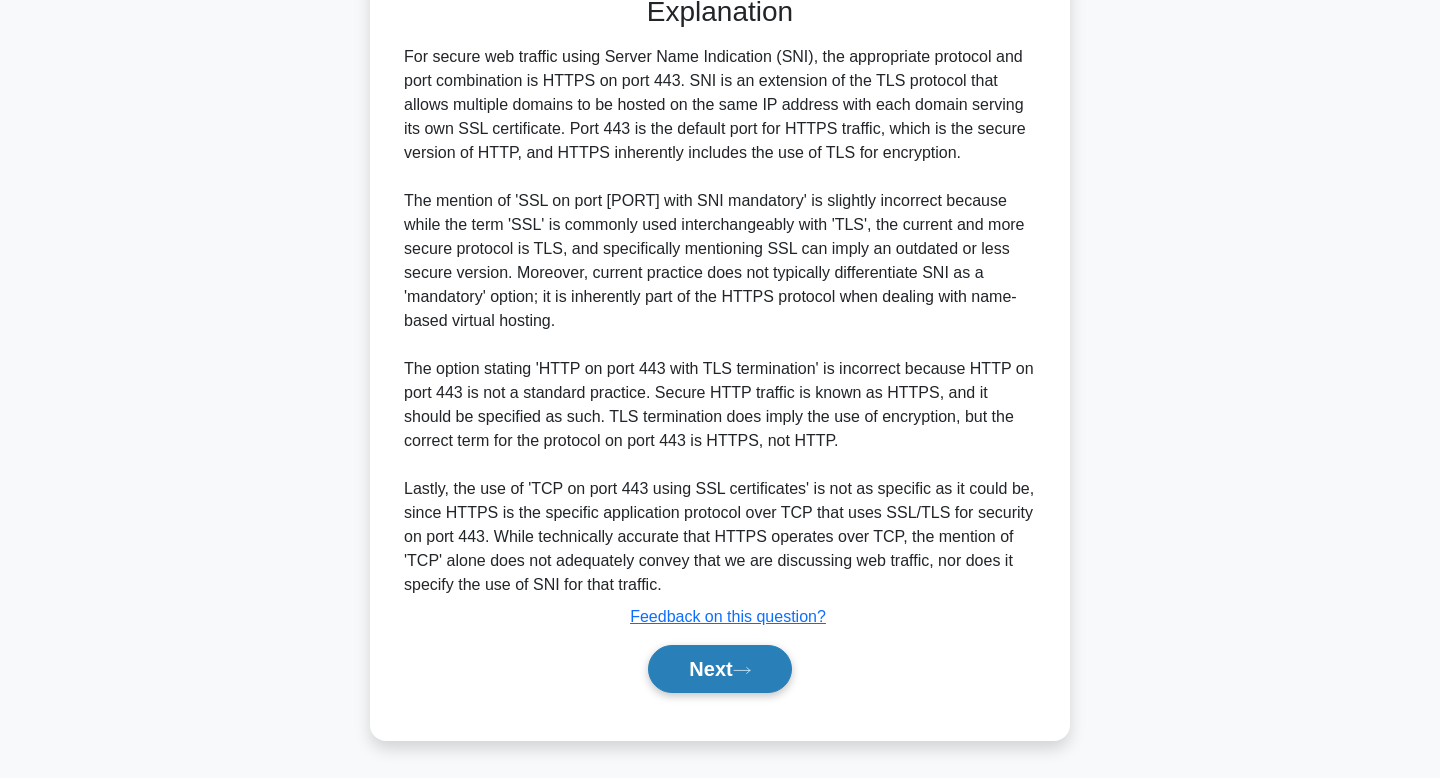 click on "Next" at bounding box center (719, 669) 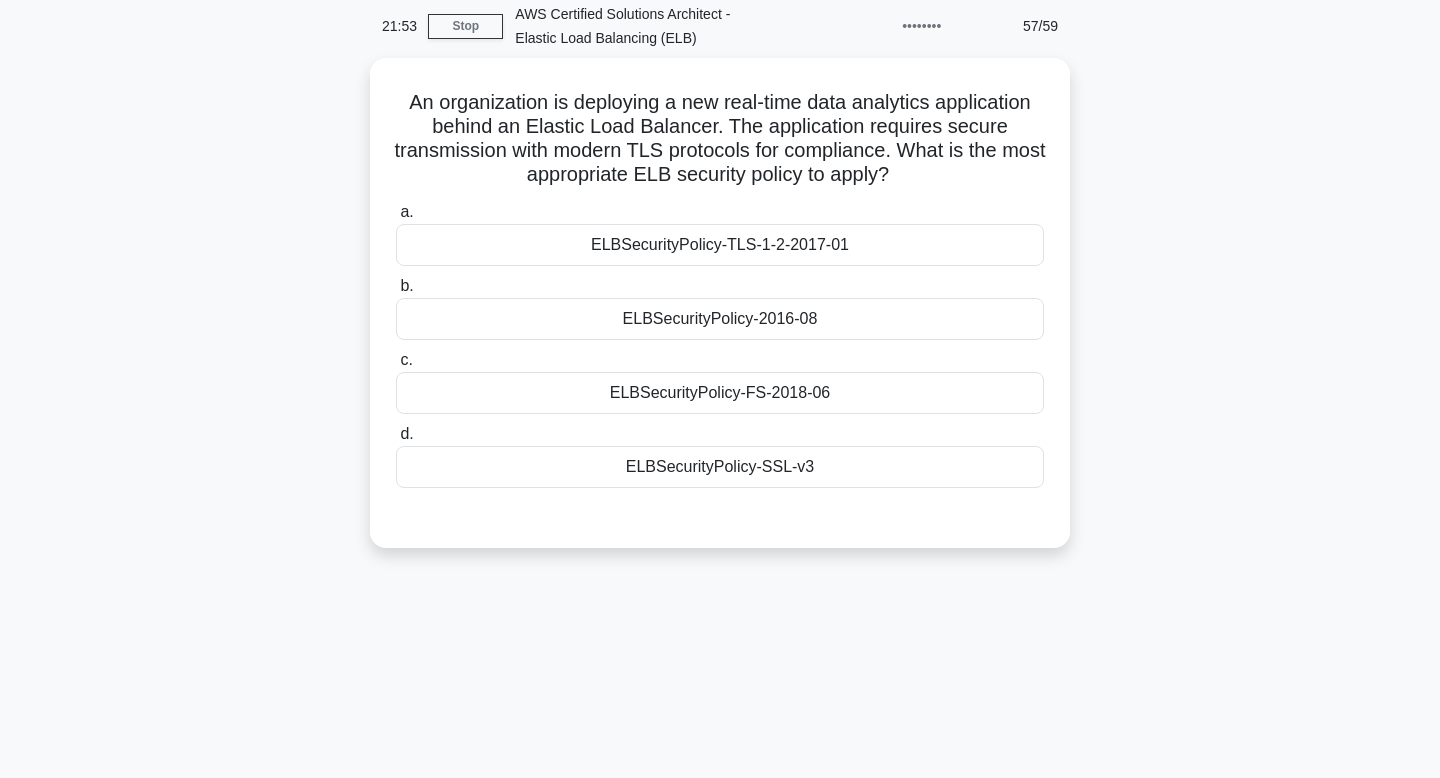 scroll, scrollTop: 56, scrollLeft: 0, axis: vertical 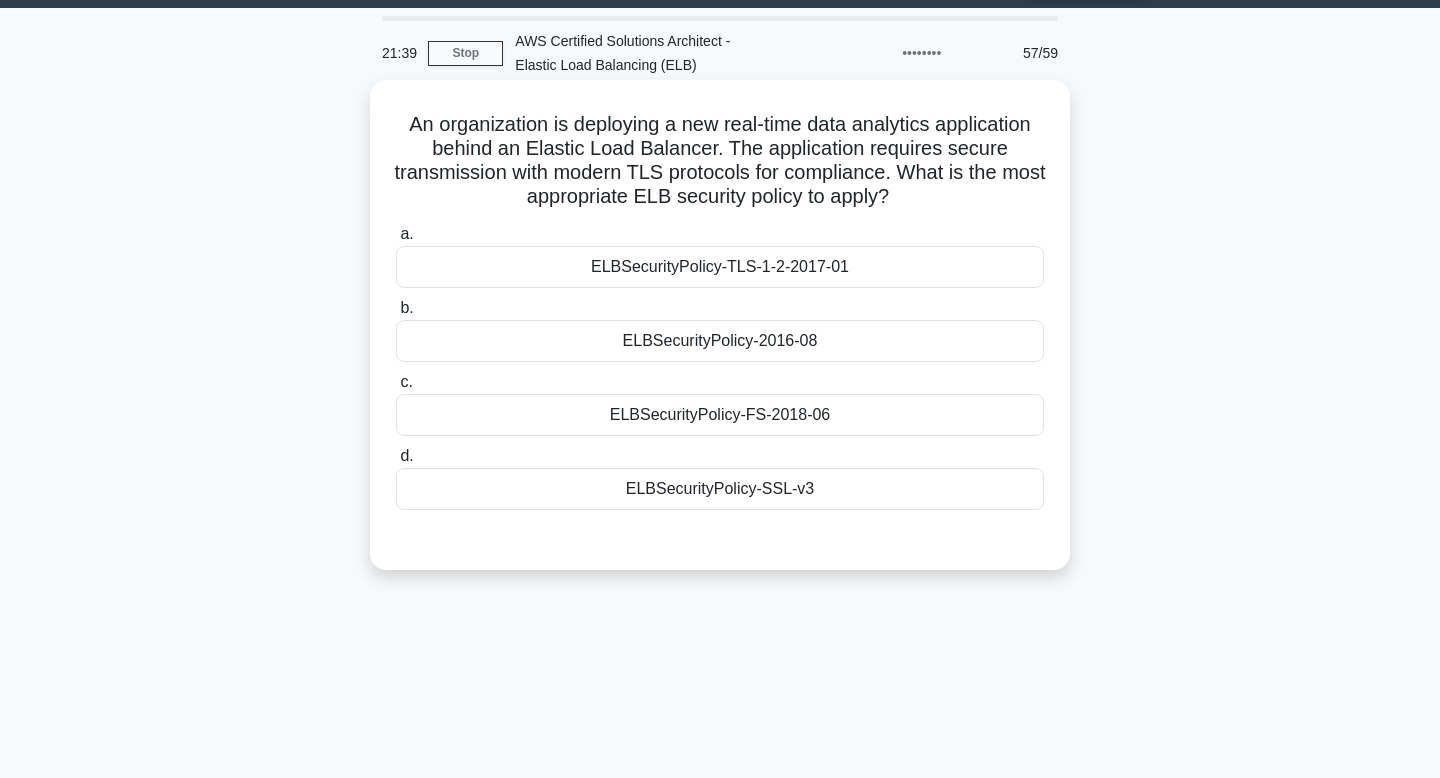 click on "ELBSecurityPolicy-FS-2018-06" at bounding box center (720, 415) 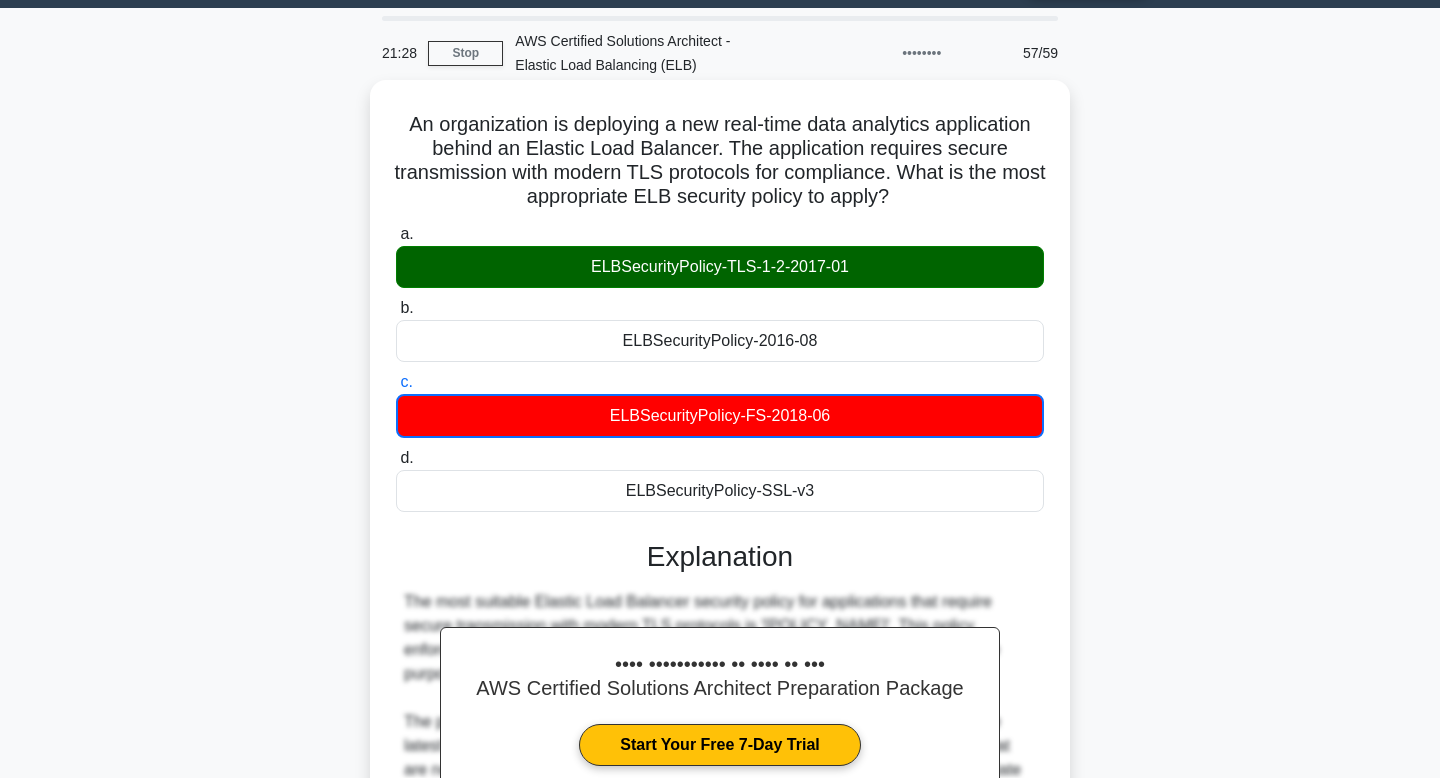 click on "ELBSecurityPolicy-TLS-1-2-2017-01" at bounding box center [720, 267] 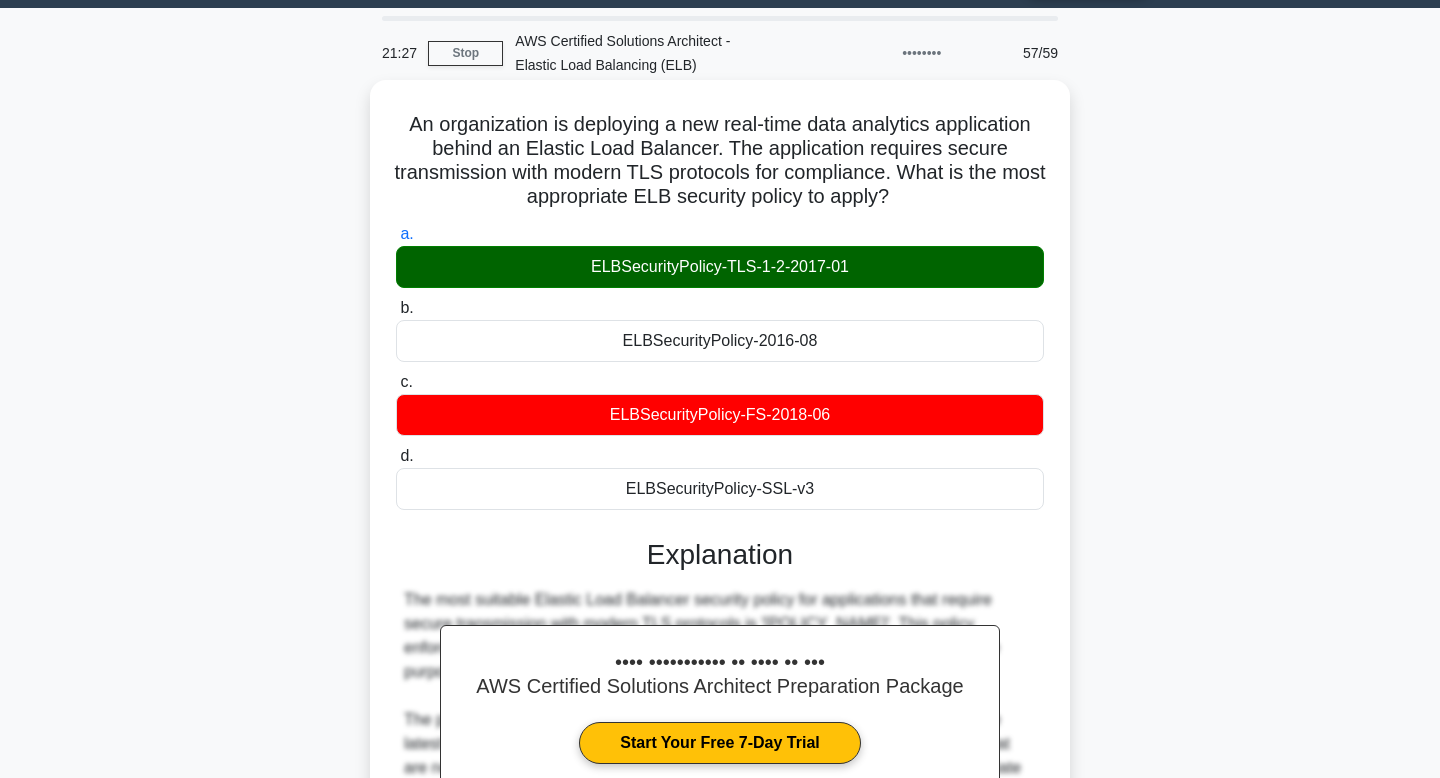 click on "ELBSecurityPolicy-TLS-1-2-2017-01" at bounding box center (720, 267) 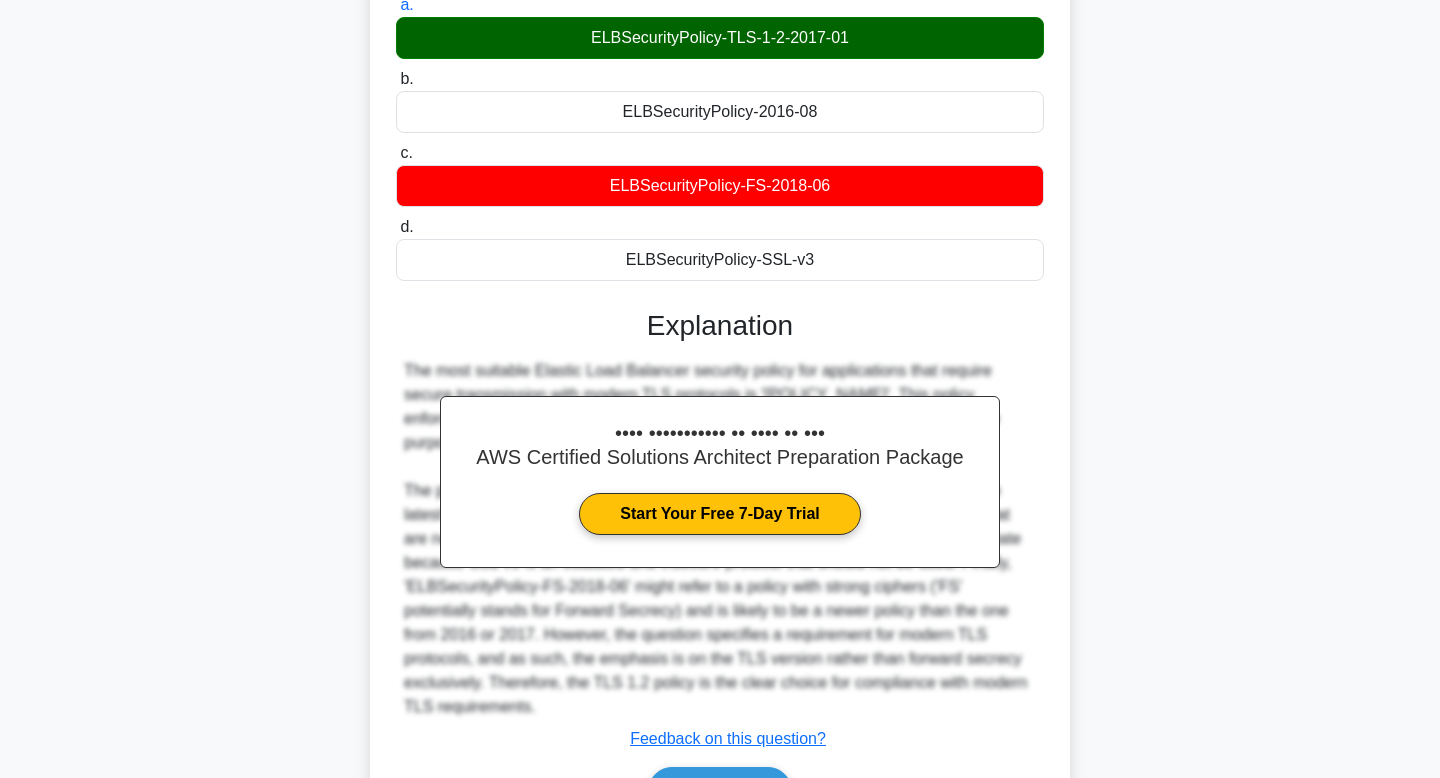 scroll, scrollTop: 326, scrollLeft: 0, axis: vertical 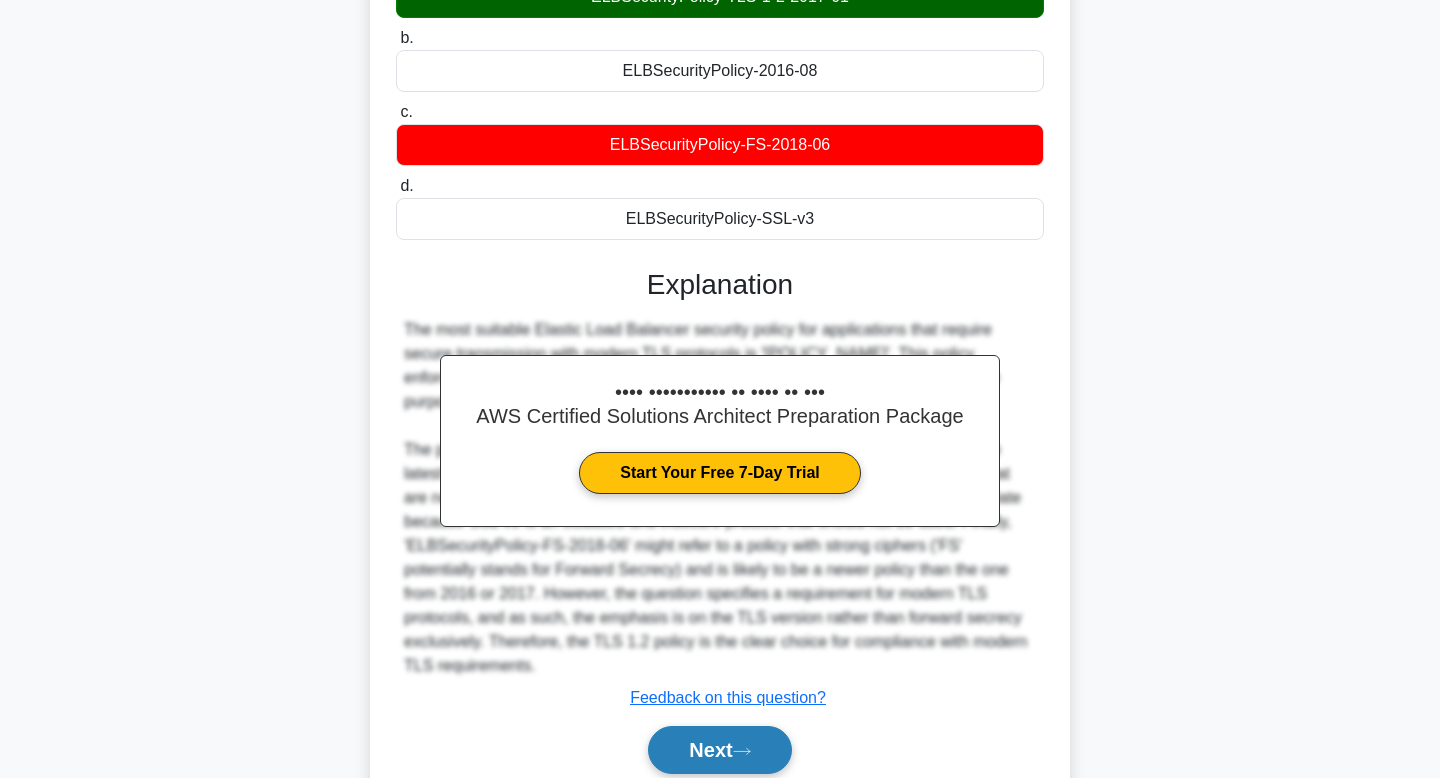 click on "Next" at bounding box center [719, 750] 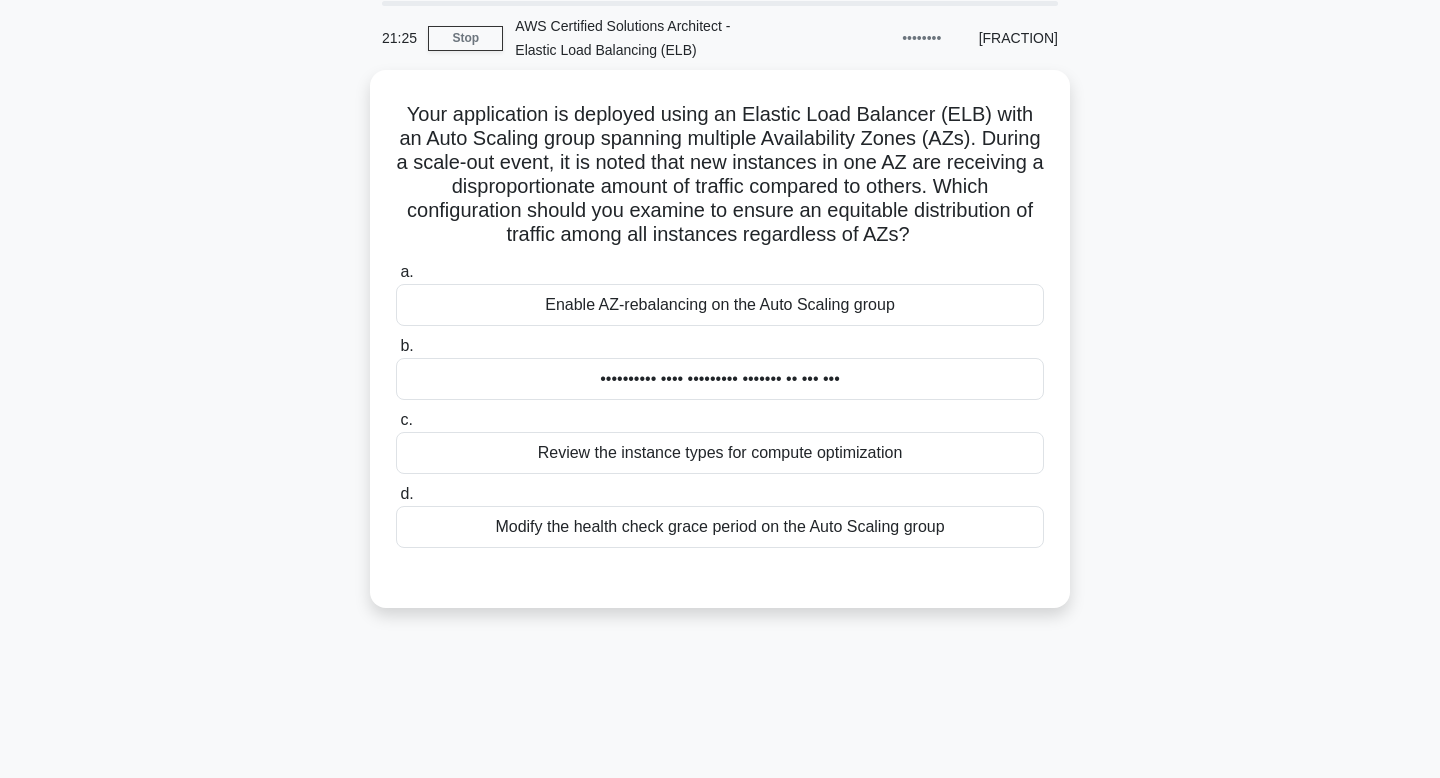 scroll, scrollTop: 57, scrollLeft: 0, axis: vertical 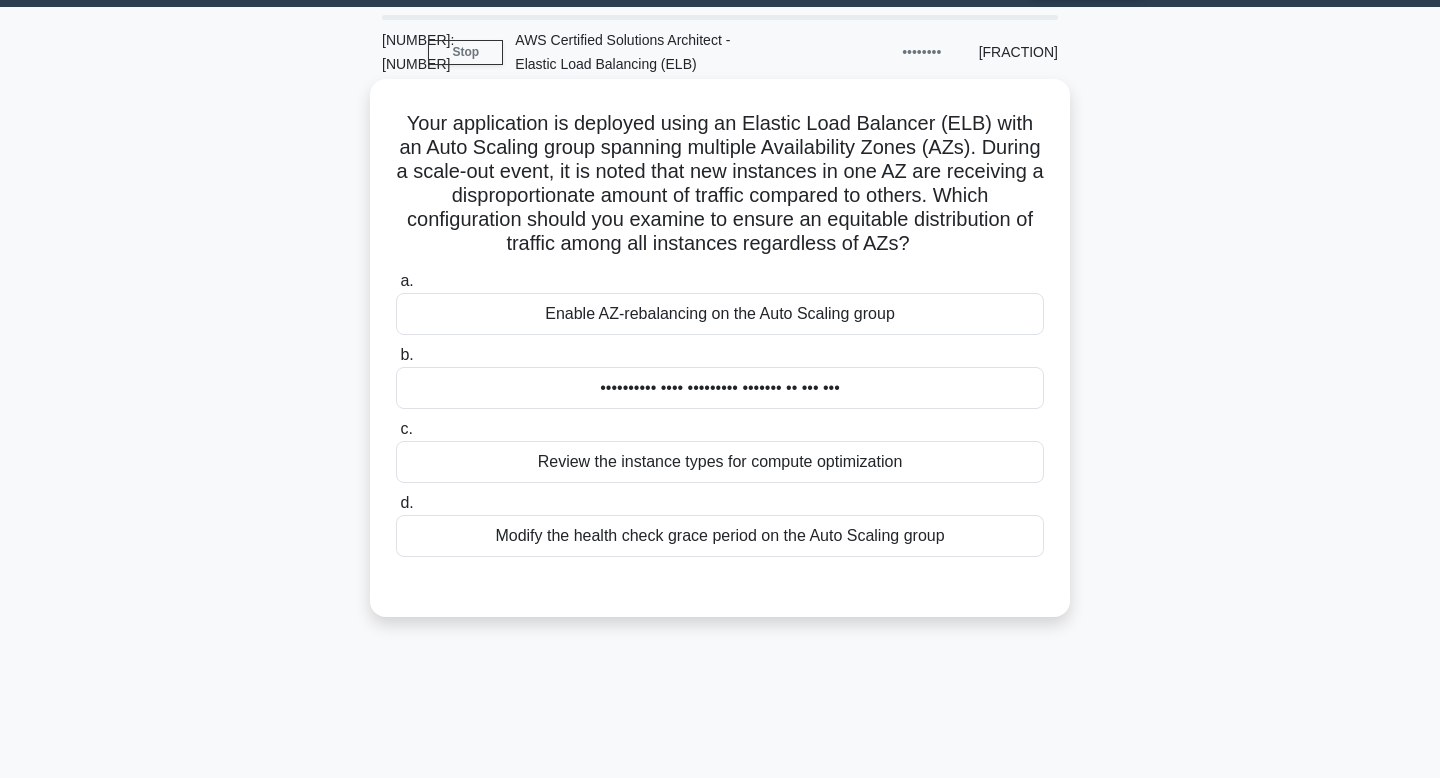click on "Enable AZ-rebalancing on the Auto Scaling group" at bounding box center (720, 314) 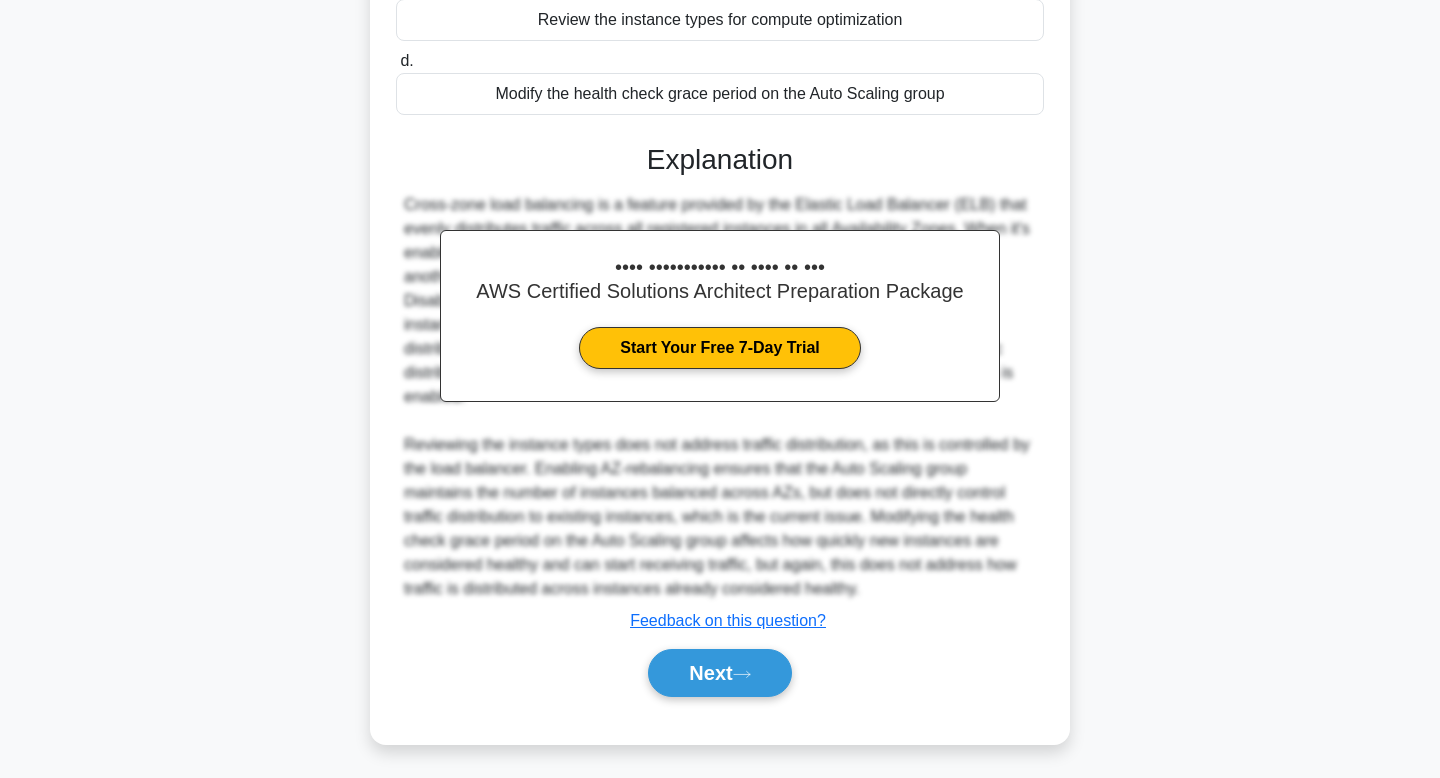 scroll, scrollTop: 506, scrollLeft: 0, axis: vertical 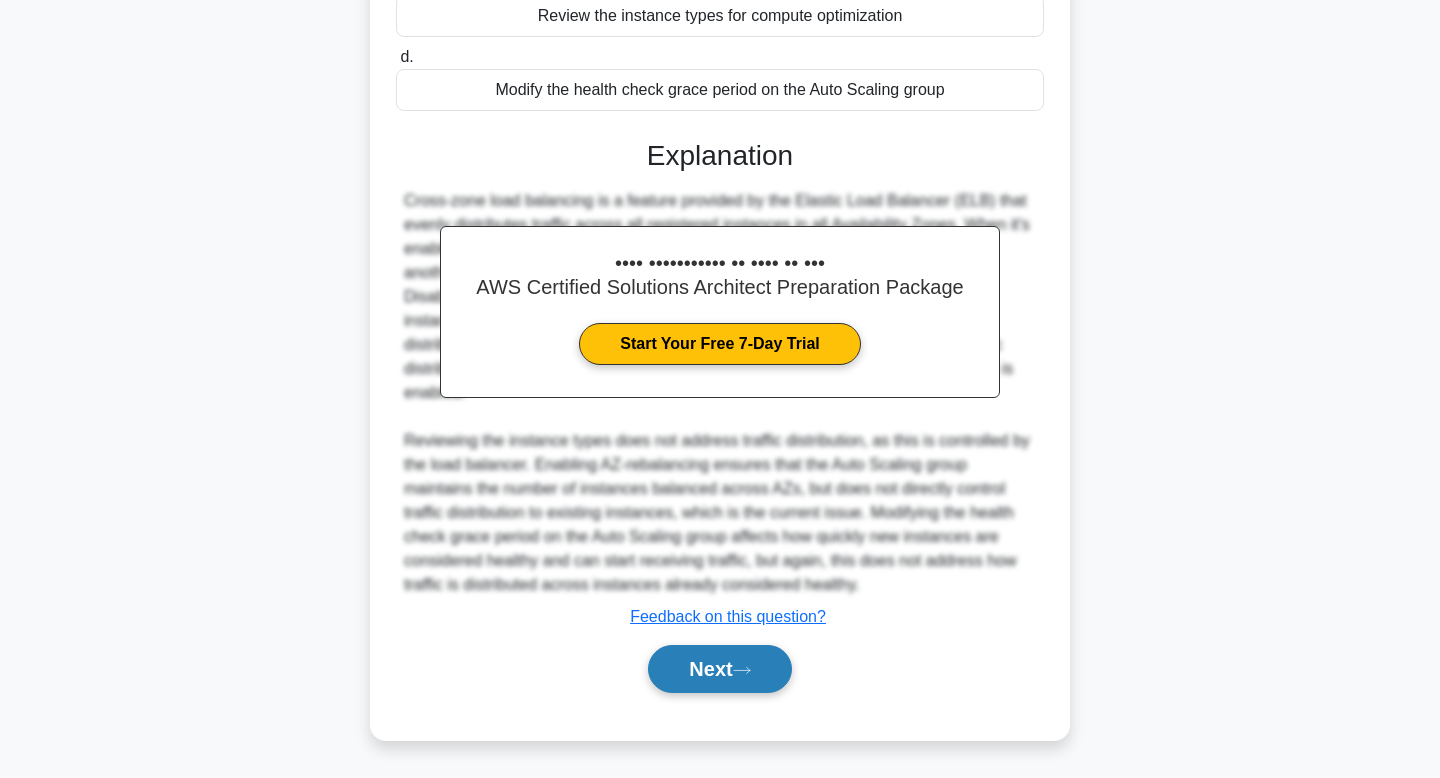click on "Next" at bounding box center [719, 669] 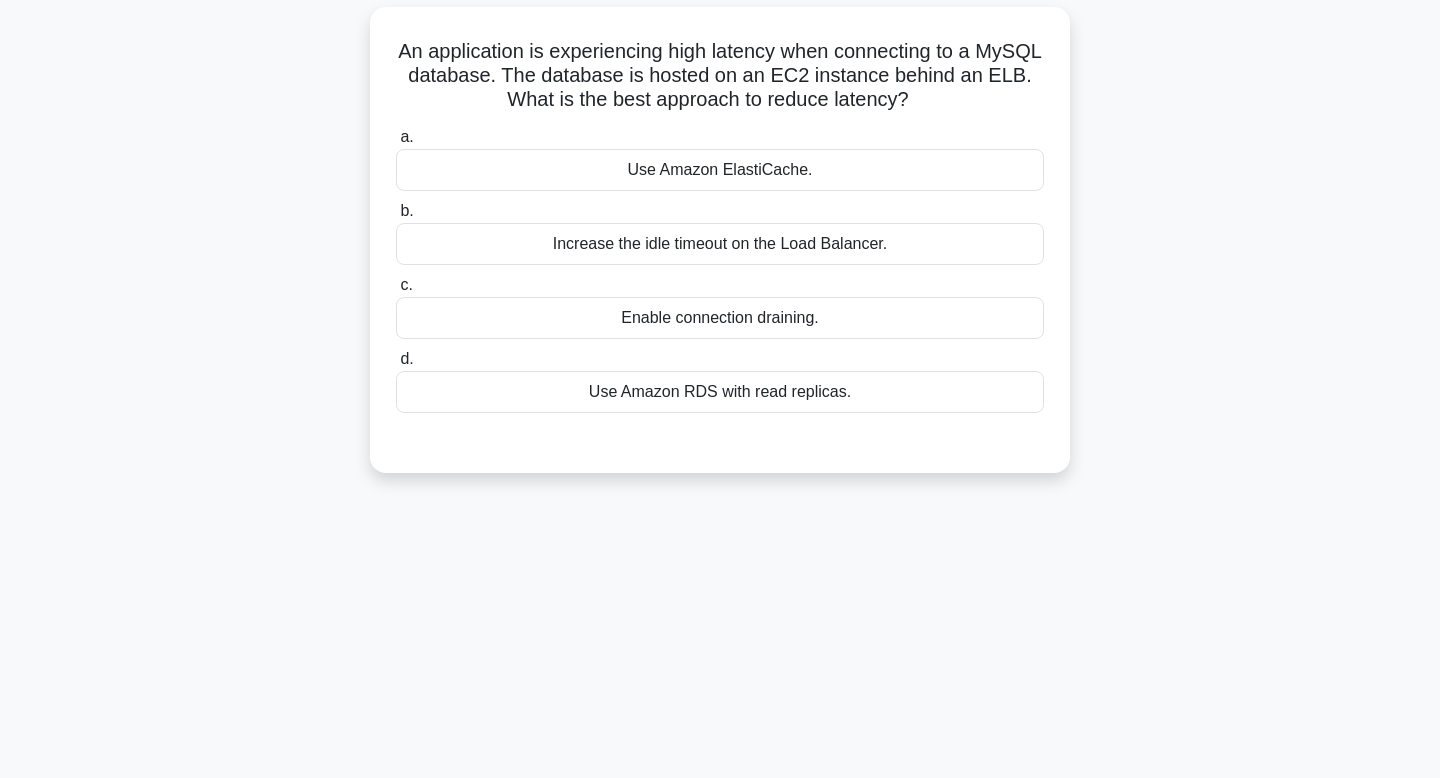 scroll, scrollTop: 128, scrollLeft: 0, axis: vertical 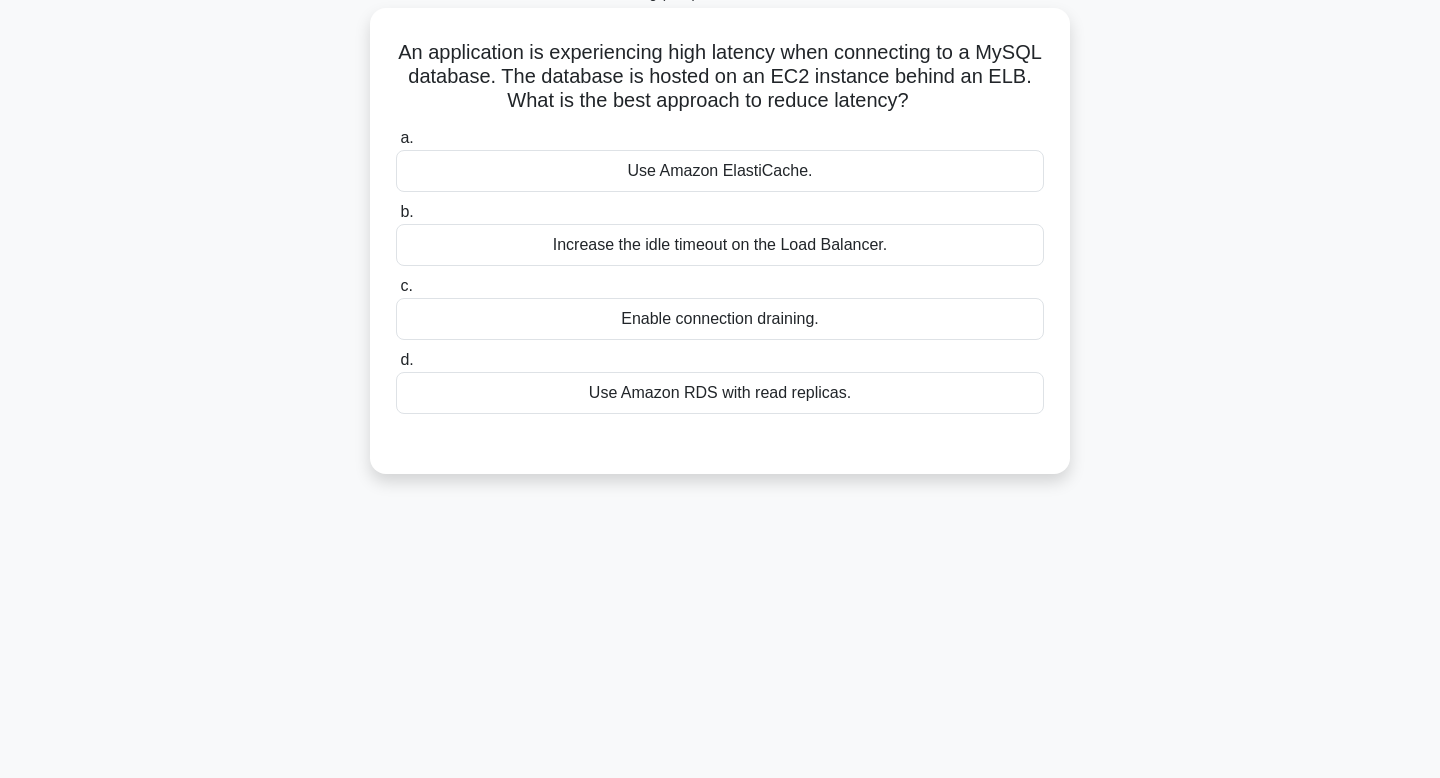 click on "Use Amazon RDS with read replicas." at bounding box center [720, 393] 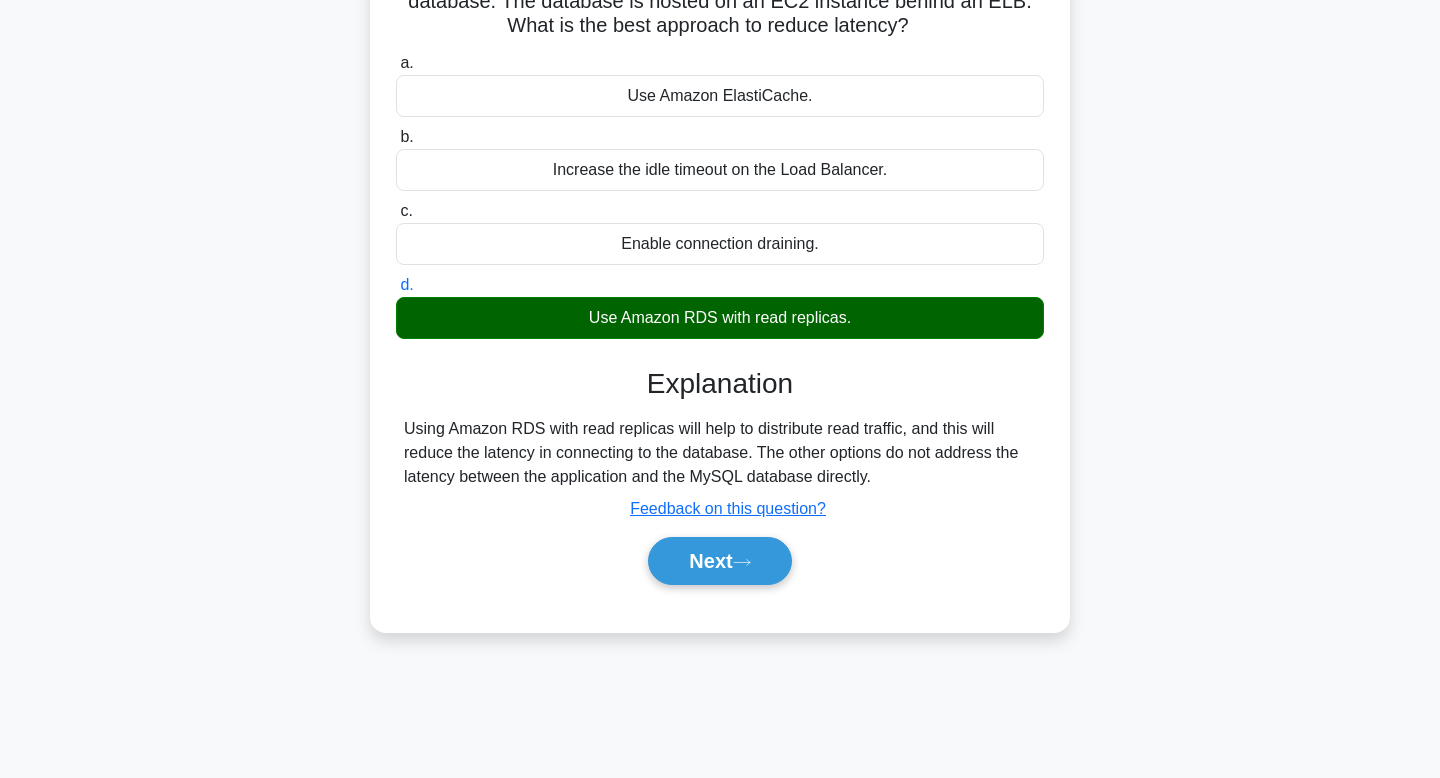 scroll, scrollTop: 223, scrollLeft: 0, axis: vertical 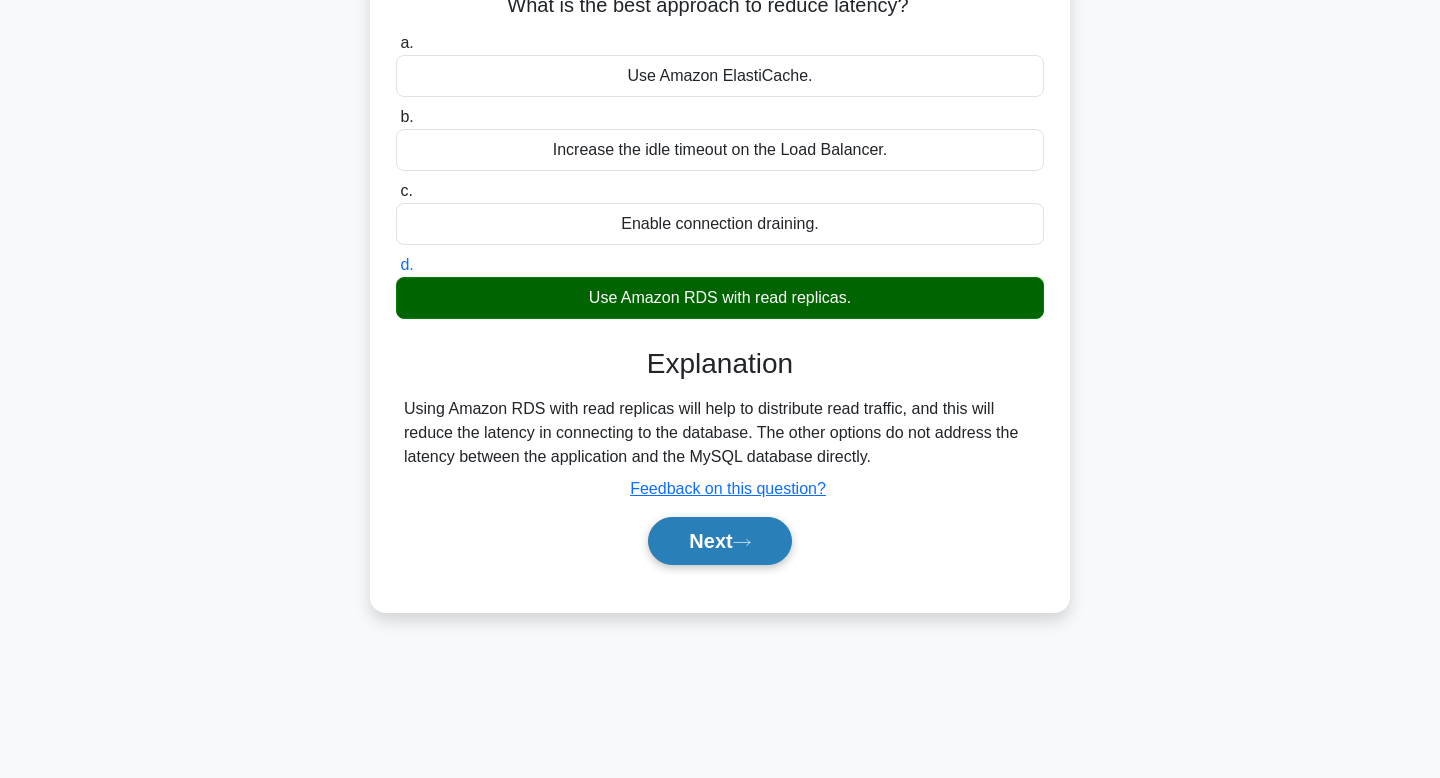 click on "Next" at bounding box center (719, 541) 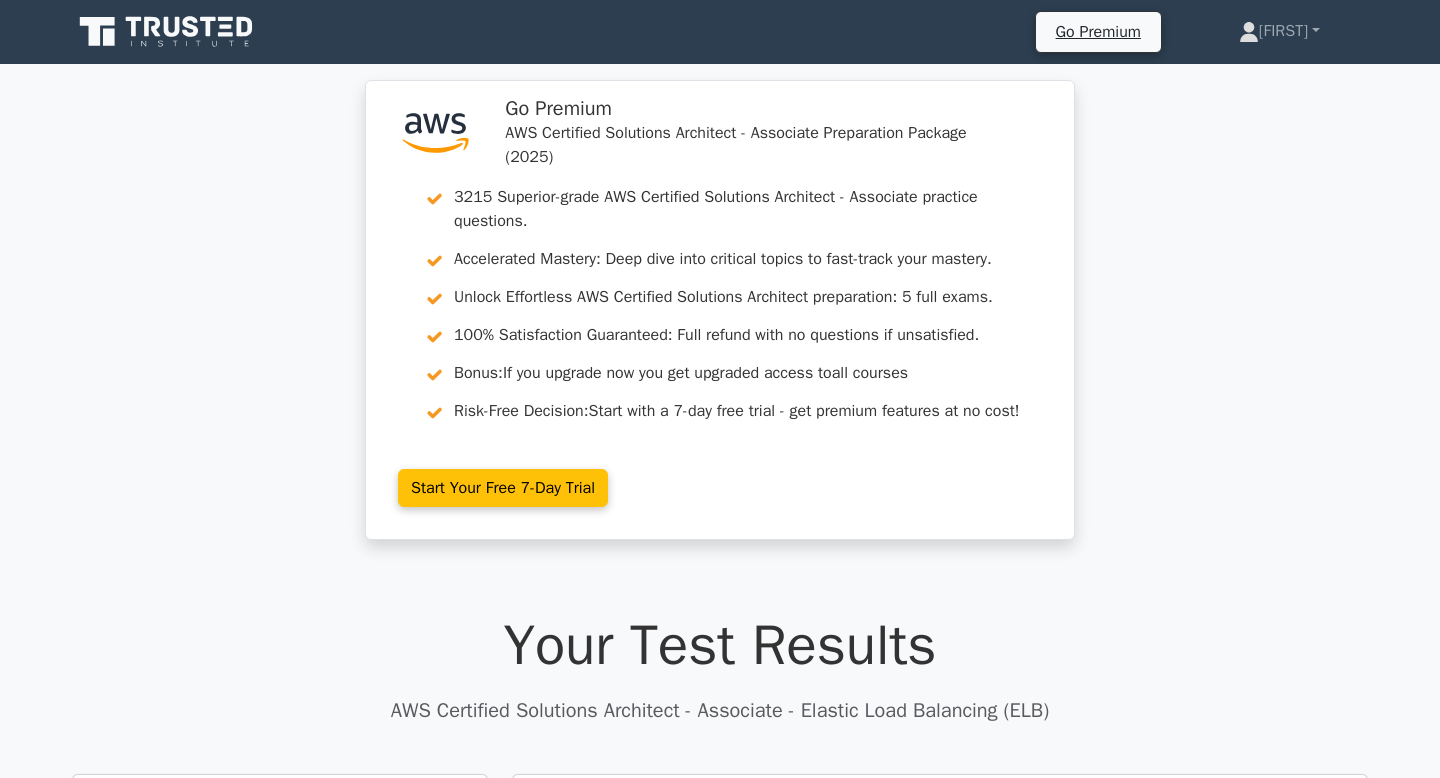 scroll, scrollTop: 0, scrollLeft: 0, axis: both 